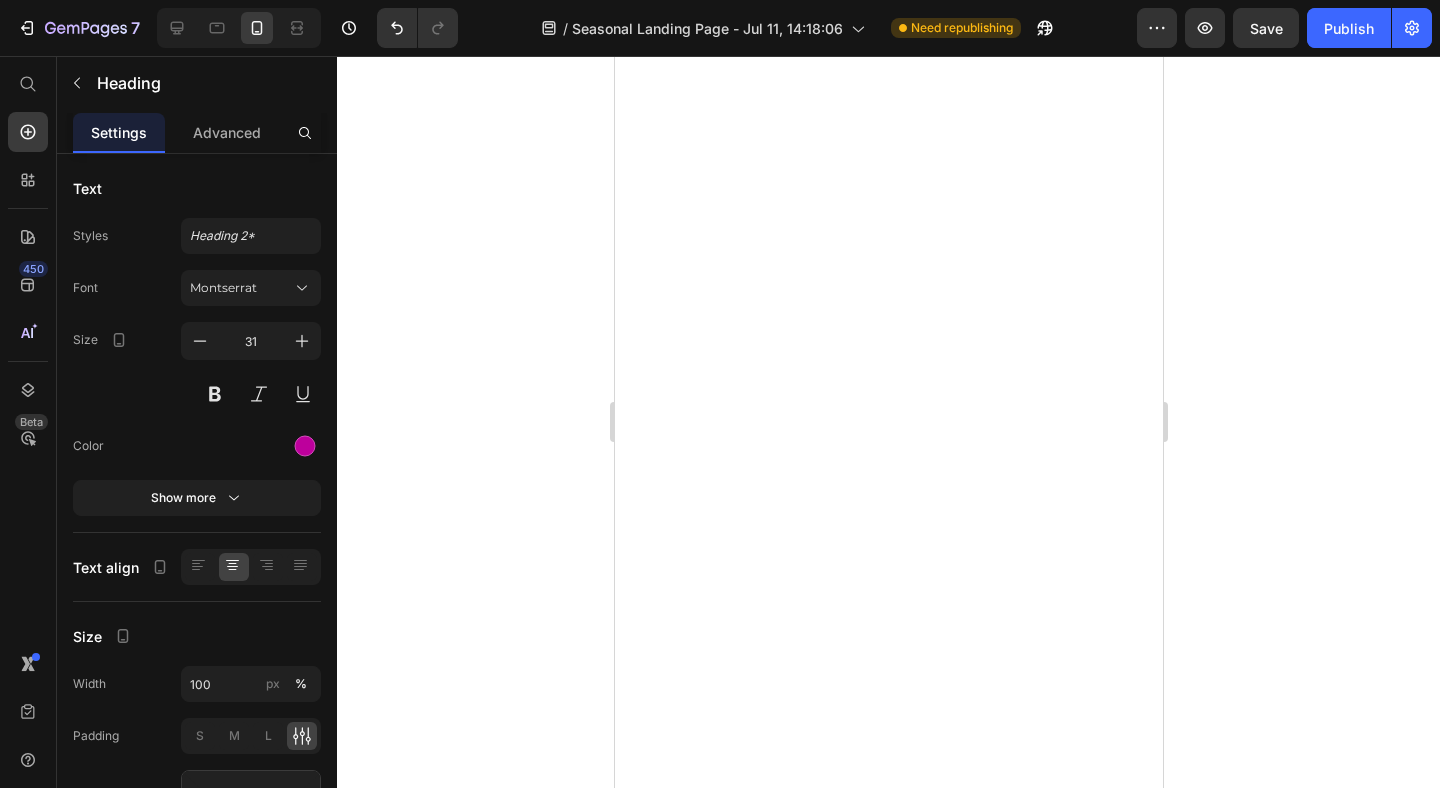 scroll, scrollTop: 0, scrollLeft: 0, axis: both 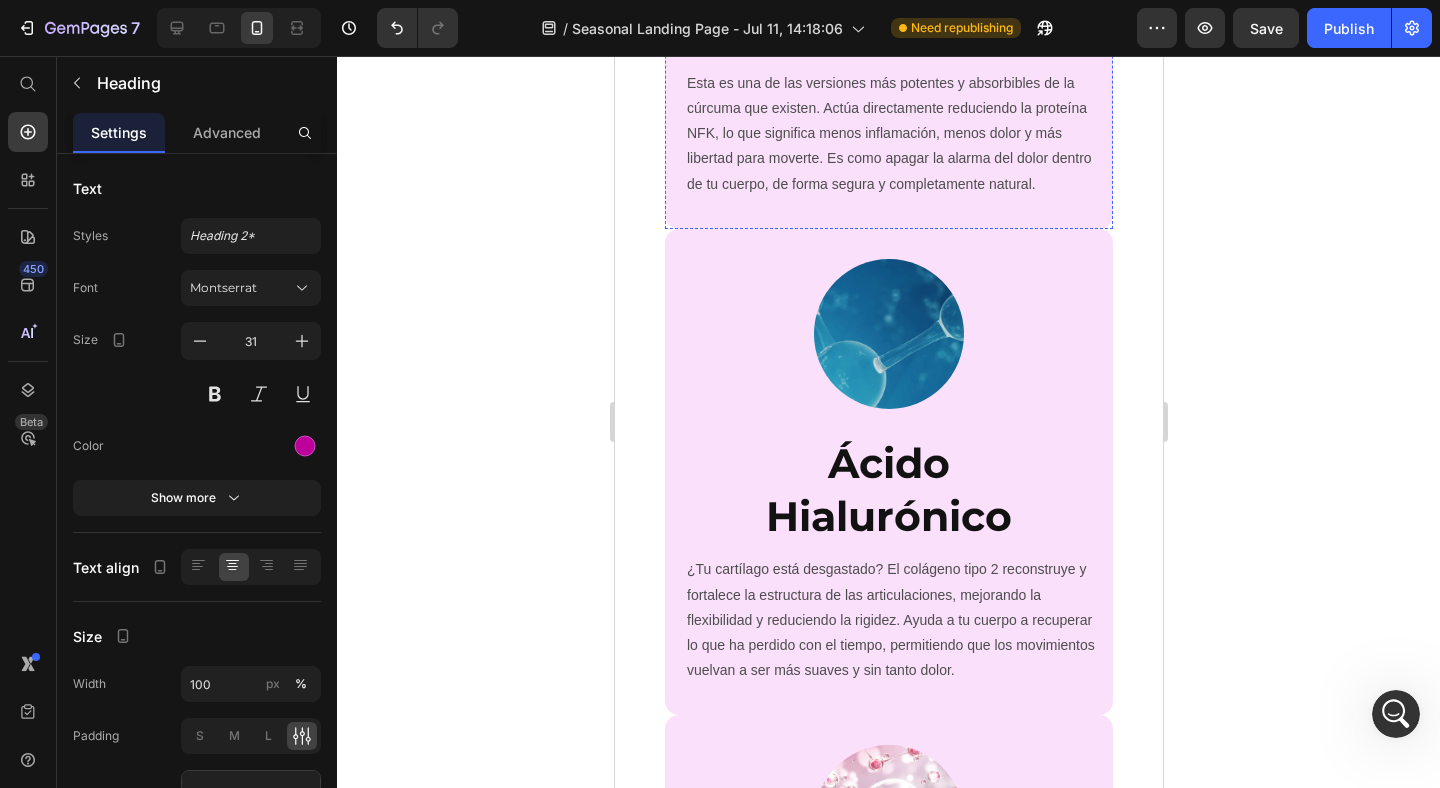 click at bounding box center (888, -115) 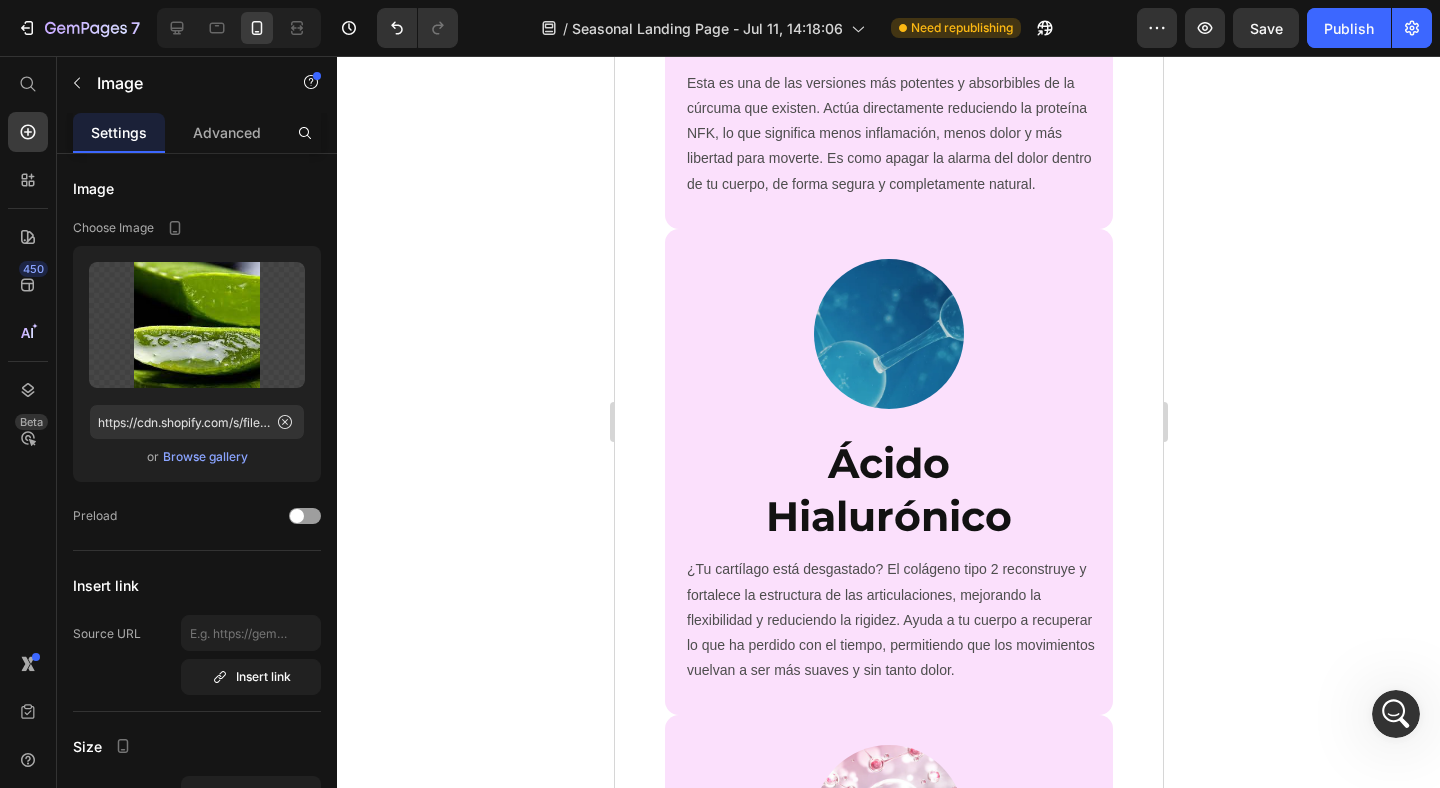 click on "Image" at bounding box center (710, -224) 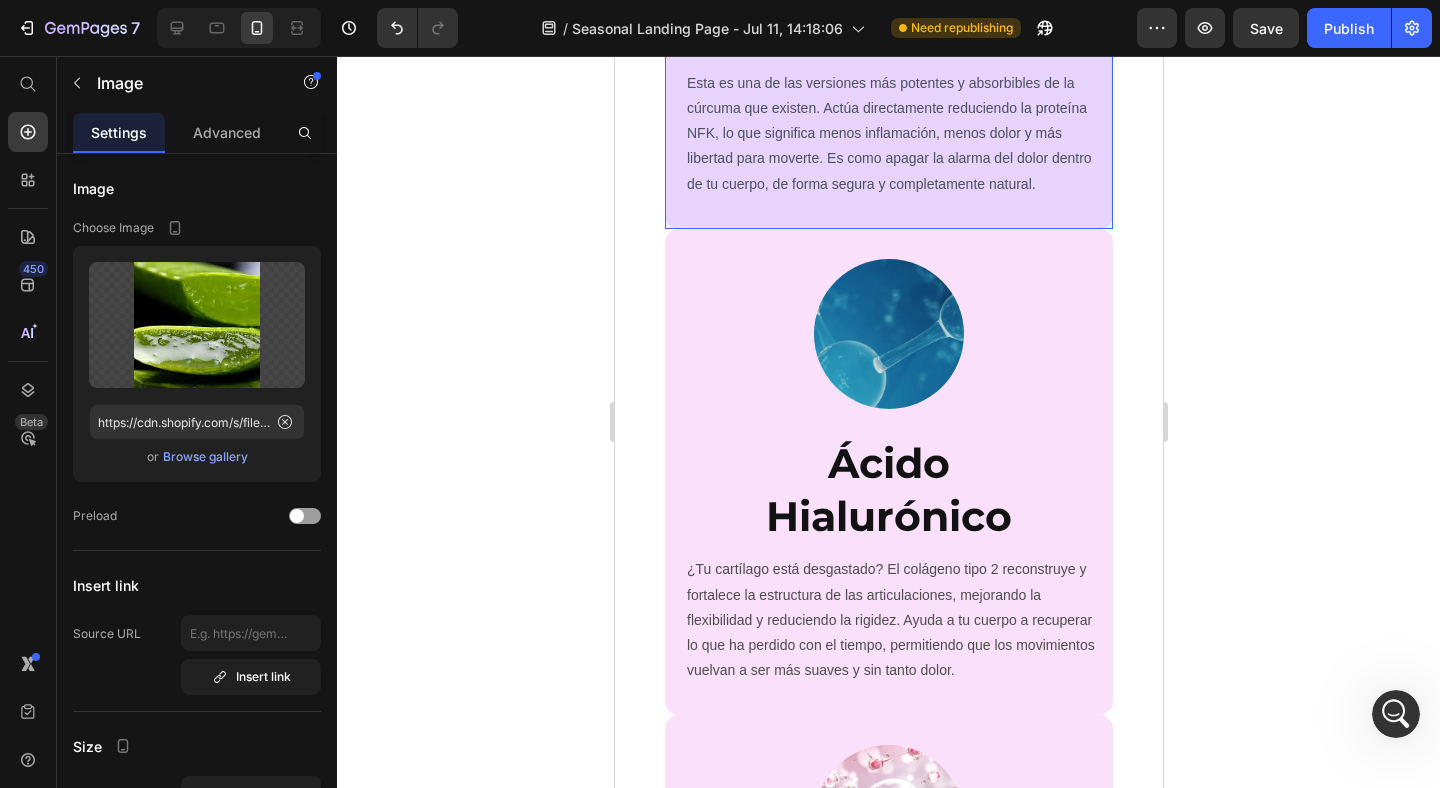 click on "Row 1 col" at bounding box center [703, -187] 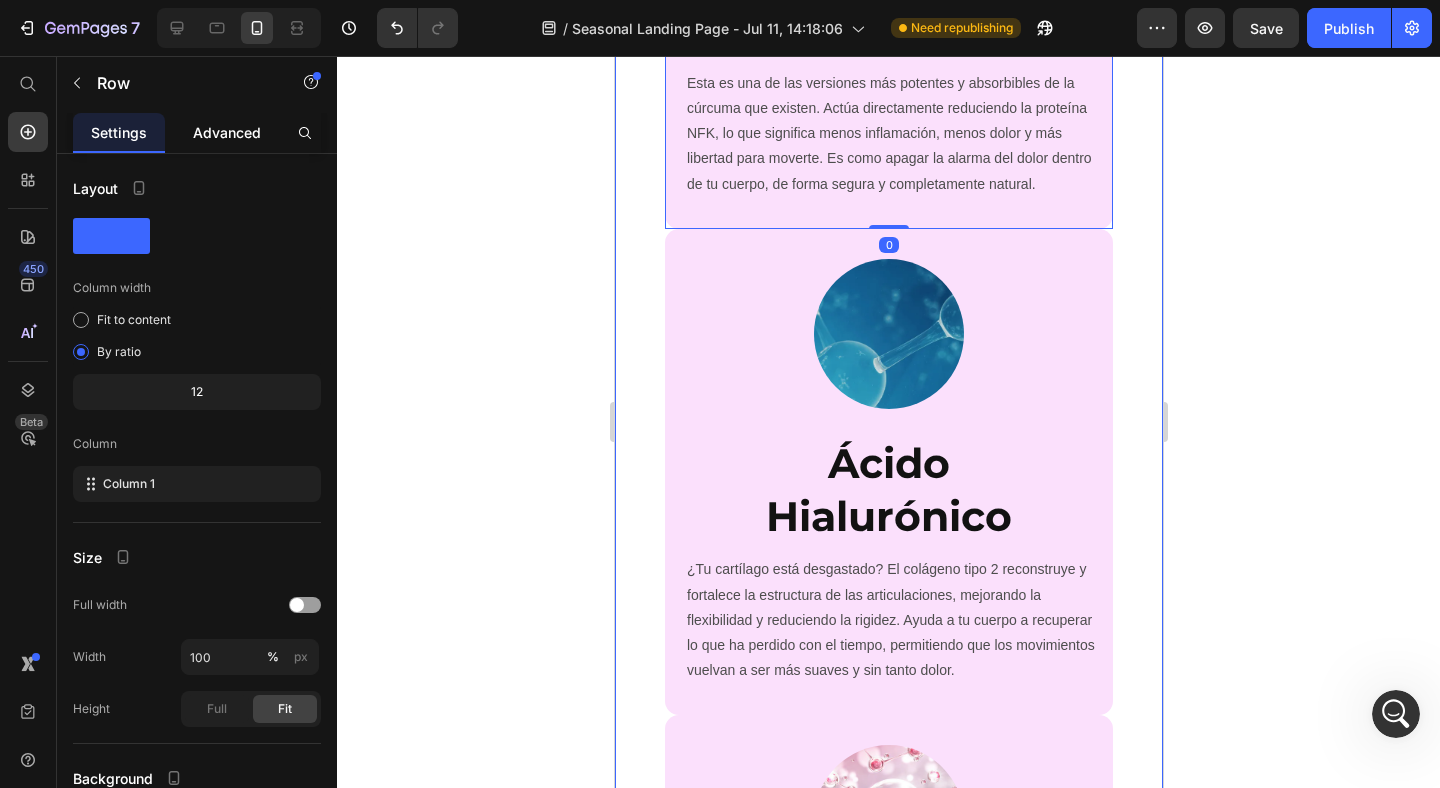 click on "Advanced" at bounding box center [227, 132] 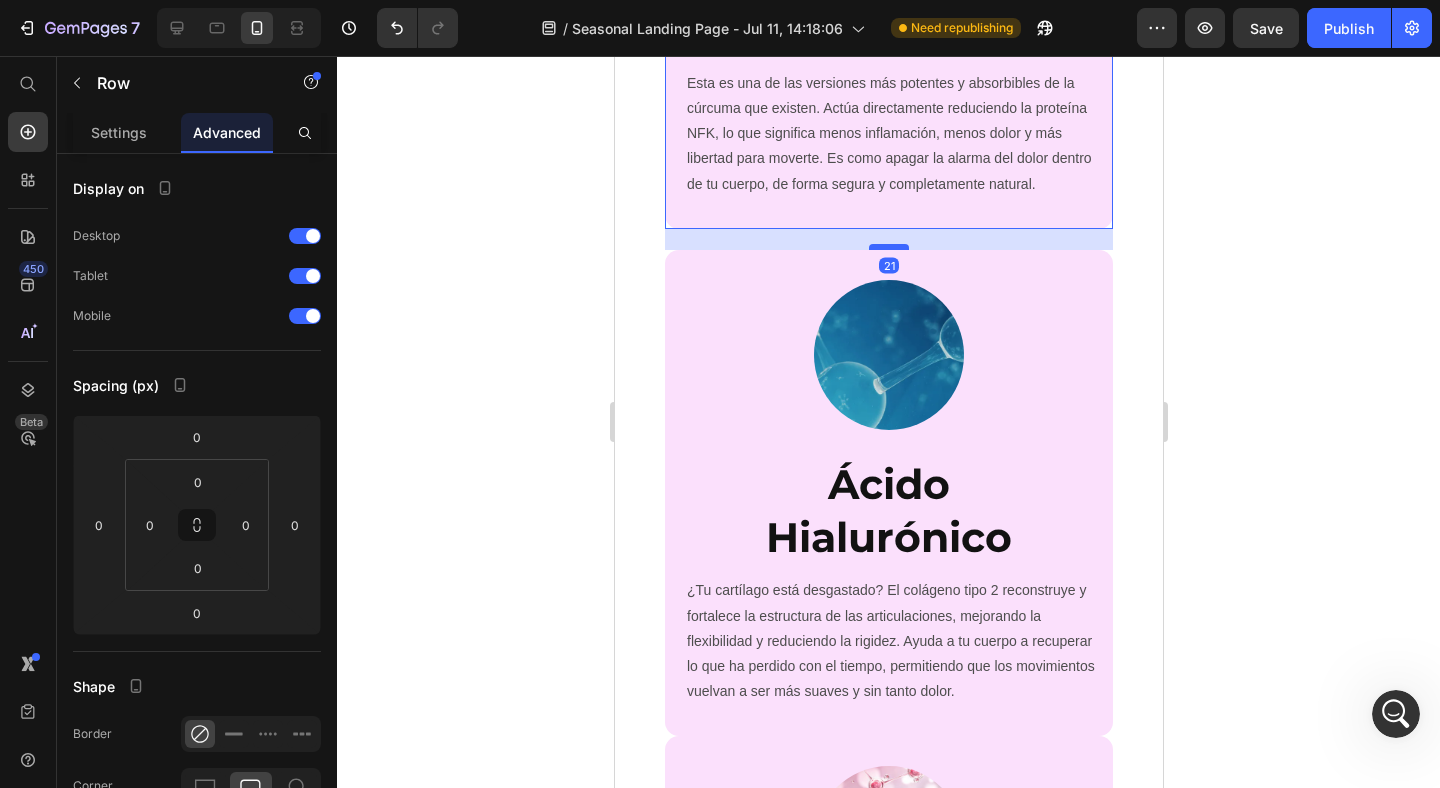 drag, startPoint x: 880, startPoint y: 601, endPoint x: 877, endPoint y: 624, distance: 23.194826 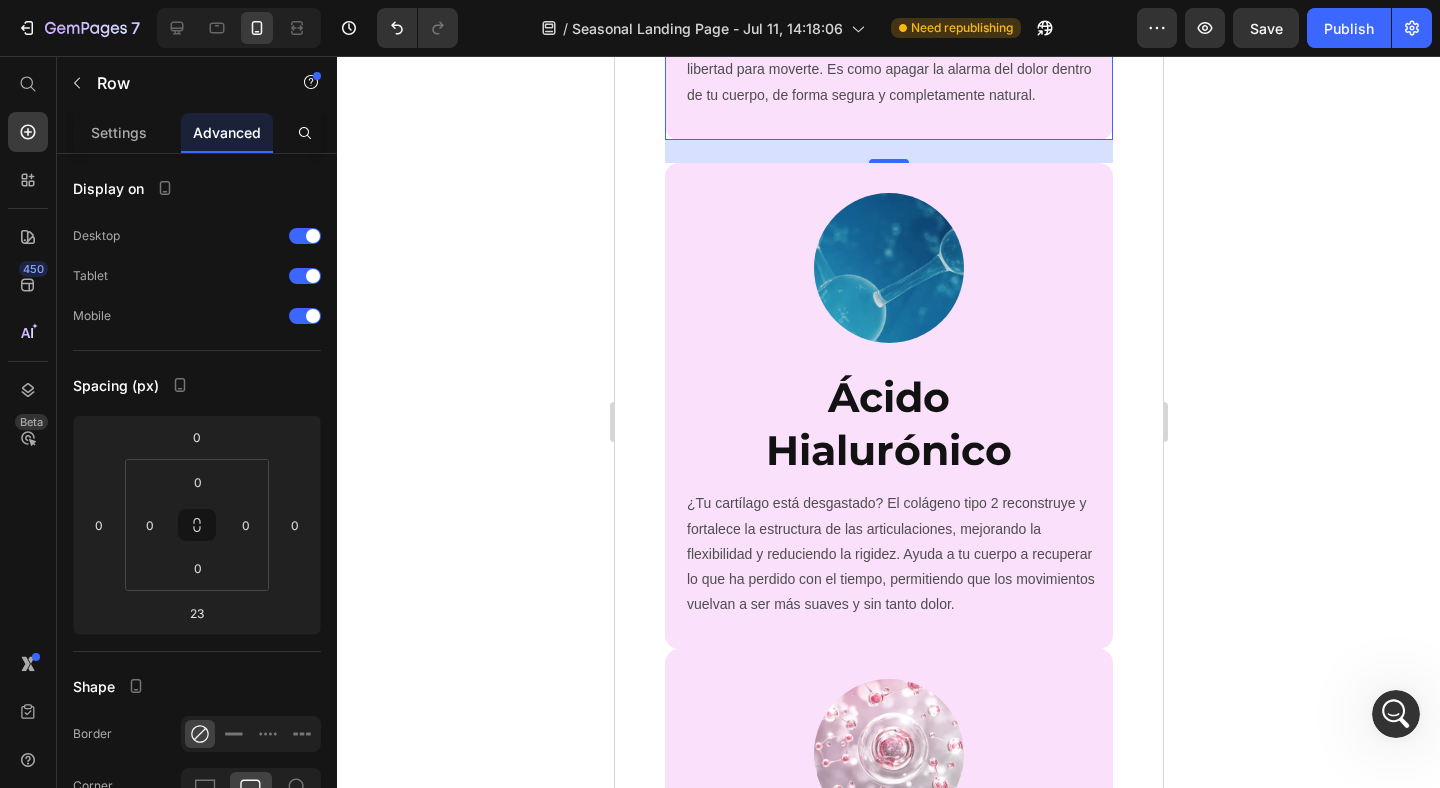 scroll, scrollTop: 4713, scrollLeft: 0, axis: vertical 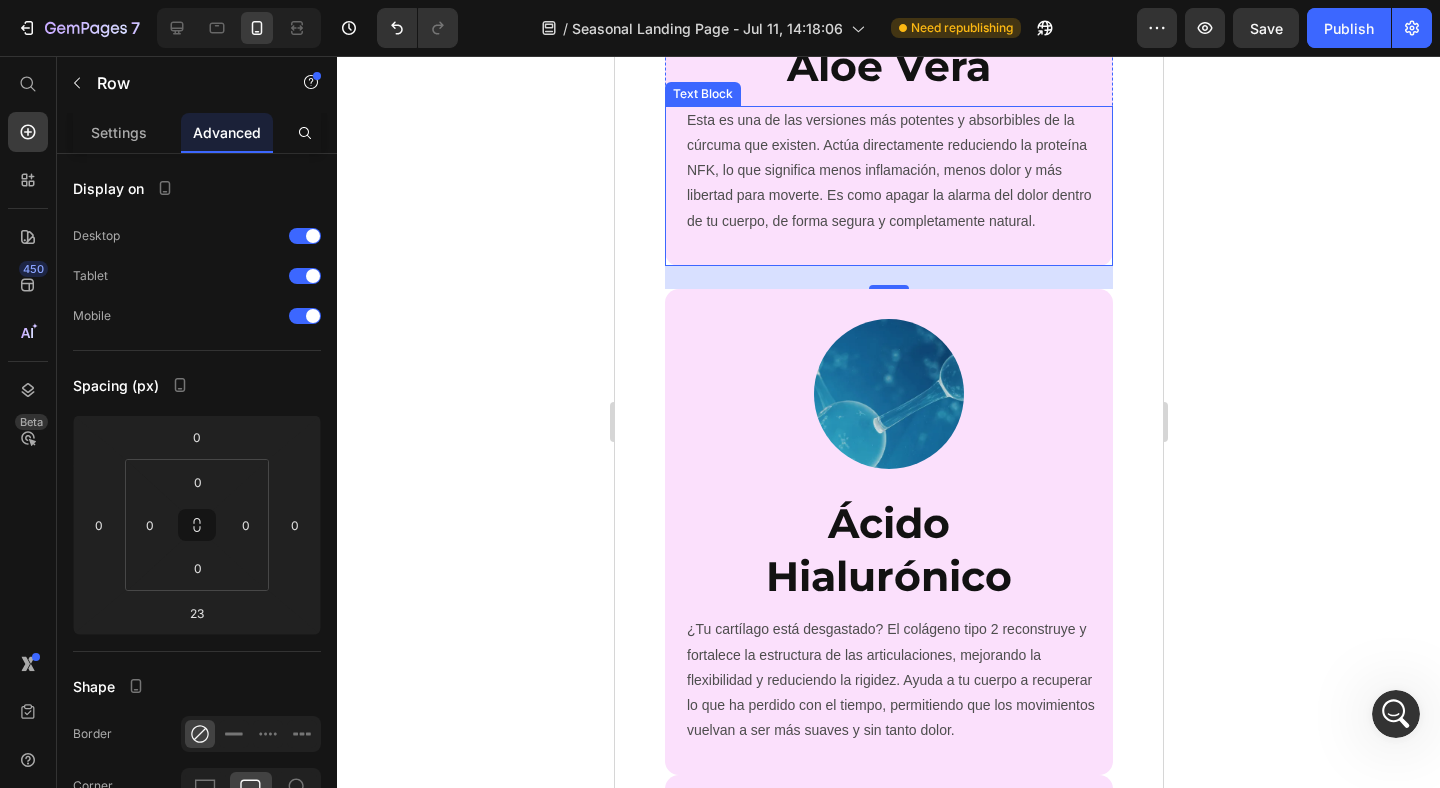 click on "Esta es una de las versiones más potentes y absorbibles de la cúrcuma que existen. Actúa directamente reduciendo la proteína NFK, lo que significa menos inflamación, menos dolor y más libertad para moverte. Es como apagar la alarma del dolor dentro de tu cuerpo, de forma segura y completamente natural." at bounding box center (894, 171) 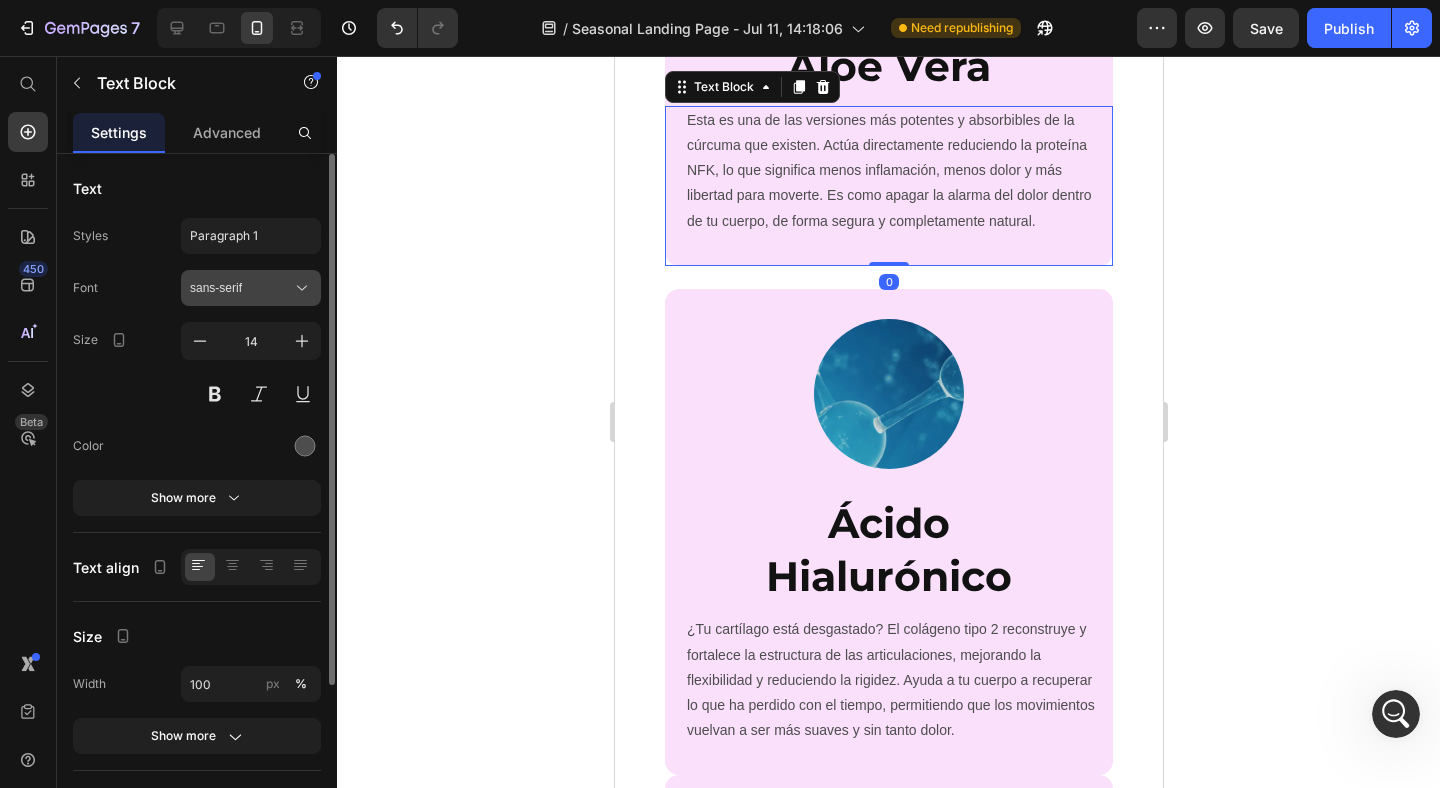 click on "sans-serif" at bounding box center [241, 288] 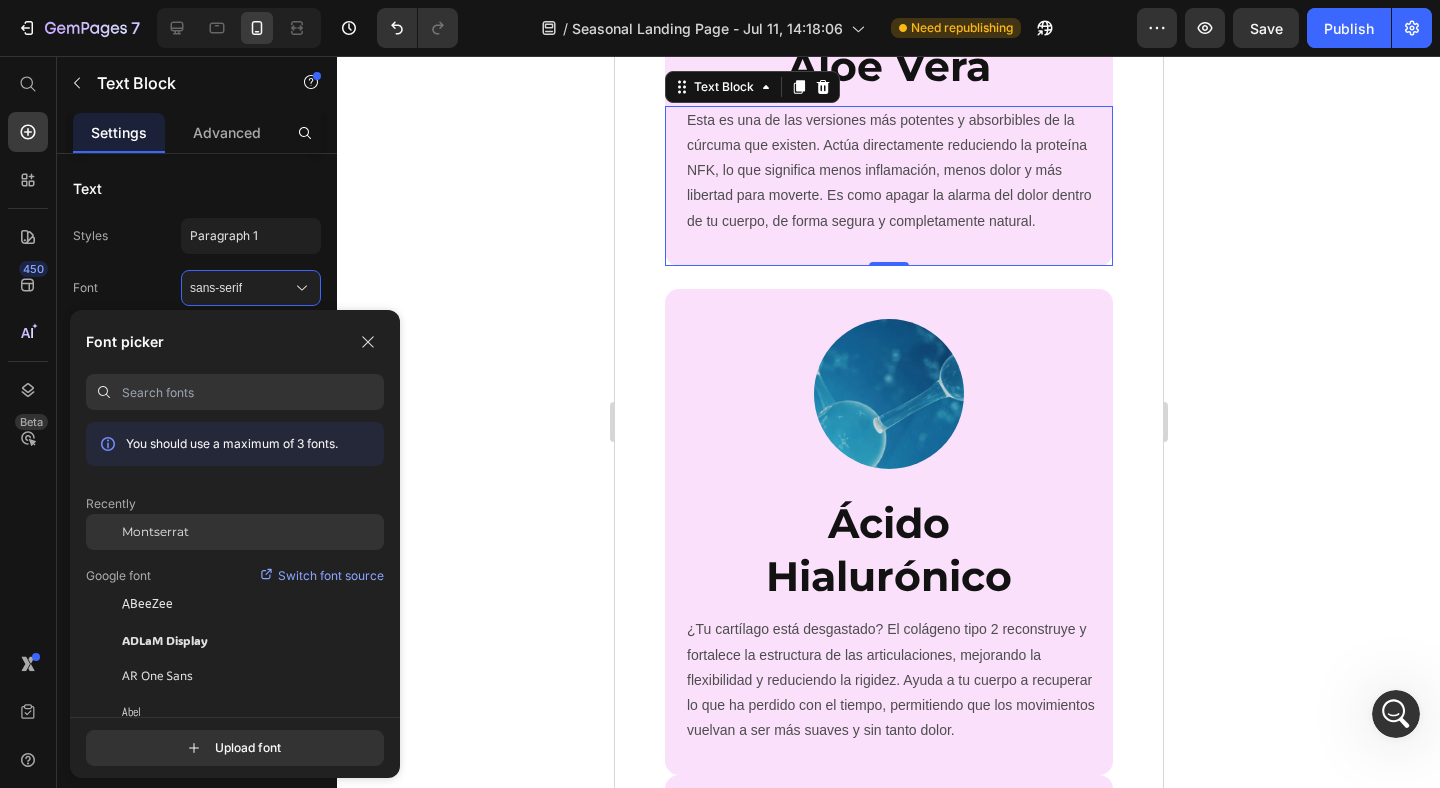 click on "Montserrat" 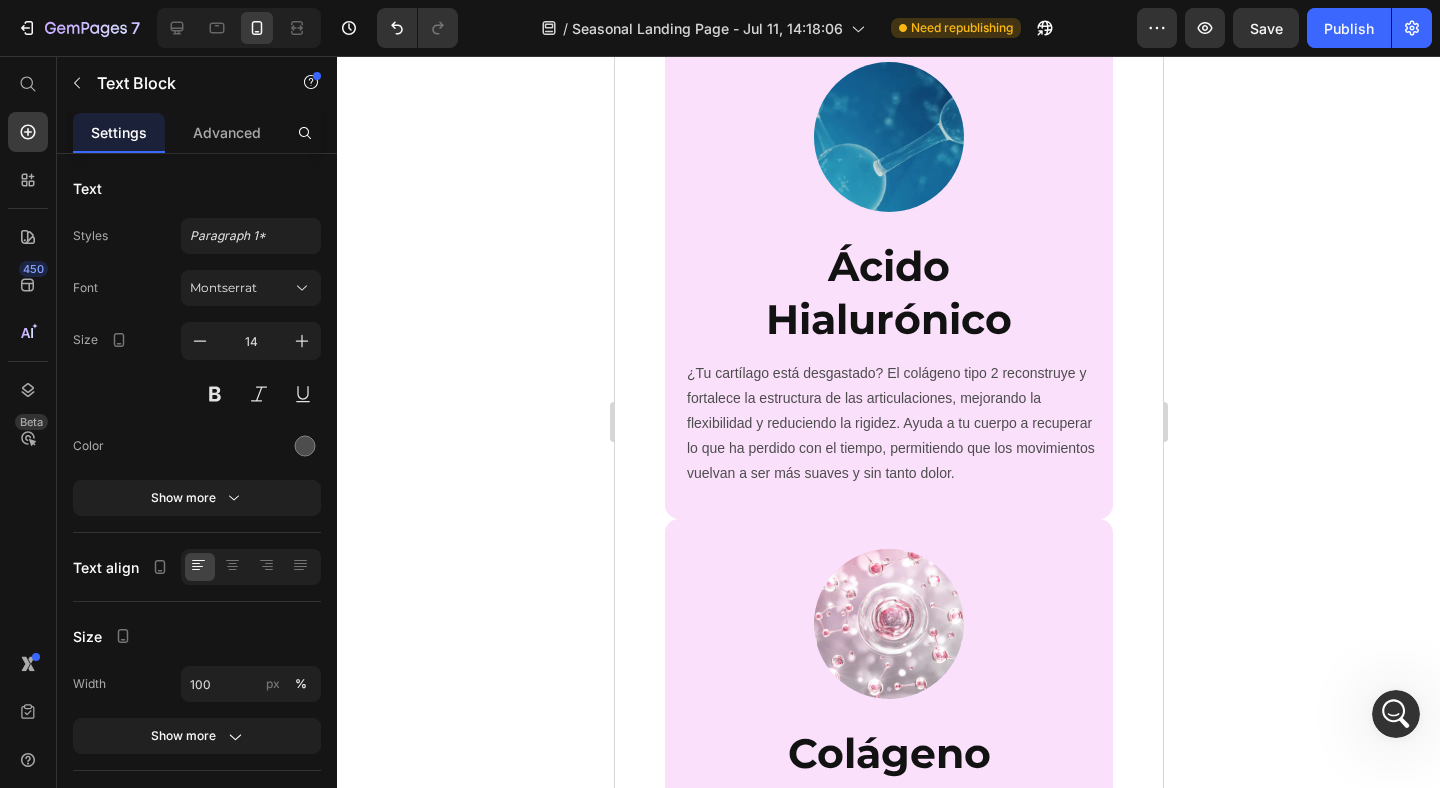 scroll, scrollTop: 5137, scrollLeft: 0, axis: vertical 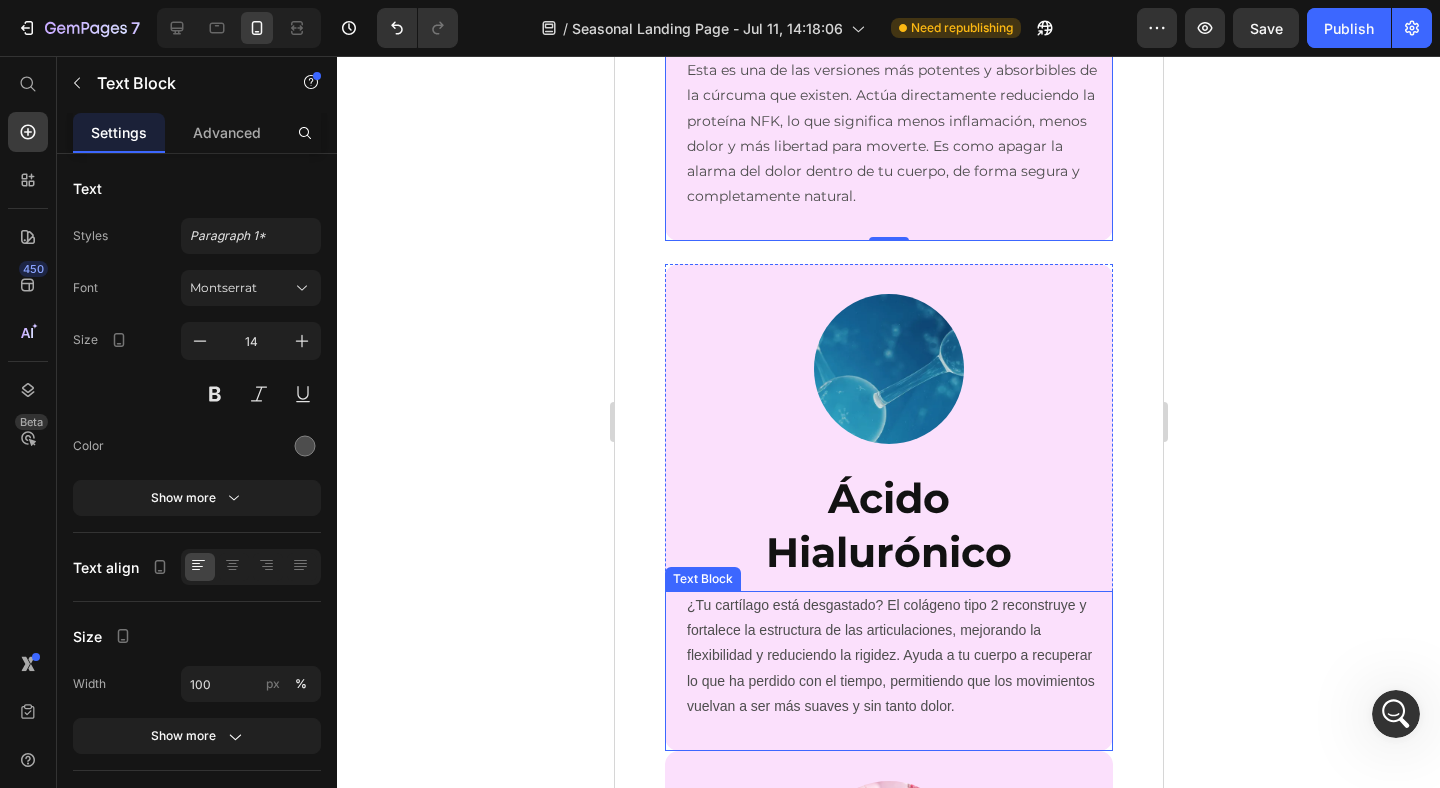 click on "¿Tu cartílago está desgastado? El colágeno tipo 2 reconstruye y fortalece la estructura de las articulaciones, mejorando la flexibilidad y reduciendo la rigidez. Ayuda a tu cuerpo a recuperar lo que ha perdido con el tiempo, permitiendo que los movimientos vuelvan a ser más suaves y sin tanto dolor." at bounding box center (894, 656) 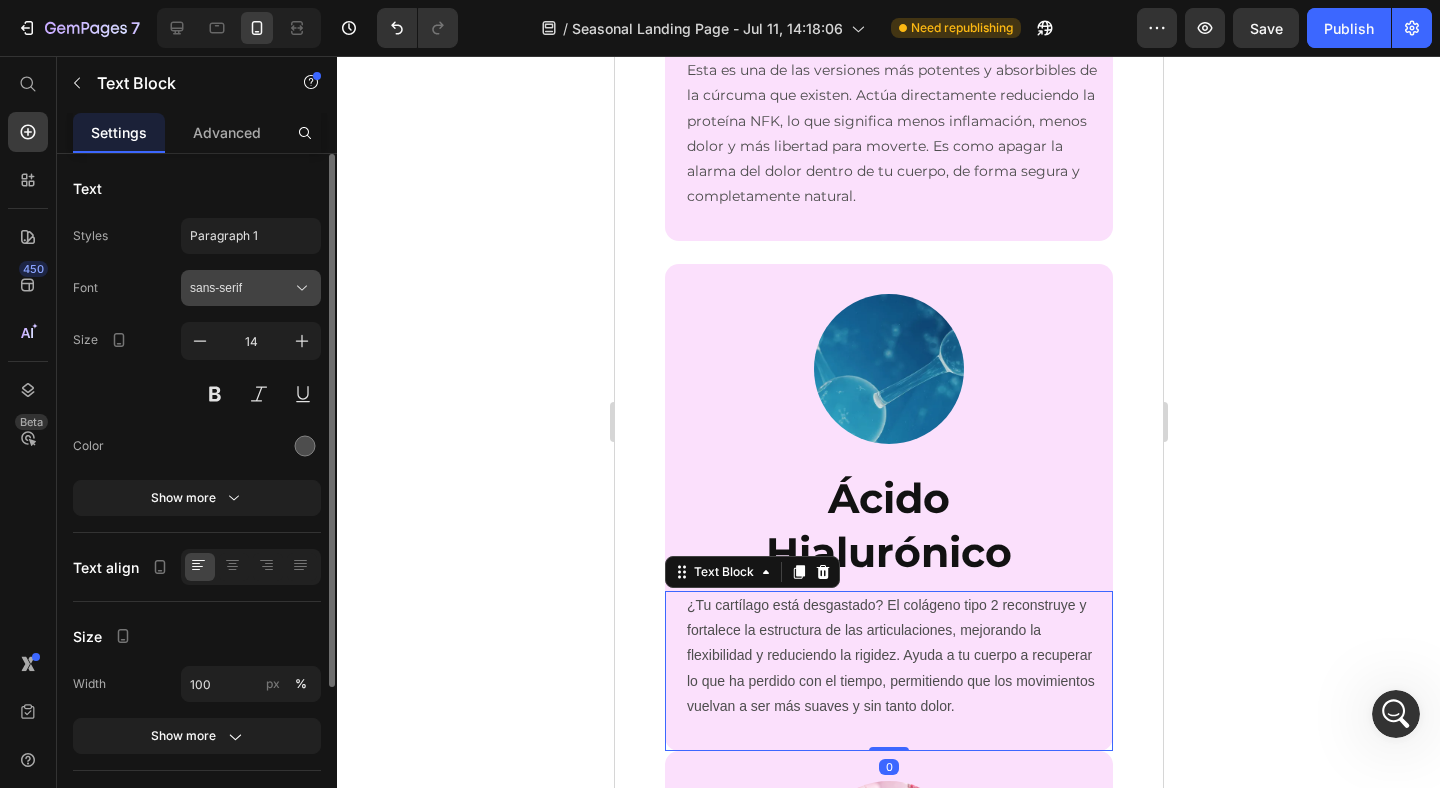 click on "sans-serif" at bounding box center [241, 288] 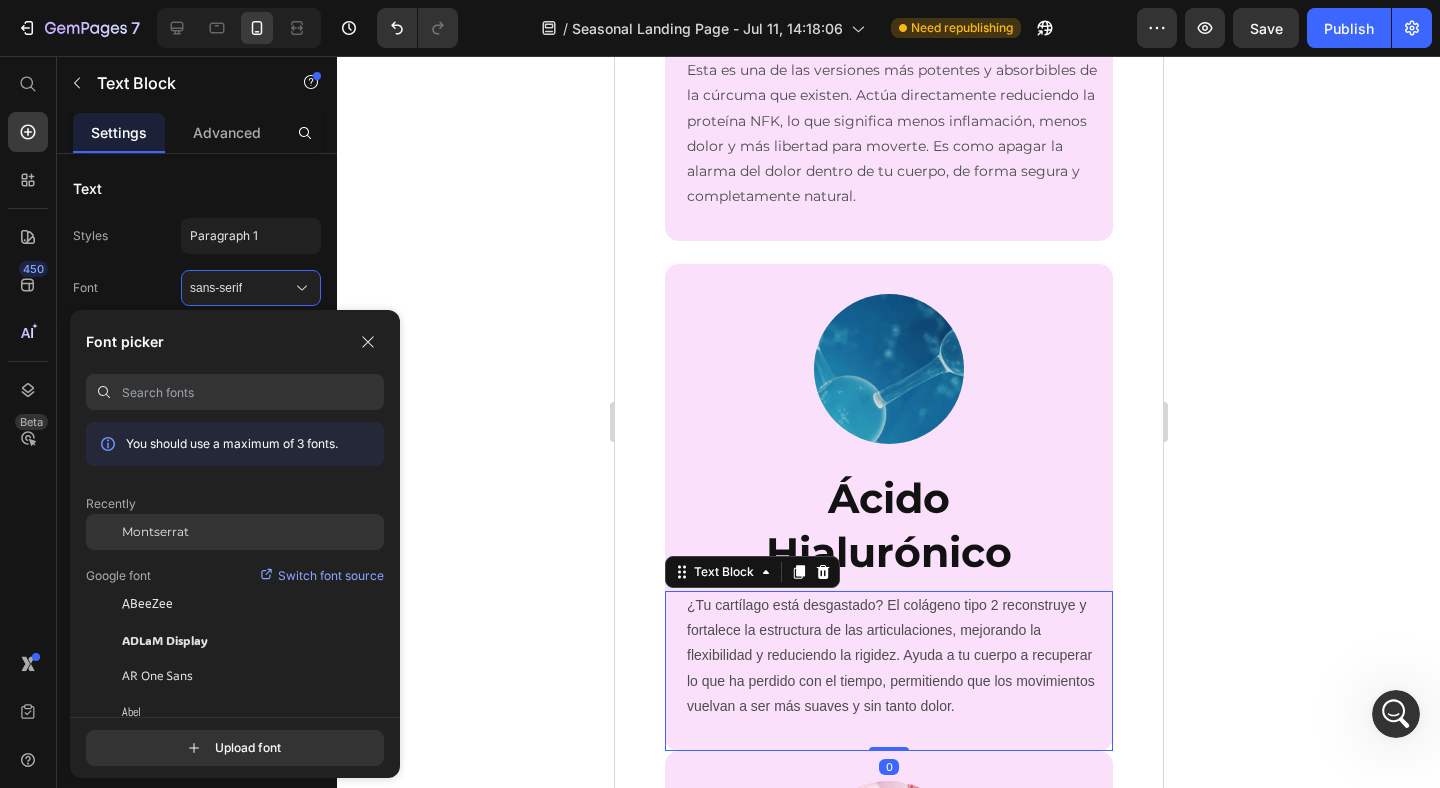click on "Montserrat" 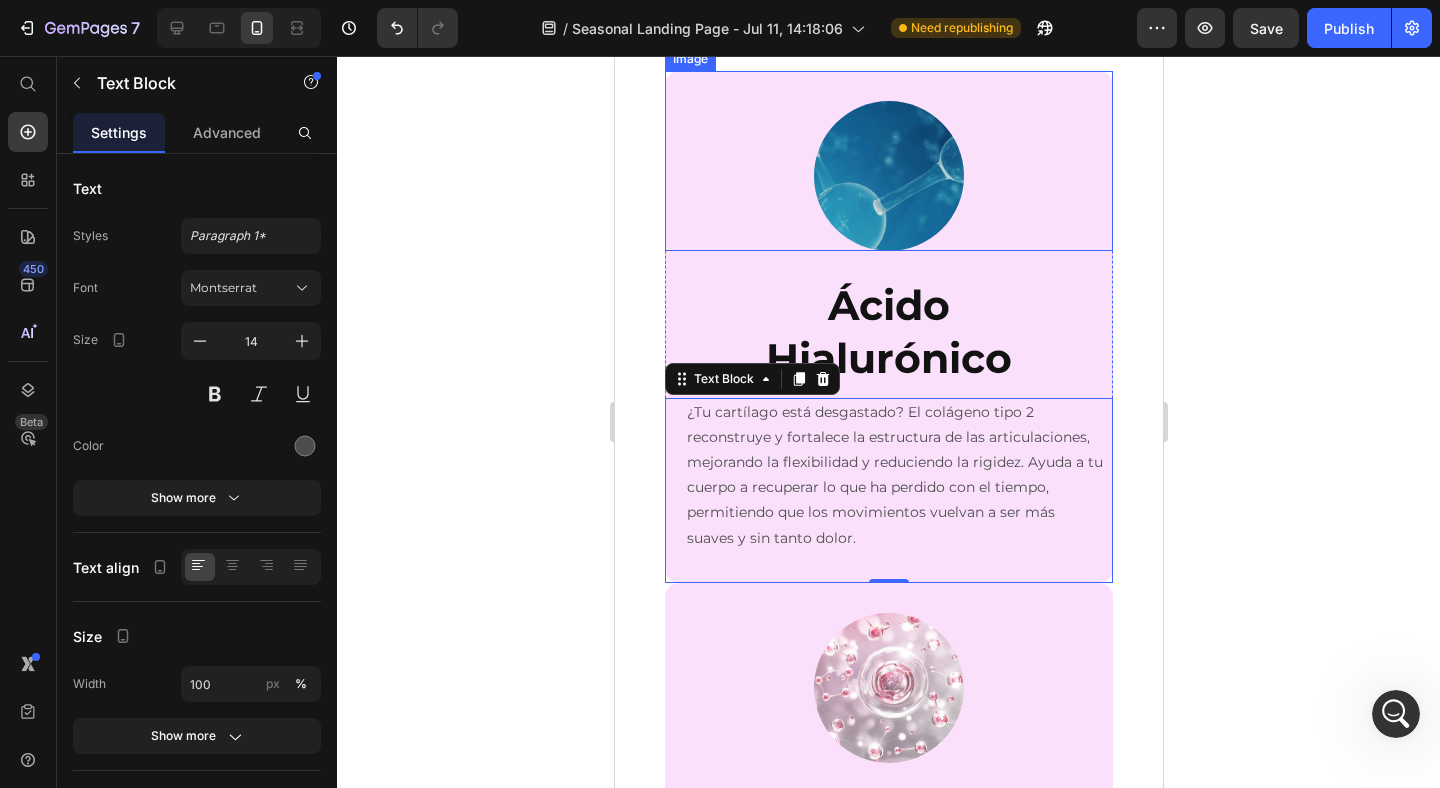 scroll, scrollTop: 4913, scrollLeft: 0, axis: vertical 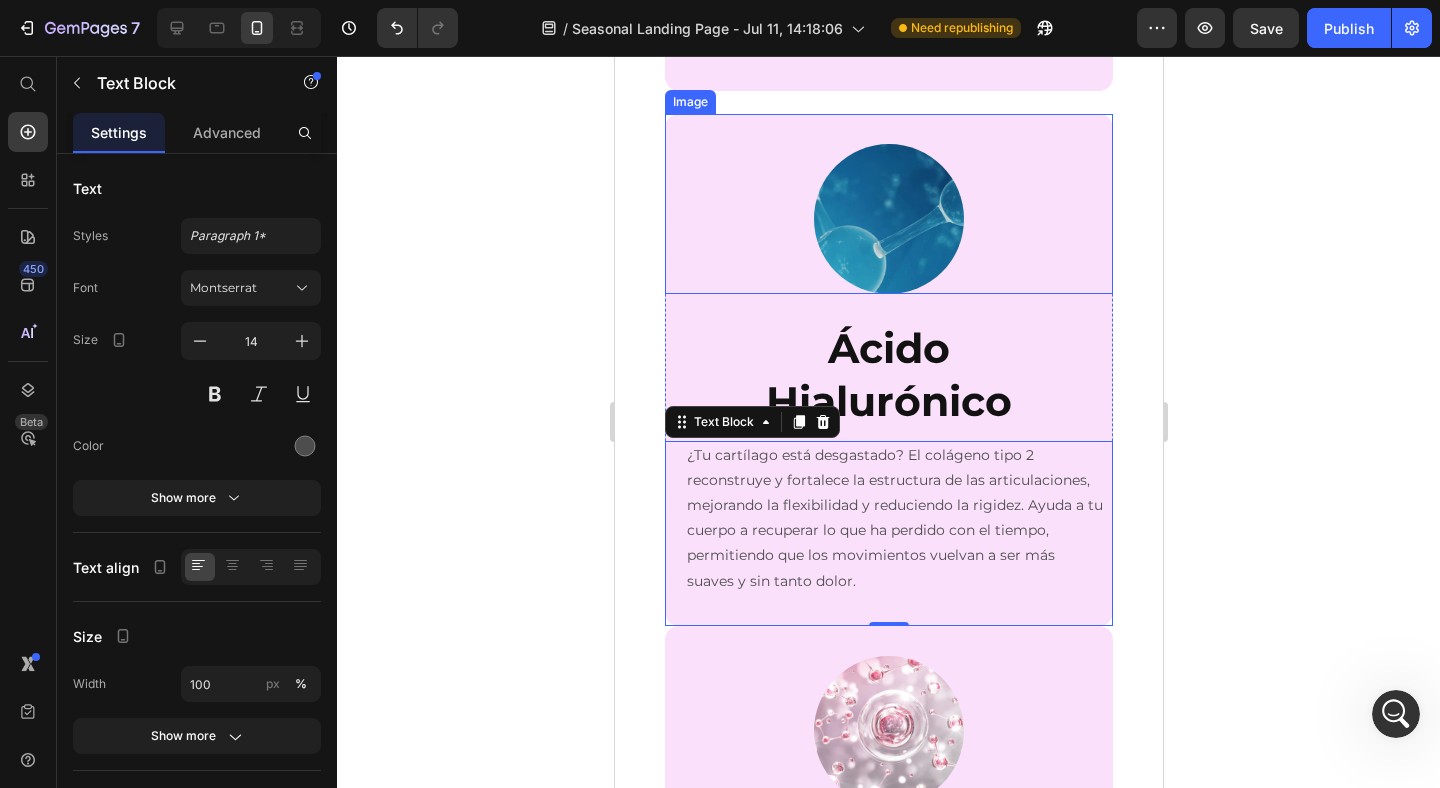 click on "Esta es una de las versiones más potentes y absorbibles de la cúrcuma que existen. Actúa directamente reduciendo la proteína NFK, lo que significa menos inflamación, menos dolor y más libertad para moverte. Es como apagar la alarma del dolor dentro de tu cuerpo, de forma segura y completamente natural." at bounding box center [894, -17] 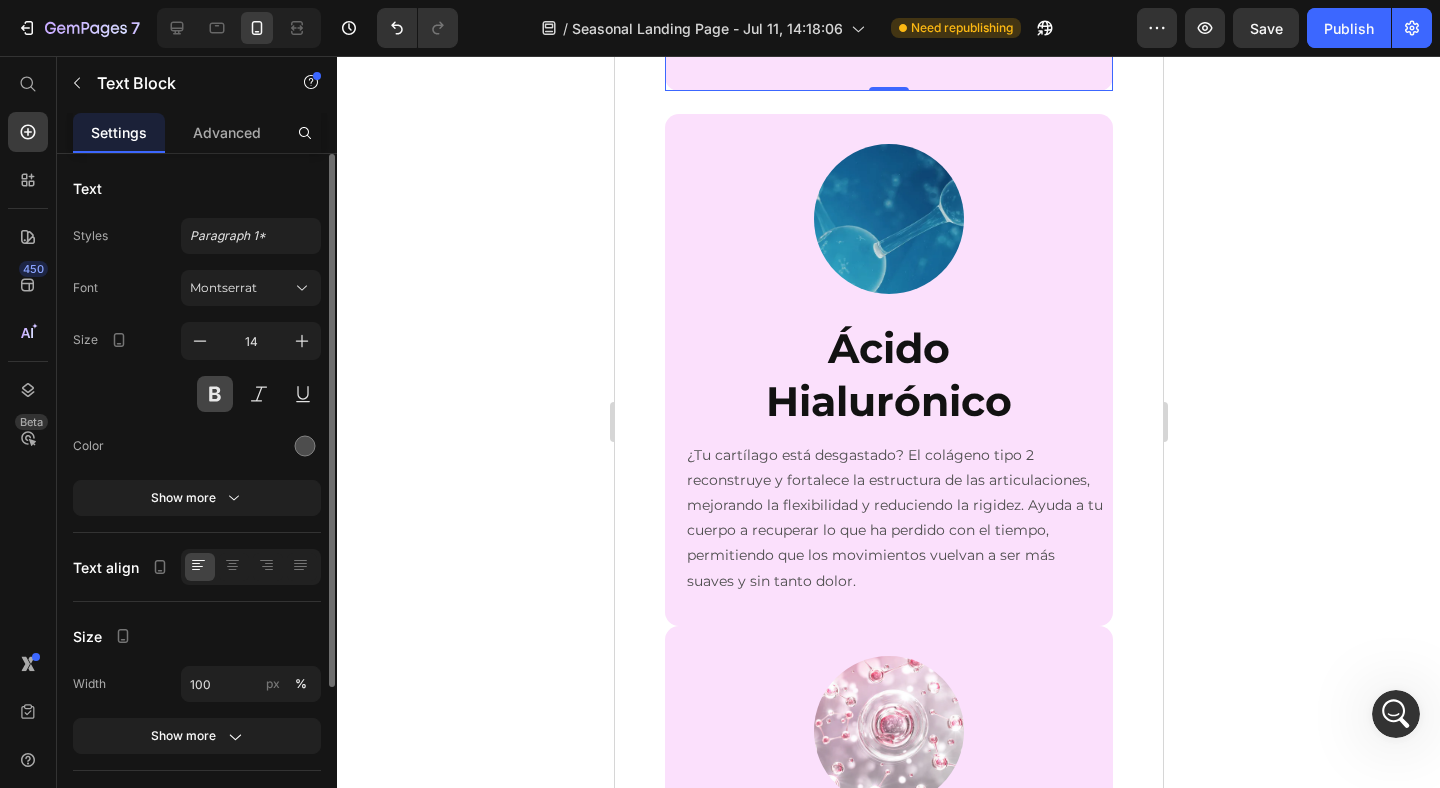 click at bounding box center [215, 394] 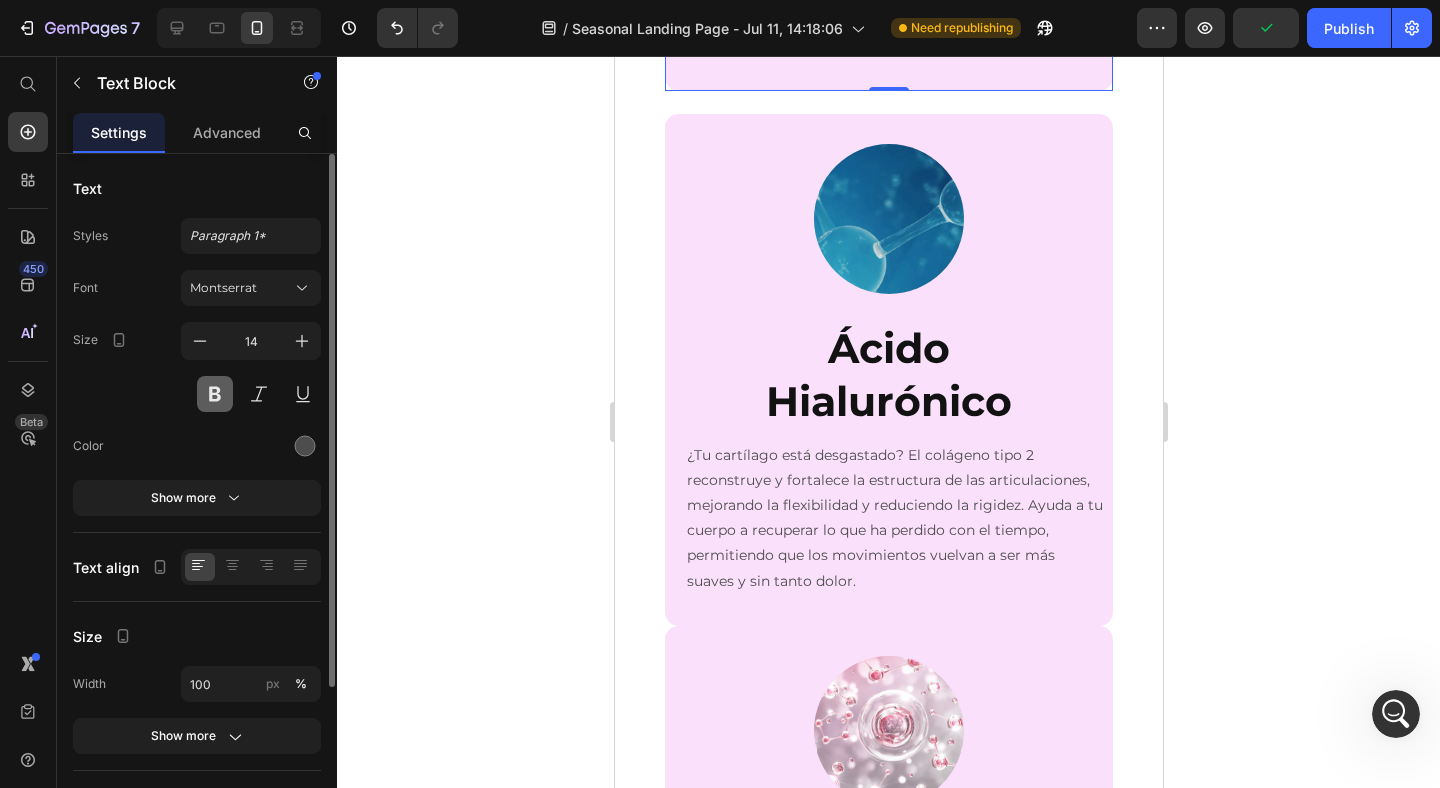 click at bounding box center (215, 394) 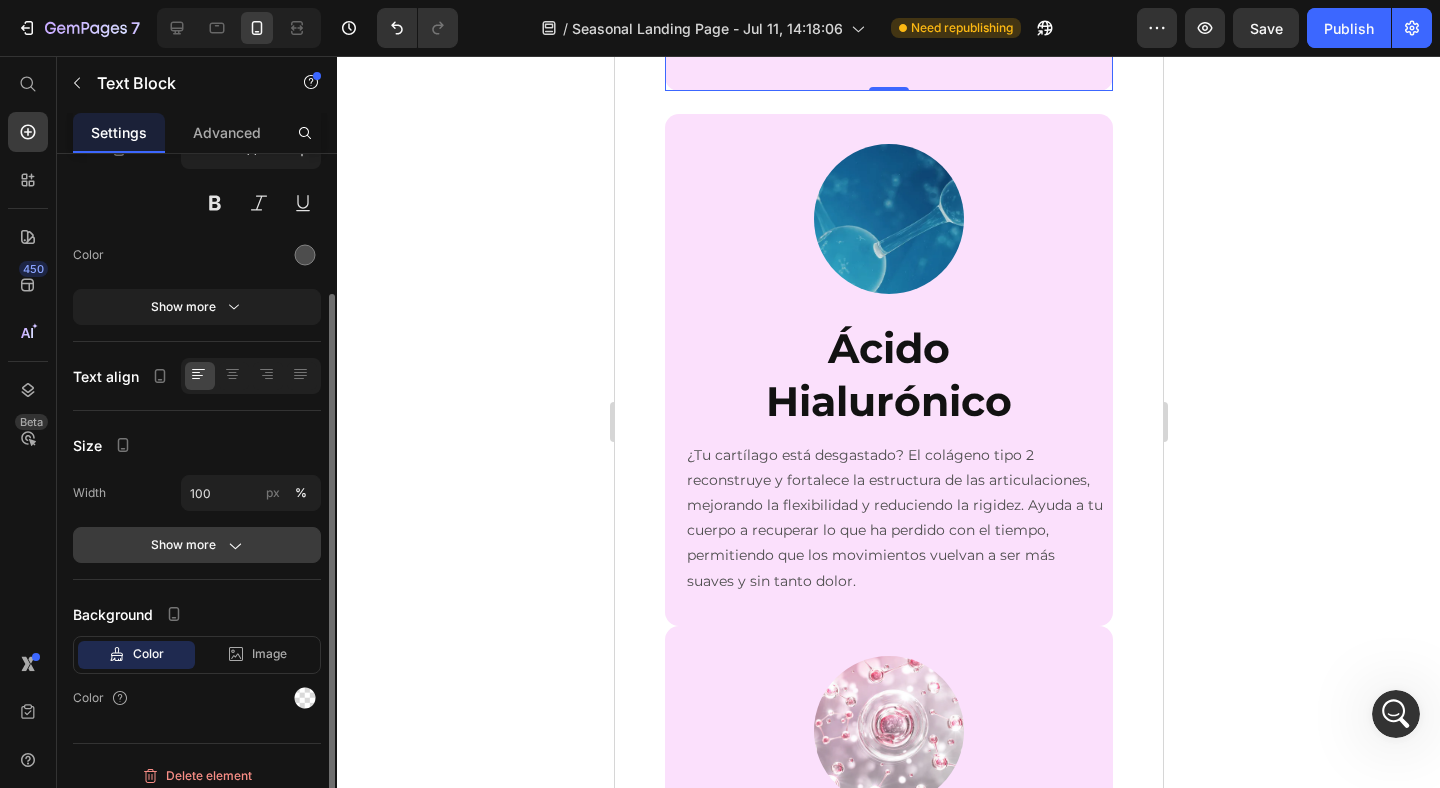 scroll, scrollTop: 204, scrollLeft: 0, axis: vertical 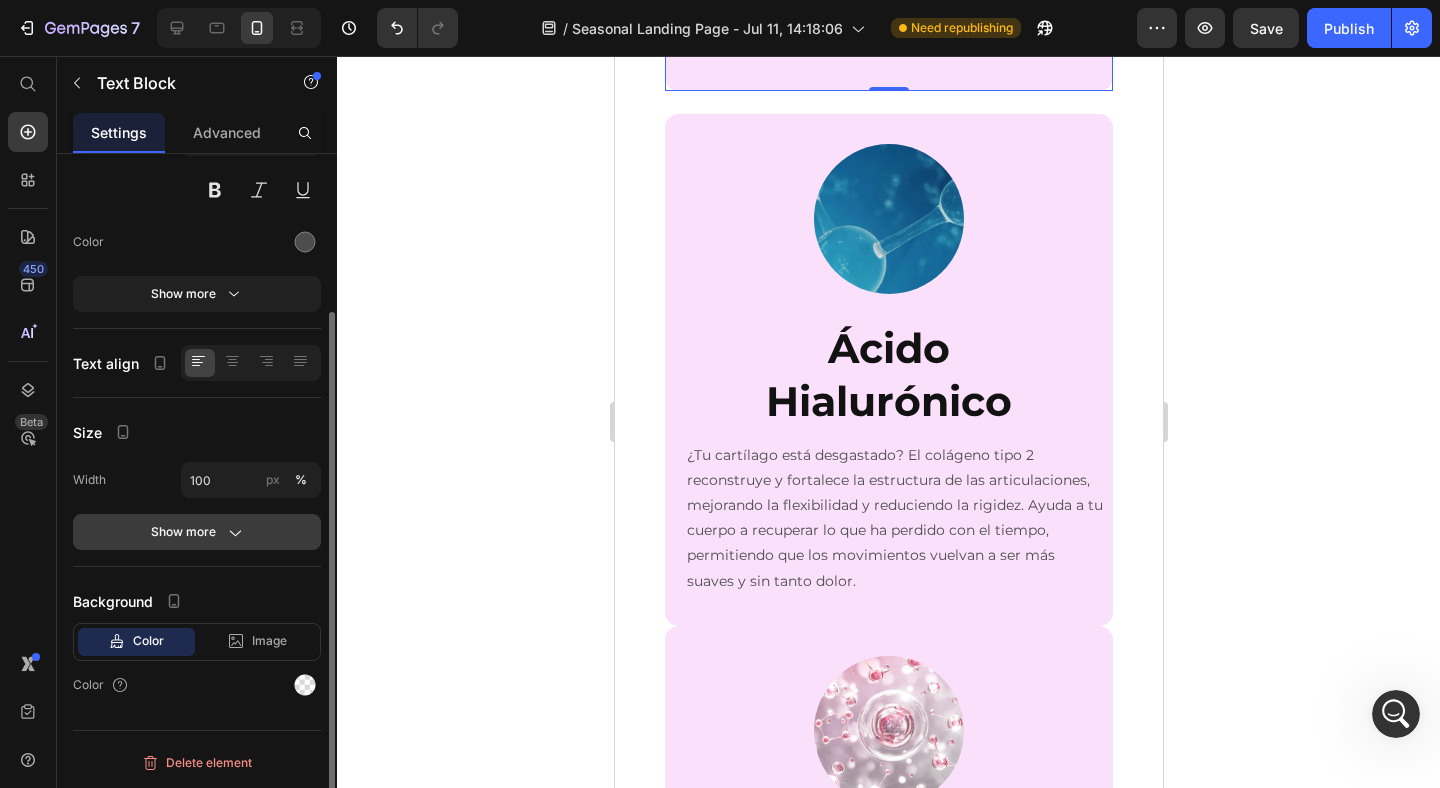 click 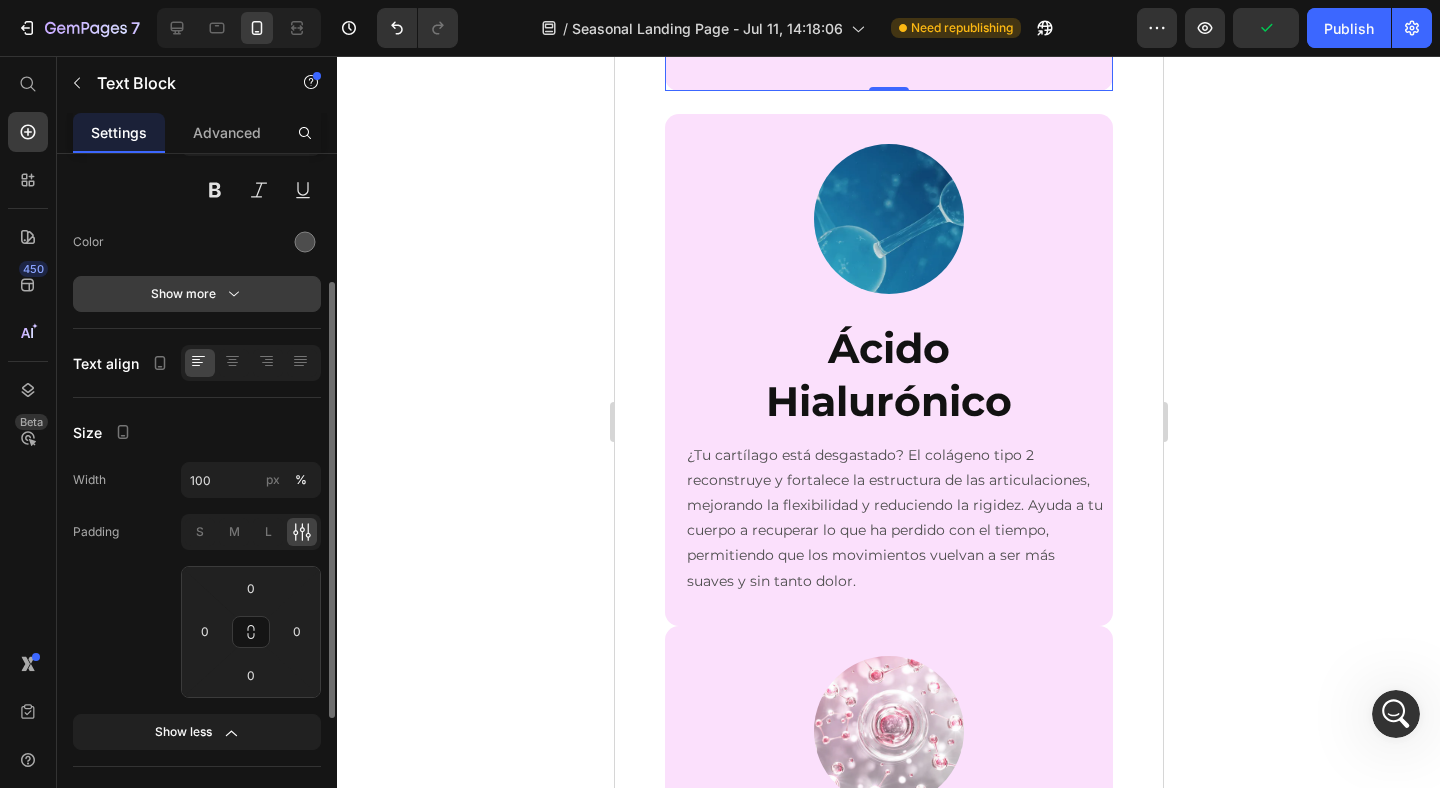 click on "Show more" at bounding box center [197, 294] 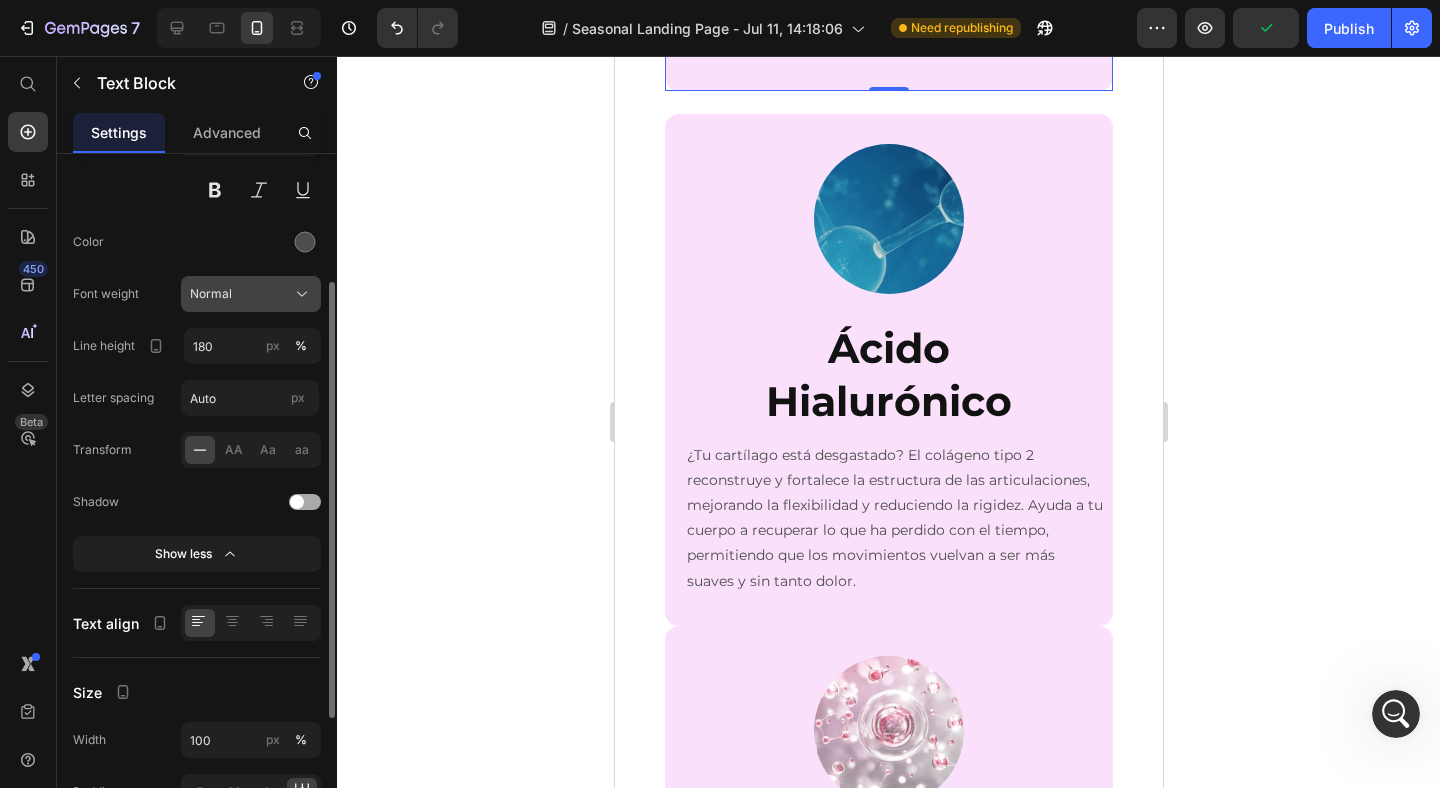 click 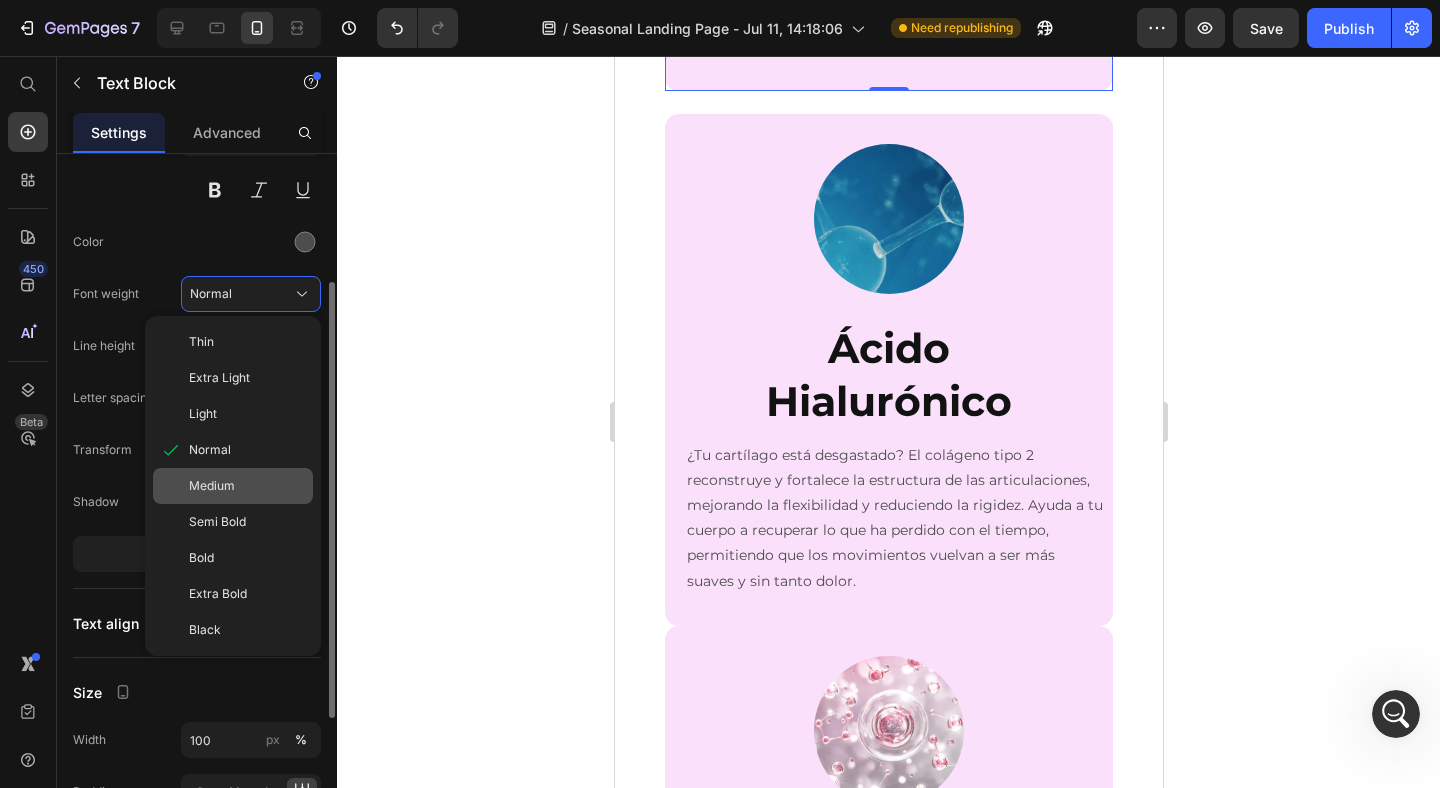 click on "Medium" at bounding box center (247, 486) 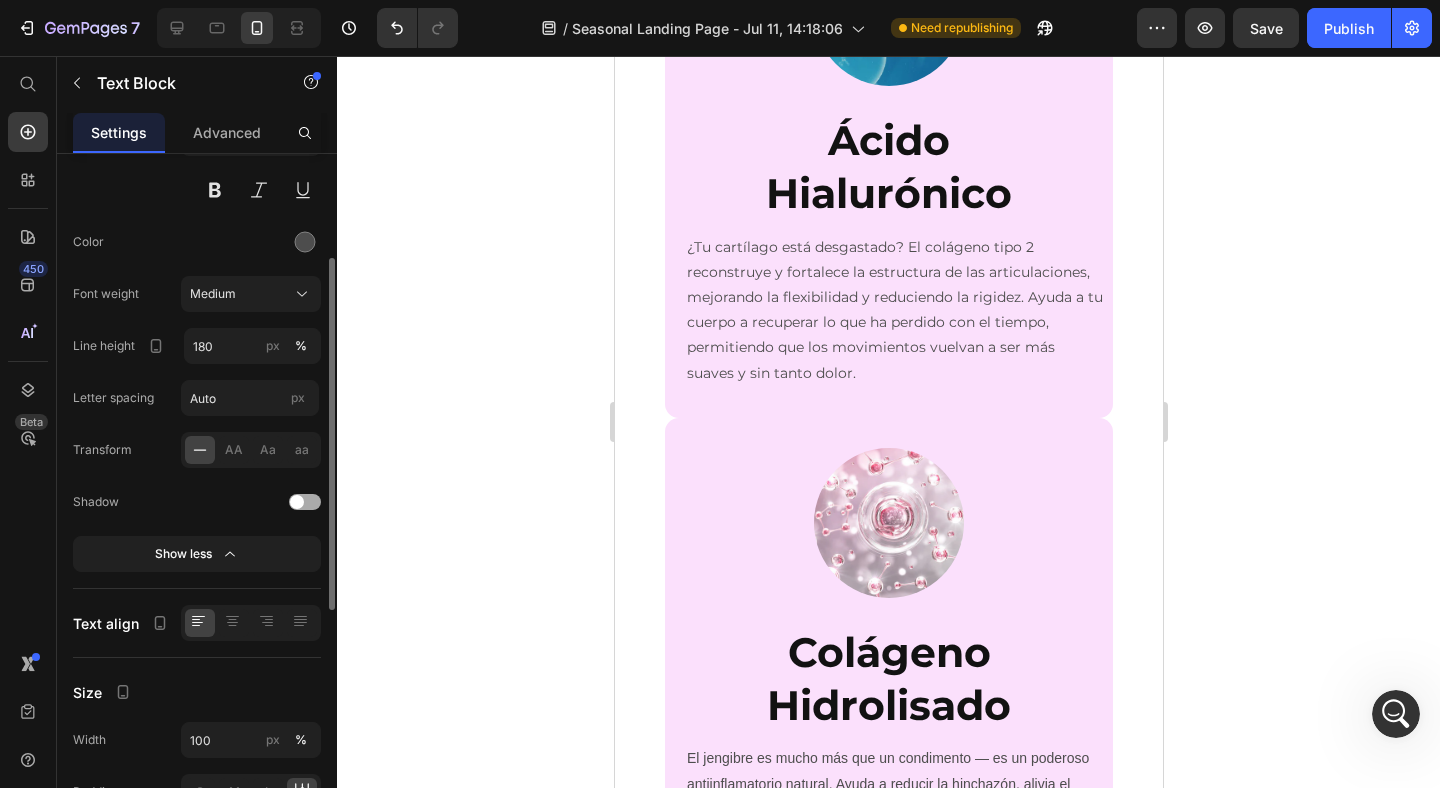 scroll, scrollTop: 5220, scrollLeft: 0, axis: vertical 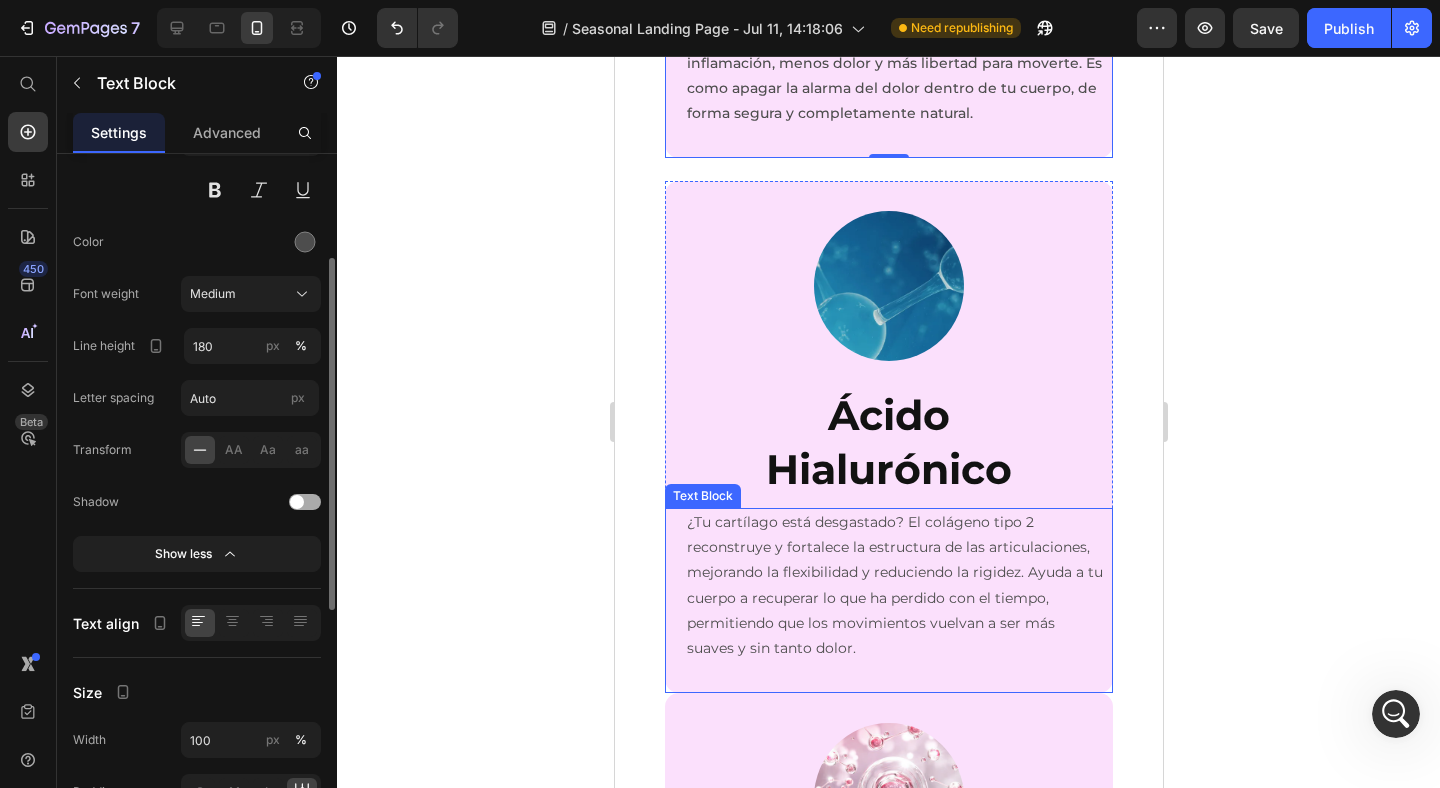 click on "¿Tu cartílago está desgastado? El colágeno tipo 2 reconstruye y fortalece la estructura de las articulaciones, mejorando la flexibilidad y reduciendo la rigidez. Ayuda a tu cuerpo a recuperar lo que ha perdido con el tiempo, permitiendo que los movimientos vuelvan a ser más suaves y sin tanto dolor." at bounding box center [894, 585] 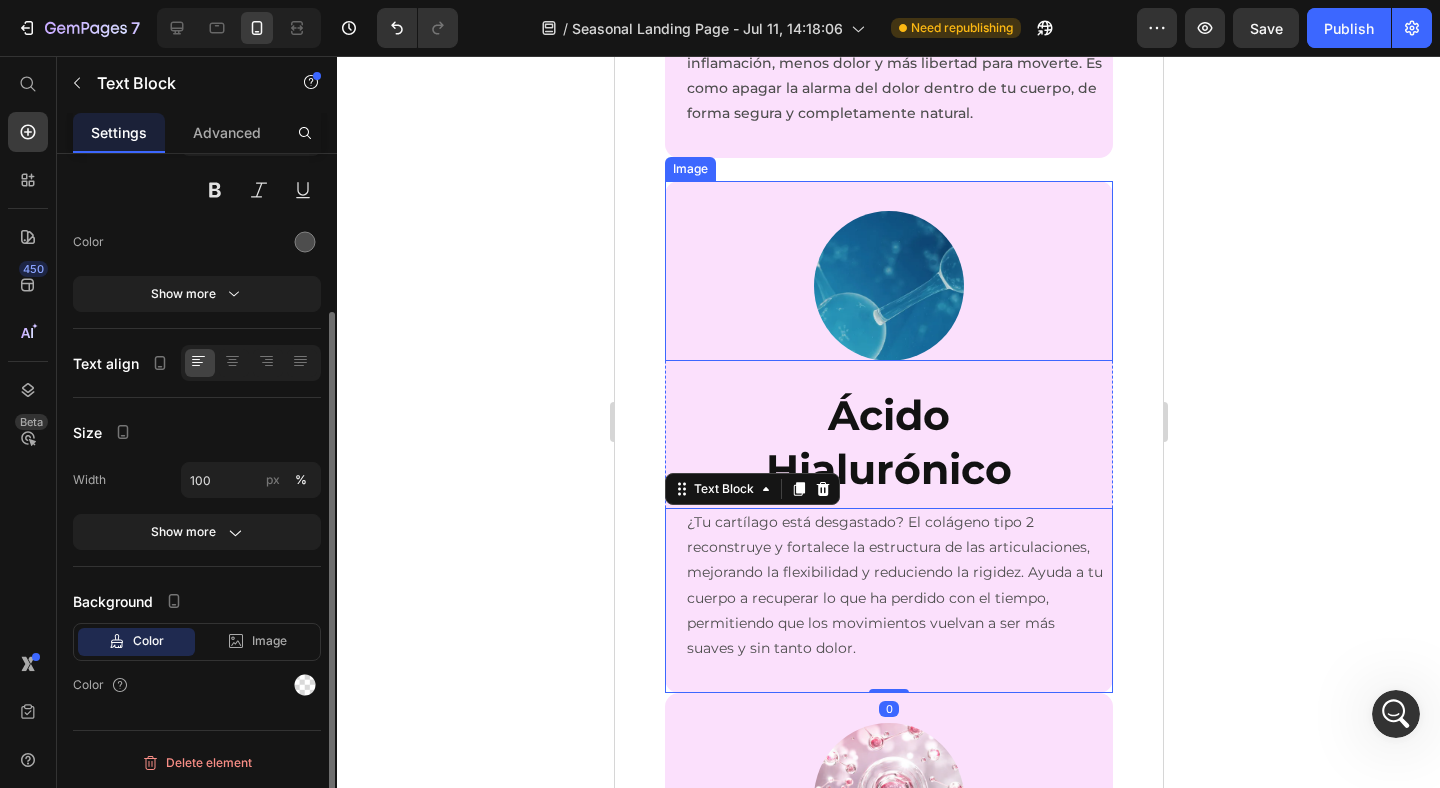 click at bounding box center (888, 271) 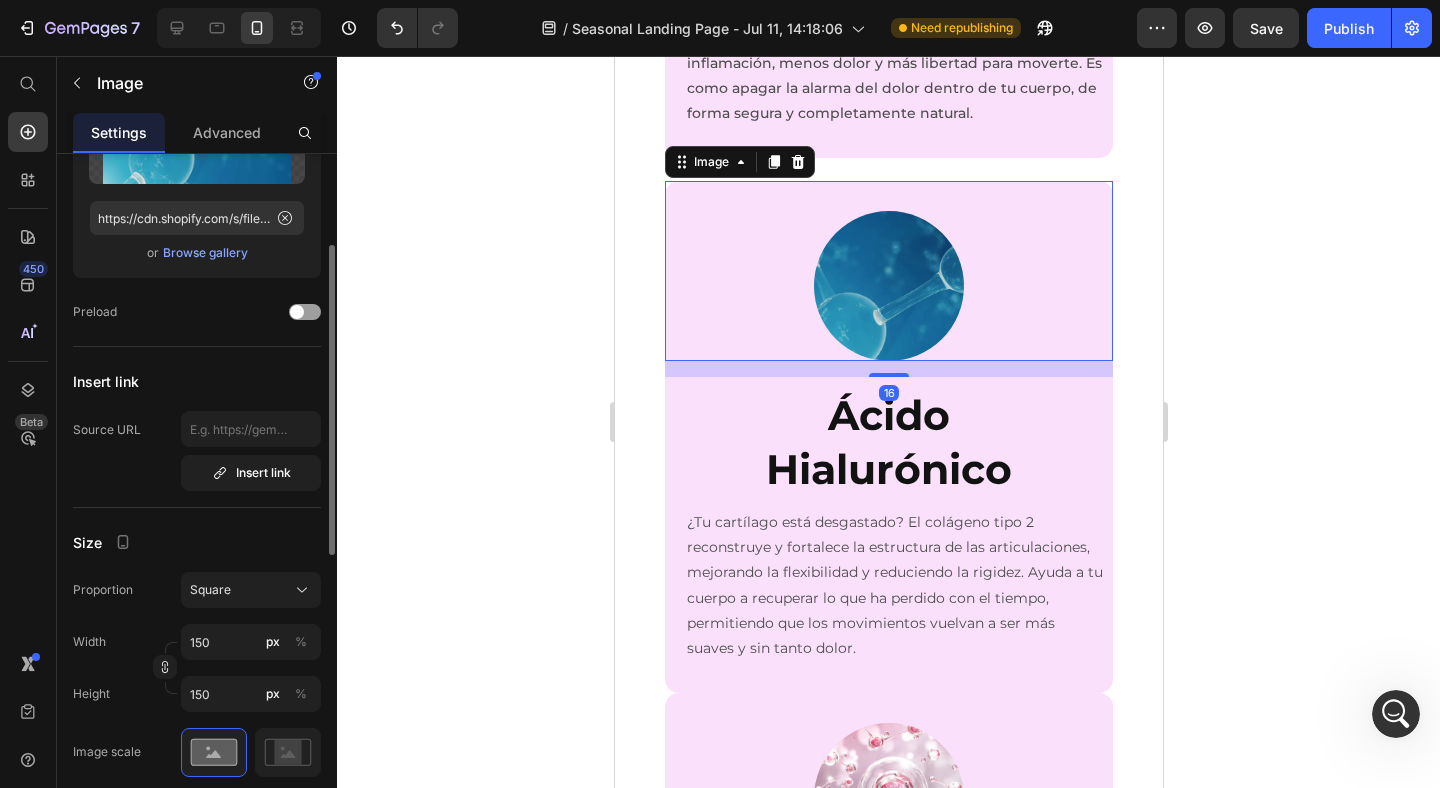 scroll, scrollTop: 0, scrollLeft: 0, axis: both 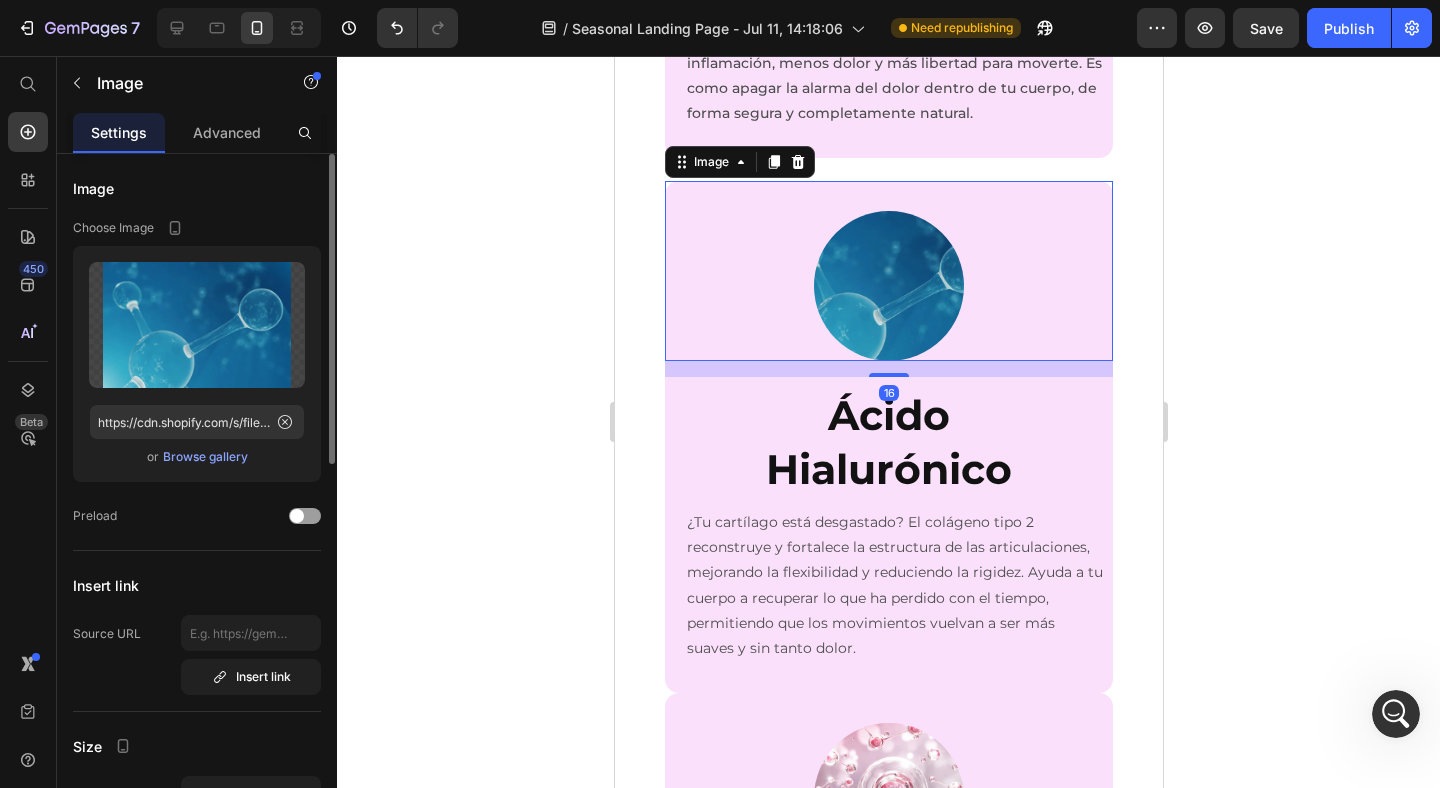 click on "Ácido  Hialurónico" at bounding box center (888, 442) 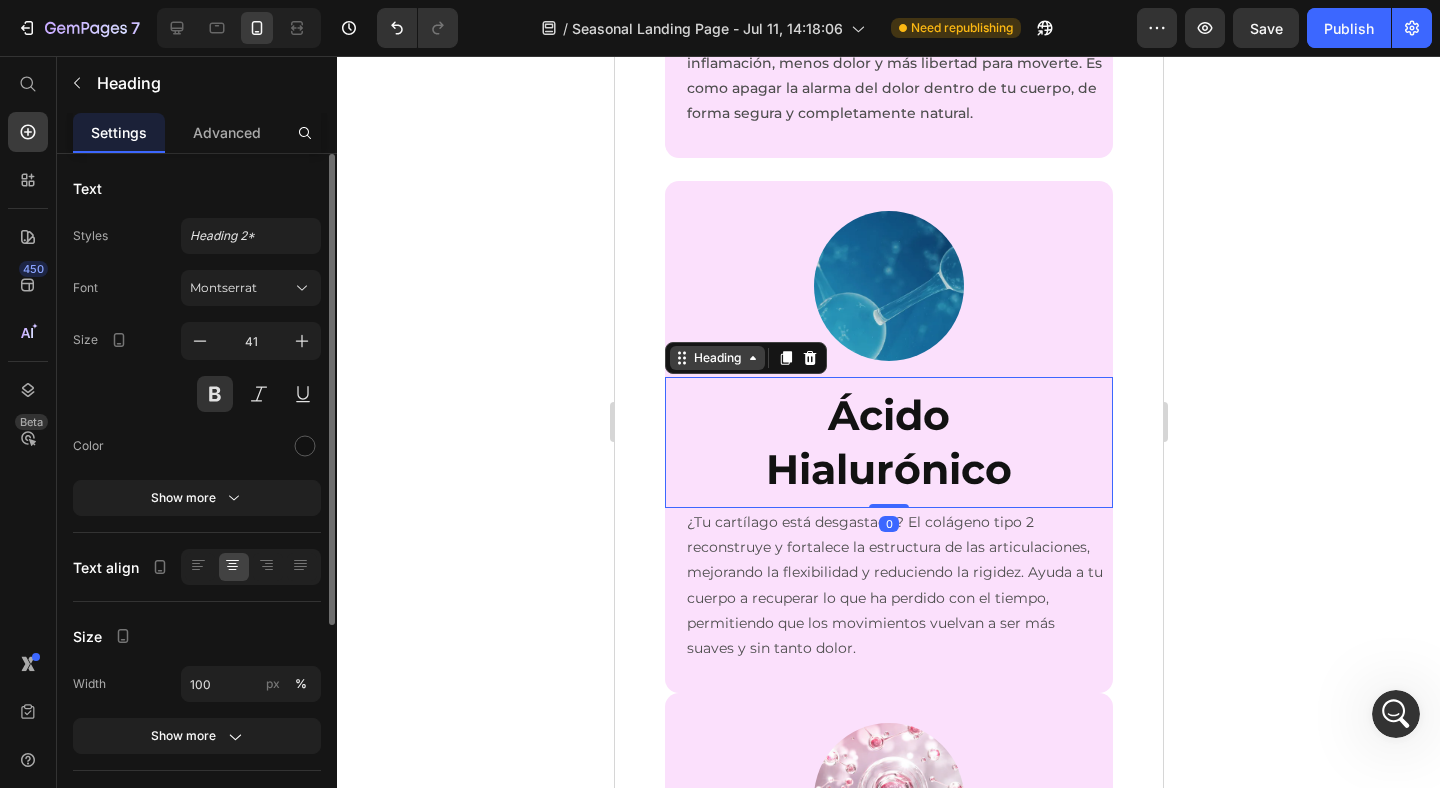 click on "Heading" at bounding box center (716, 358) 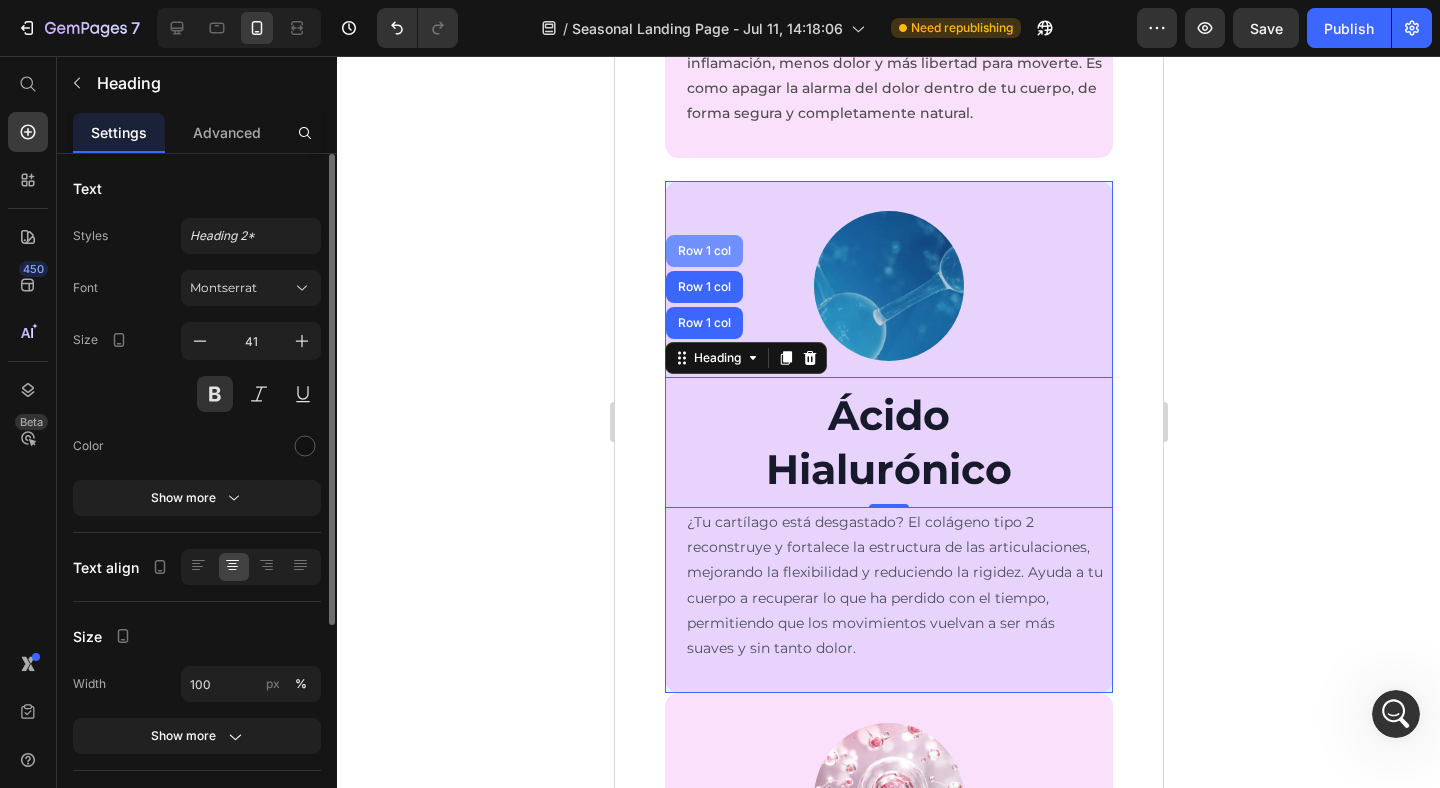 click on "Row 1 col" at bounding box center (703, 251) 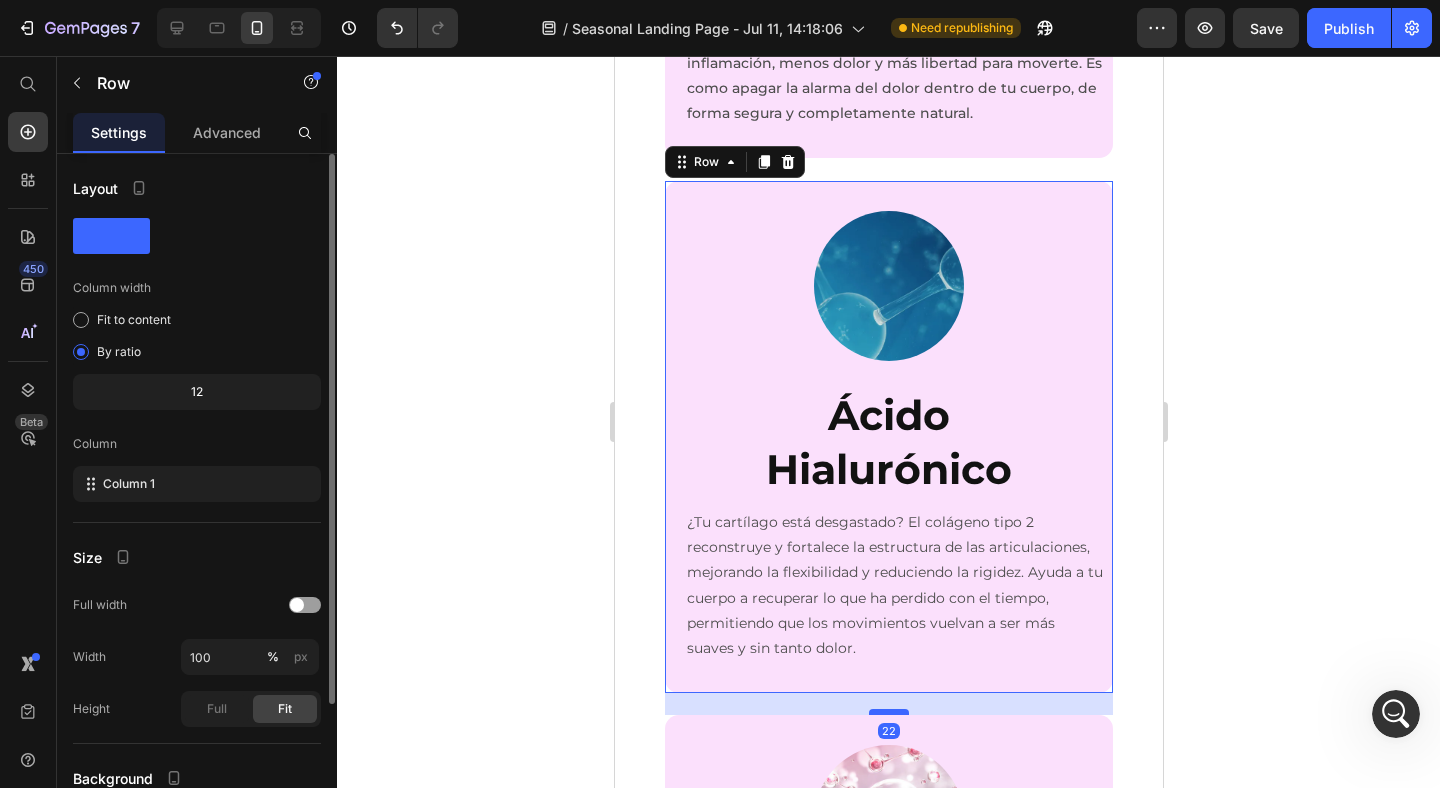 drag, startPoint x: 881, startPoint y: 692, endPoint x: 878, endPoint y: 714, distance: 22.203604 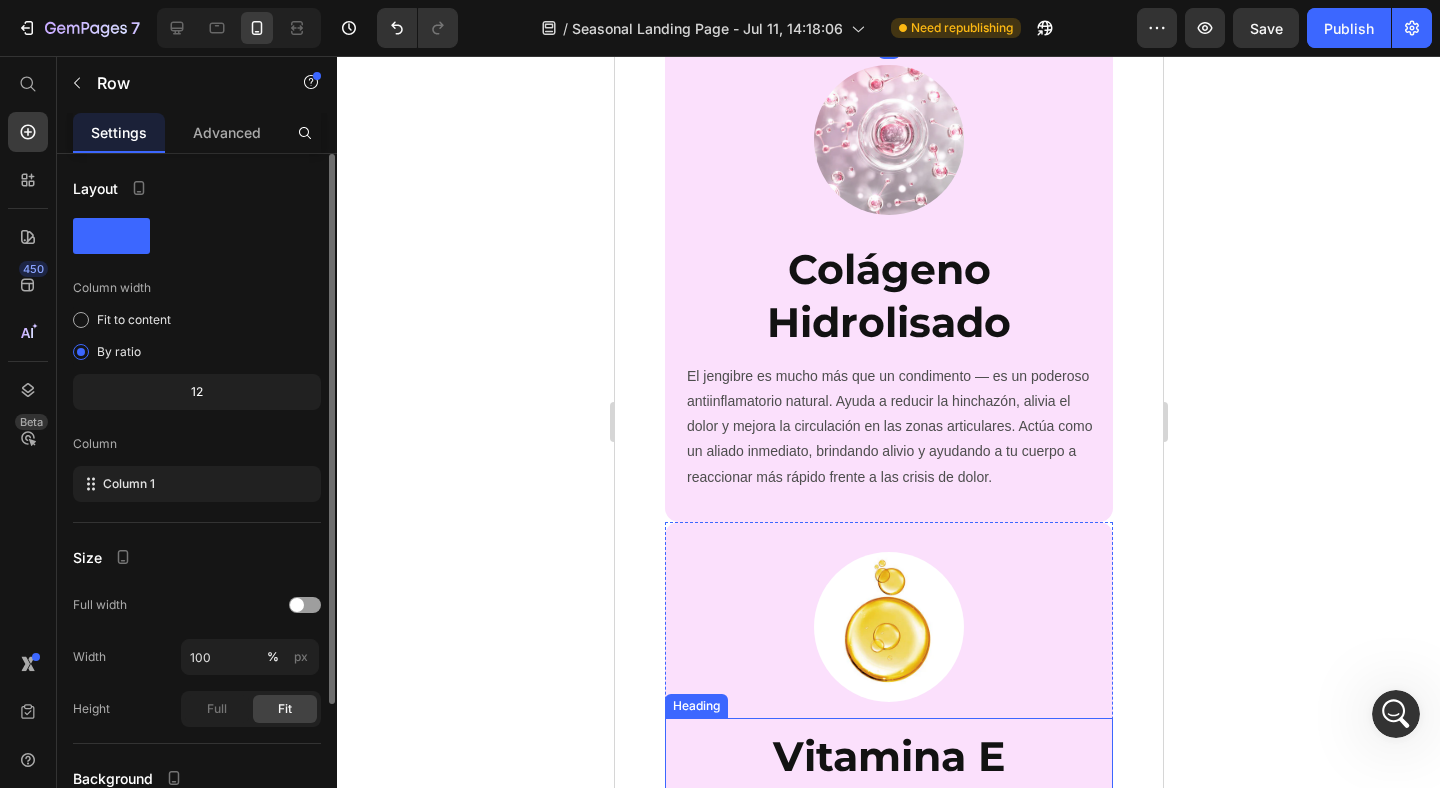 scroll, scrollTop: 5792, scrollLeft: 0, axis: vertical 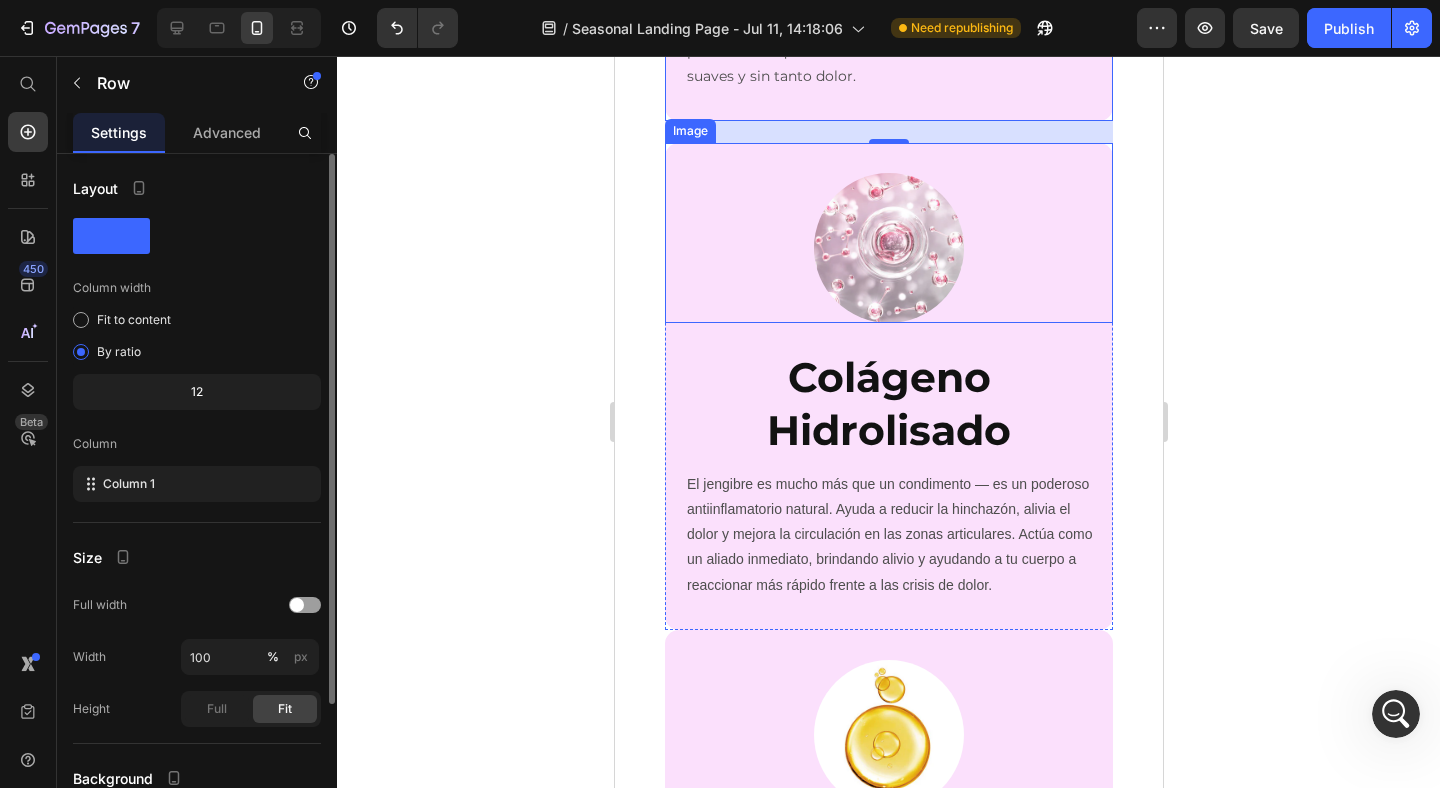 click at bounding box center [888, 233] 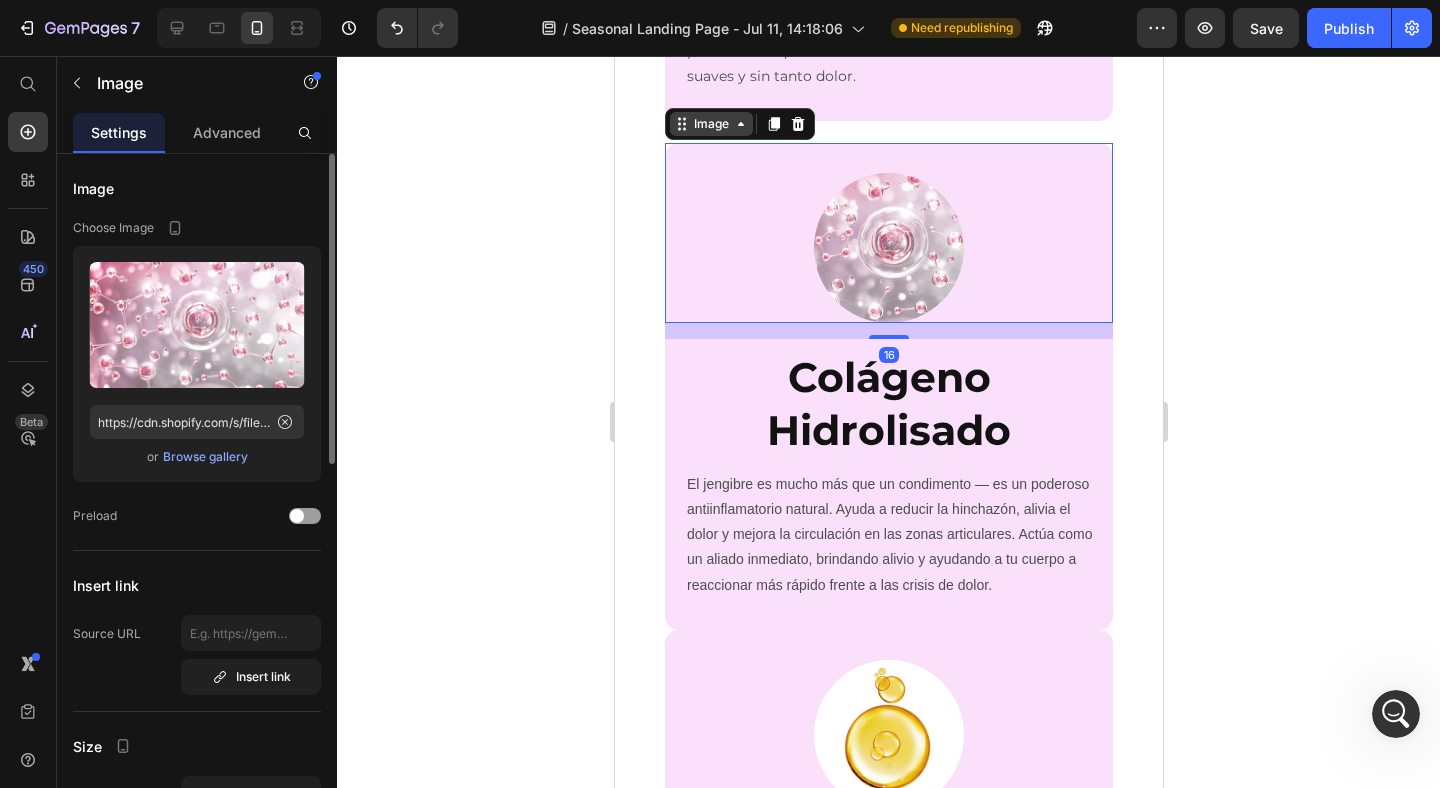 click on "Image" at bounding box center [710, 124] 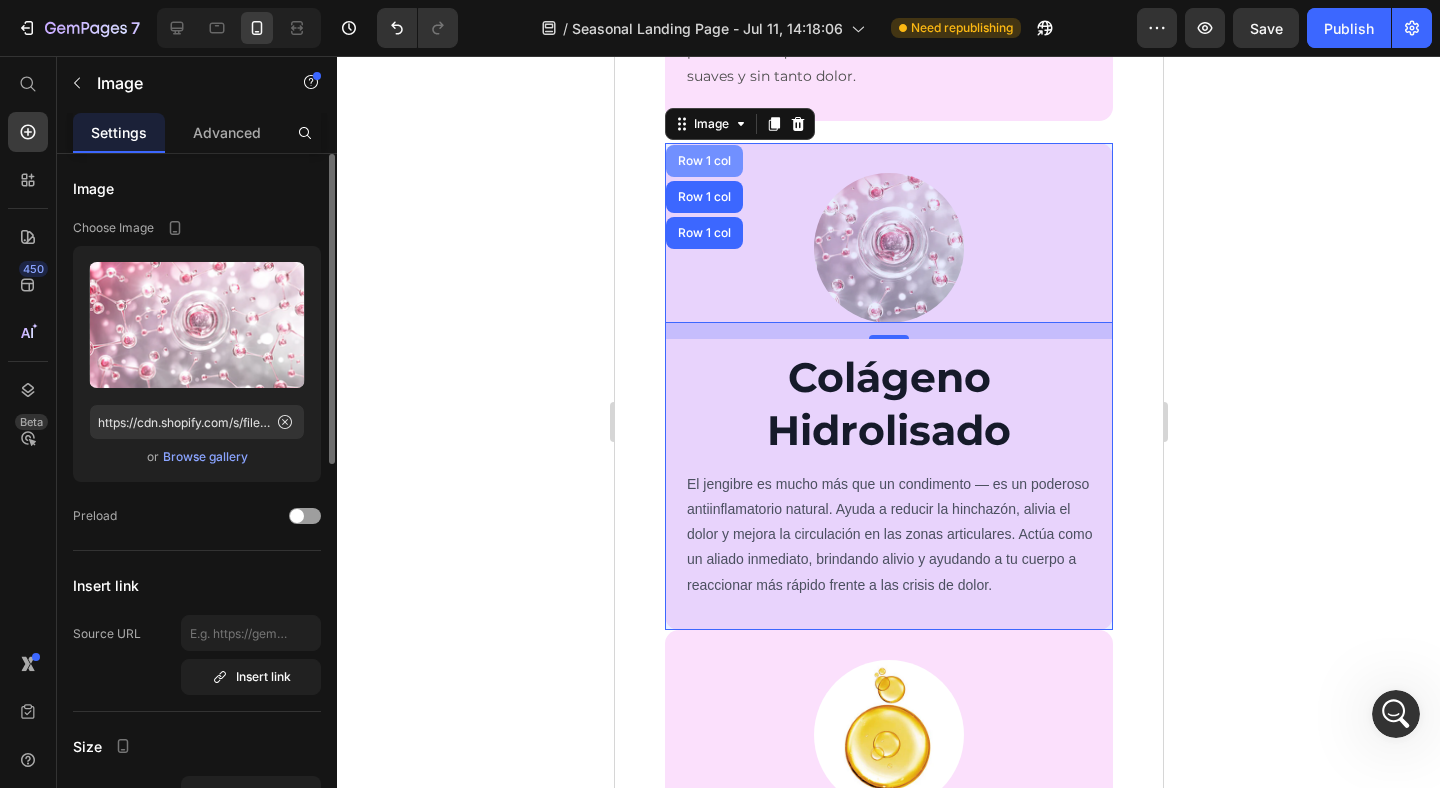 click on "Row 1 col" at bounding box center [703, 161] 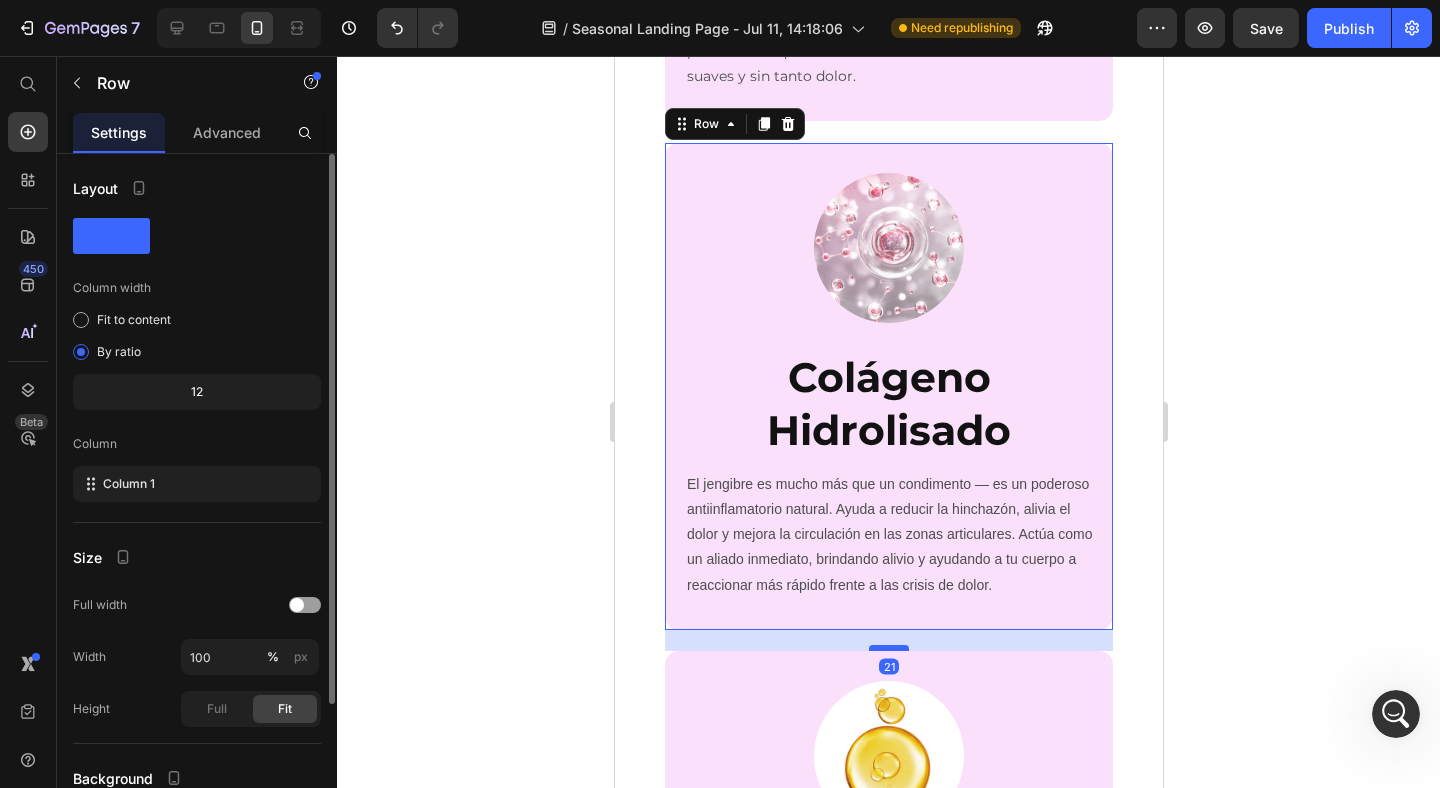 drag, startPoint x: 896, startPoint y: 626, endPoint x: 892, endPoint y: 647, distance: 21.377558 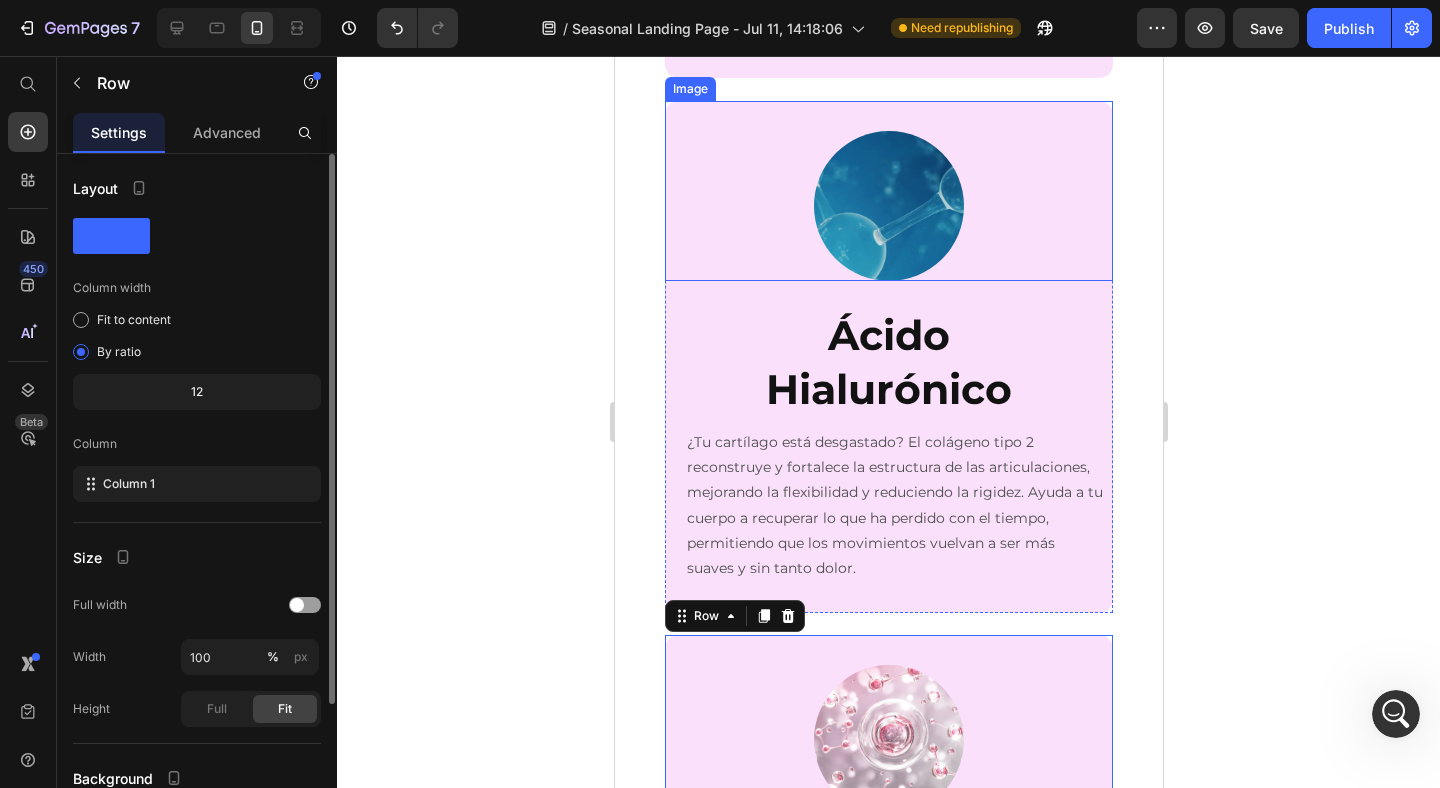 scroll, scrollTop: 5342, scrollLeft: 0, axis: vertical 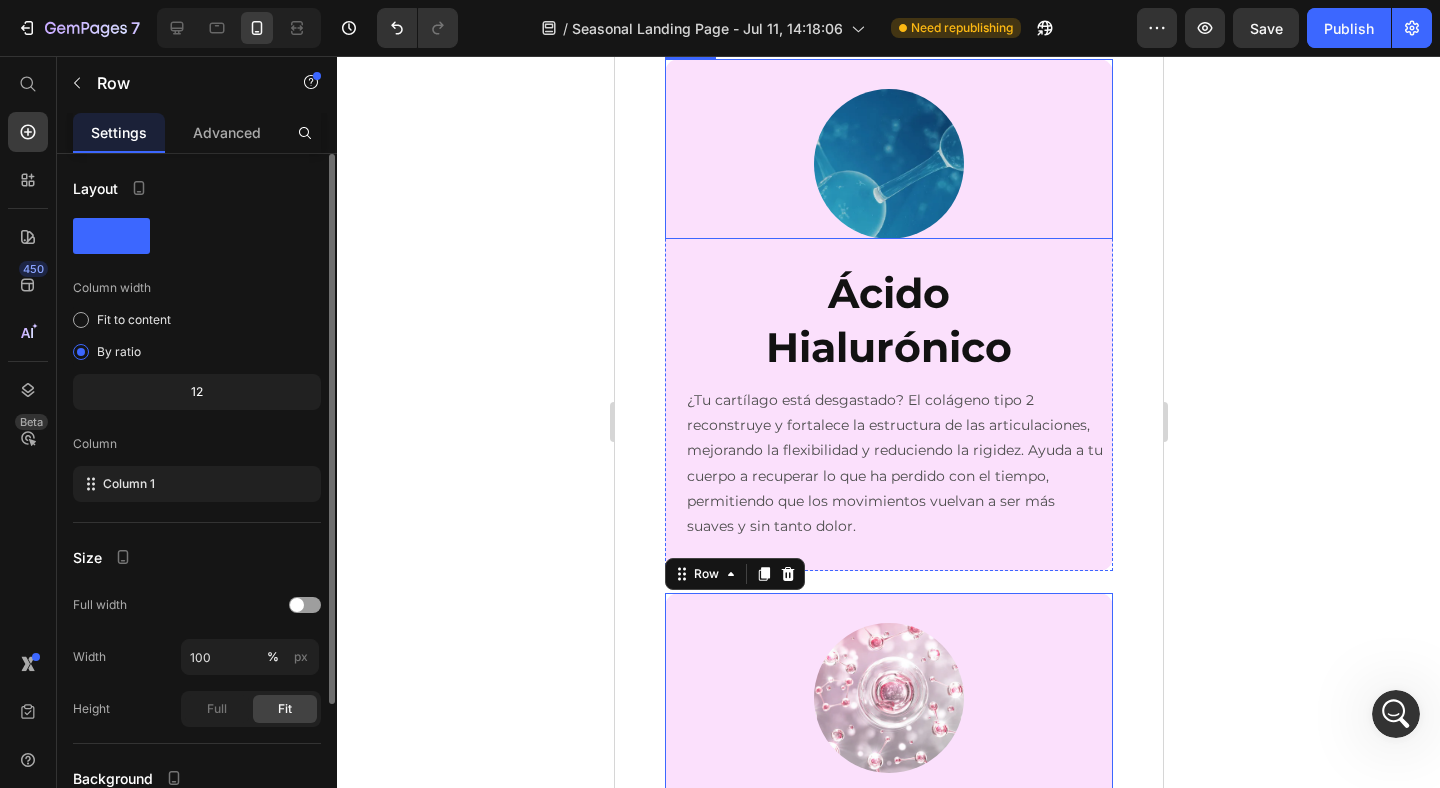 click on "¿Tu cartílago está desgastado? El colágeno tipo 2 reconstruye y fortalece la estructura de las articulaciones, mejorando la flexibilidad y reduciendo la rigidez. Ayuda a tu cuerpo a recuperar lo que ha perdido con el tiempo, permitiendo que los movimientos vuelvan a ser más suaves y sin tanto dolor." at bounding box center [894, 463] 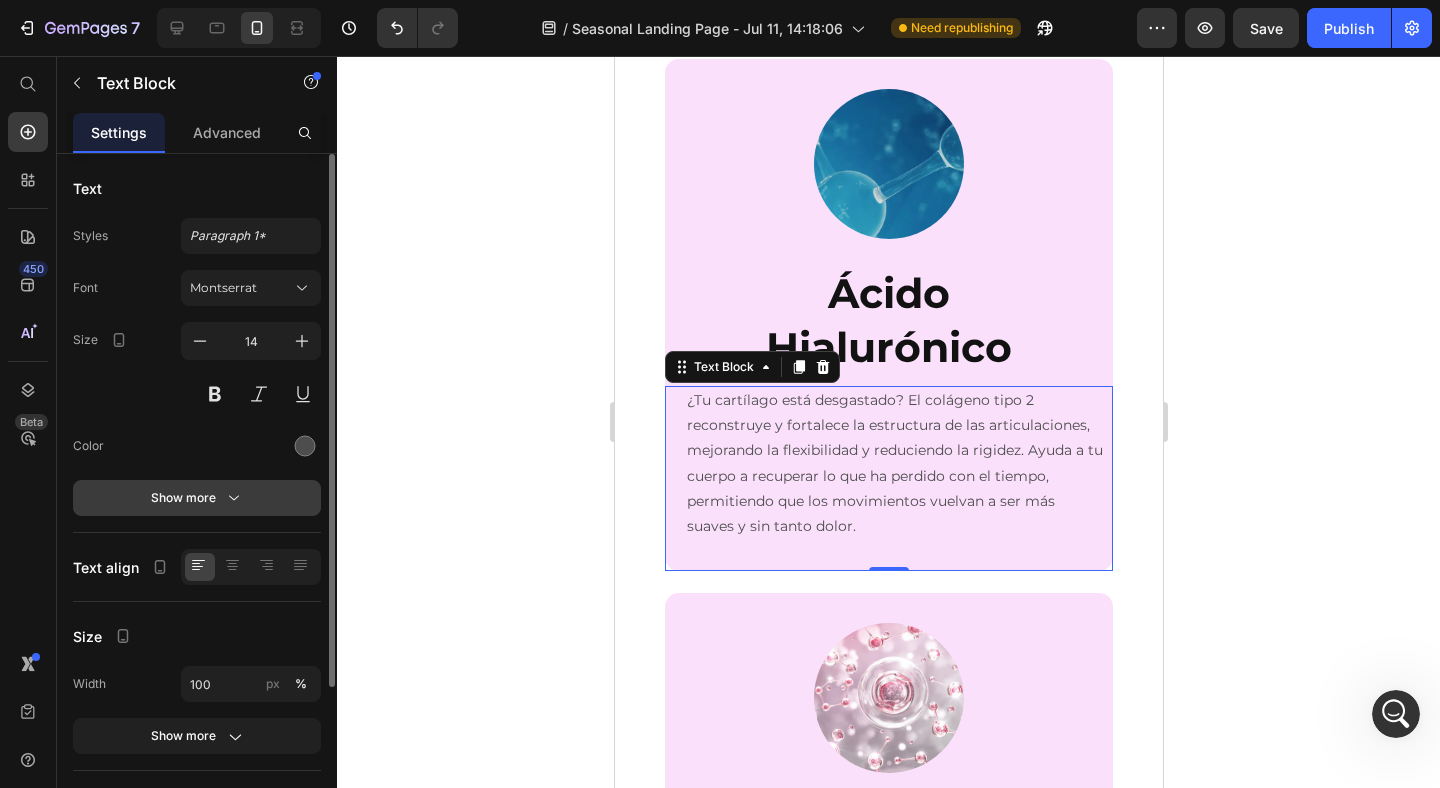 click on "Show more" at bounding box center [197, 498] 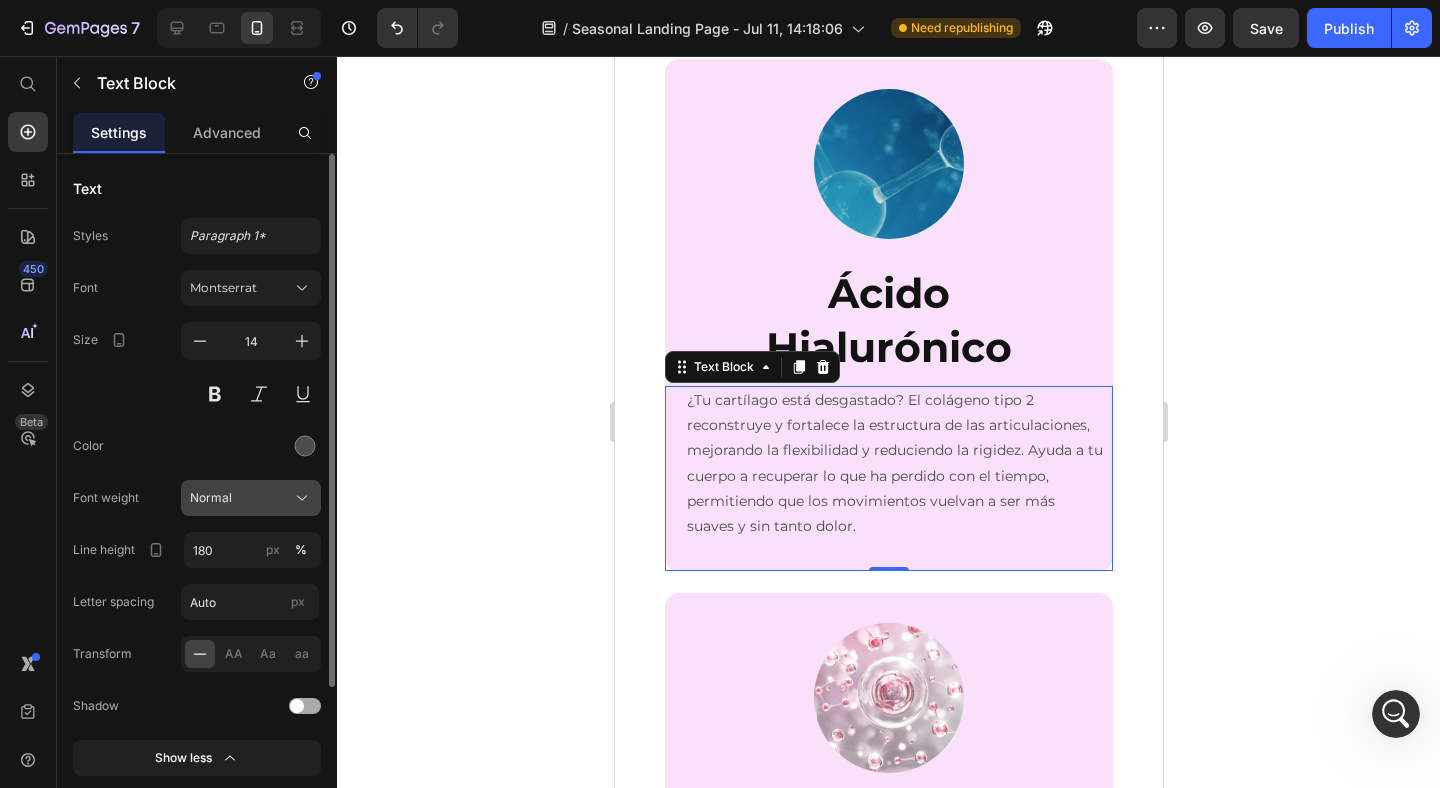 click on "Normal" at bounding box center (251, 498) 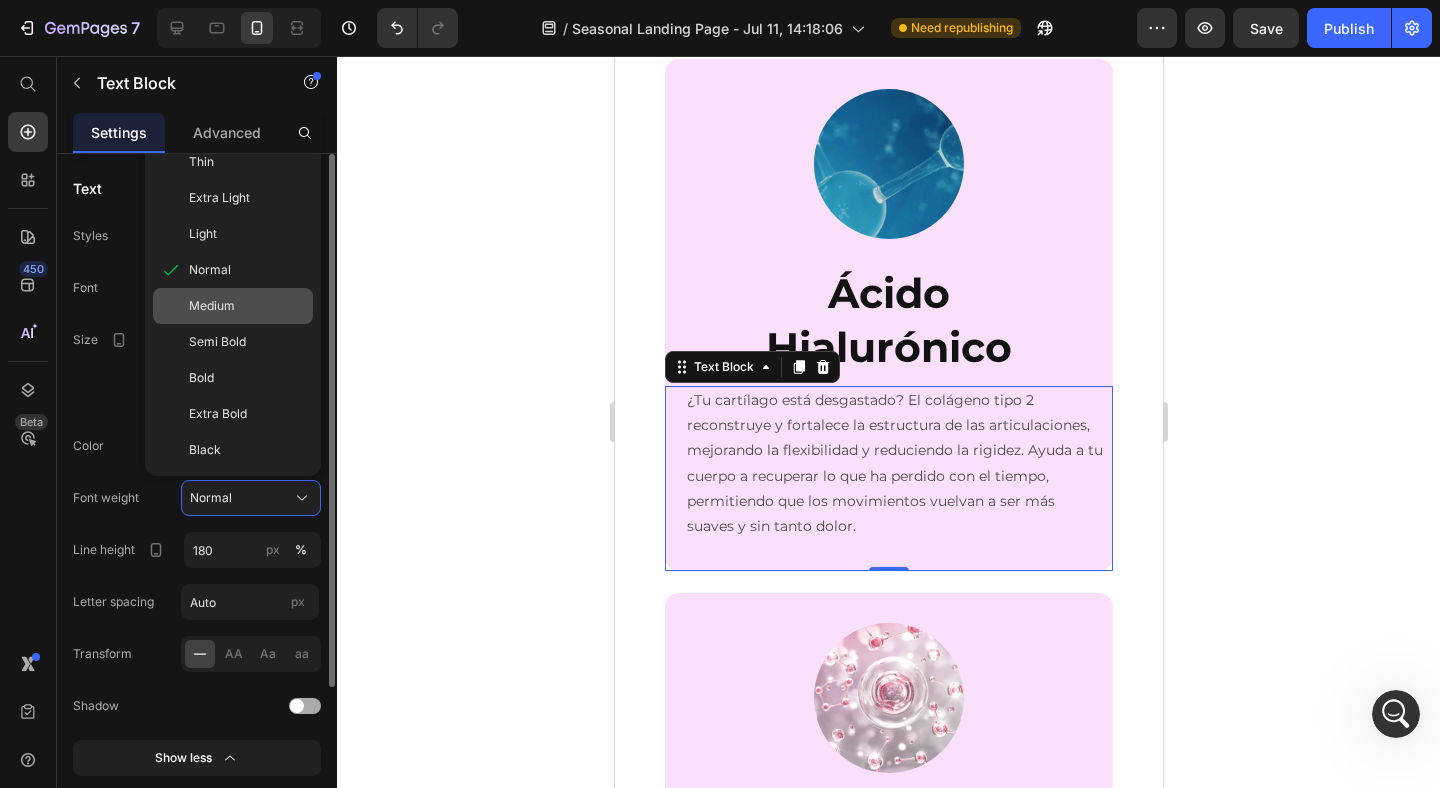 click on "Medium" at bounding box center (247, 306) 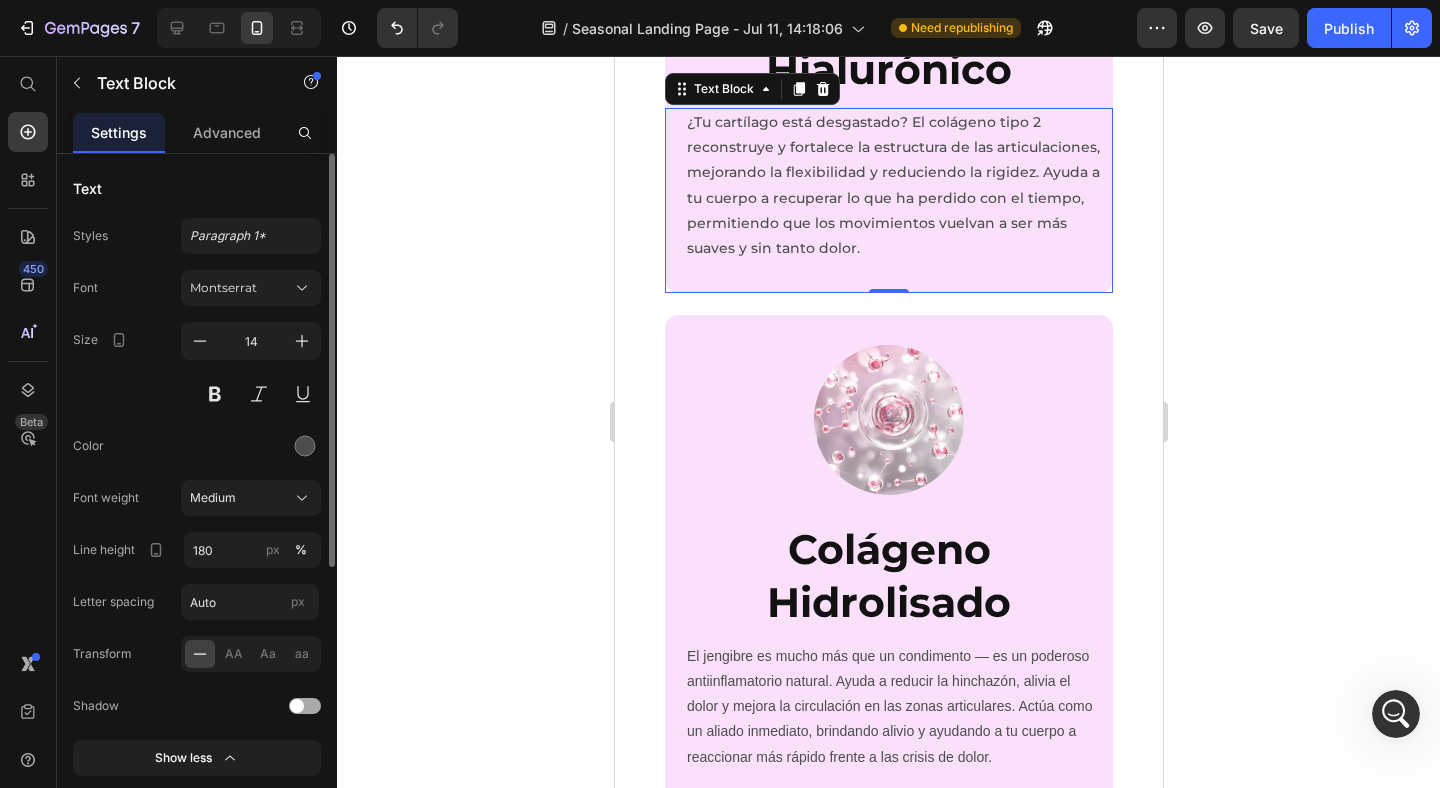 scroll, scrollTop: 5743, scrollLeft: 0, axis: vertical 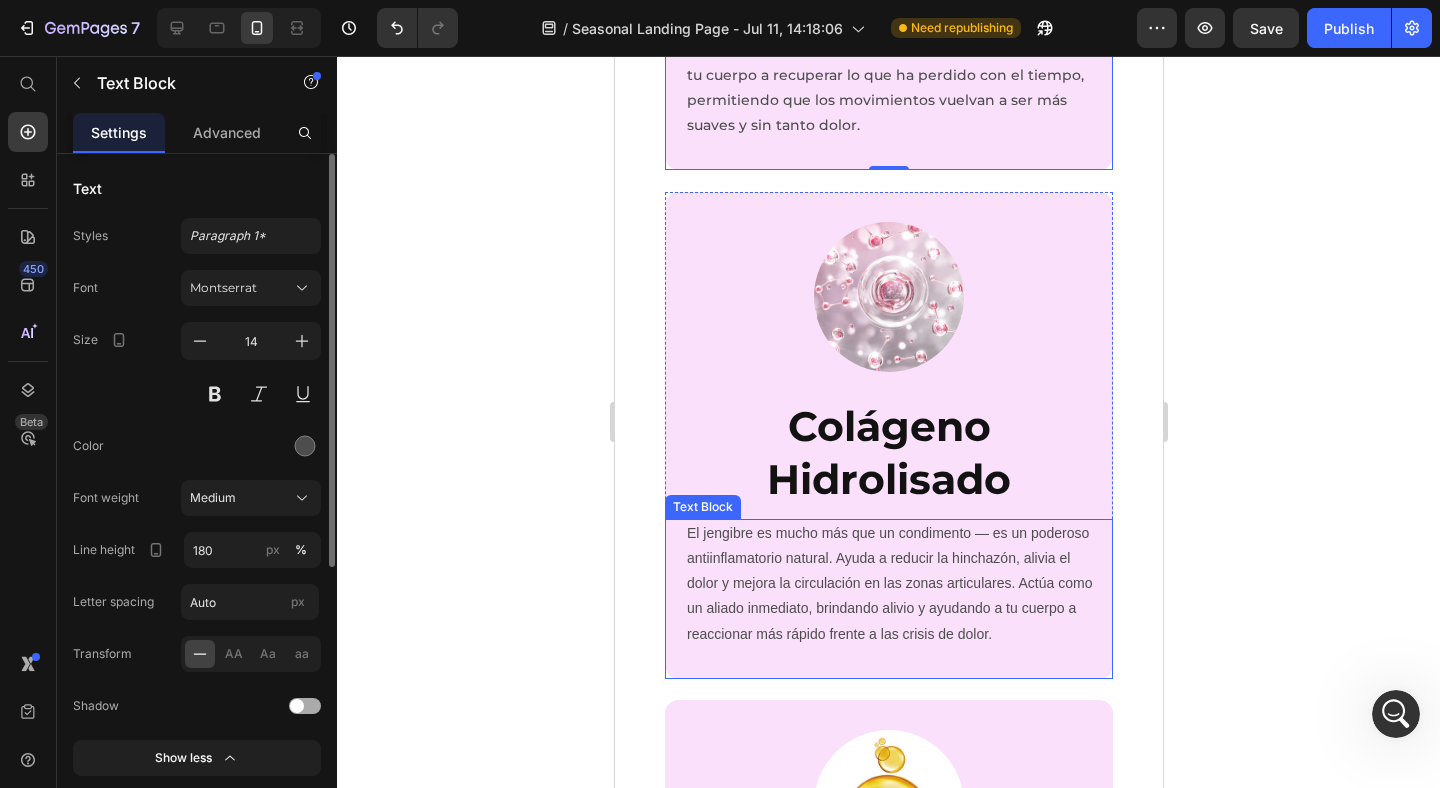 click on "El jengibre es mucho más que un condimento — es un poderoso antiinflamatorio natural. Ayuda a reducir la hinchazón, alivia el dolor y mejora la circulación en las zonas articulares. Actúa como un aliado inmediato, brindando alivio y ayudando a tu cuerpo a reaccionar más rápido frente a las crisis de dolor." at bounding box center [894, 584] 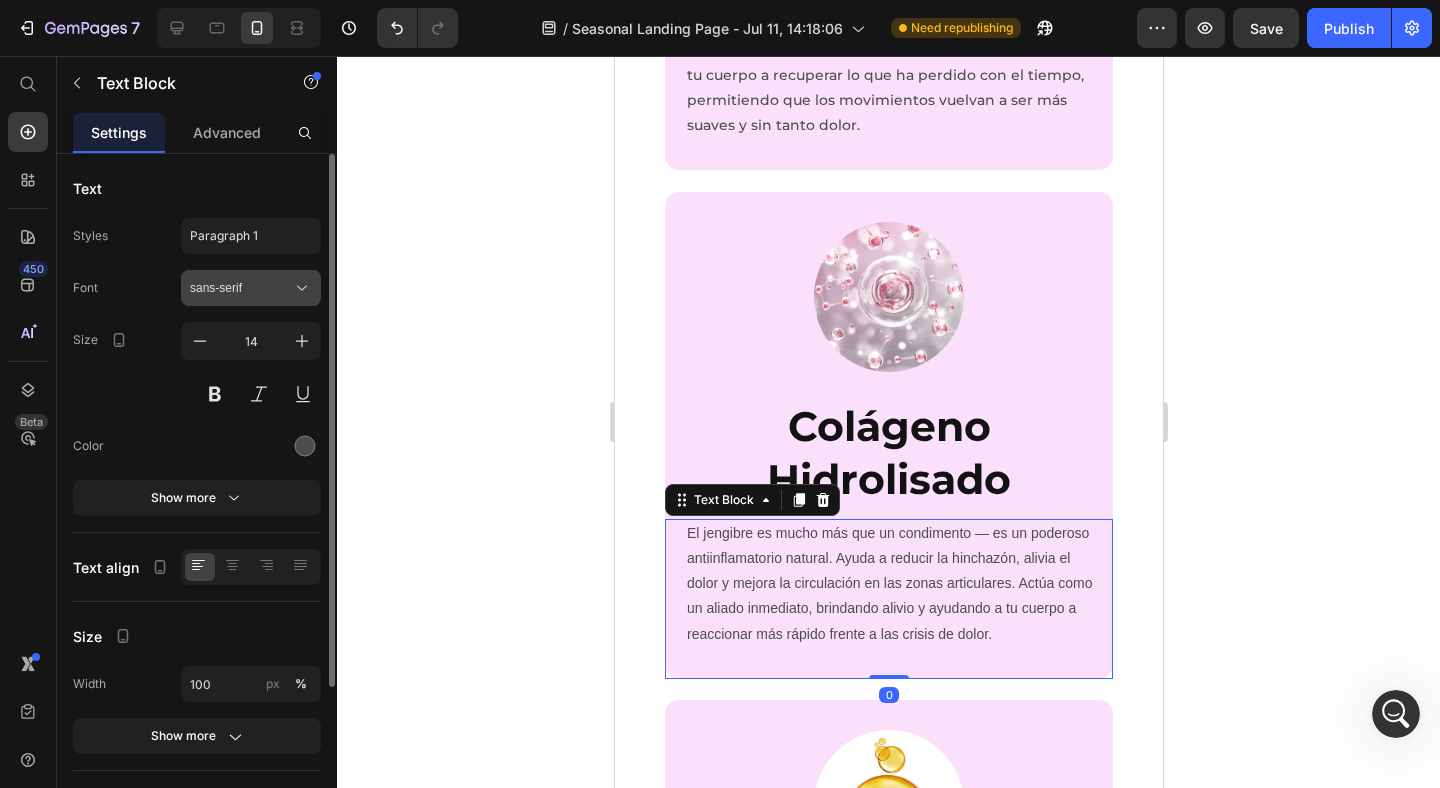 click on "sans-serif" at bounding box center [241, 288] 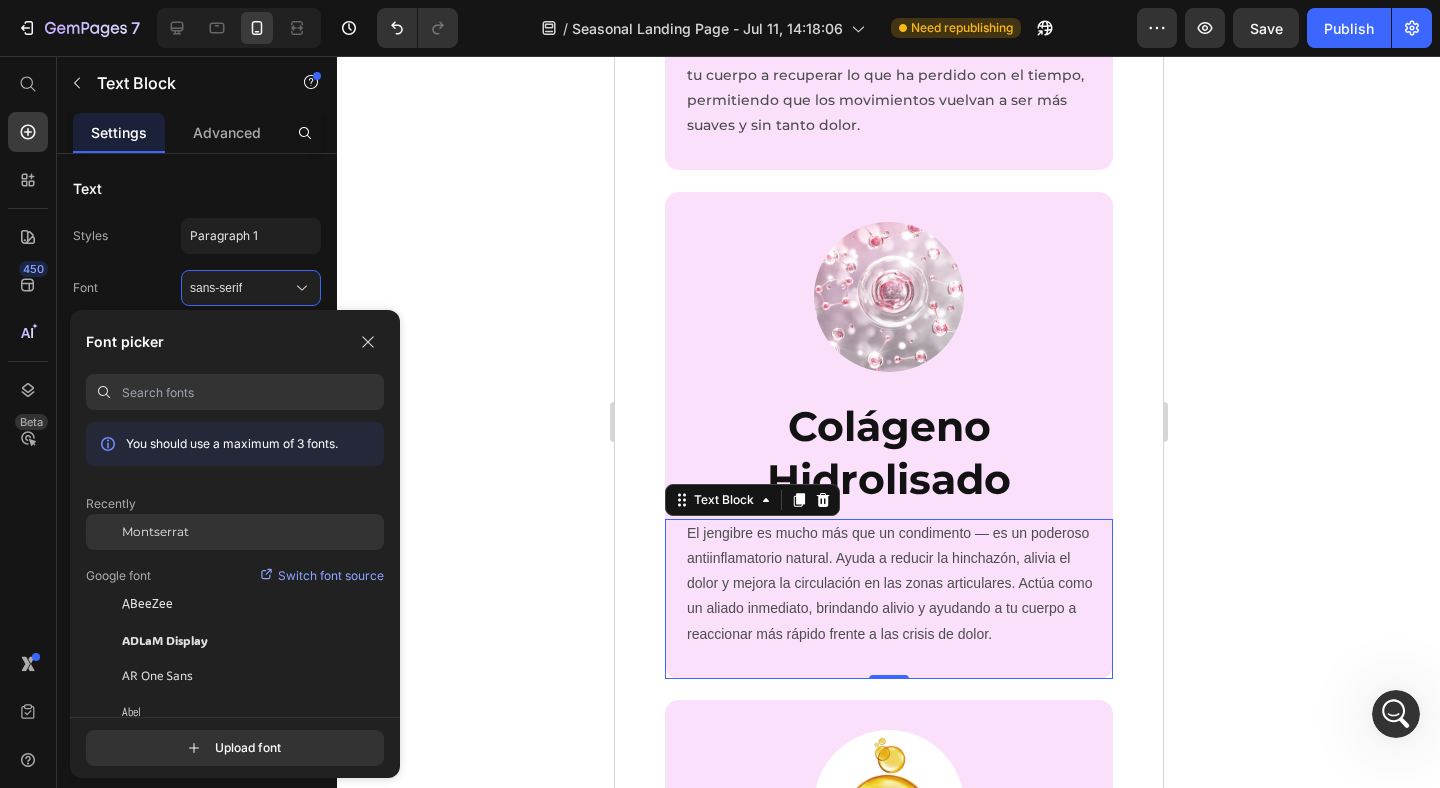 click on "Montserrat" 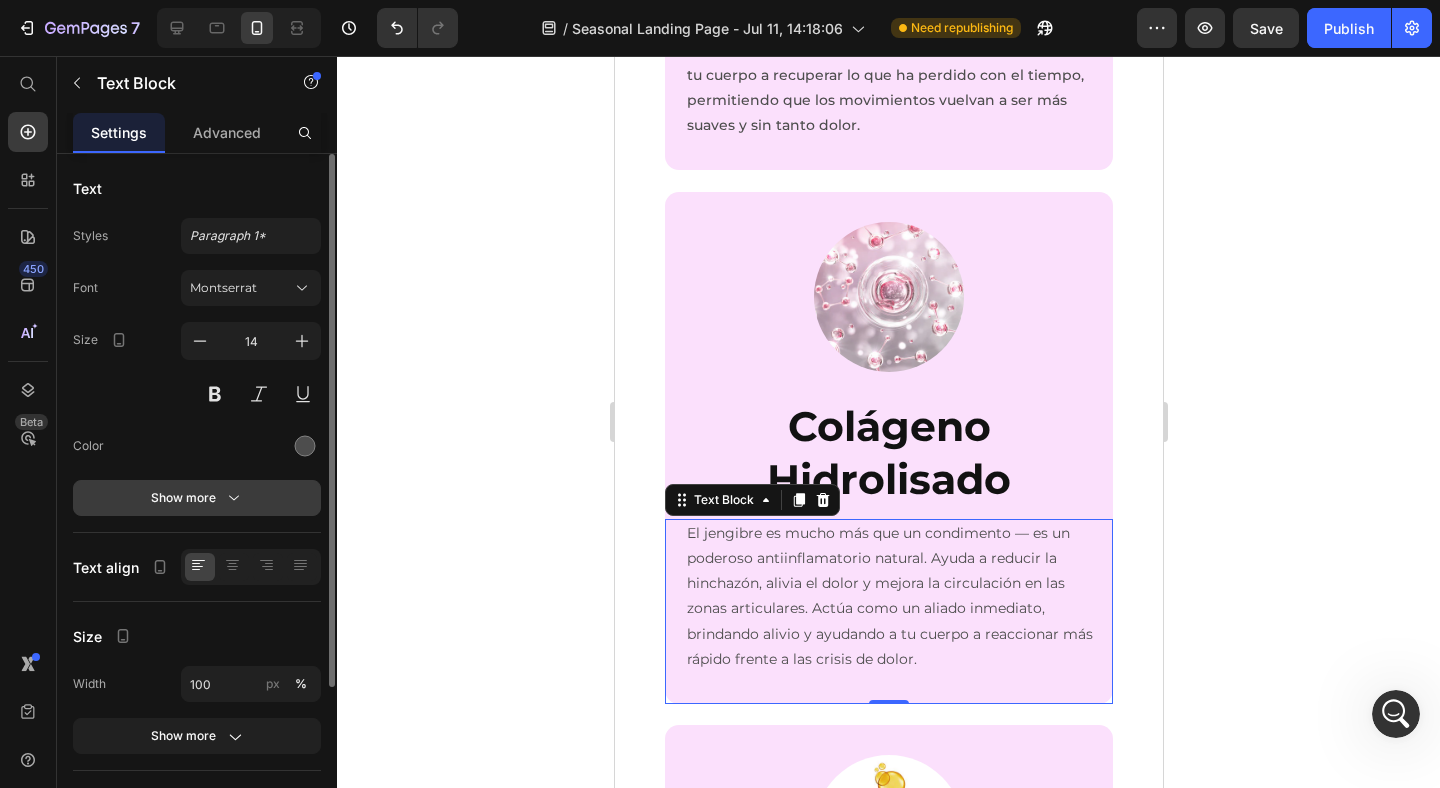click 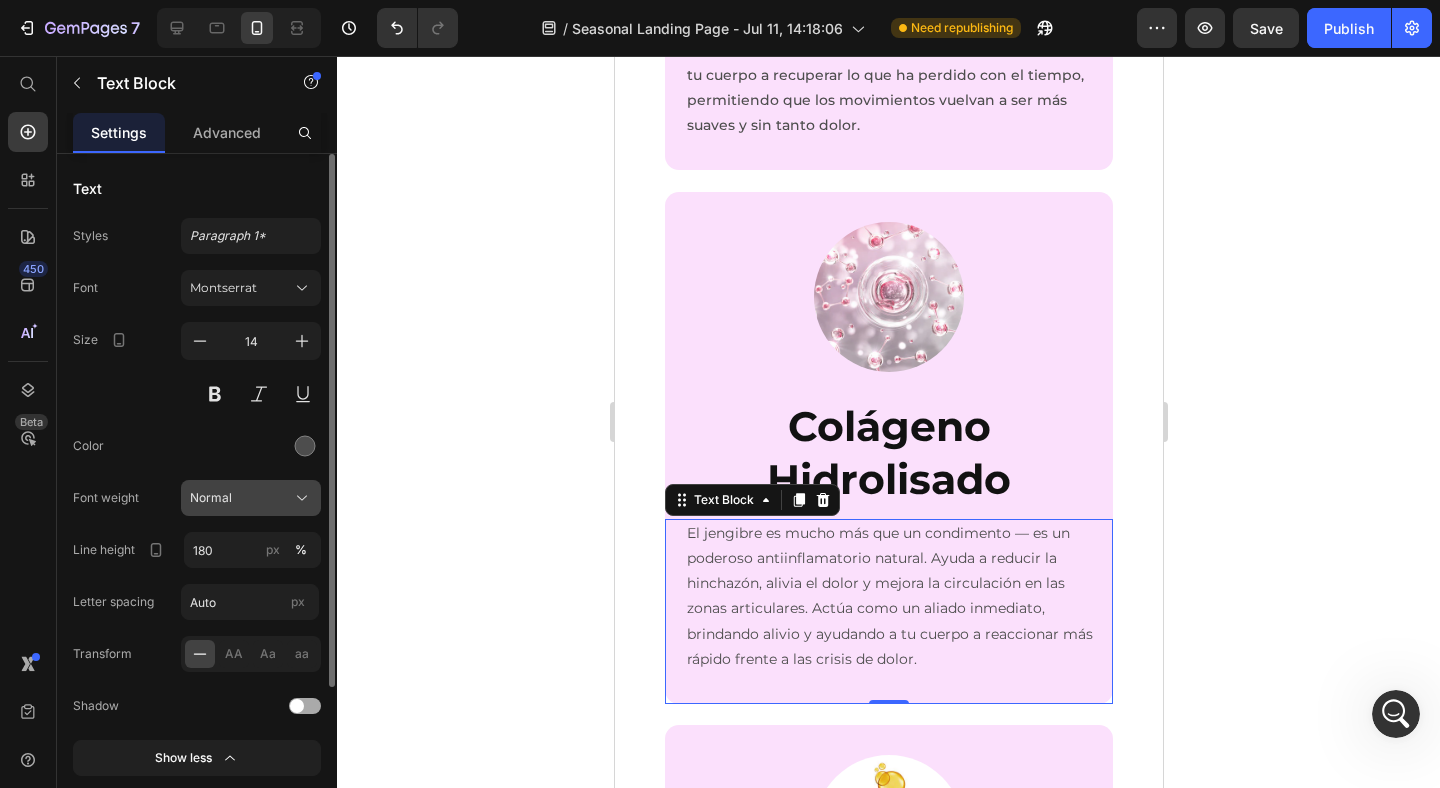 click on "Normal" at bounding box center [251, 498] 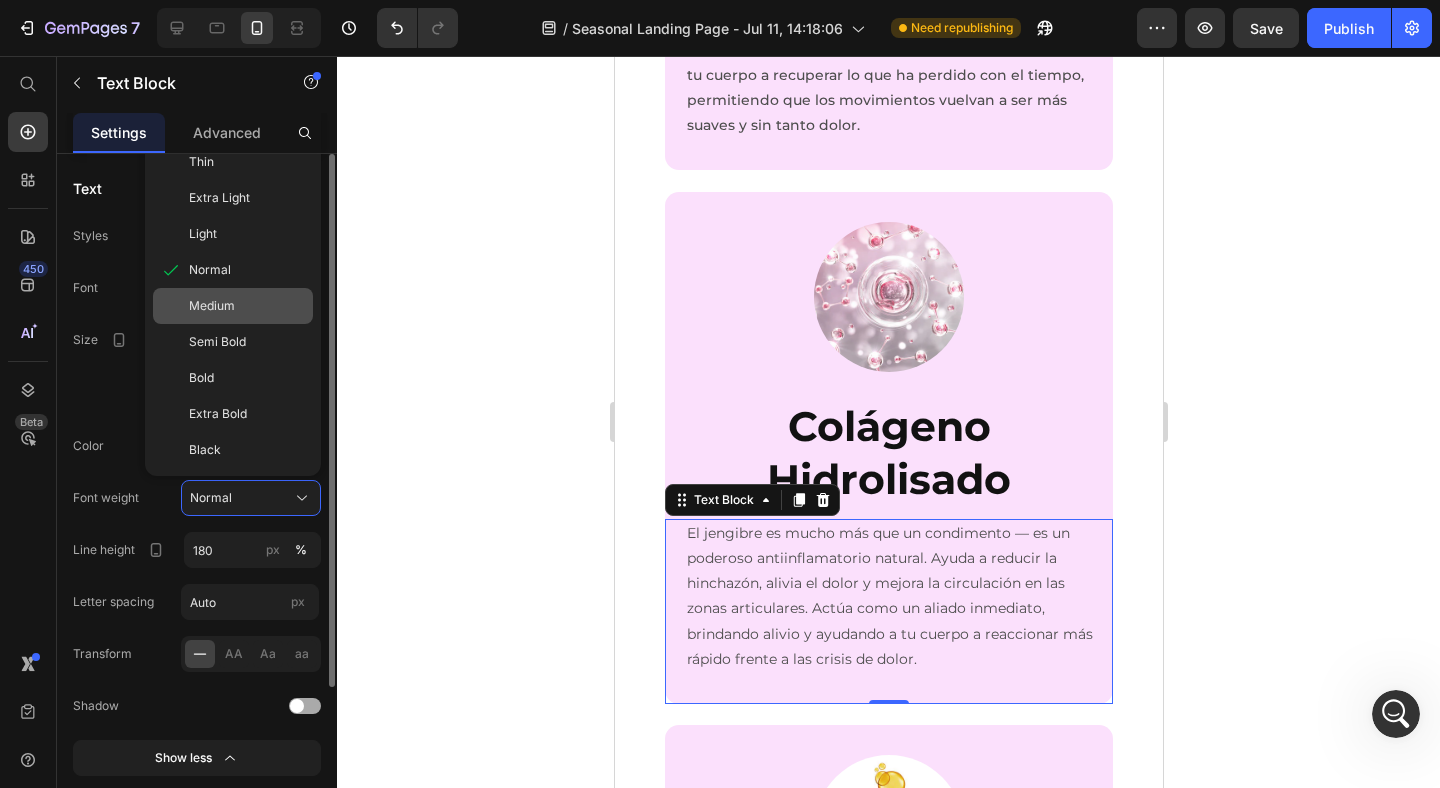click on "Medium" 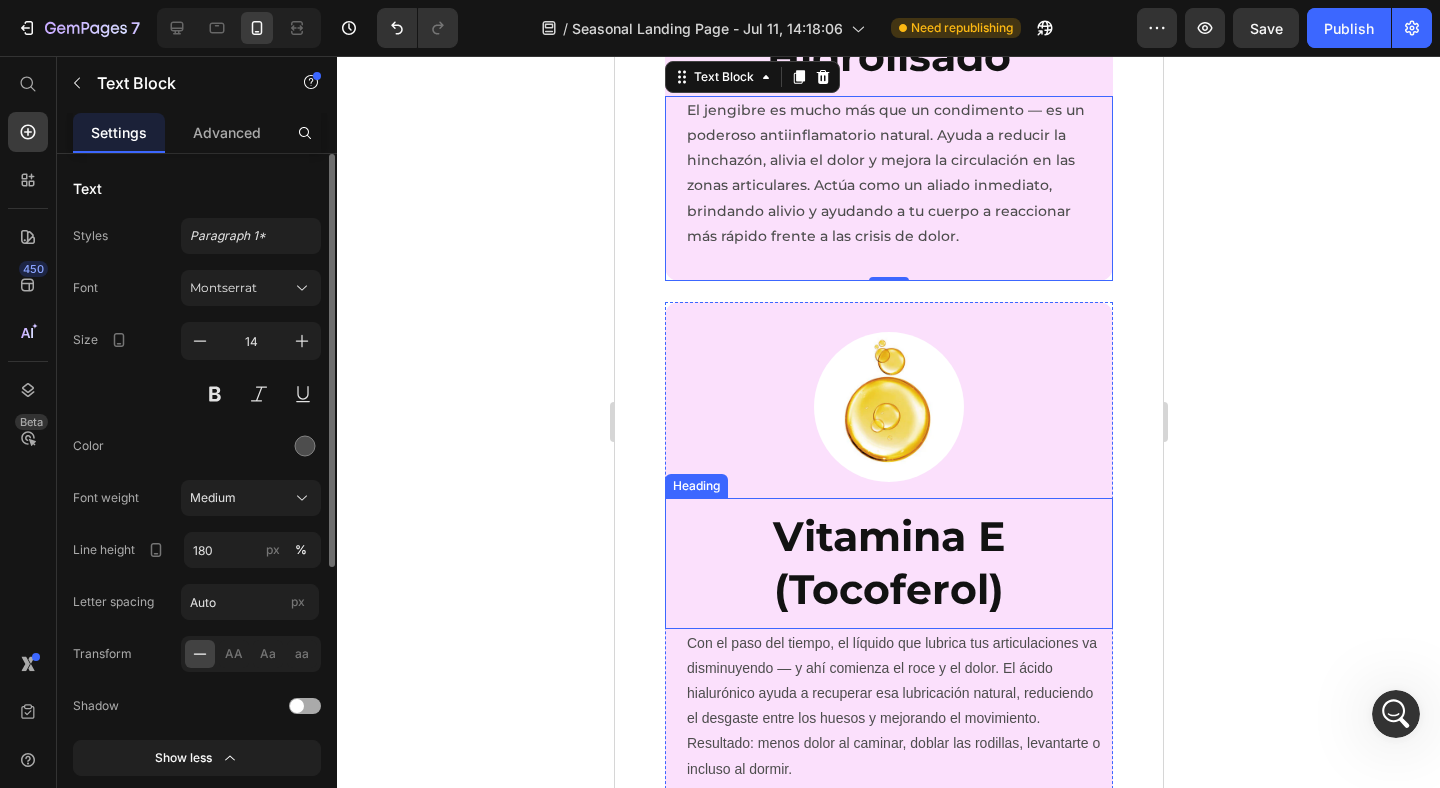 scroll, scrollTop: 6217, scrollLeft: 0, axis: vertical 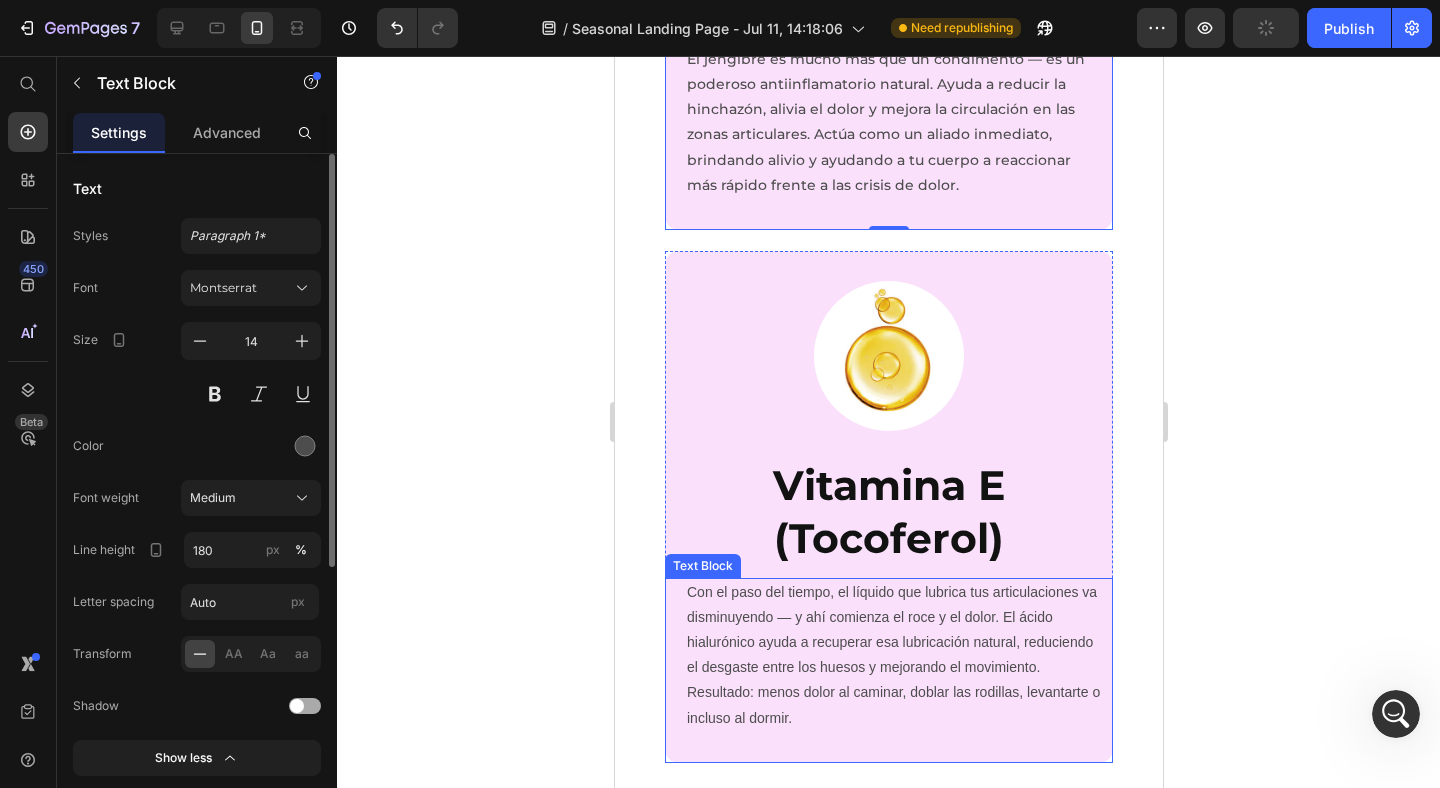 click on "Con el paso del tiempo, el líquido que lubrica tus articulaciones va disminuyendo — y ahí comienza el roce y el dolor. El ácido hialurónico ayuda a recuperar esa lubricación natural, reduciendo el desgaste entre los huesos y mejorando el movimiento. Resultado: menos dolor al caminar, doblar las rodillas, levantarte o incluso al dormir." at bounding box center [894, 655] 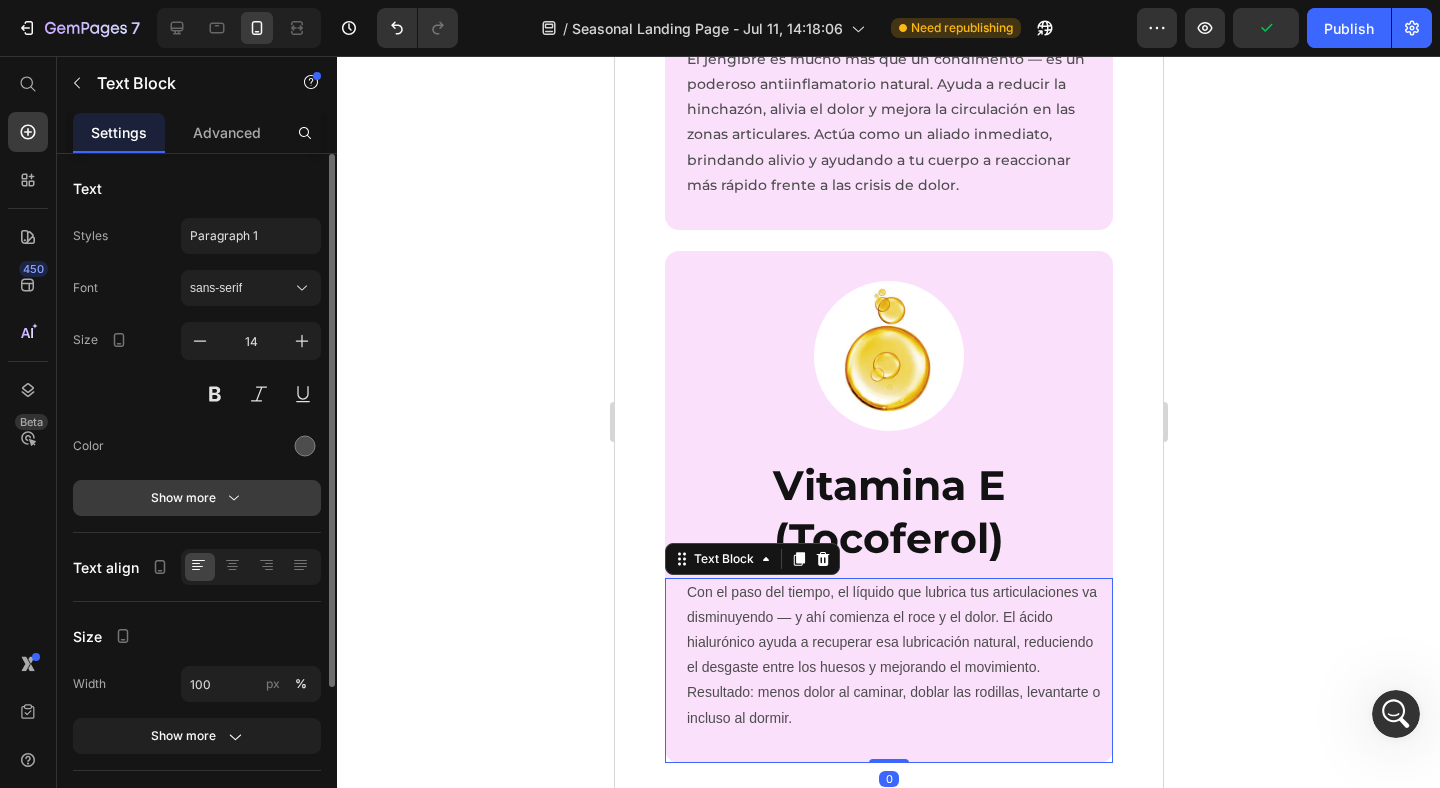 click 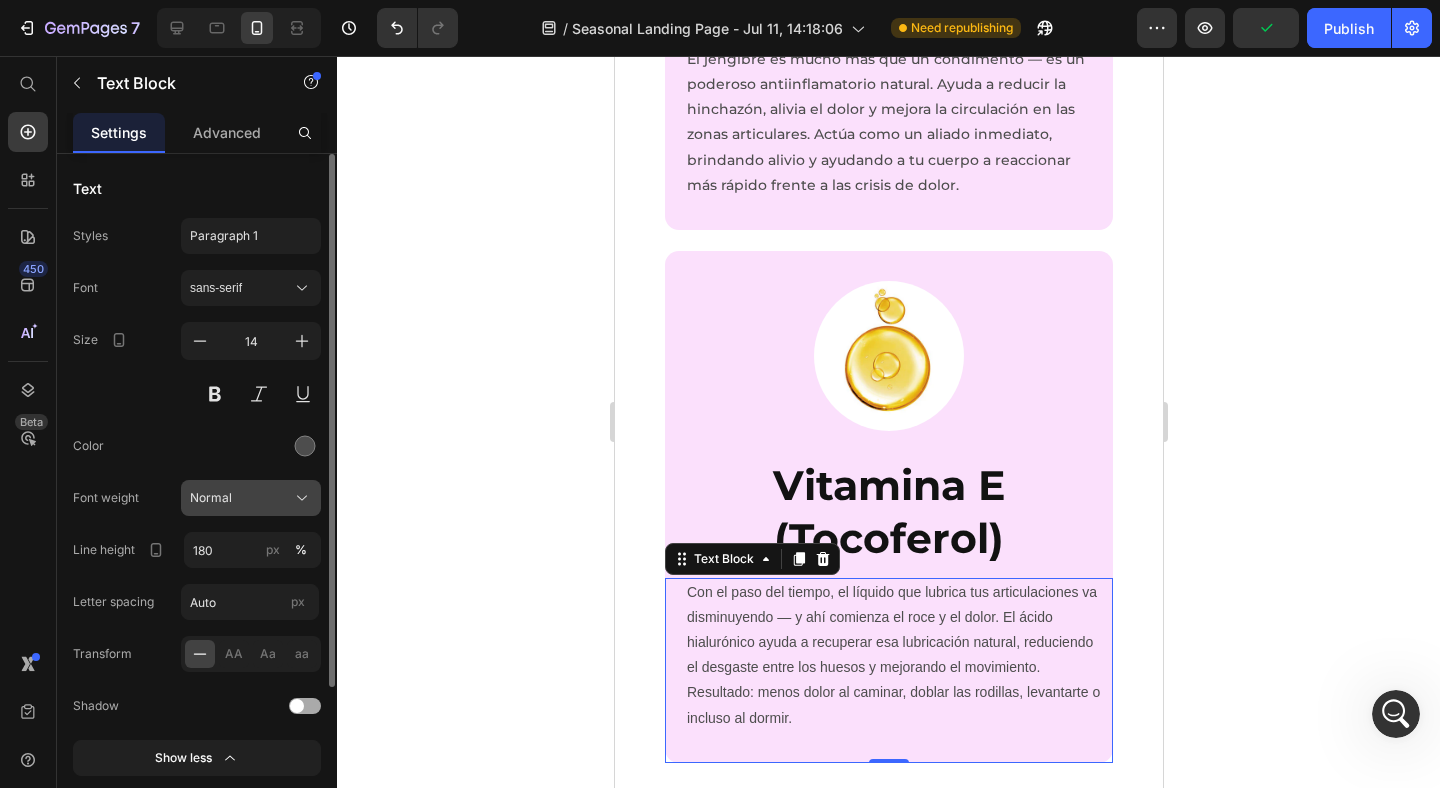 click on "Normal" at bounding box center [251, 498] 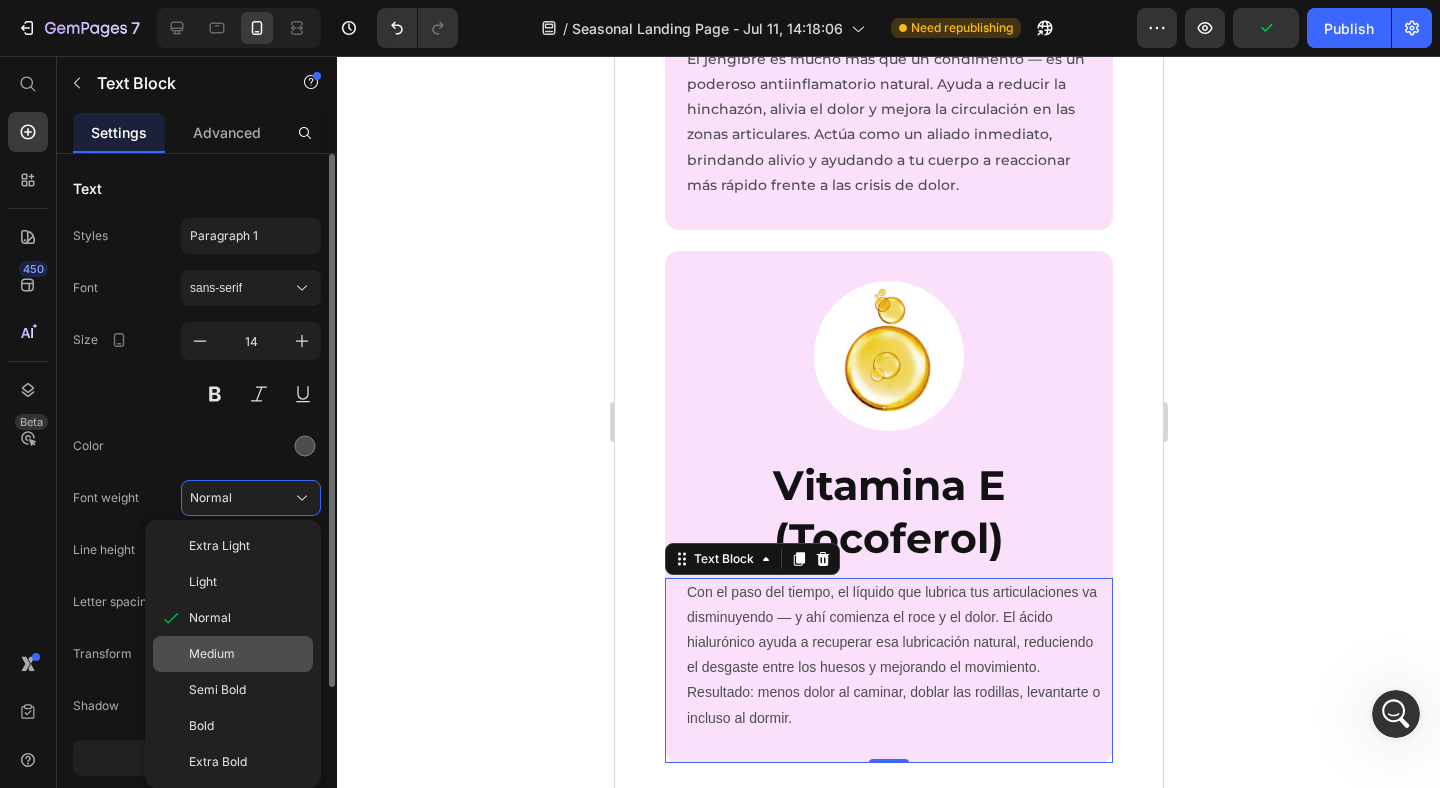 click on "Medium" at bounding box center (212, 654) 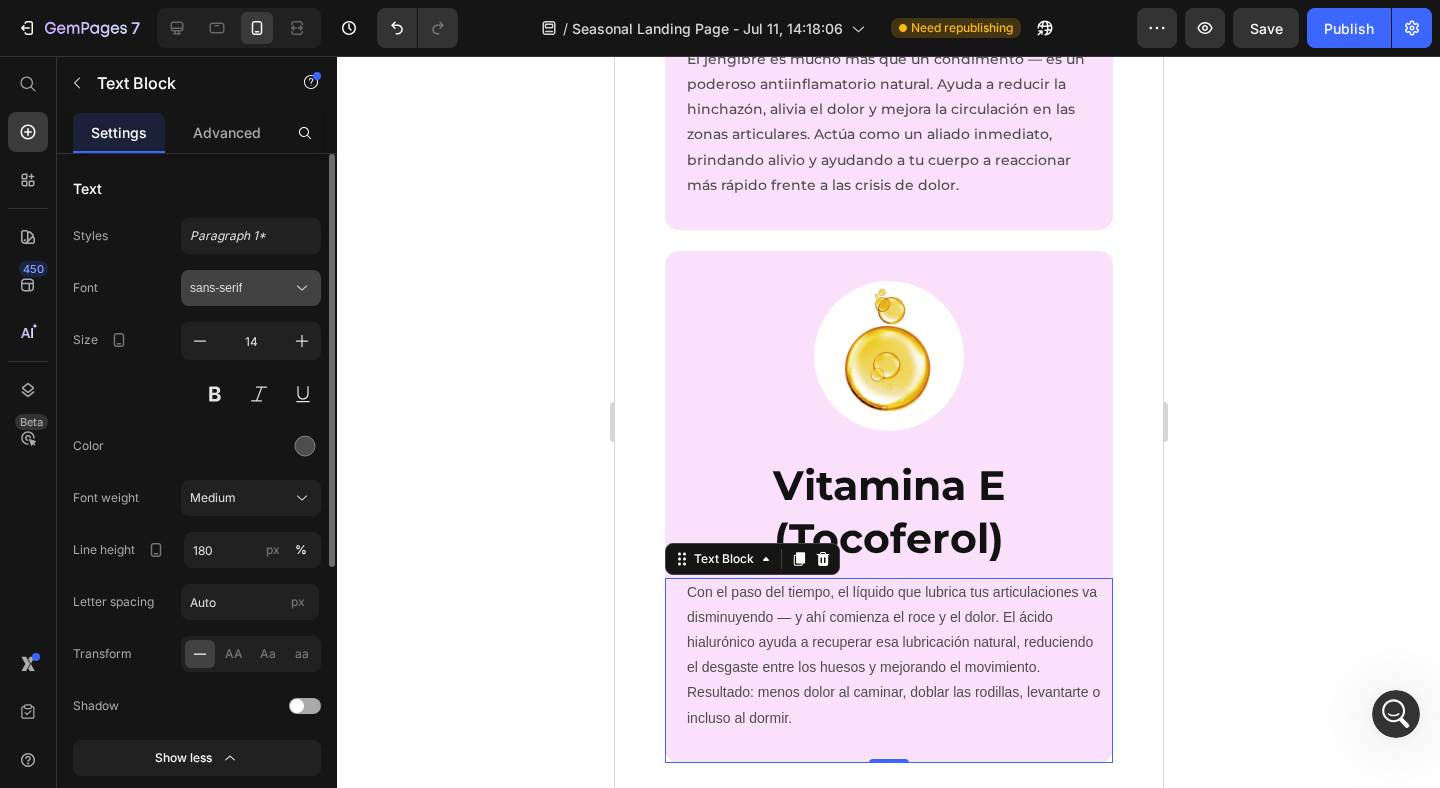 click on "sans-serif" at bounding box center [241, 288] 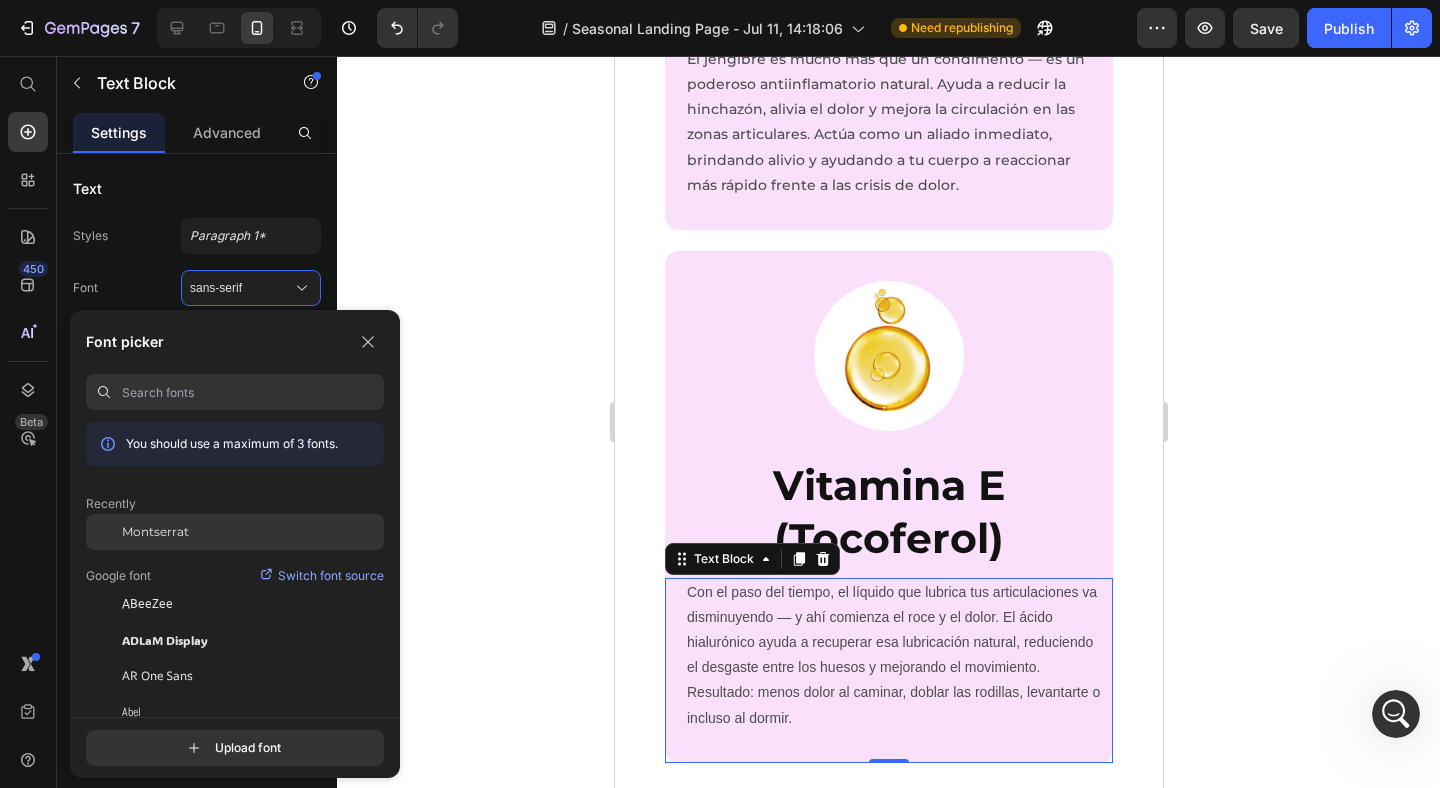 click on "Montserrat" 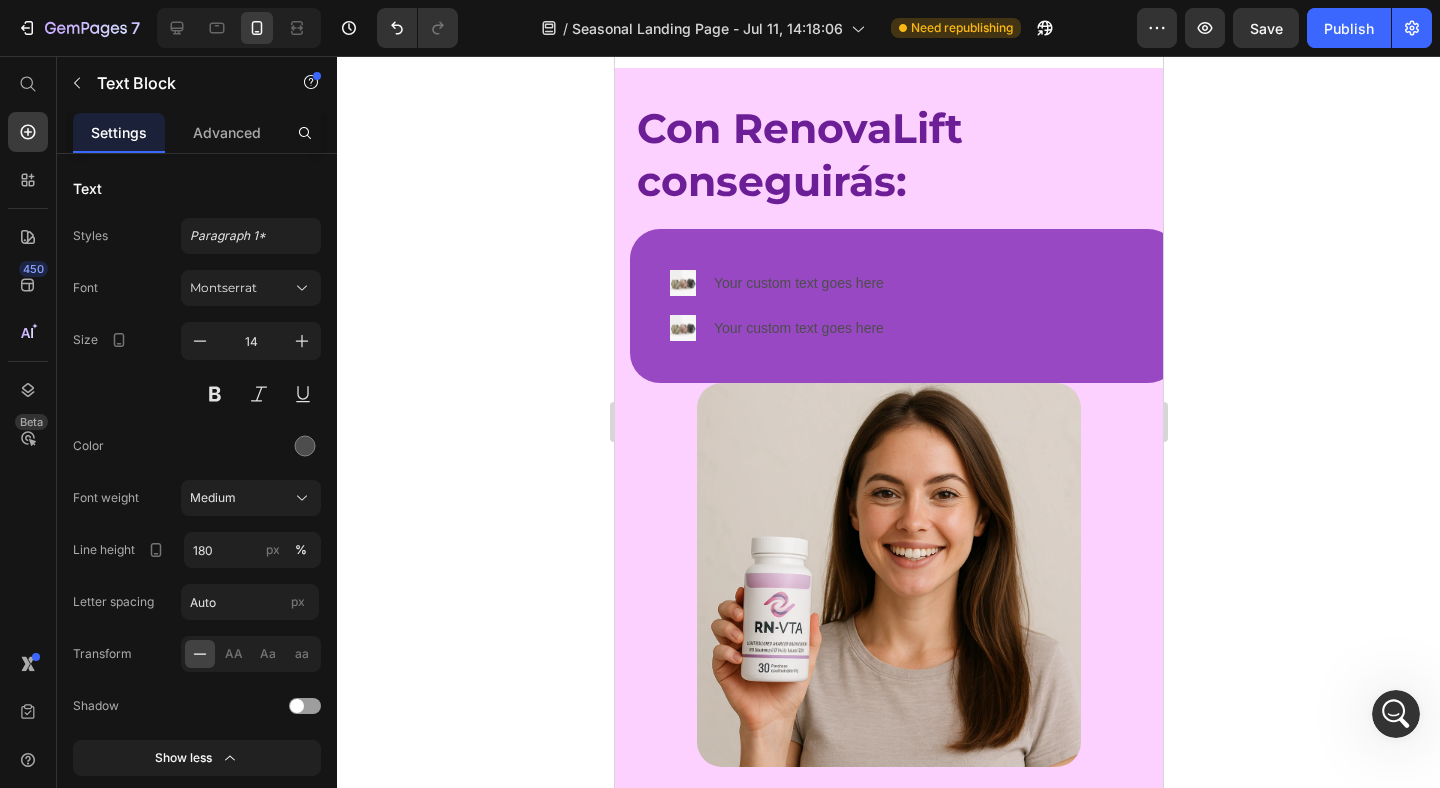 scroll, scrollTop: 6829, scrollLeft: 0, axis: vertical 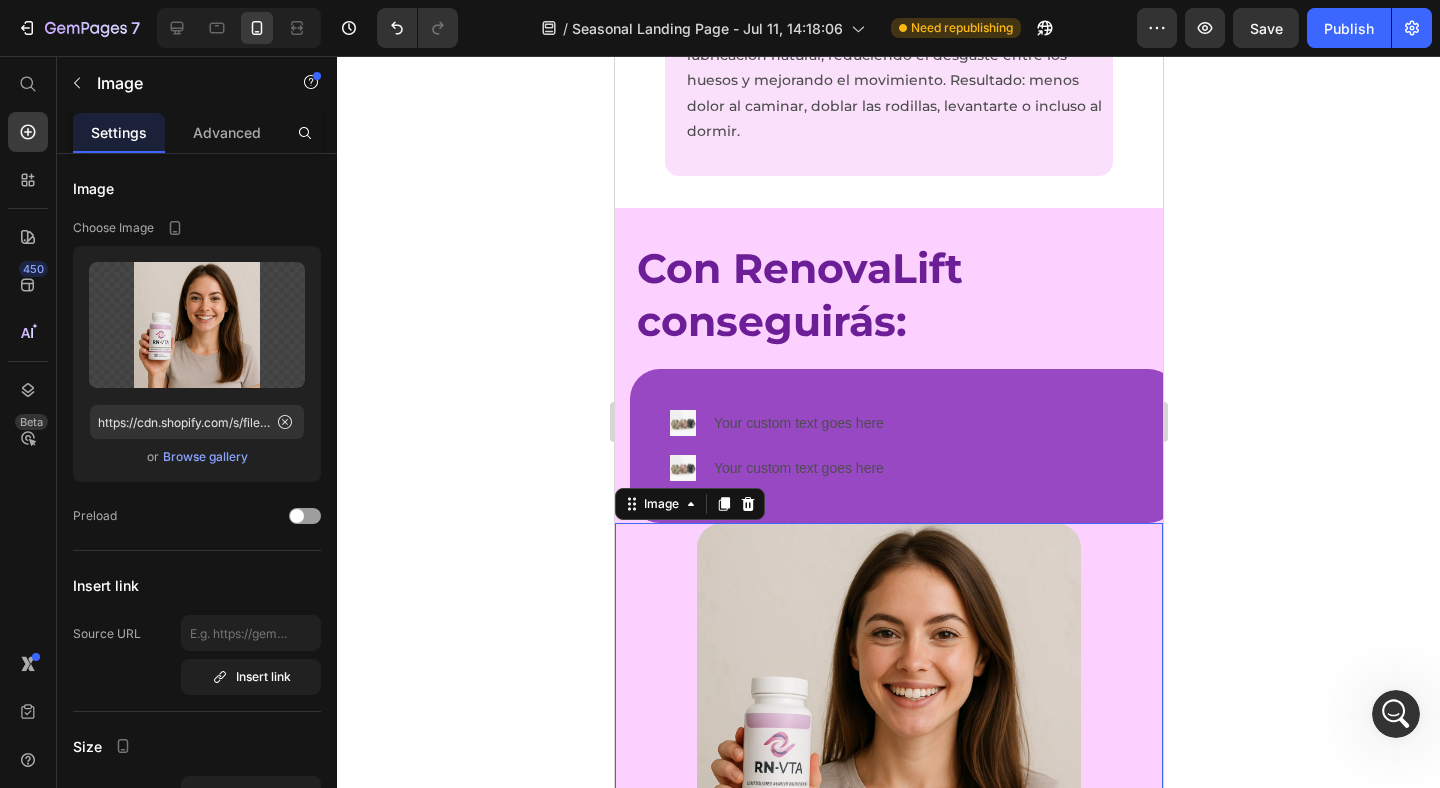 click at bounding box center [888, 715] 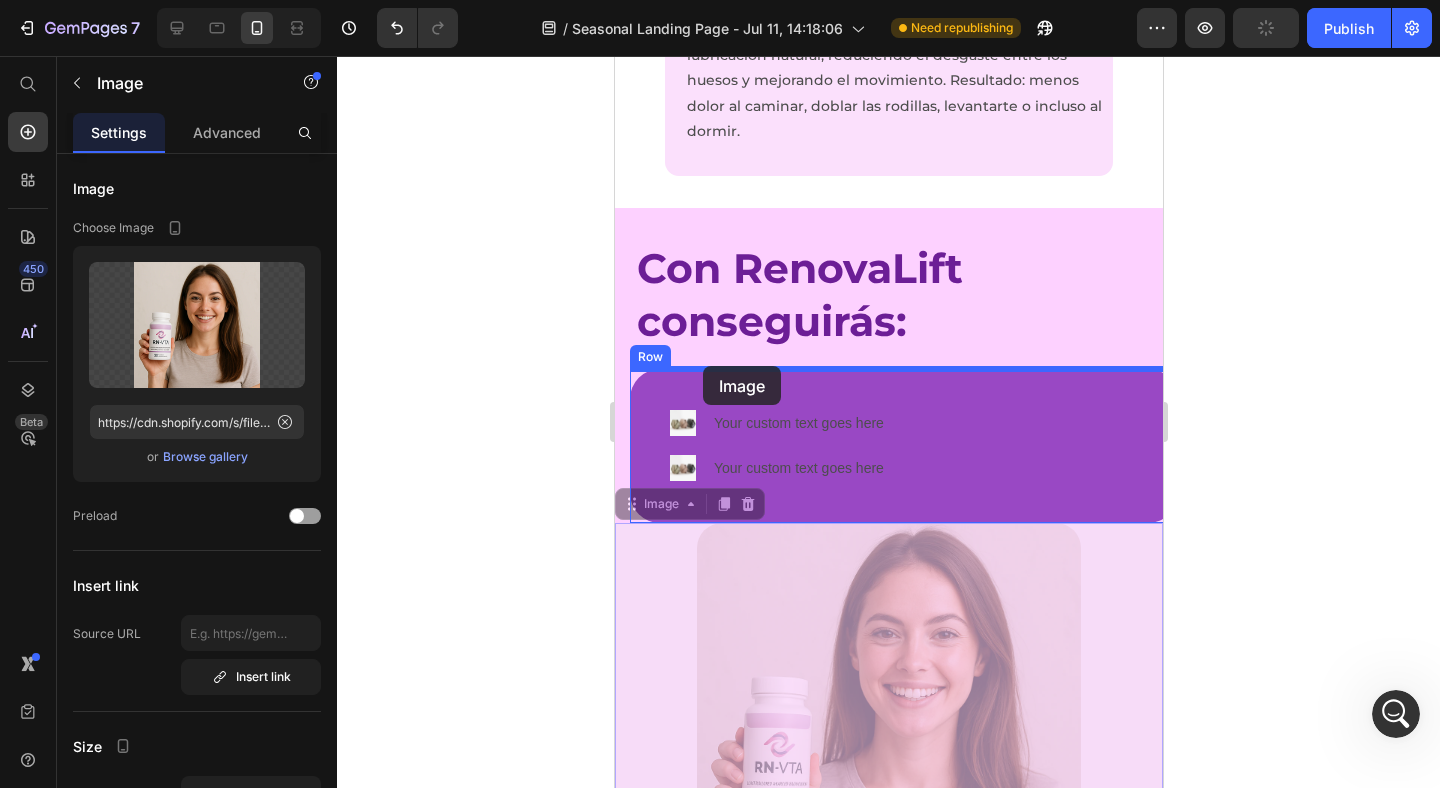drag, startPoint x: 632, startPoint y: 508, endPoint x: 702, endPoint y: 366, distance: 158.31615 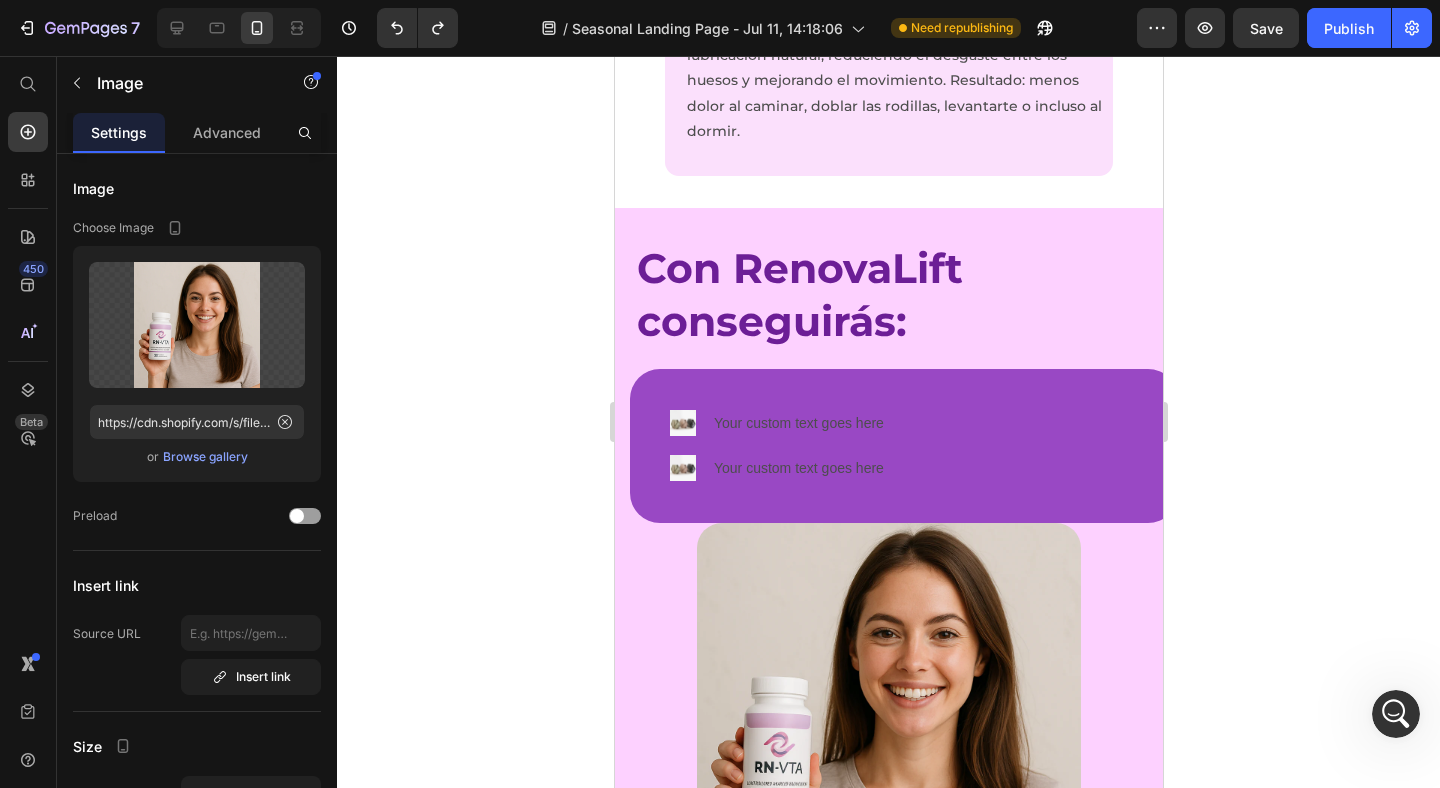 click at bounding box center [888, 715] 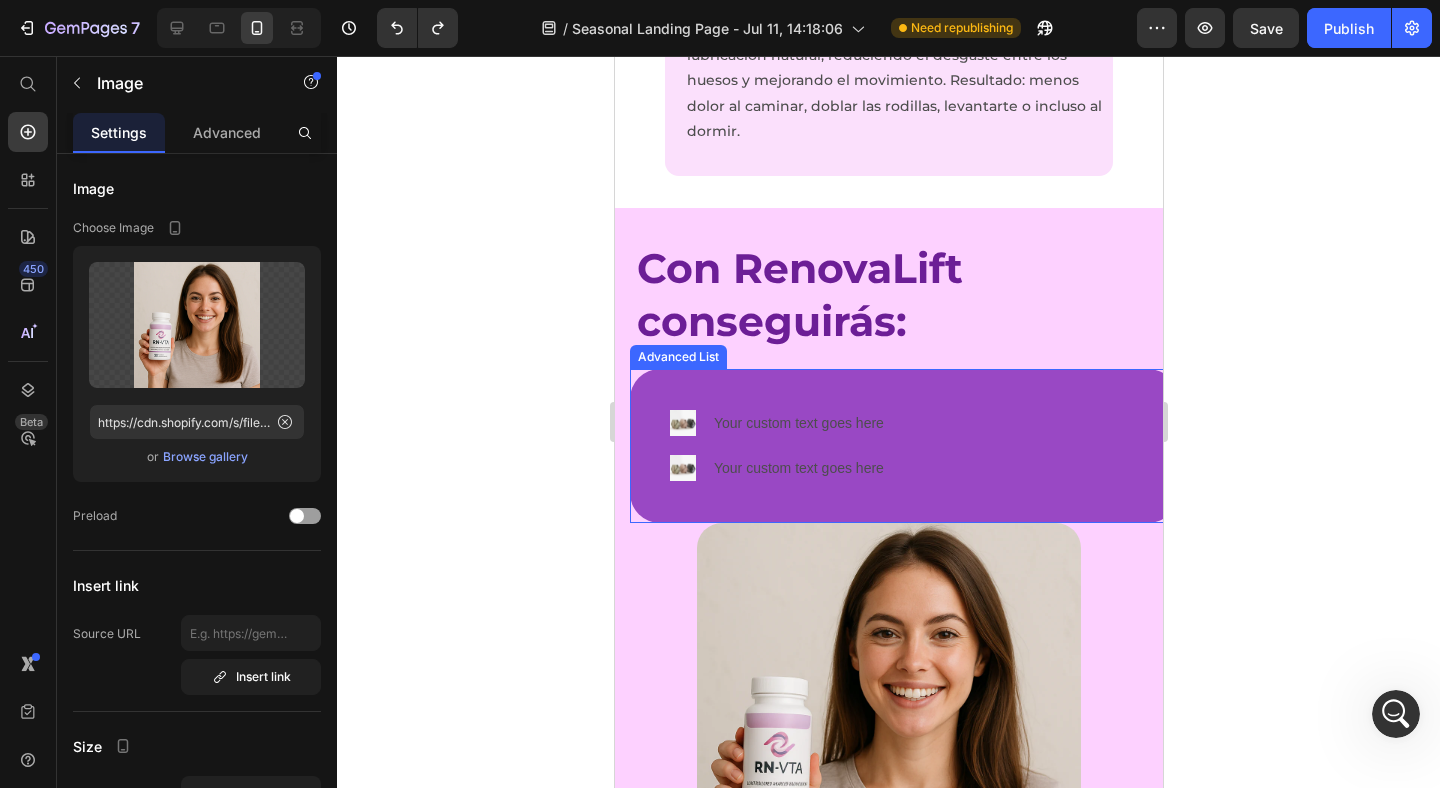 click on "Image Your custom text goes here Text Block Image Your custom text goes here Text Block" at bounding box center (903, 446) 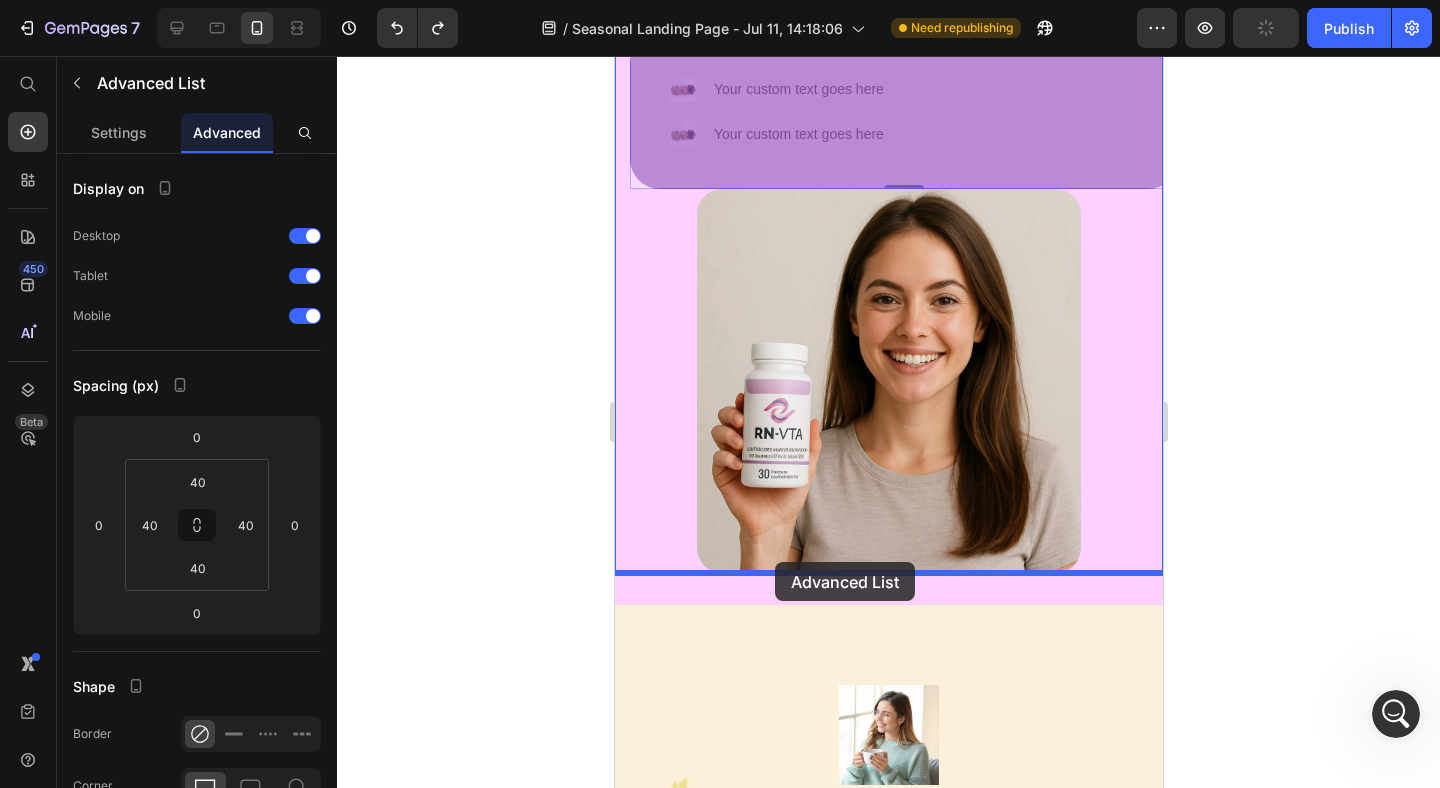 scroll, scrollTop: 7171, scrollLeft: 0, axis: vertical 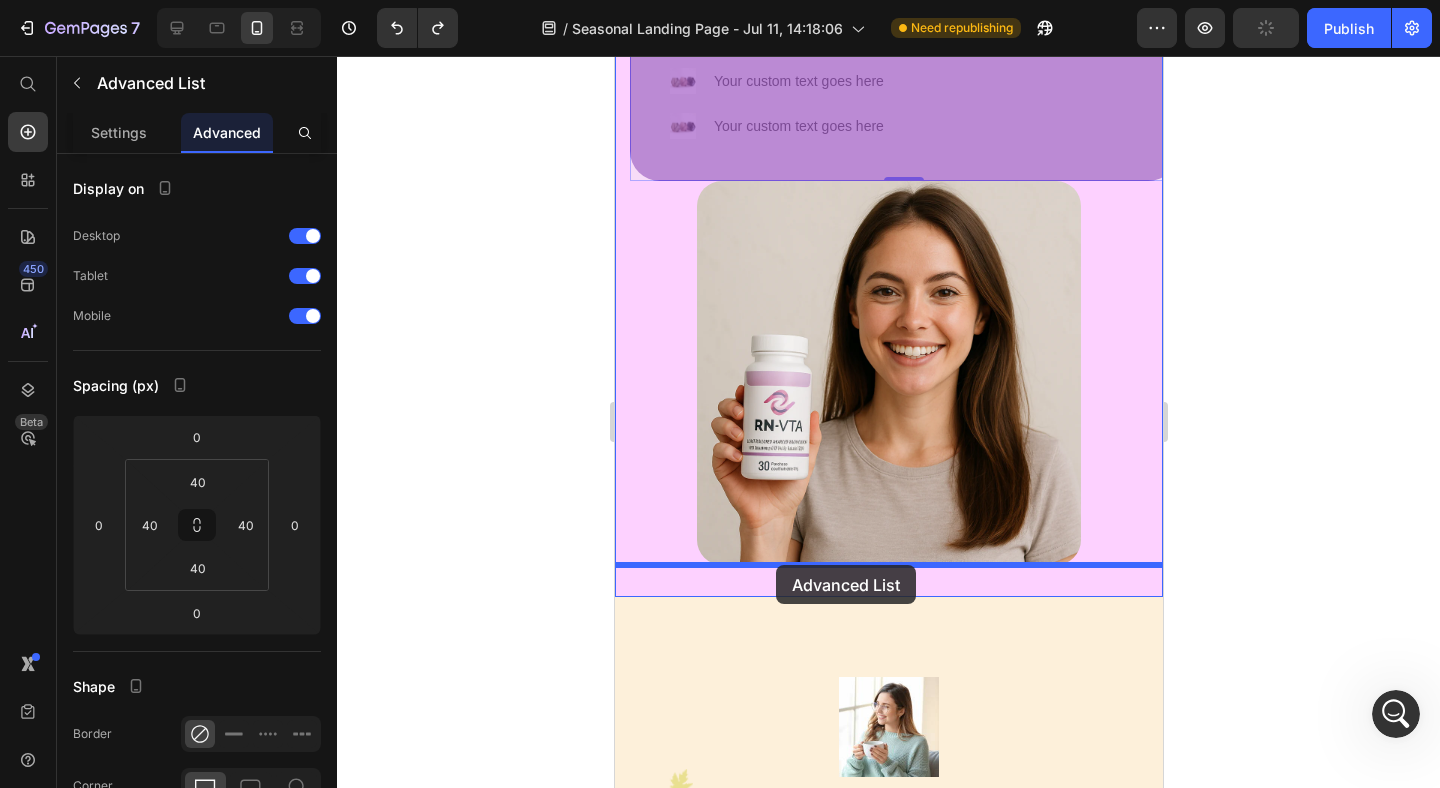 drag, startPoint x: 645, startPoint y: 350, endPoint x: 775, endPoint y: 566, distance: 252.10315 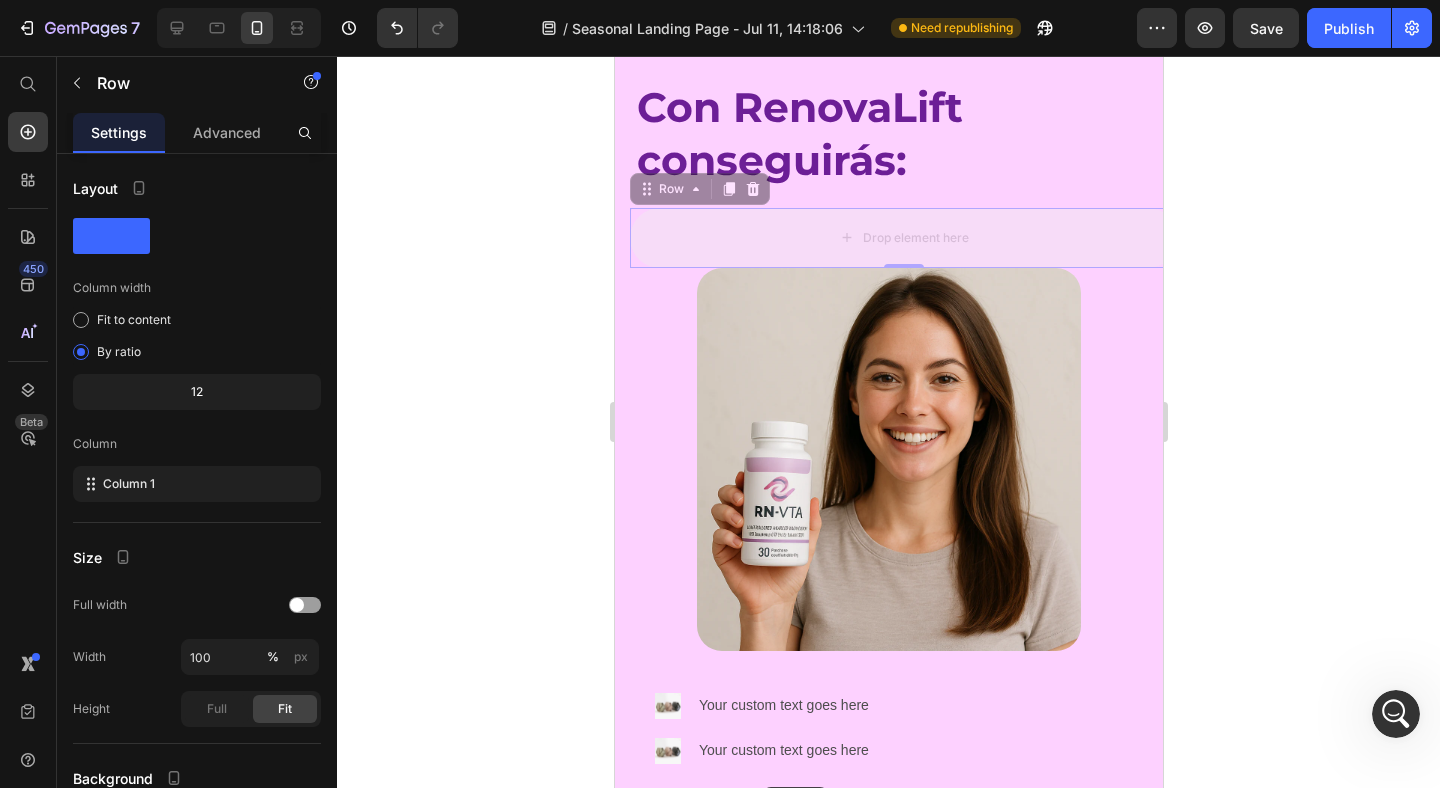 scroll, scrollTop: 7296, scrollLeft: 0, axis: vertical 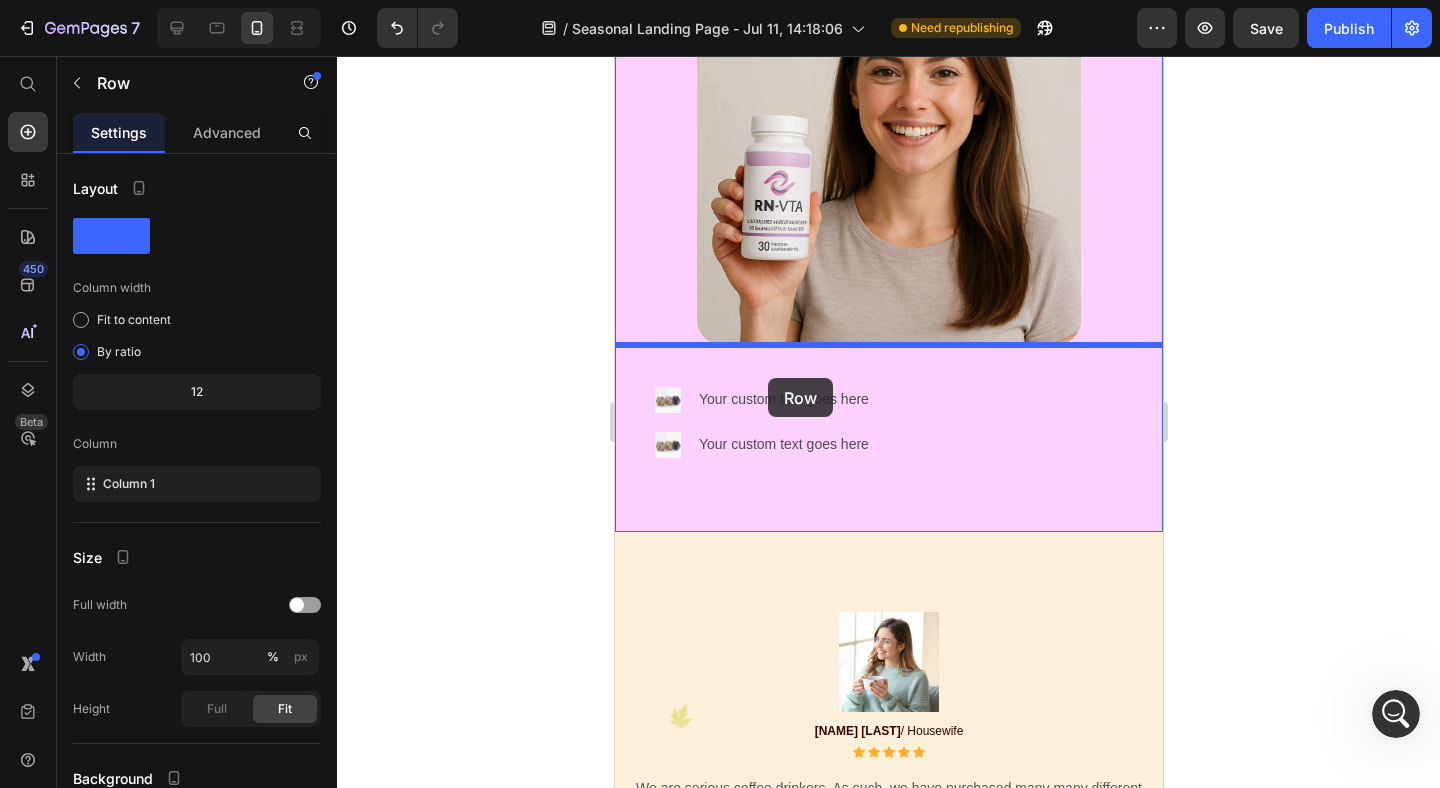 drag, startPoint x: 643, startPoint y: 312, endPoint x: 767, endPoint y: 378, distance: 140.47064 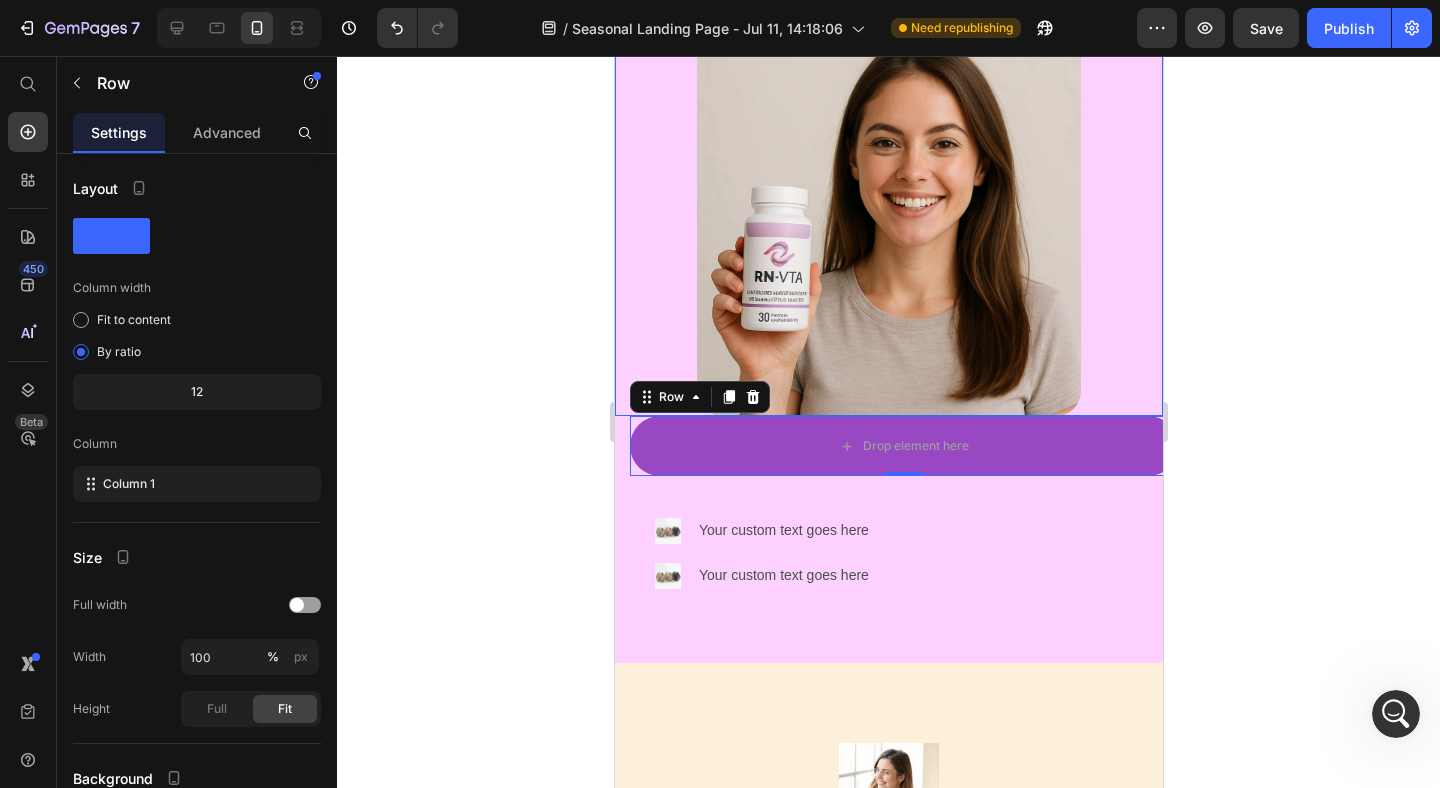 scroll, scrollTop: 7190, scrollLeft: 0, axis: vertical 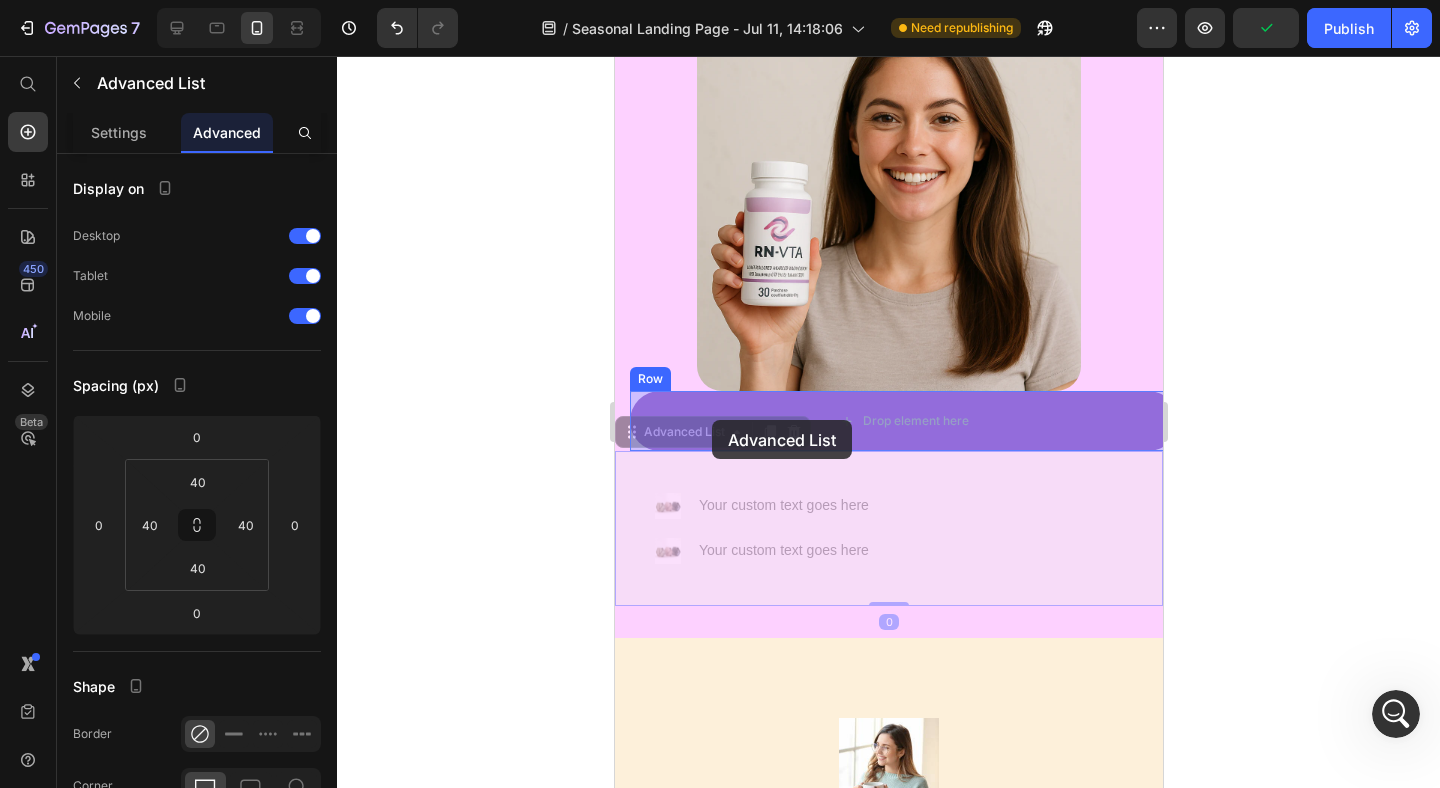 drag, startPoint x: 681, startPoint y: 446, endPoint x: 711, endPoint y: 420, distance: 39.698868 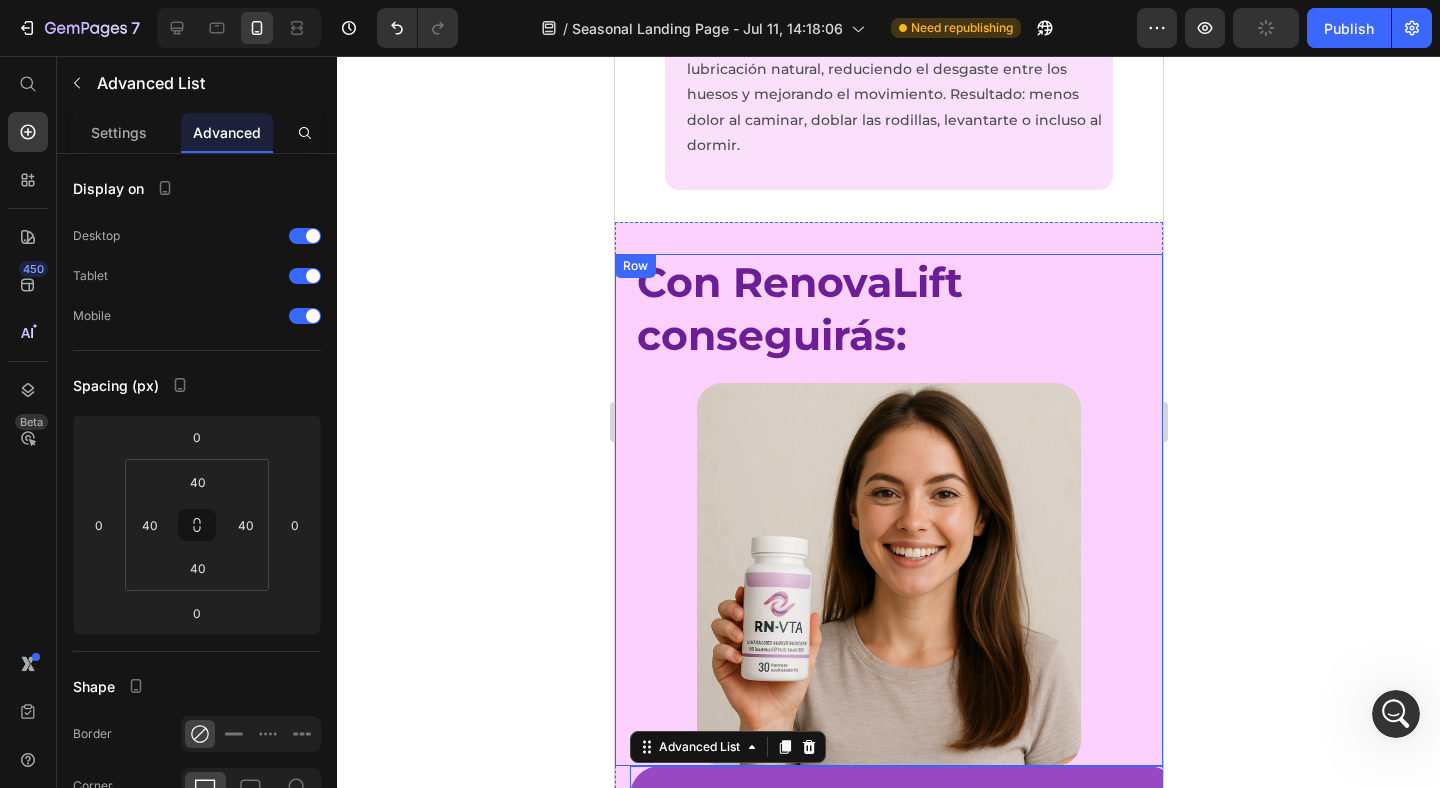 scroll, scrollTop: 6722, scrollLeft: 0, axis: vertical 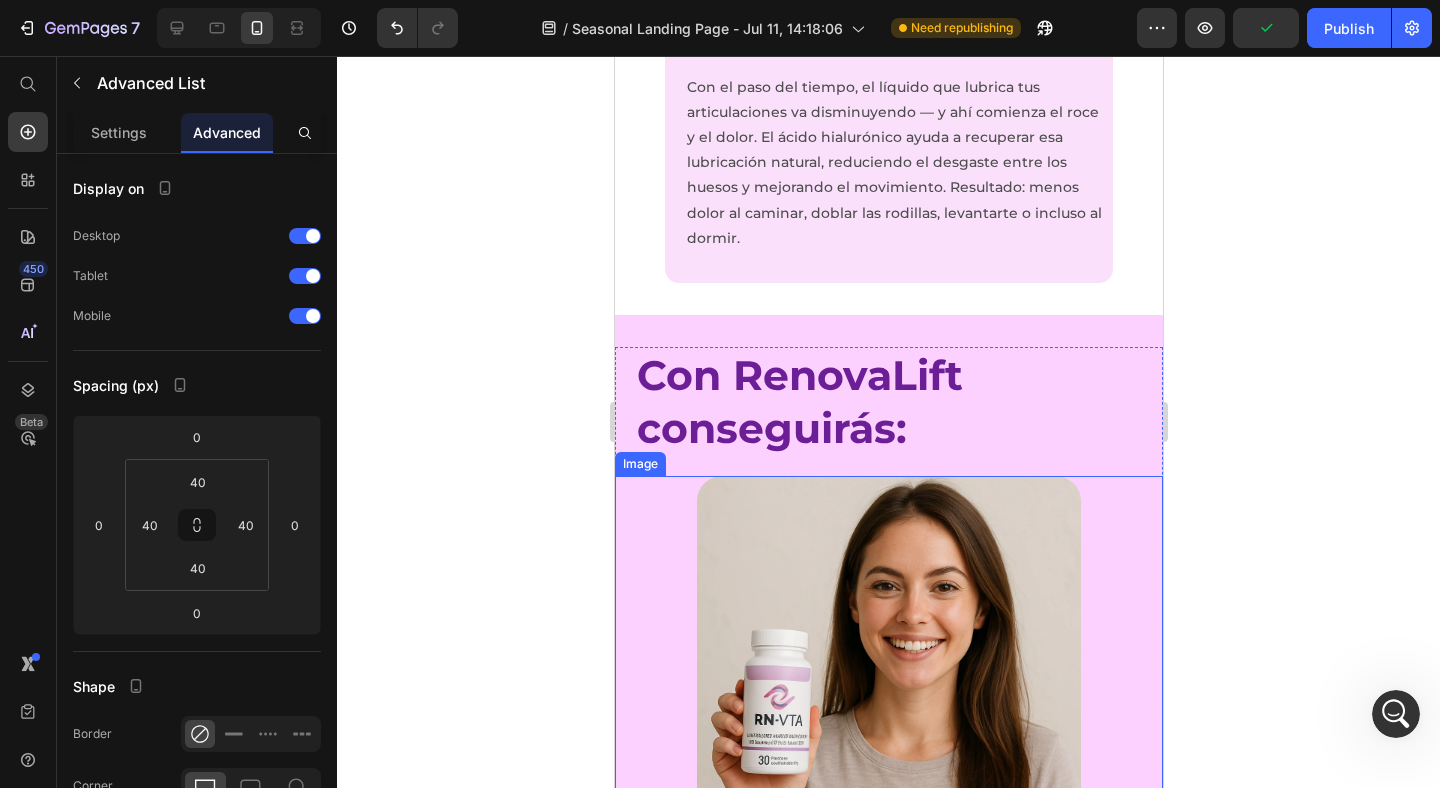 click at bounding box center [888, 668] 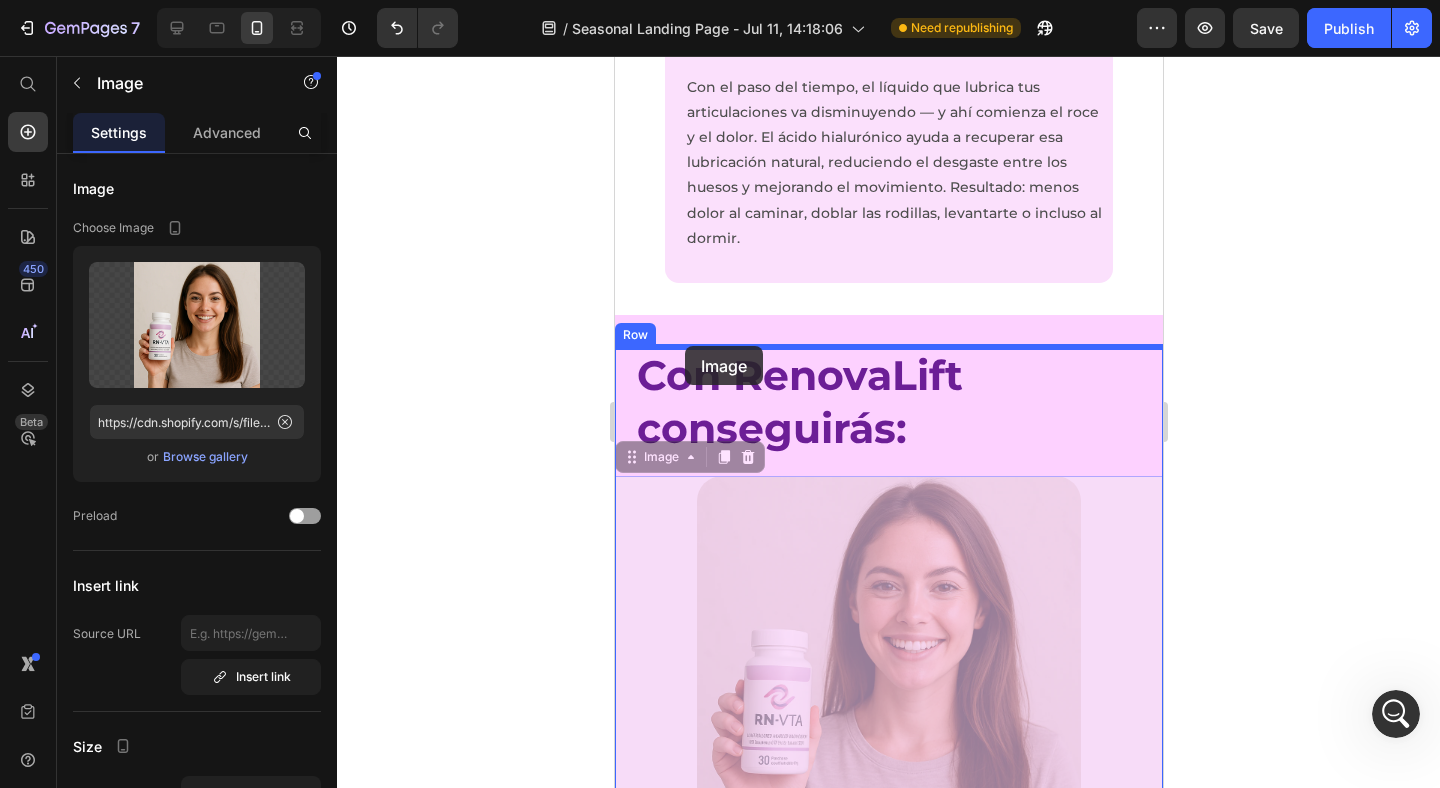 drag, startPoint x: 628, startPoint y: 457, endPoint x: 691, endPoint y: 346, distance: 127.632286 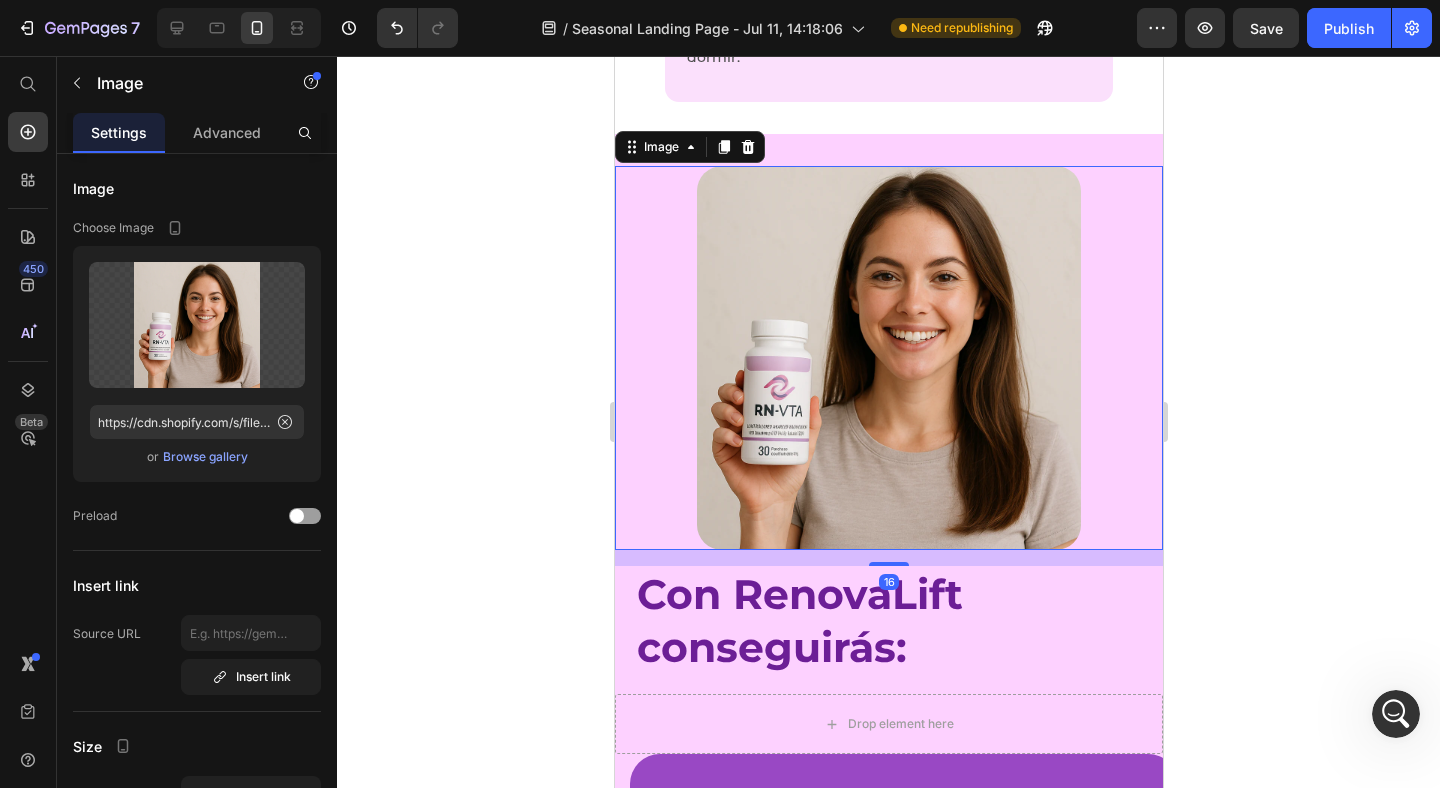 scroll, scrollTop: 6961, scrollLeft: 0, axis: vertical 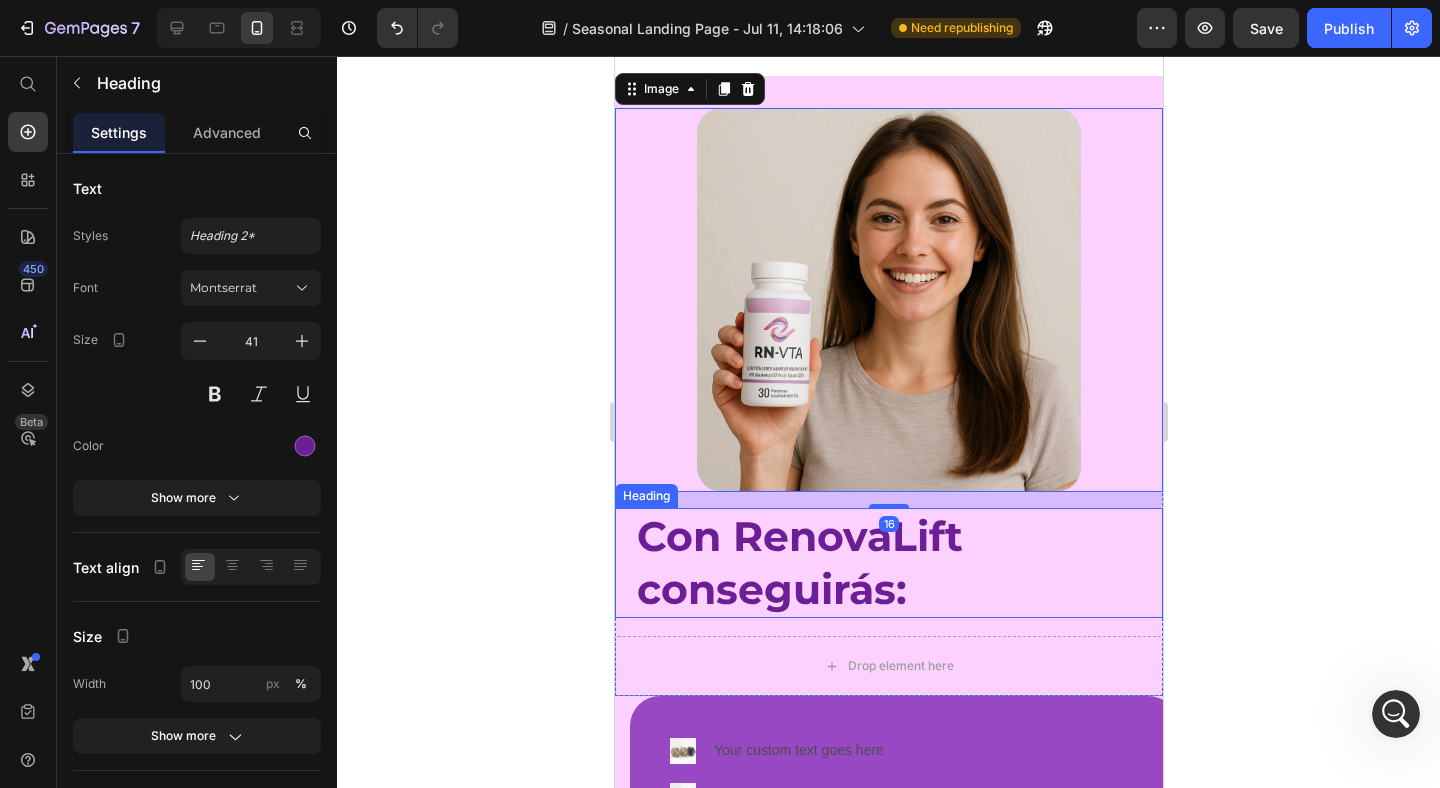 click on "Con RenovaLift conseguirás:" at bounding box center (799, 562) 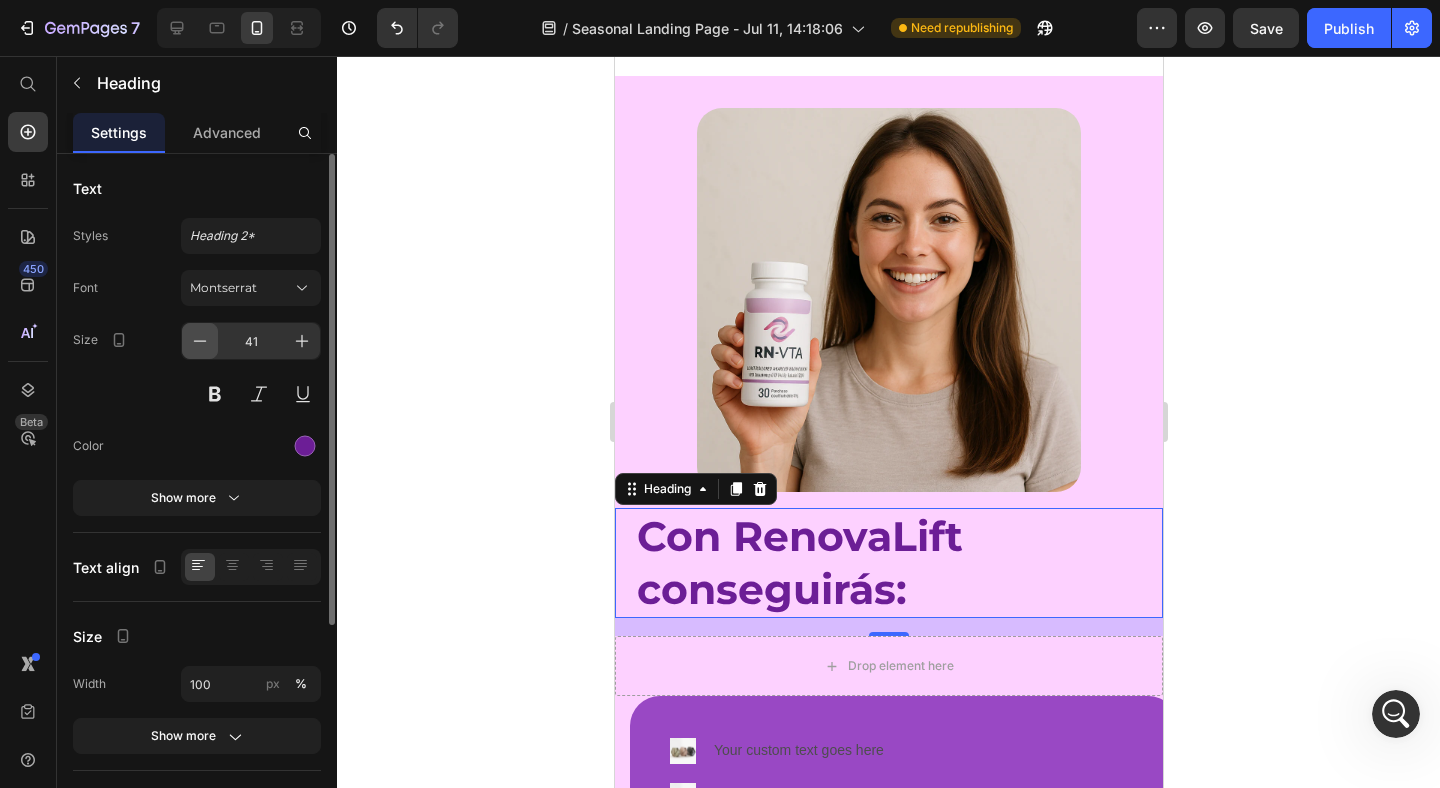 click 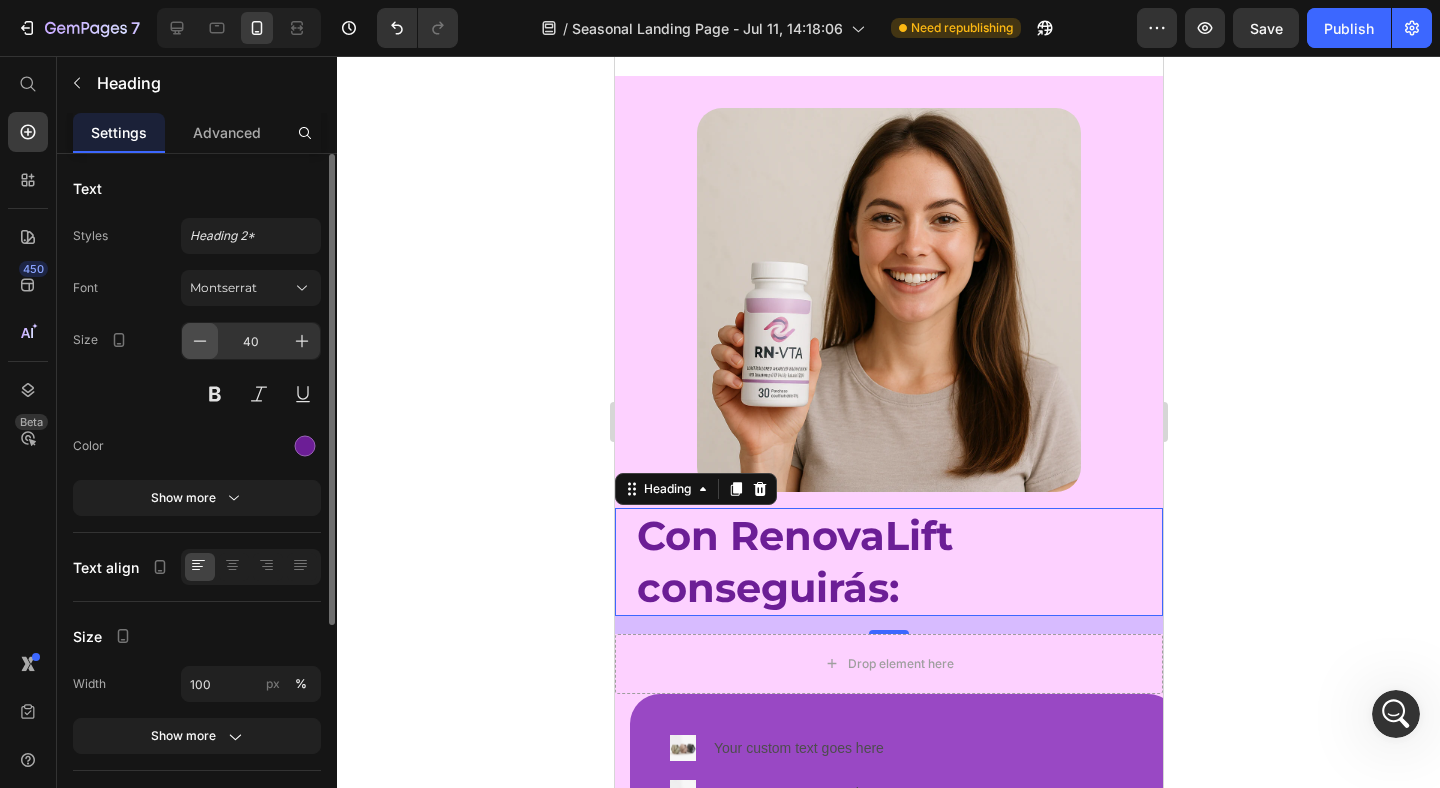 click 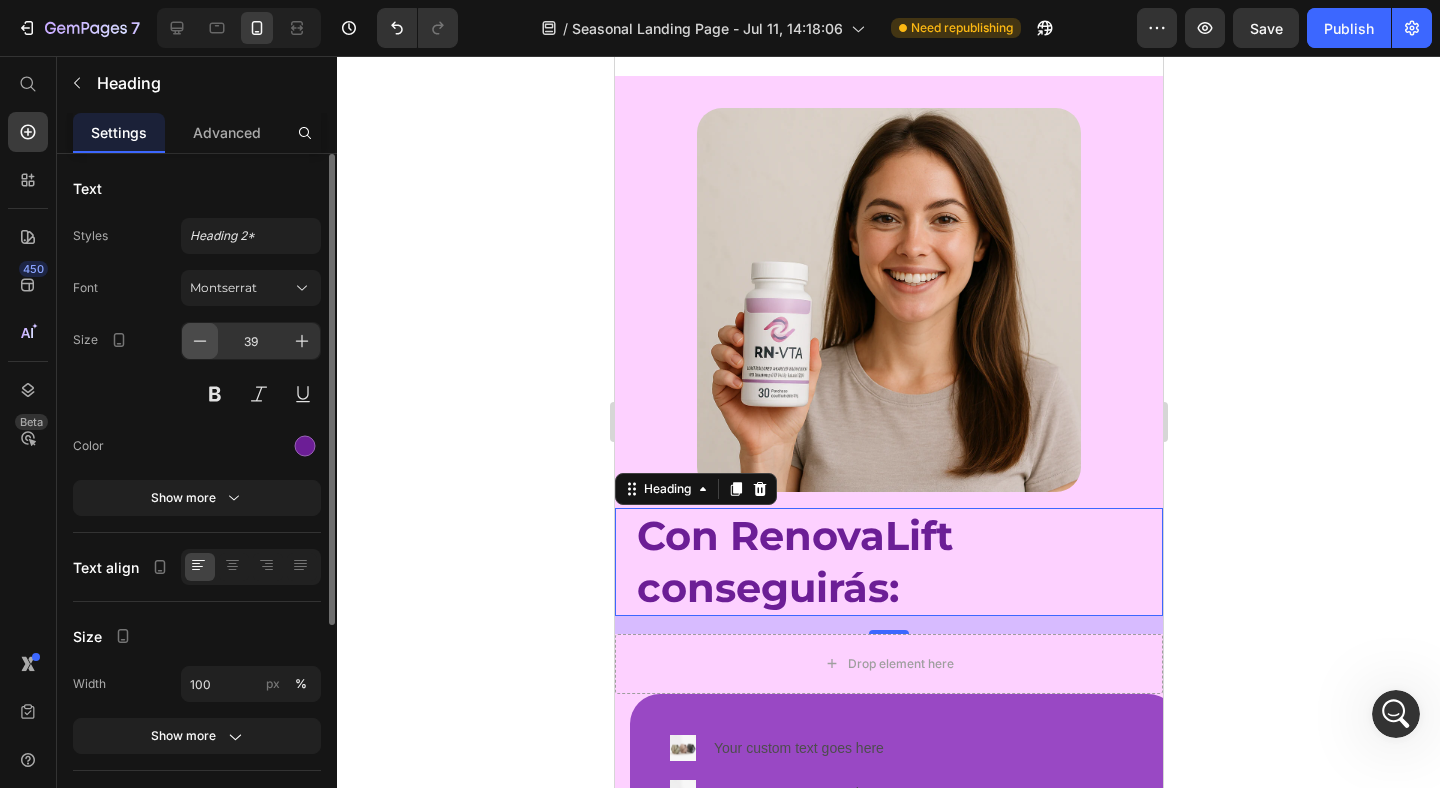 click 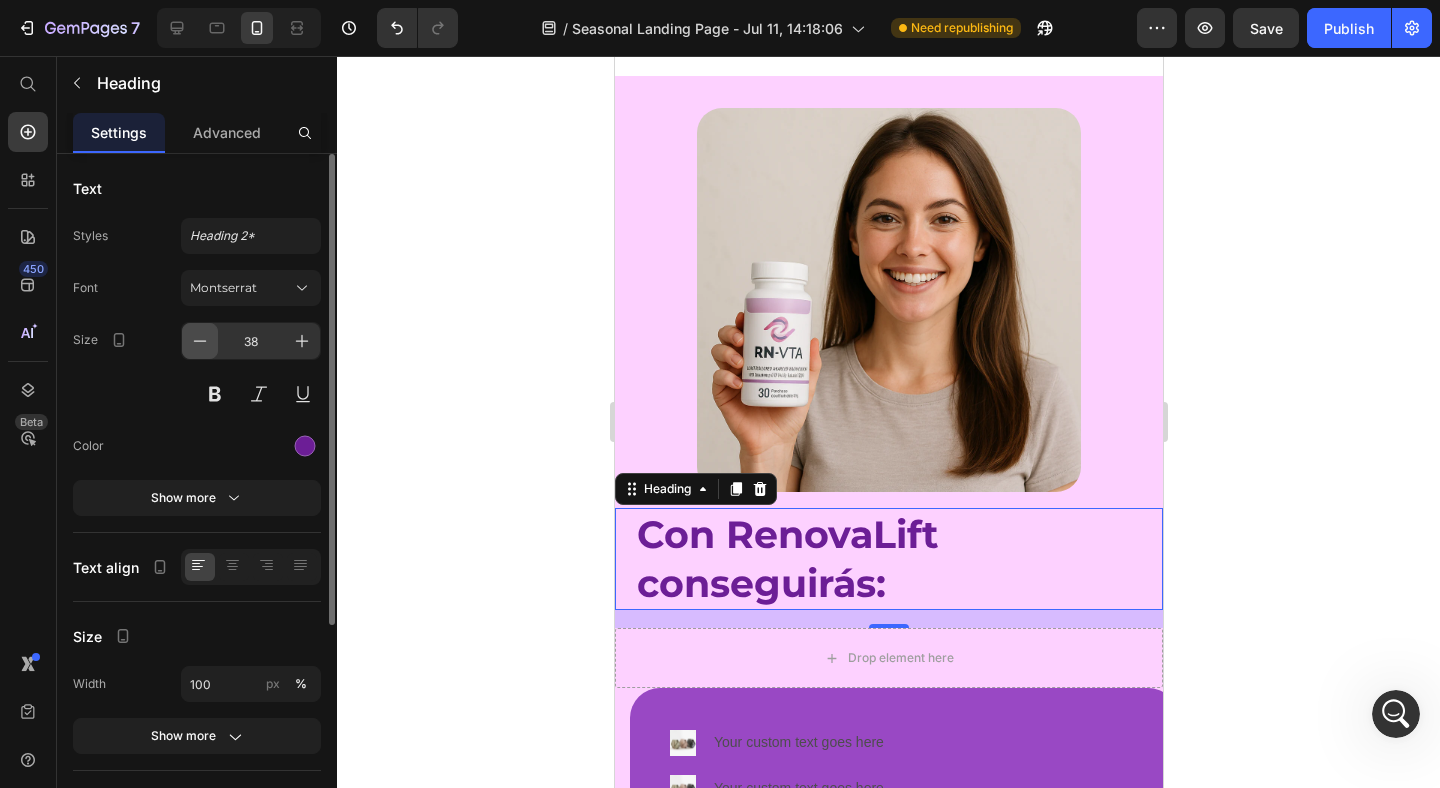 click 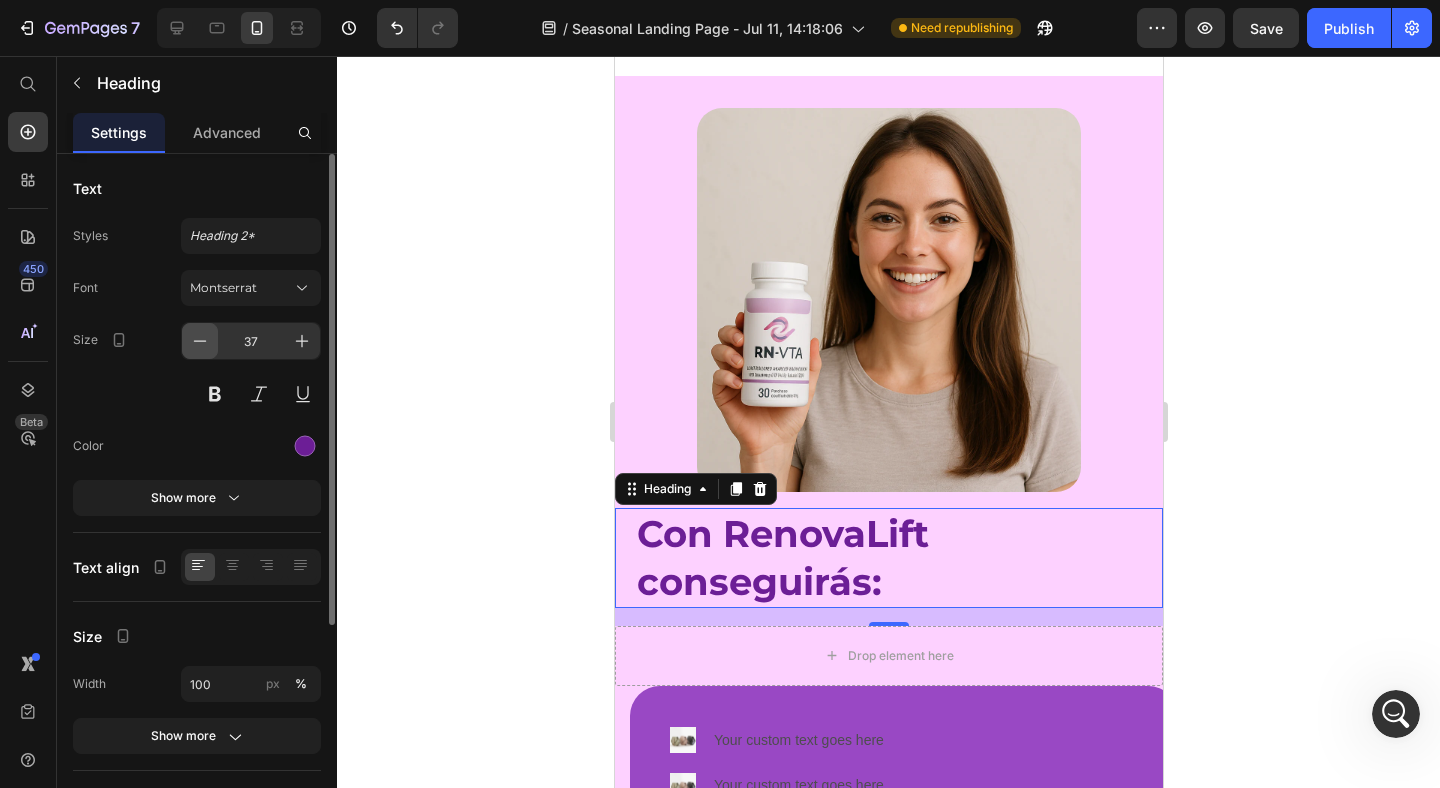 click 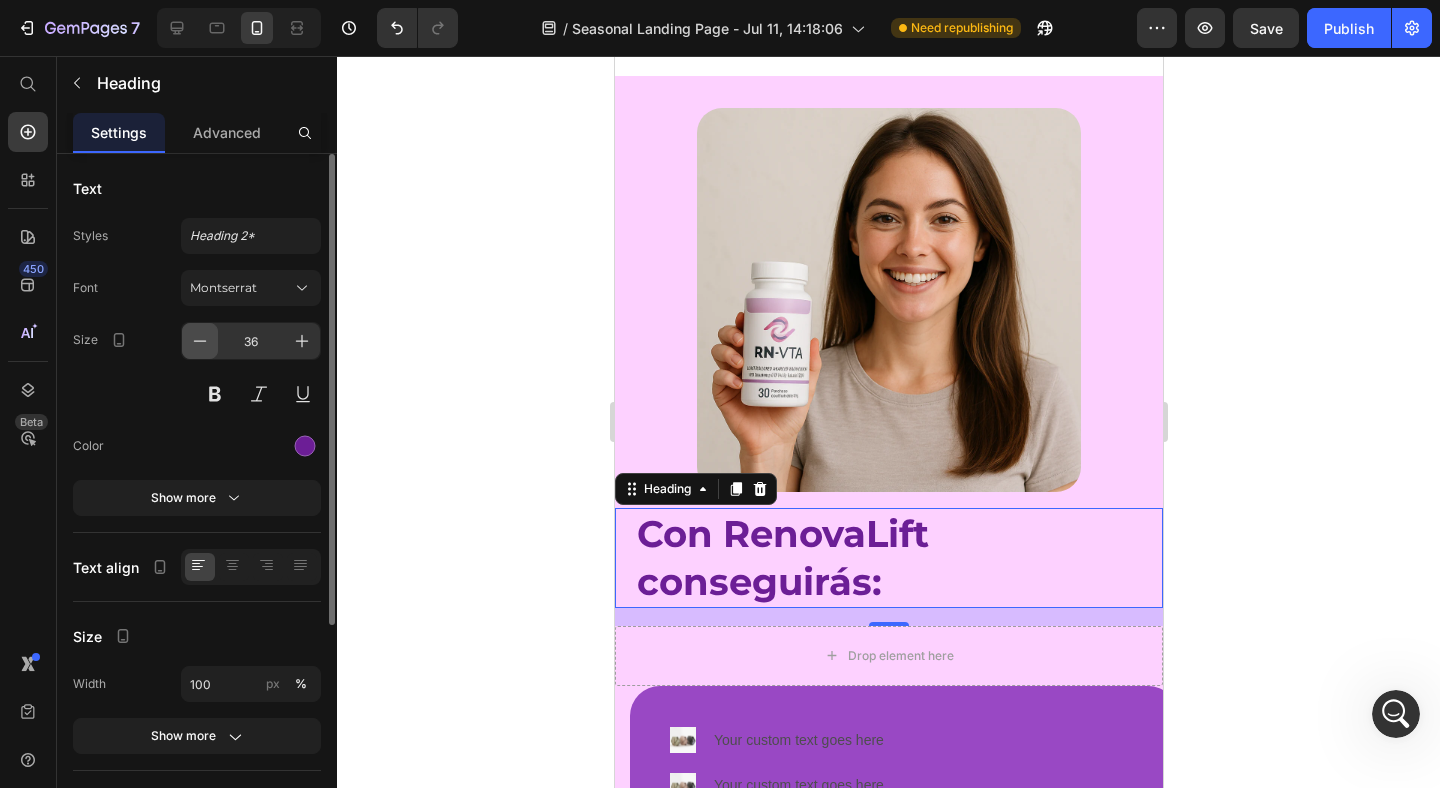 click 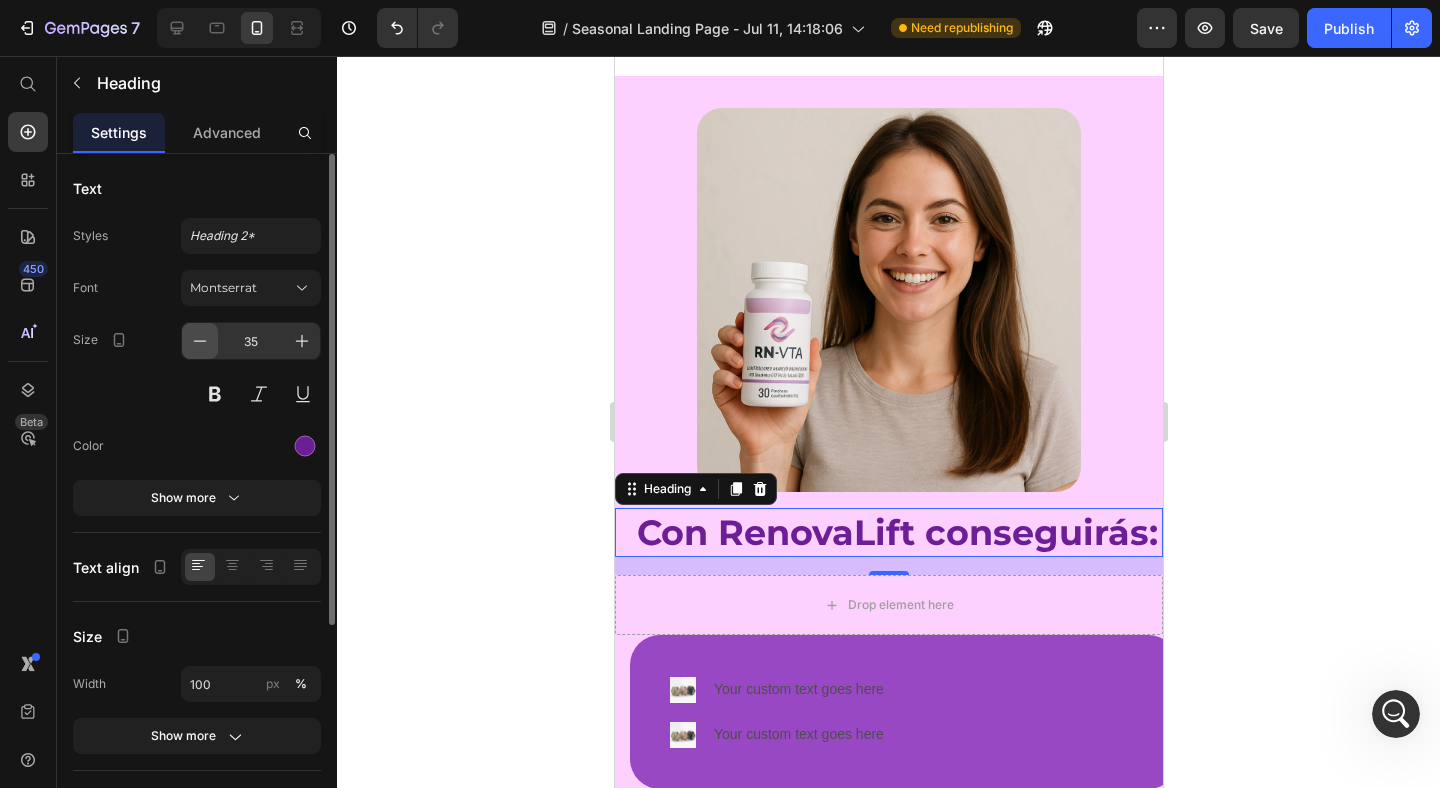 click 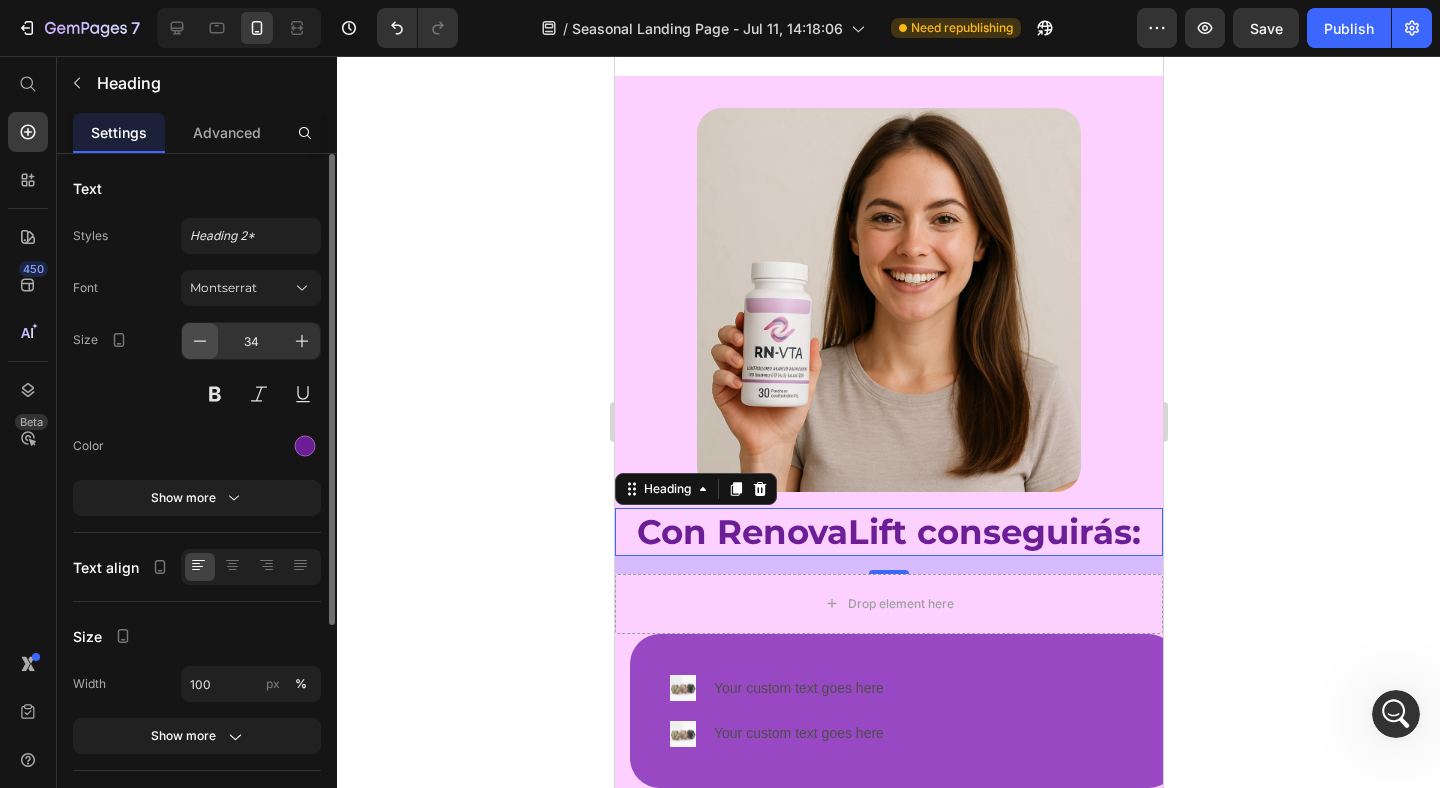 click 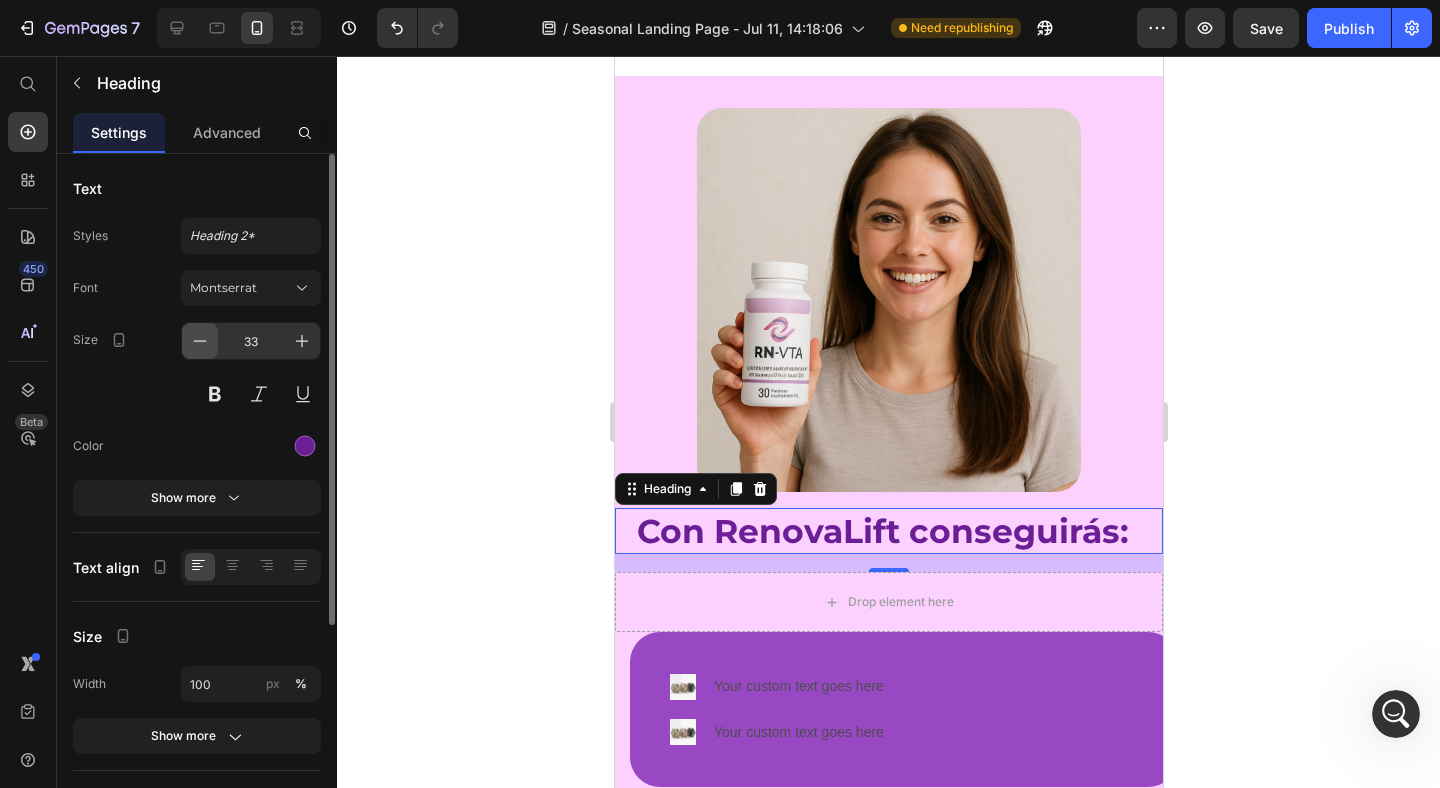 click 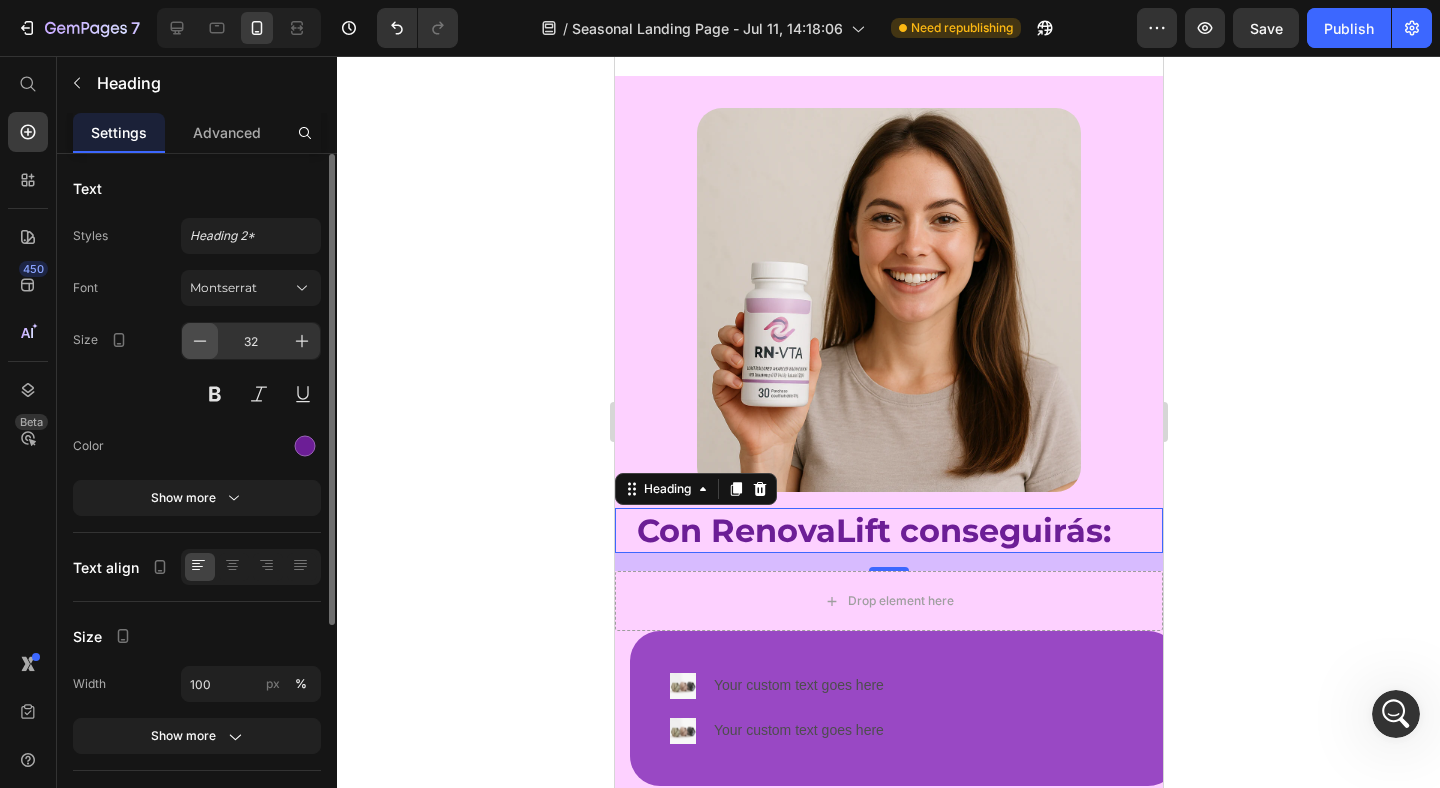 click 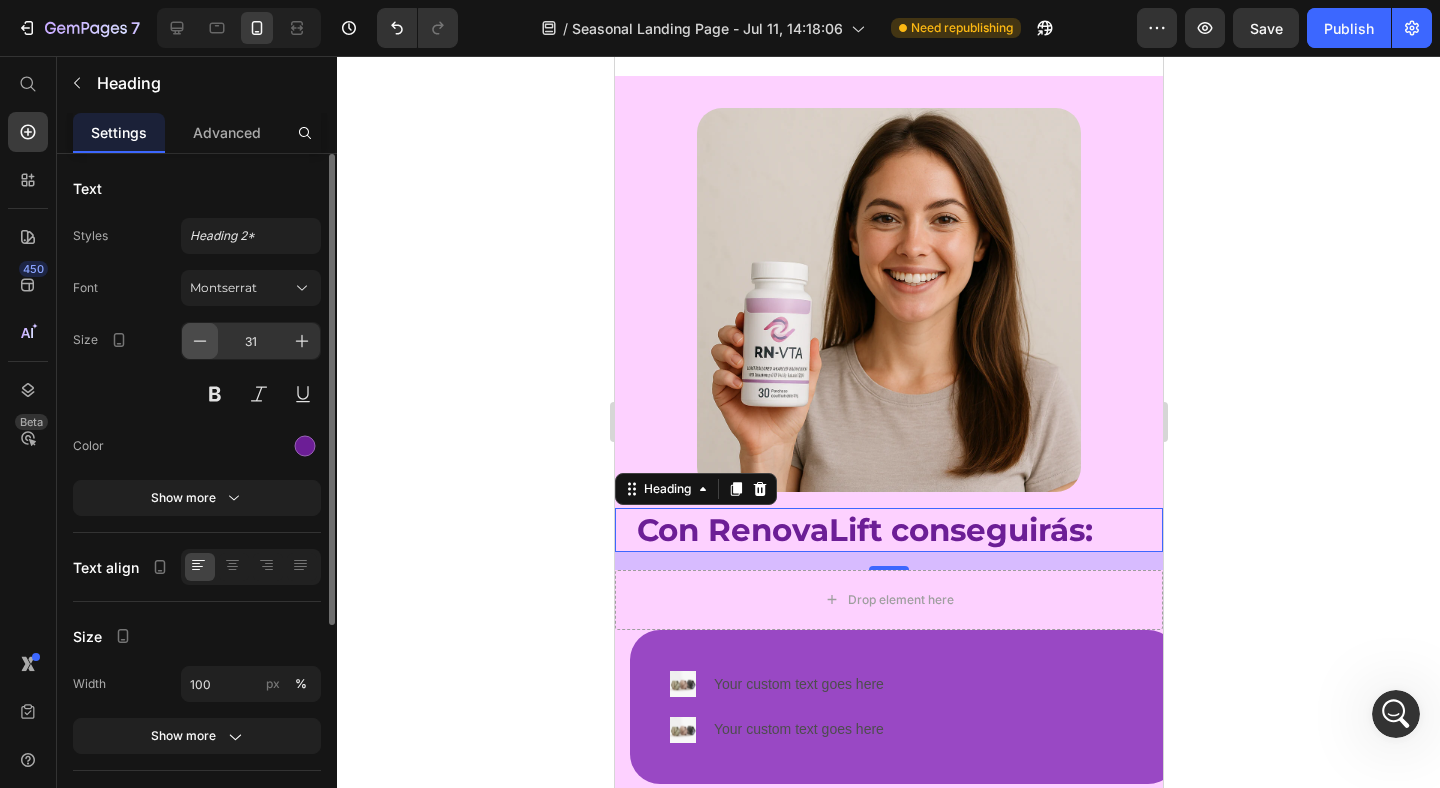 click 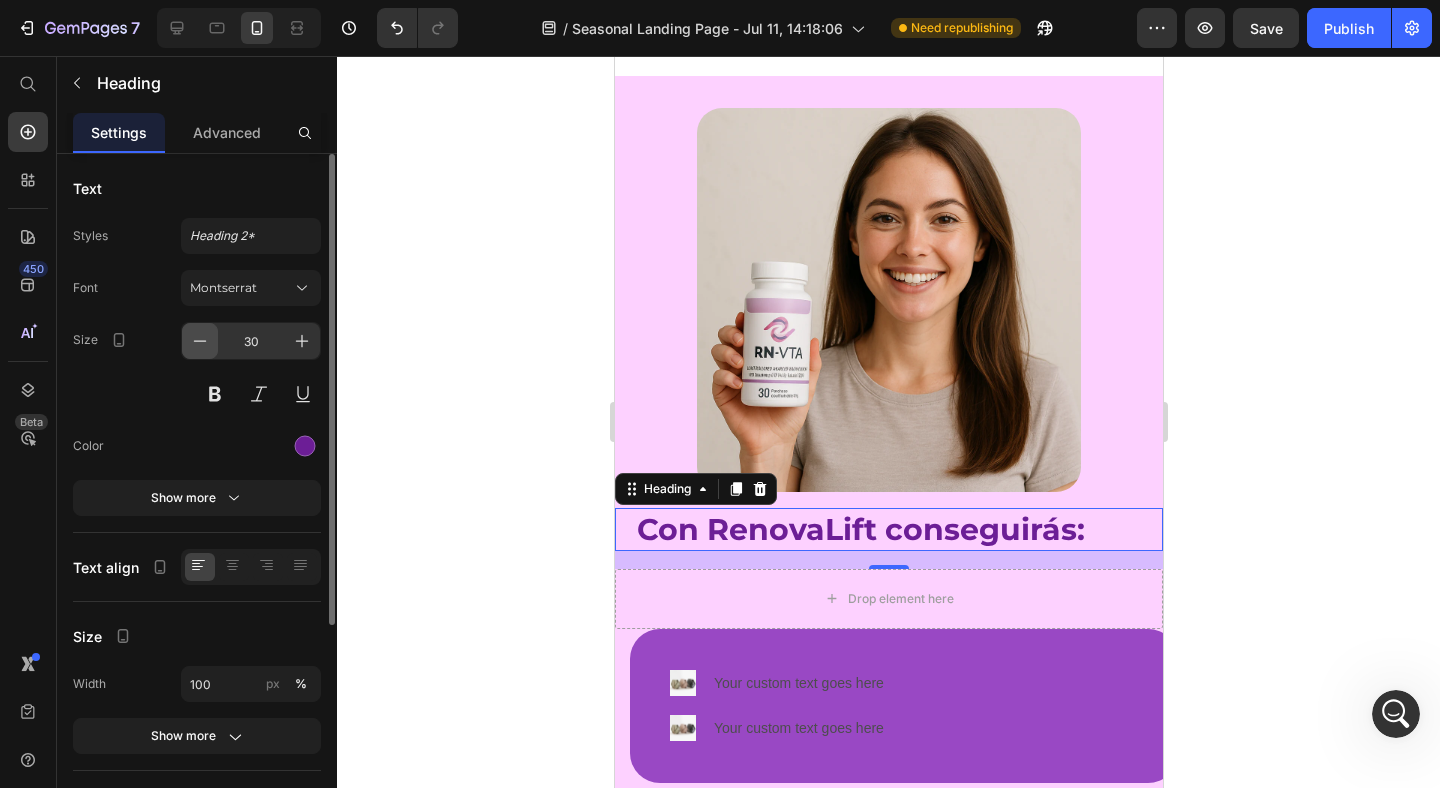 click 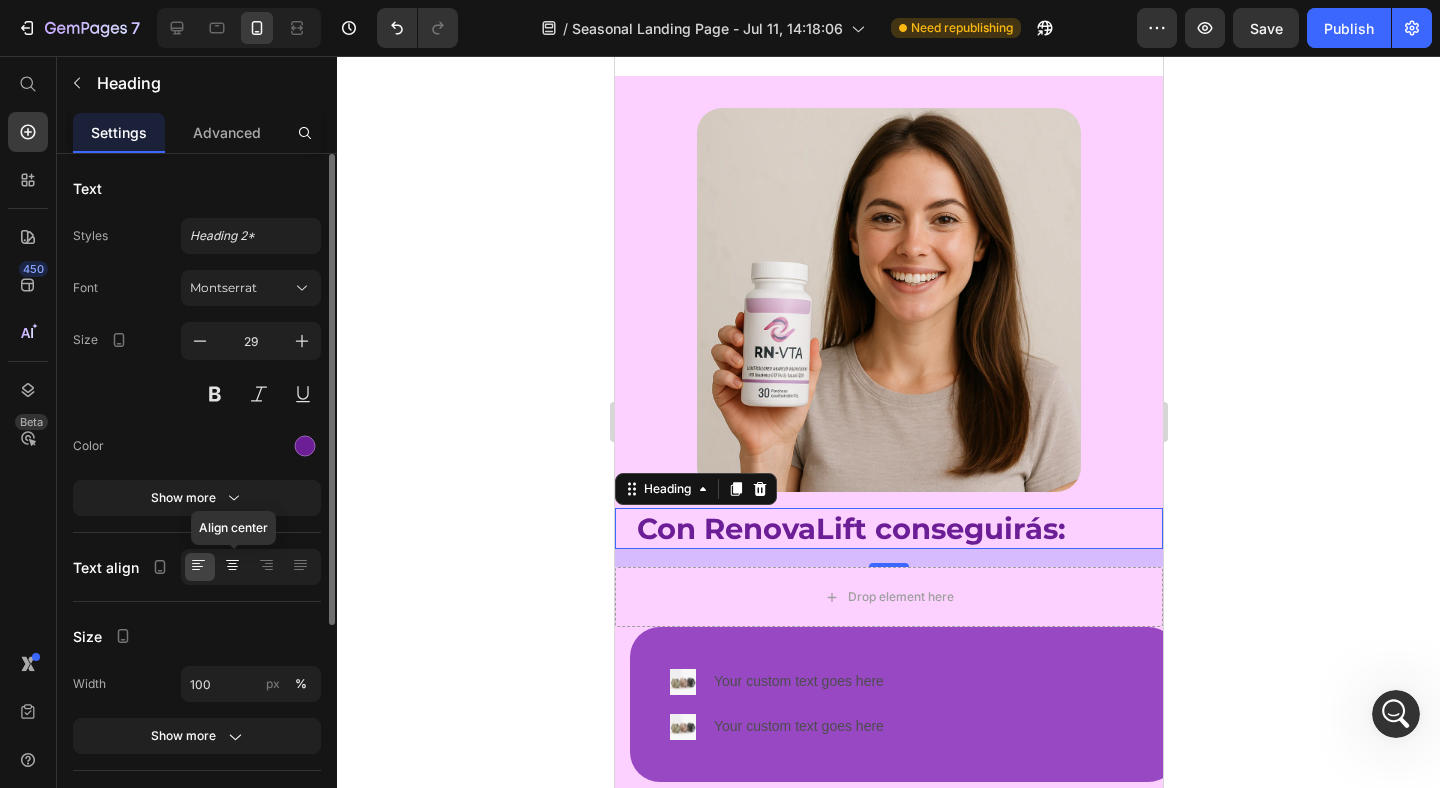 click 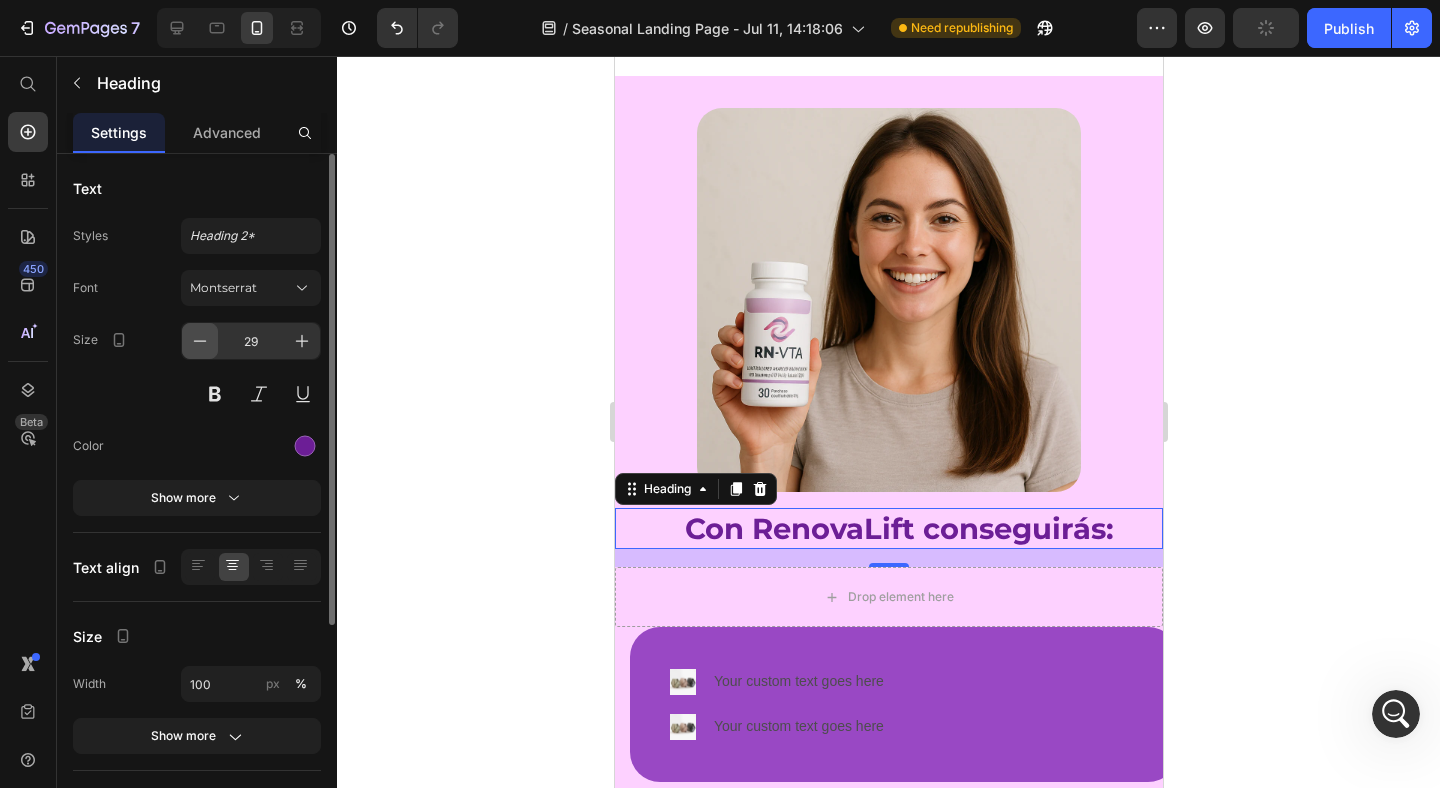 click 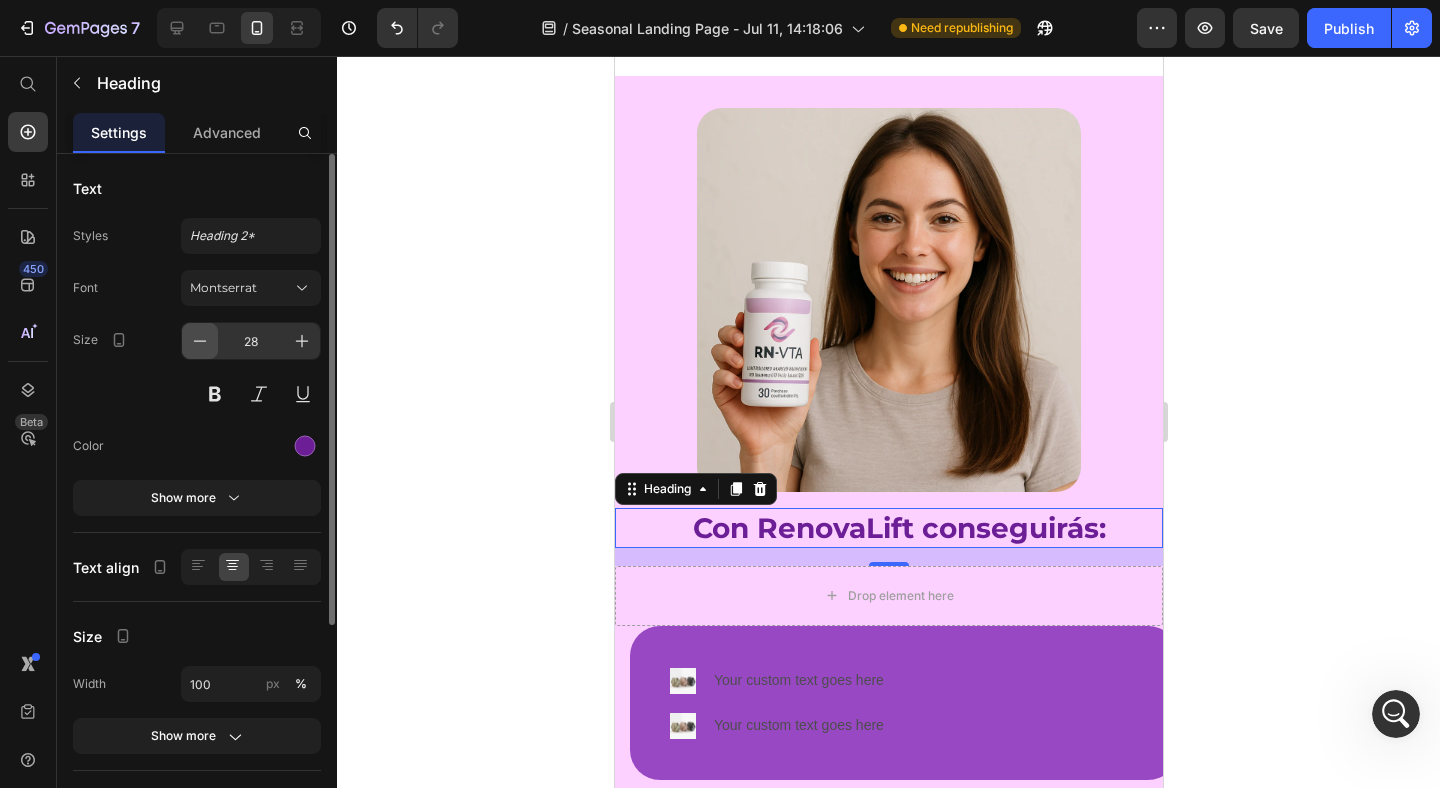 click 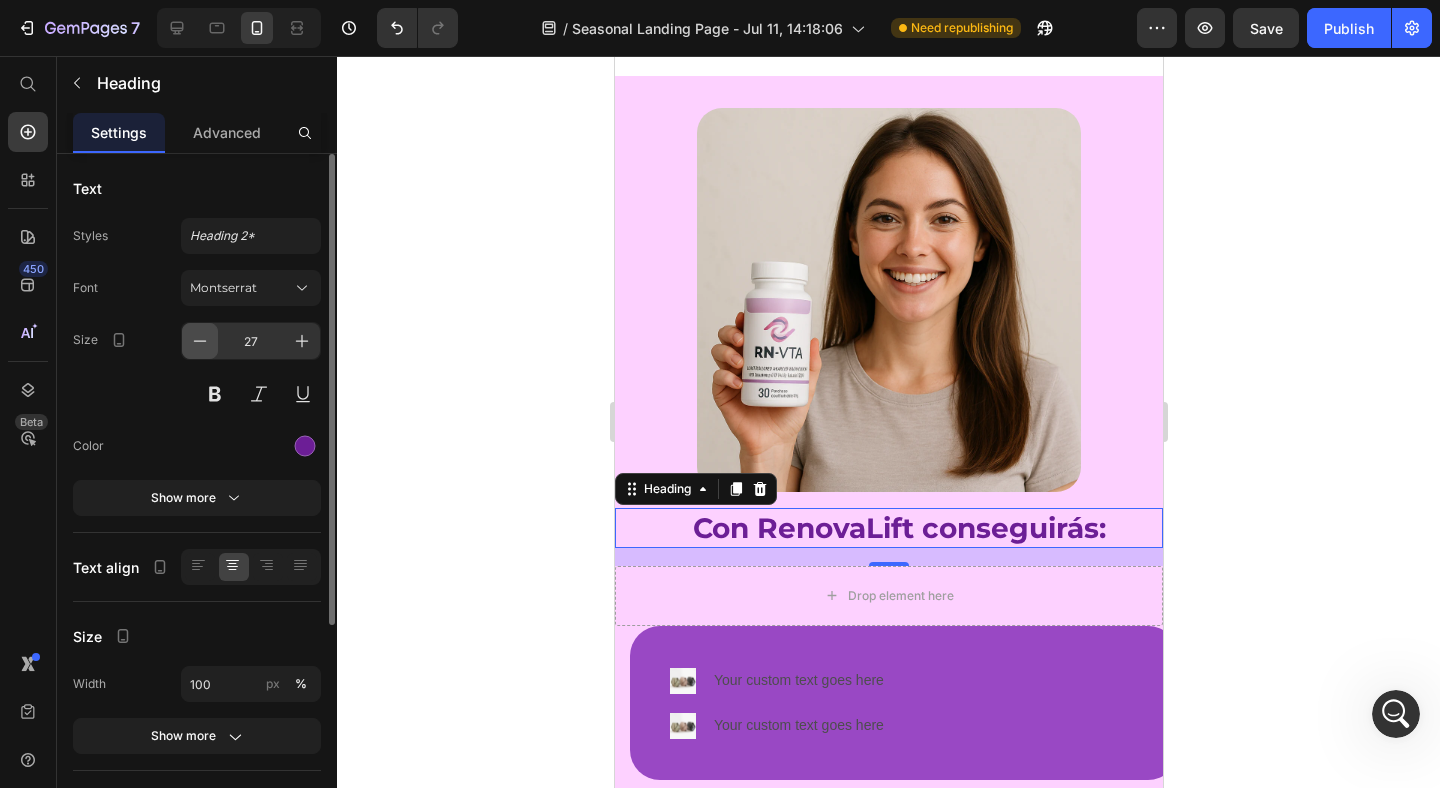 click 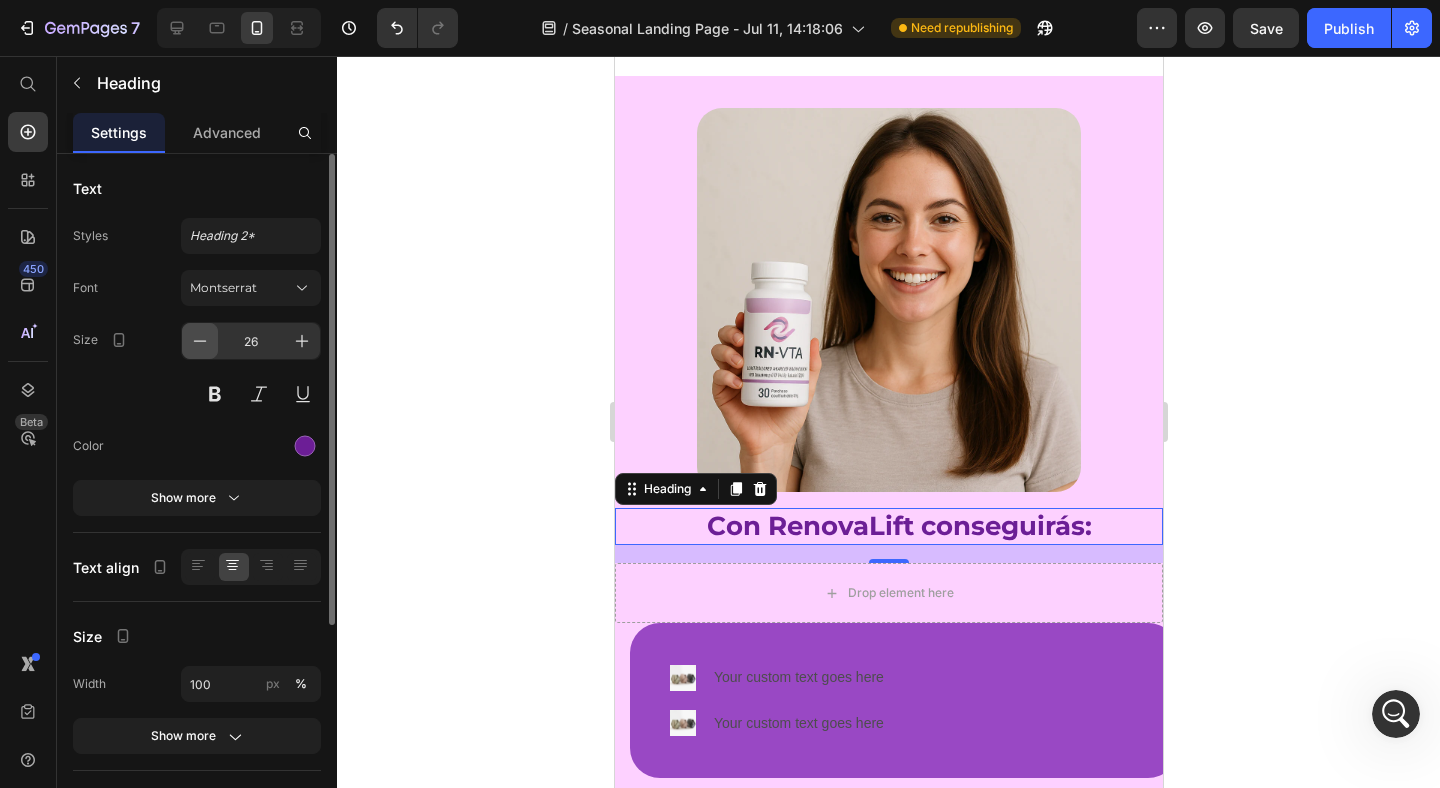 click 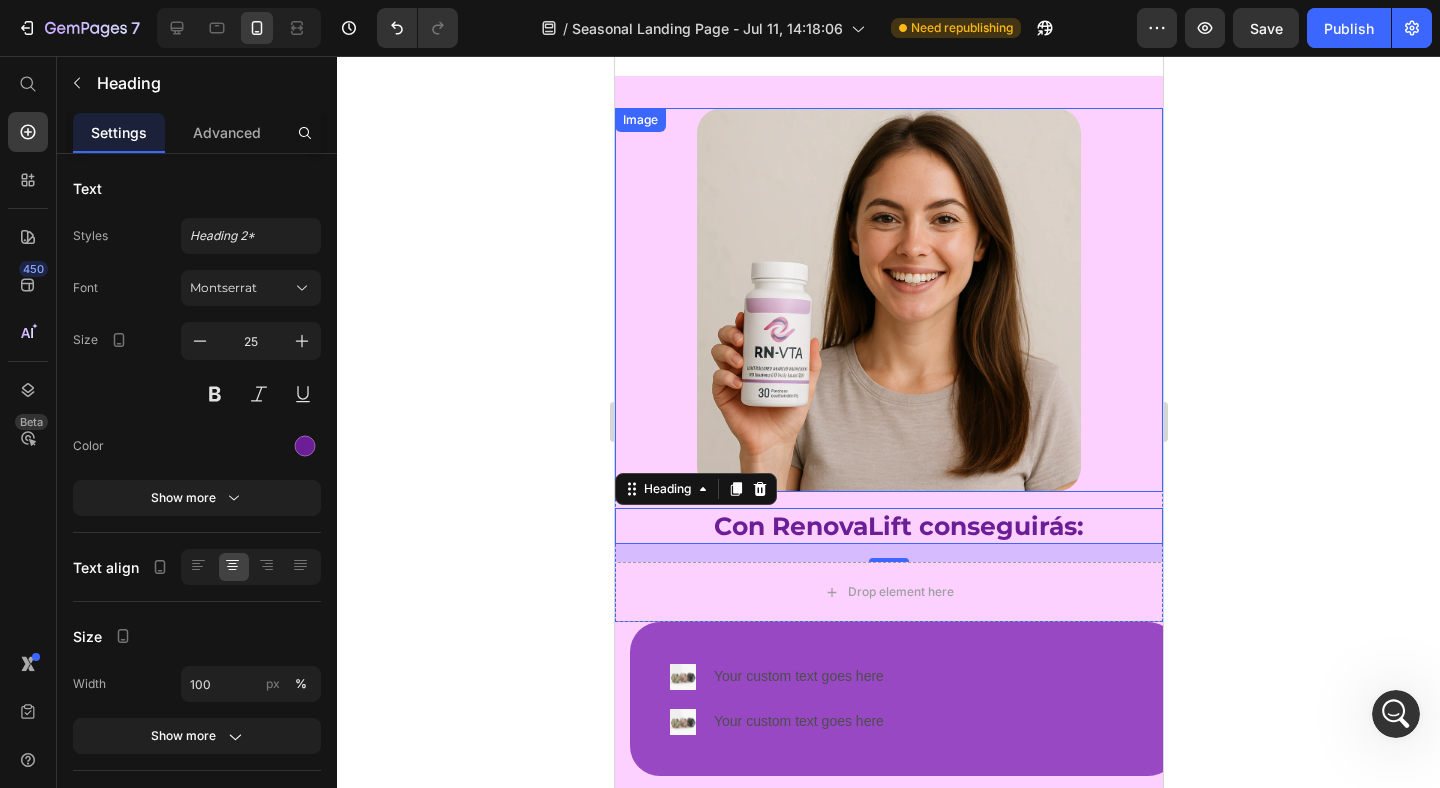 click at bounding box center [888, 300] 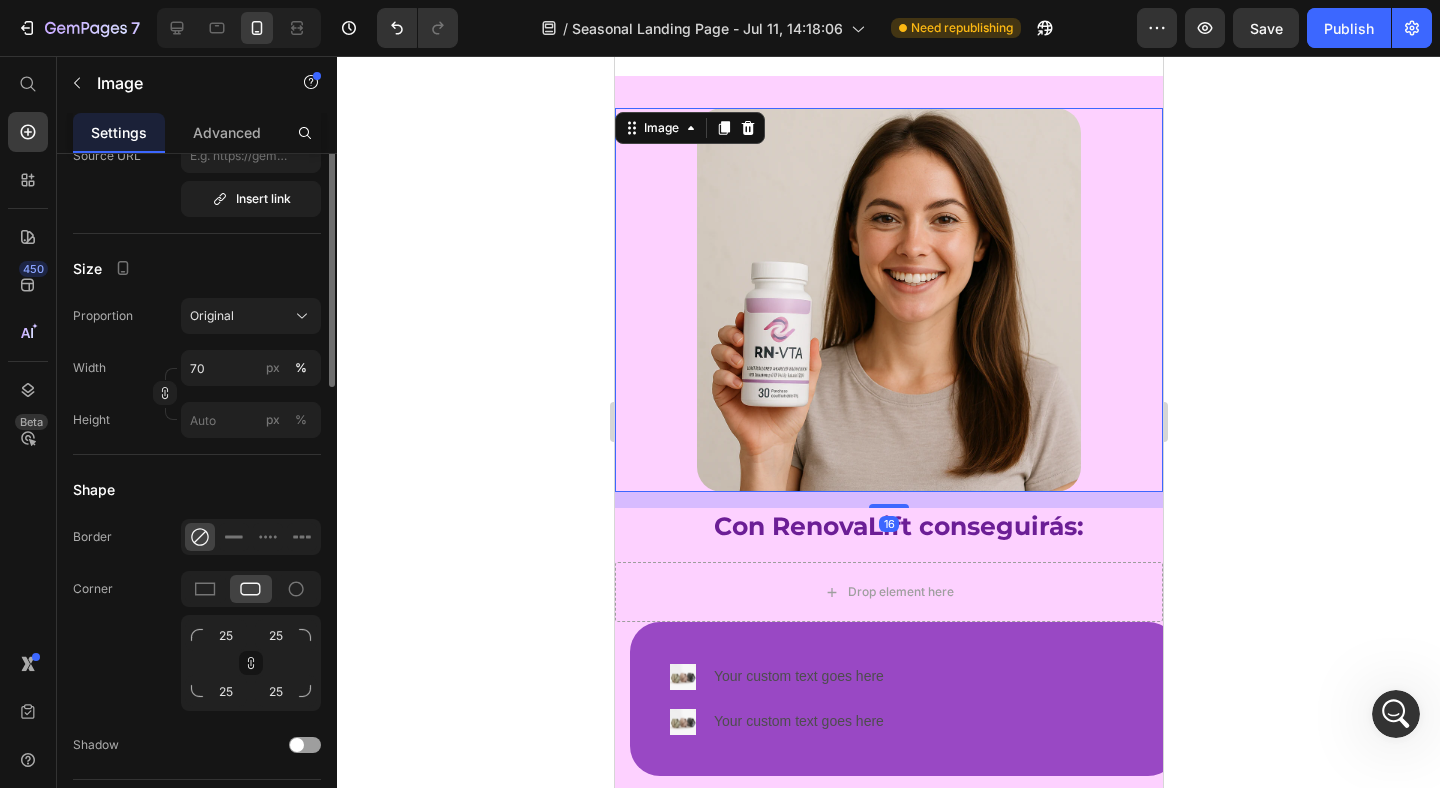 scroll, scrollTop: 603, scrollLeft: 0, axis: vertical 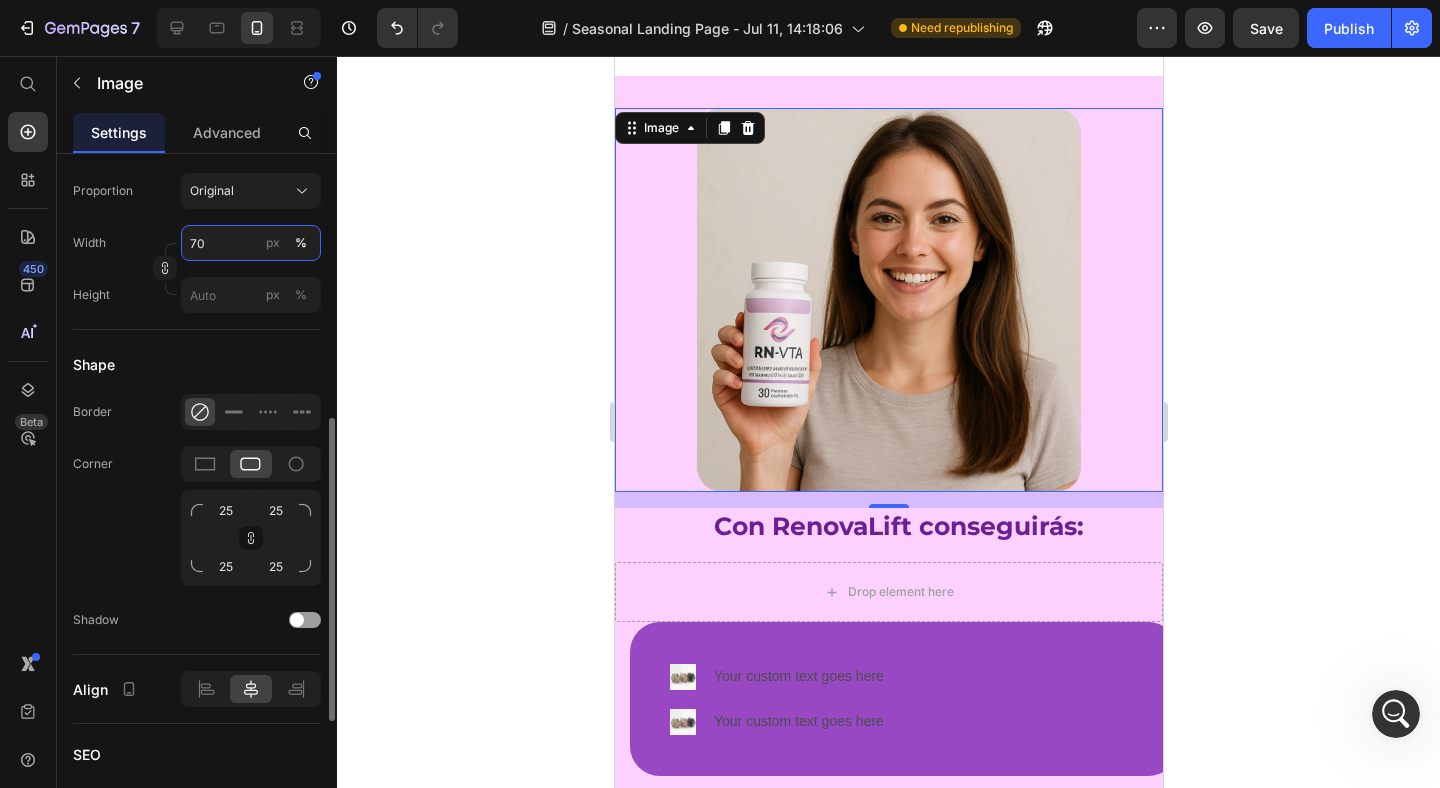 click on "70" at bounding box center [251, 243] 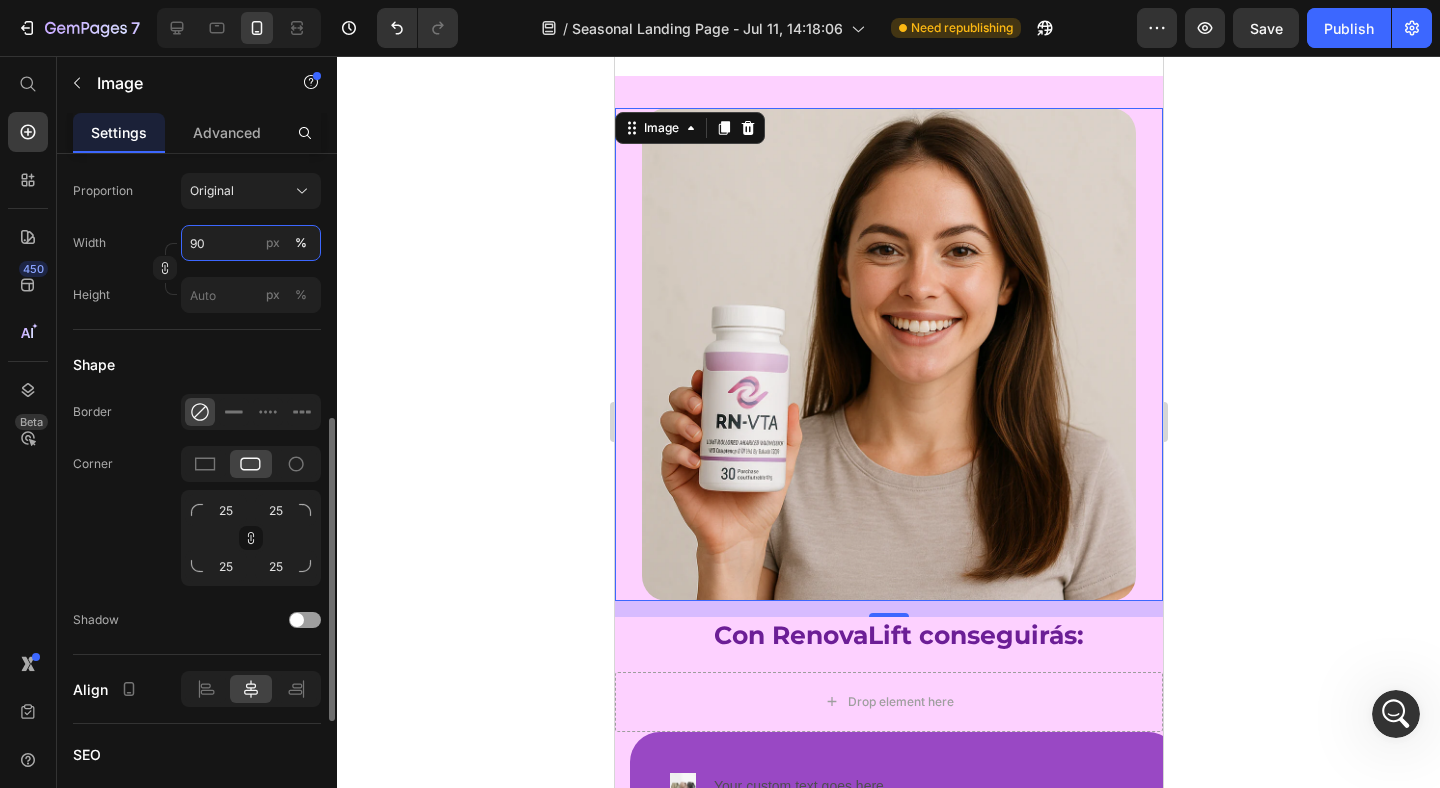 type on "9" 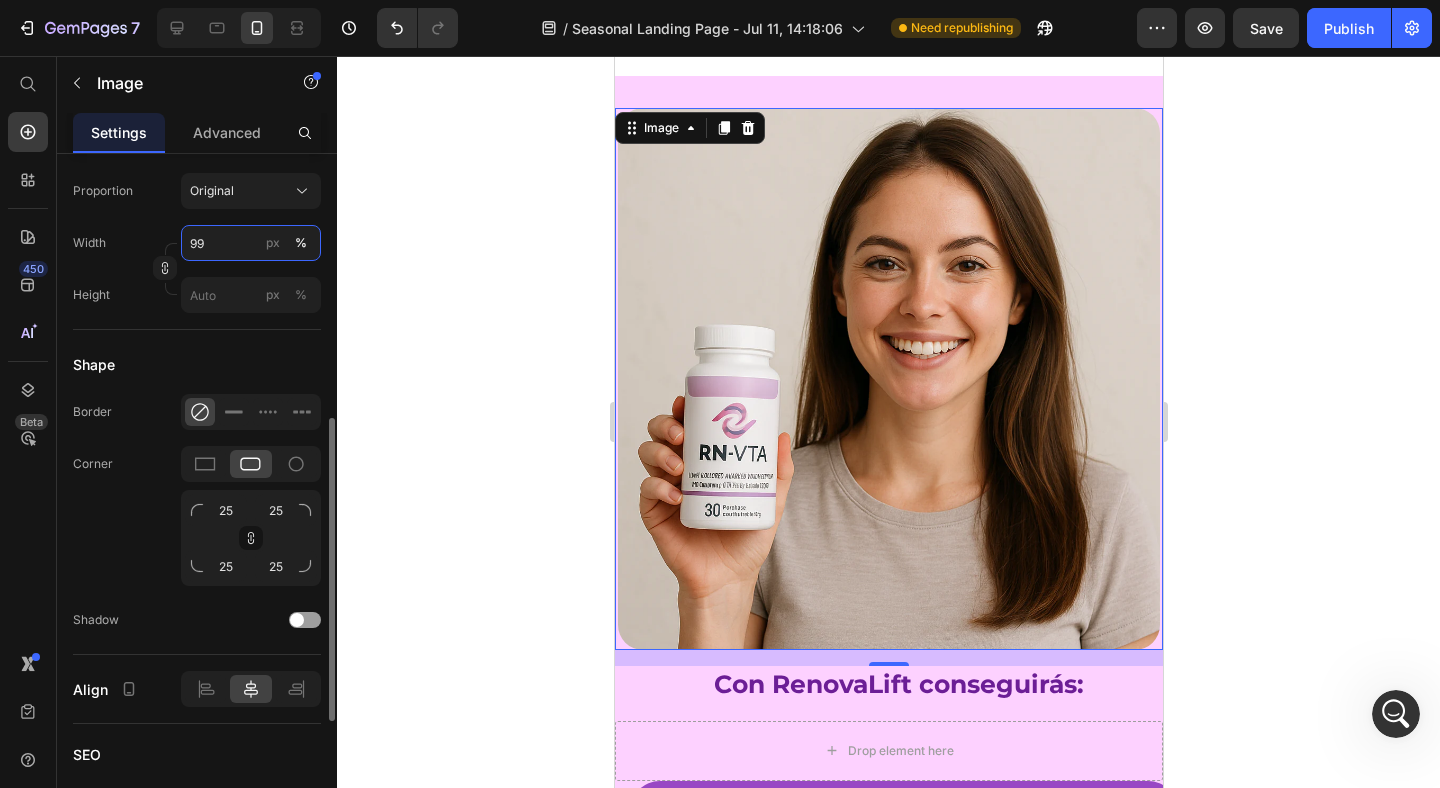type on "9" 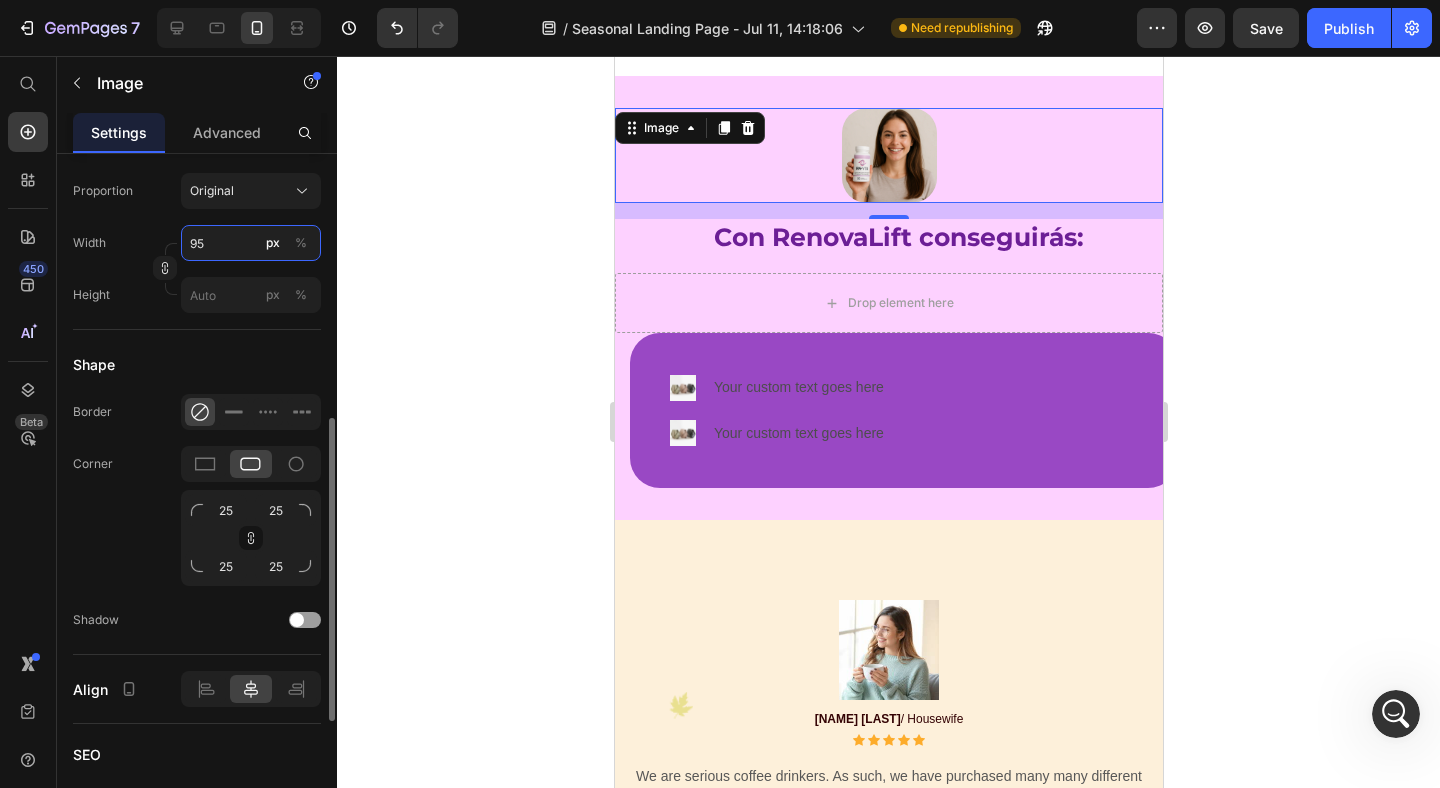 type on "9" 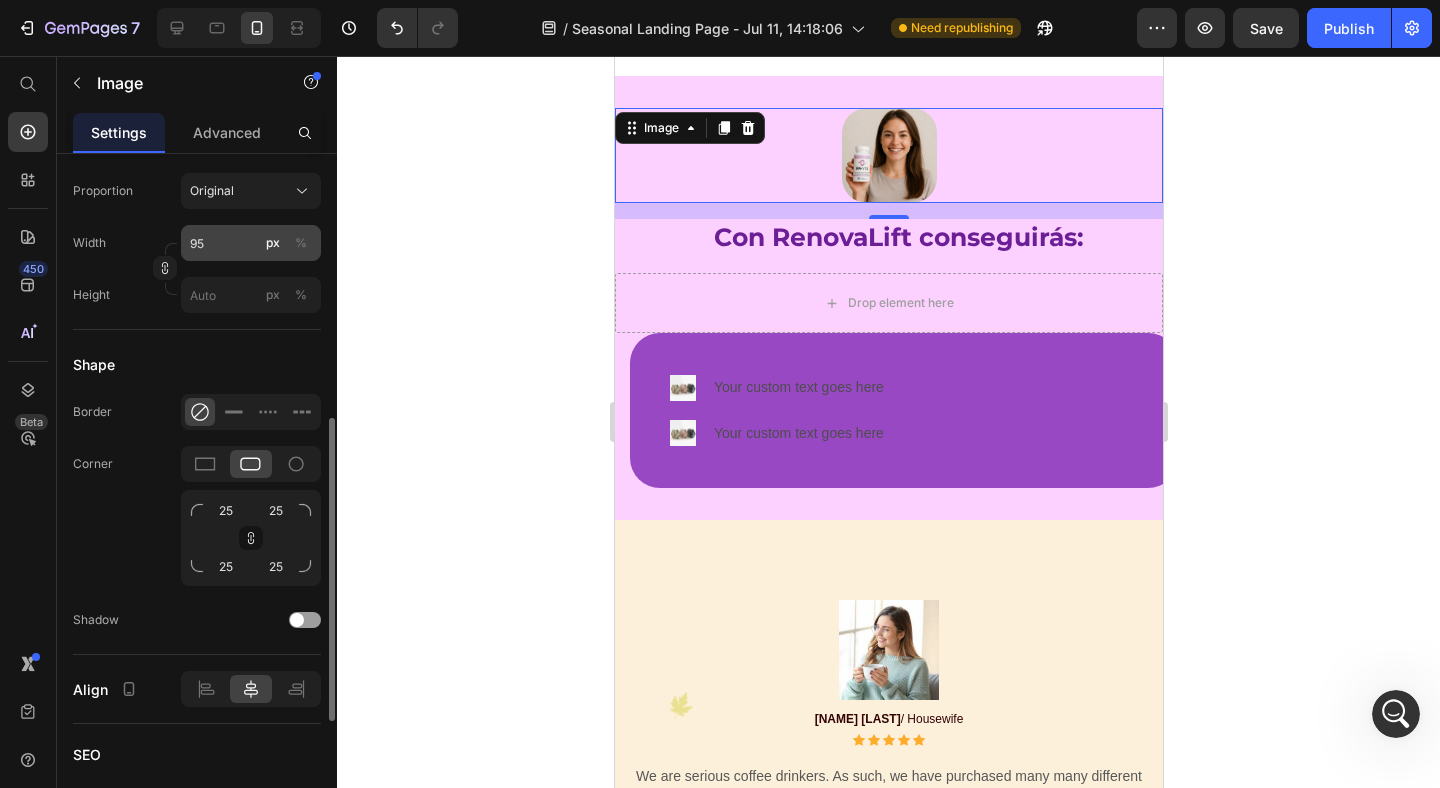 click on "%" at bounding box center (301, 243) 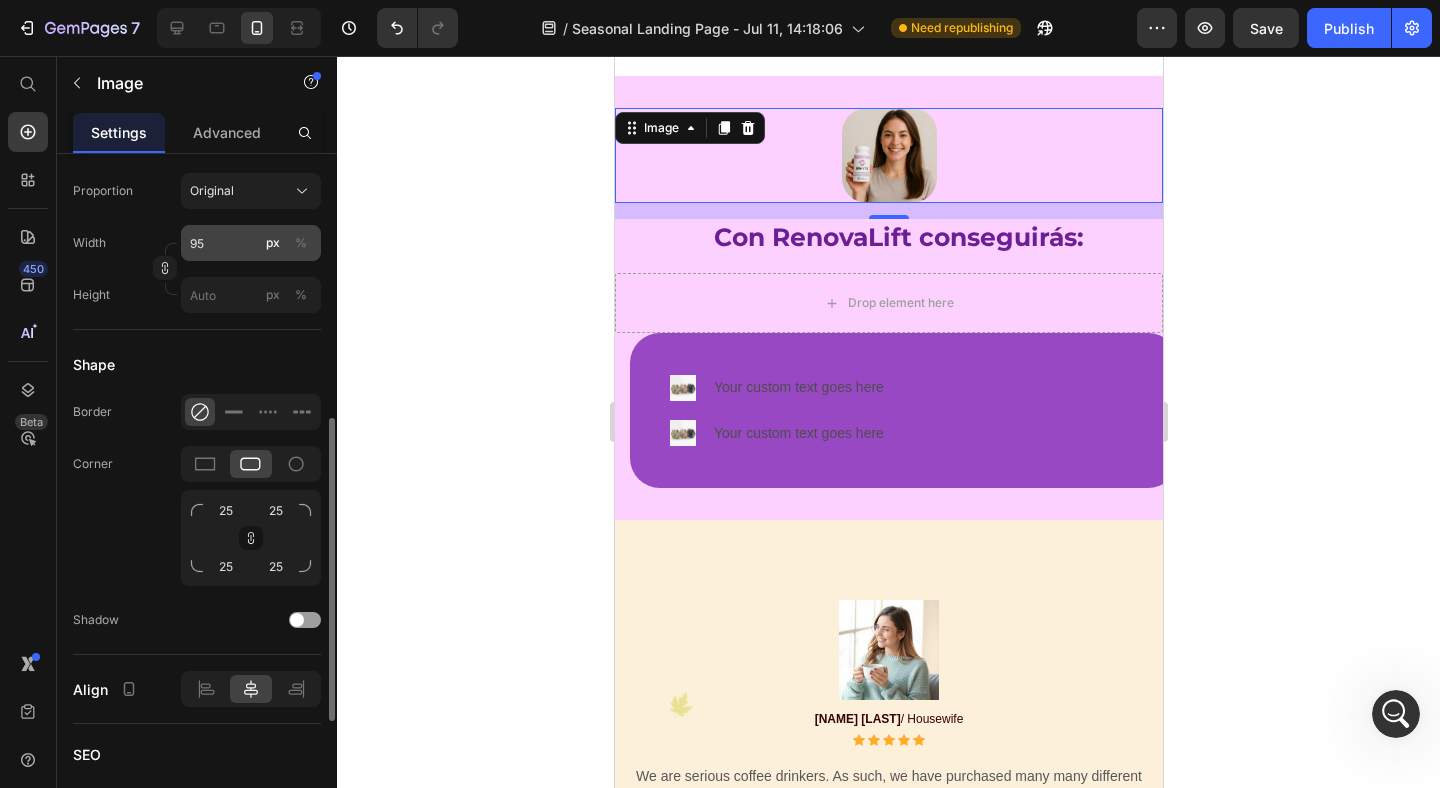 click on "%" at bounding box center [301, 243] 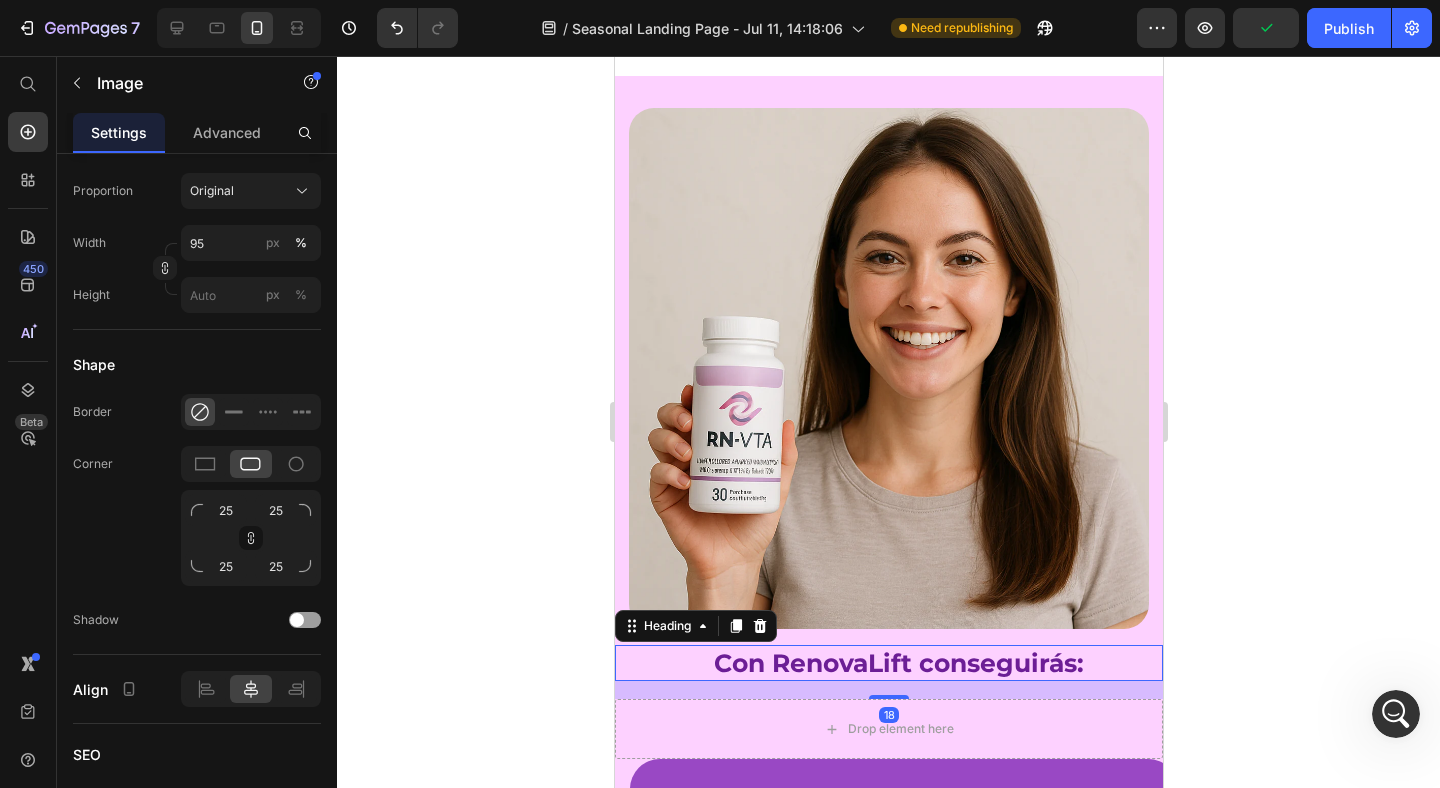 click on "Con RenovaLift conseguirás:" at bounding box center [898, 663] 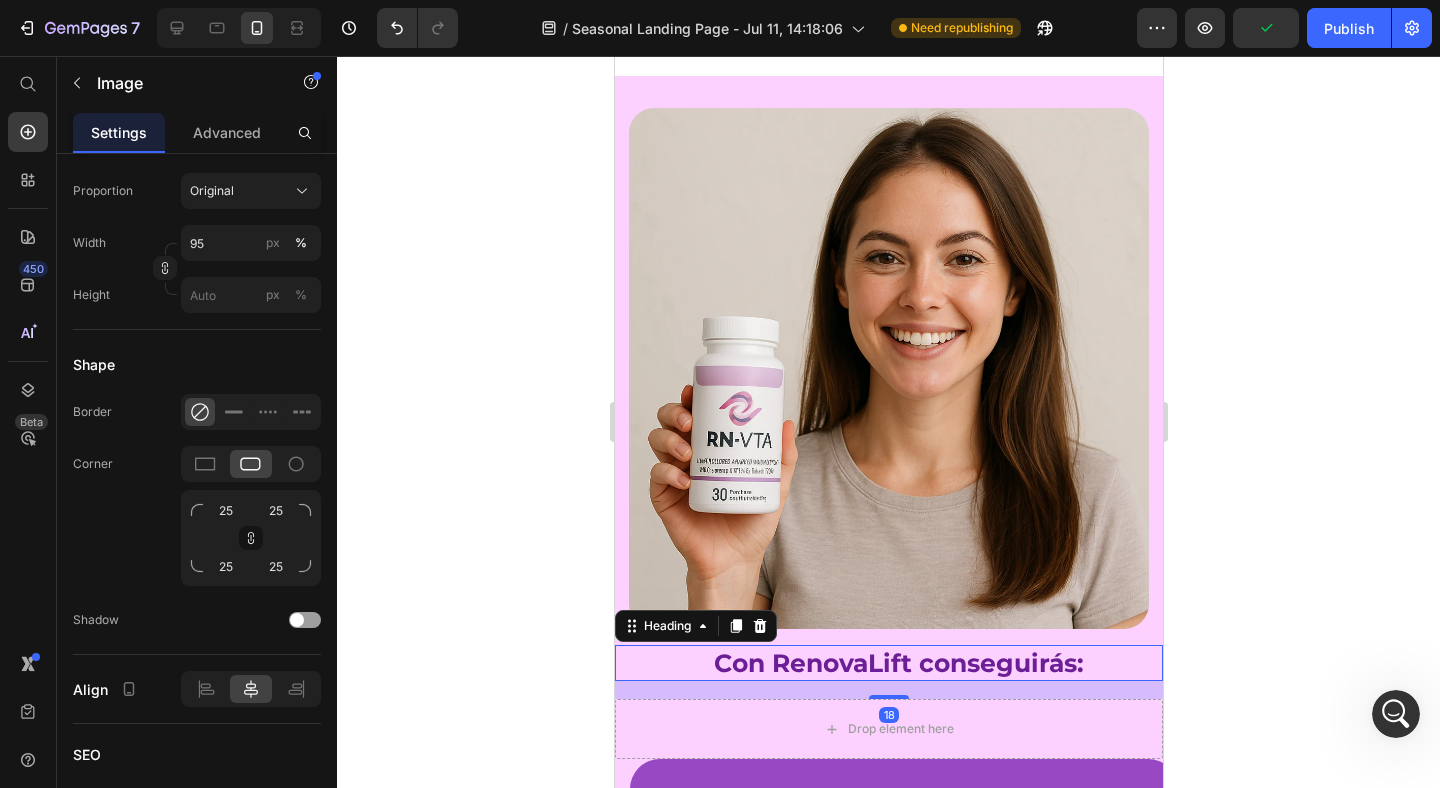 scroll, scrollTop: 0, scrollLeft: 0, axis: both 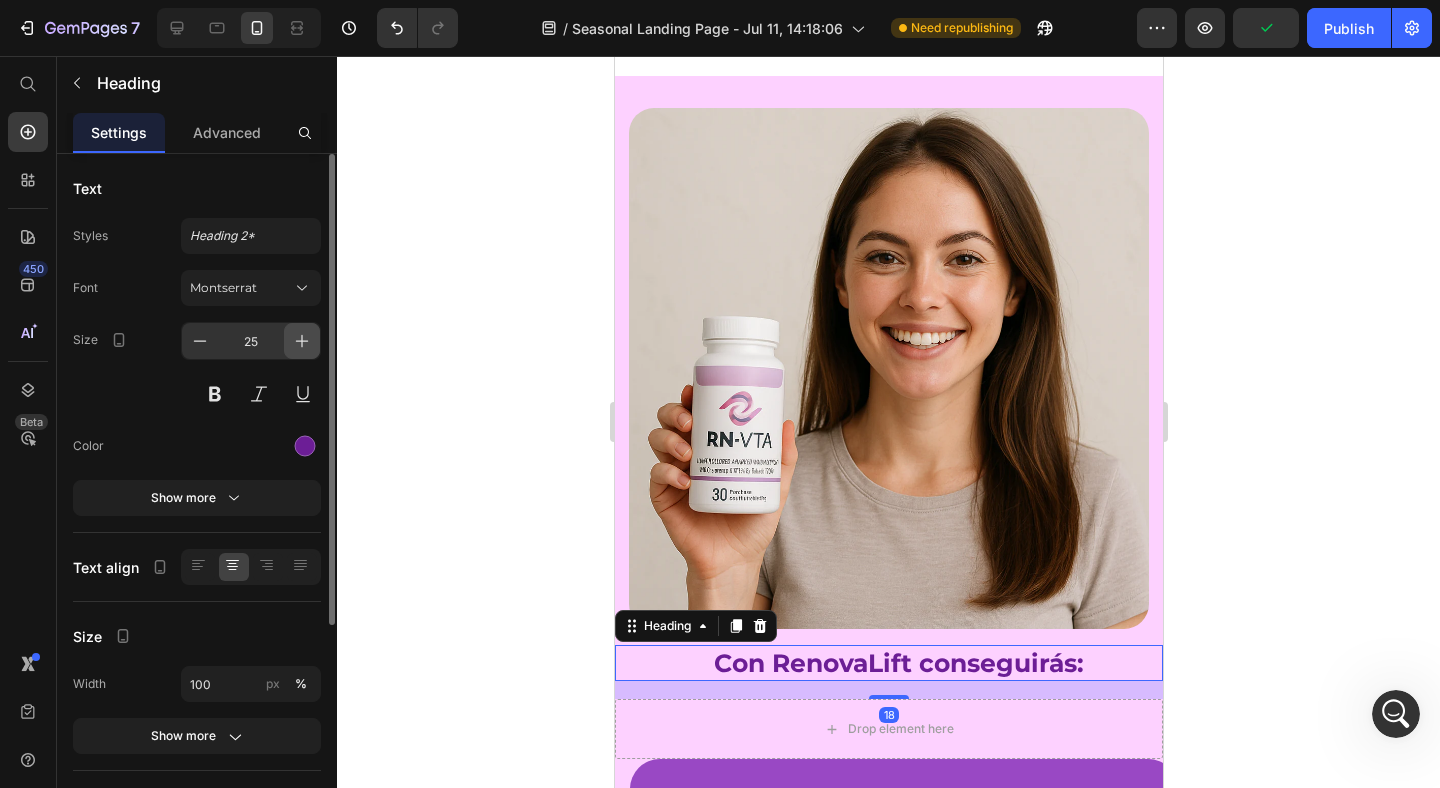 click 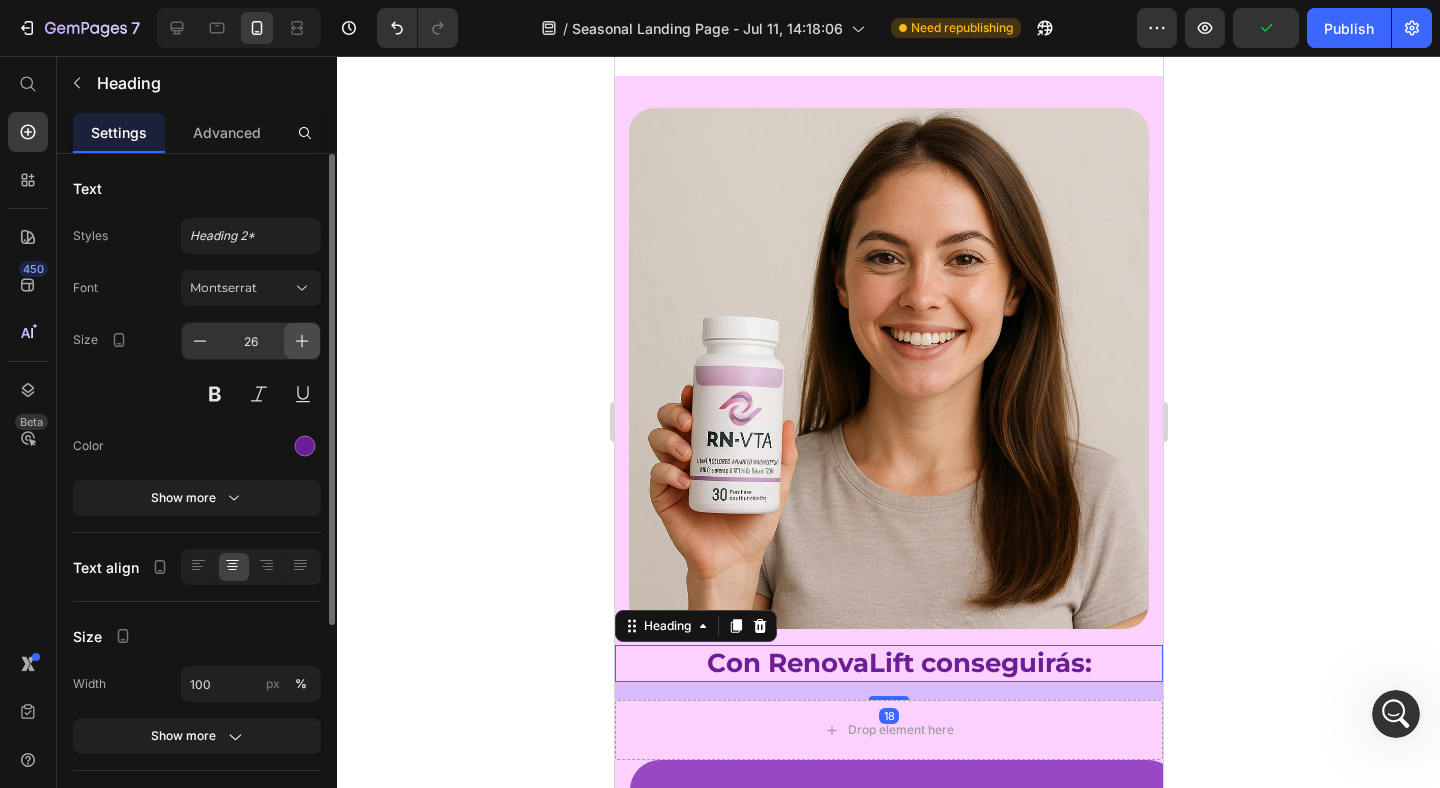 click 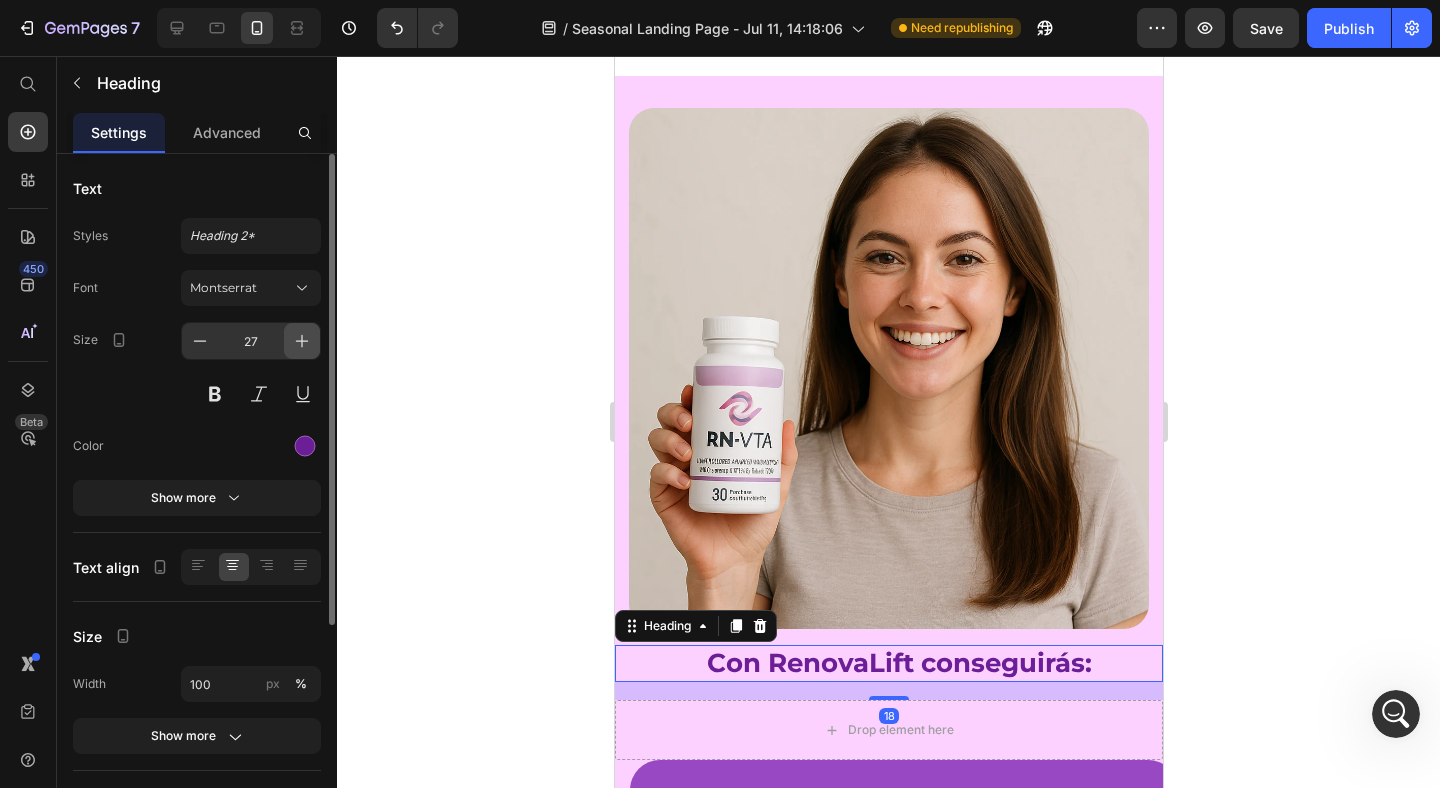 click 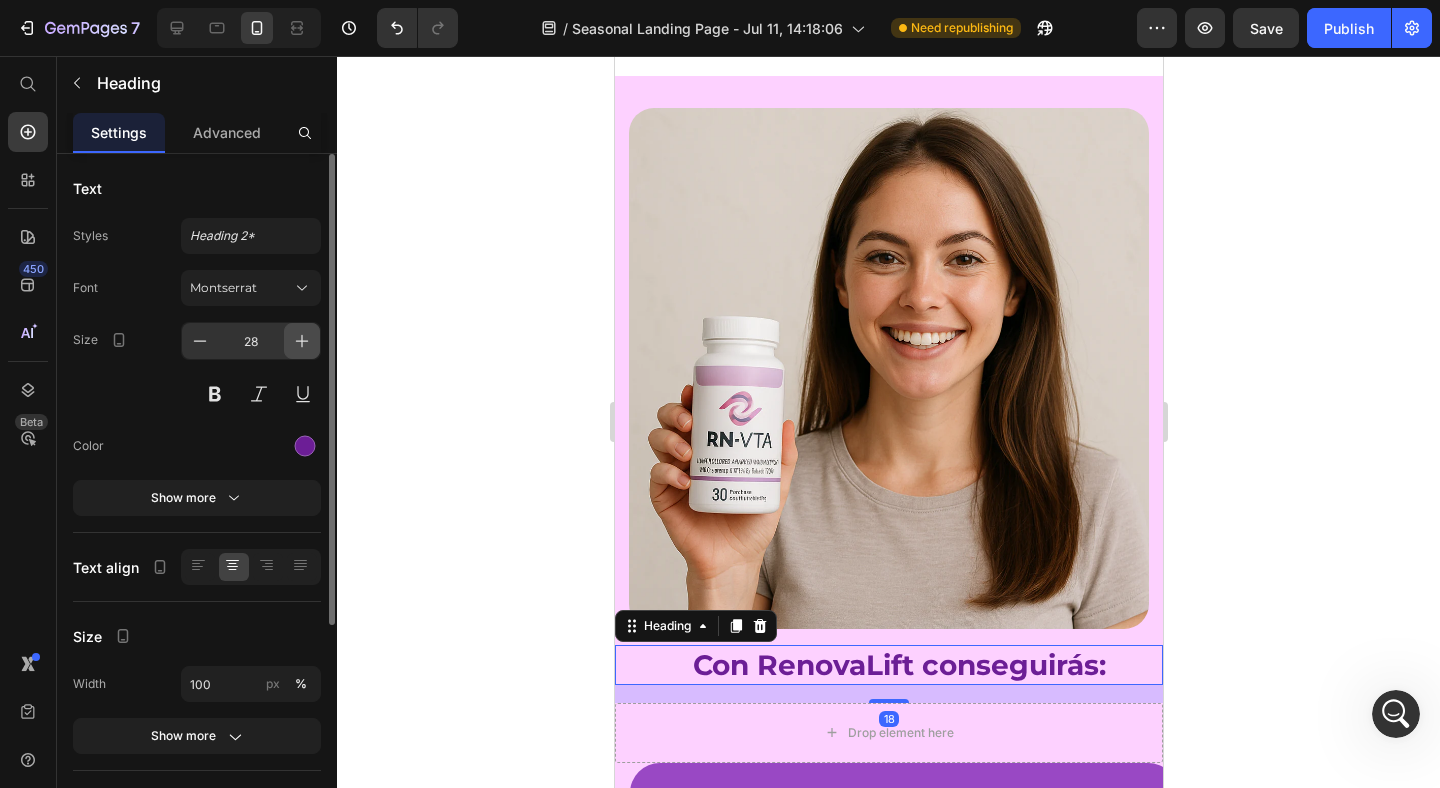 click 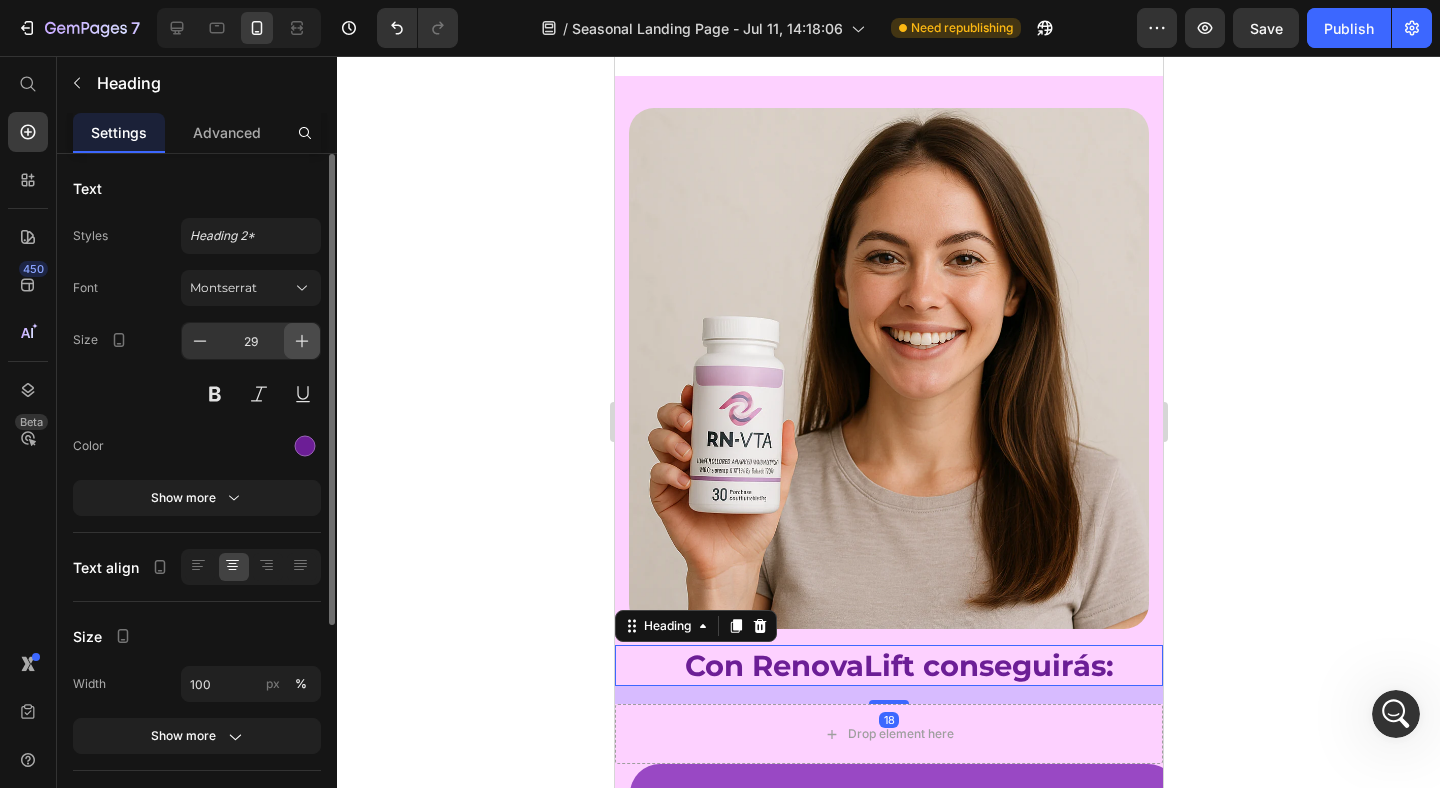 click 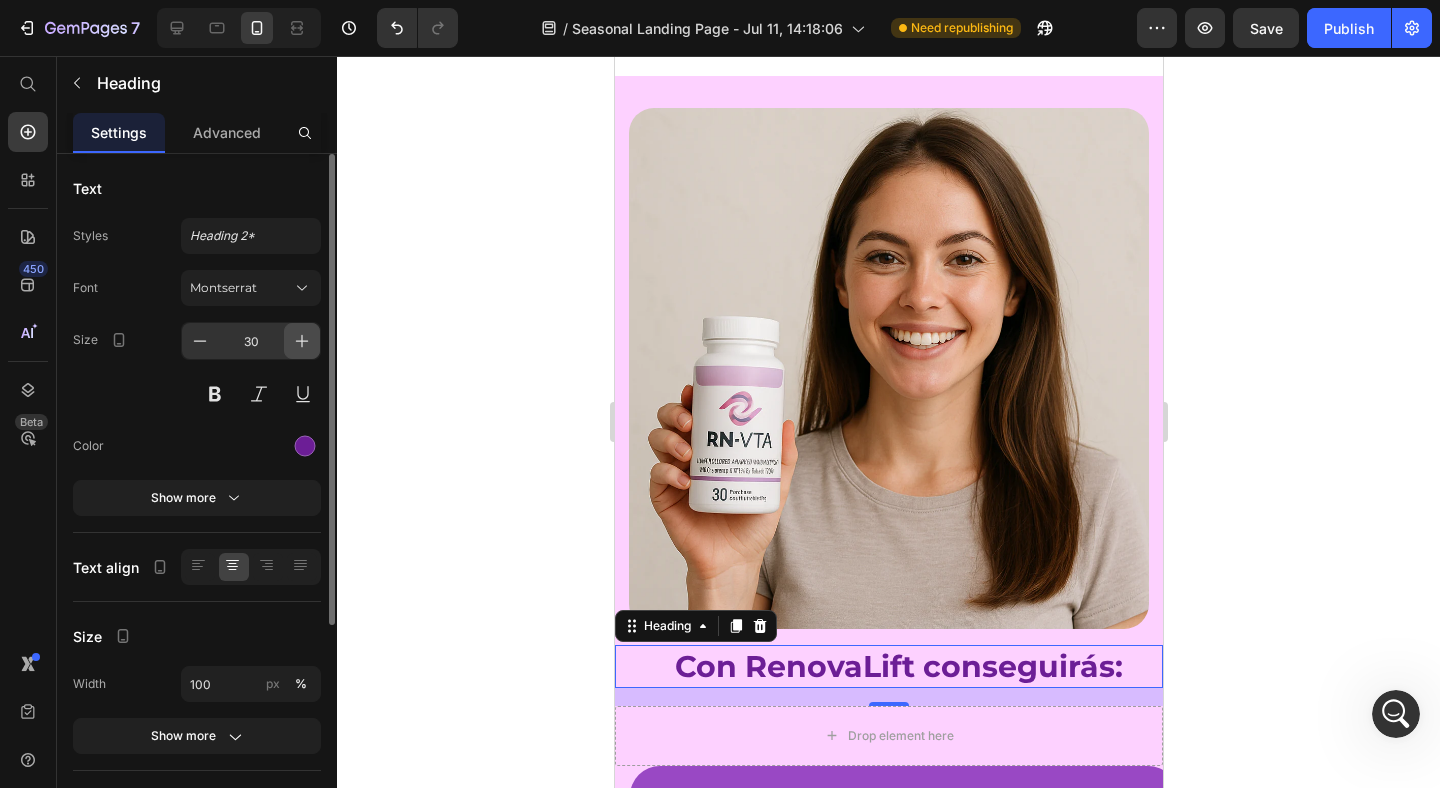 click 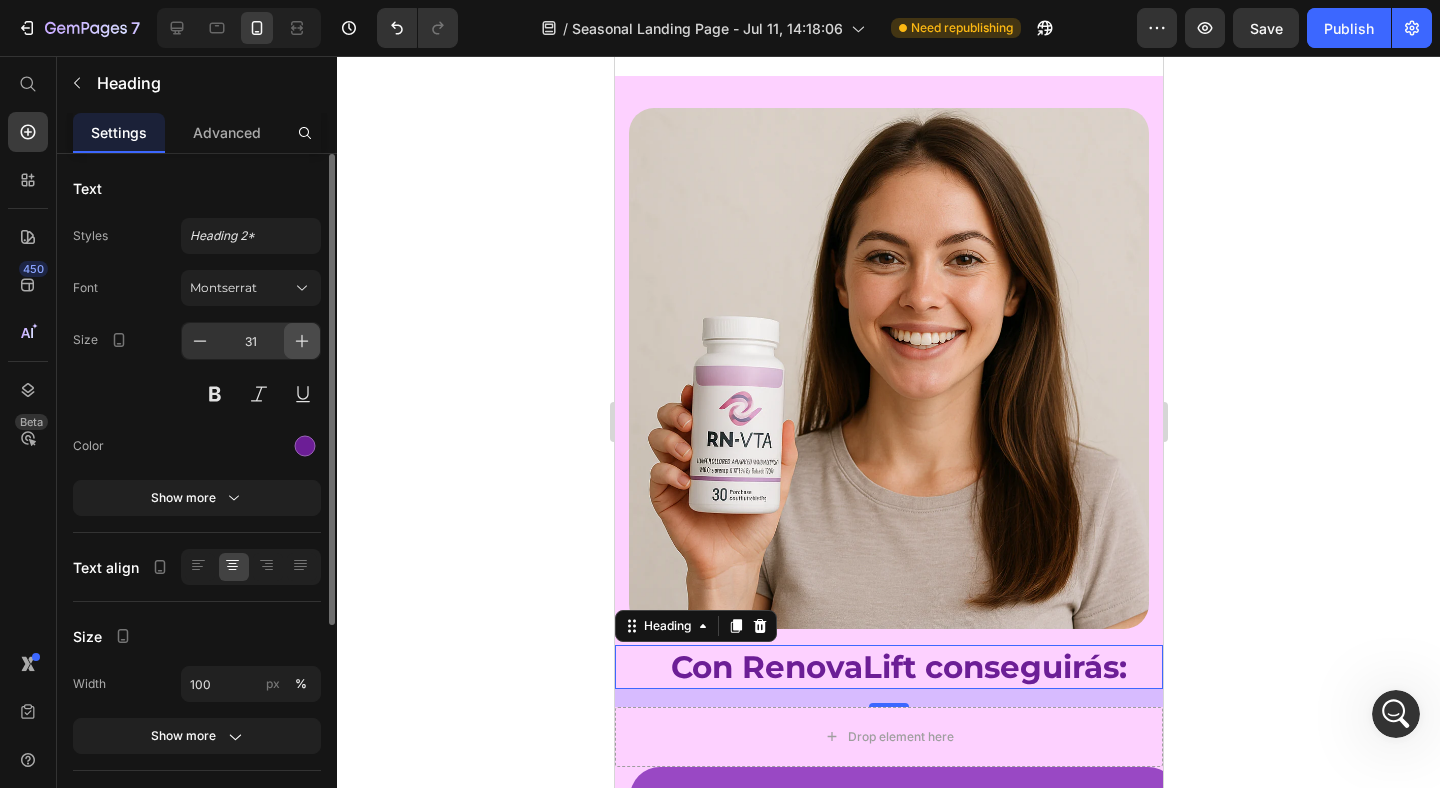click 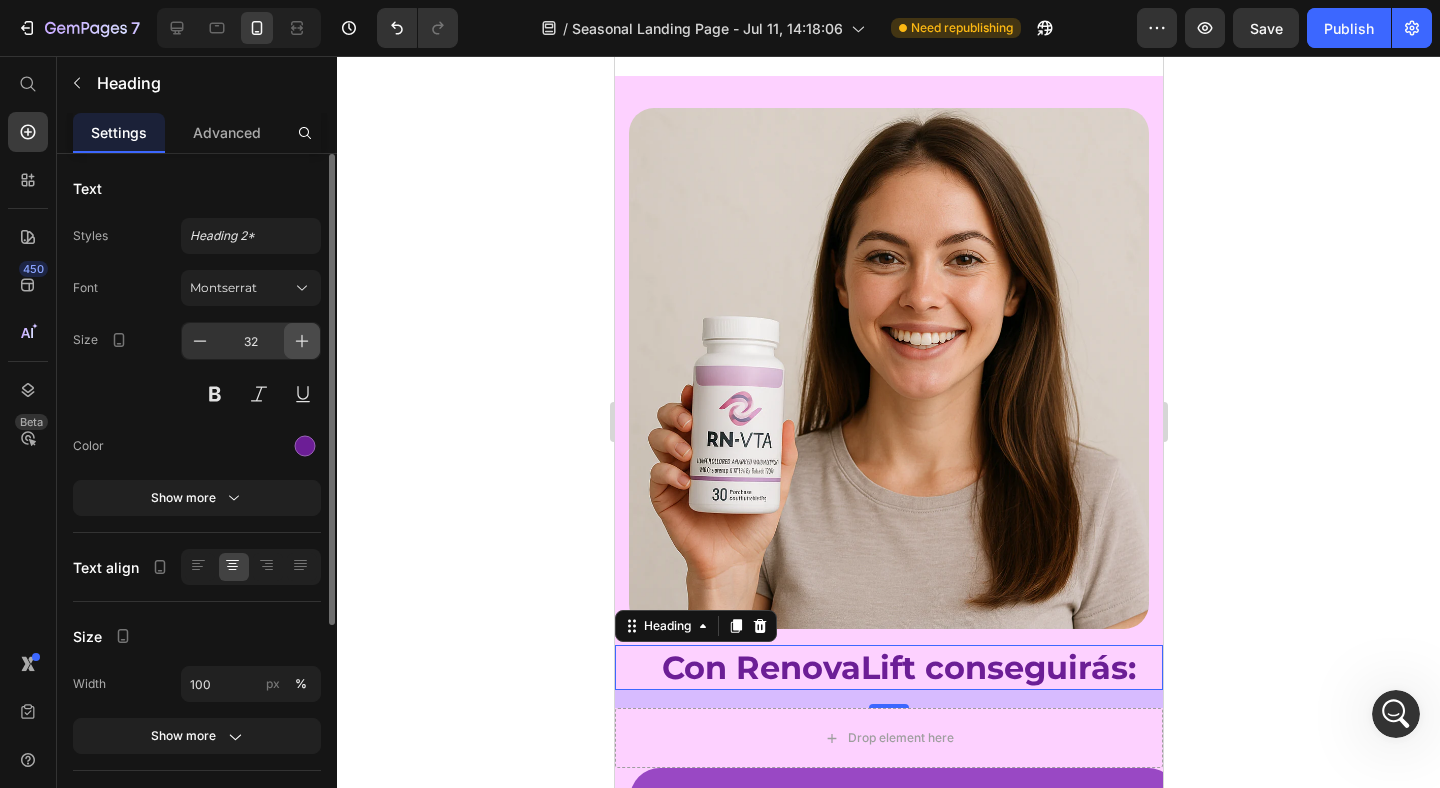 click 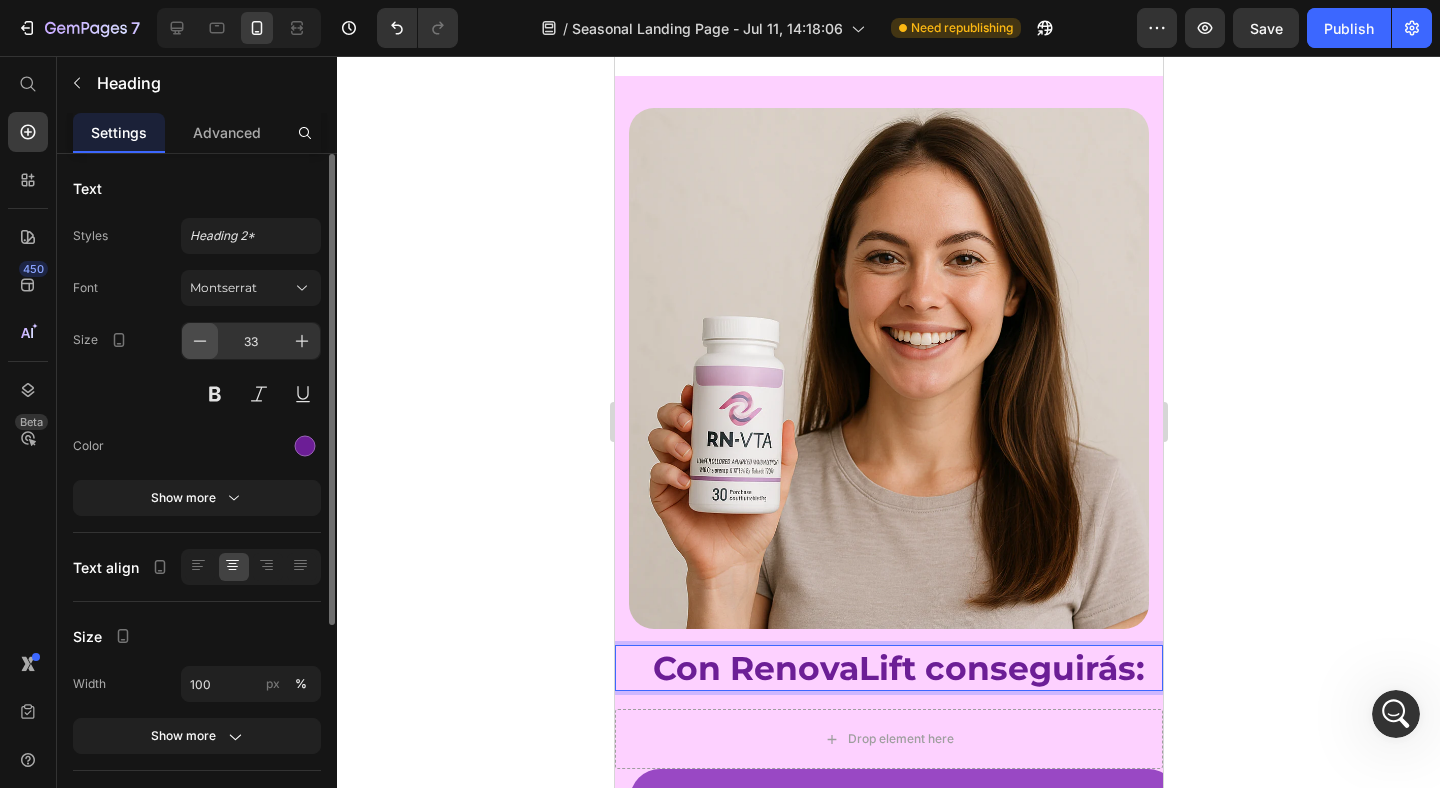 click 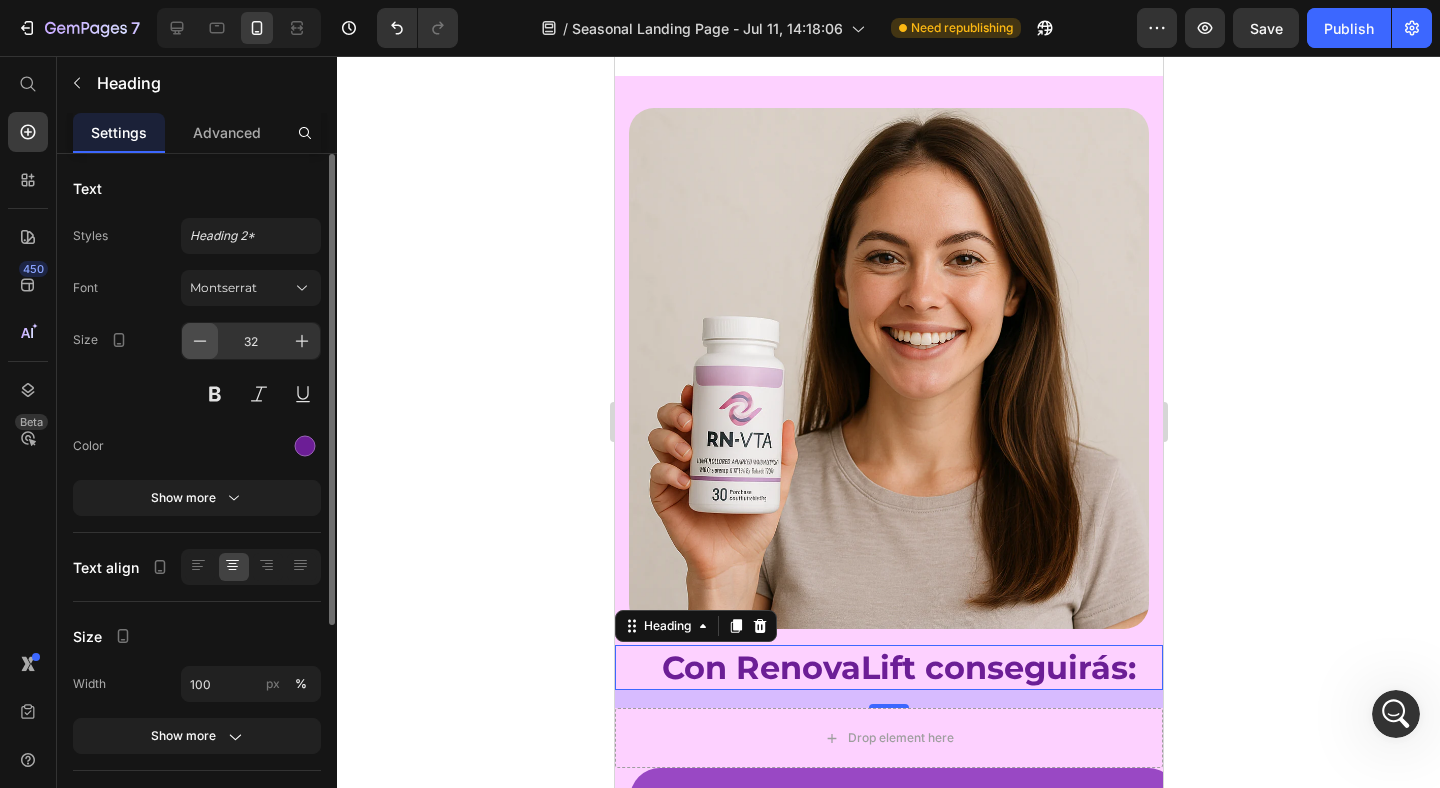 click 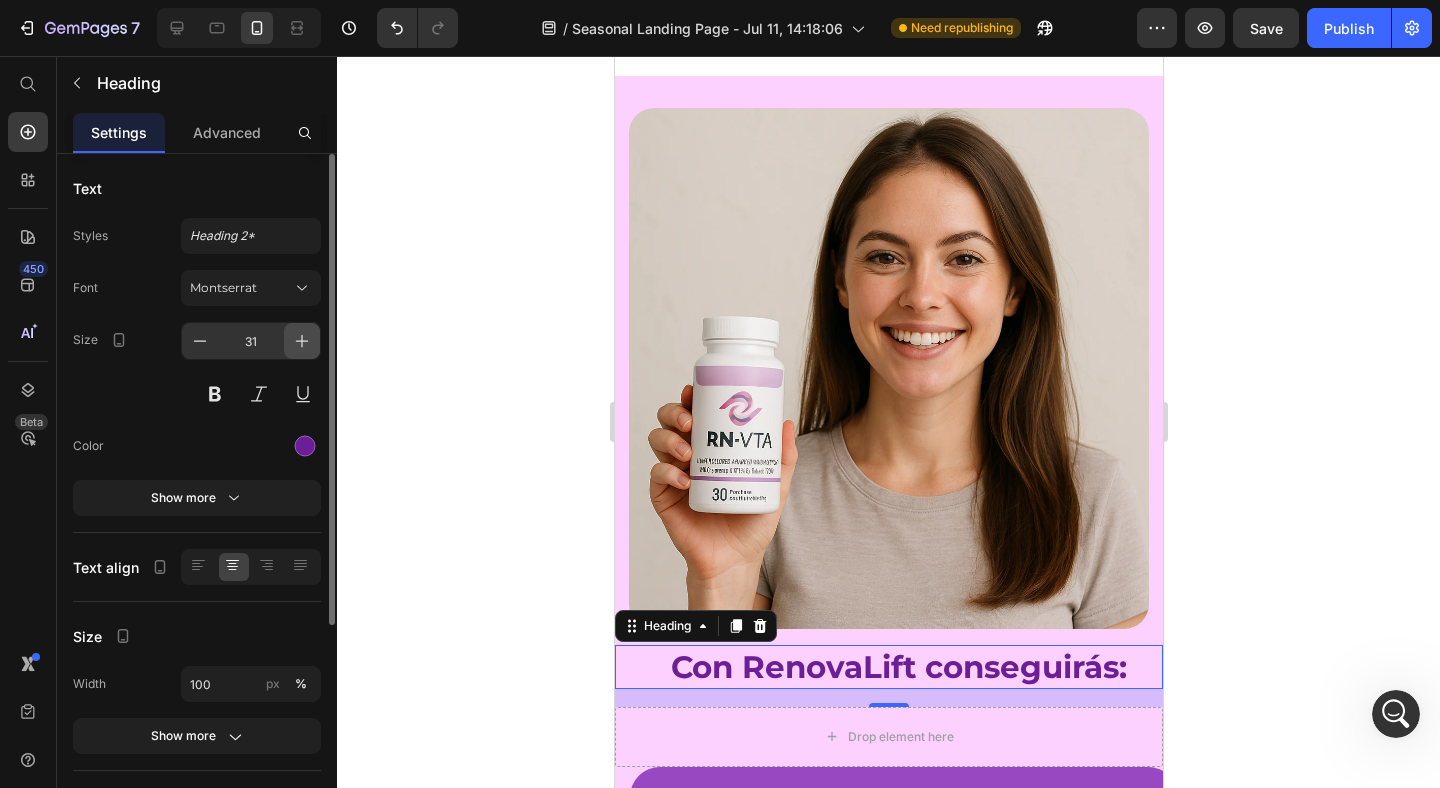 click 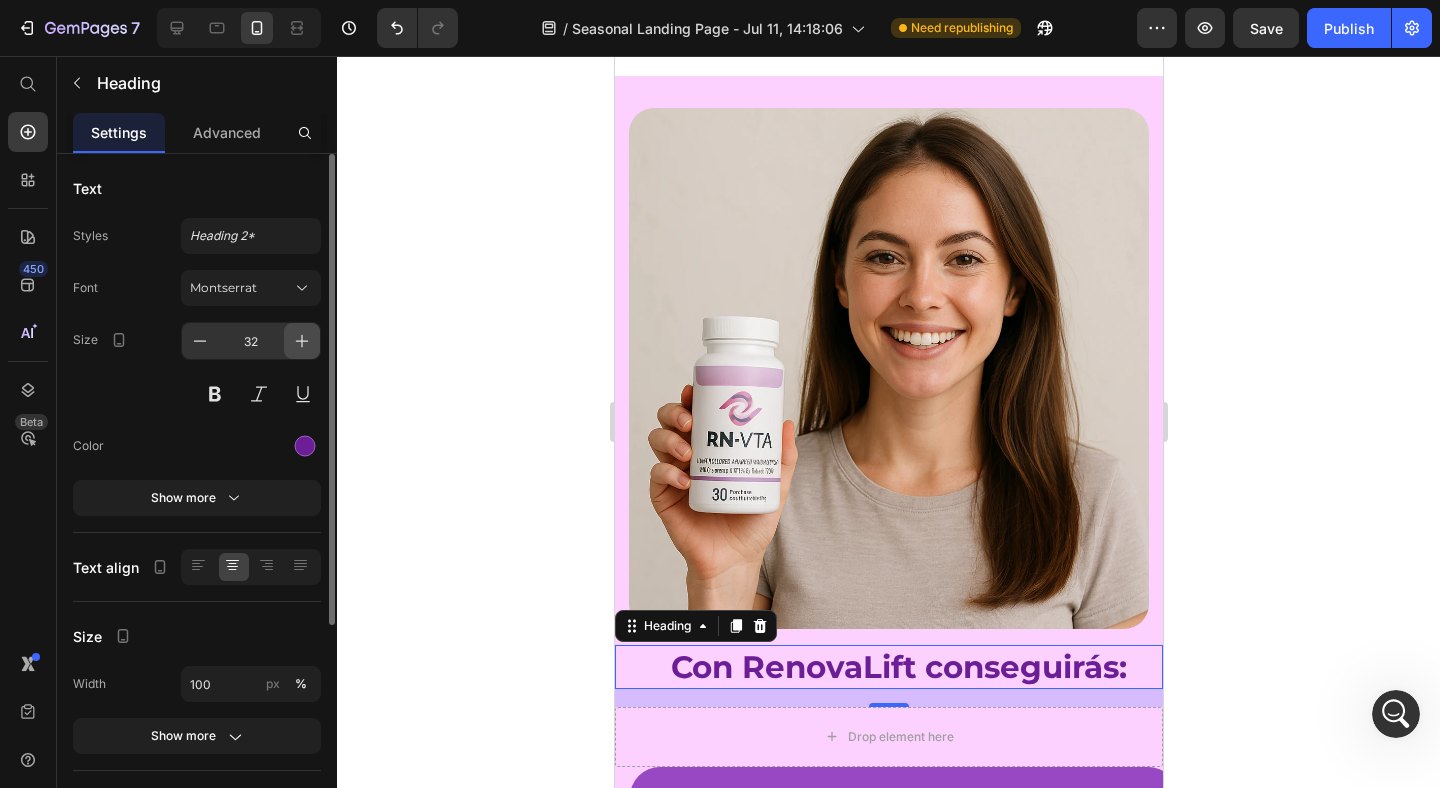 click 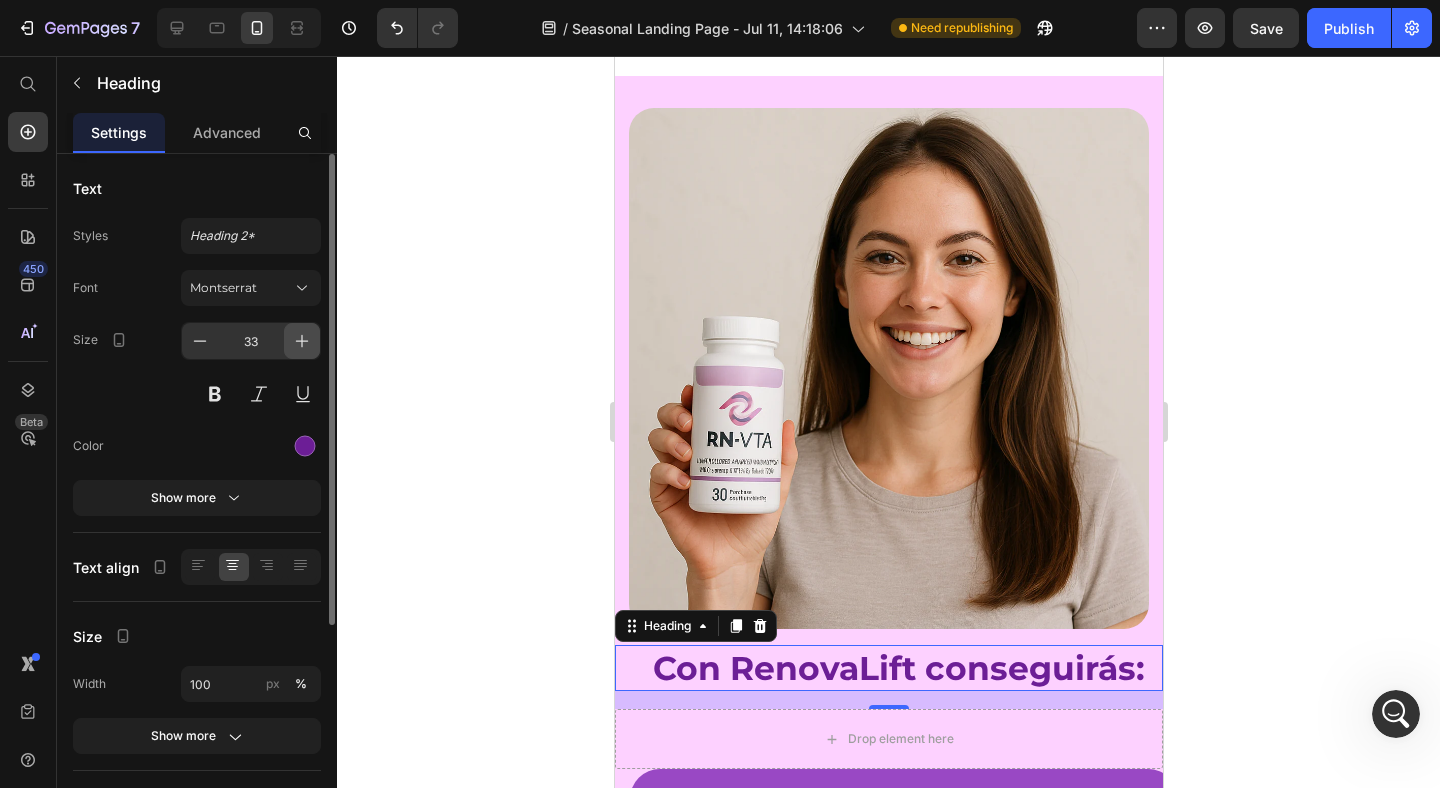 click 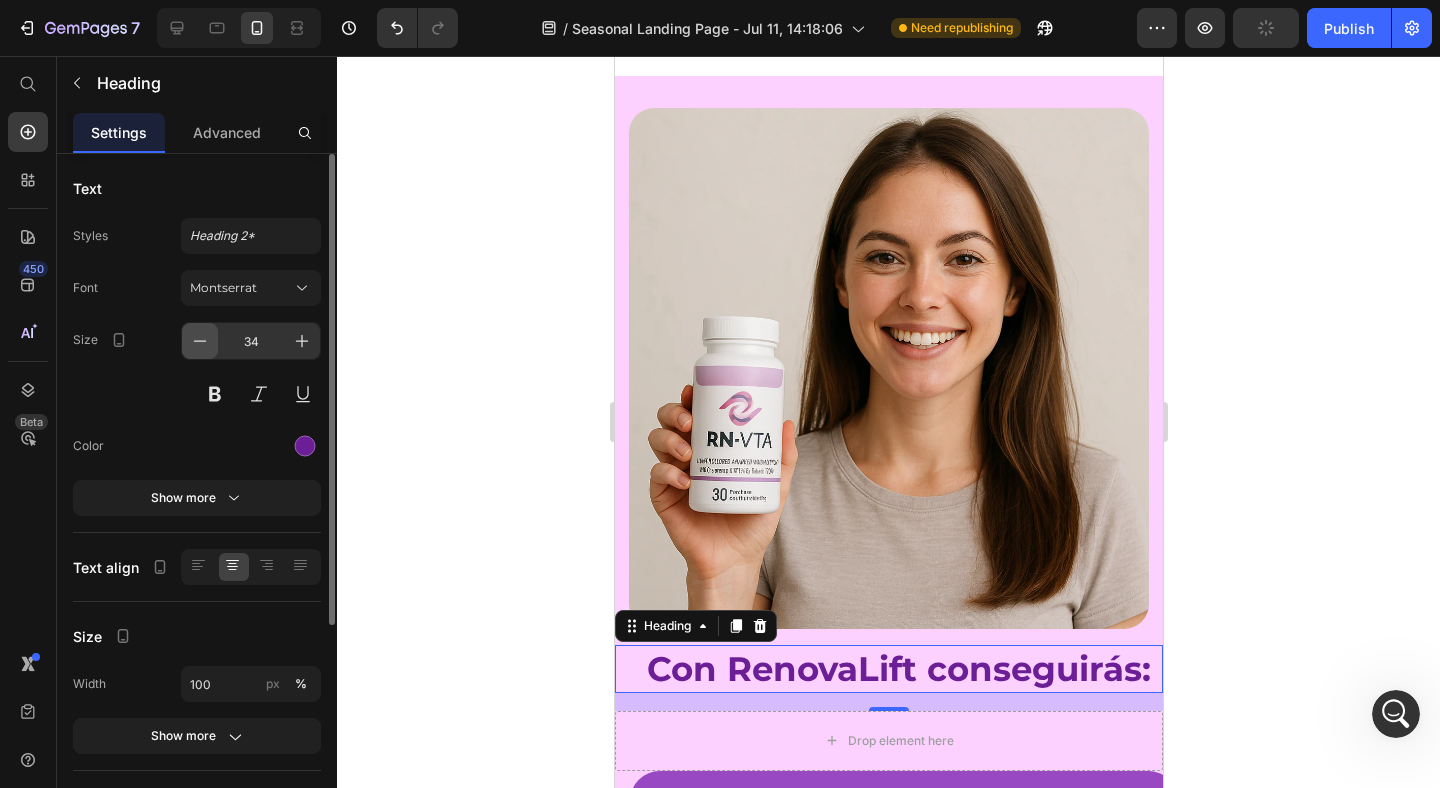 click at bounding box center [200, 341] 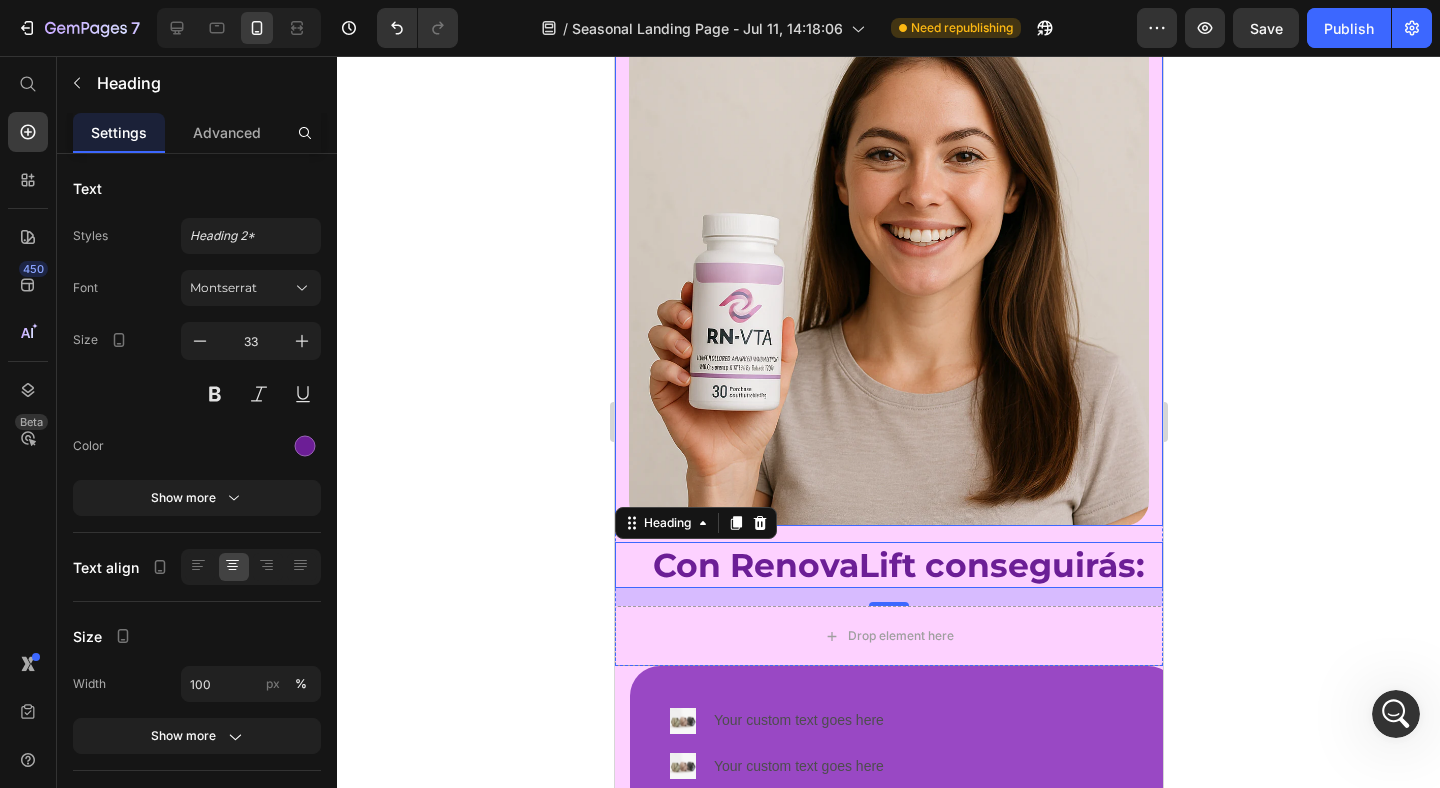 scroll, scrollTop: 7316, scrollLeft: 0, axis: vertical 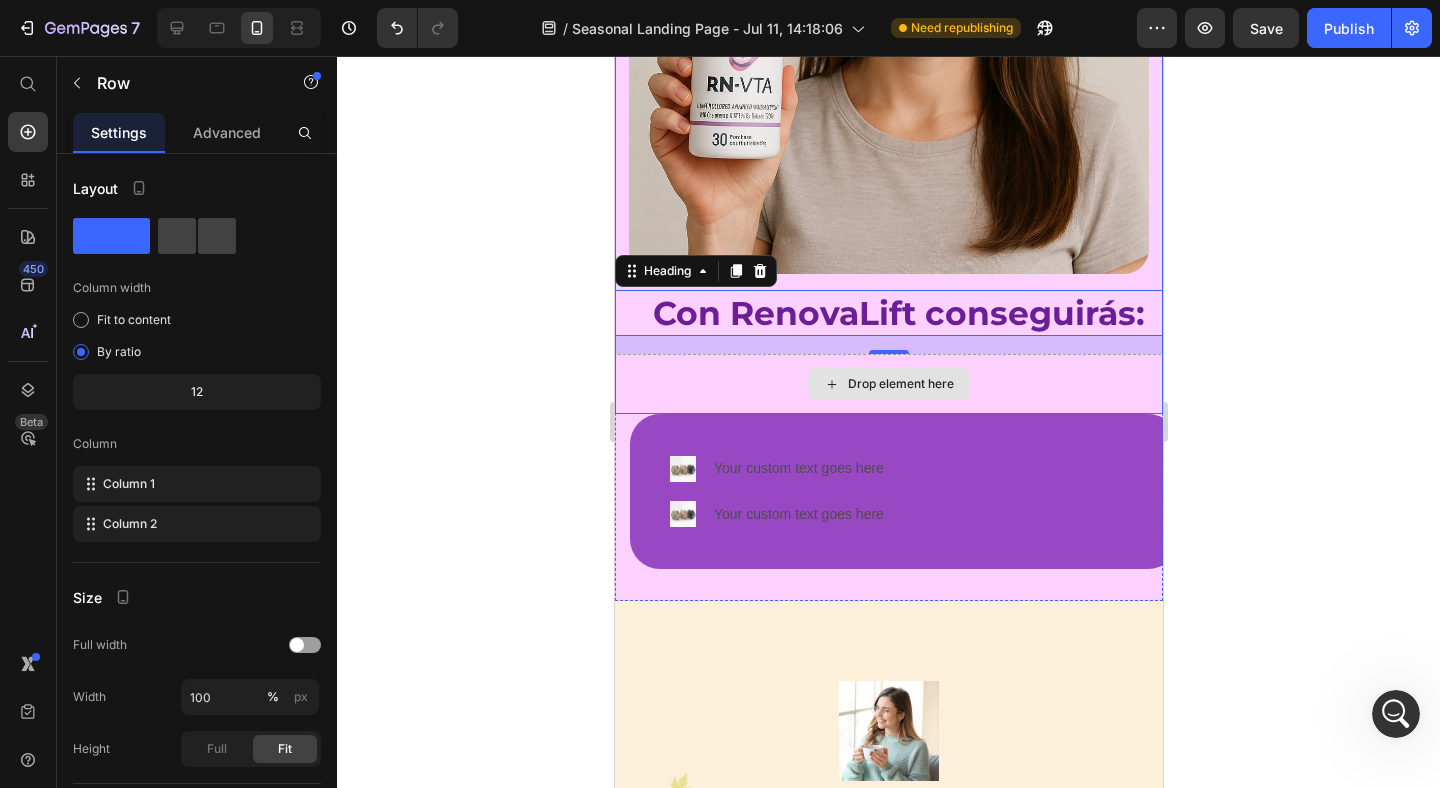 click on "Drop element here" at bounding box center [888, 384] 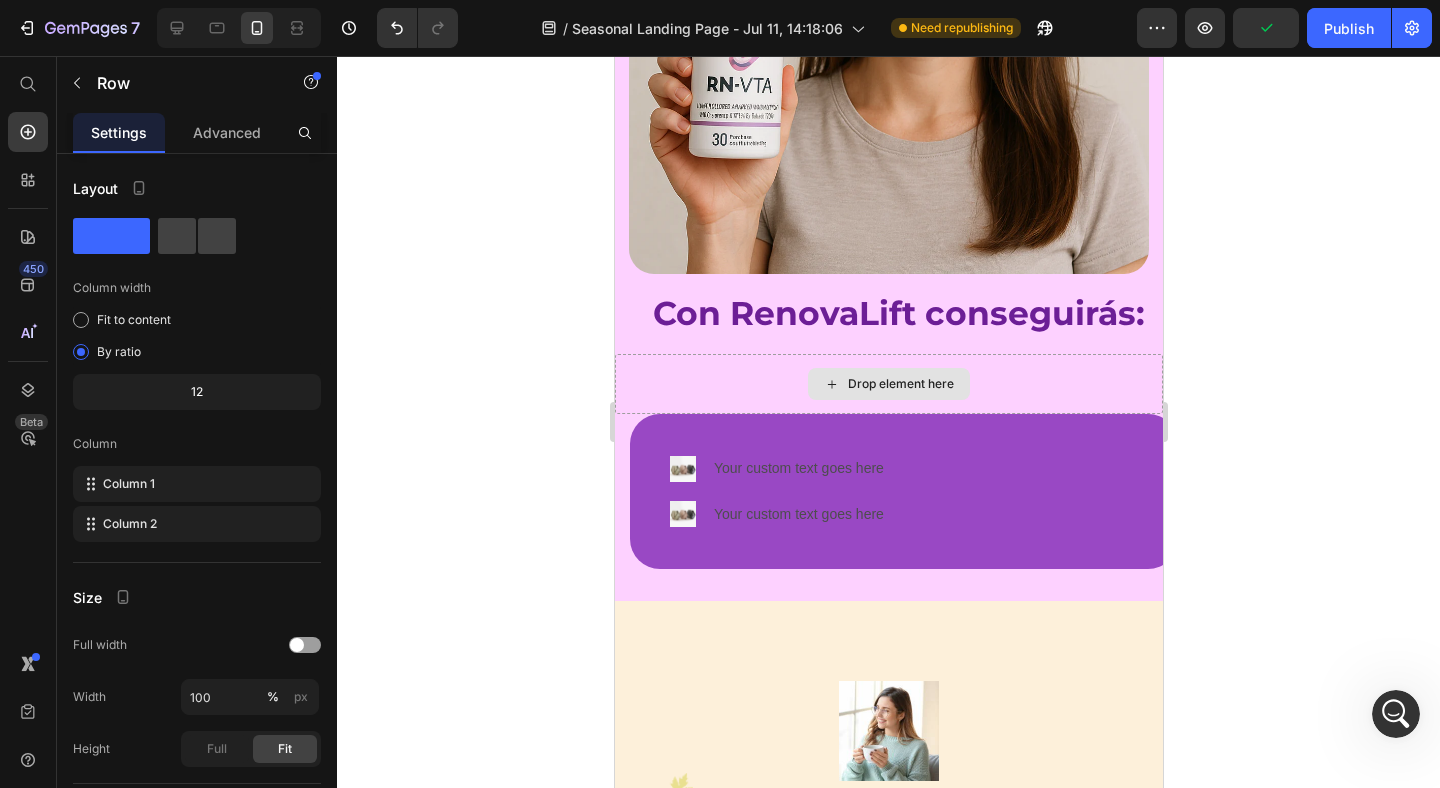 click on "Drop element here" at bounding box center (900, 384) 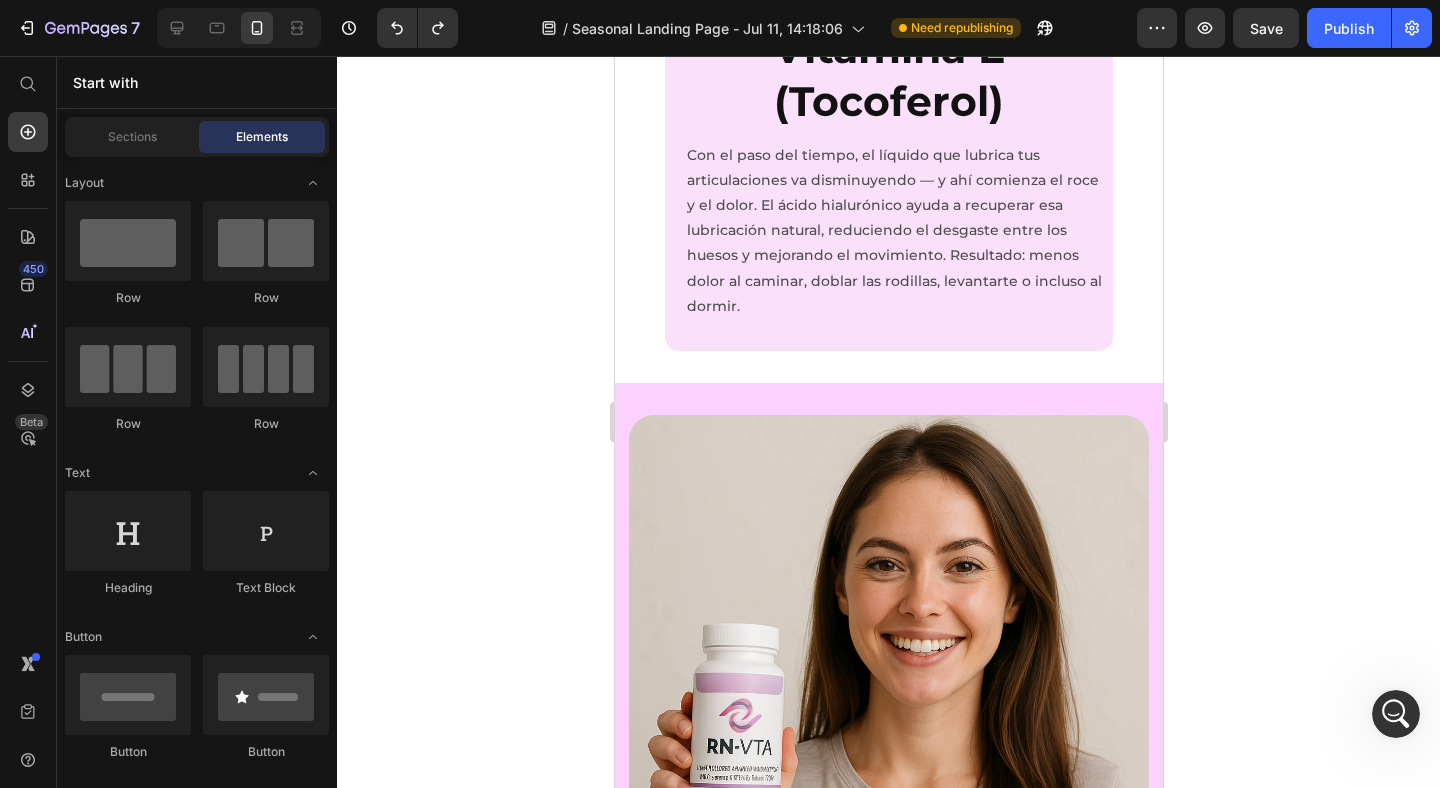scroll, scrollTop: 7316, scrollLeft: 0, axis: vertical 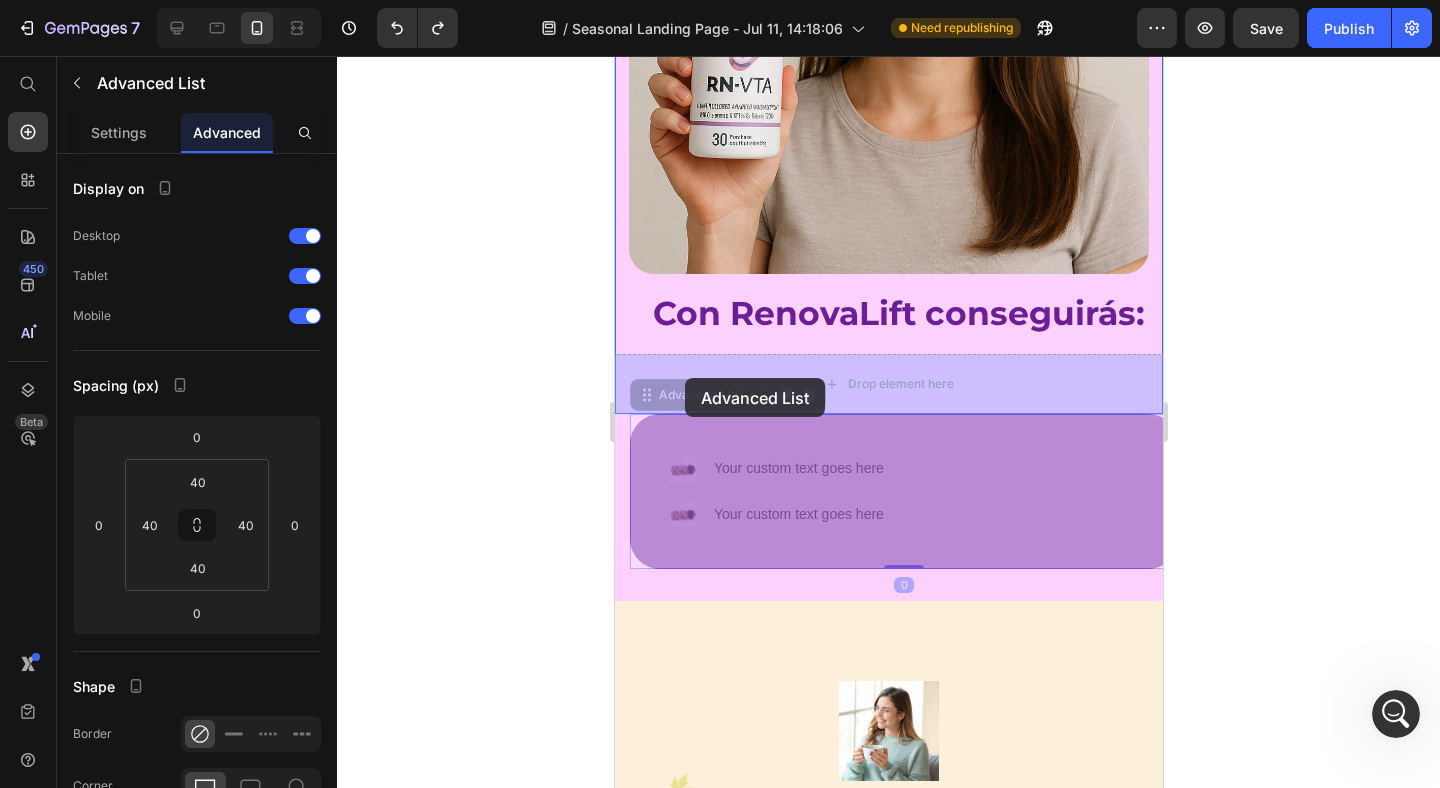drag, startPoint x: 669, startPoint y: 405, endPoint x: 684, endPoint y: 378, distance: 30.88689 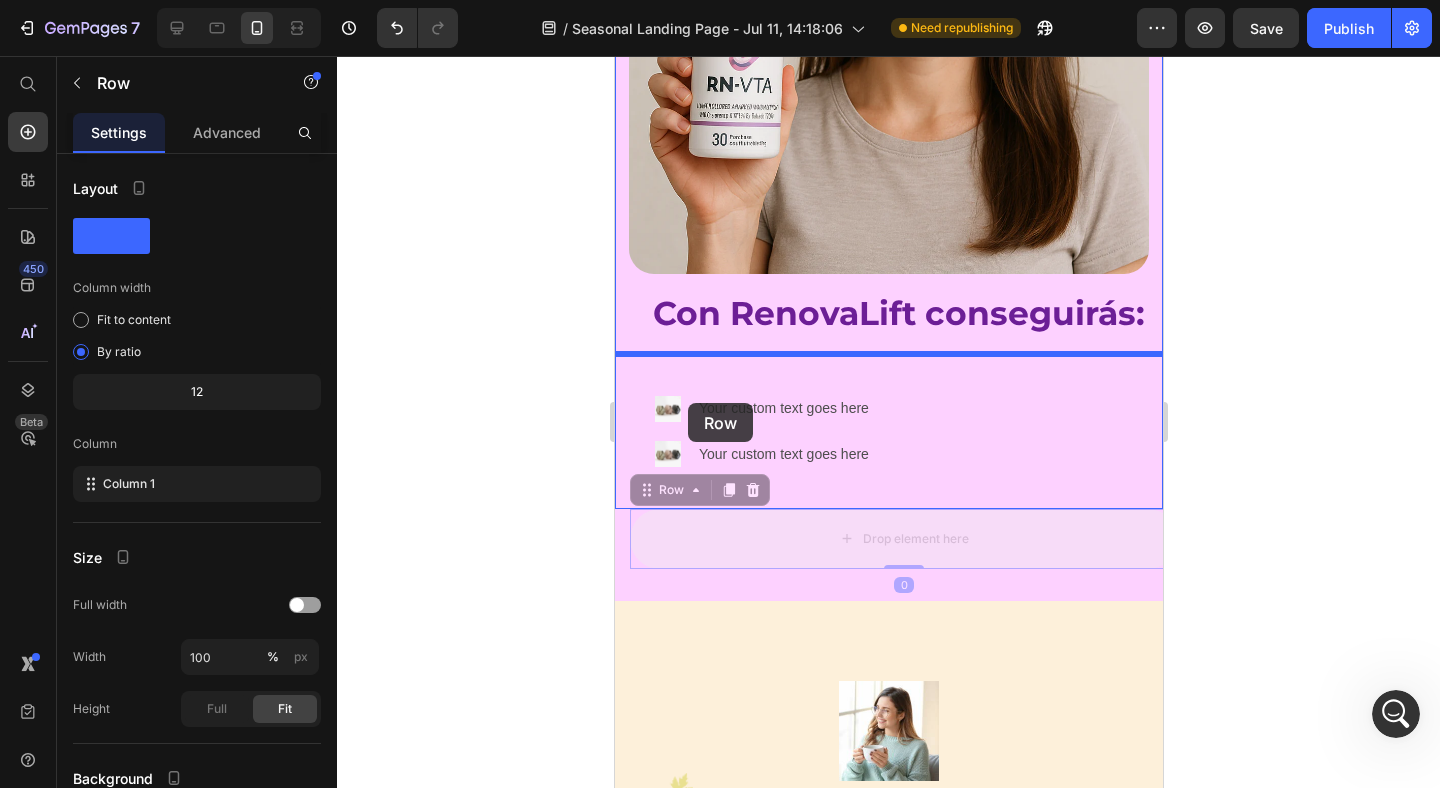 drag, startPoint x: 649, startPoint y: 494, endPoint x: 687, endPoint y: 403, distance: 98.61542 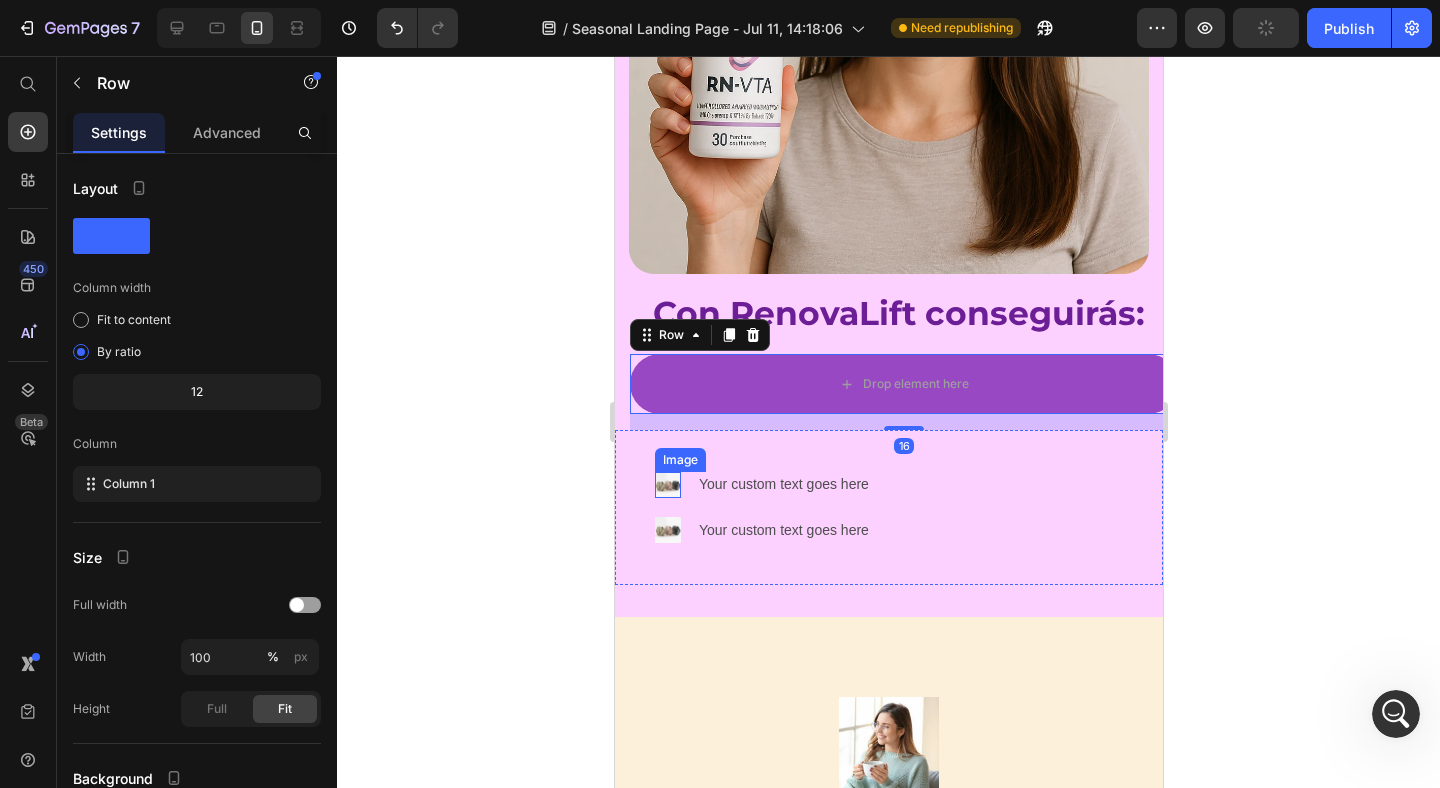 click on "Image" at bounding box center [679, 460] 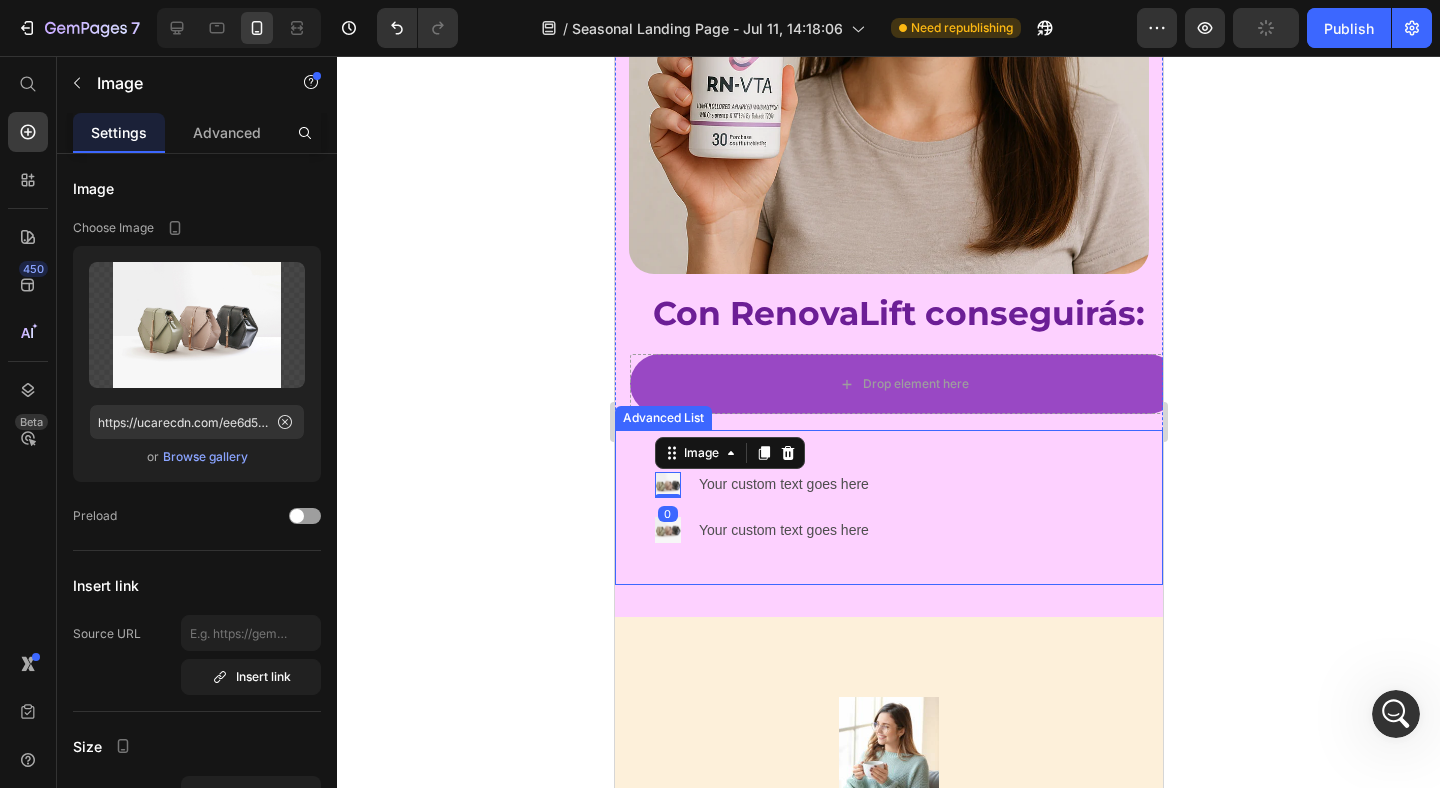 click on "Image   0 Your custom text goes here Text Block Image Your custom text goes here Text Block" at bounding box center (888, 507) 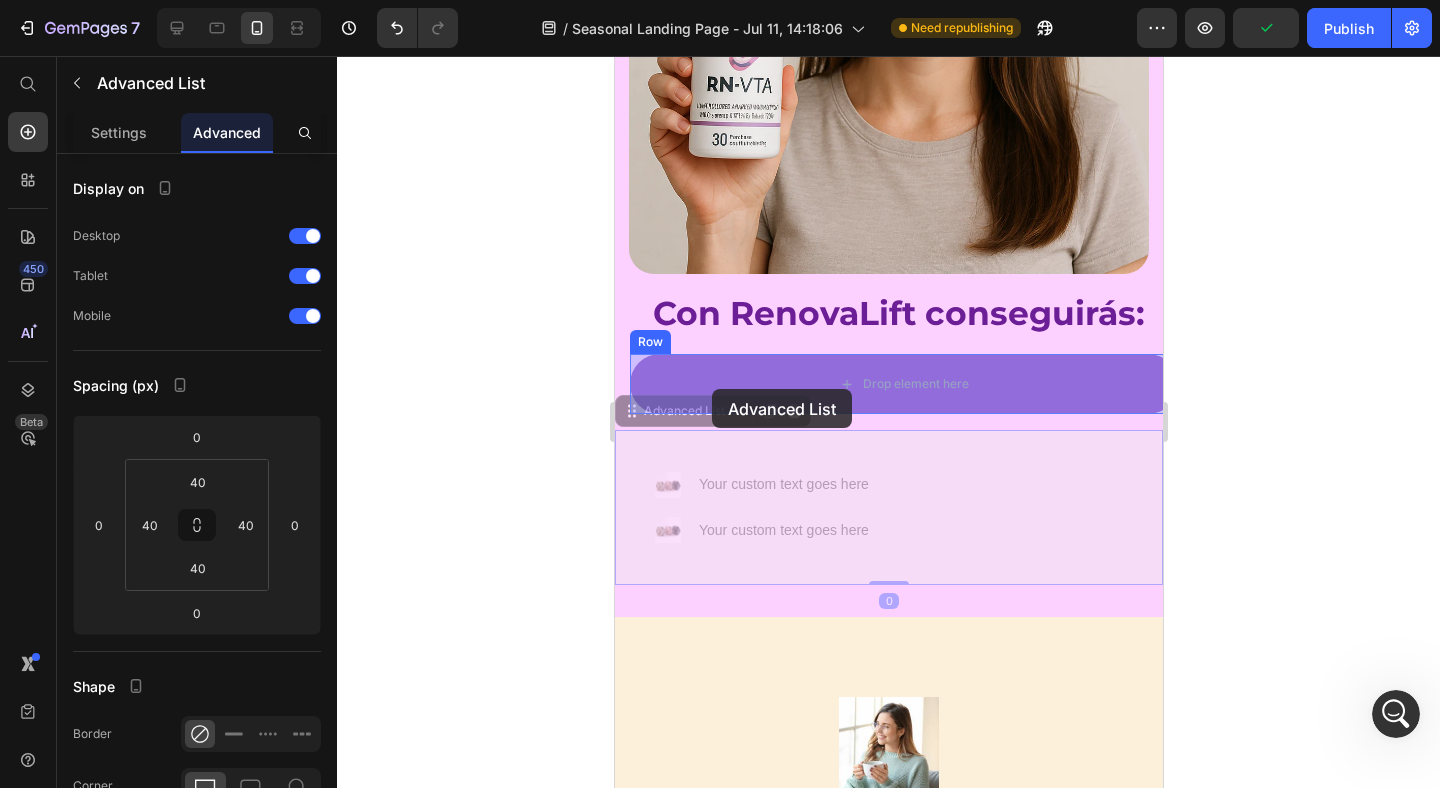 drag, startPoint x: 635, startPoint y: 416, endPoint x: 712, endPoint y: 388, distance: 81.9329 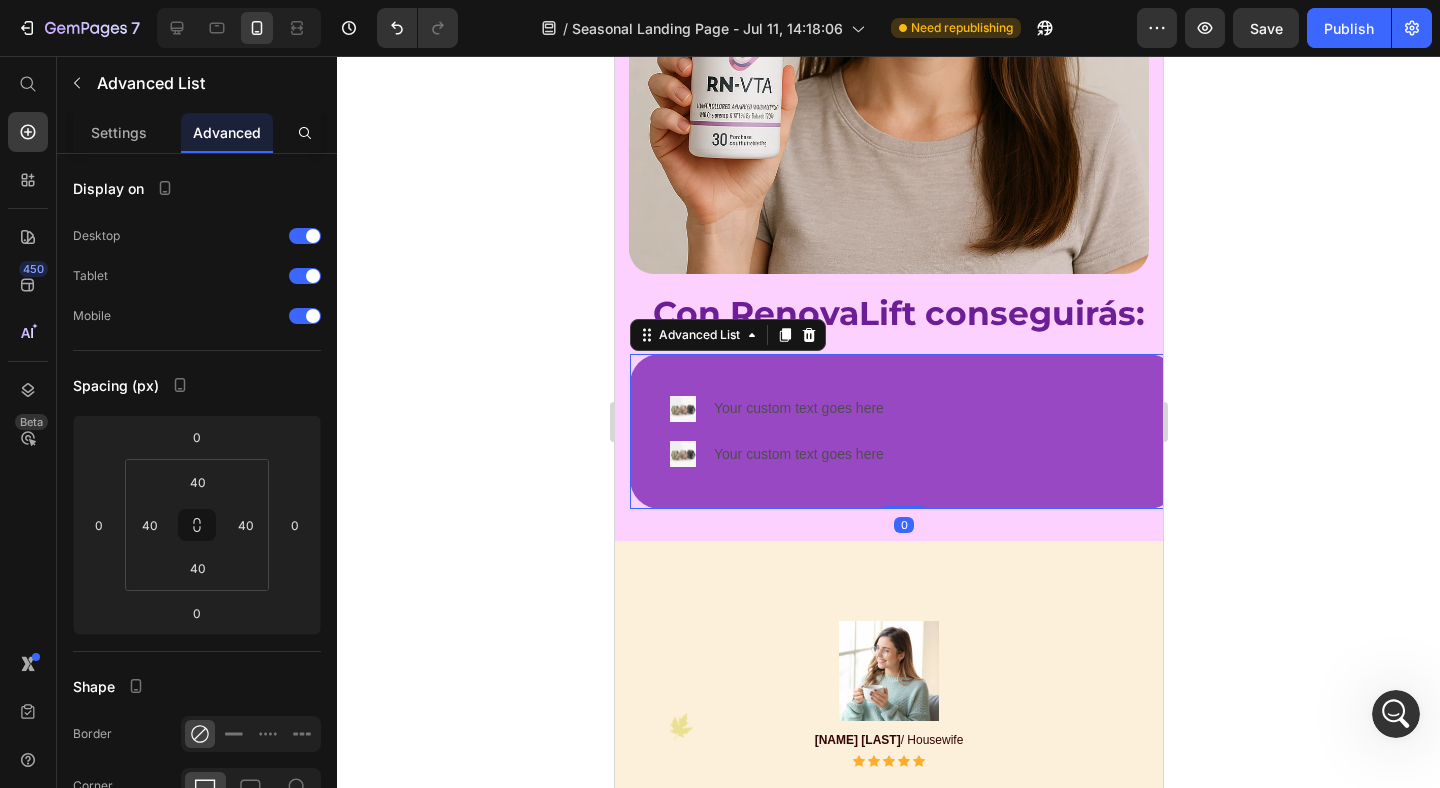 click on "Image Your custom text goes here Text Block Image Your custom text goes here Text Block" at bounding box center (780, 431) 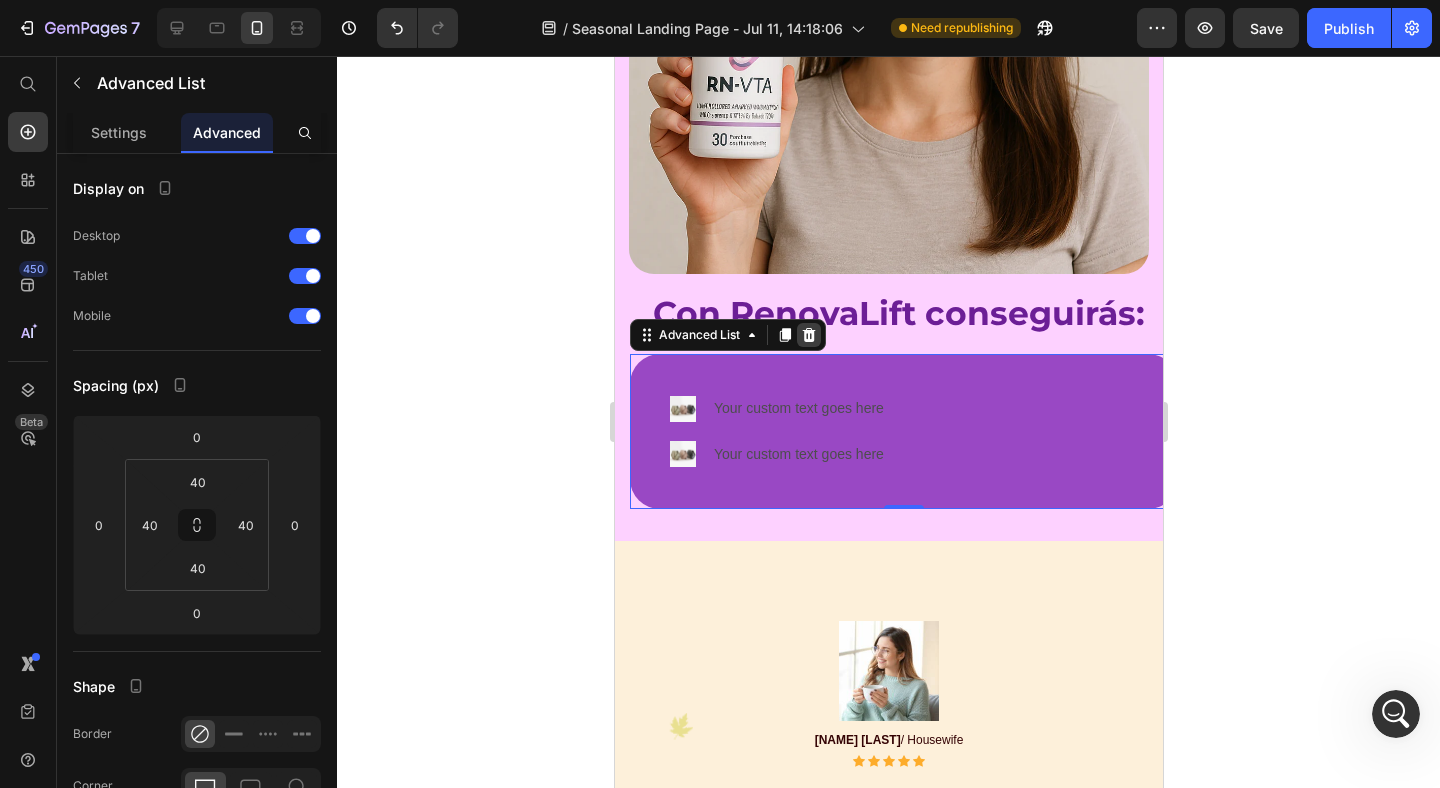 click 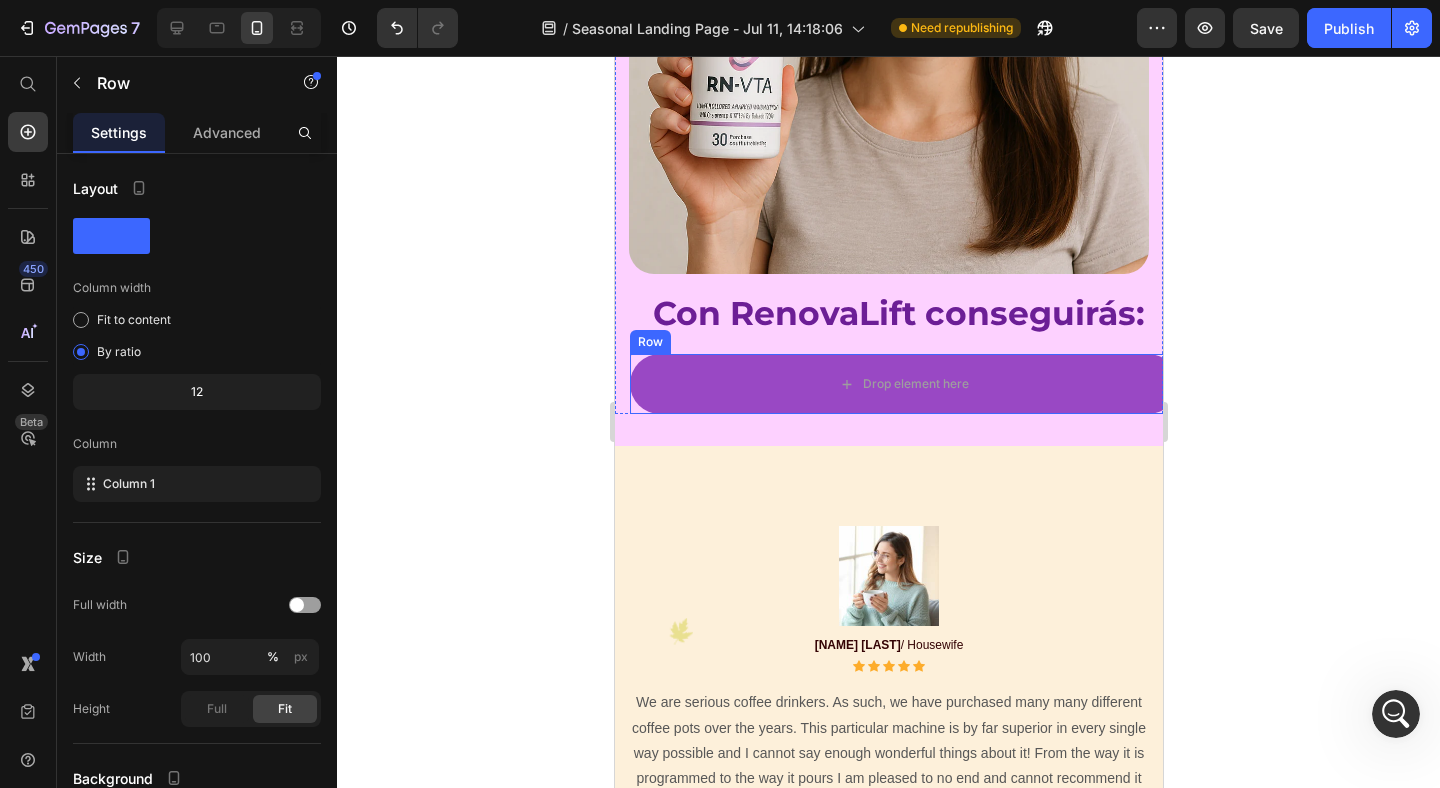 click on "Row" at bounding box center (649, 342) 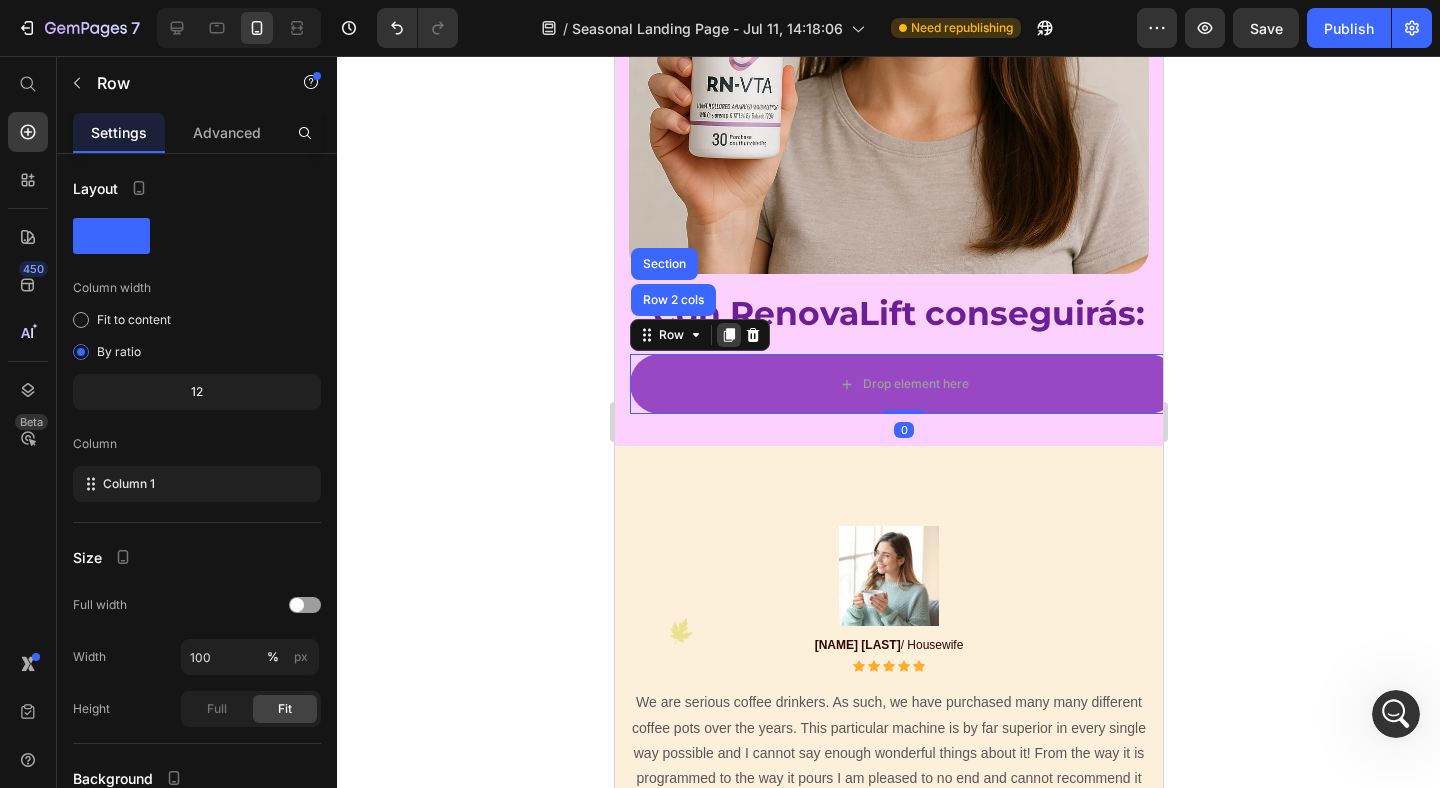 click 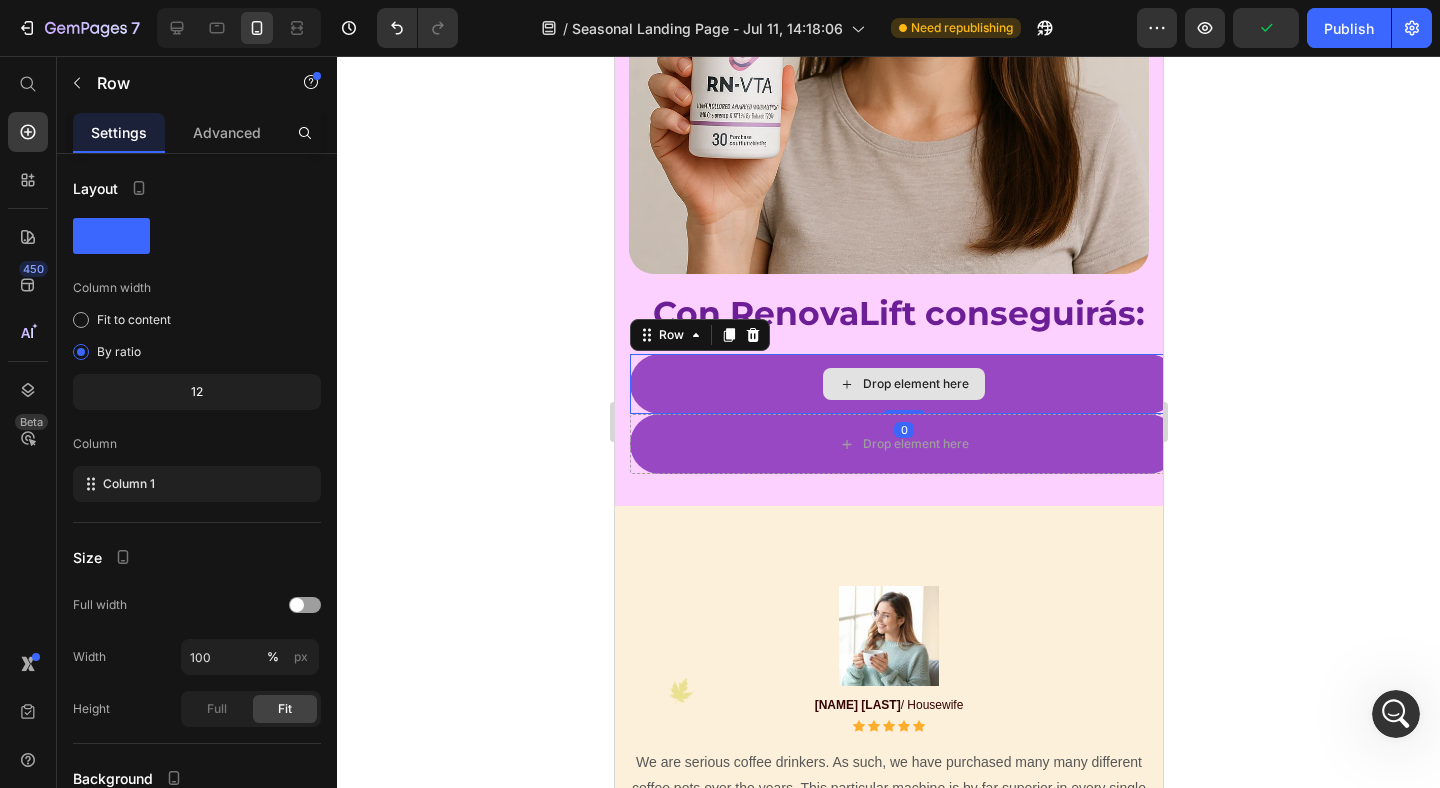 click on "Drop element here" at bounding box center (903, 384) 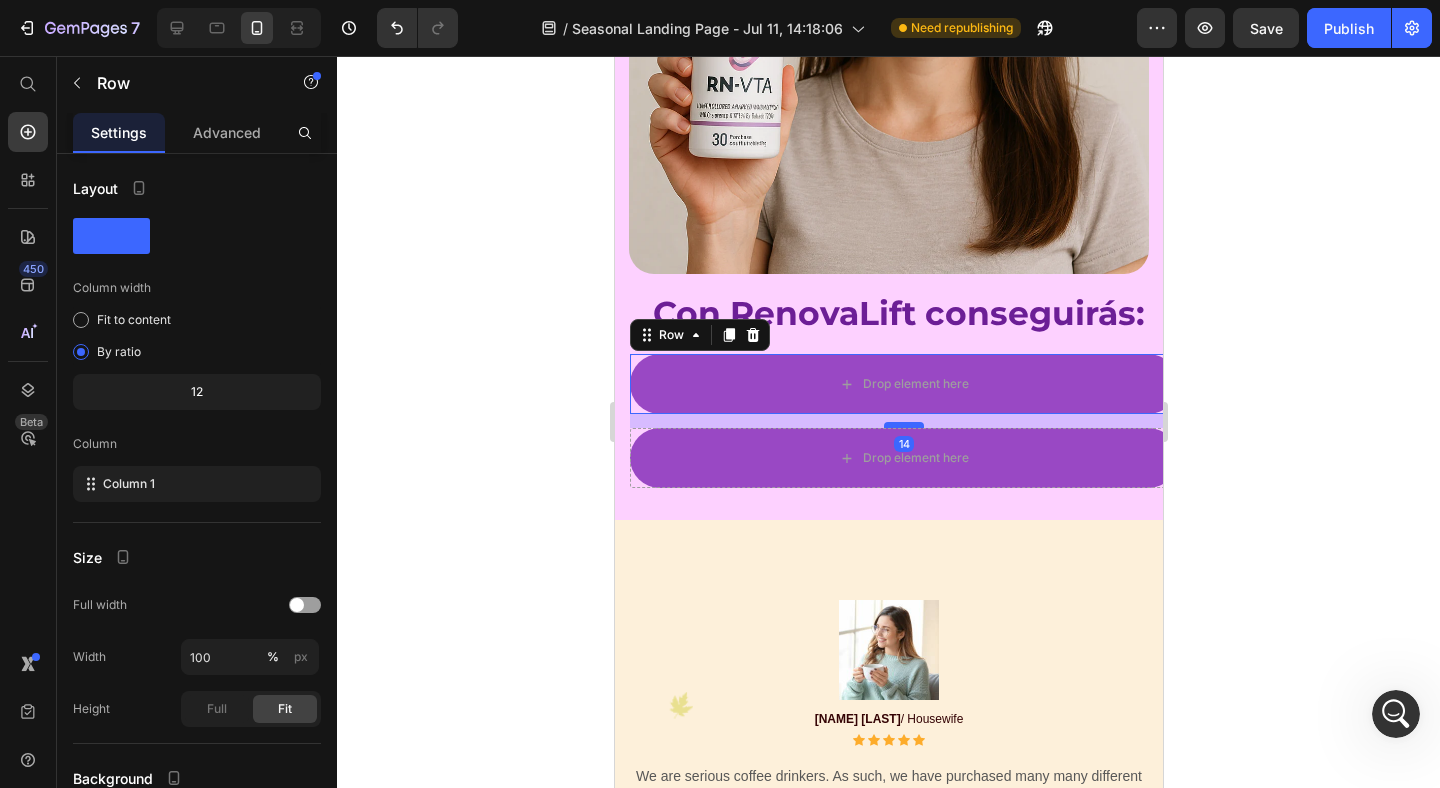 drag, startPoint x: 891, startPoint y: 409, endPoint x: 890, endPoint y: 423, distance: 14.035668 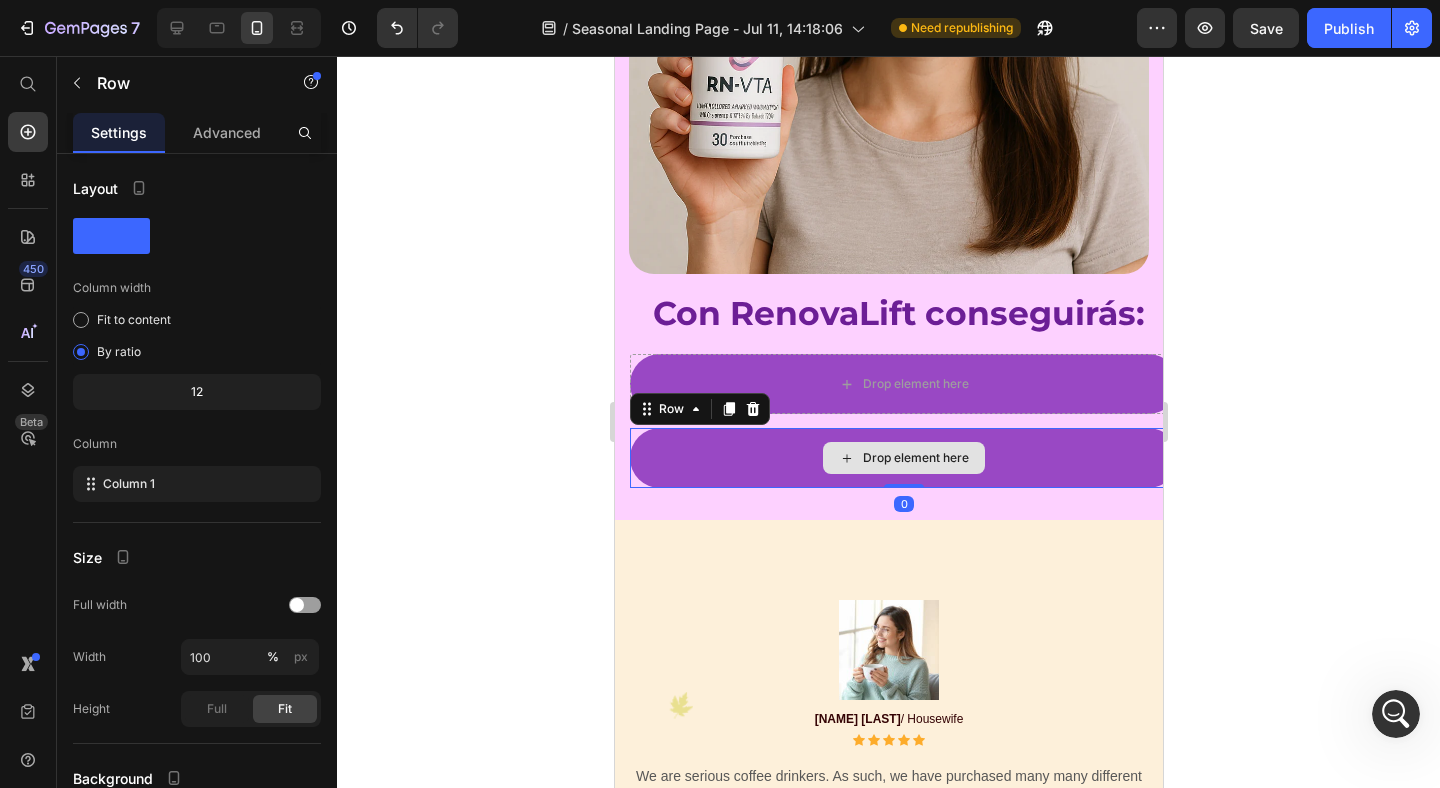 click on "Drop element here" at bounding box center [903, 458] 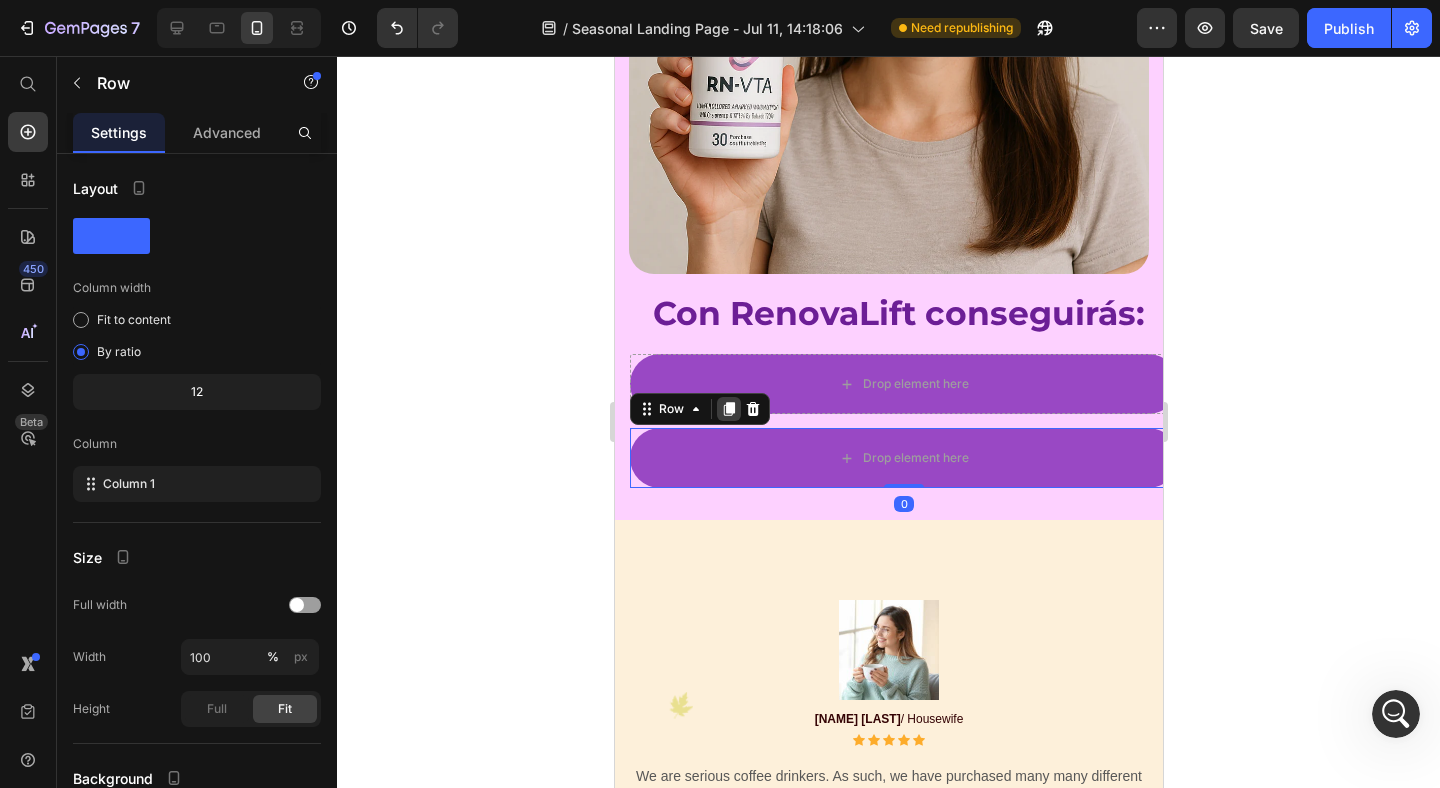 click 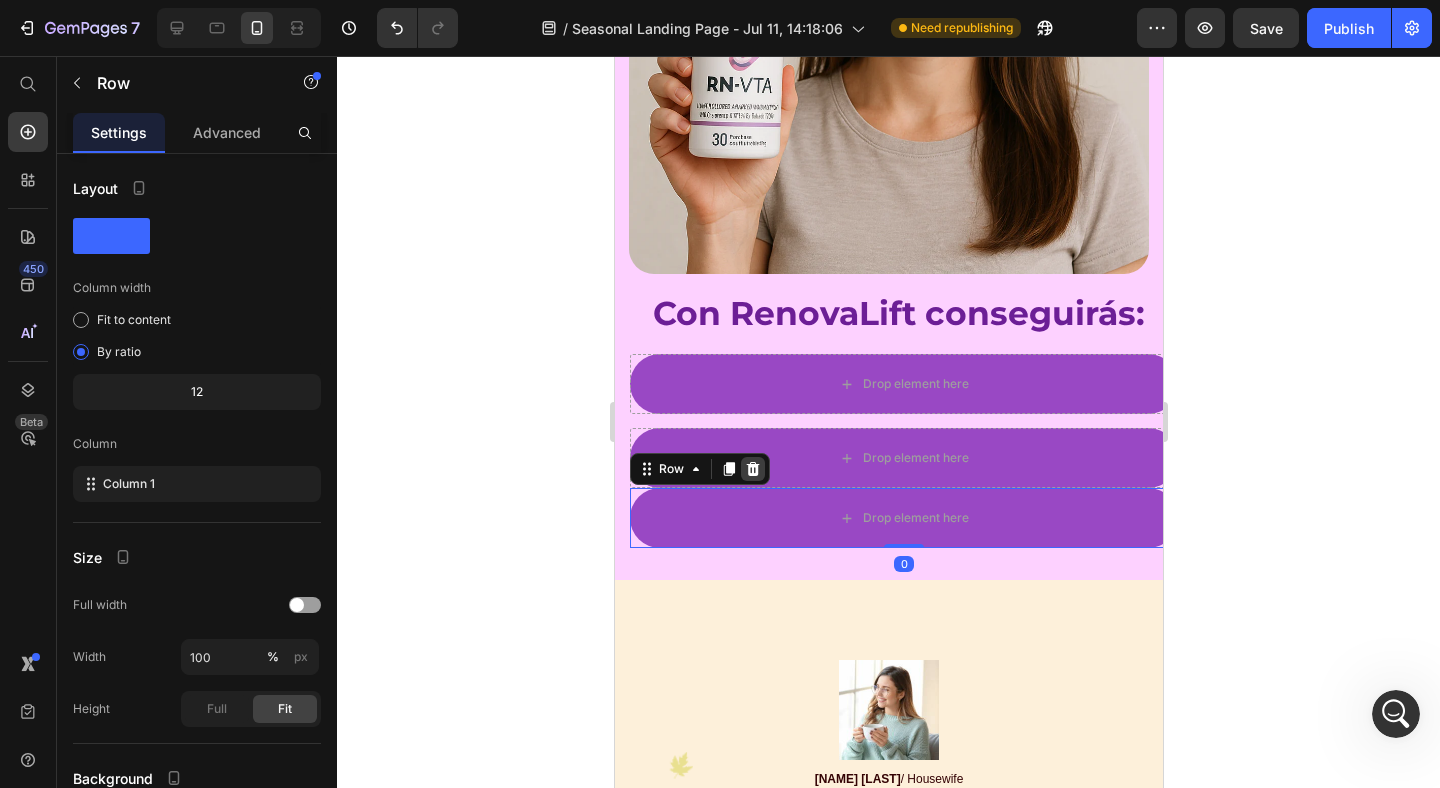 click 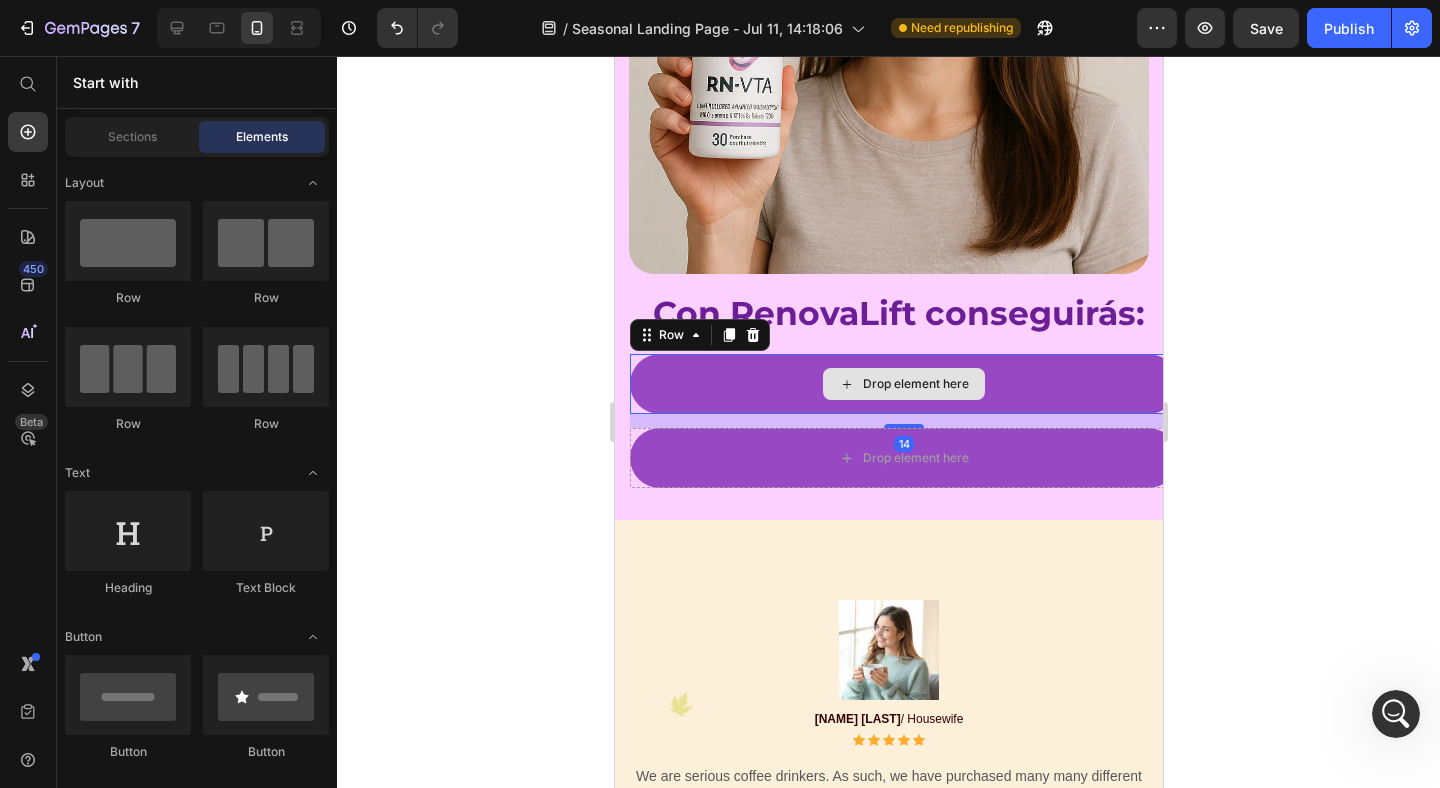click on "Drop element here" at bounding box center [903, 384] 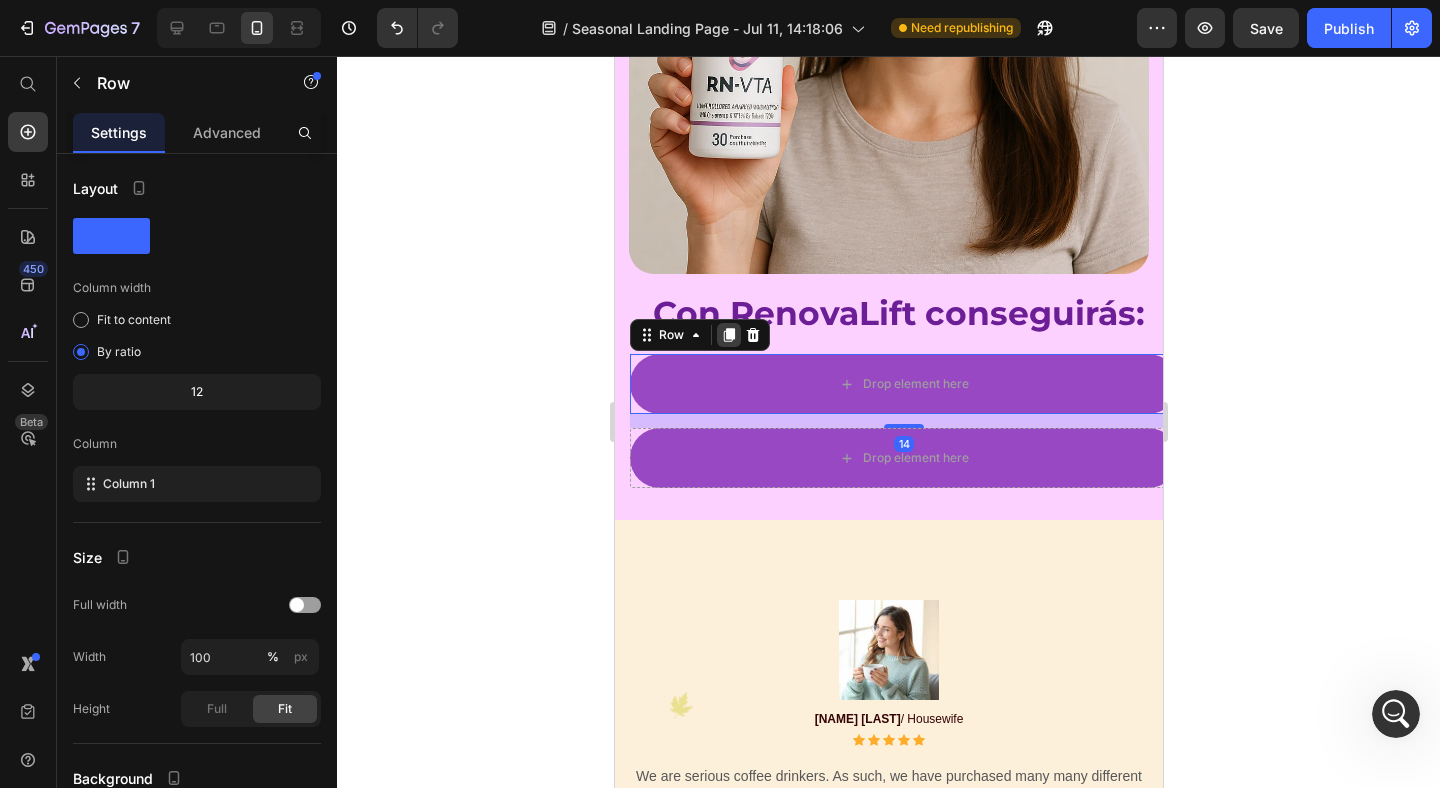 click 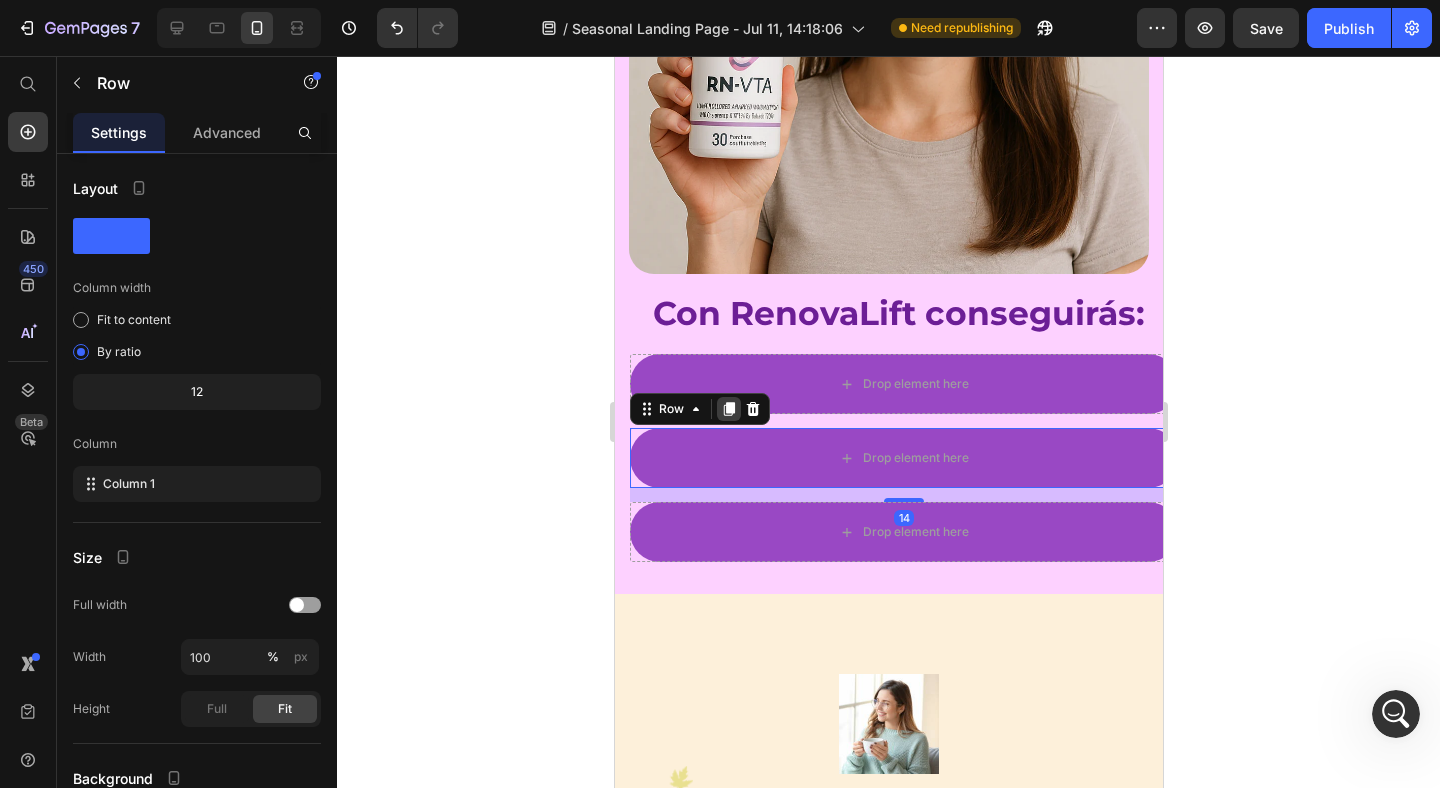click 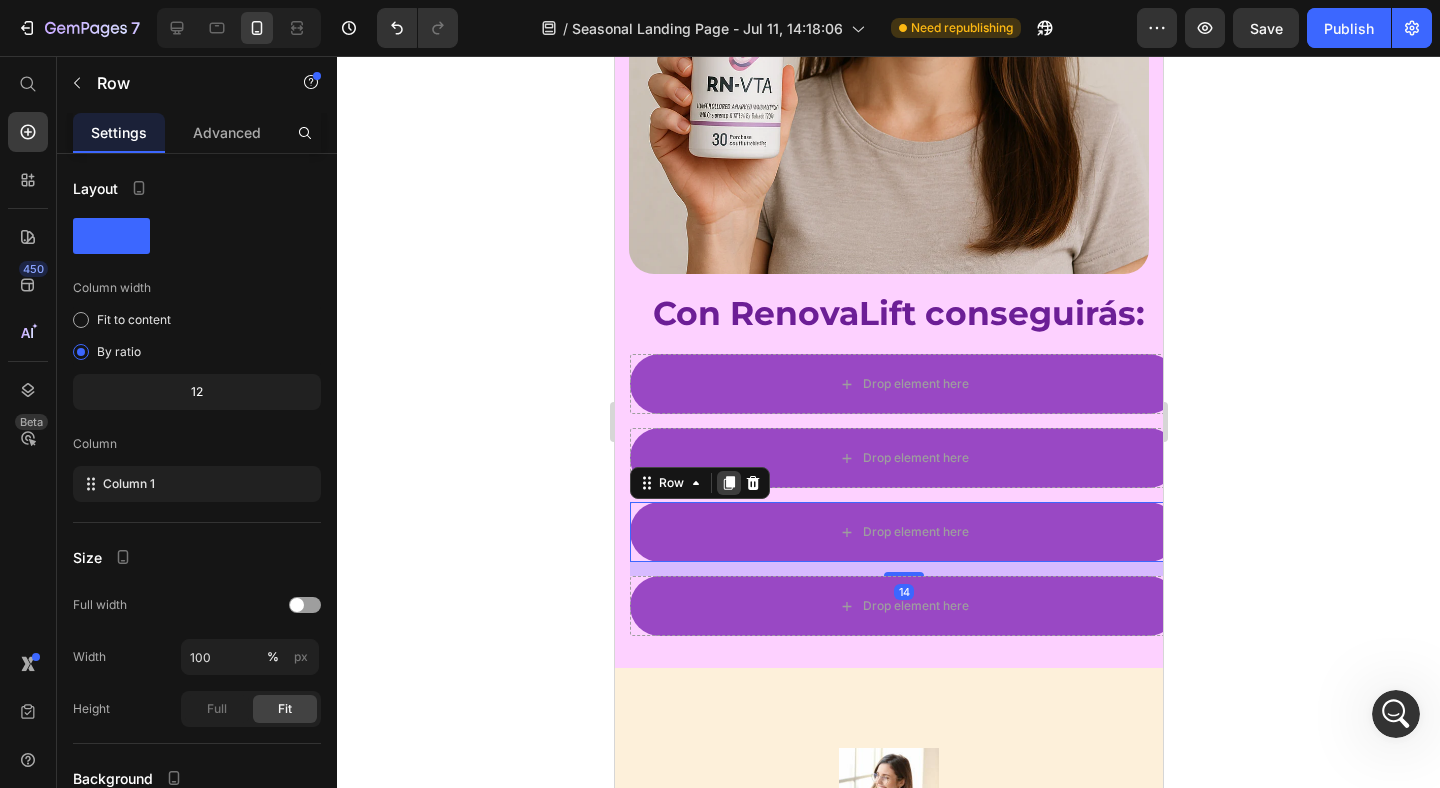 click 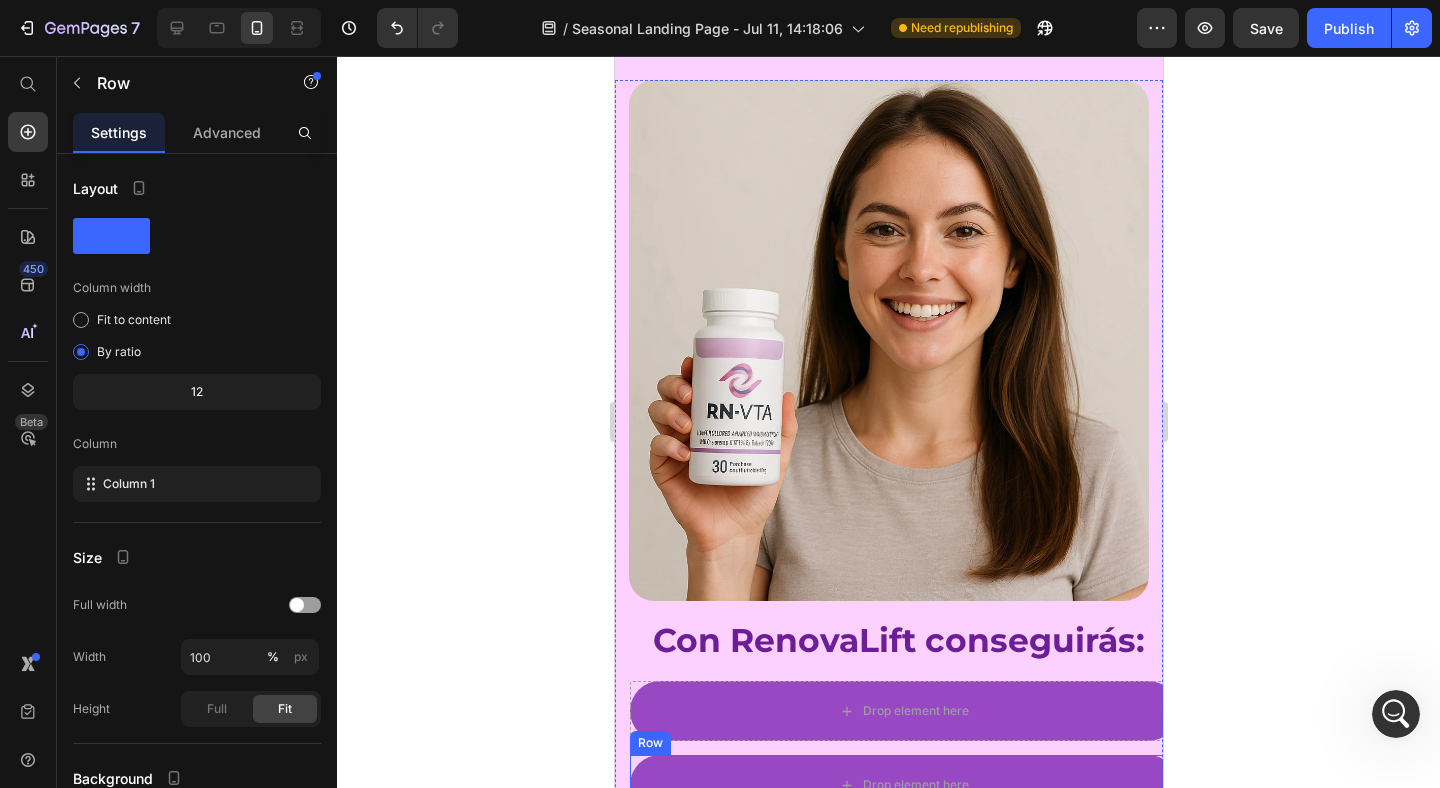 scroll, scrollTop: 6879, scrollLeft: 0, axis: vertical 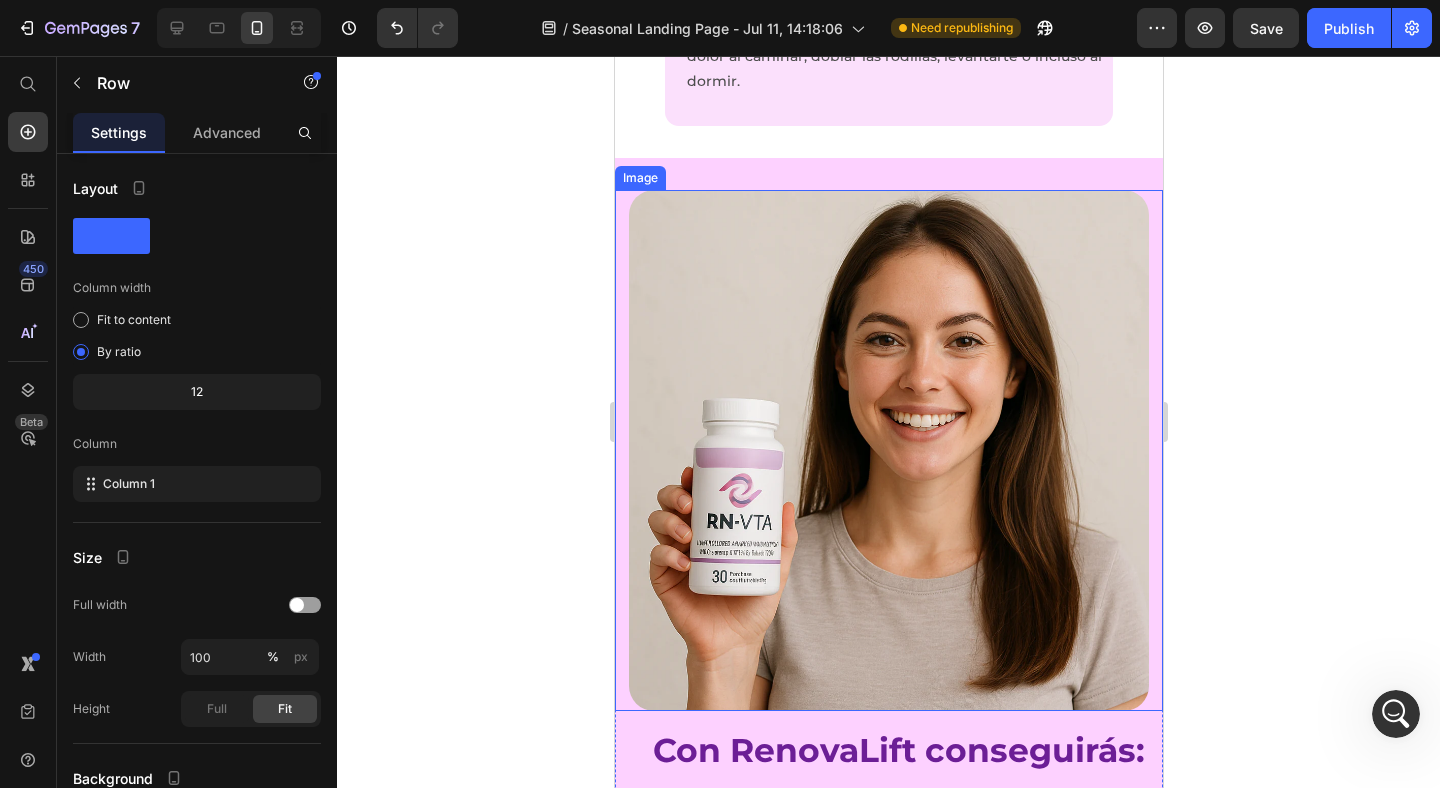click at bounding box center (888, 450) 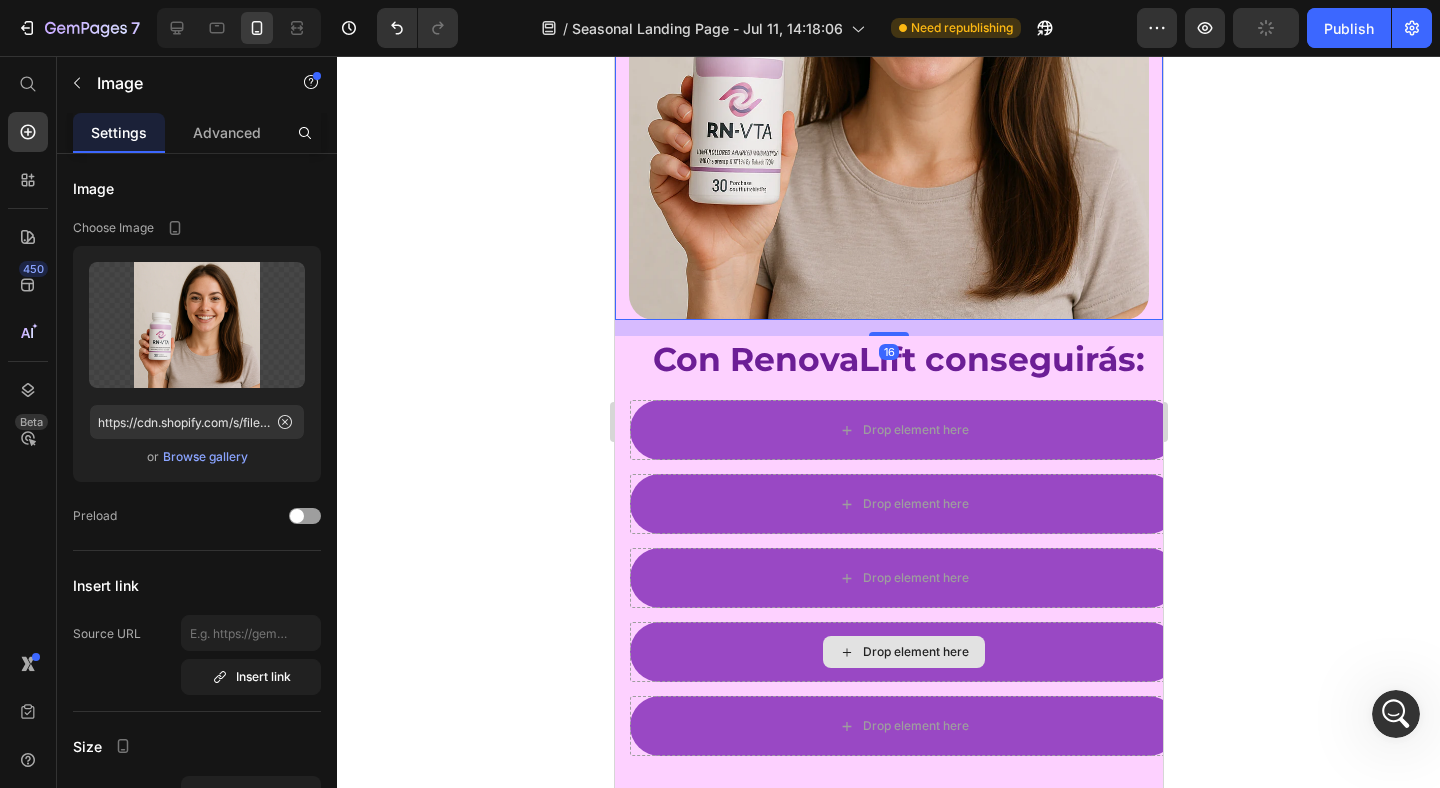 scroll, scrollTop: 7422, scrollLeft: 0, axis: vertical 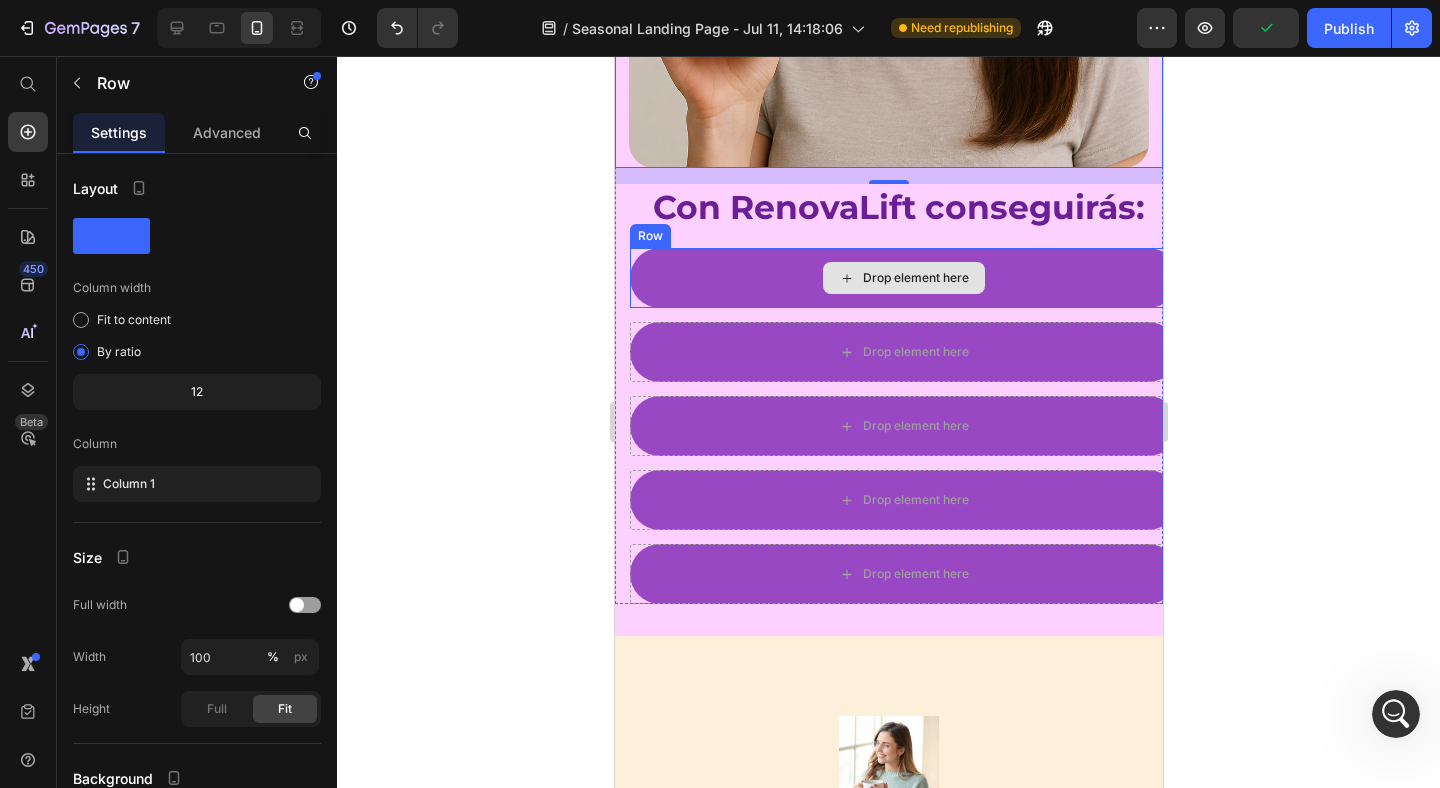 click on "Drop element here" at bounding box center [903, 278] 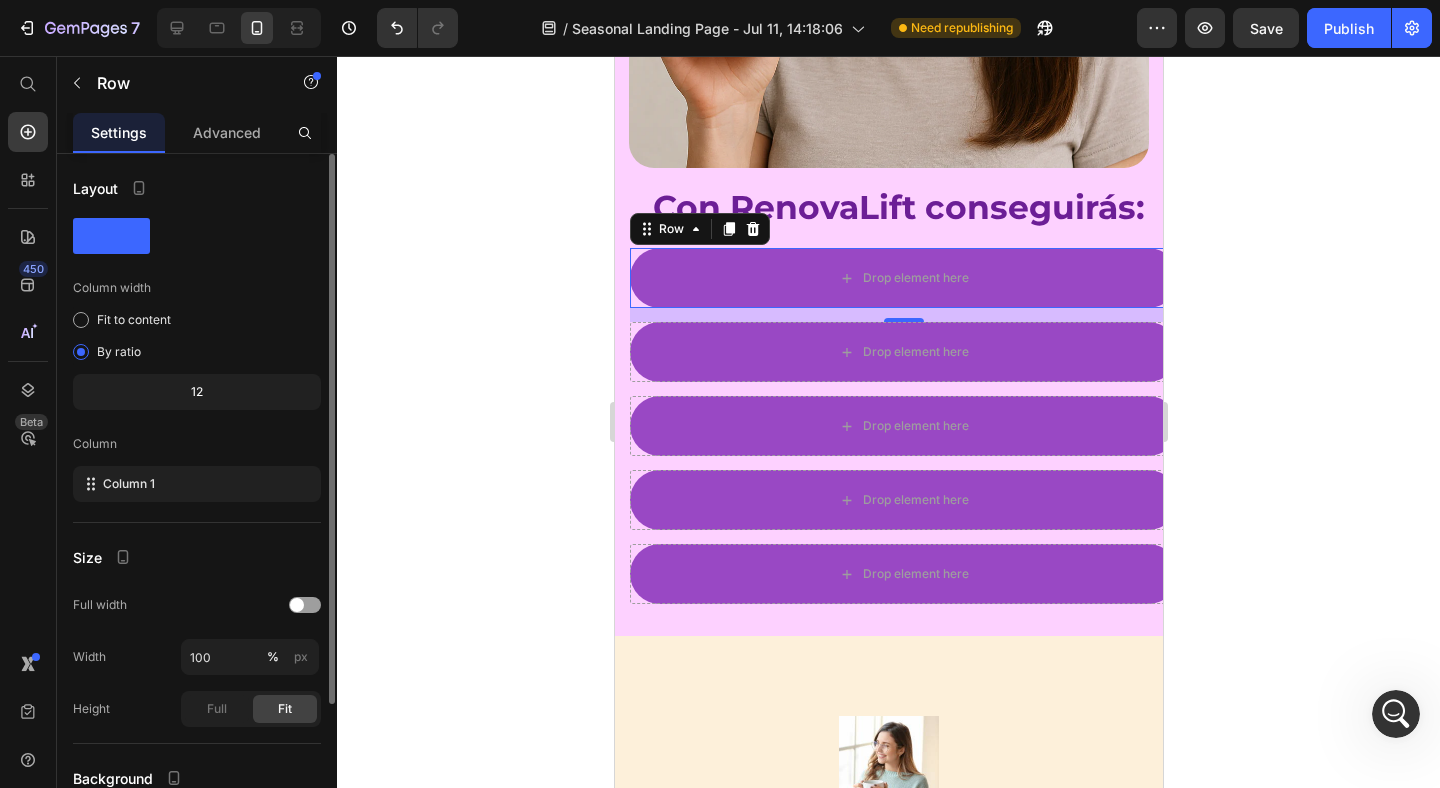 click on "Layout Column width Fit to content By ratio 12 Column Column 1 Size Full width Width 100 % px Height Full Fit Background Color Image Video  Color   Delete element" at bounding box center (197, 588) 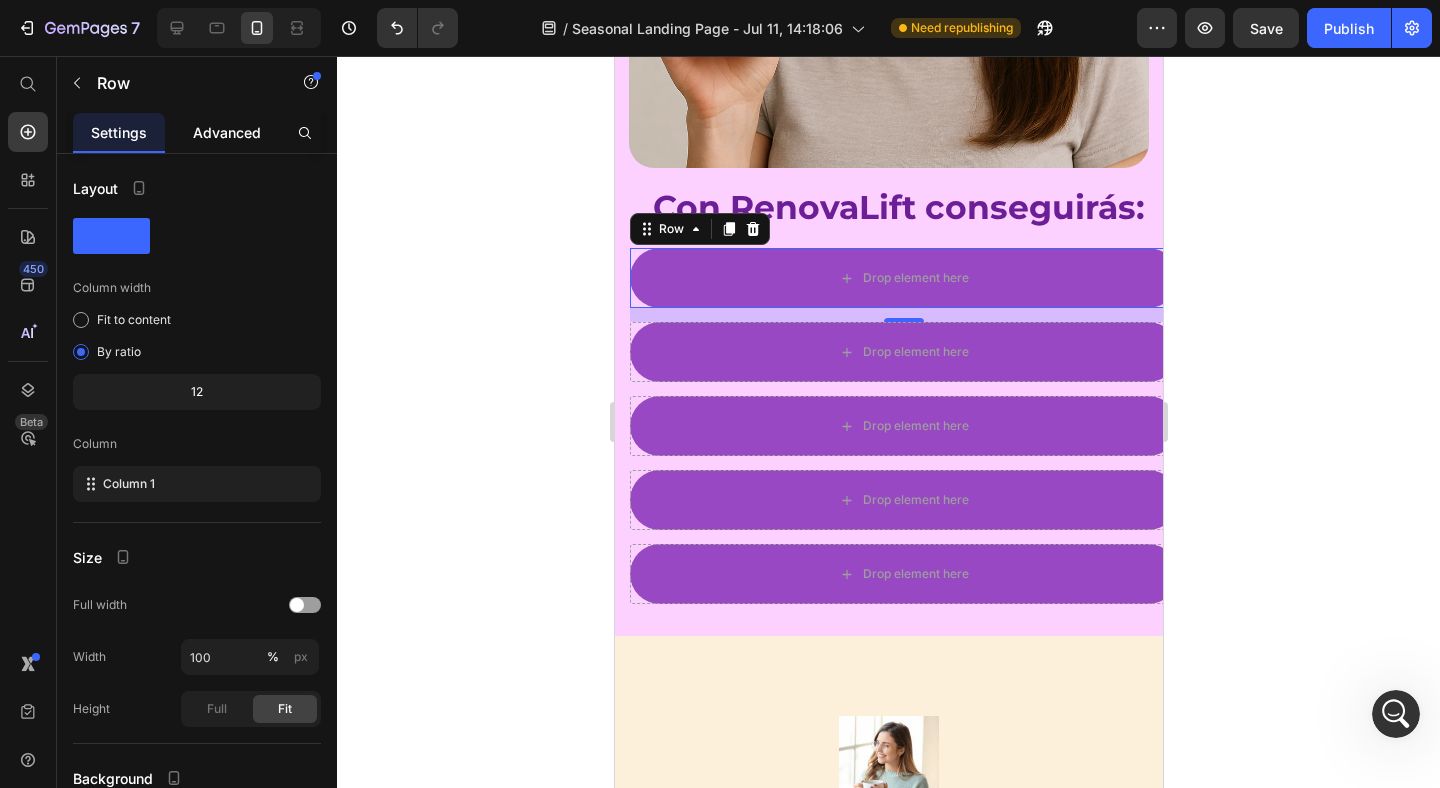 click on "Advanced" 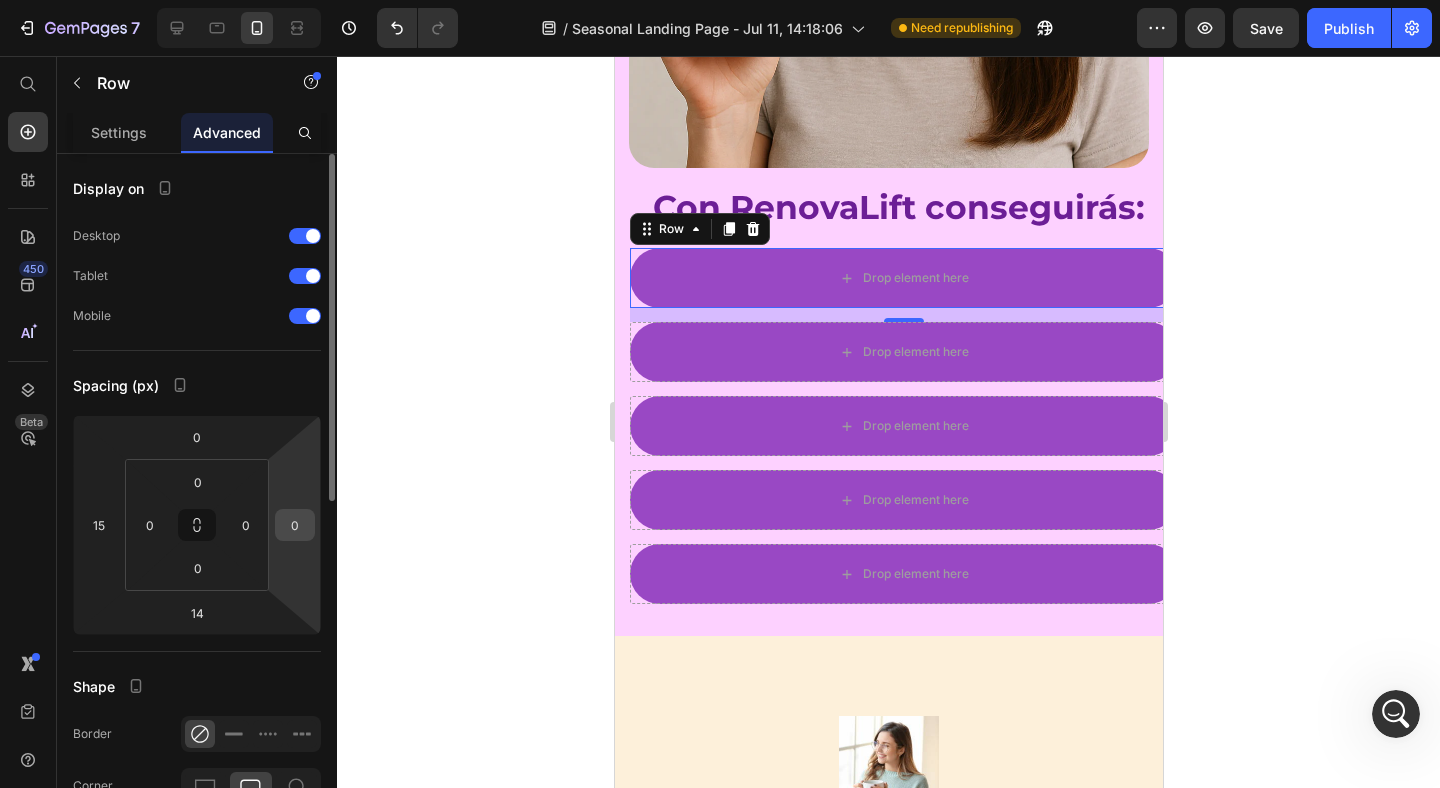 click on "0" at bounding box center (295, 525) 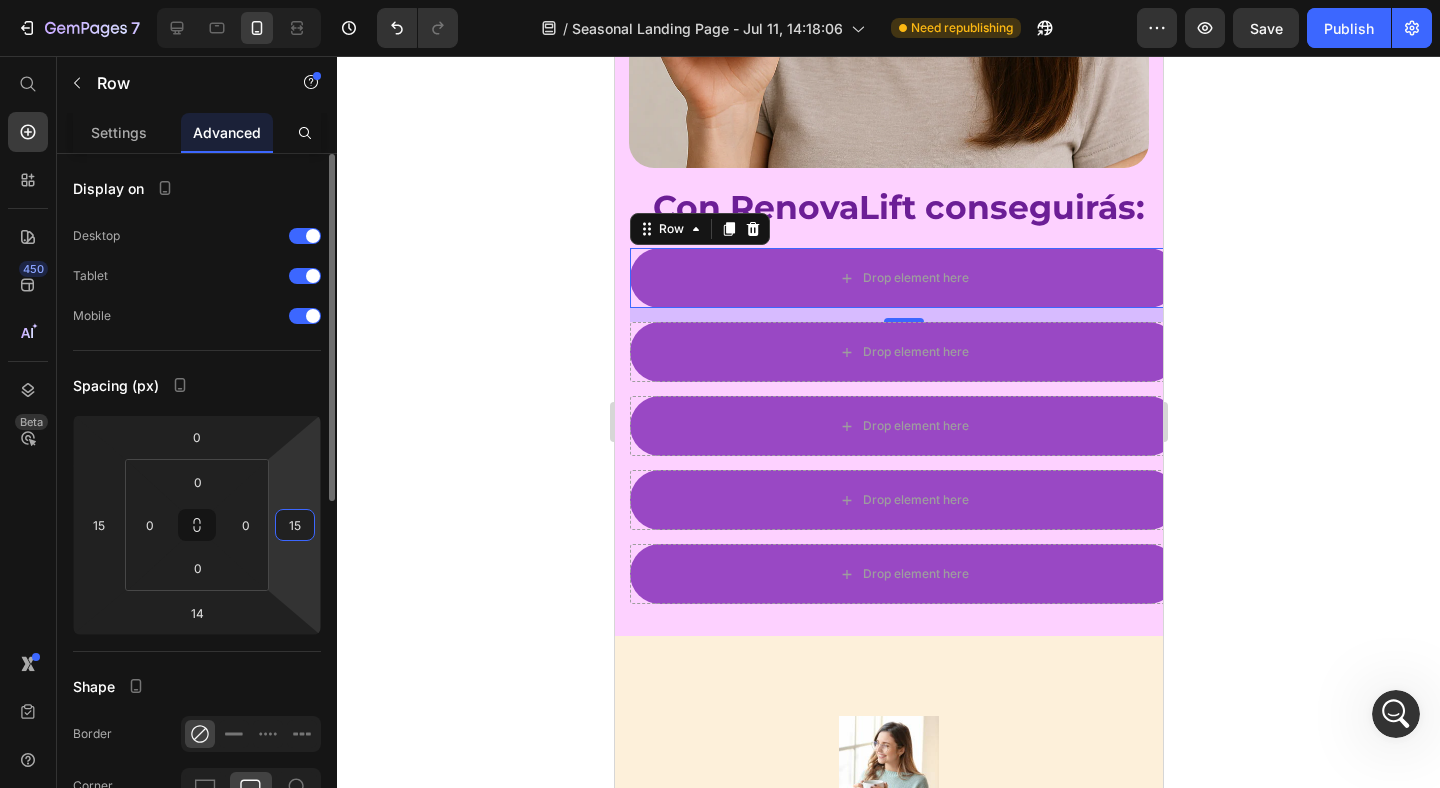 type on "1" 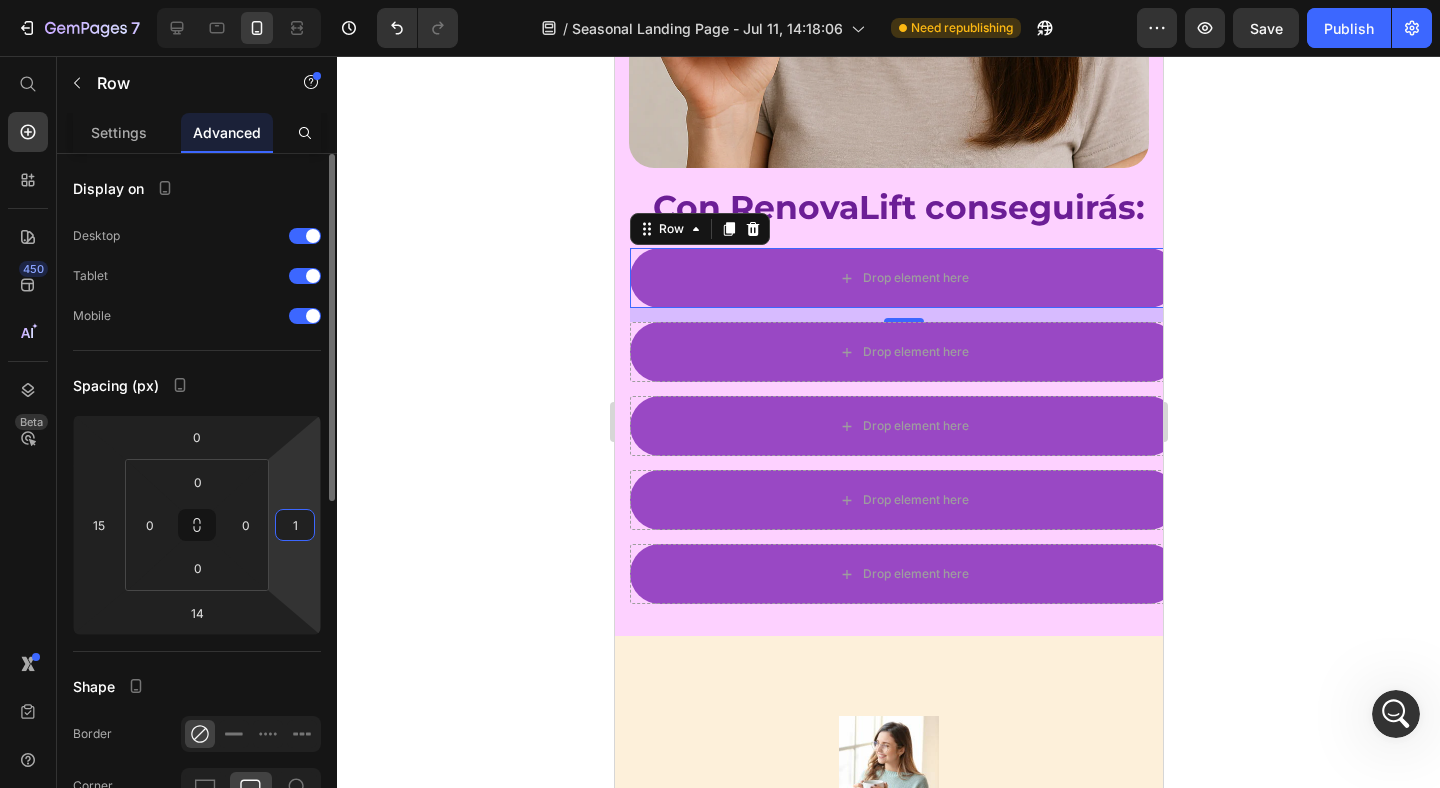 type 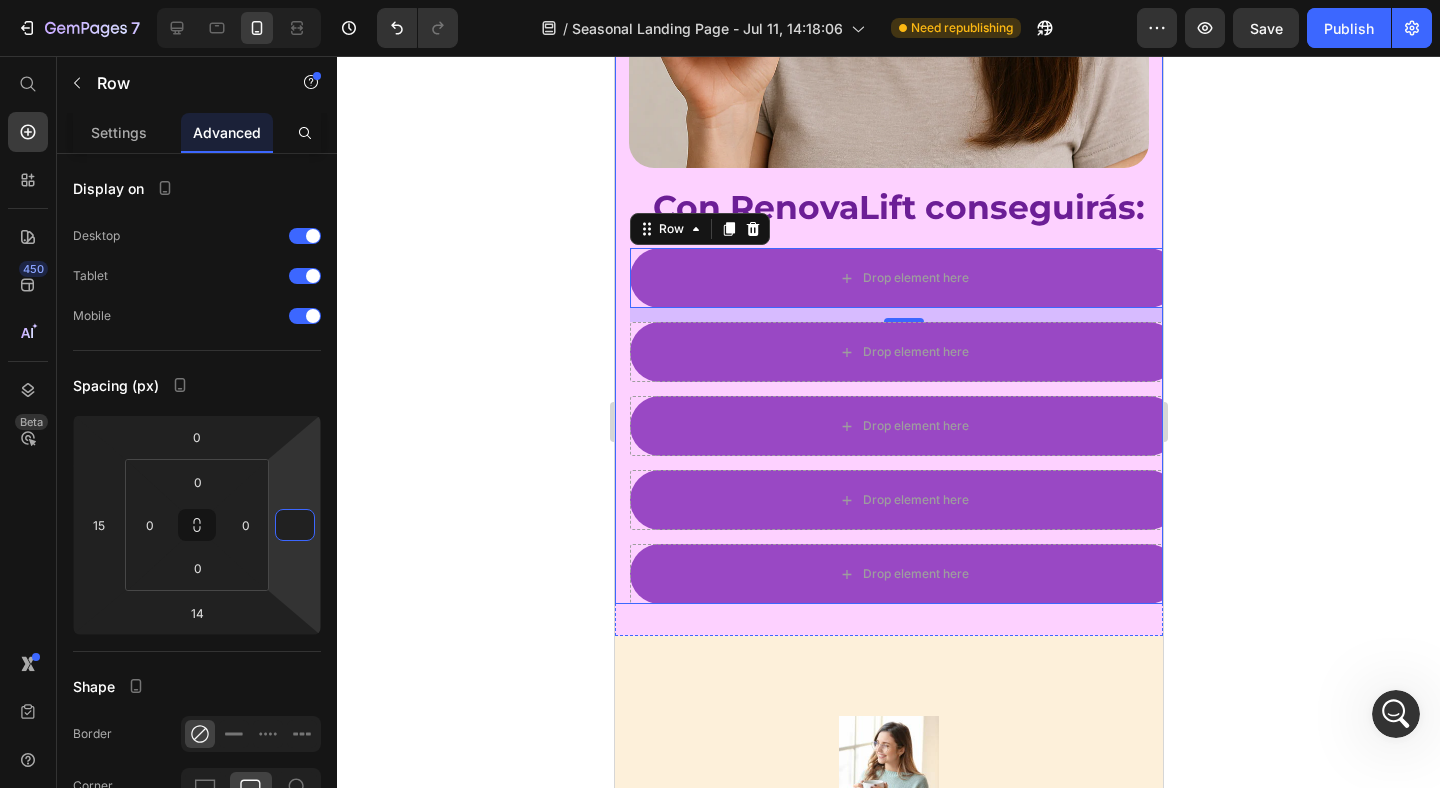 click on "Drop element here Row   14
Drop element here Row
Drop element here Row
Drop element here Row
Drop element here Row" at bounding box center (888, 426) 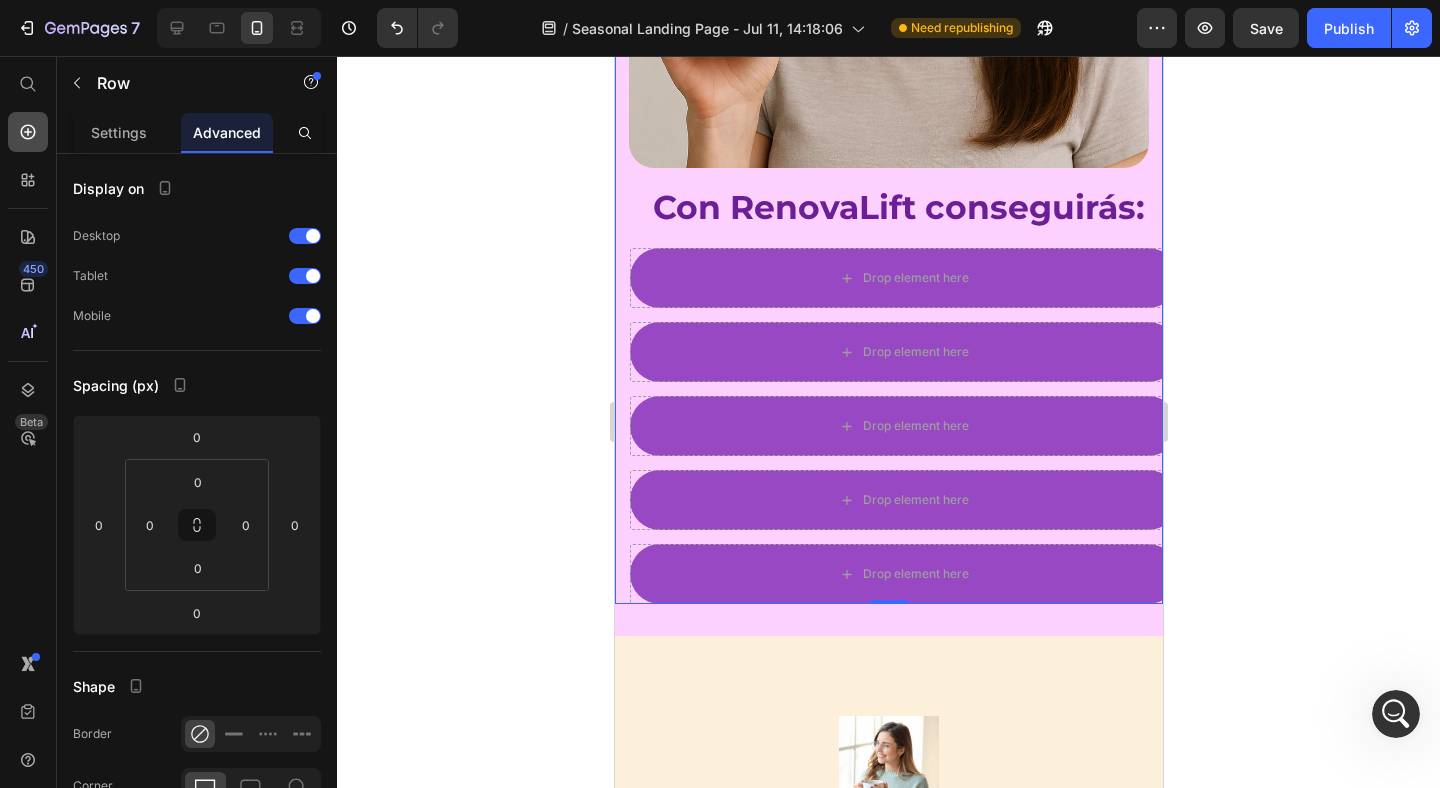 click 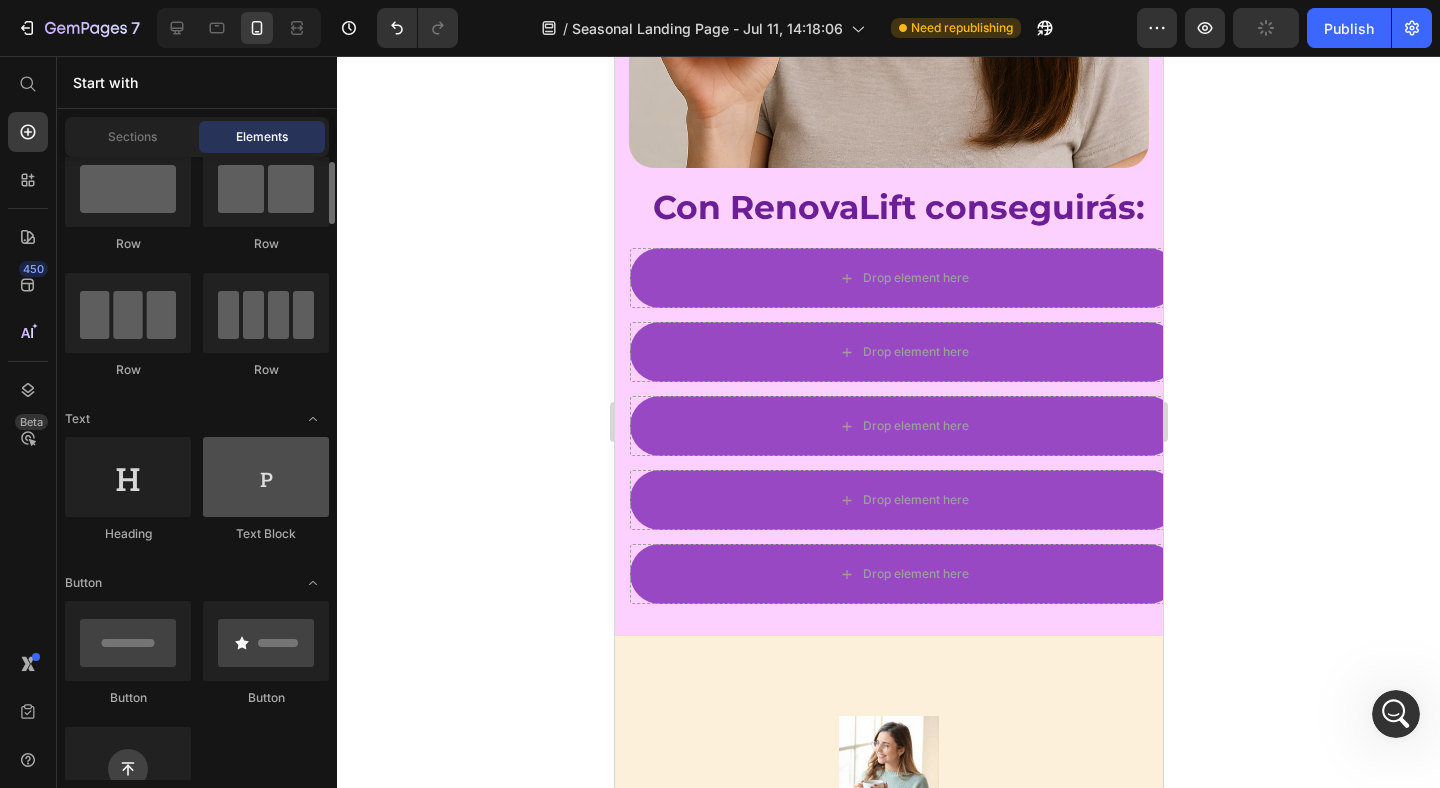 scroll, scrollTop: 52, scrollLeft: 0, axis: vertical 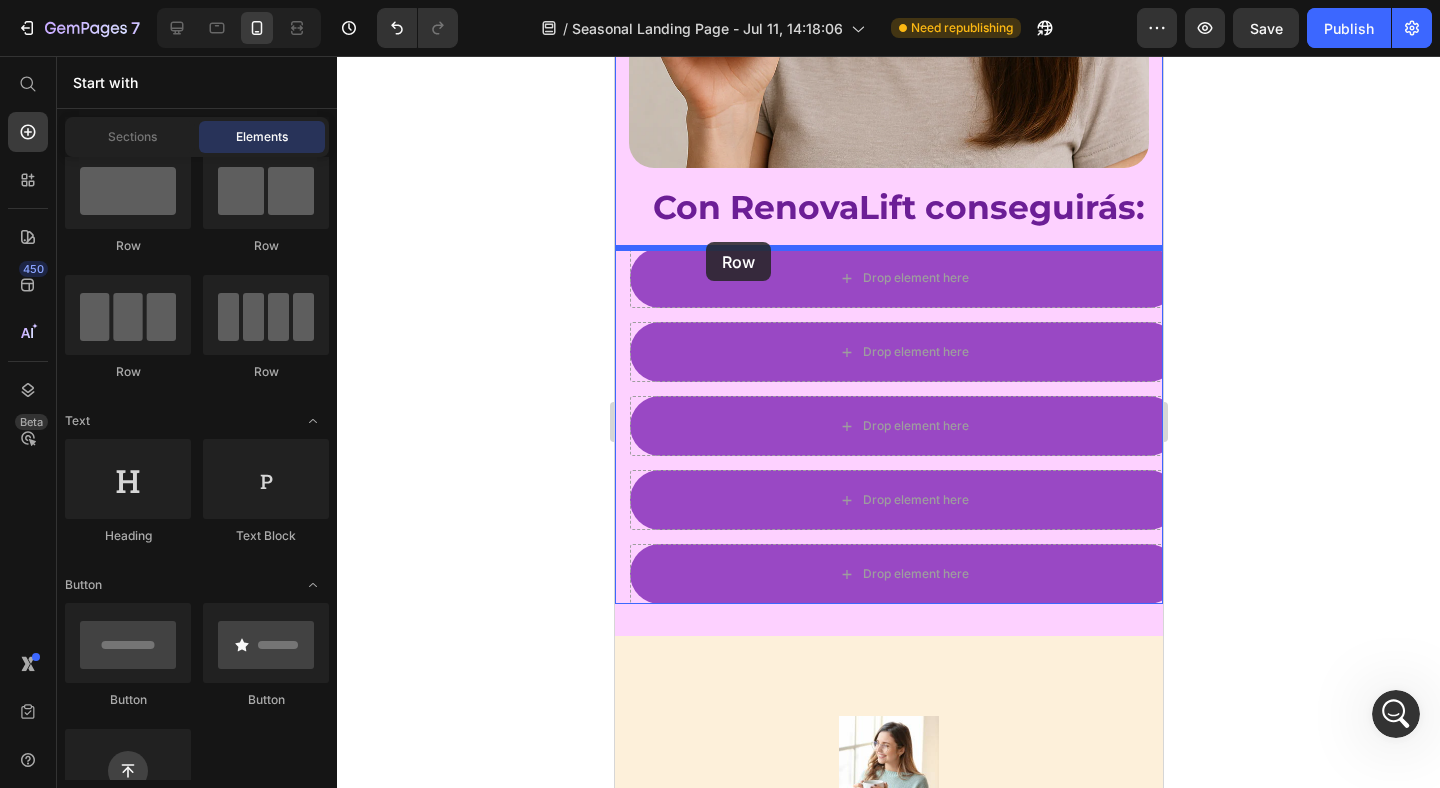 drag, startPoint x: 736, startPoint y: 264, endPoint x: 705, endPoint y: 243, distance: 37.44329 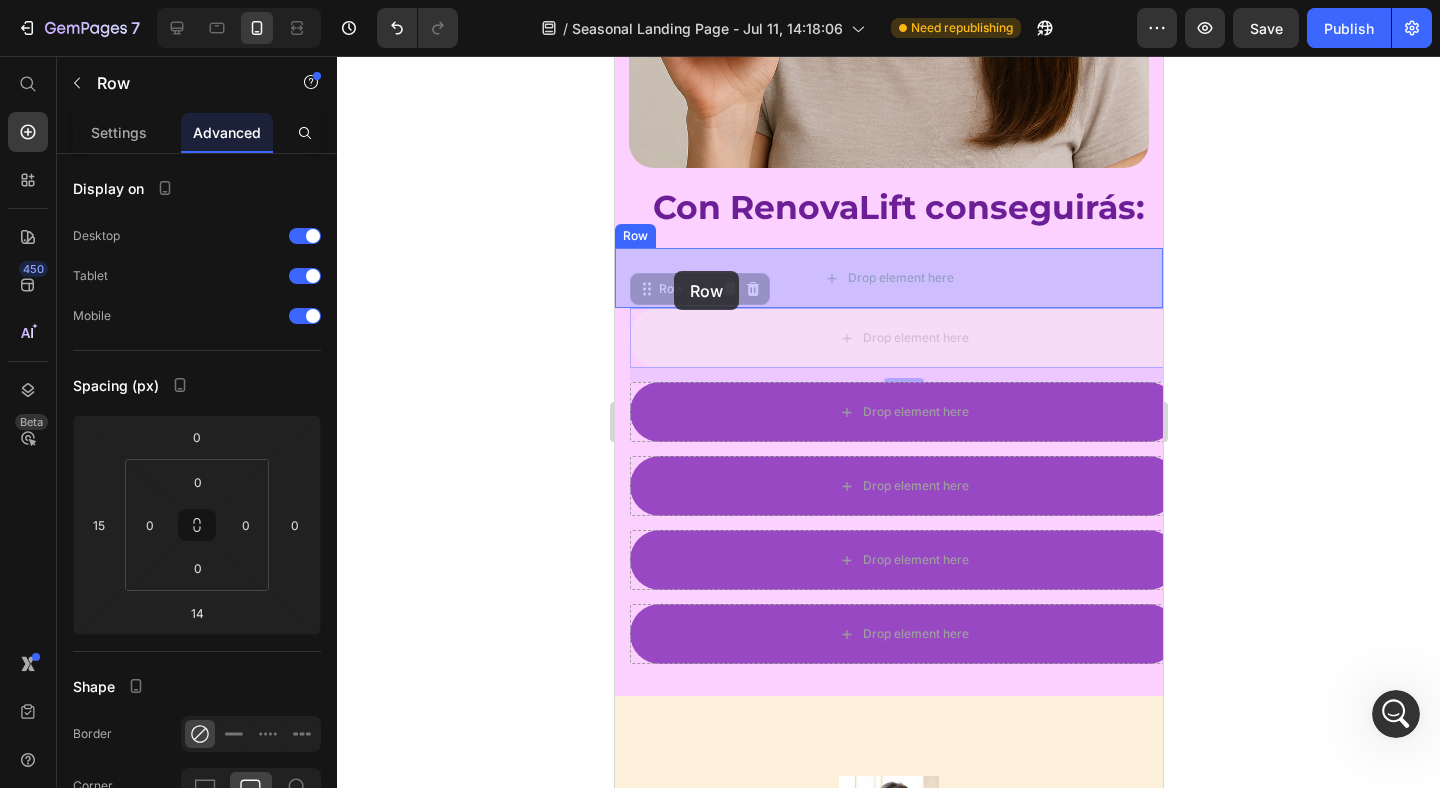 drag, startPoint x: 647, startPoint y: 306, endPoint x: 673, endPoint y: 271, distance: 43.60046 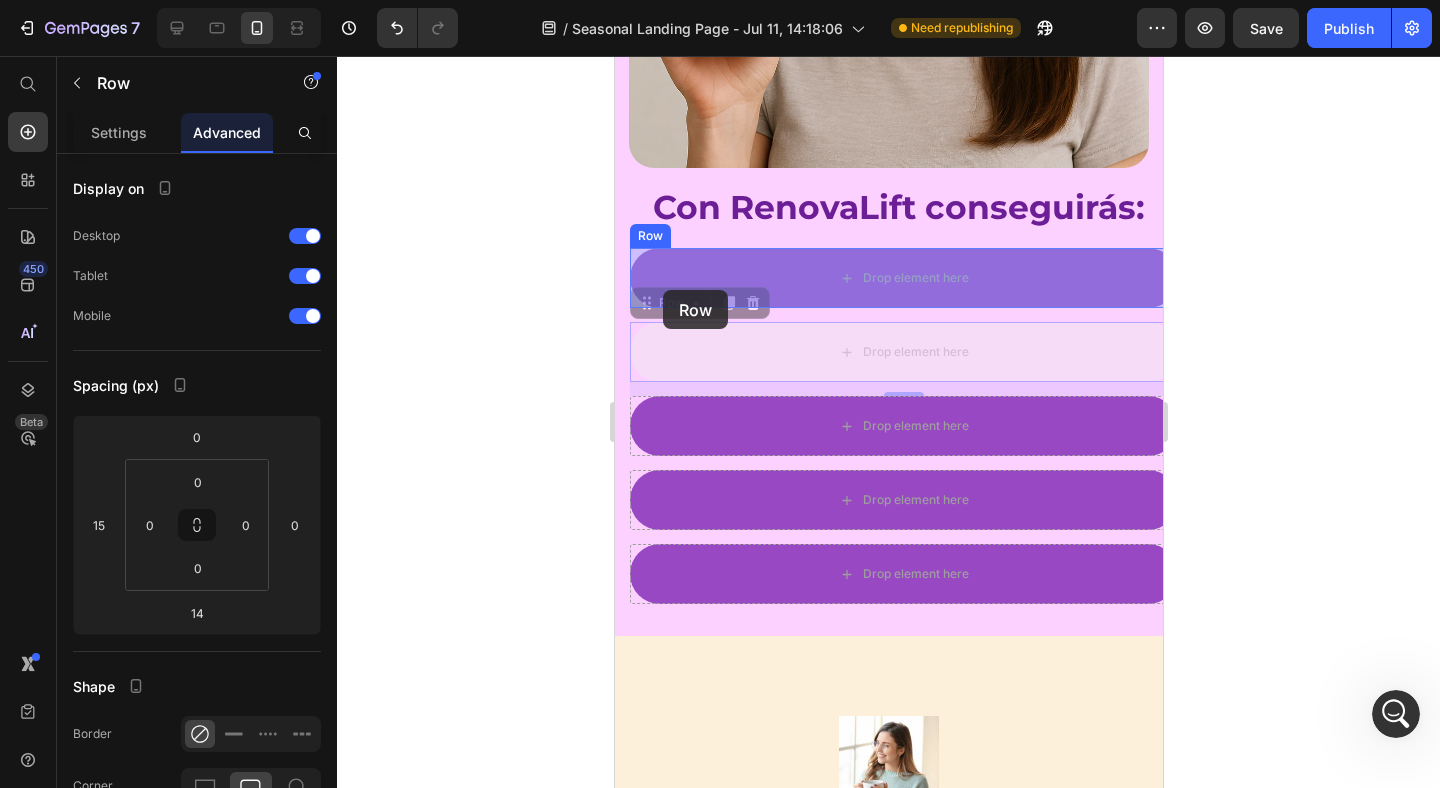 drag, startPoint x: 646, startPoint y: 314, endPoint x: 662, endPoint y: 289, distance: 29.681644 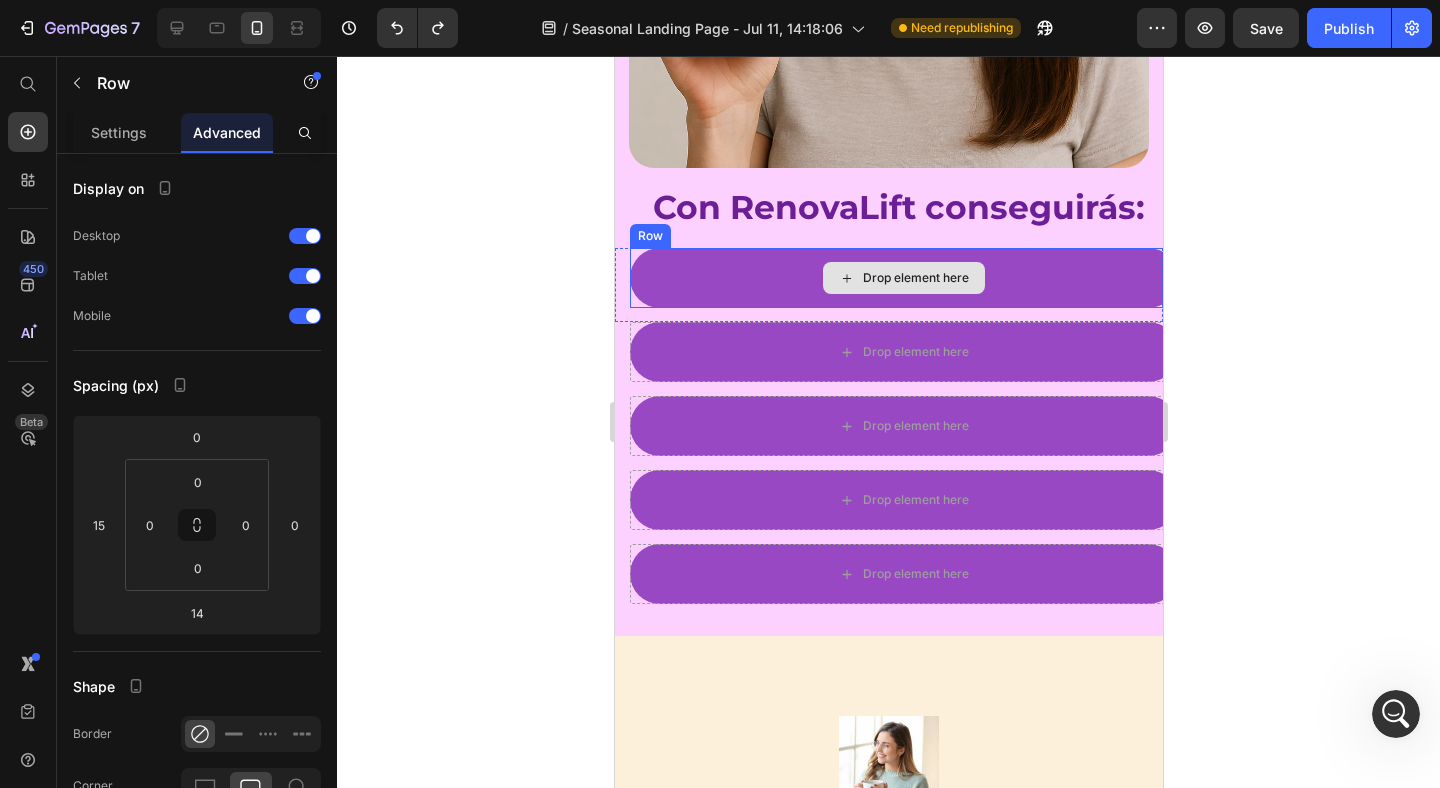 click on "Drop element here" at bounding box center (903, 278) 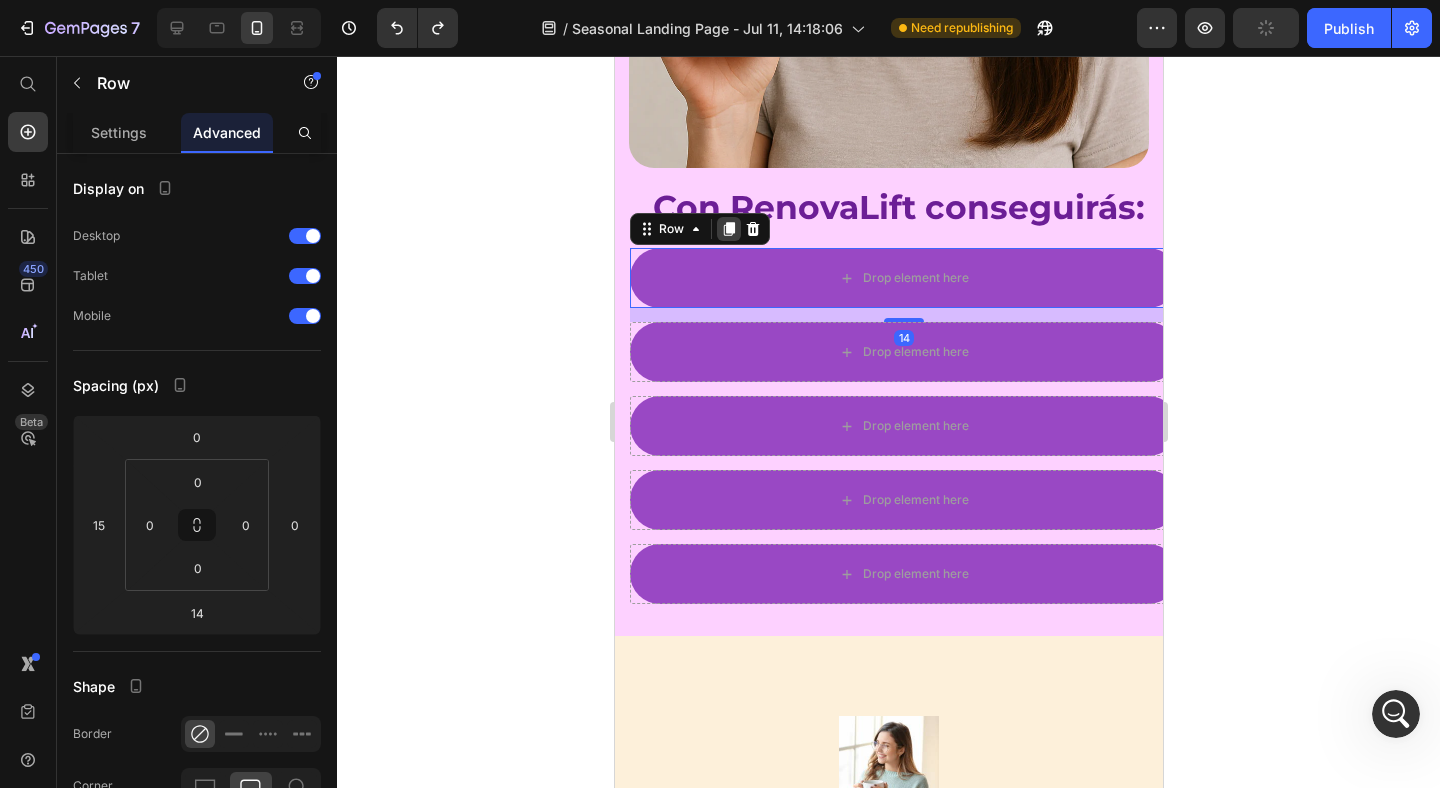 click 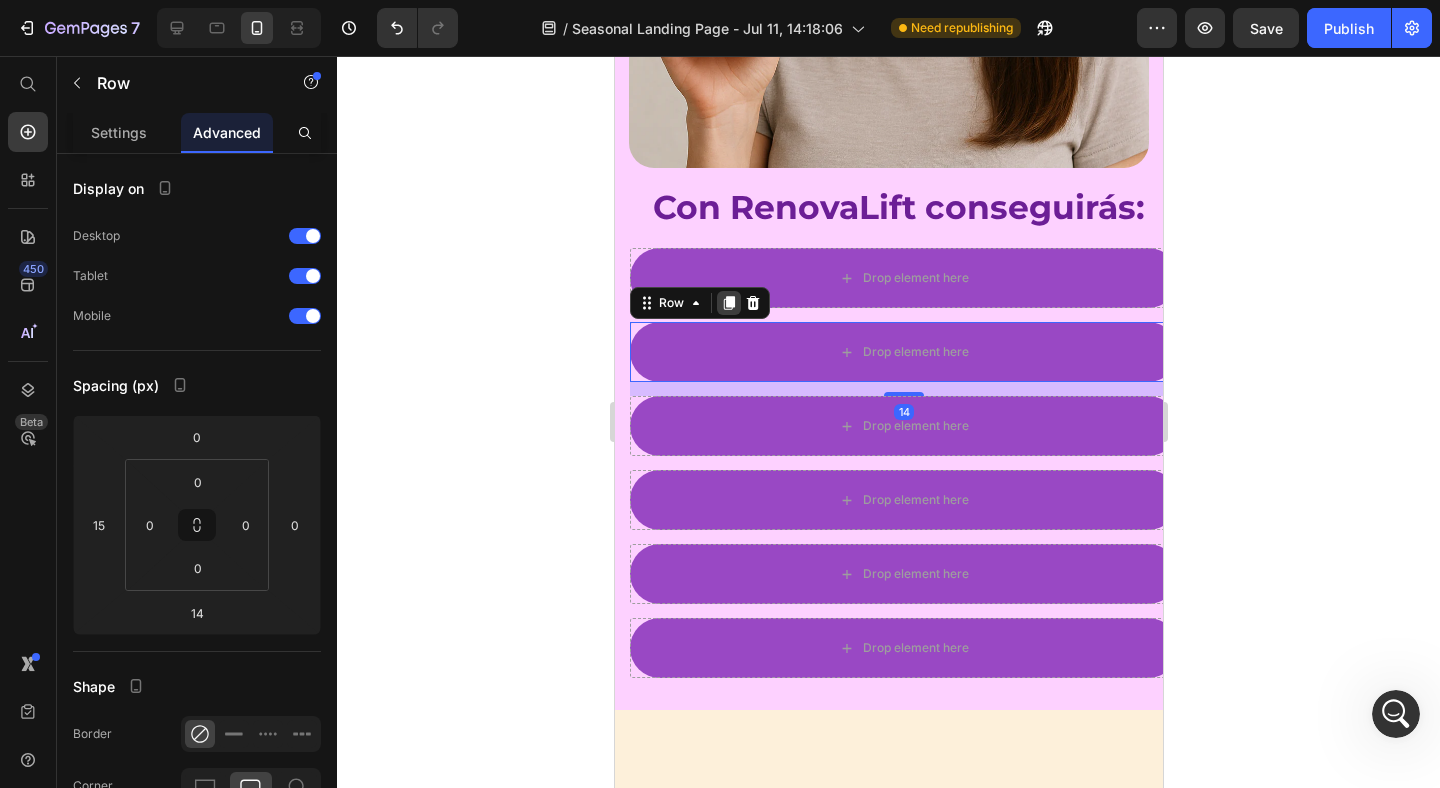 click 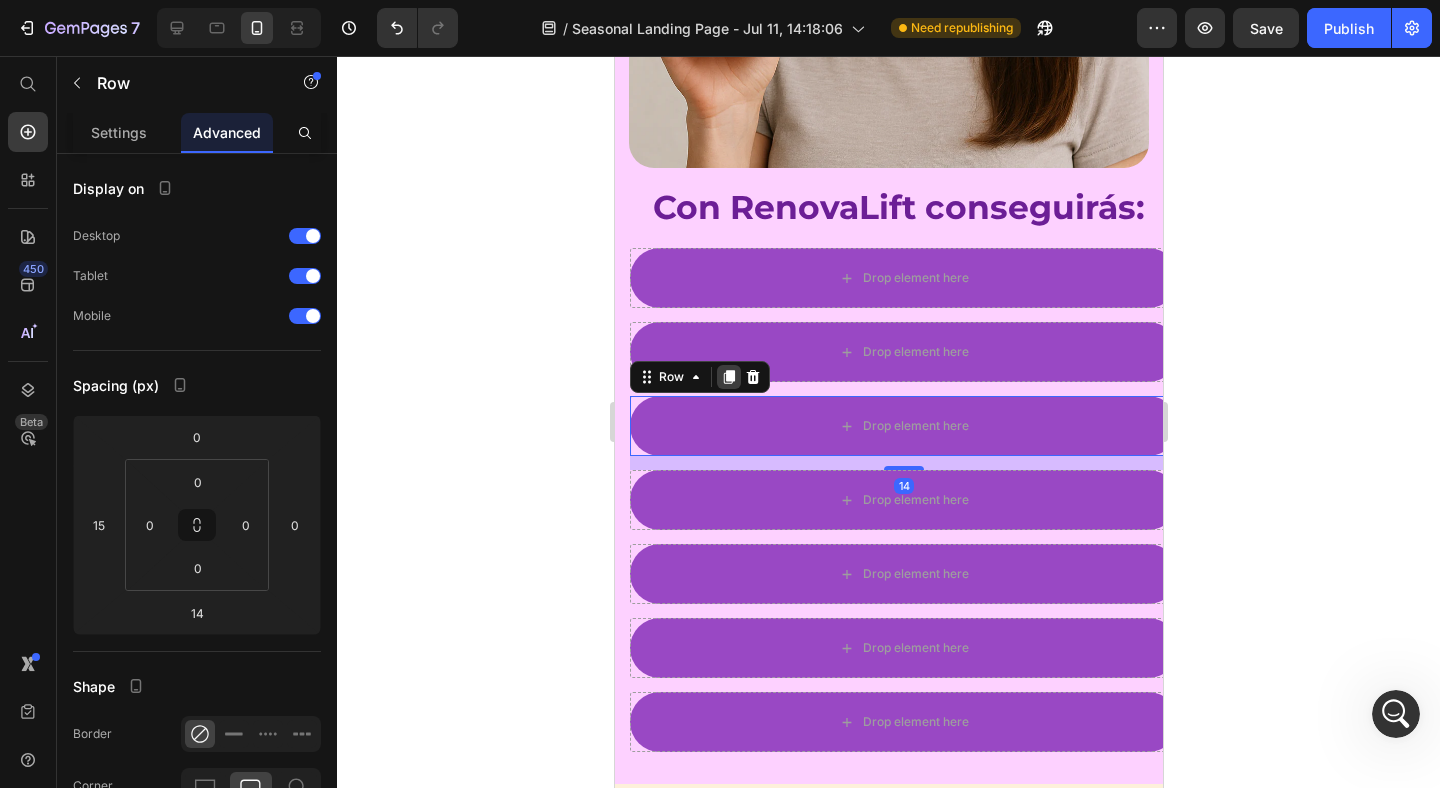 click 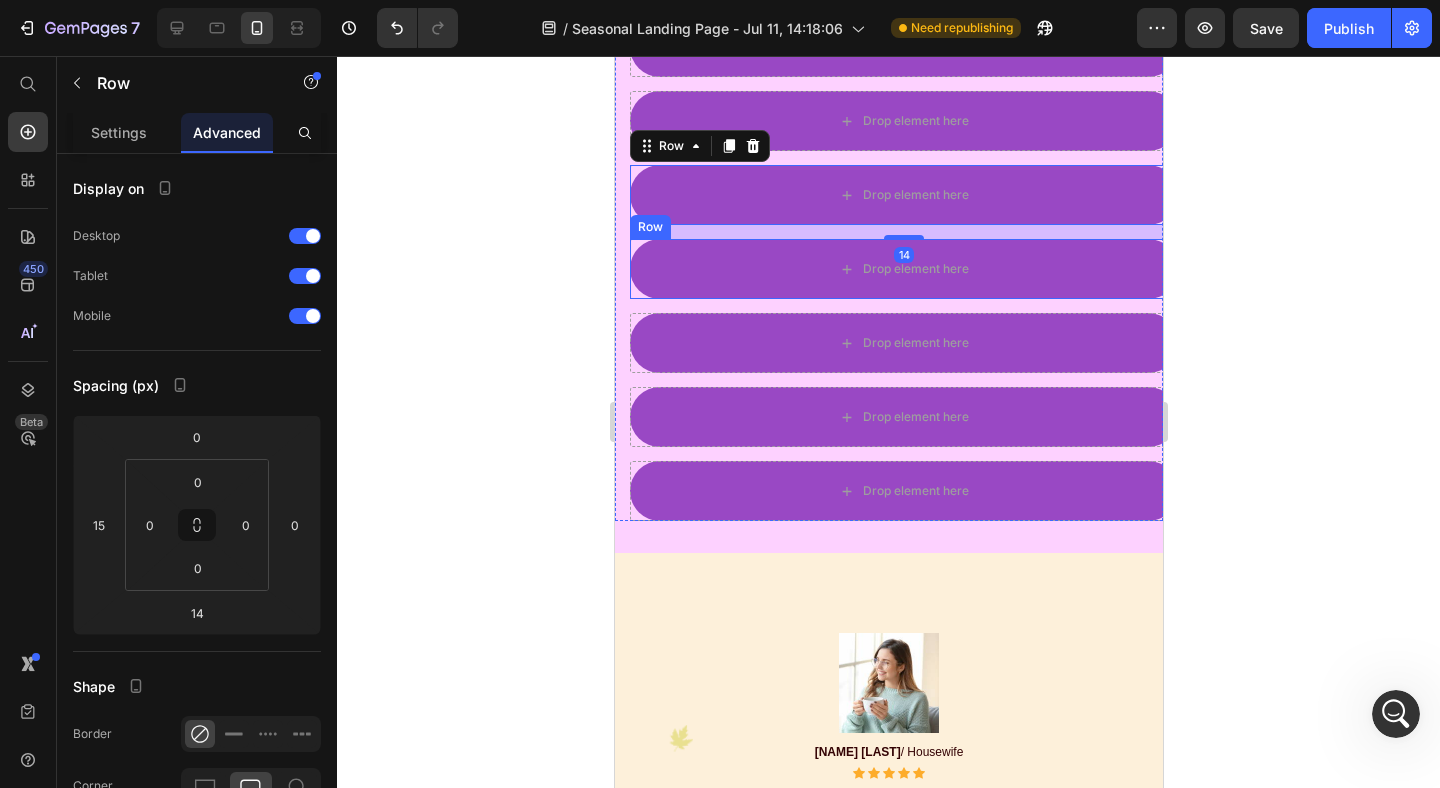 scroll, scrollTop: 7885, scrollLeft: 0, axis: vertical 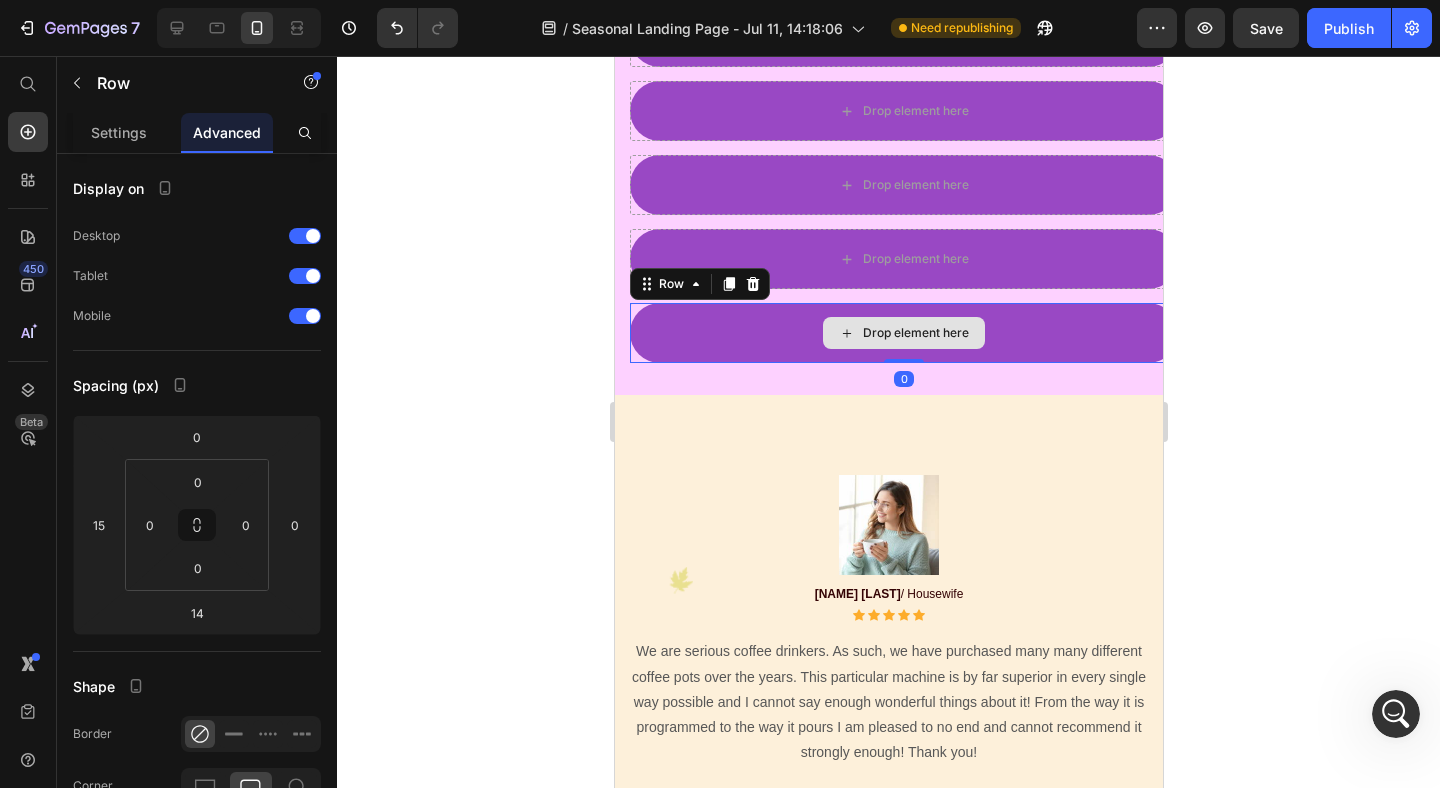click on "Drop element here" at bounding box center [903, 333] 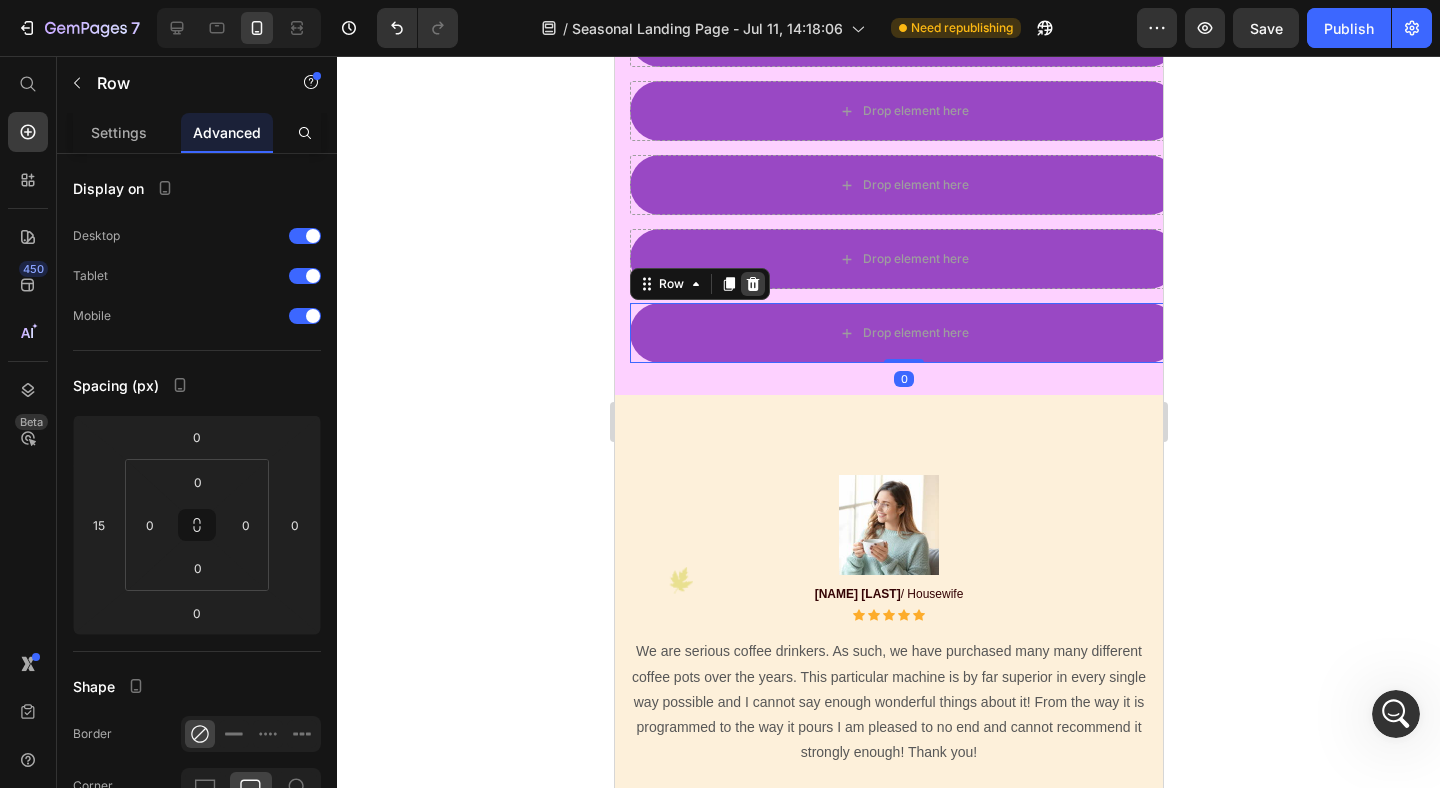 click 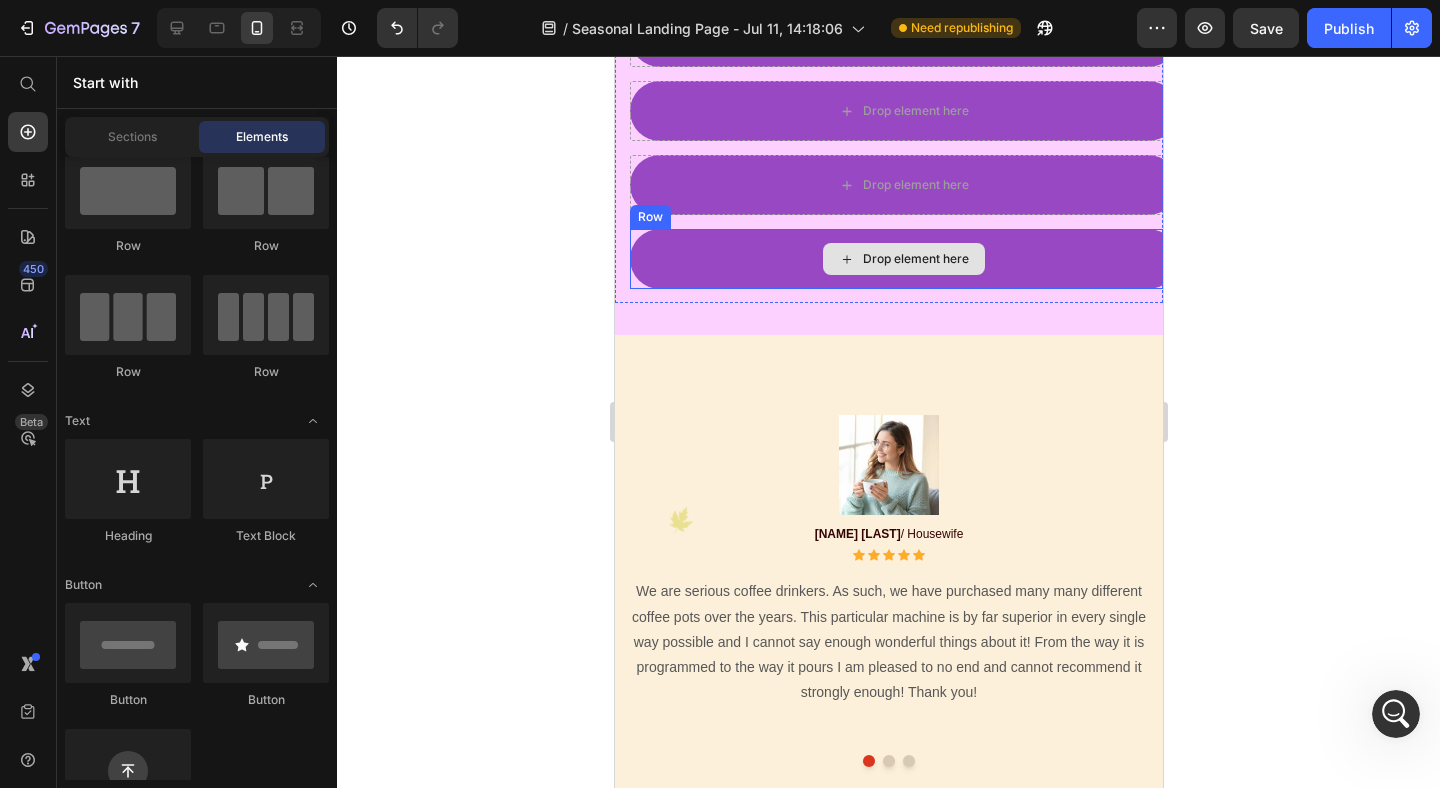 click on "Drop element here" at bounding box center [903, 259] 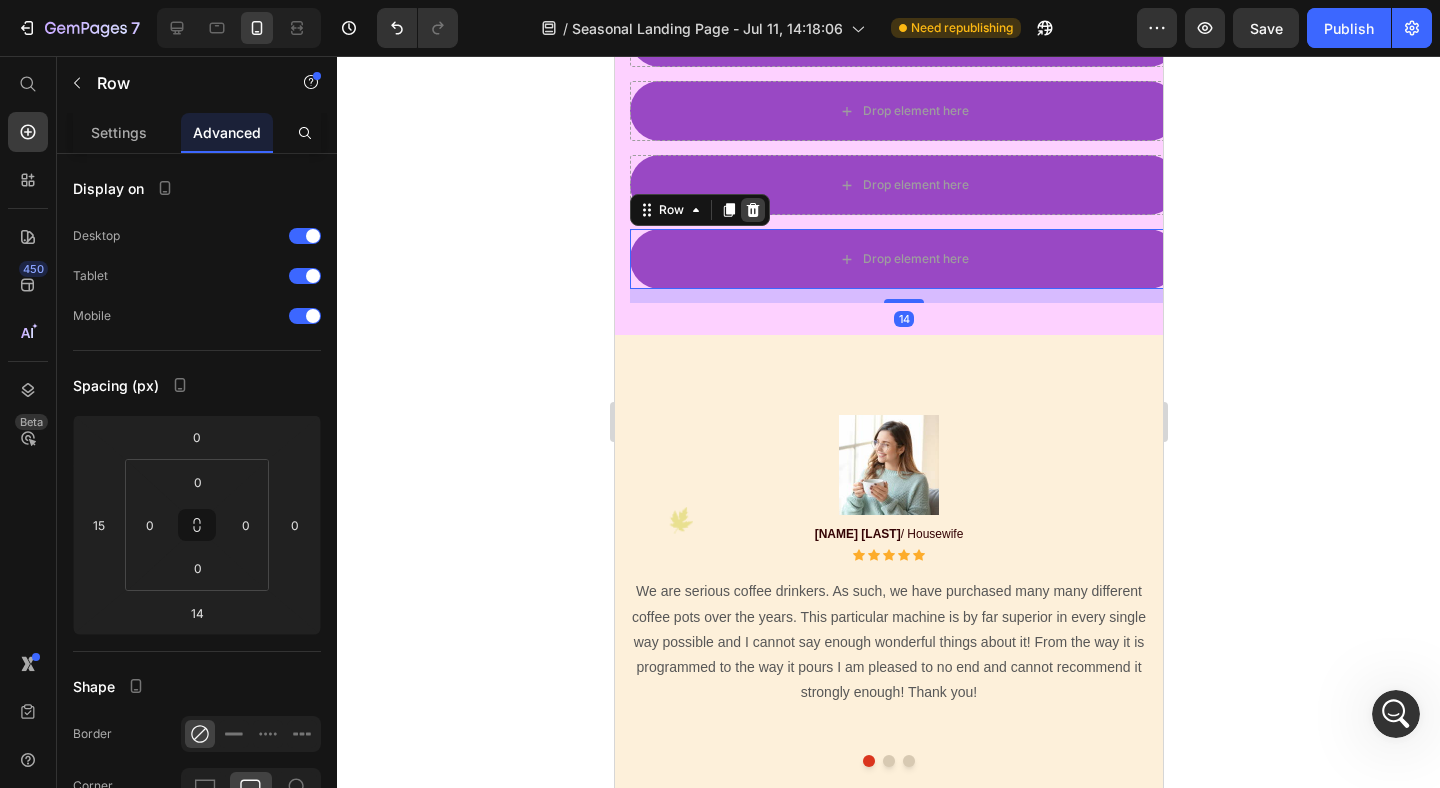 click 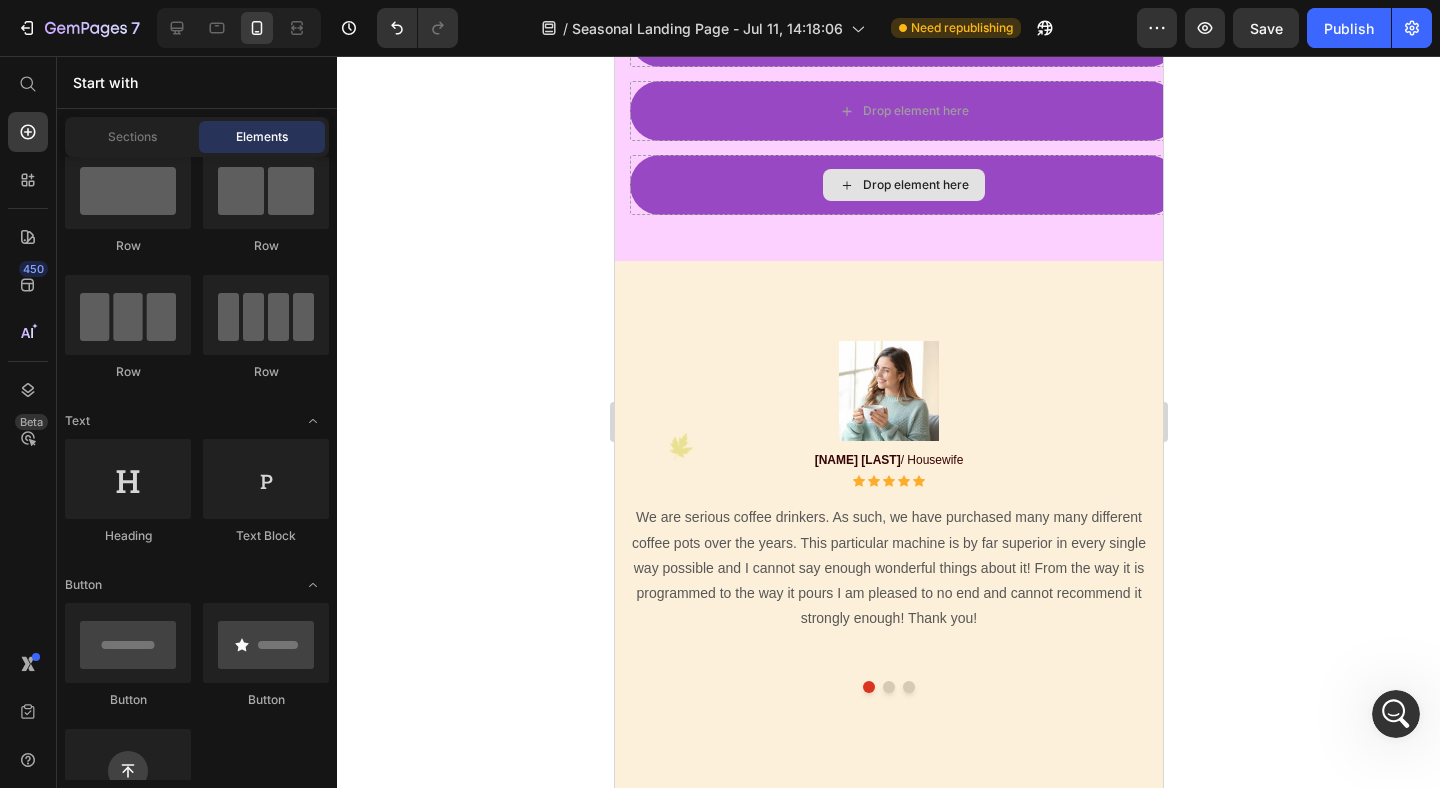 click on "Drop element here" at bounding box center [903, 185] 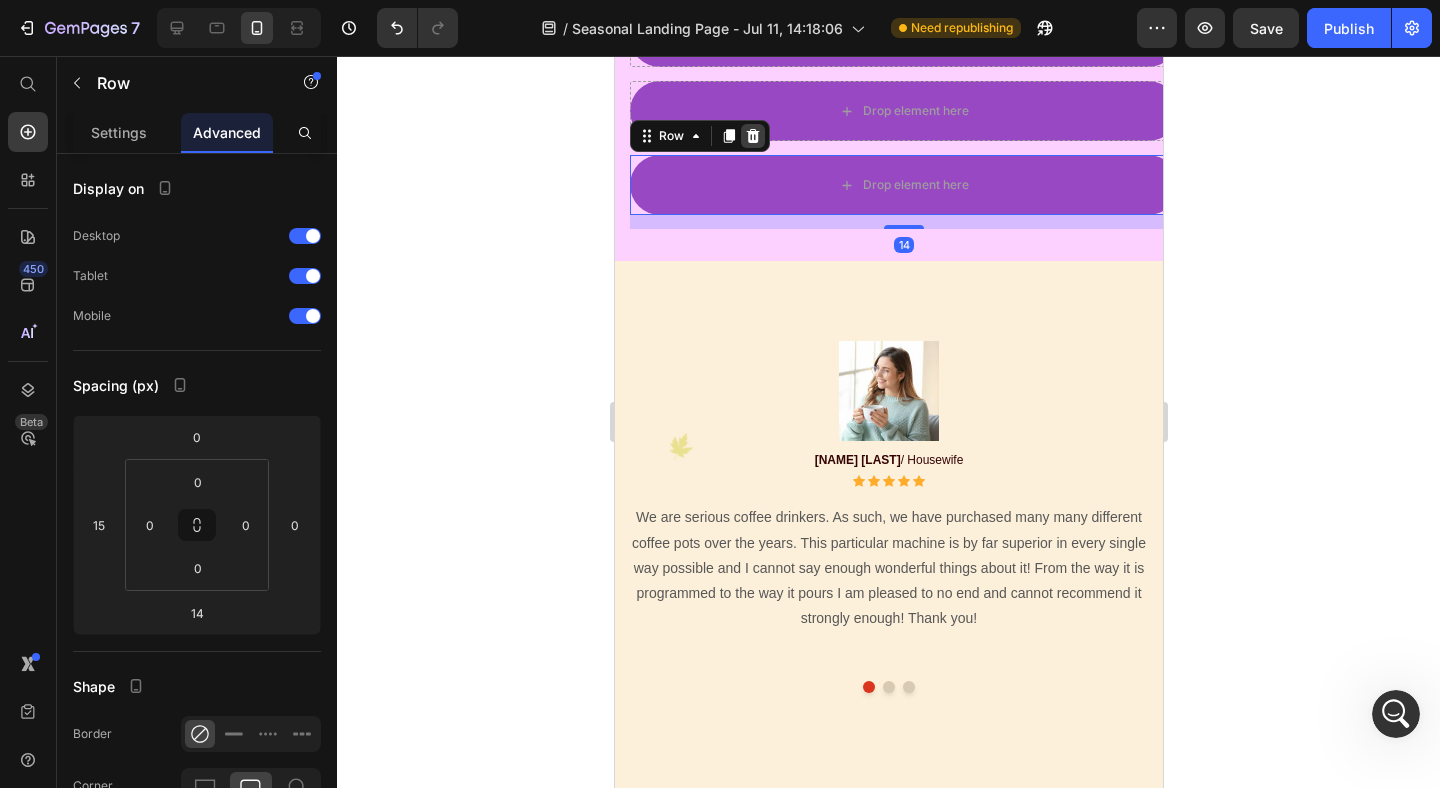 click 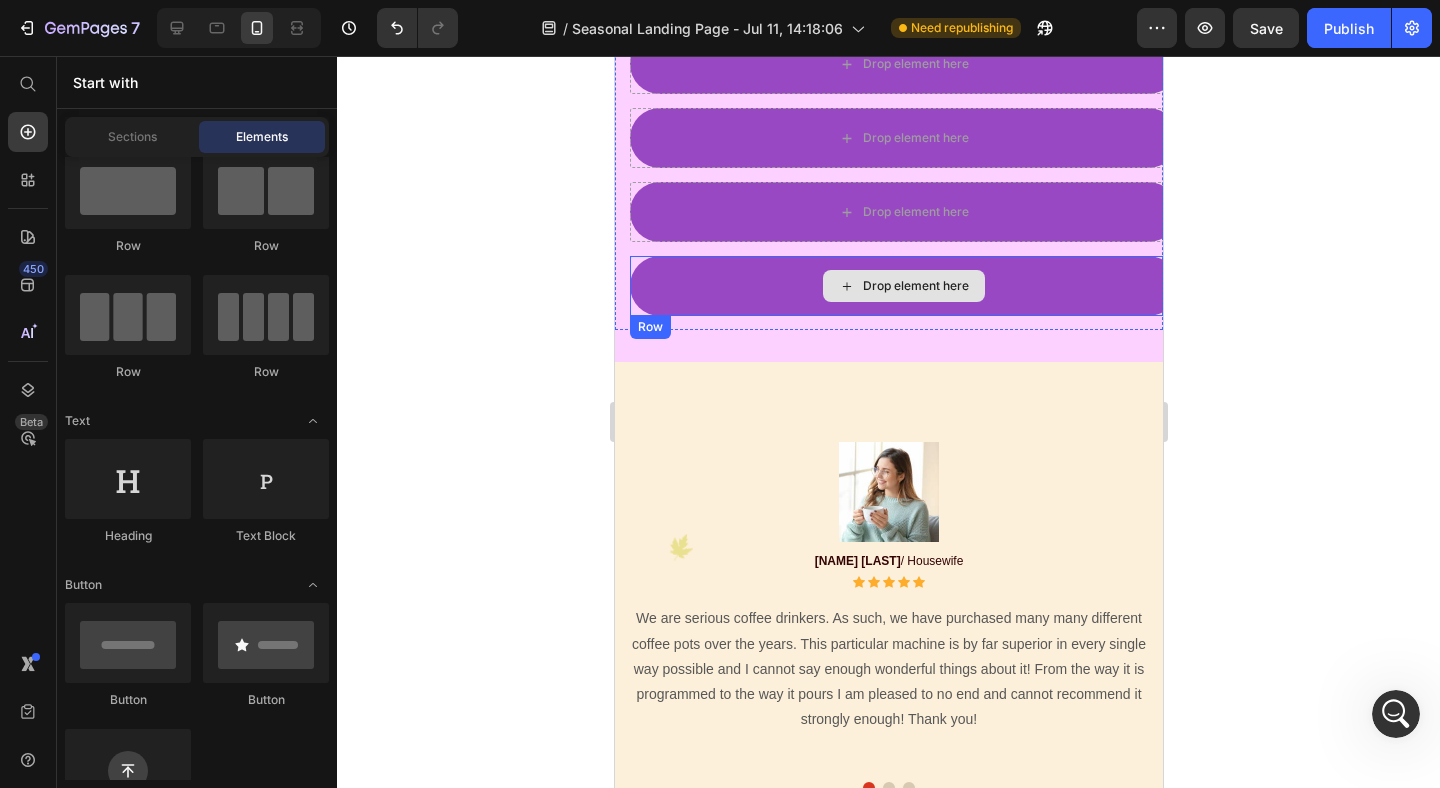 scroll, scrollTop: 7537, scrollLeft: 0, axis: vertical 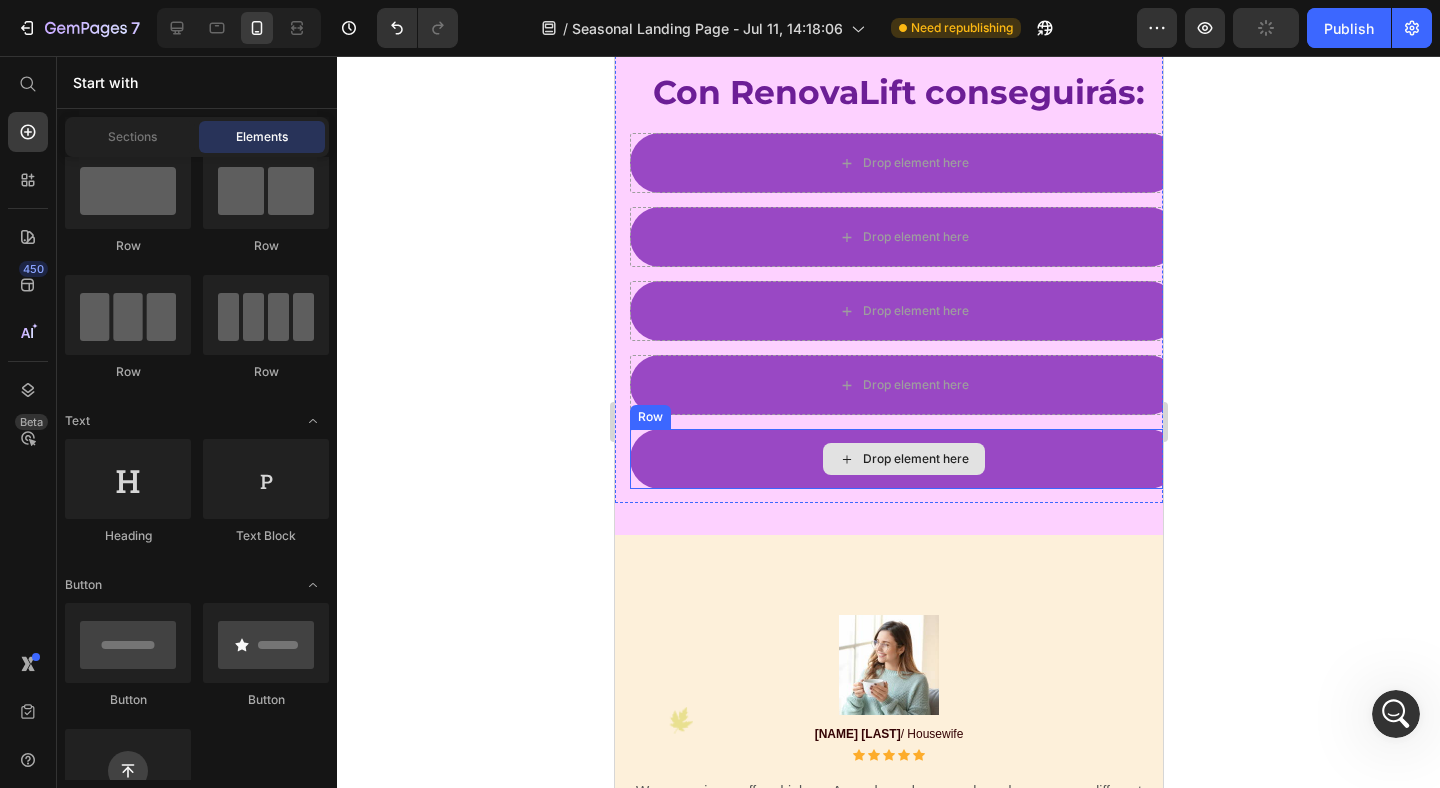click on "Drop element here" at bounding box center (903, 459) 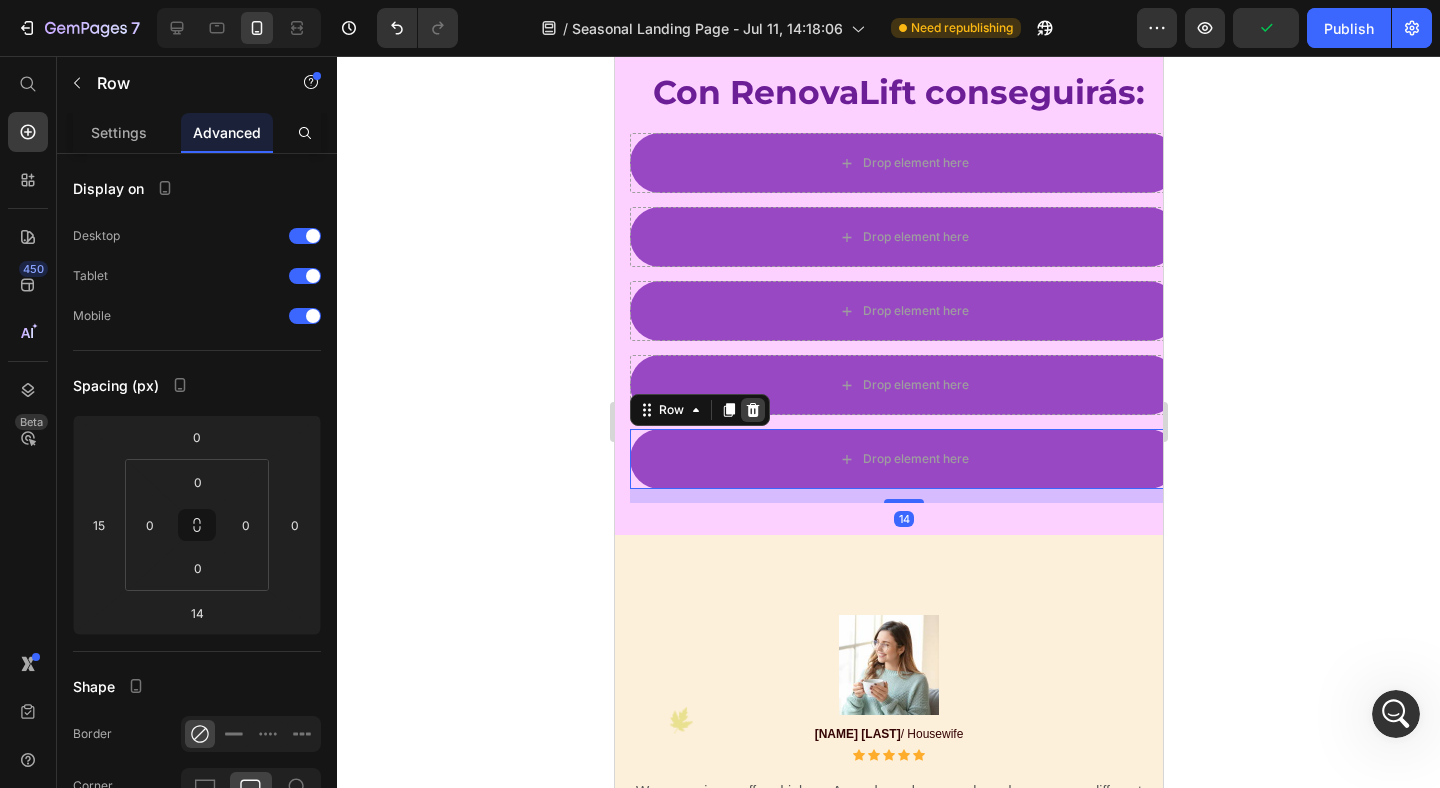 click at bounding box center (752, 410) 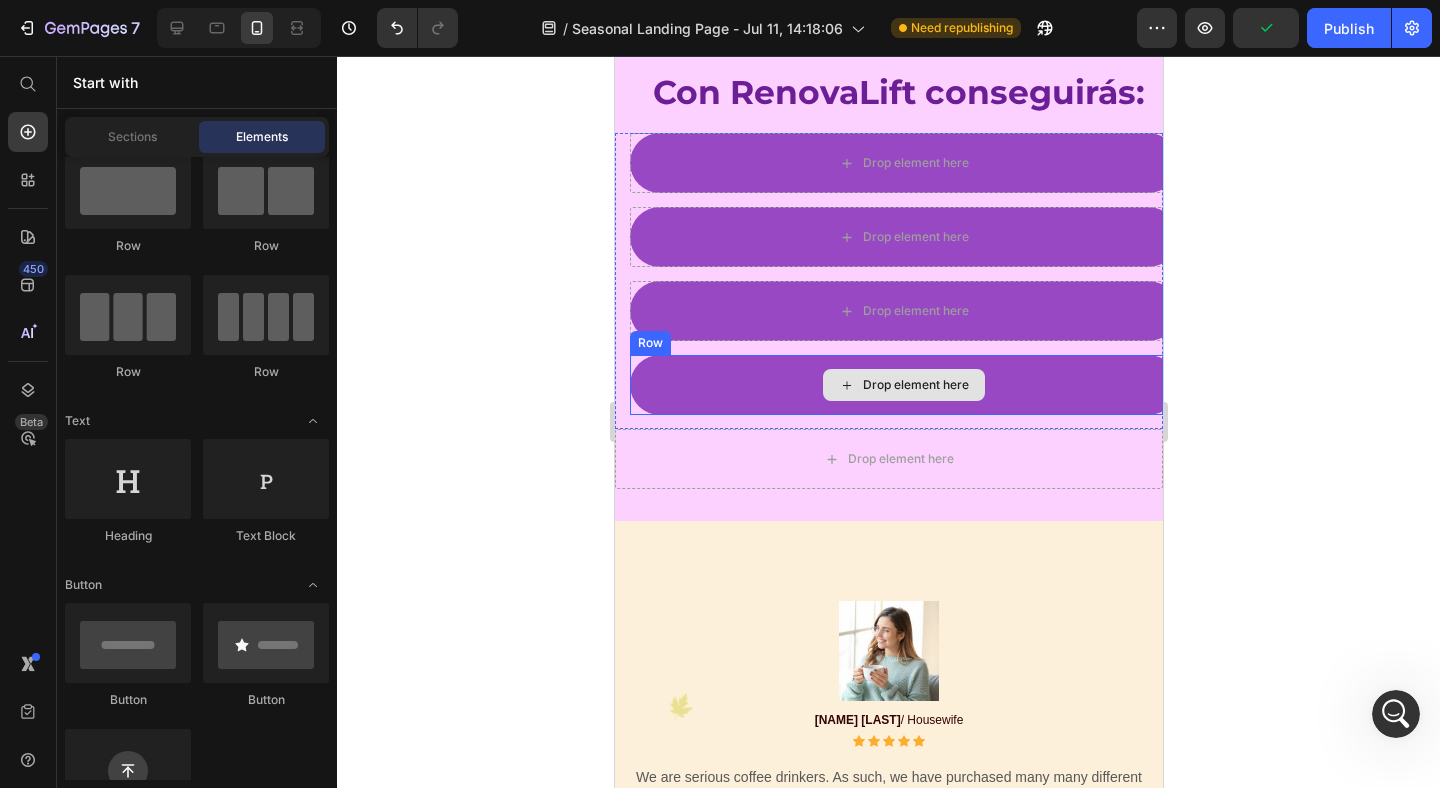 click on "Drop element here" at bounding box center [903, 385] 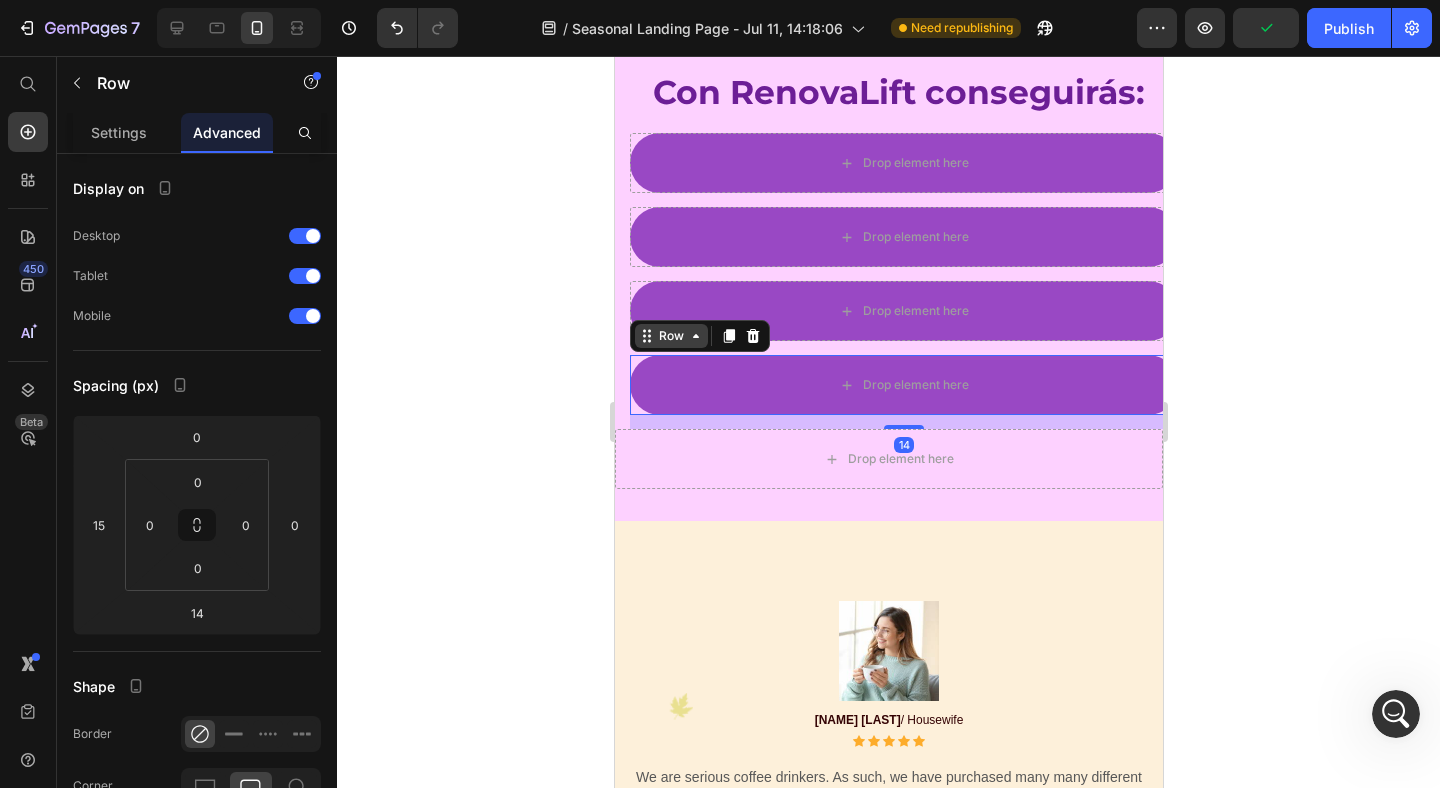 click on "Row" at bounding box center [670, 336] 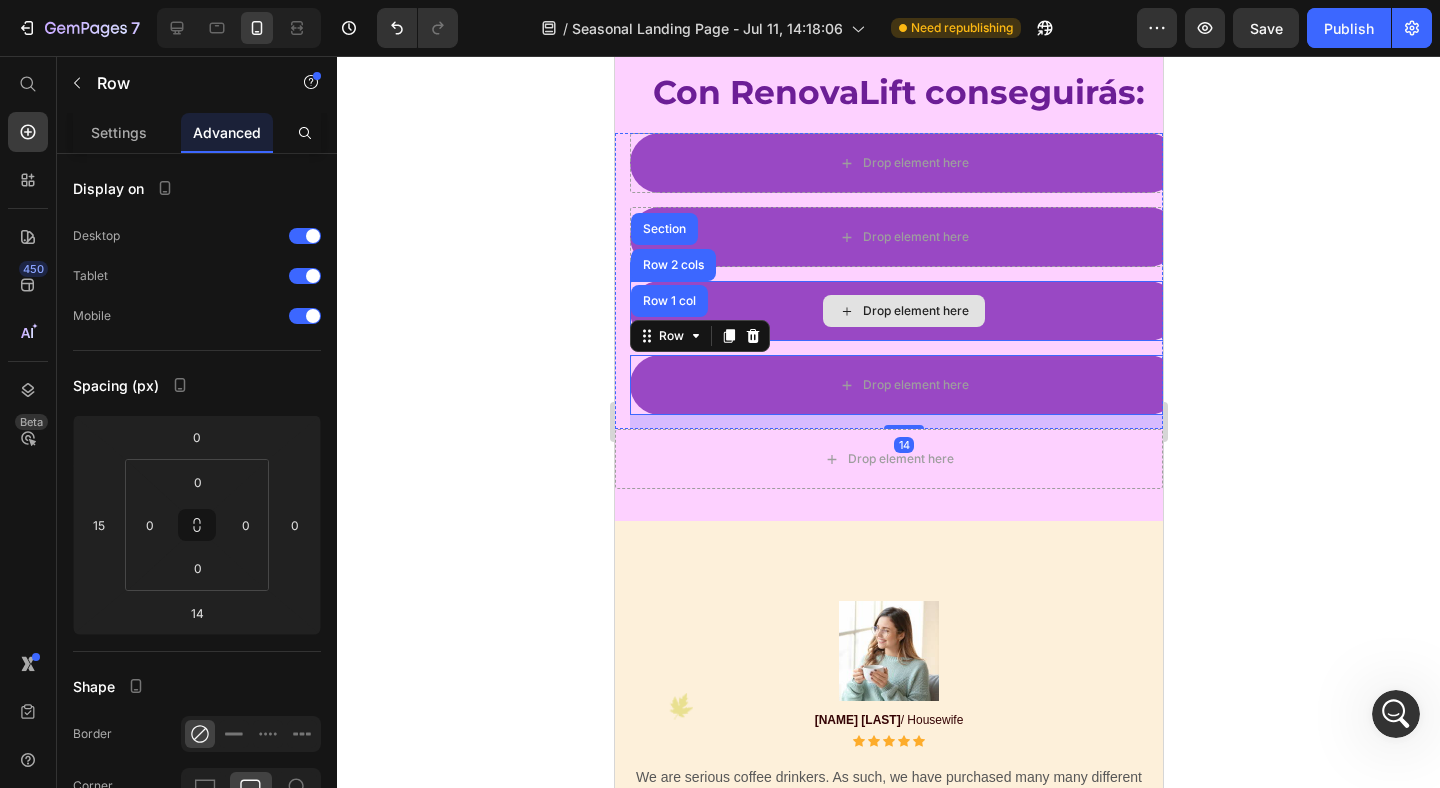 click on "Drop element here" at bounding box center [903, 311] 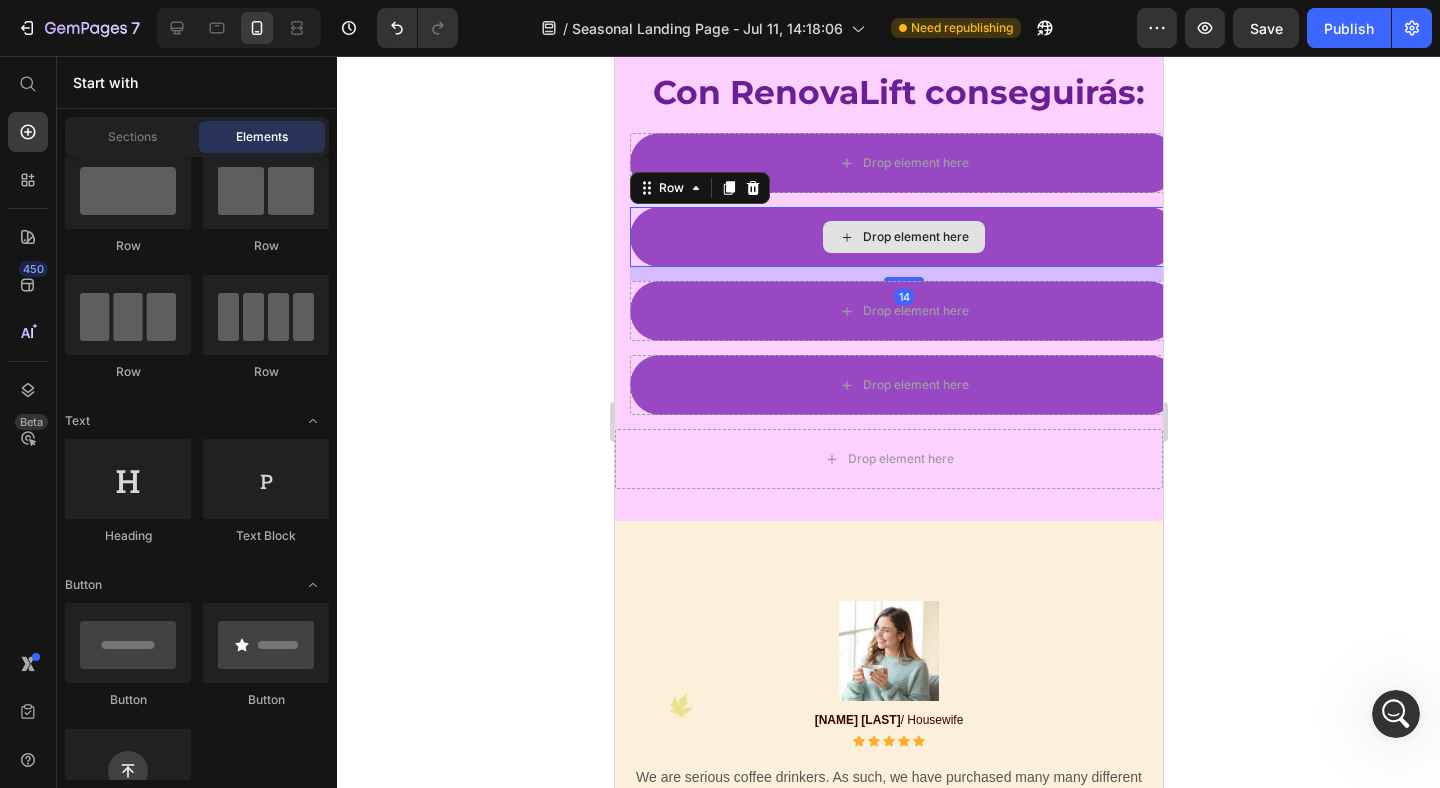 click on "Drop element here" at bounding box center [903, 237] 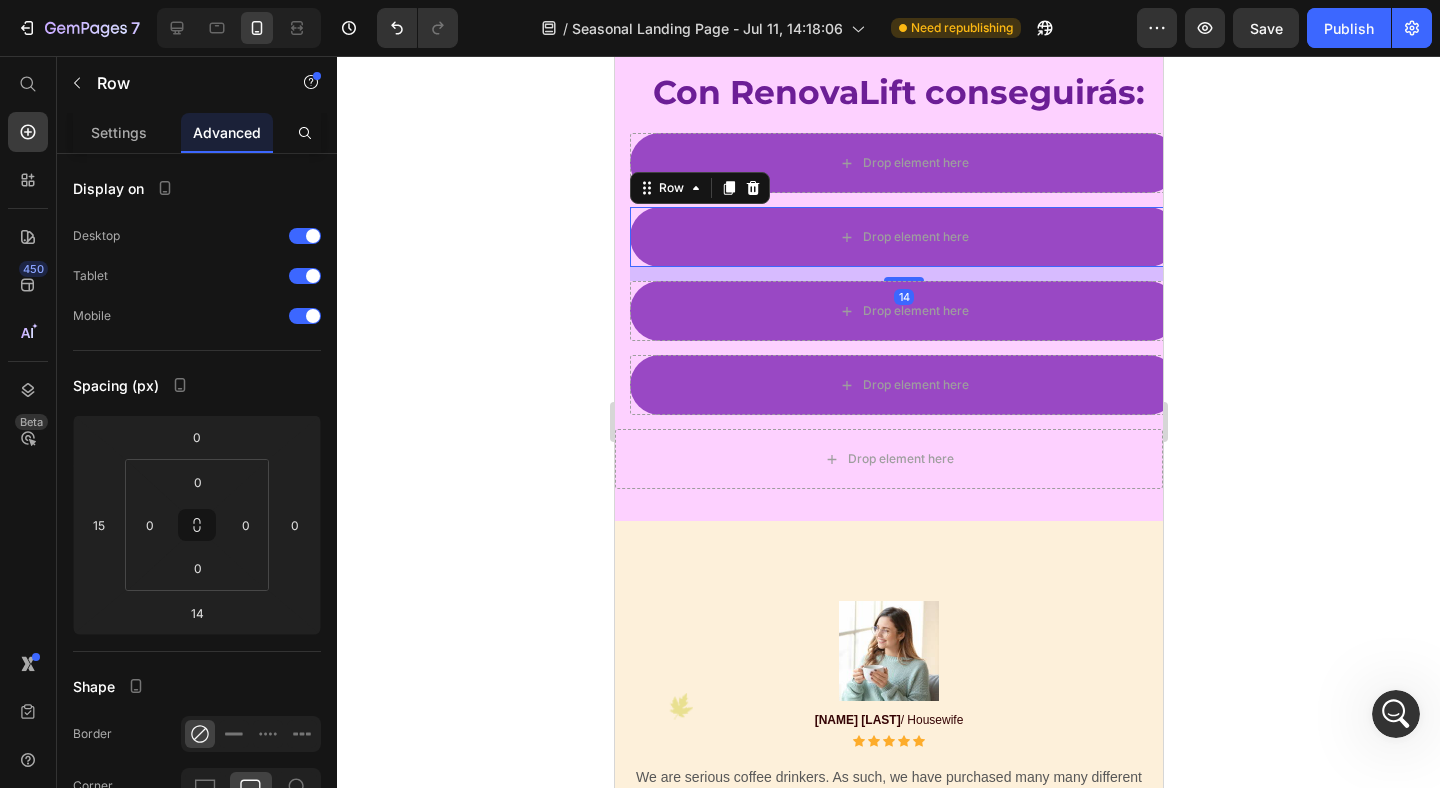 click on "Row" at bounding box center (699, 188) 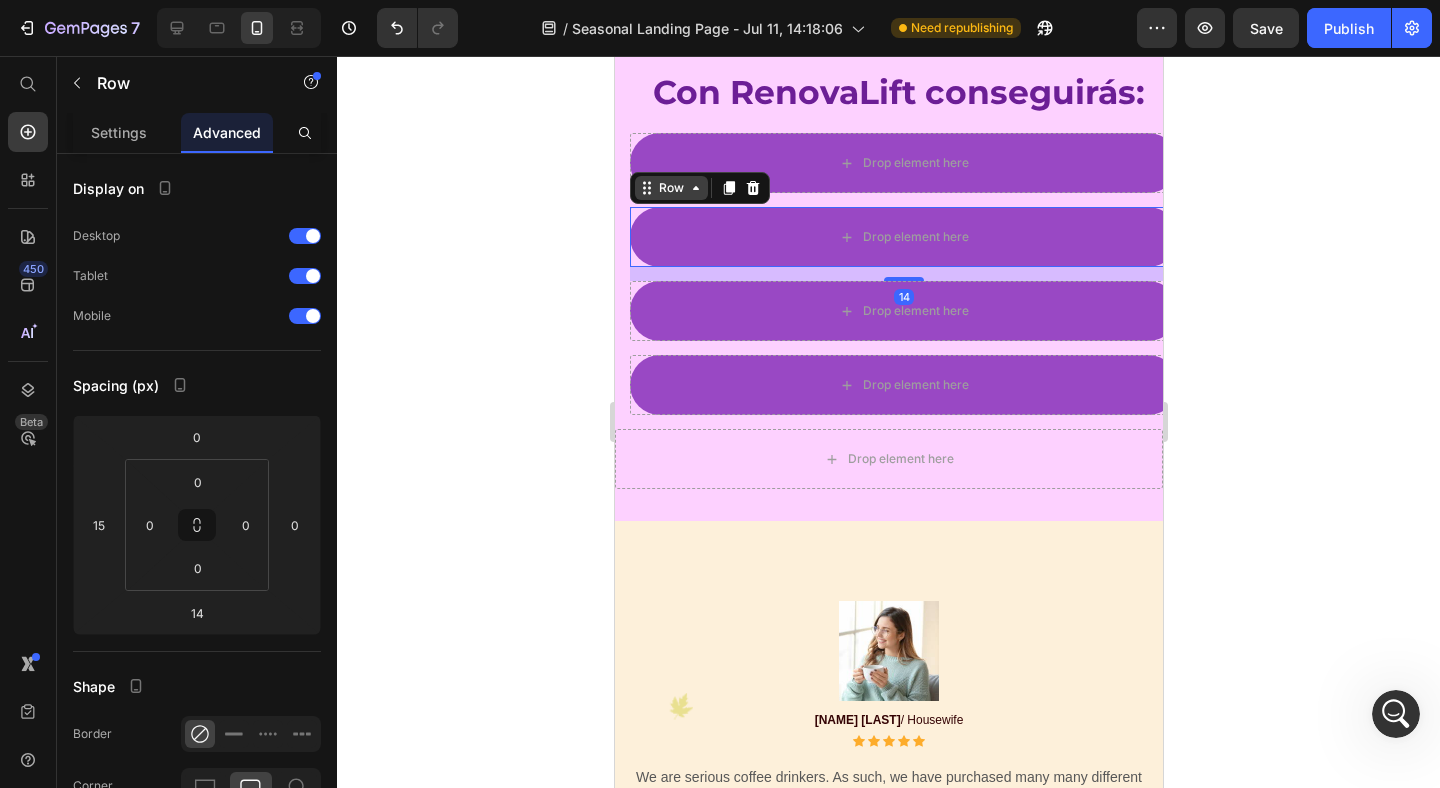 click 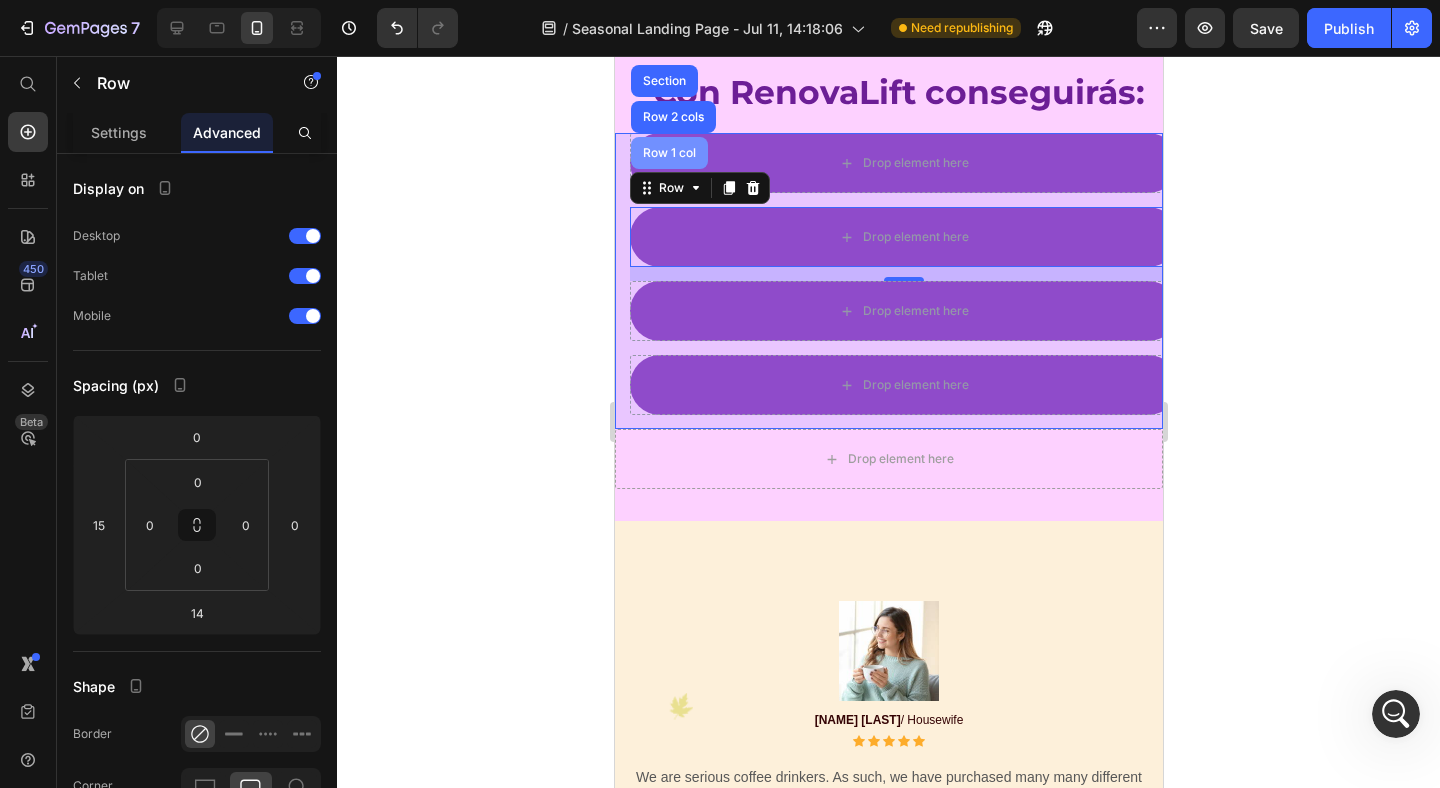 click on "Row 1 col" at bounding box center [668, 153] 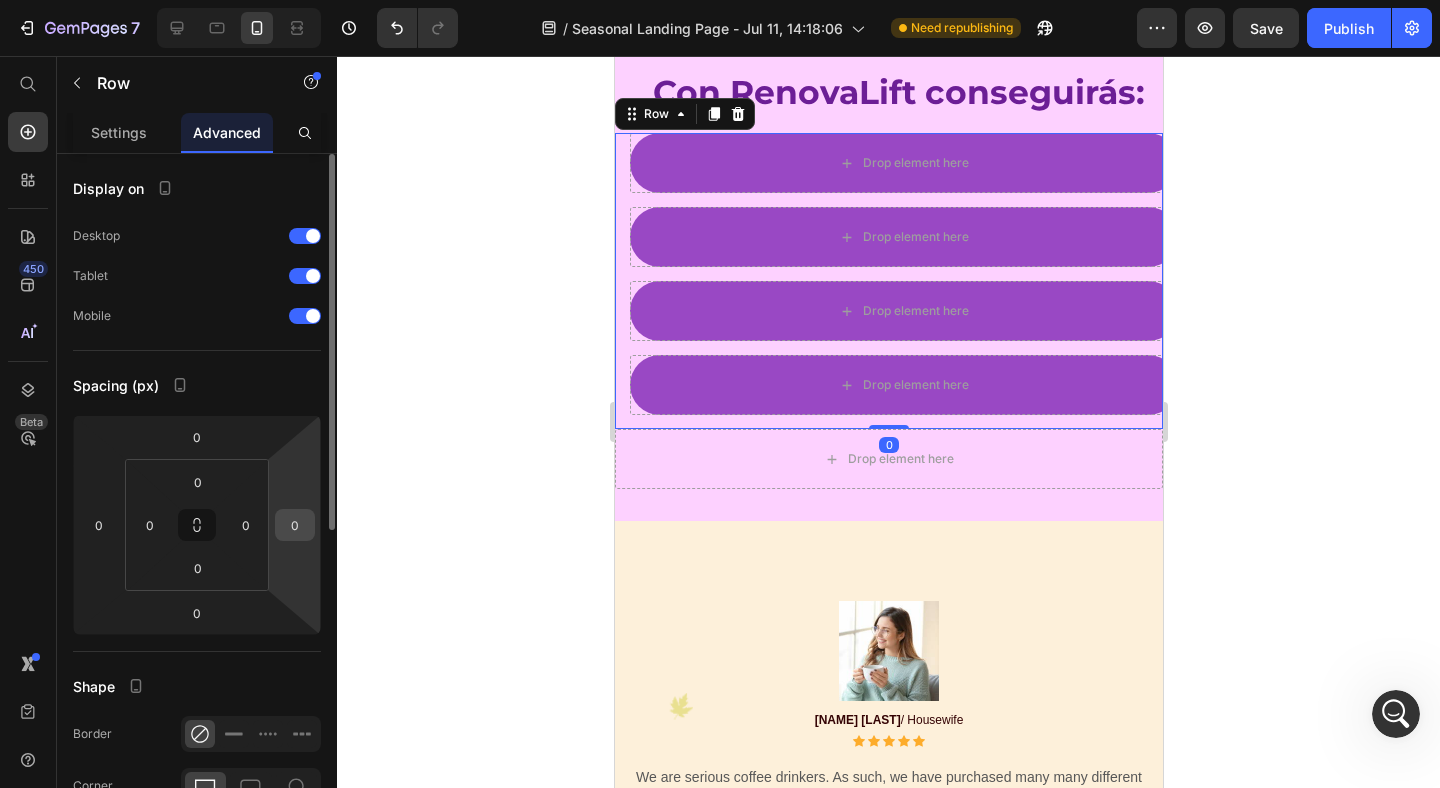 click on "0" at bounding box center [295, 525] 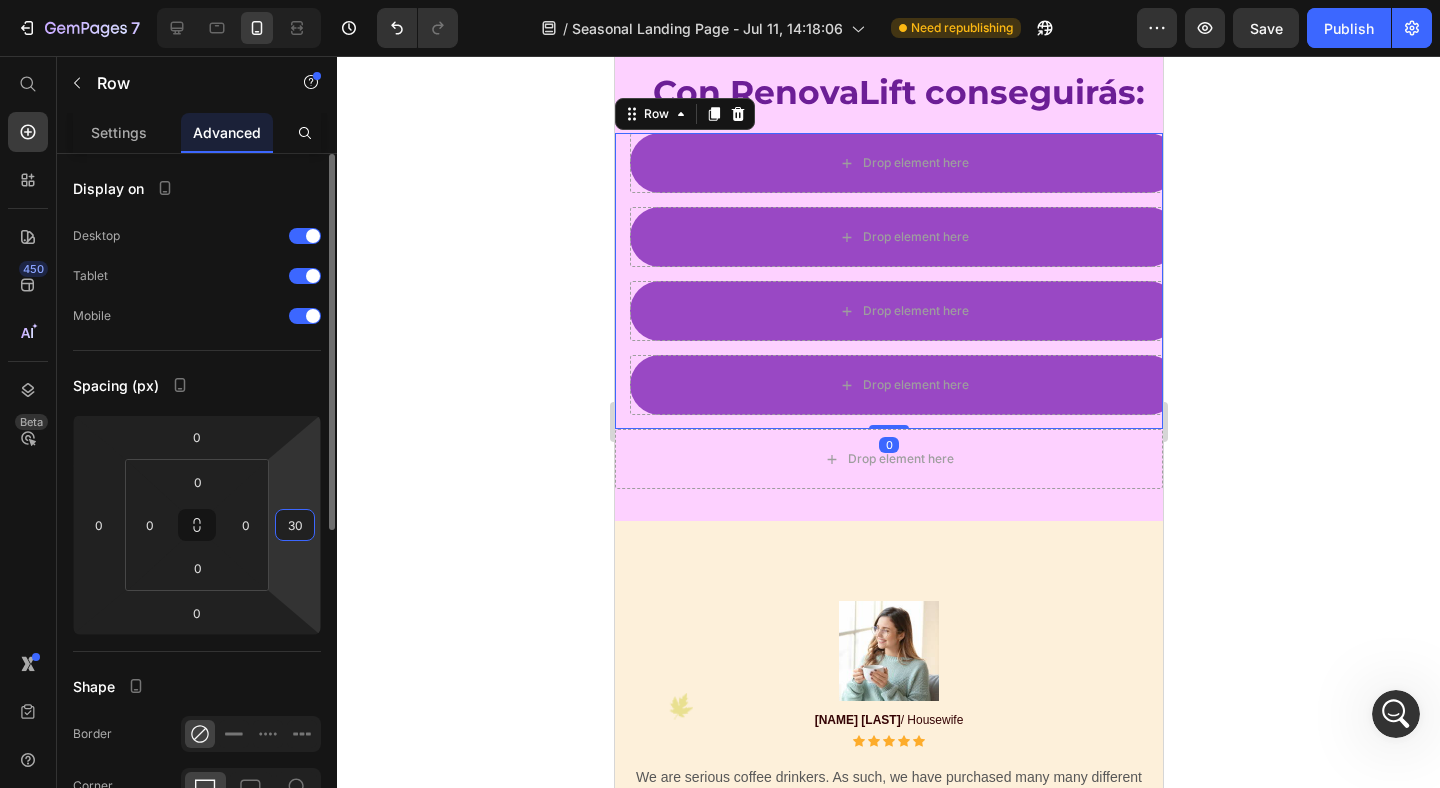 type on "3" 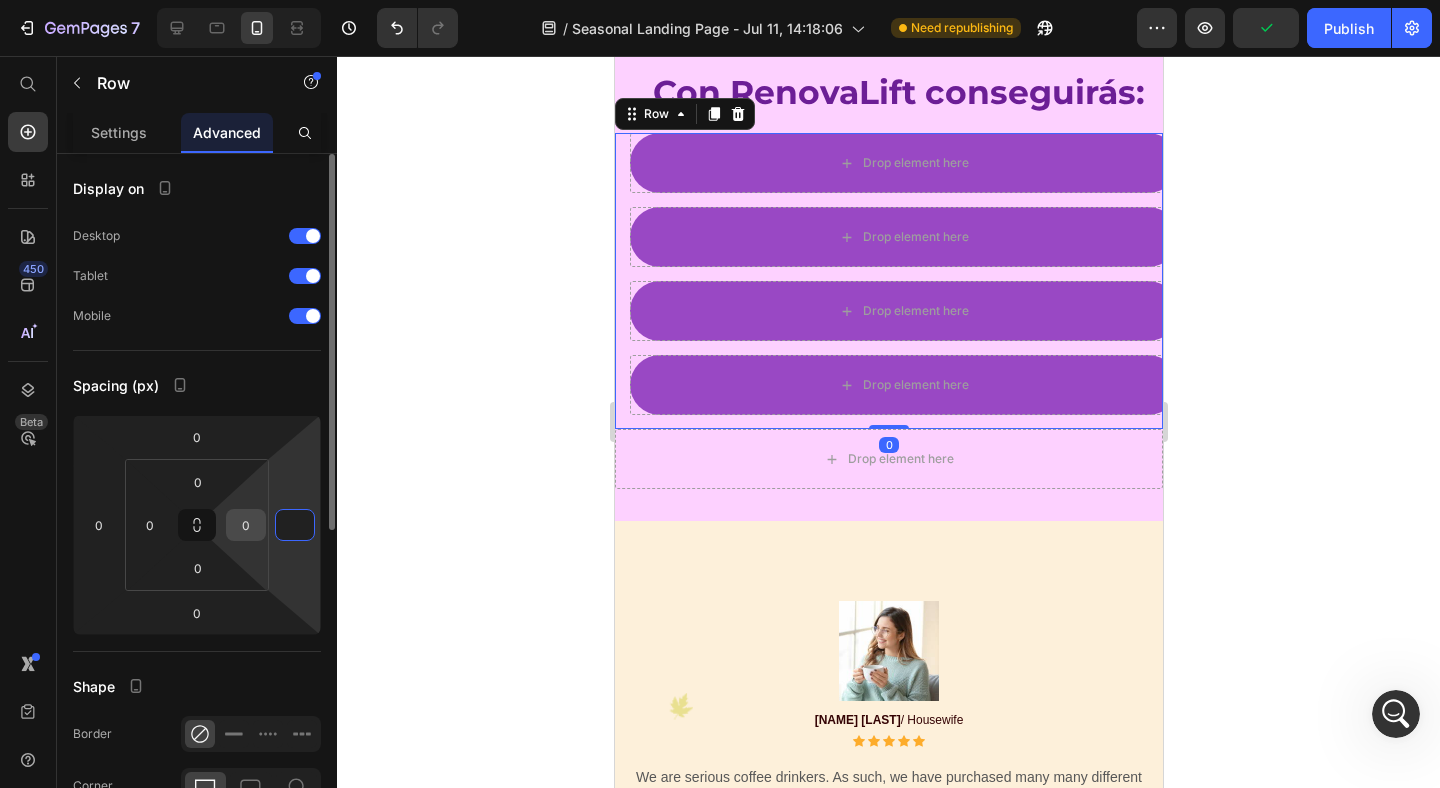 click on "0" at bounding box center (246, 525) 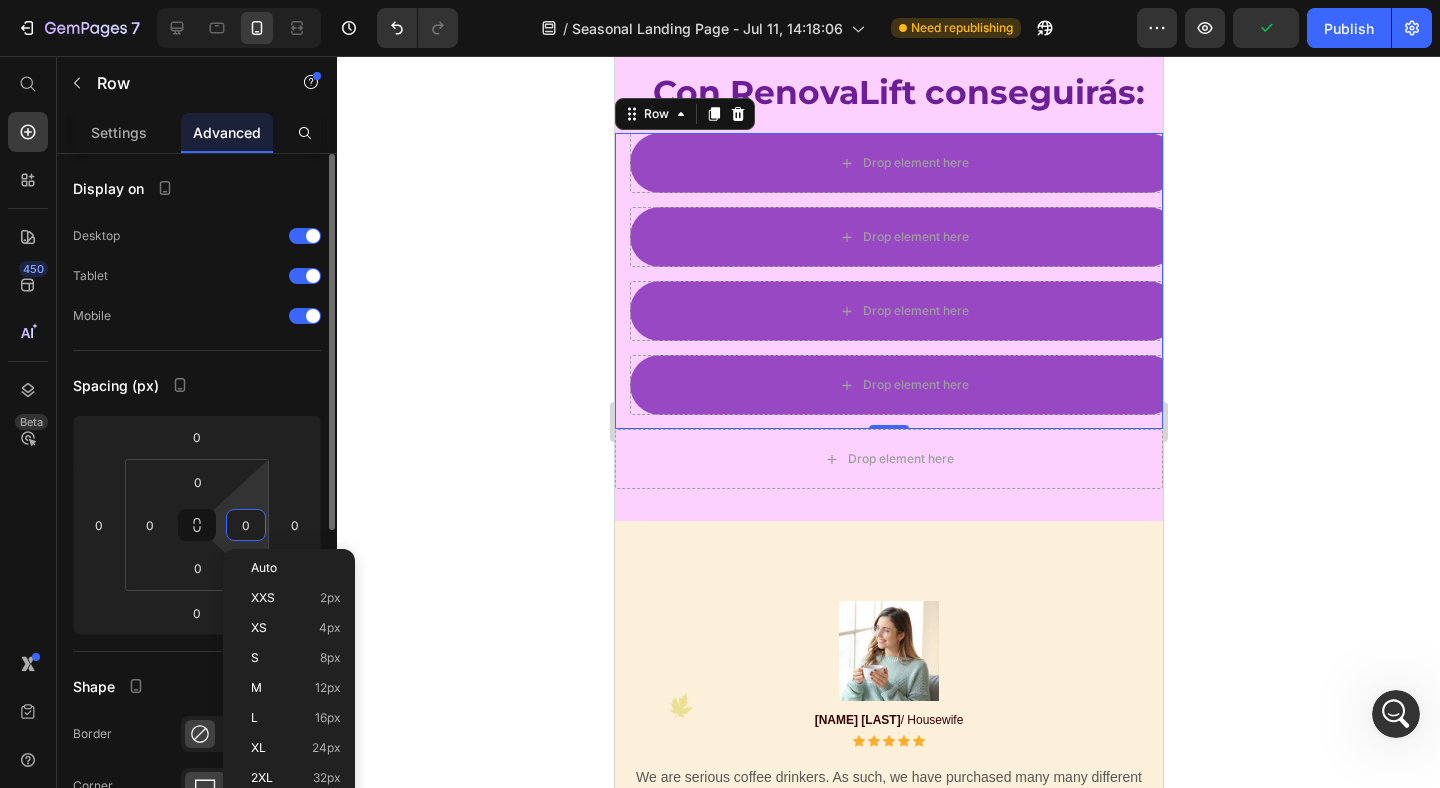 type on "3" 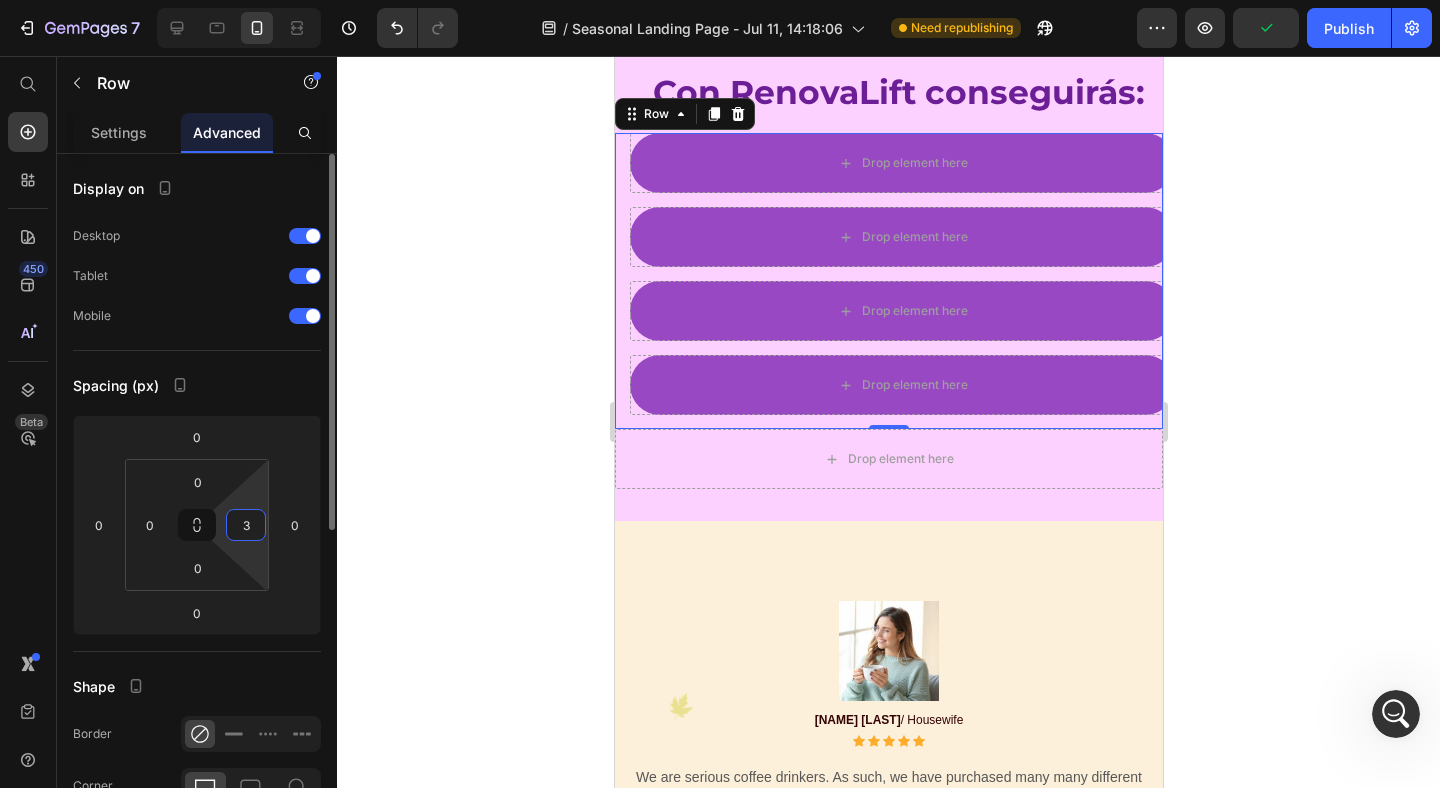 type on "30" 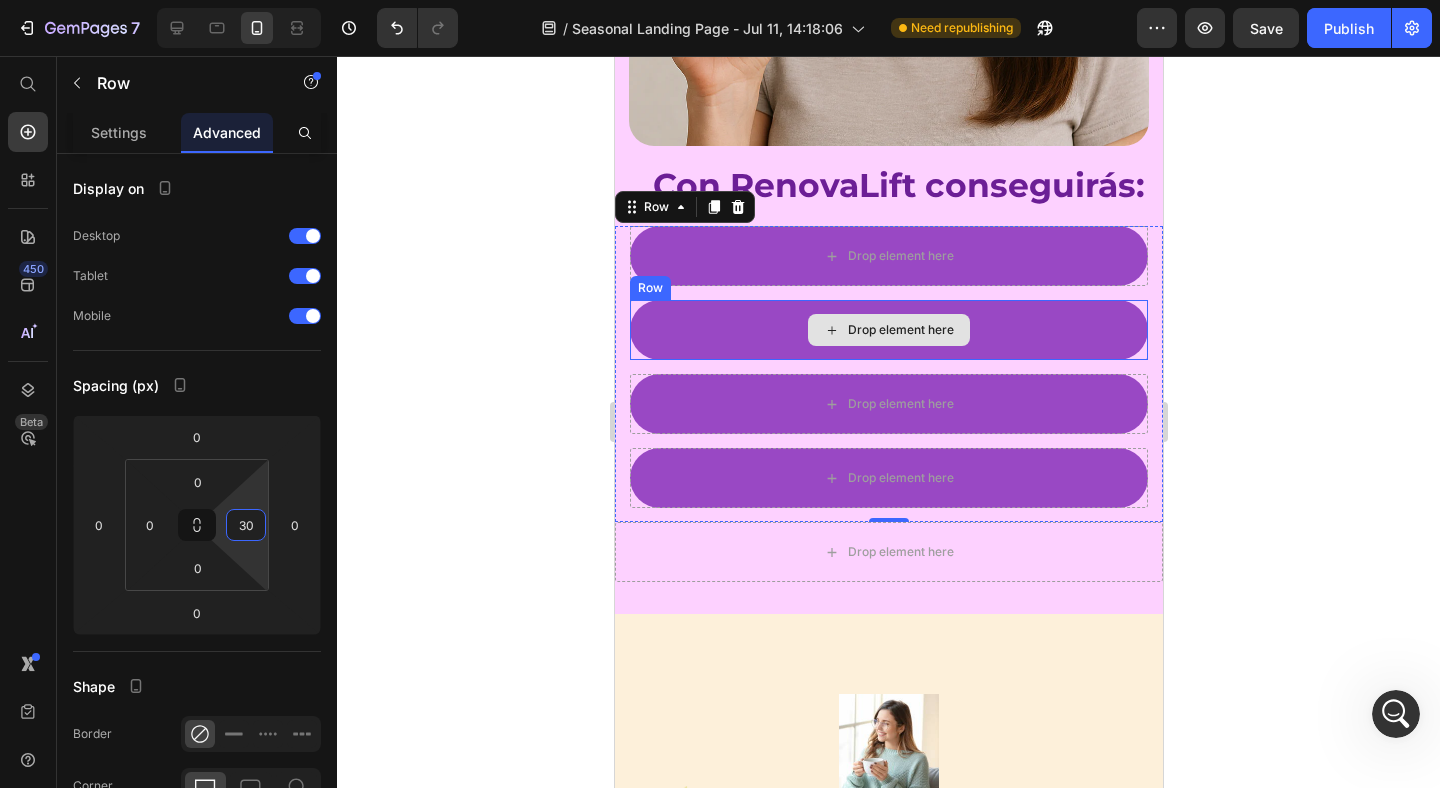 scroll, scrollTop: 7193, scrollLeft: 0, axis: vertical 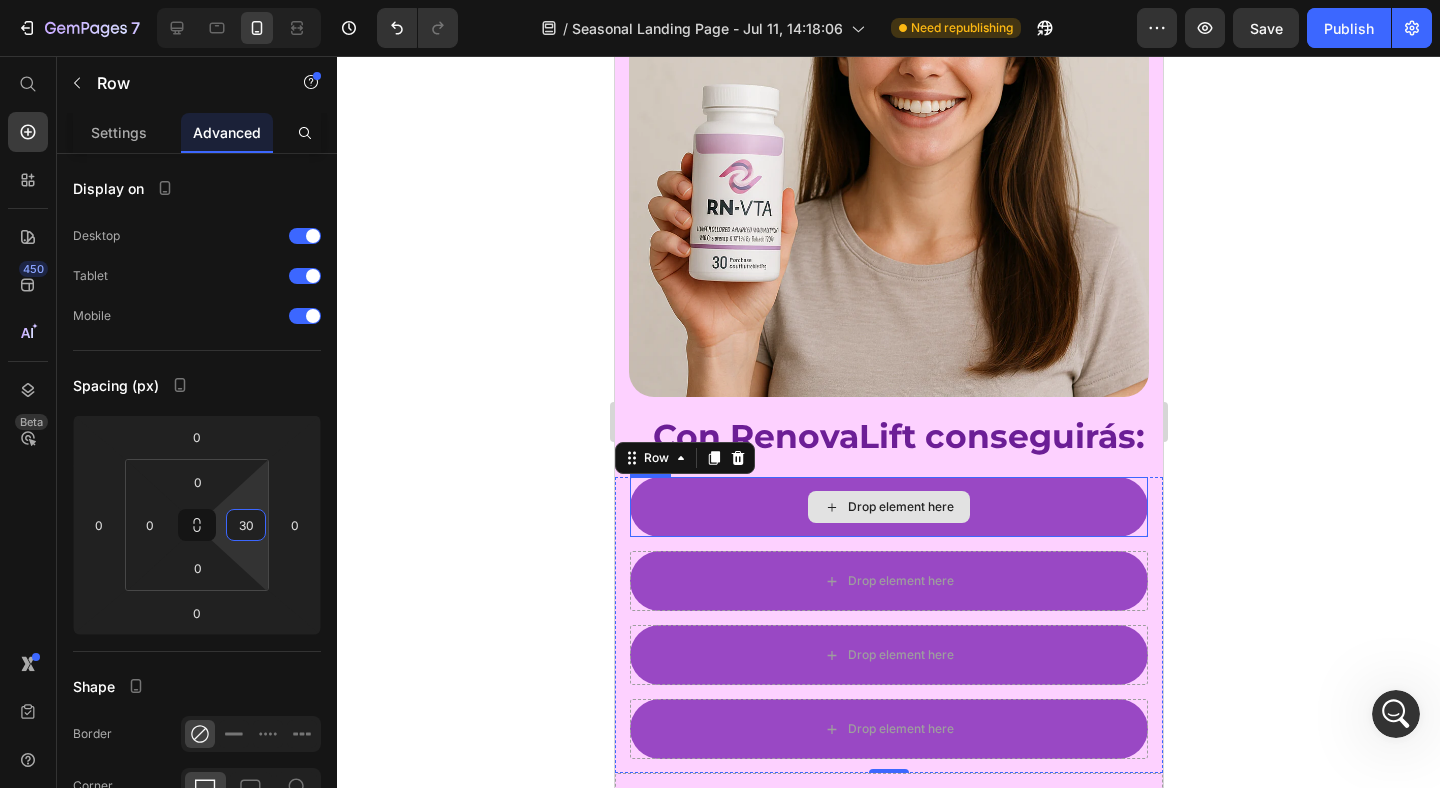 click on "Drop element here" at bounding box center [888, 507] 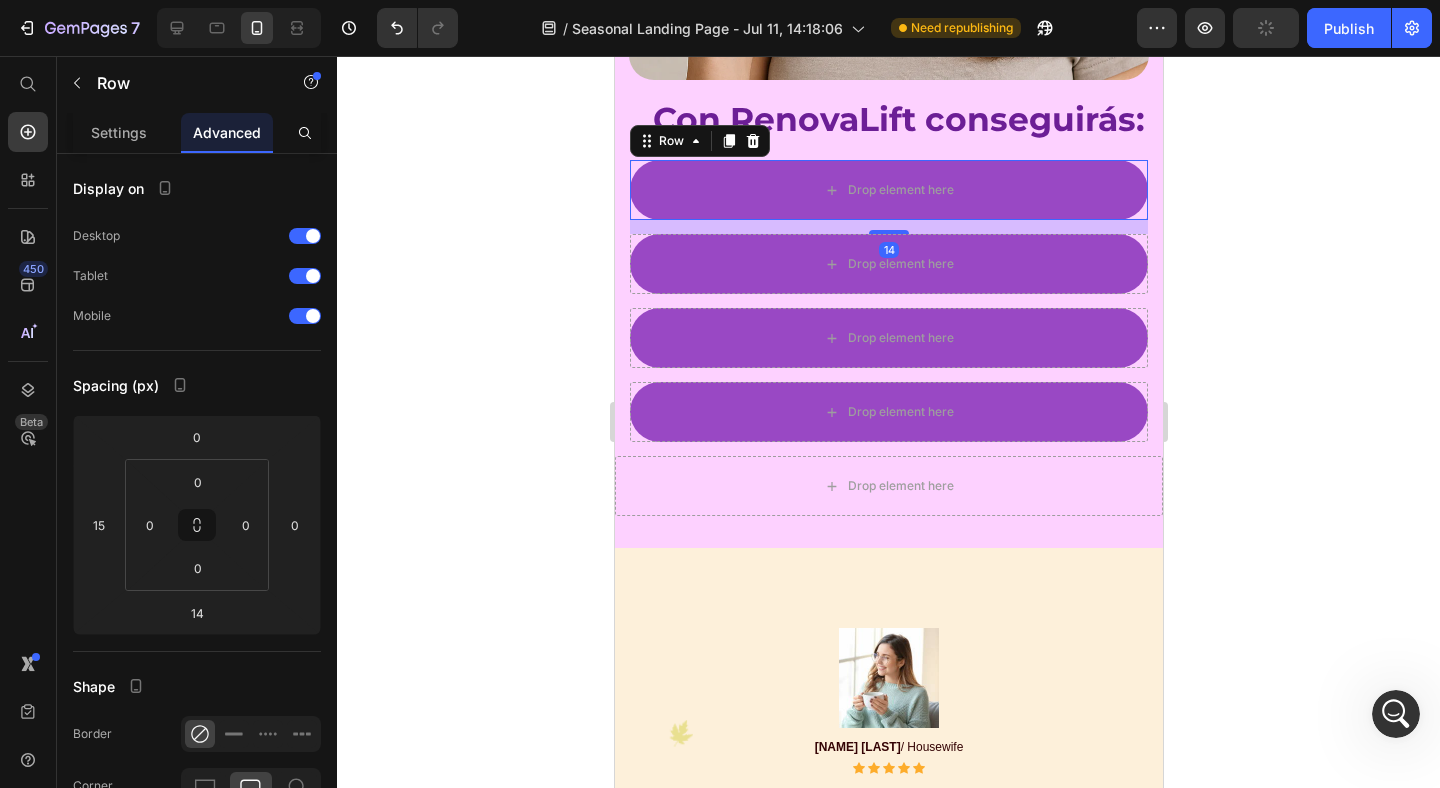 scroll, scrollTop: 7532, scrollLeft: 0, axis: vertical 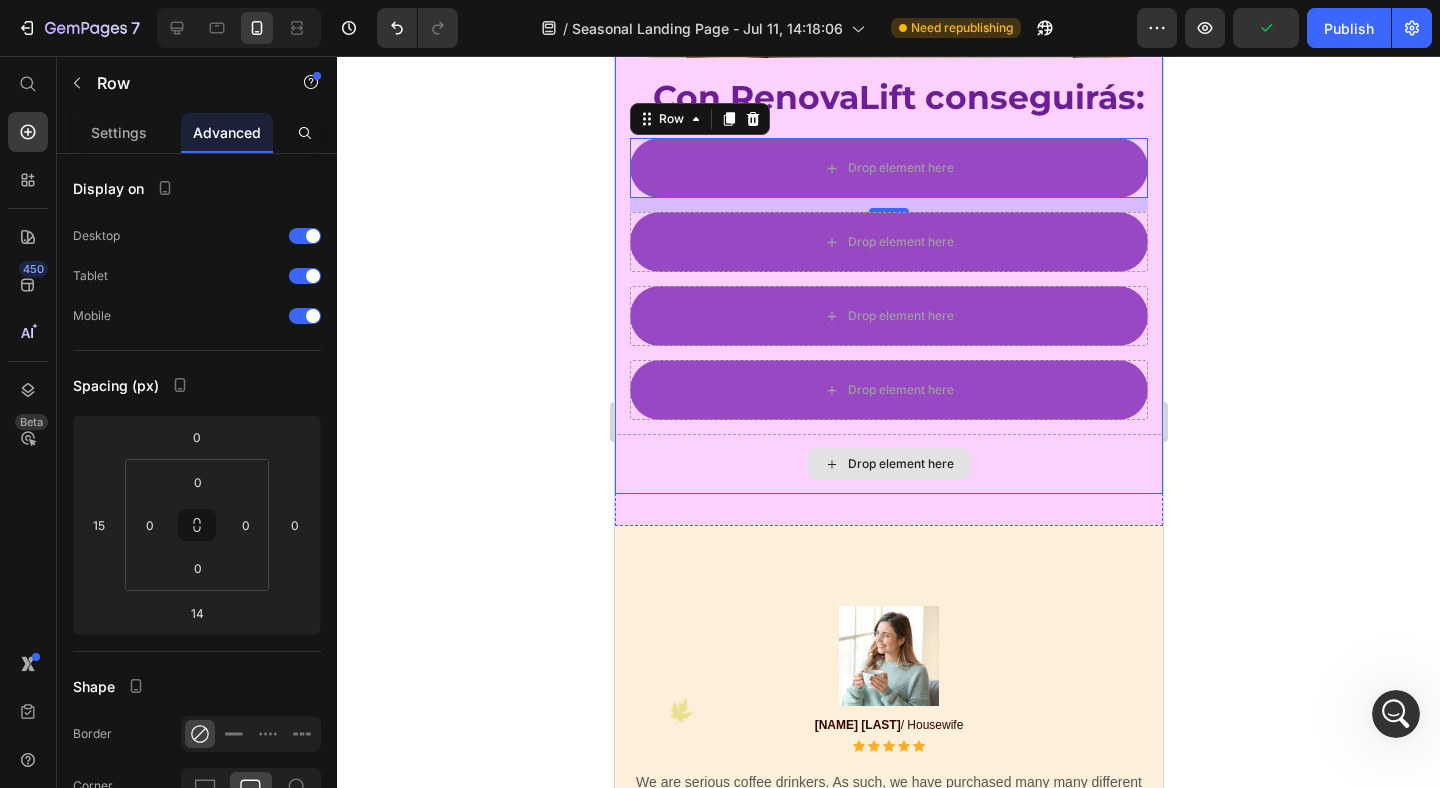 click on "Drop element here" at bounding box center [888, 464] 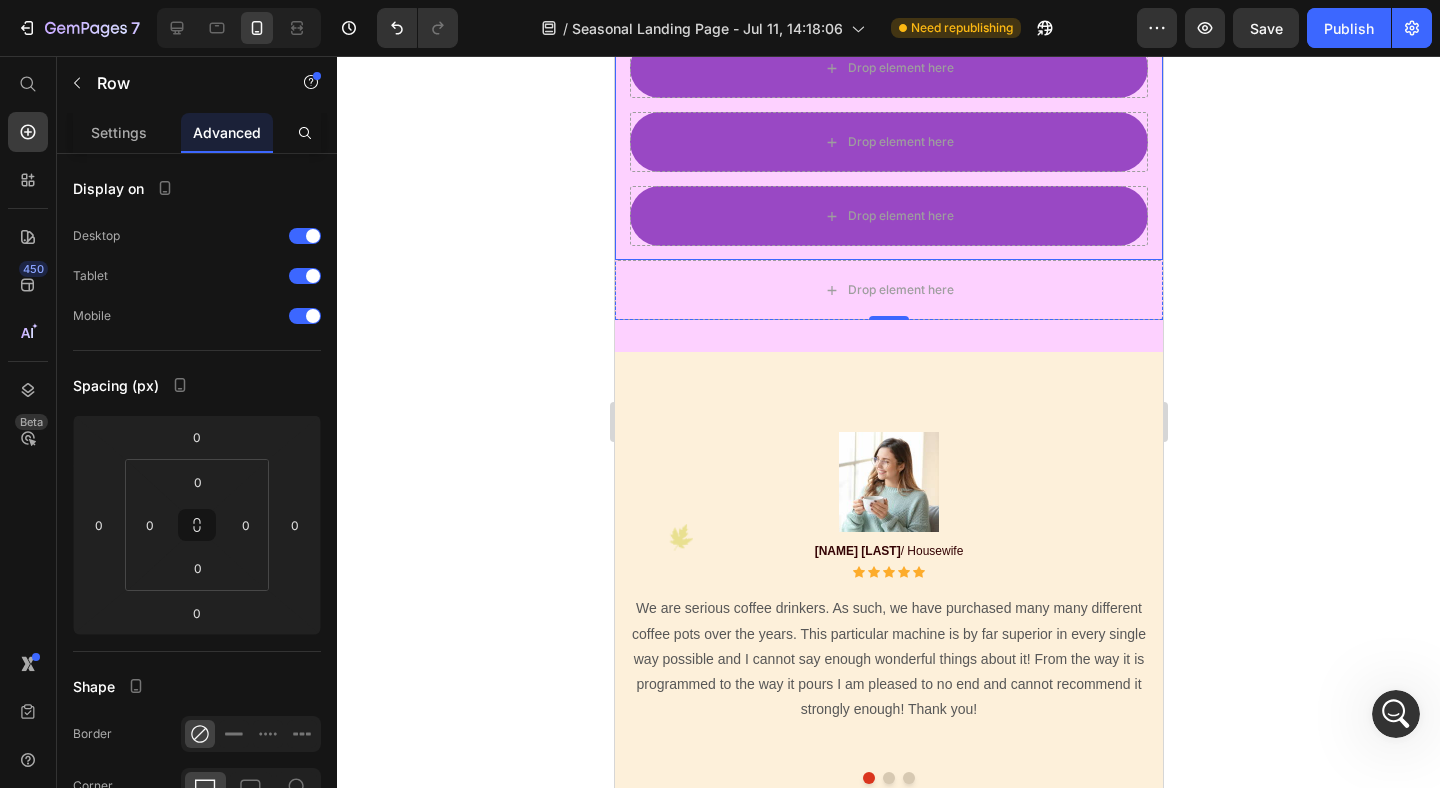 scroll, scrollTop: 7939, scrollLeft: 0, axis: vertical 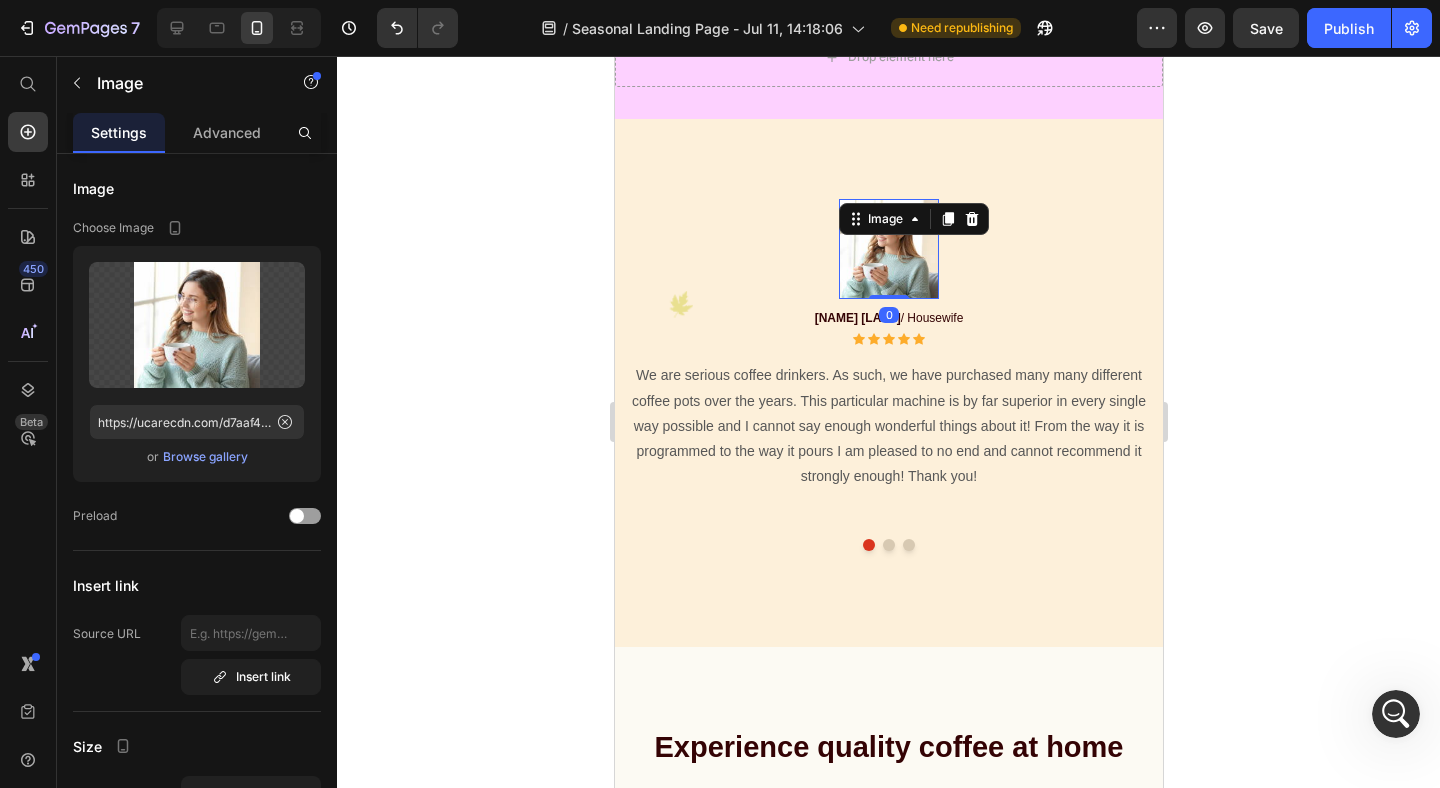 click at bounding box center (888, 249) 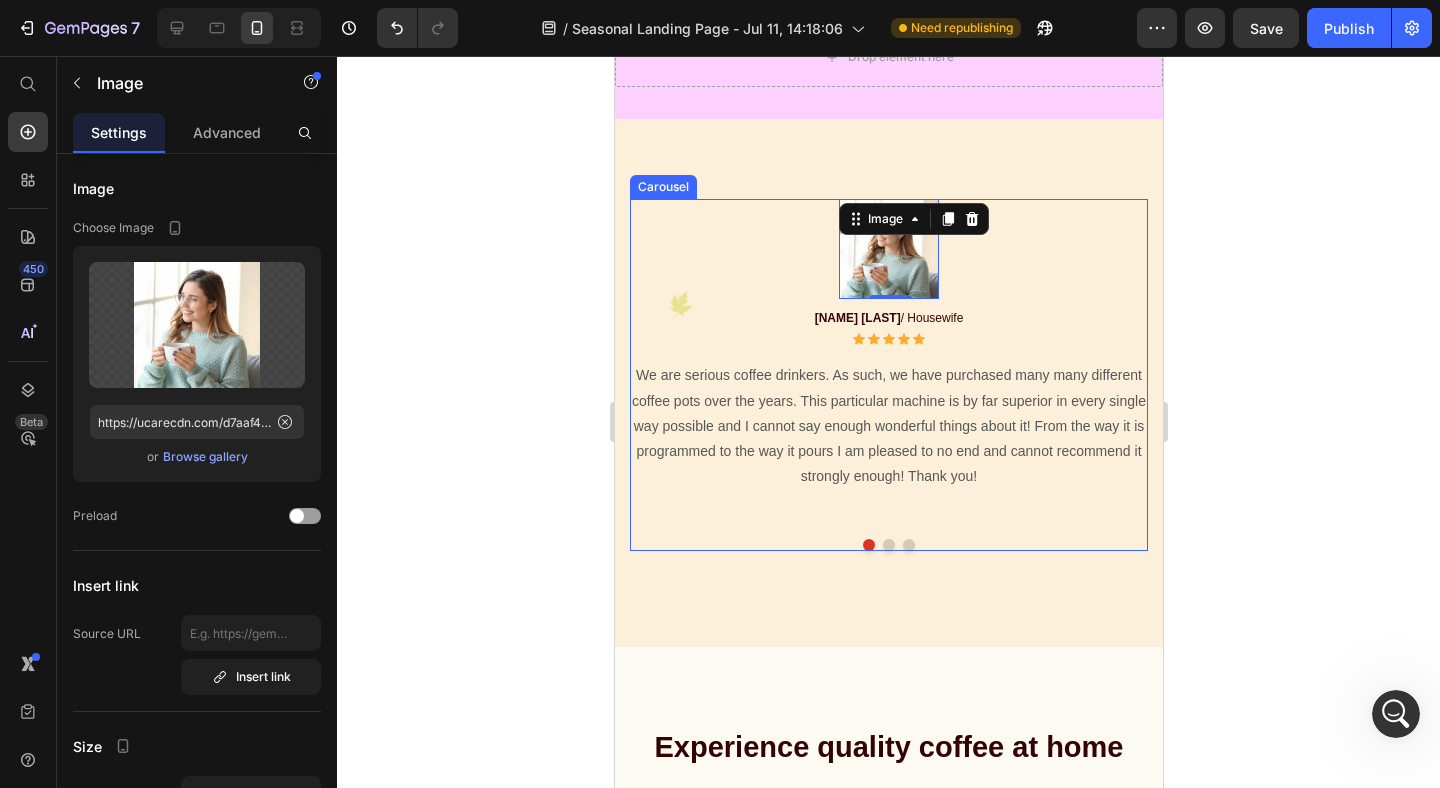 click on "Image   0 Row [NAME] [LAST]  / Housewife Text block Icon Icon Icon Icon Icon Icon List Hoz We are serious coffee drinkers. As such, we have purchased many many different coffee pots over the years. This particular machine is by far superior in every single way possible and I cannot say enough wonderful things about it! From the way it is programmed to the way it pours I am pleased to no end and cannot recommend it strongly enough! Thank you! Text block" at bounding box center (888, 361) 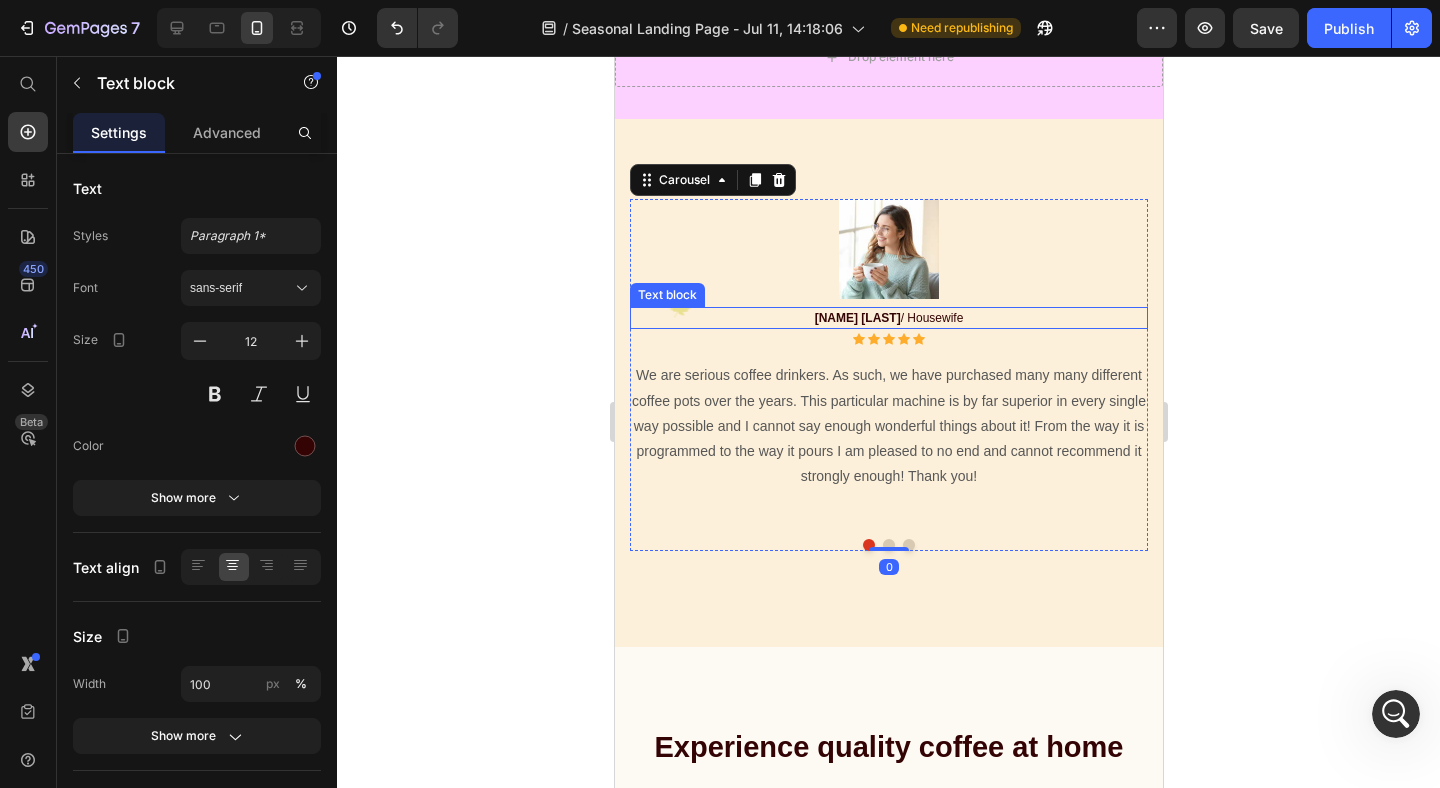 click on "[NAME] [LAST]  / Housewife" at bounding box center [888, 318] 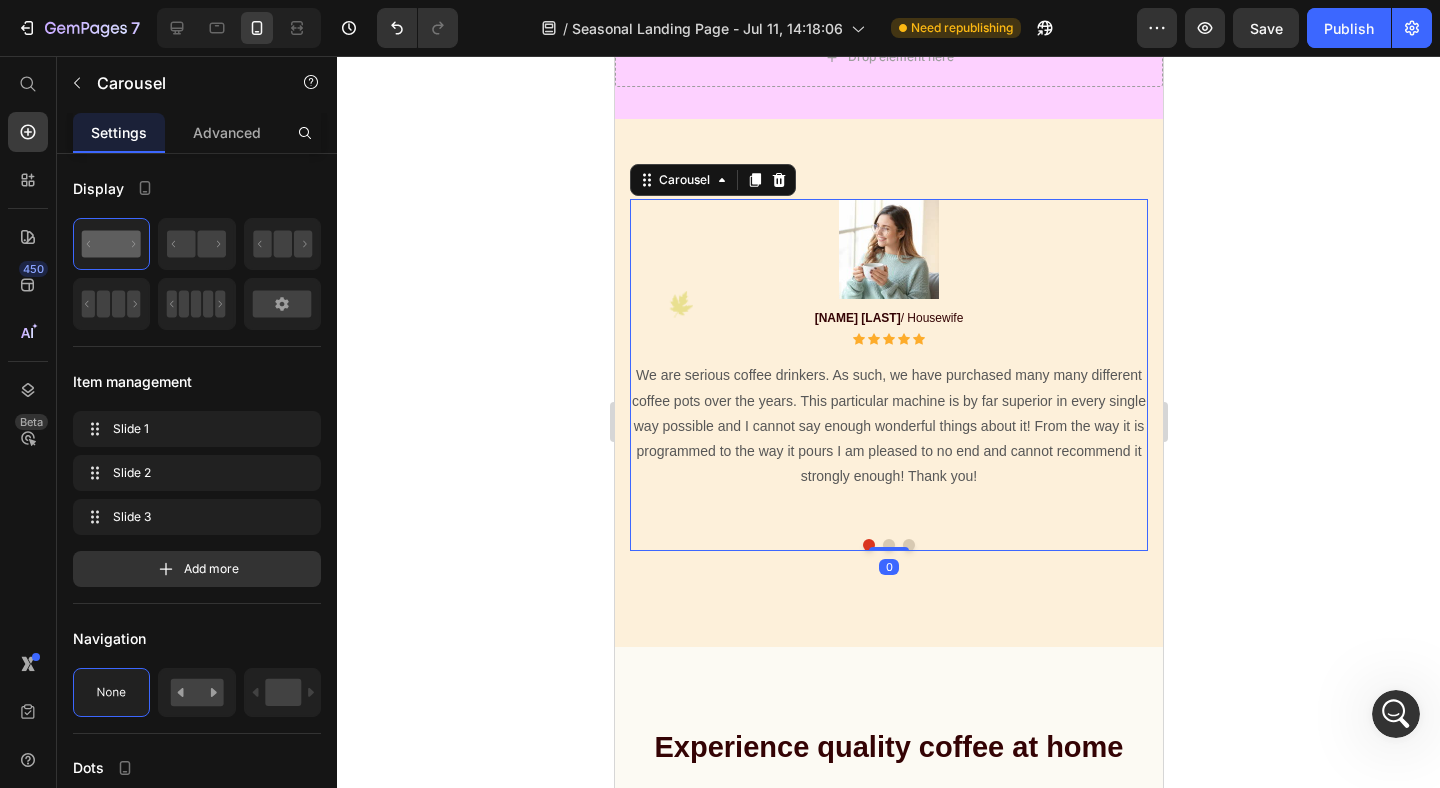 click on "Image Row [NAME] [LAST]  / Housewife Text block Icon Icon Icon Icon Icon Icon List Hoz We are serious coffee drinkers. As such, we have purchased many many different coffee pots over the years. This particular machine is by far superior in every single way possible and I cannot say enough wonderful things about it! From the way it is programmed to the way it pours I am pleased to no end and cannot recommend it strongly enough! Thank you! Text block" at bounding box center [888, 361] 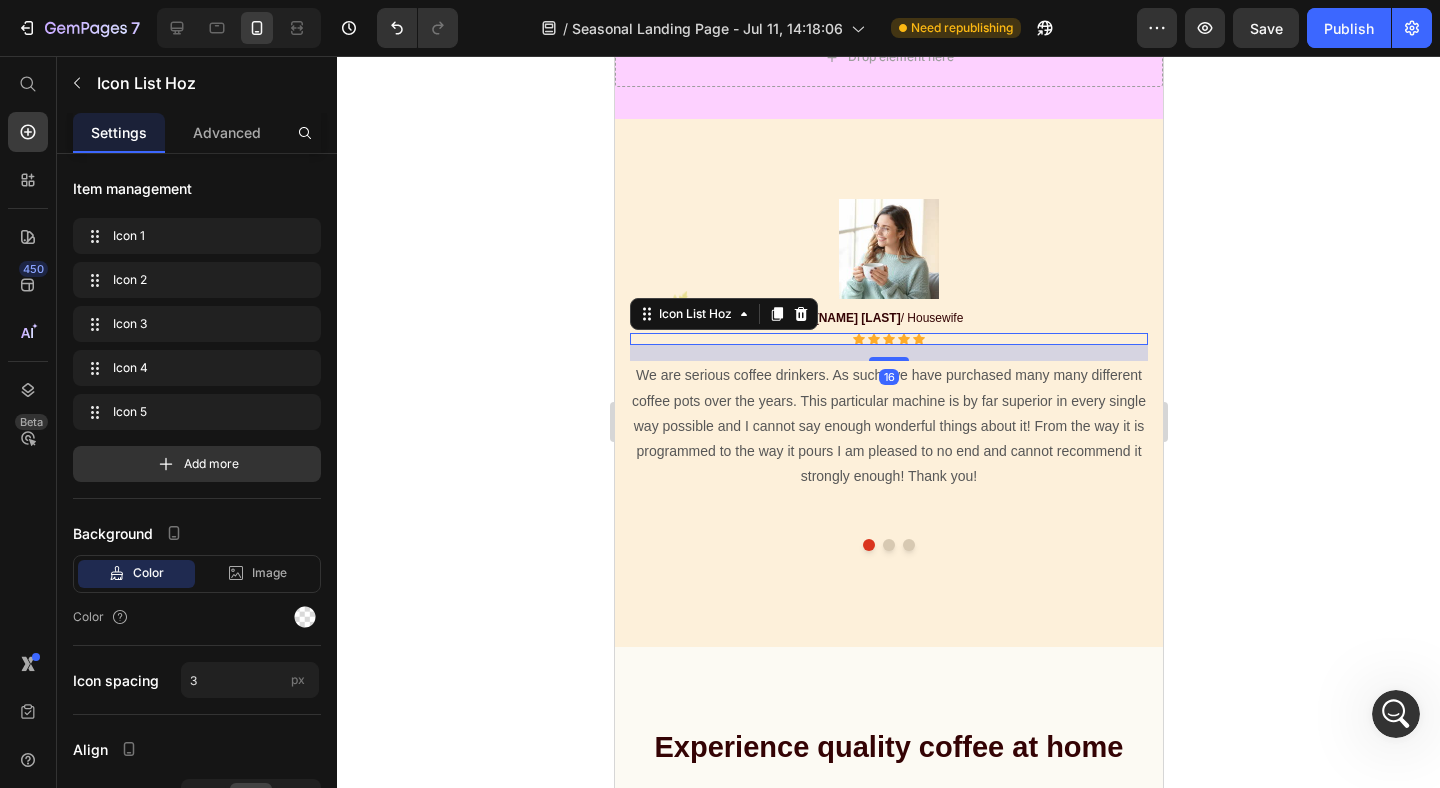 click on "Icon Icon Icon Icon Icon" at bounding box center (888, 339) 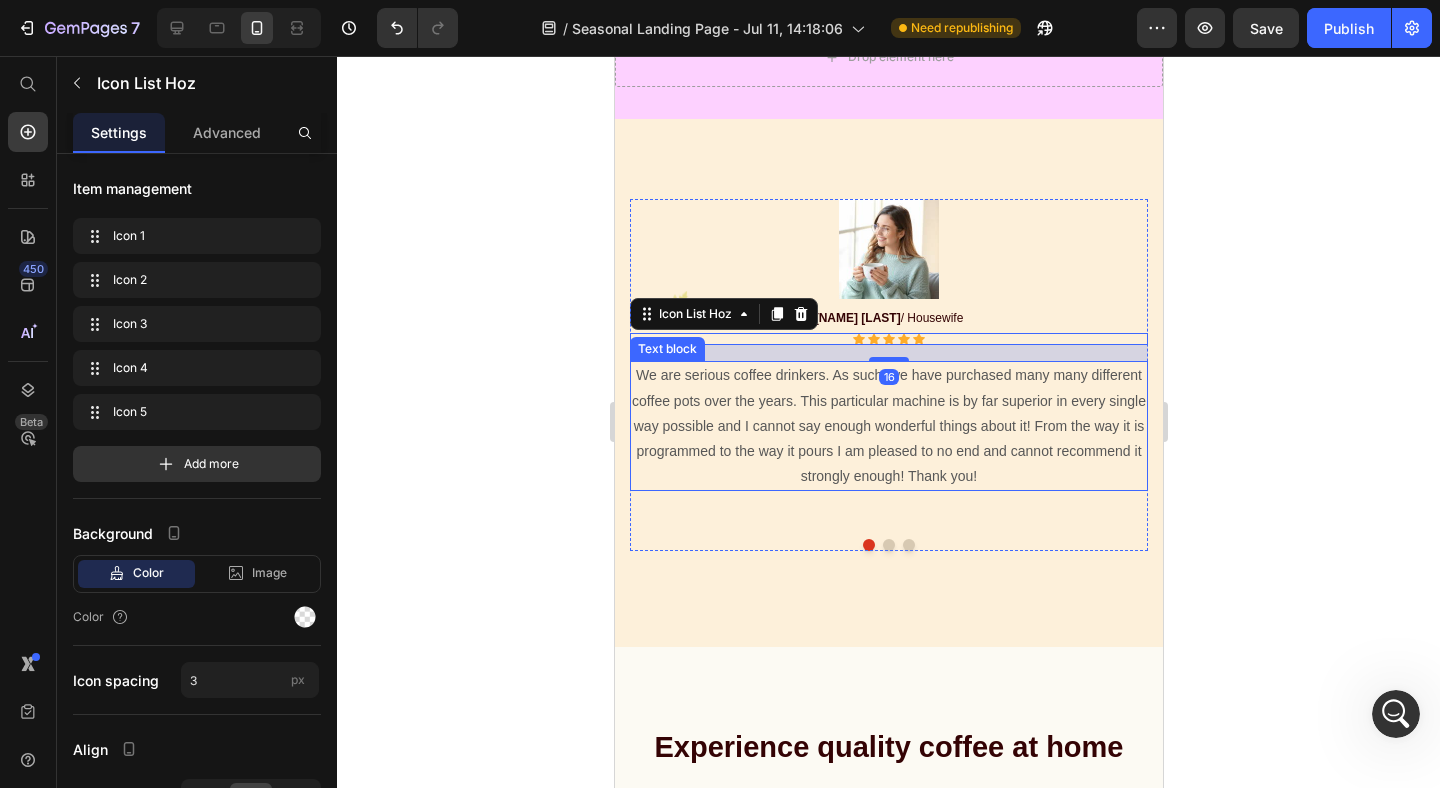 click on "We are serious coffee drinkers. As such, we have purchased many many different coffee pots over the years. This particular machine is by far superior in every single way possible and I cannot say enough wonderful things about it! From the way it is programmed to the way it pours I am pleased to no end and cannot recommend it strongly enough! Thank you!" at bounding box center (888, 426) 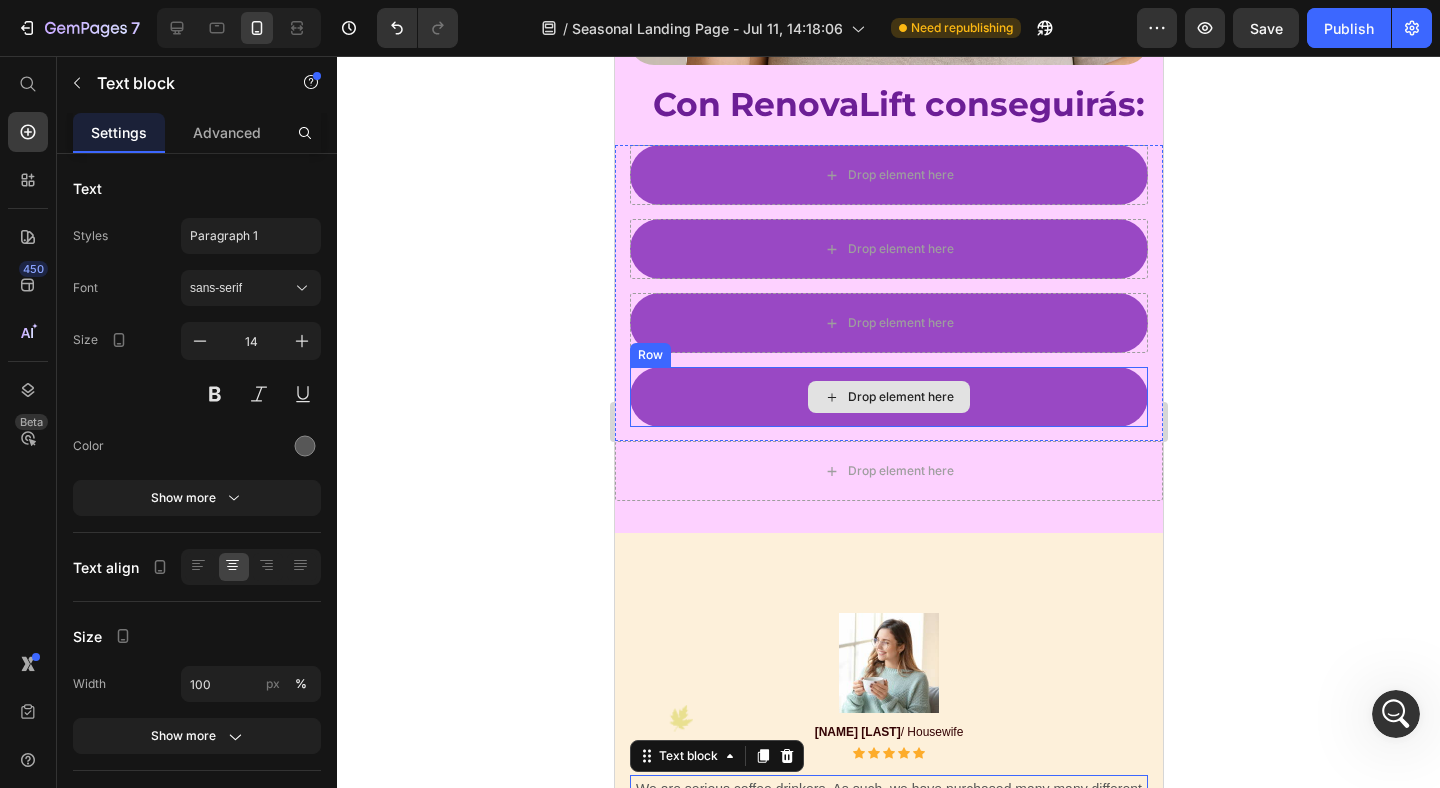 scroll, scrollTop: 7353, scrollLeft: 0, axis: vertical 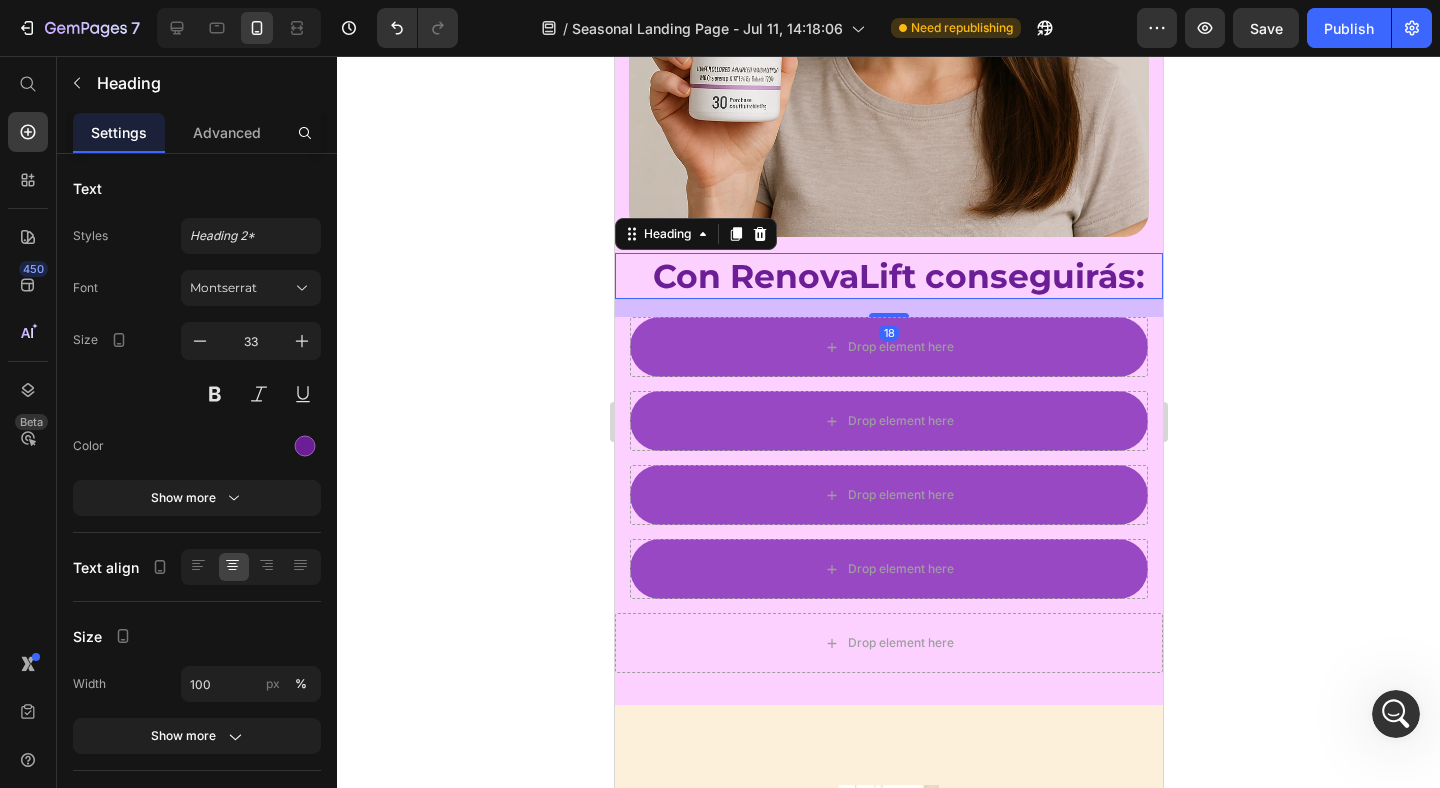 click on "Con RenovaLift conseguirás:" at bounding box center [898, 276] 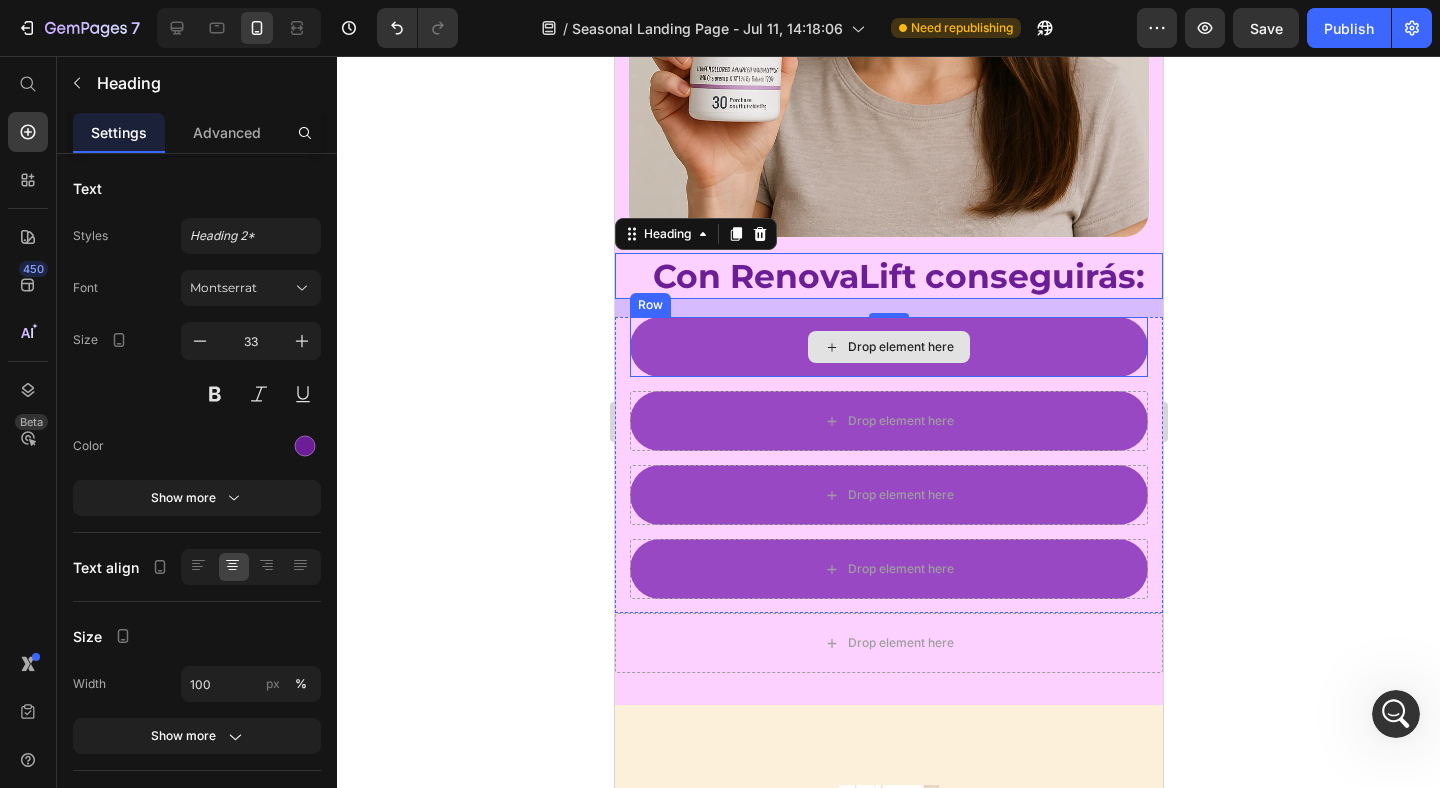 click on "Drop element here" at bounding box center [888, 347] 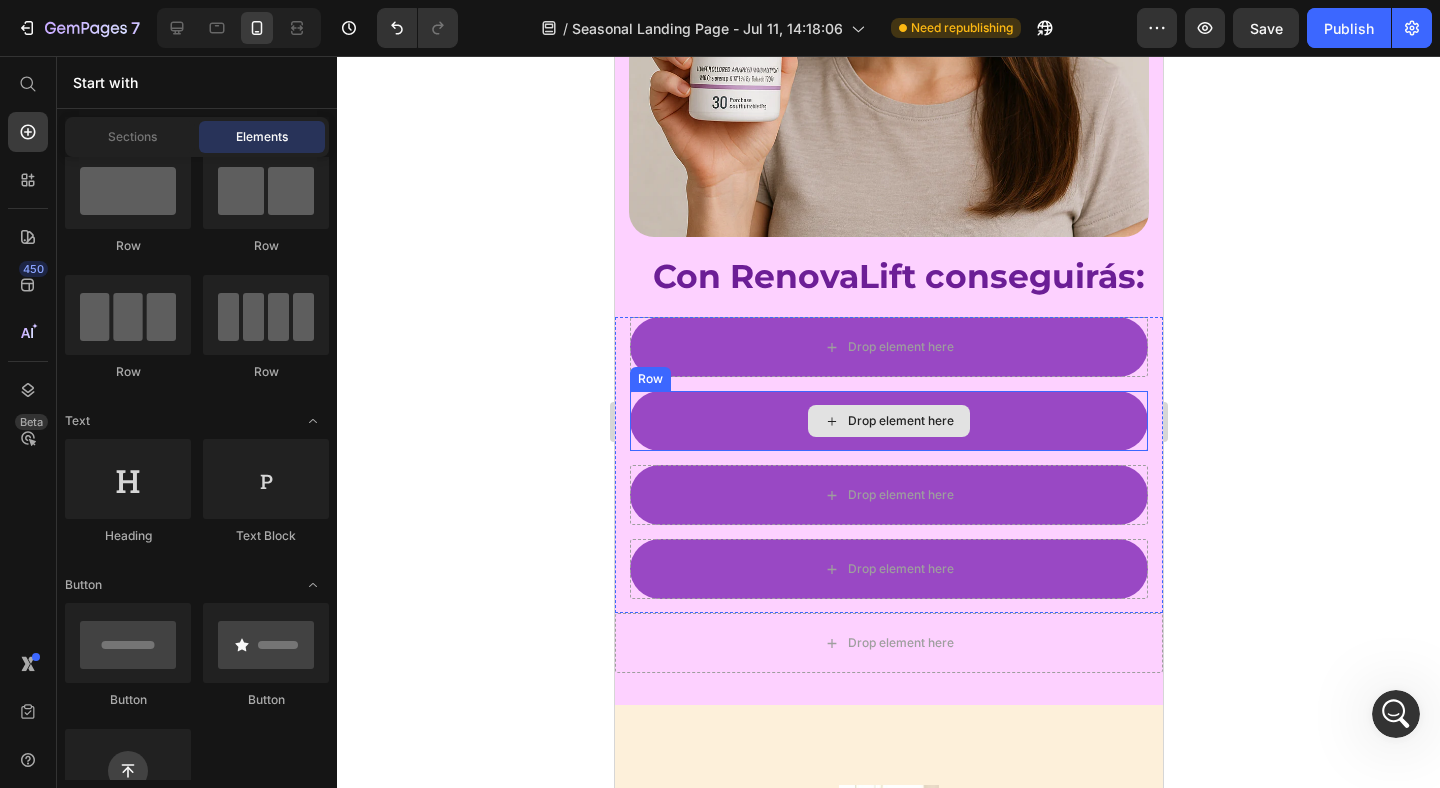 click on "Drop element here" at bounding box center [888, 421] 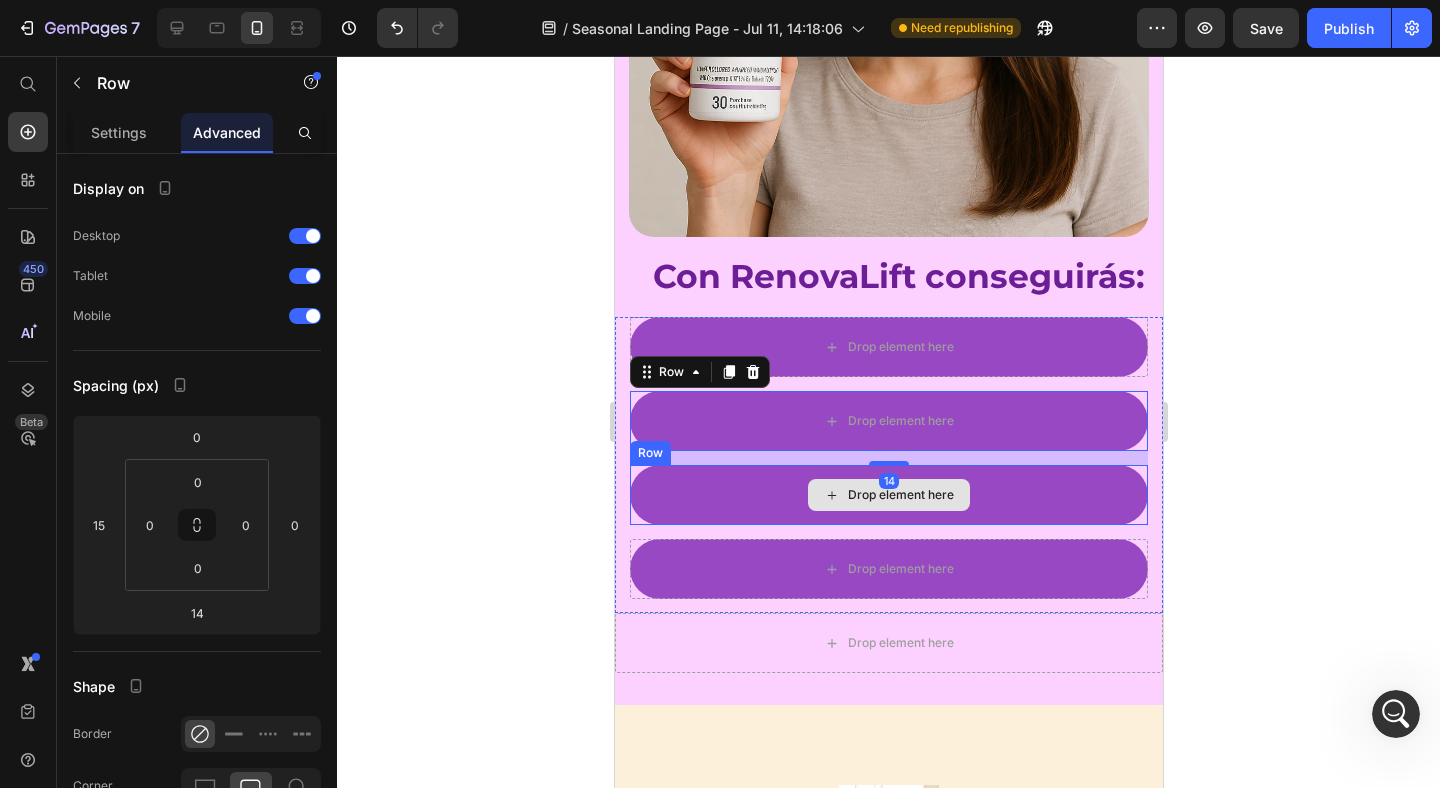 click on "Drop element here" at bounding box center (888, 495) 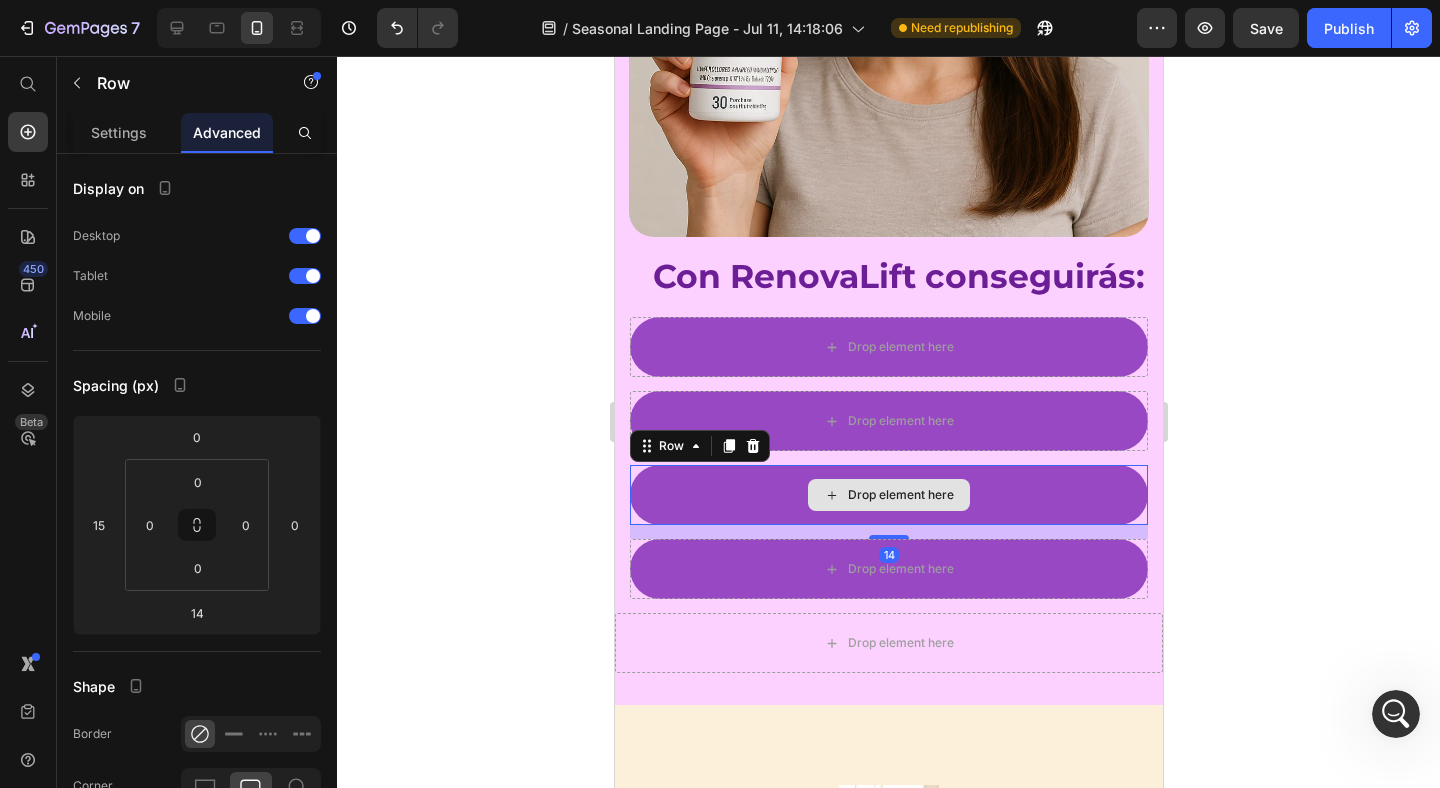 click on "Drop element here" at bounding box center (888, 569) 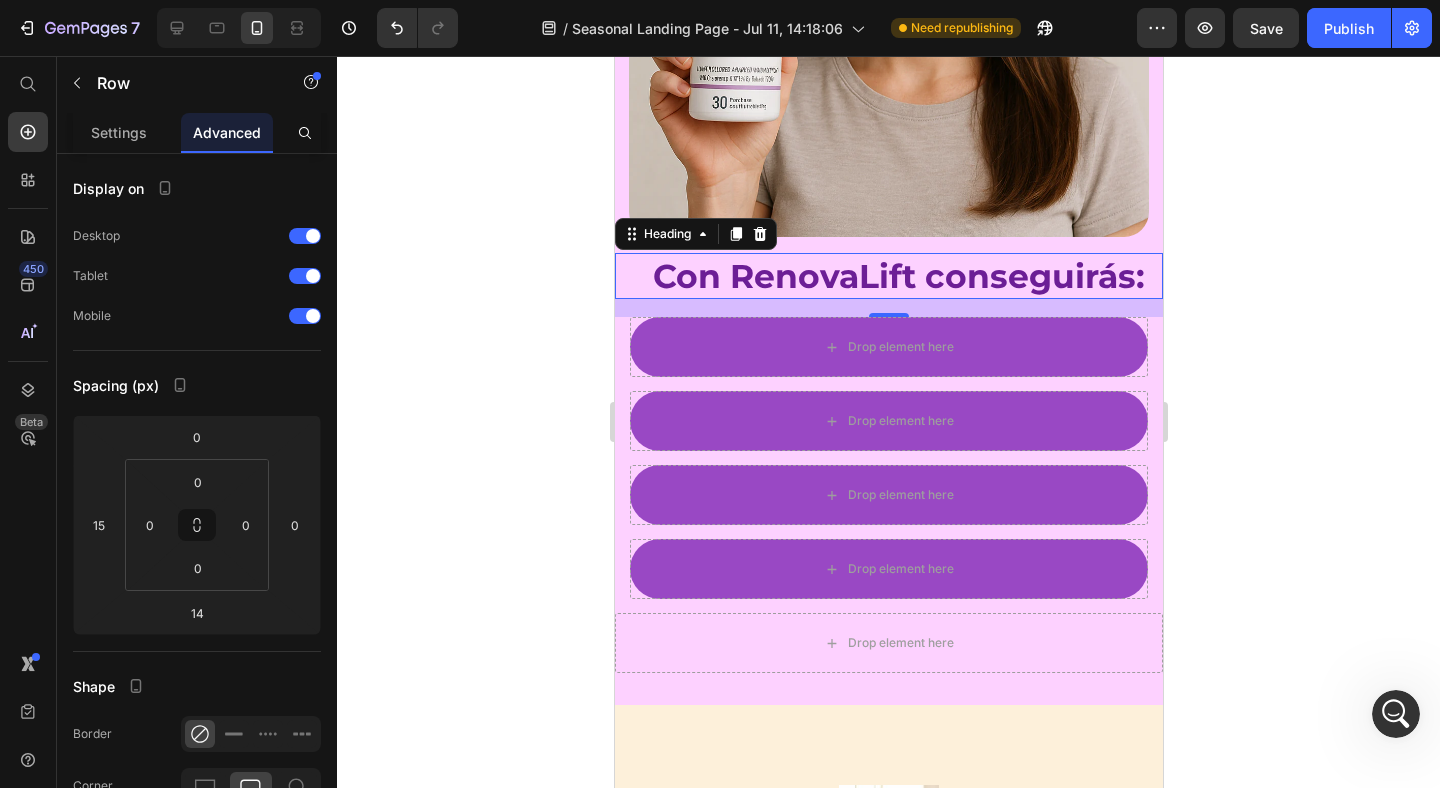 click on "Con RenovaLift conseguirás:" at bounding box center [898, 276] 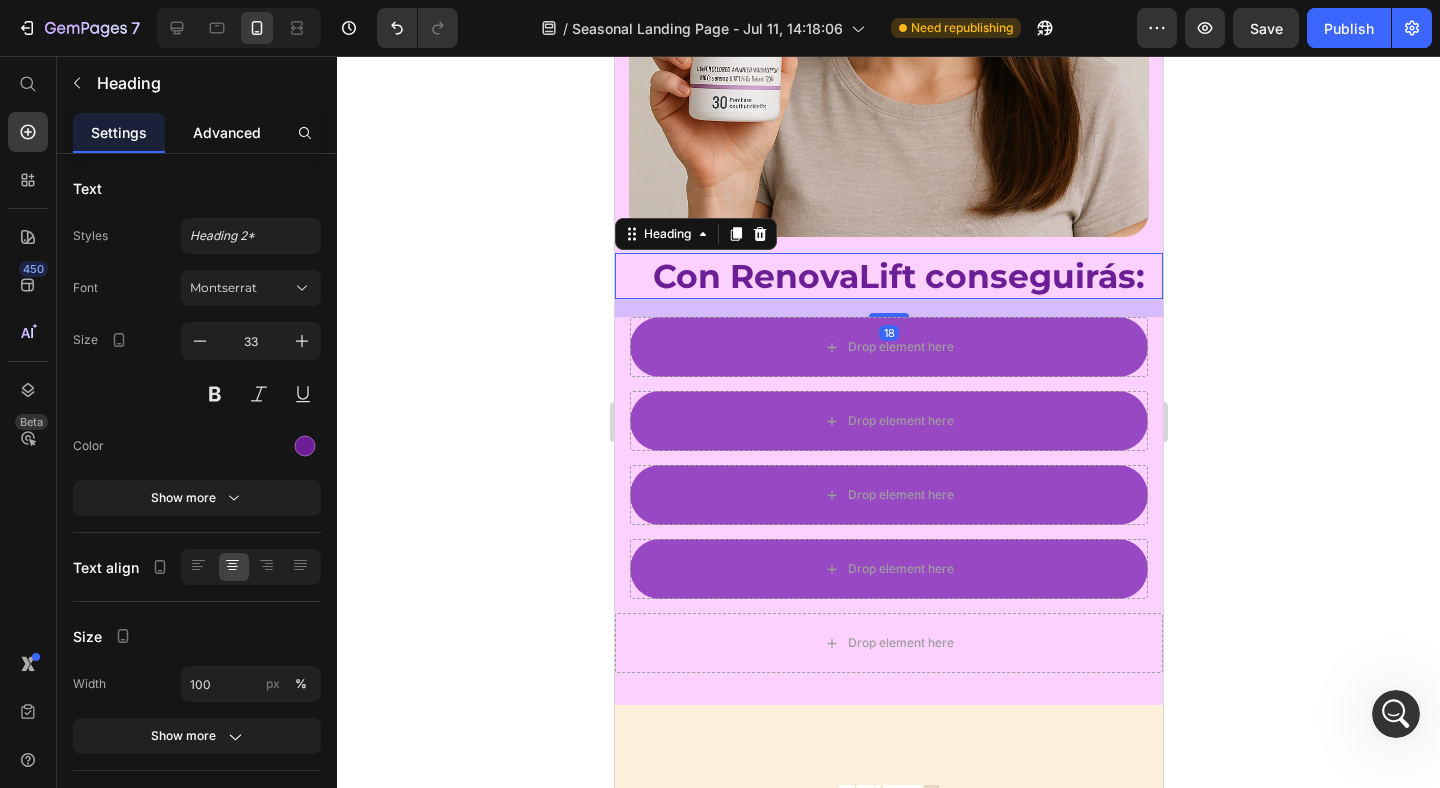 click on "Advanced" at bounding box center [227, 132] 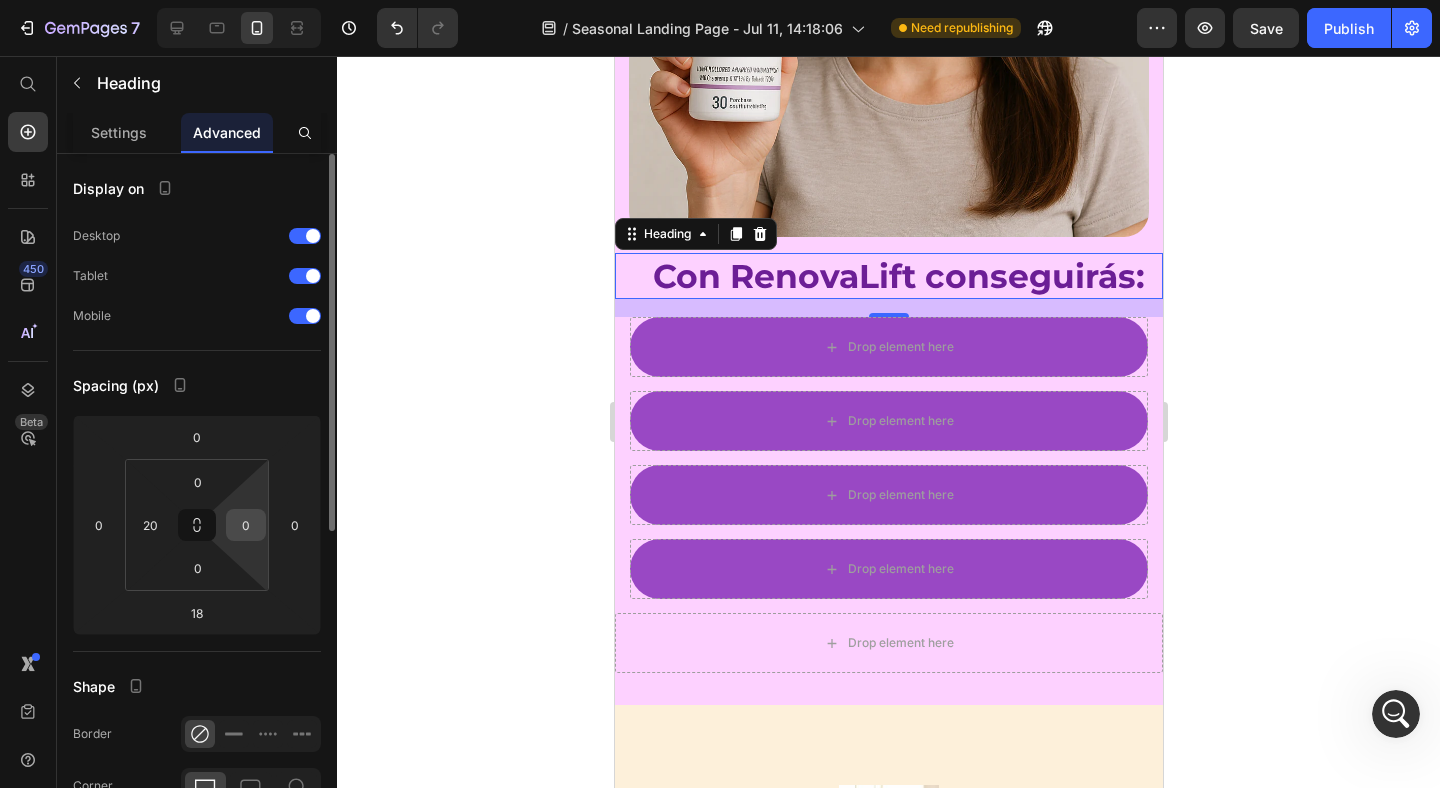 click on "0" at bounding box center [246, 525] 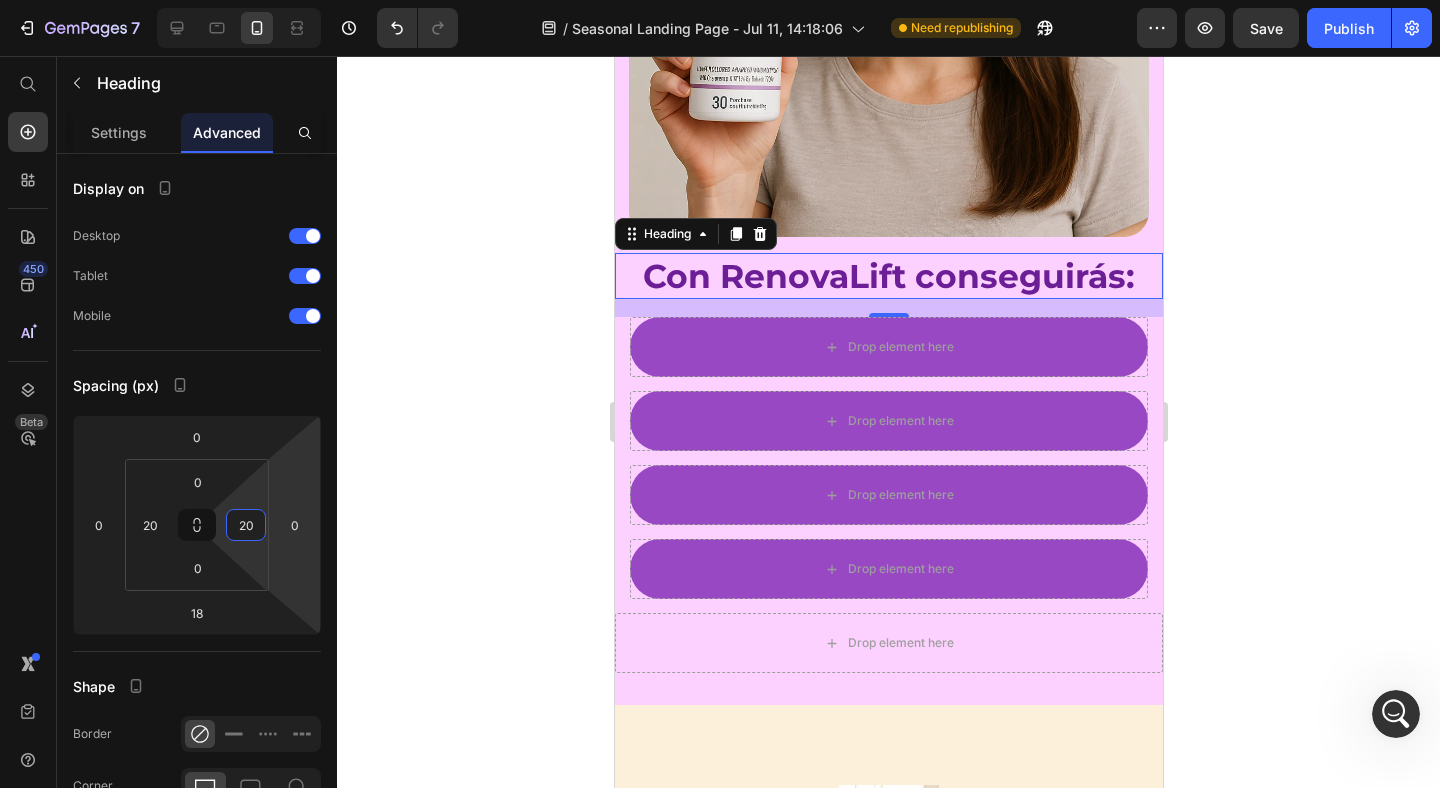 type on "20" 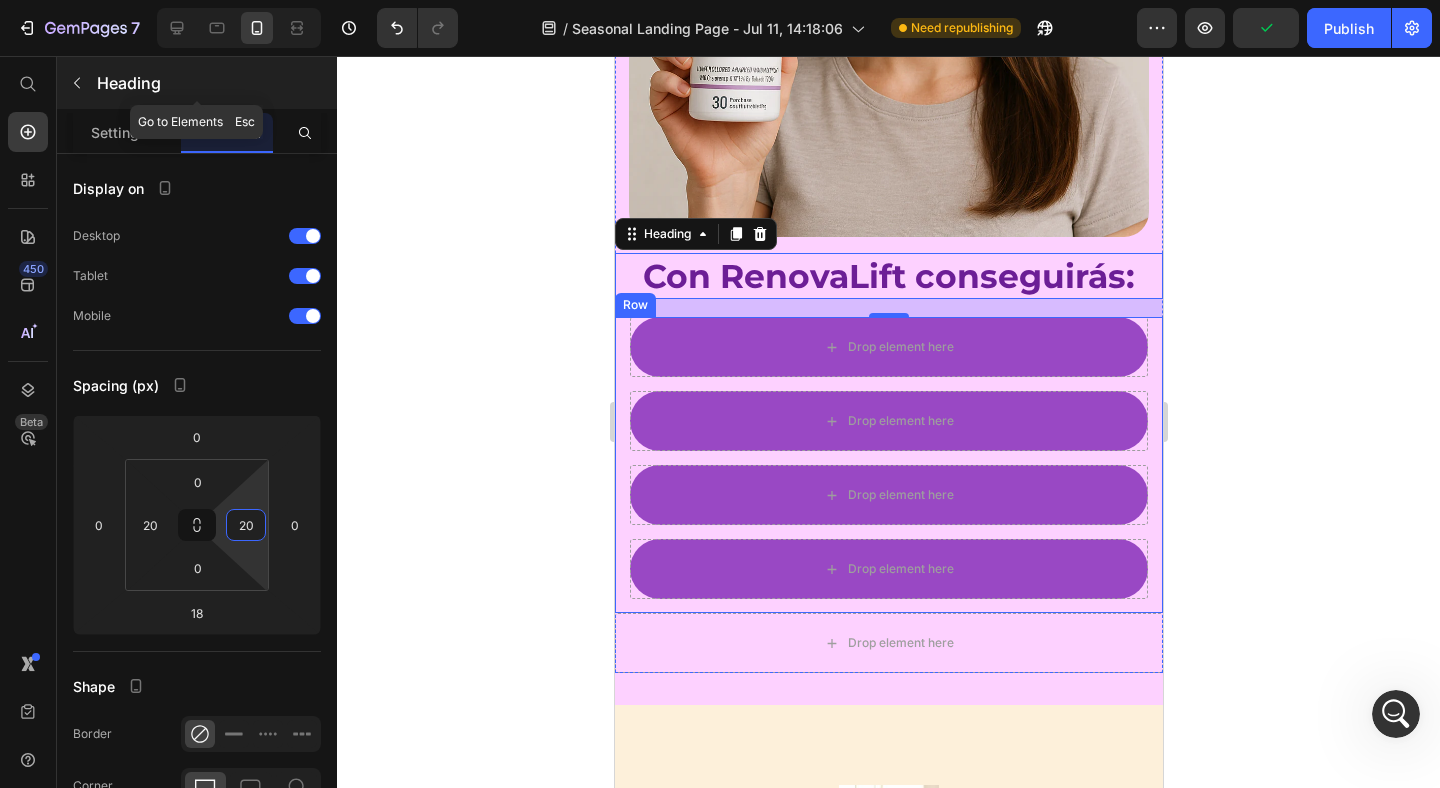 click at bounding box center (77, 83) 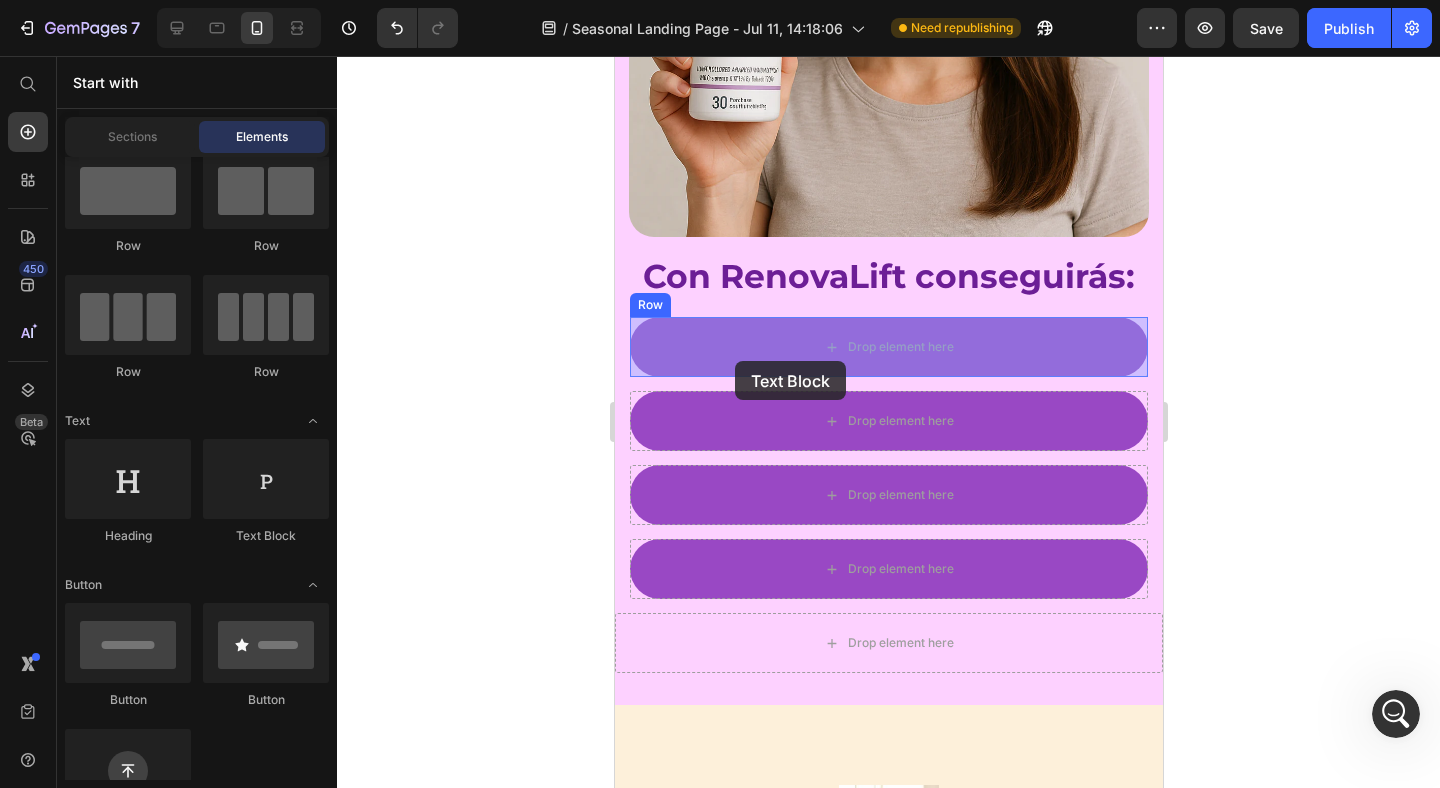 drag, startPoint x: 843, startPoint y: 537, endPoint x: 734, endPoint y: 360, distance: 207.87015 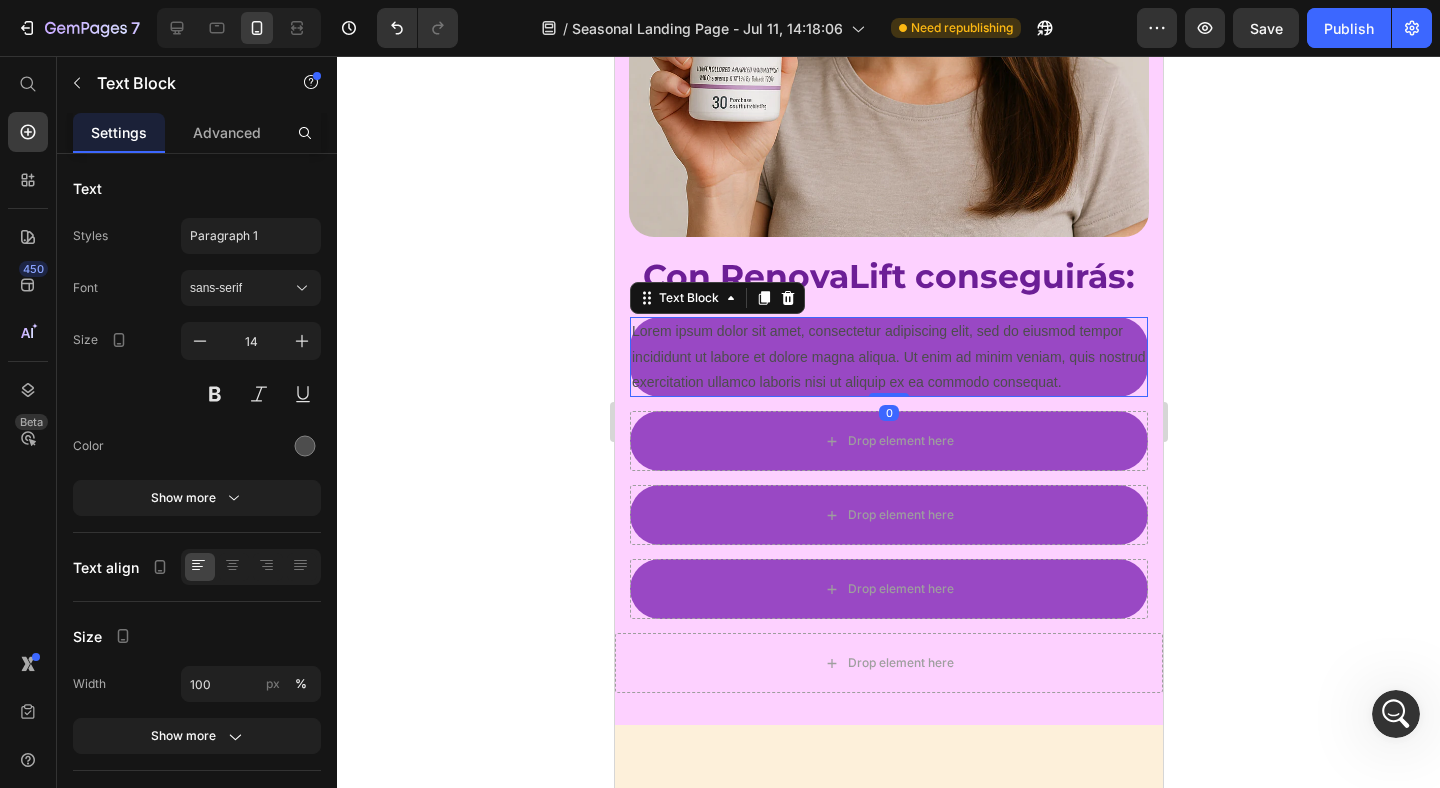 click on "Lorem ipsum dolor sit amet, consectetur adipiscing elit, sed do eiusmod tempor incididunt ut labore et dolore magna aliqua. Ut enim ad minim veniam, quis nostrud exercitation ullamco laboris nisi ut aliquip ex ea commodo consequat." at bounding box center (888, 357) 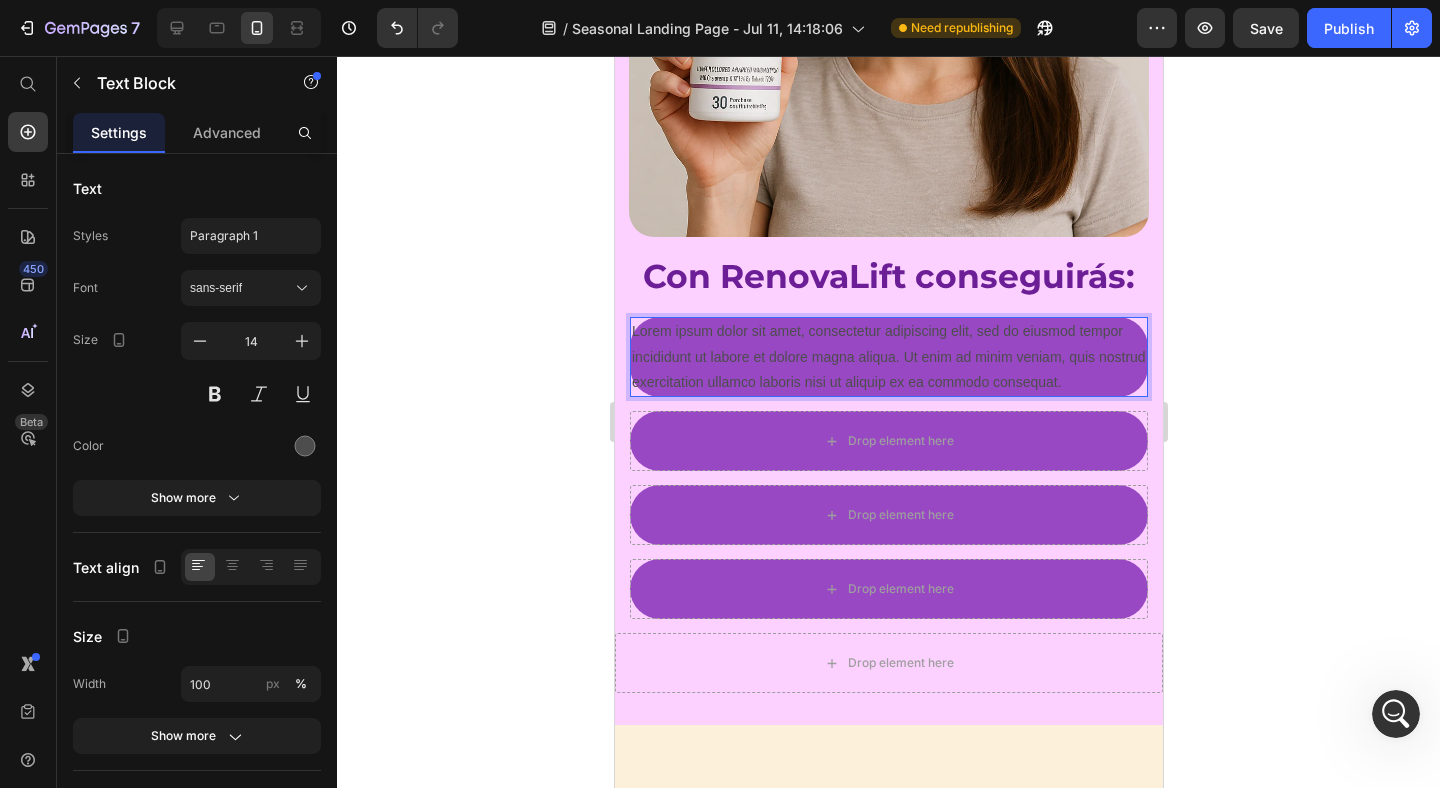 click on "Lorem ipsum dolor sit amet, consectetur adipiscing elit, sed do eiusmod tempor incididunt ut labore et dolore magna aliqua. Ut enim ad minim veniam, quis nostrud exercitation ullamco laboris nisi ut aliquip ex ea commodo consequat." at bounding box center [888, 357] 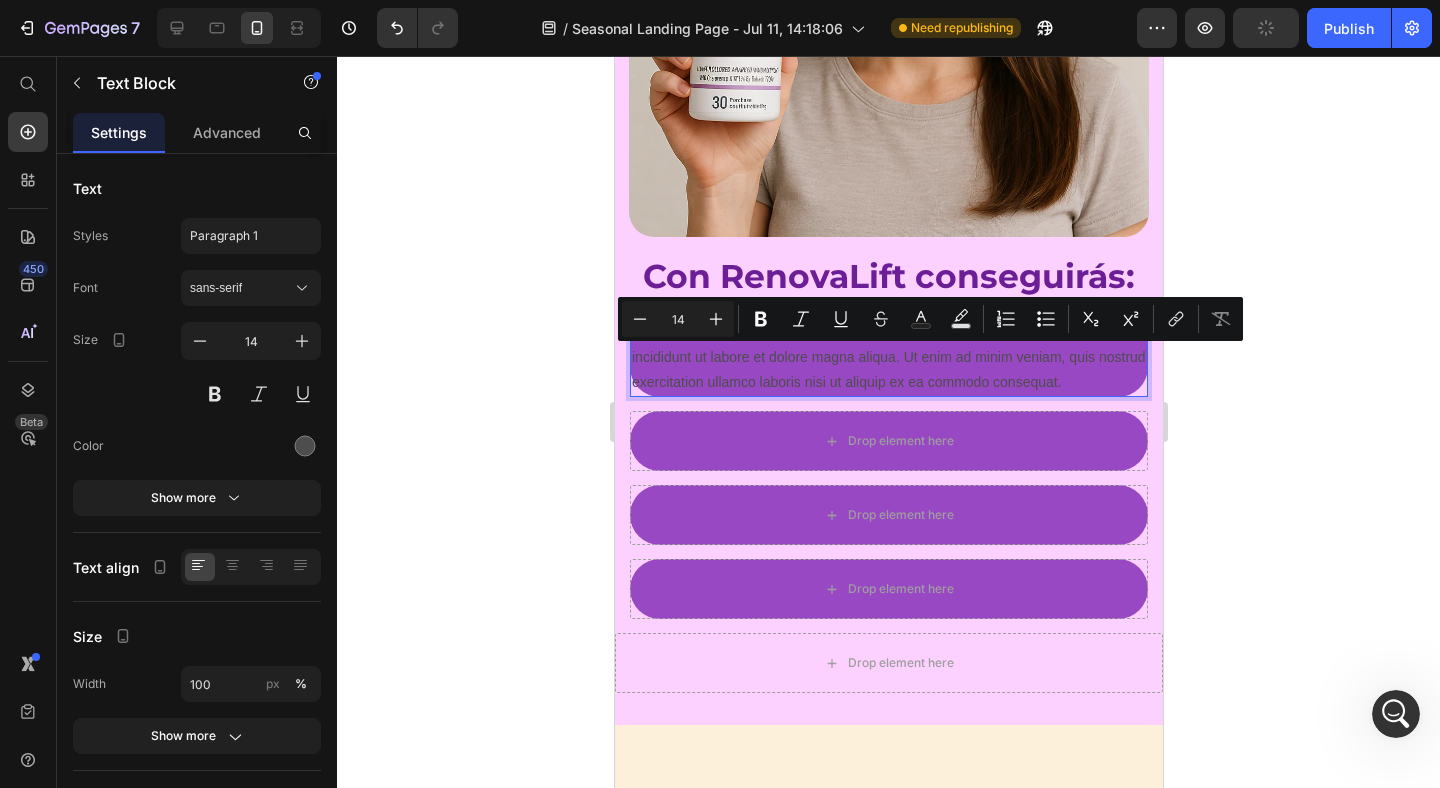 click on "Lorem ipsum dolor sit amet, consectetur adipiscing elit, sed do eiusmod tempor incididunt ut labore et dolore magna aliqua. Ut enim ad minim veniam, quis nostrud exercitation ullamco laboris nisi ut aliquip ex ea commodo consequat." at bounding box center (888, 357) 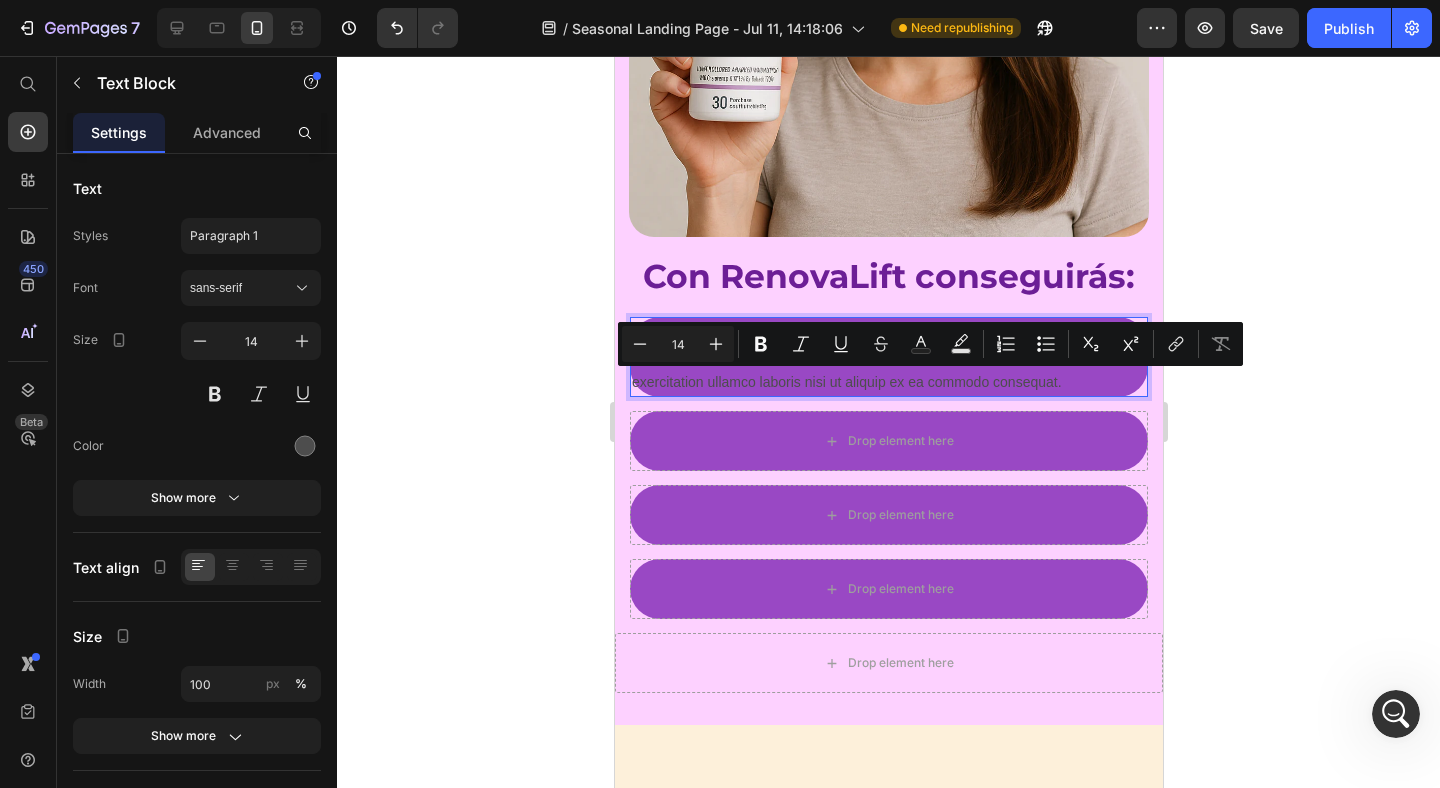 click on "Lorem ipsum dolor sit amet, consectetur adipiscing elit, sed do eiusmod tempor incididunt ut labore et dolore magna aliqua. Ut enim ad minim veniam, quis nostrud exercitation ullamco laboris nisi ut aliquip ex ea commodo consequat." at bounding box center [888, 357] 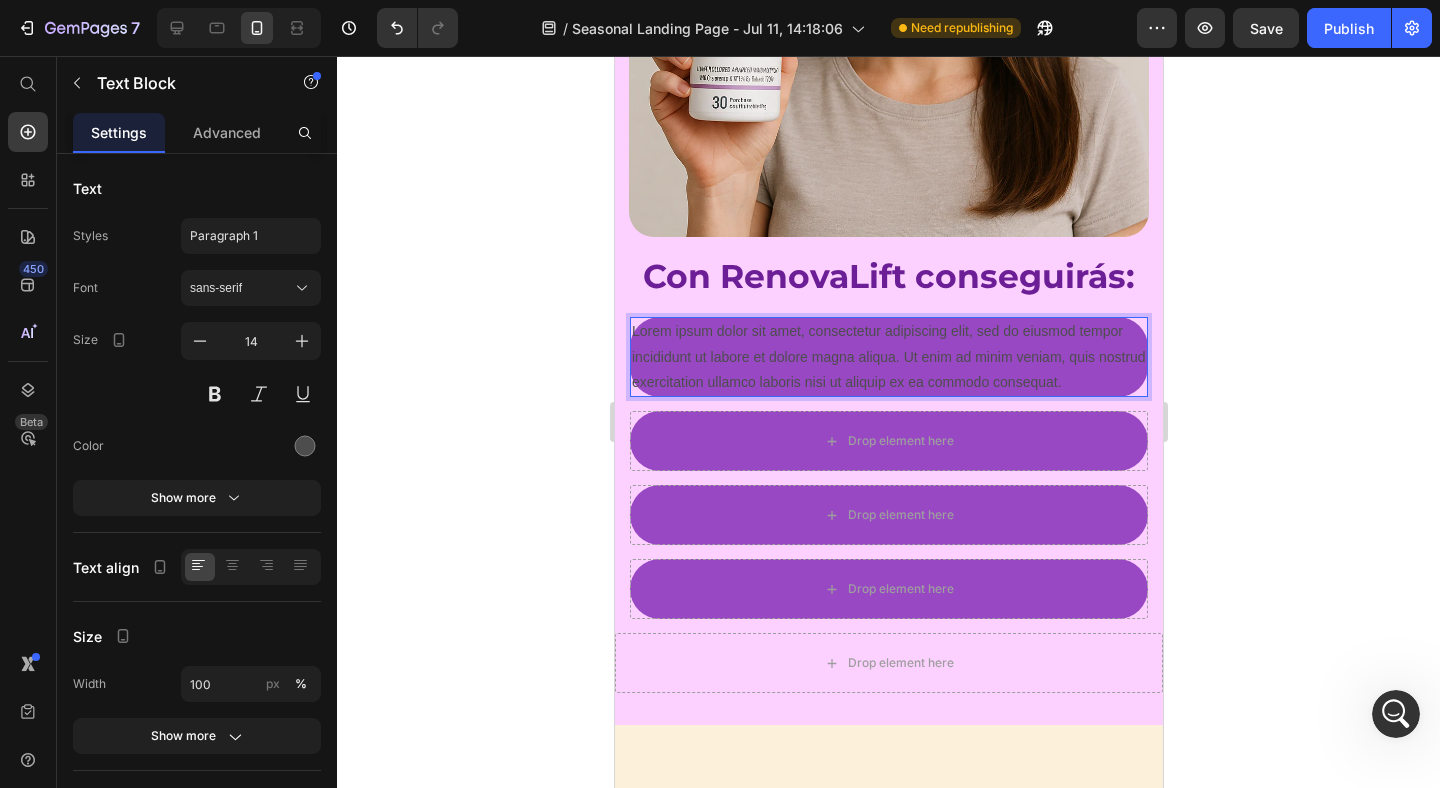click on "Lorem ipsum dolor sit amet, consectetur adipiscing elit, sed do eiusmod tempor incididunt ut labore et dolore magna aliqua. Ut enim ad minim veniam, quis nostrud exercitation ullamco laboris nisi ut aliquip ex ea commodo consequat." at bounding box center [888, 357] 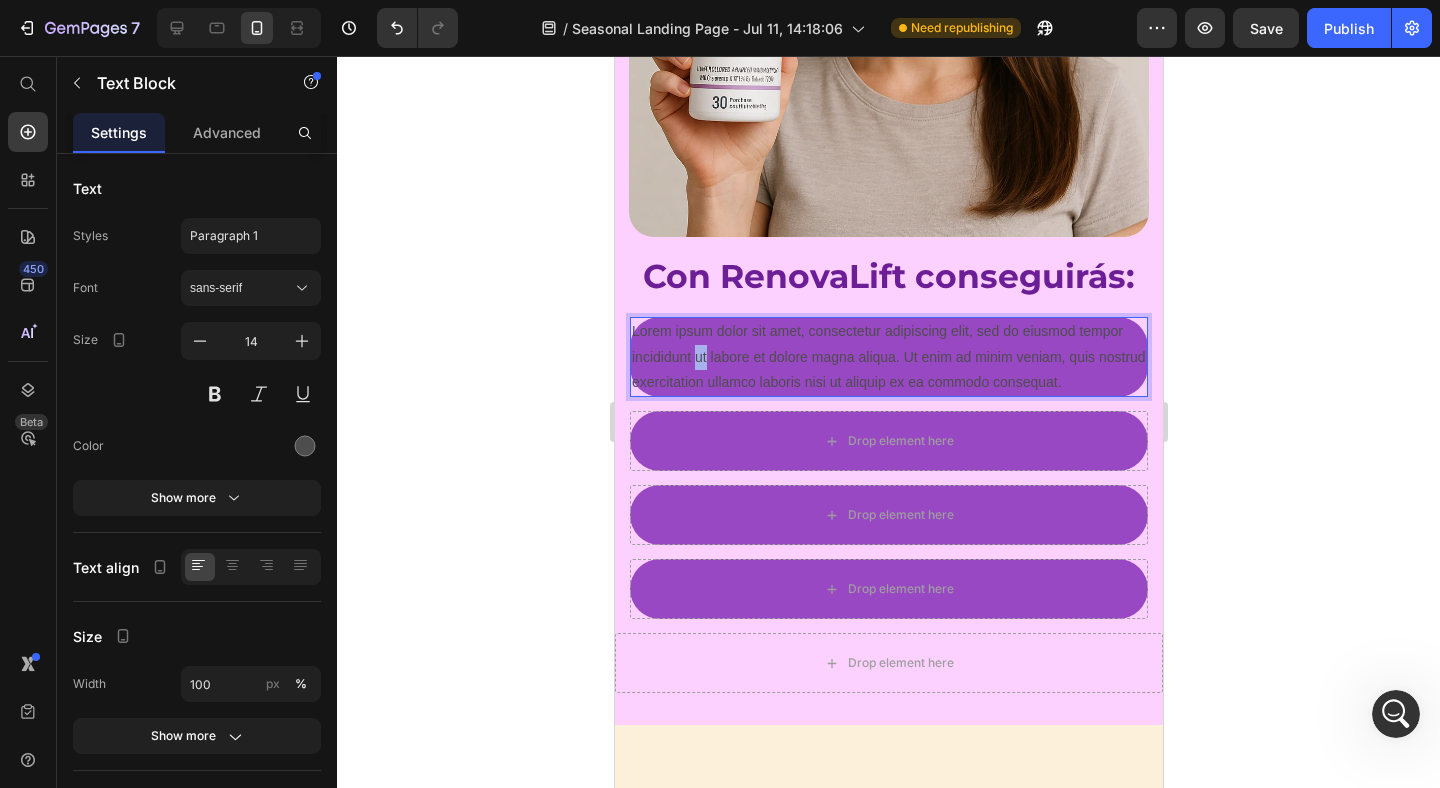 click on "Lorem ipsum dolor sit amet, consectetur adipiscing elit, sed do eiusmod tempor incididunt ut labore et dolore magna aliqua. Ut enim ad minim veniam, quis nostrud exercitation ullamco laboris nisi ut aliquip ex ea commodo consequat." at bounding box center (888, 357) 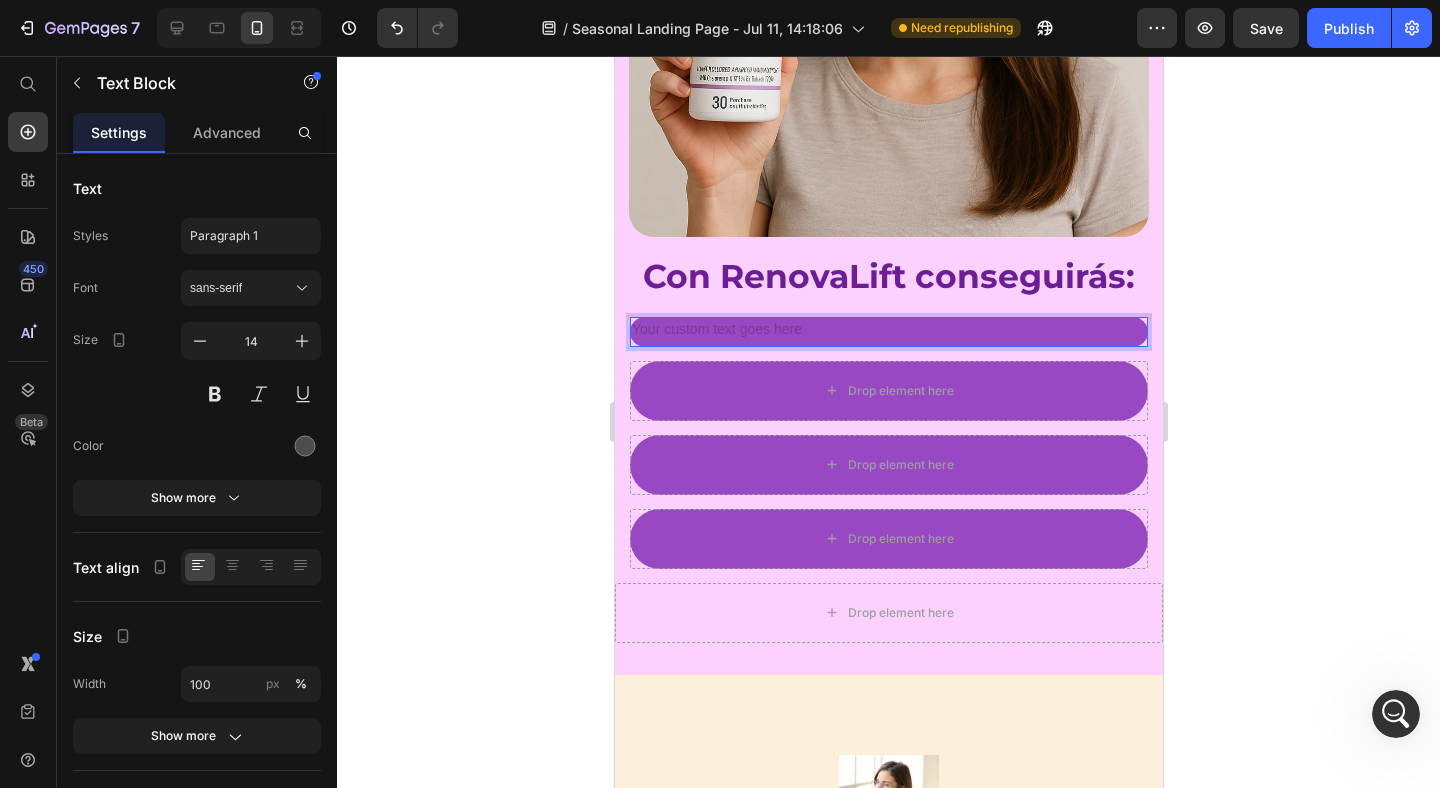 click at bounding box center (888, 331) 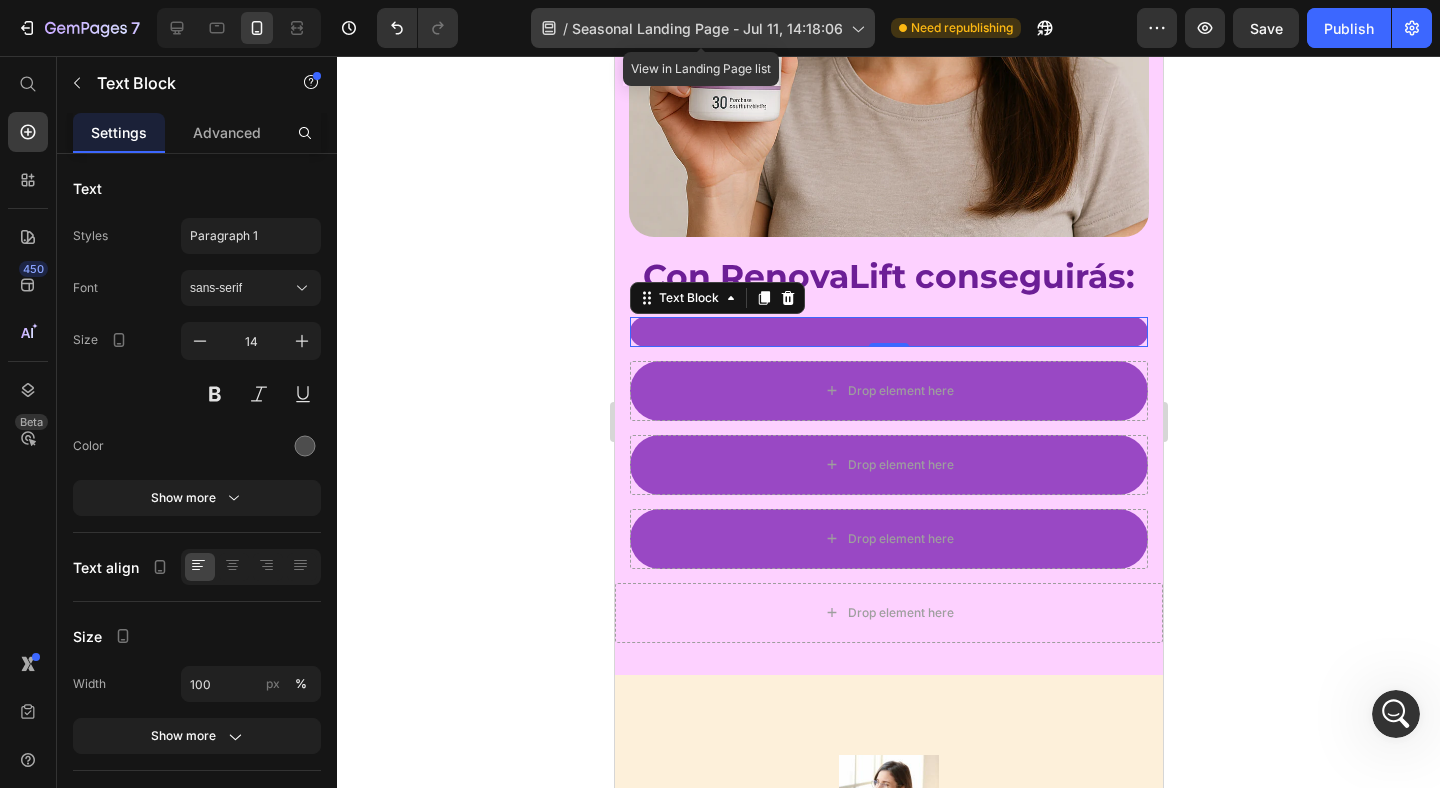 click on "Seasonal Landing Page - Jul 11, 14:18:06" at bounding box center (707, 28) 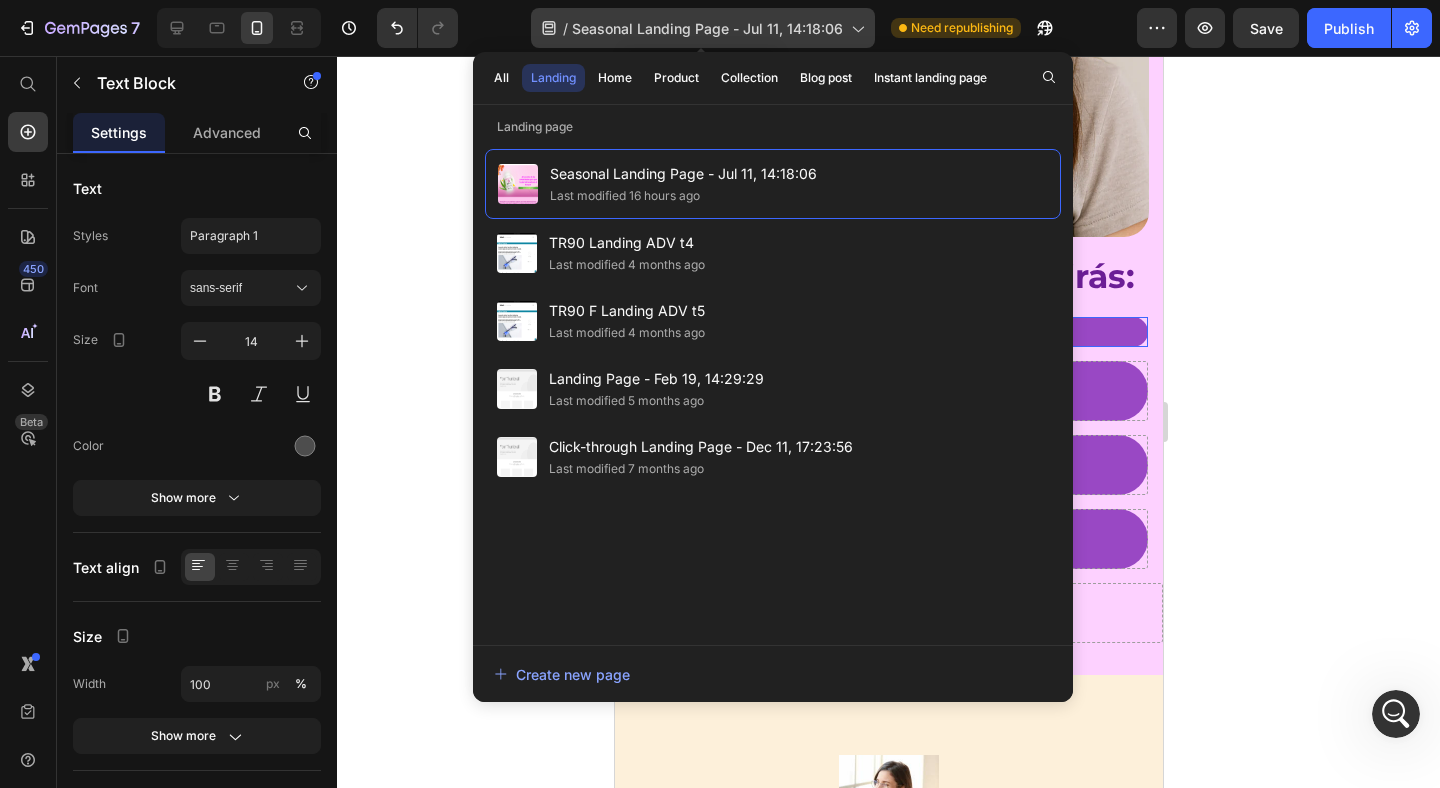 click on "/  Seasonal Landing Page - Jul 11, 14:18:06" 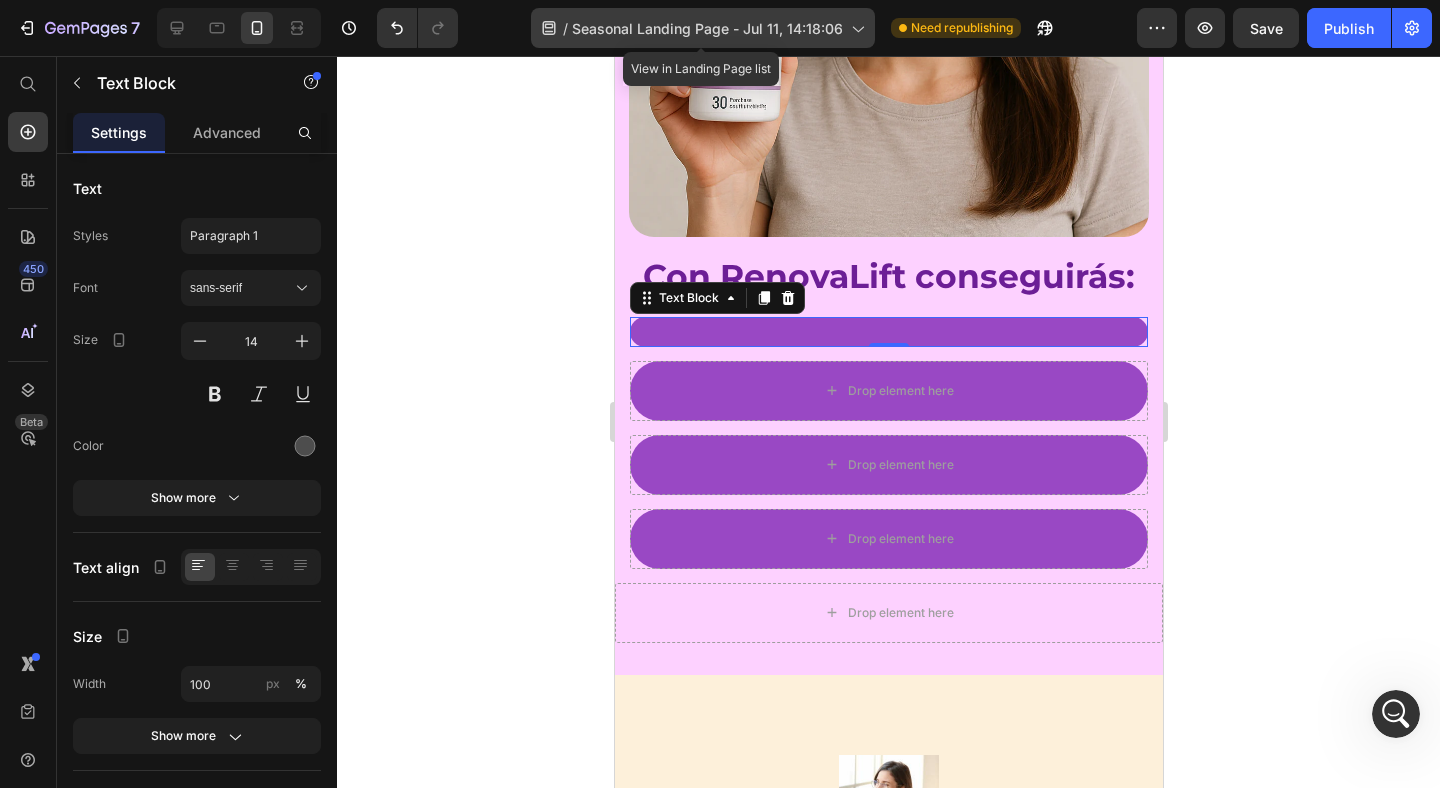 click 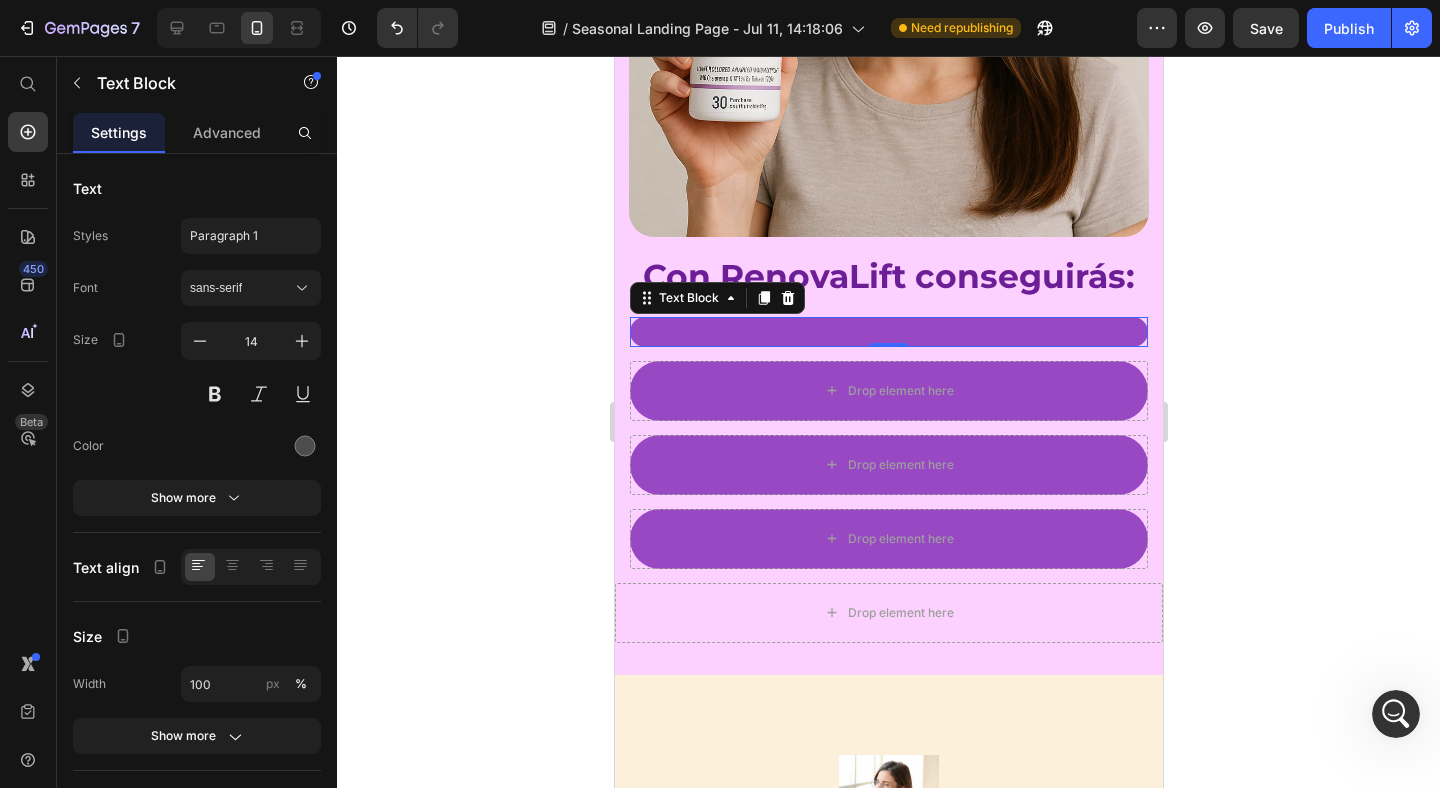 click on "/  Seasonal Landing Page - Jul 11, 14:18:06 Need republishing" 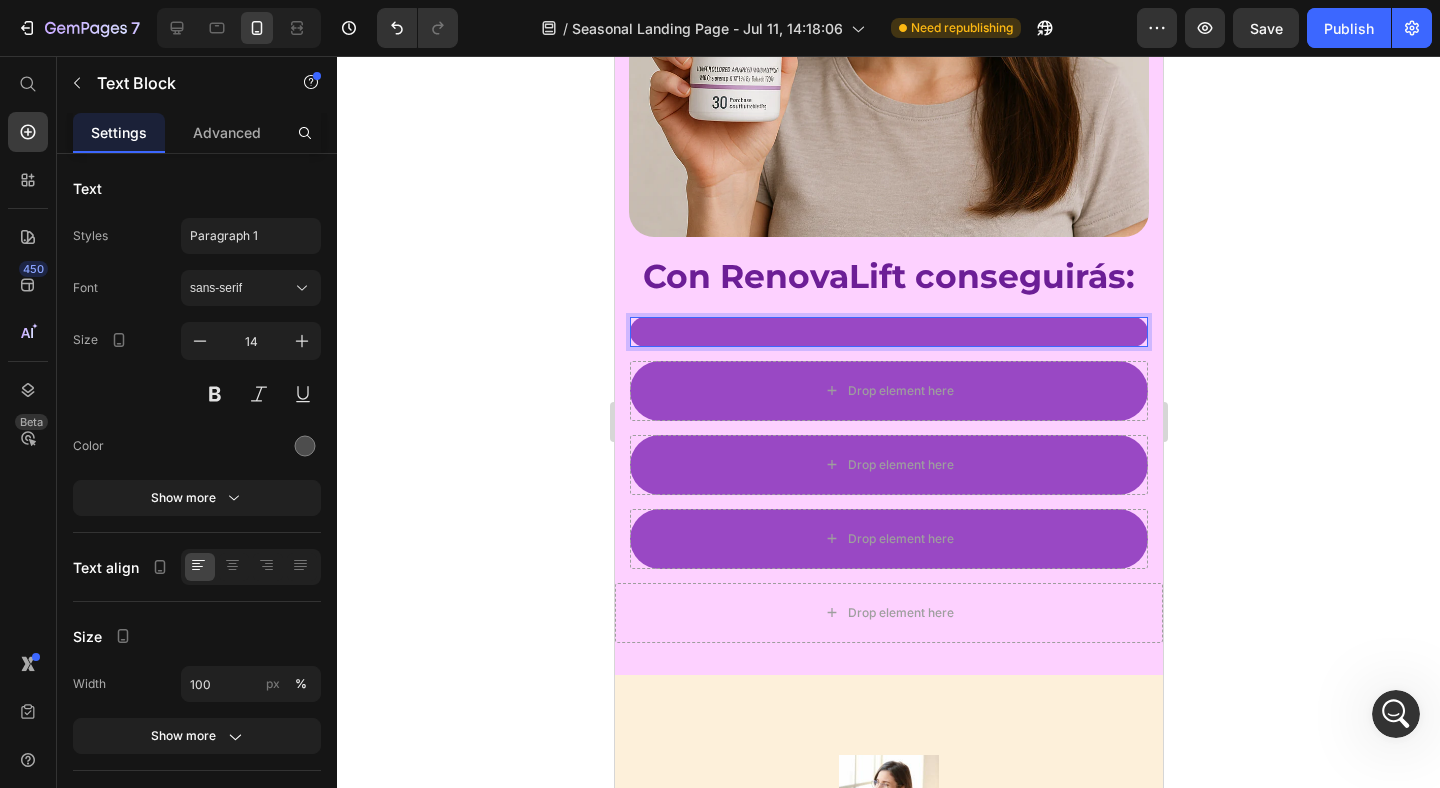 click at bounding box center (888, 331) 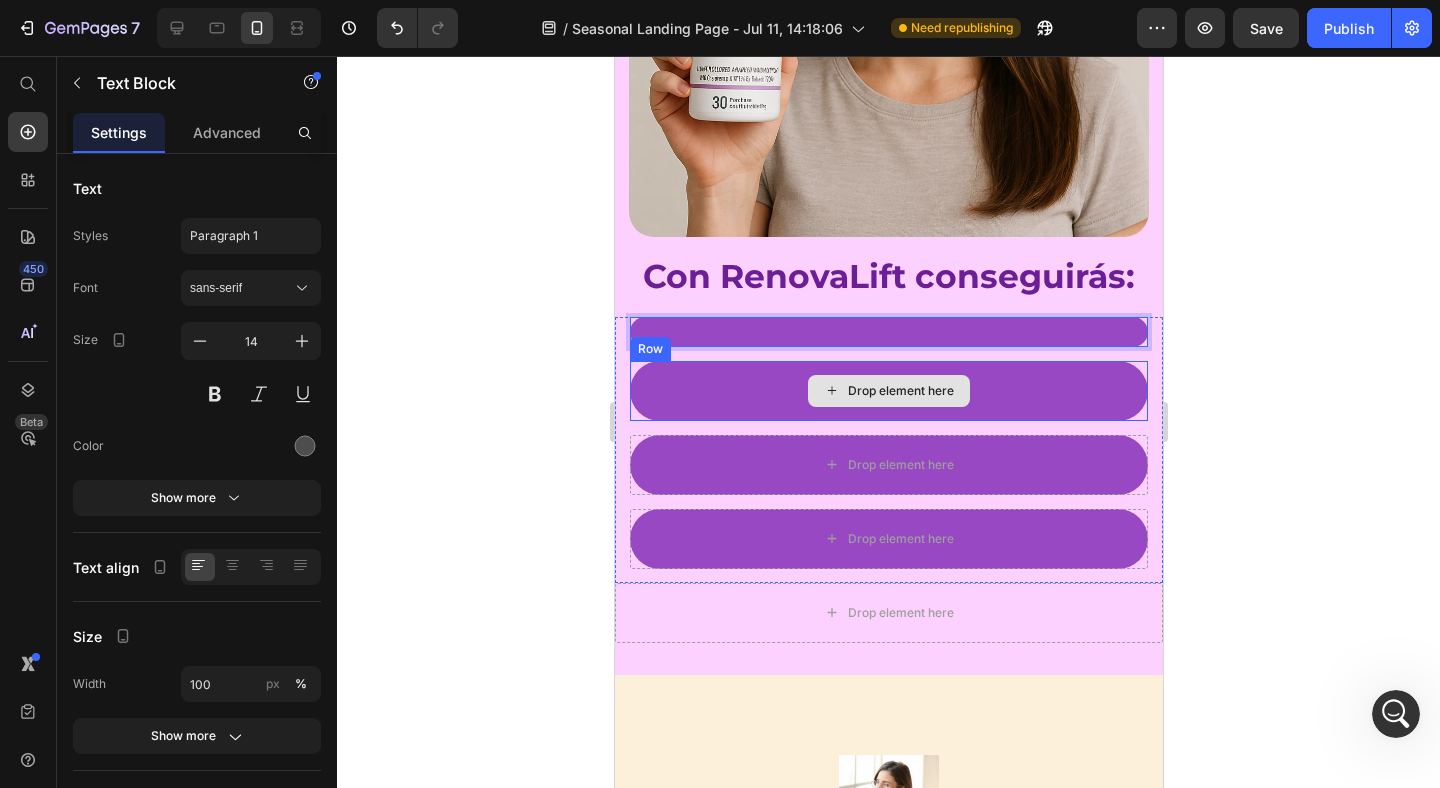 click on "Drop element here" at bounding box center [888, 391] 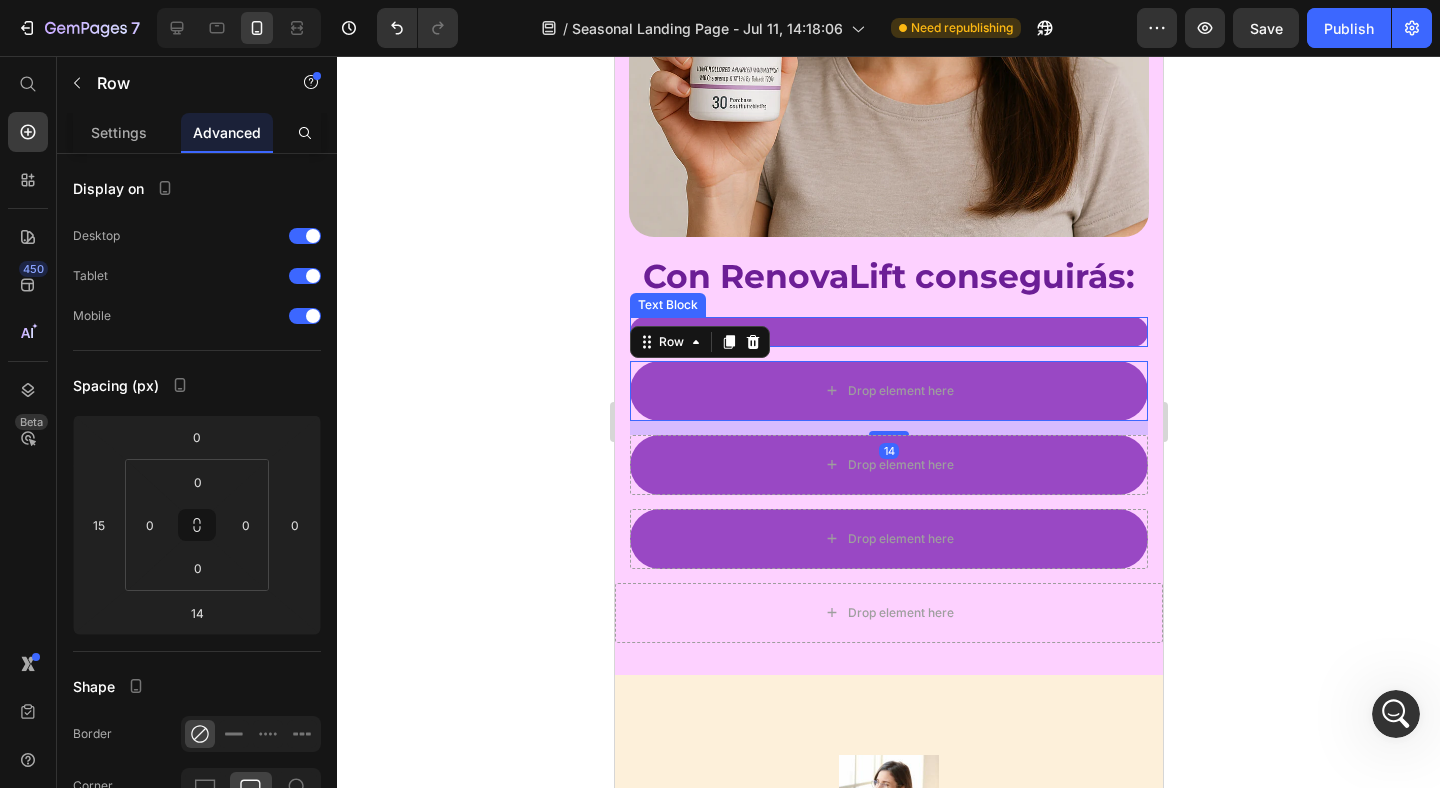 click at bounding box center [888, 331] 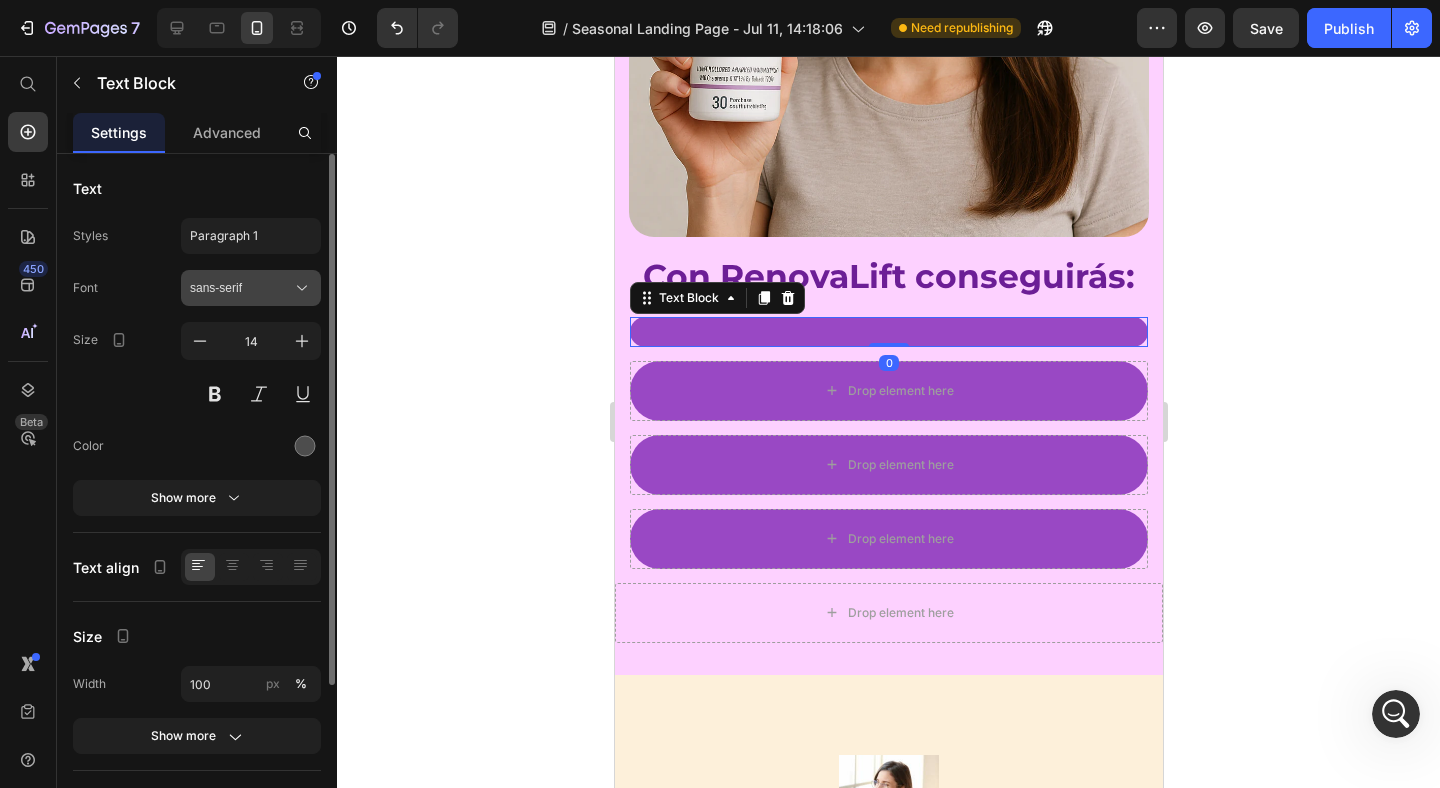 click on "sans-serif" at bounding box center (241, 288) 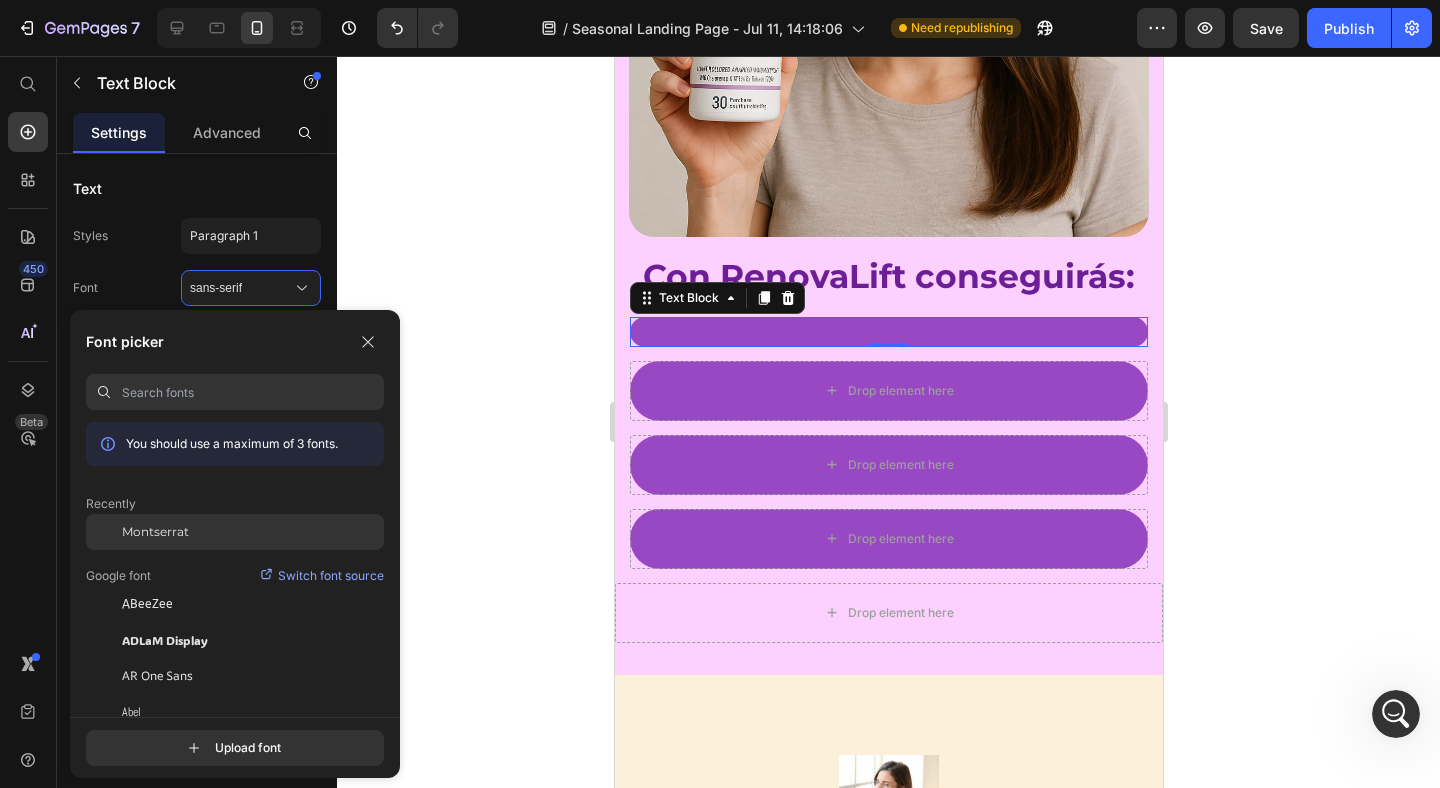 click on "Montserrat" 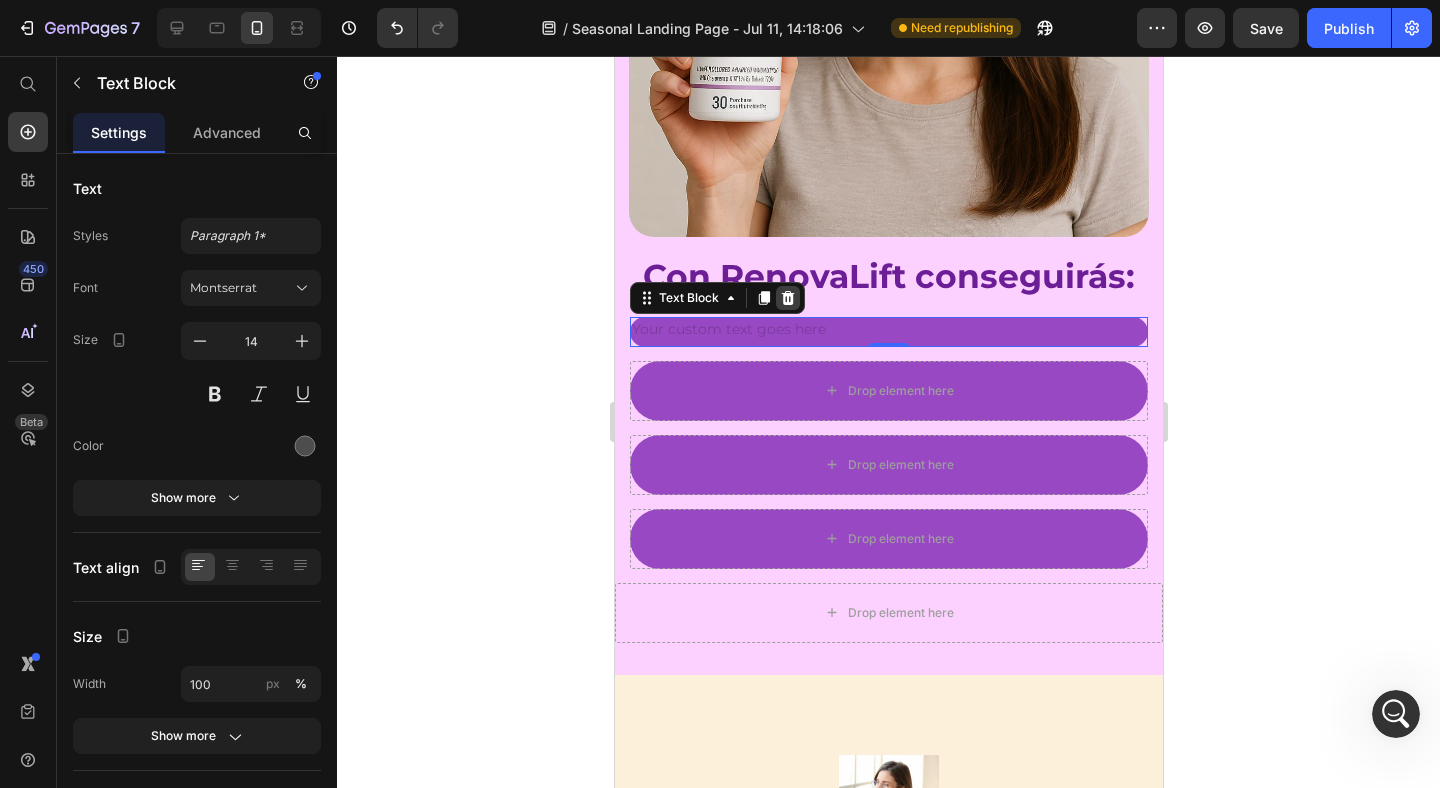 click 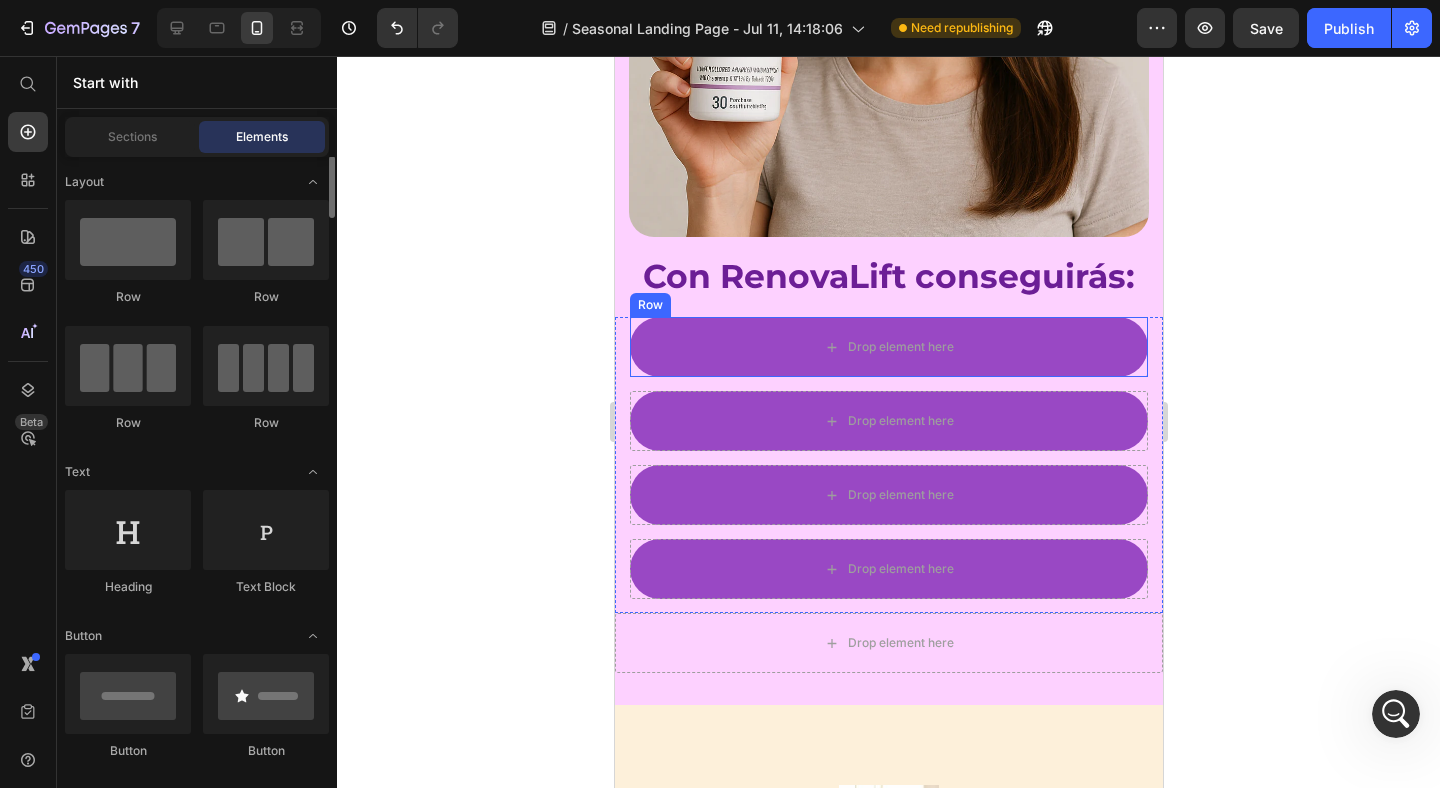 scroll, scrollTop: 0, scrollLeft: 0, axis: both 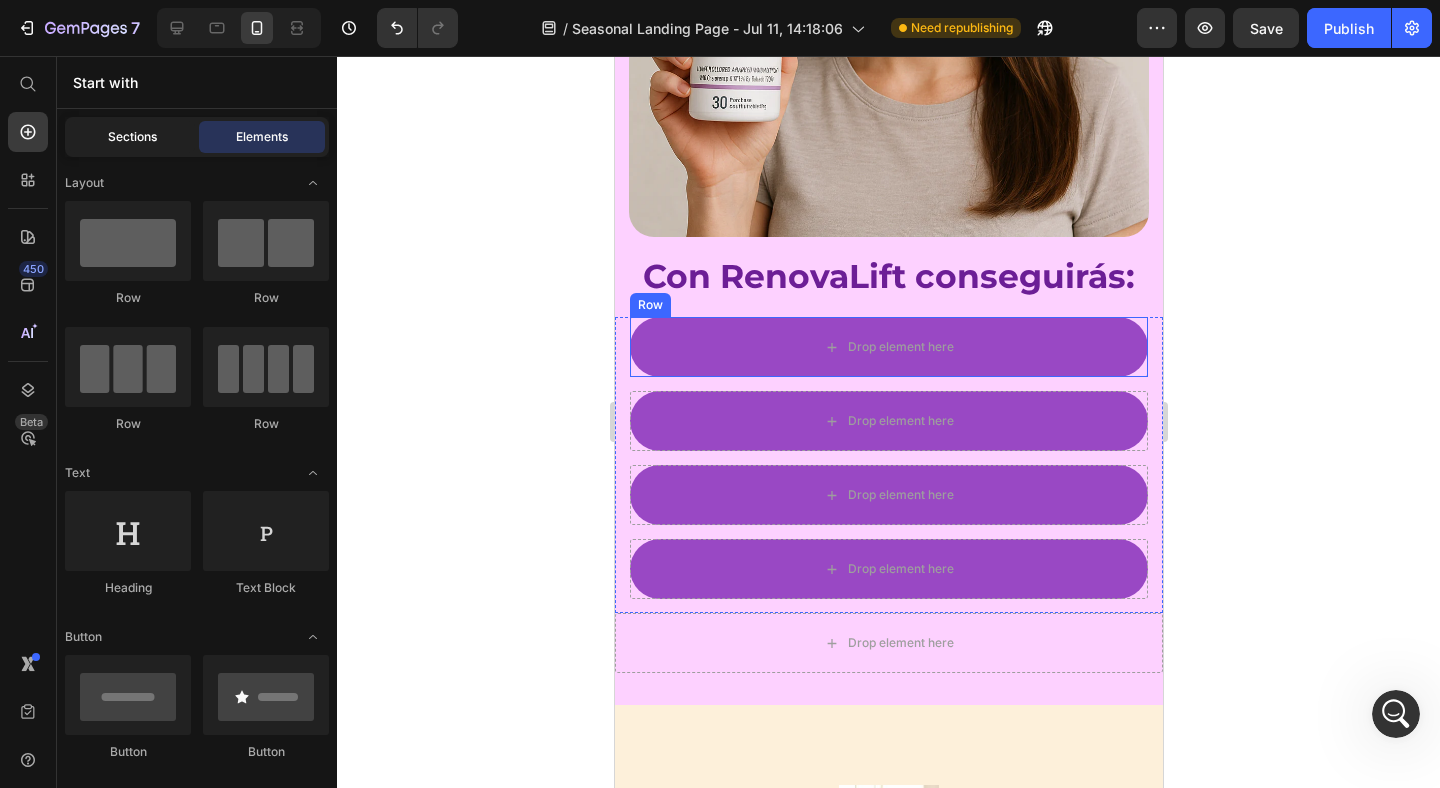 click on "Sections" at bounding box center (132, 137) 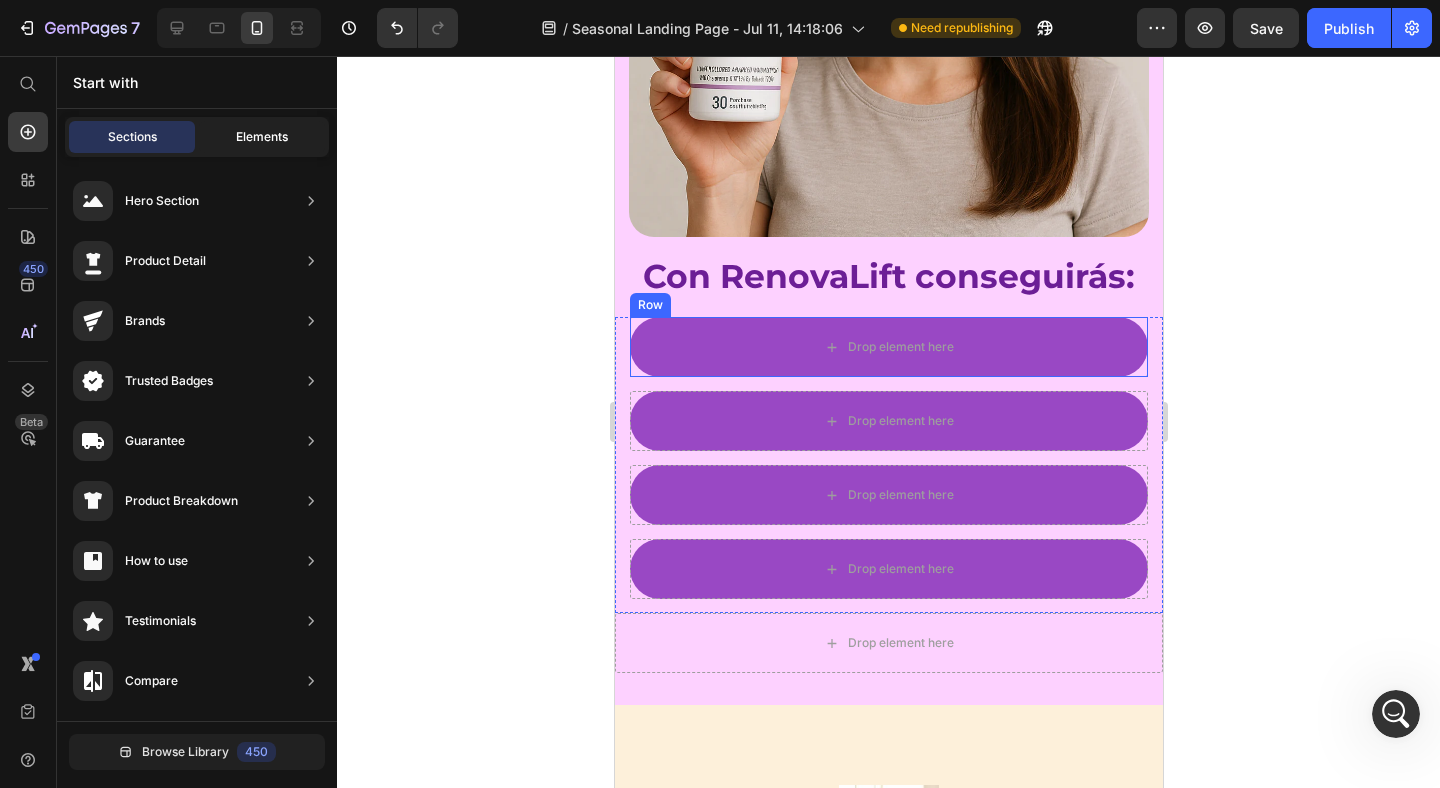 click on "Elements" at bounding box center (262, 137) 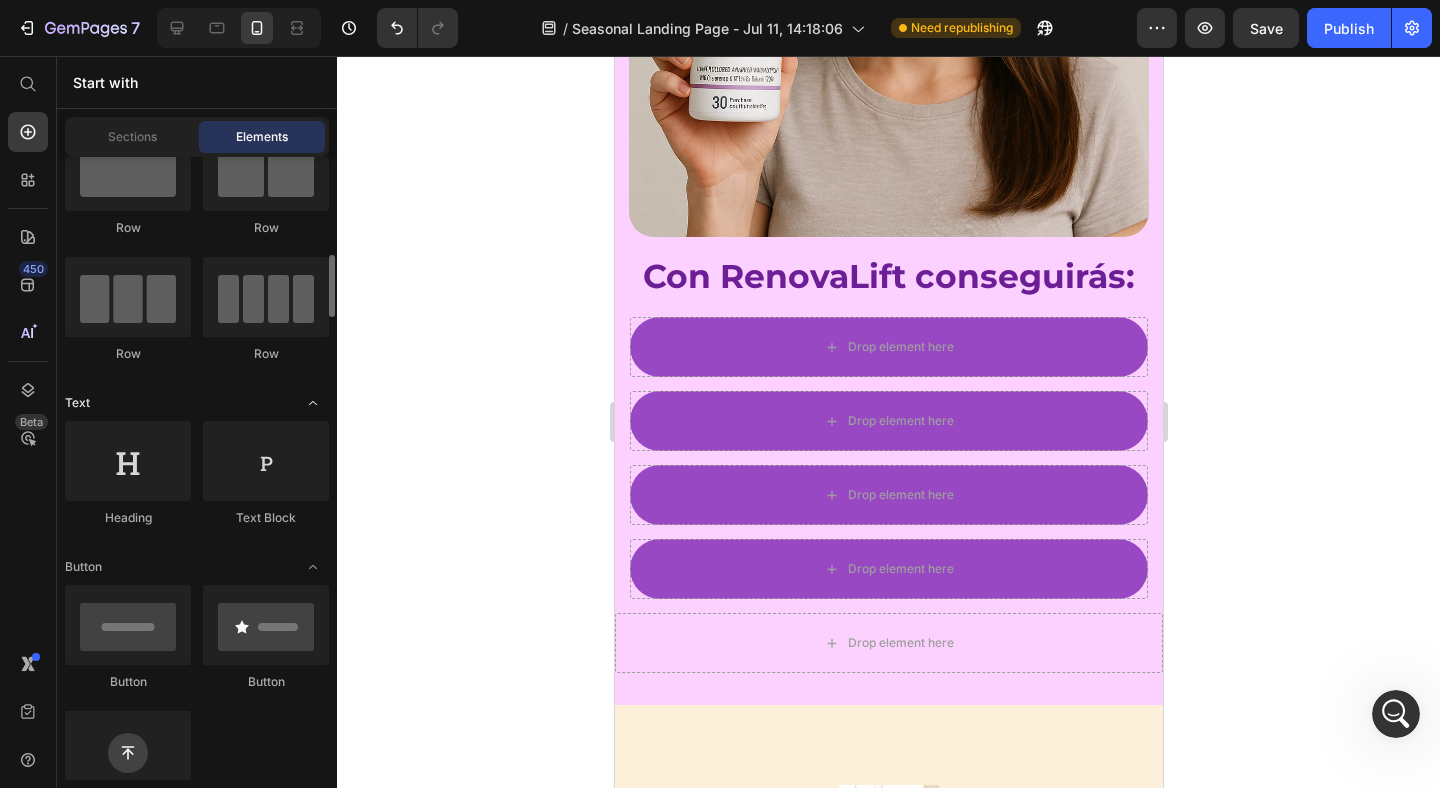 scroll, scrollTop: 223, scrollLeft: 0, axis: vertical 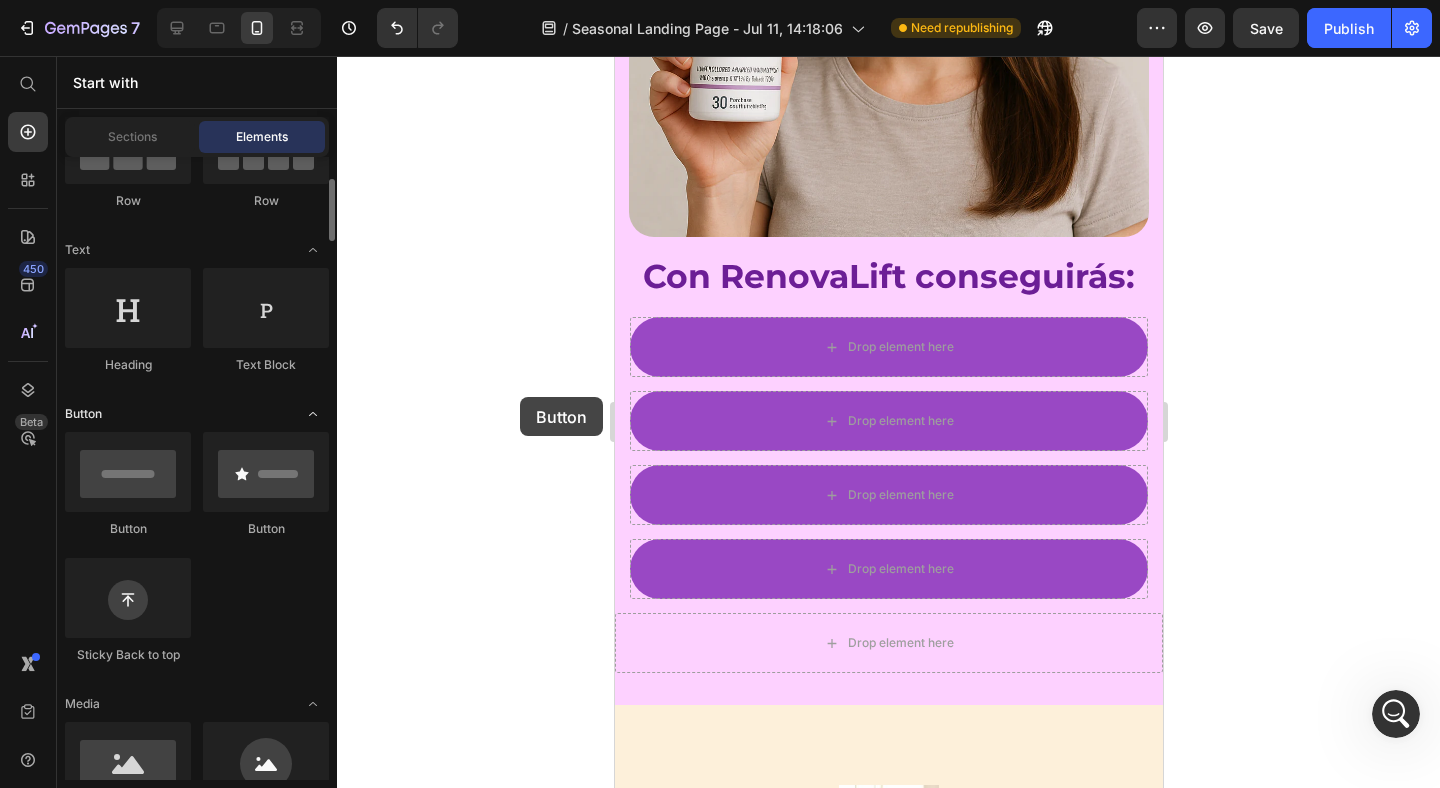 drag, startPoint x: 261, startPoint y: 468, endPoint x: 172, endPoint y: 405, distance: 109.041275 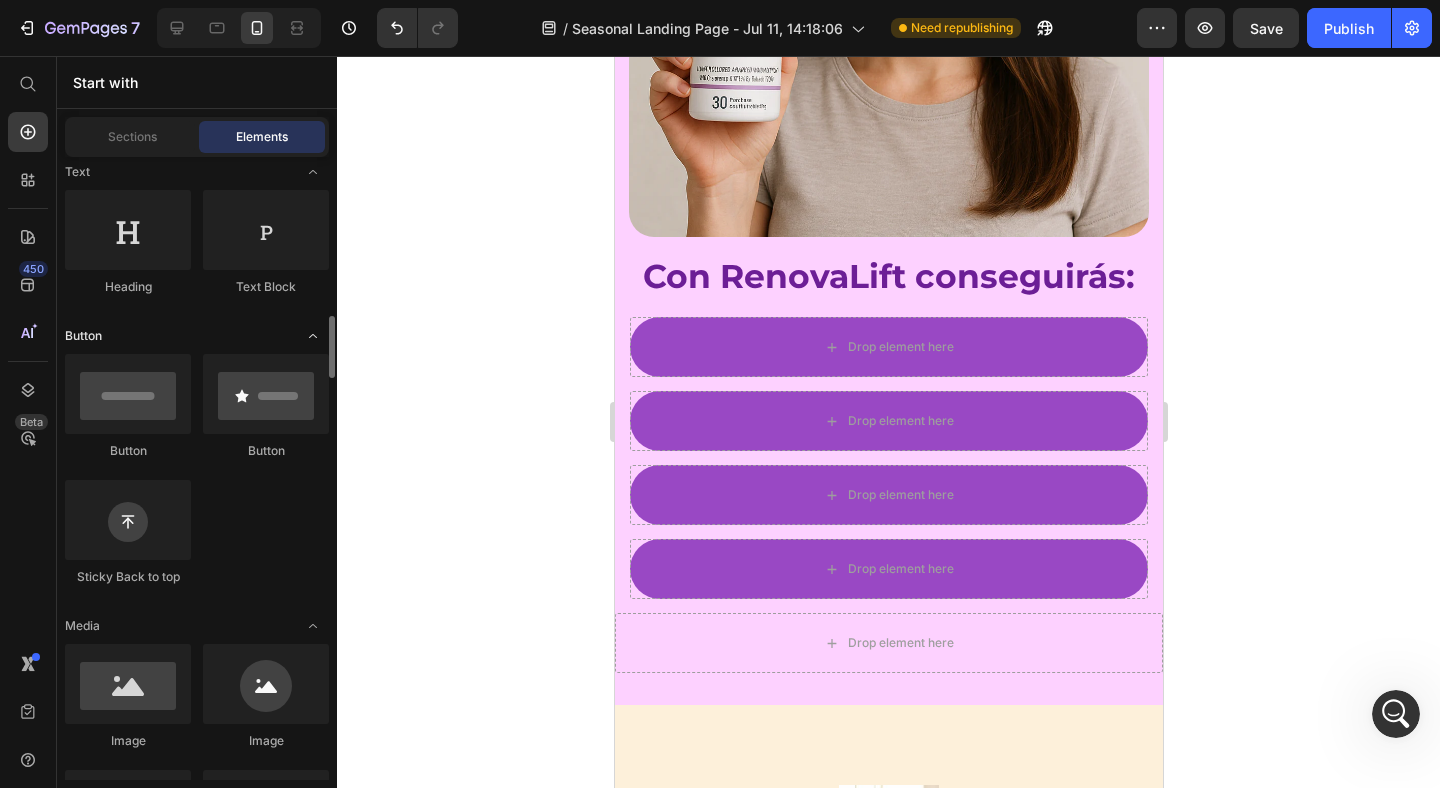 scroll, scrollTop: 467, scrollLeft: 0, axis: vertical 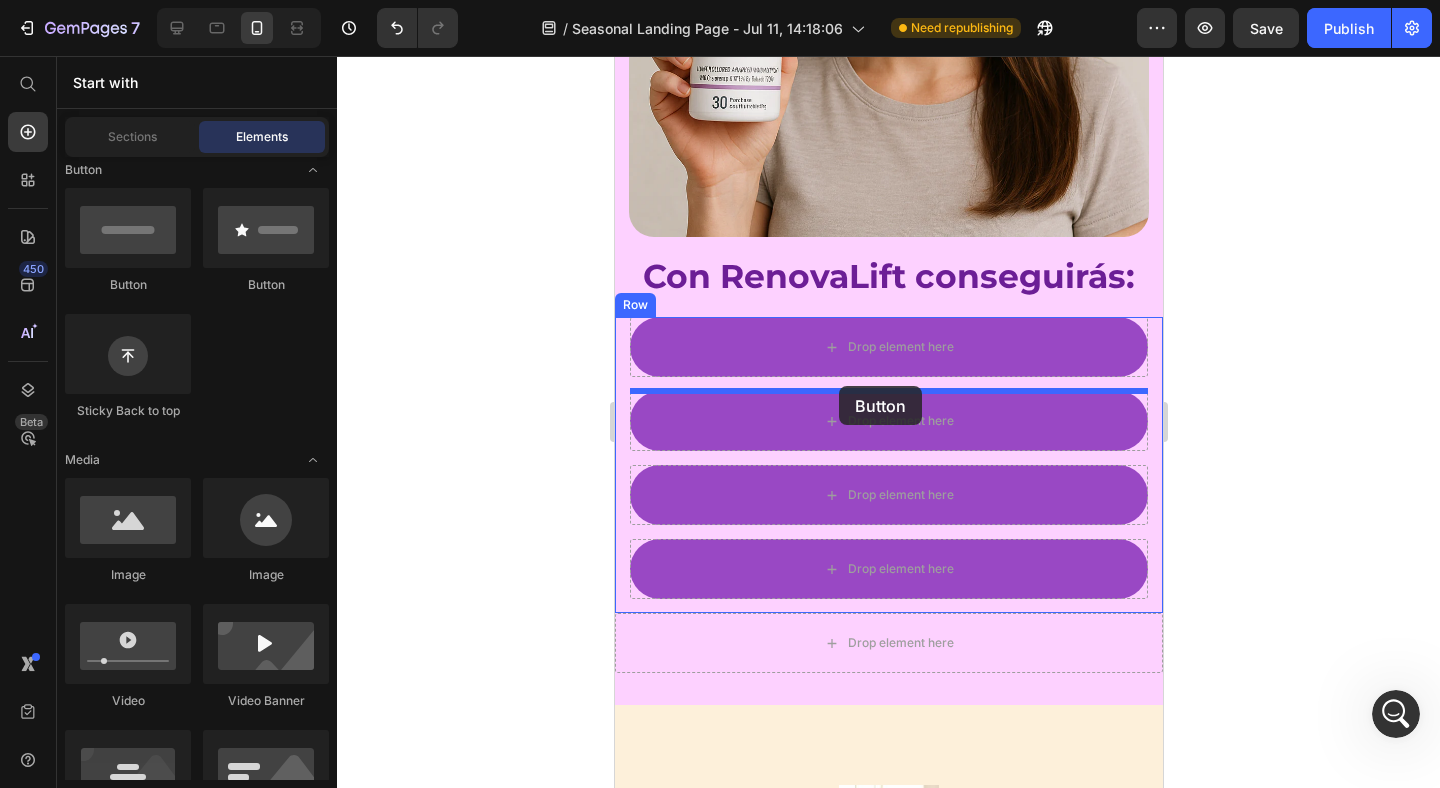 drag, startPoint x: 892, startPoint y: 310, endPoint x: 838, endPoint y: 386, distance: 93.230896 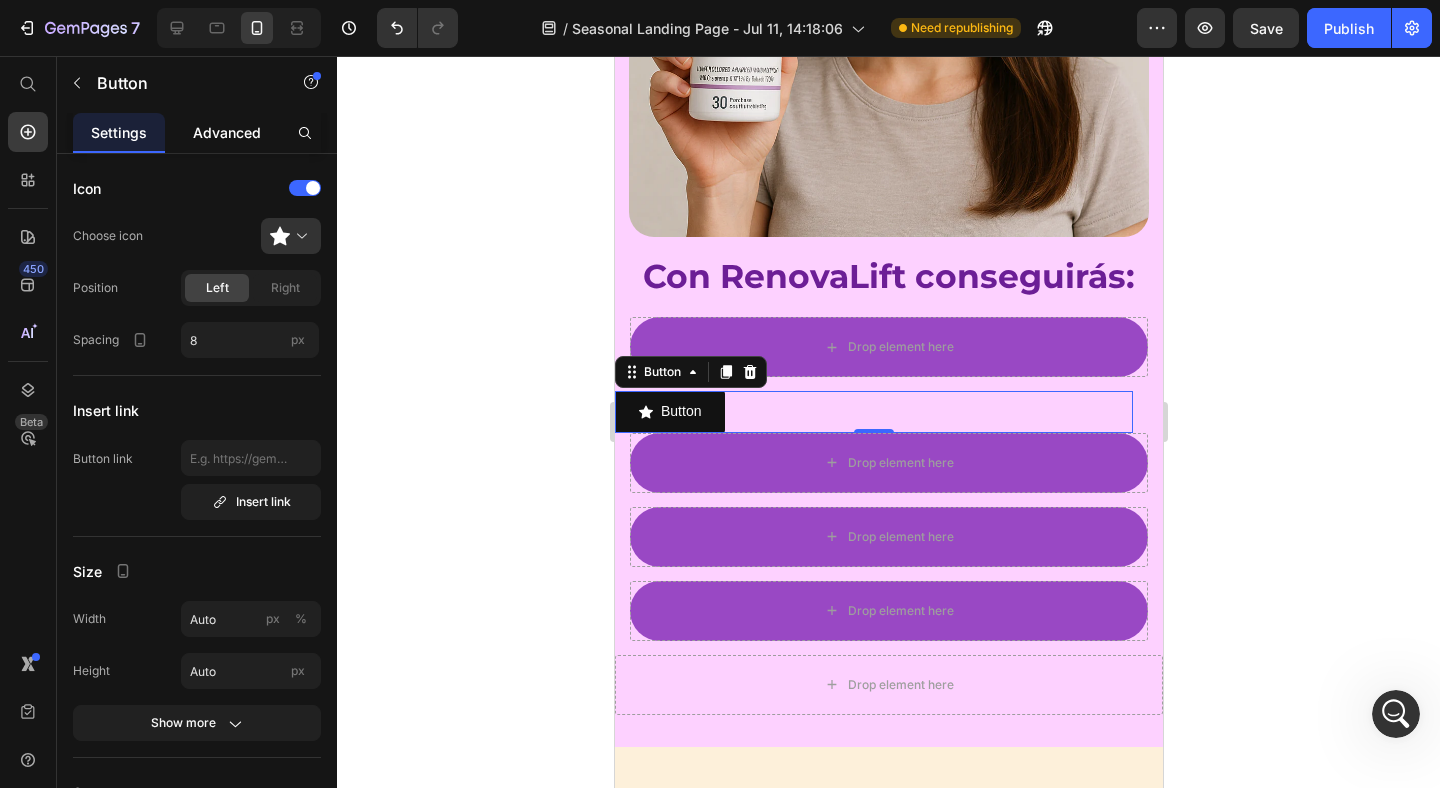 click on "Advanced" at bounding box center [227, 132] 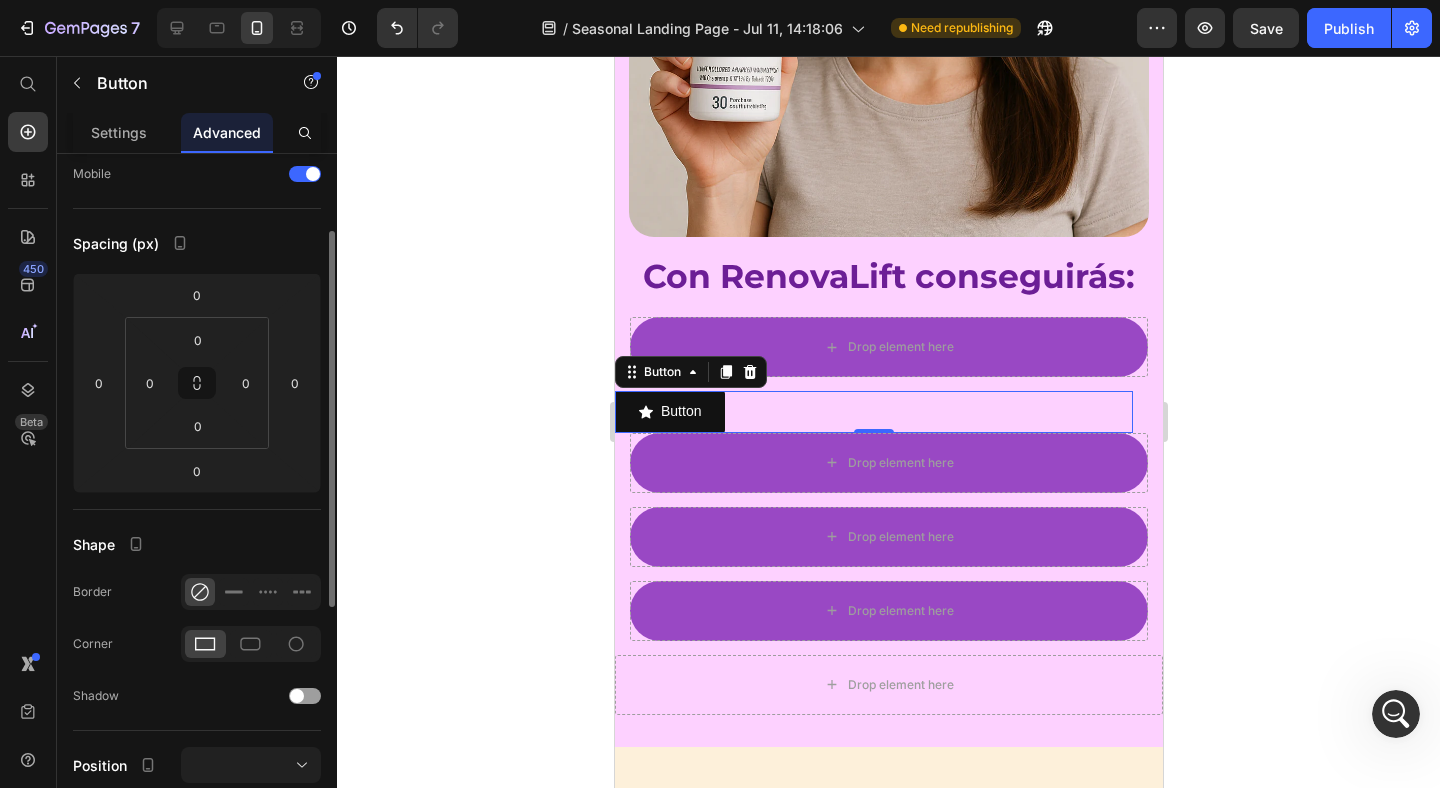 scroll, scrollTop: 227, scrollLeft: 0, axis: vertical 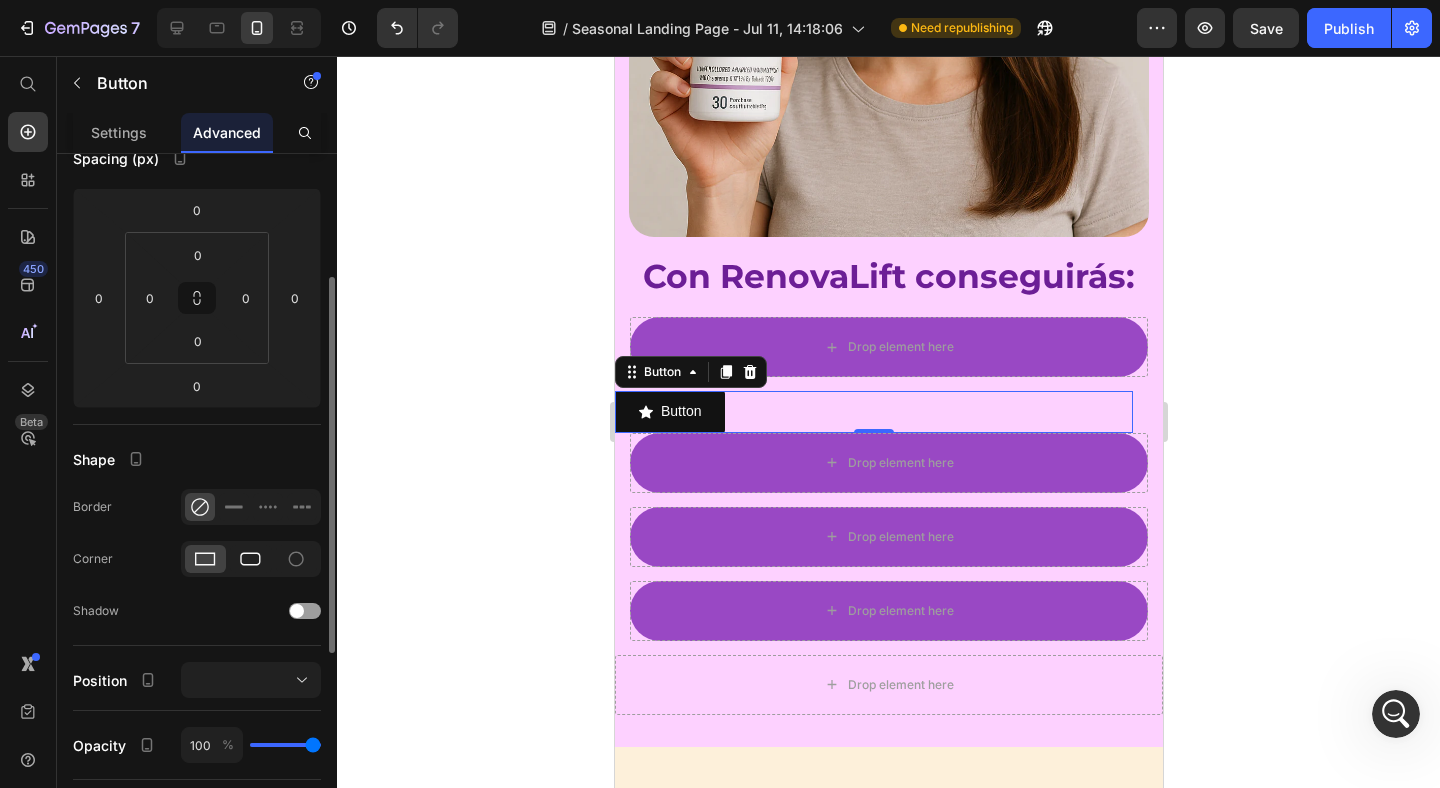 click 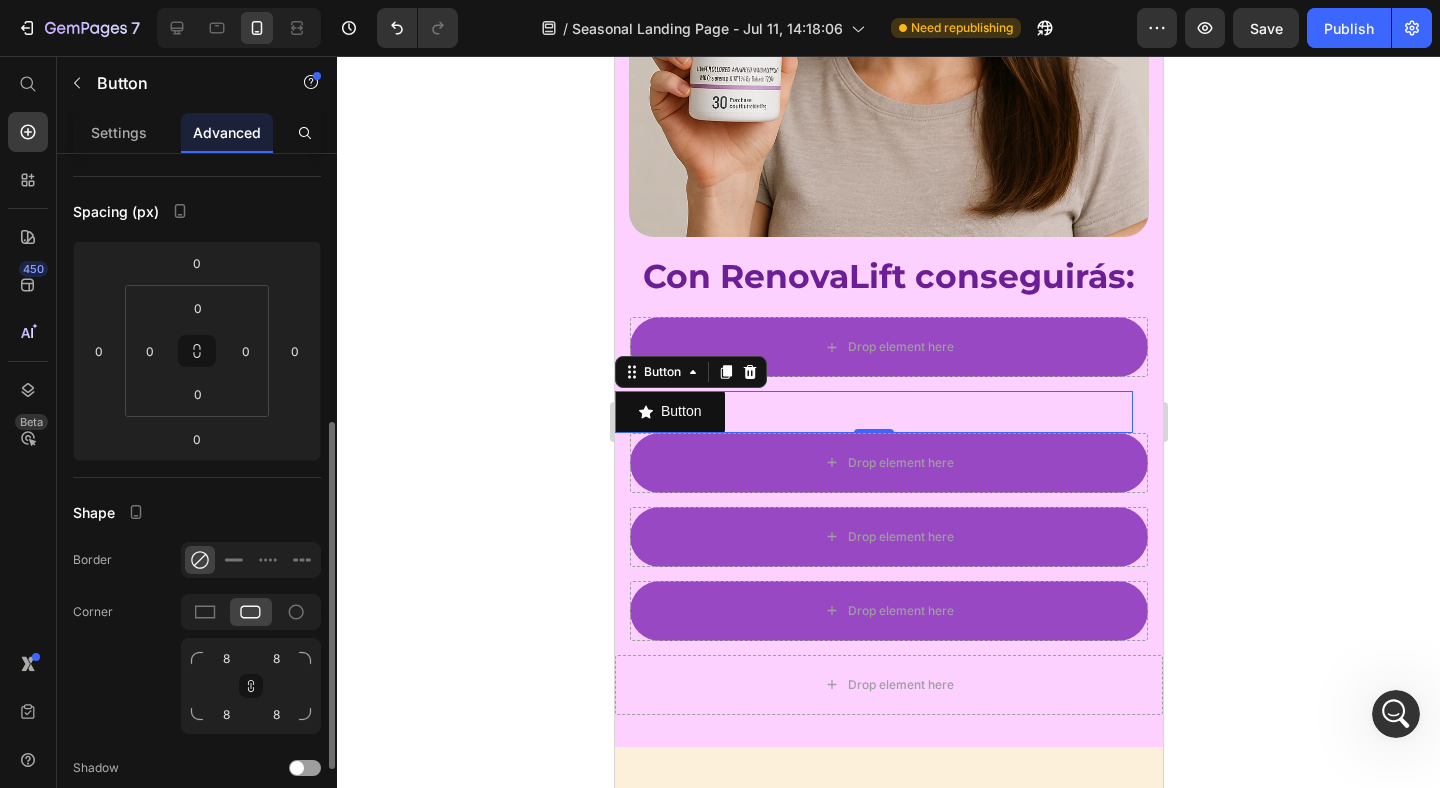 scroll, scrollTop: 0, scrollLeft: 0, axis: both 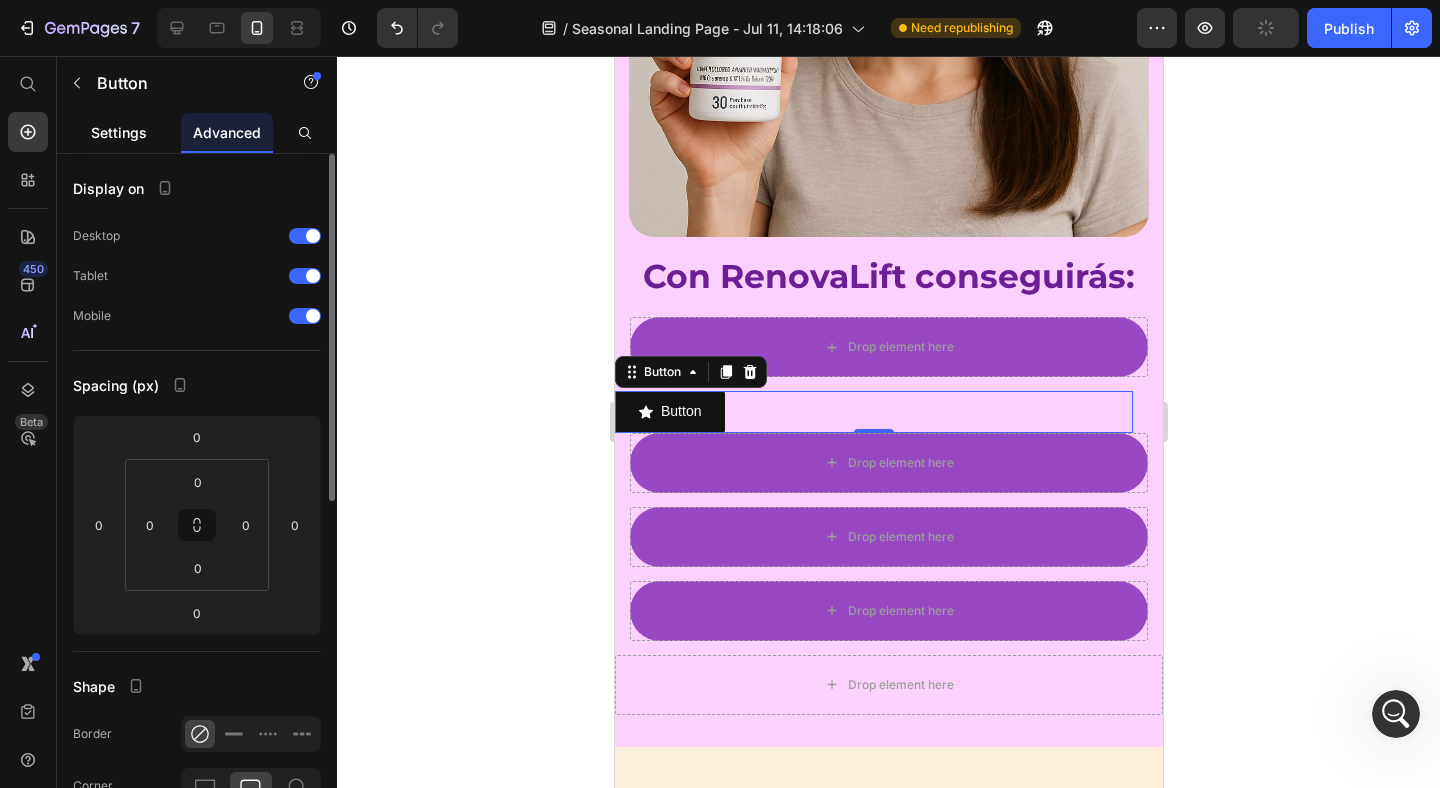 click on "Settings" at bounding box center [119, 132] 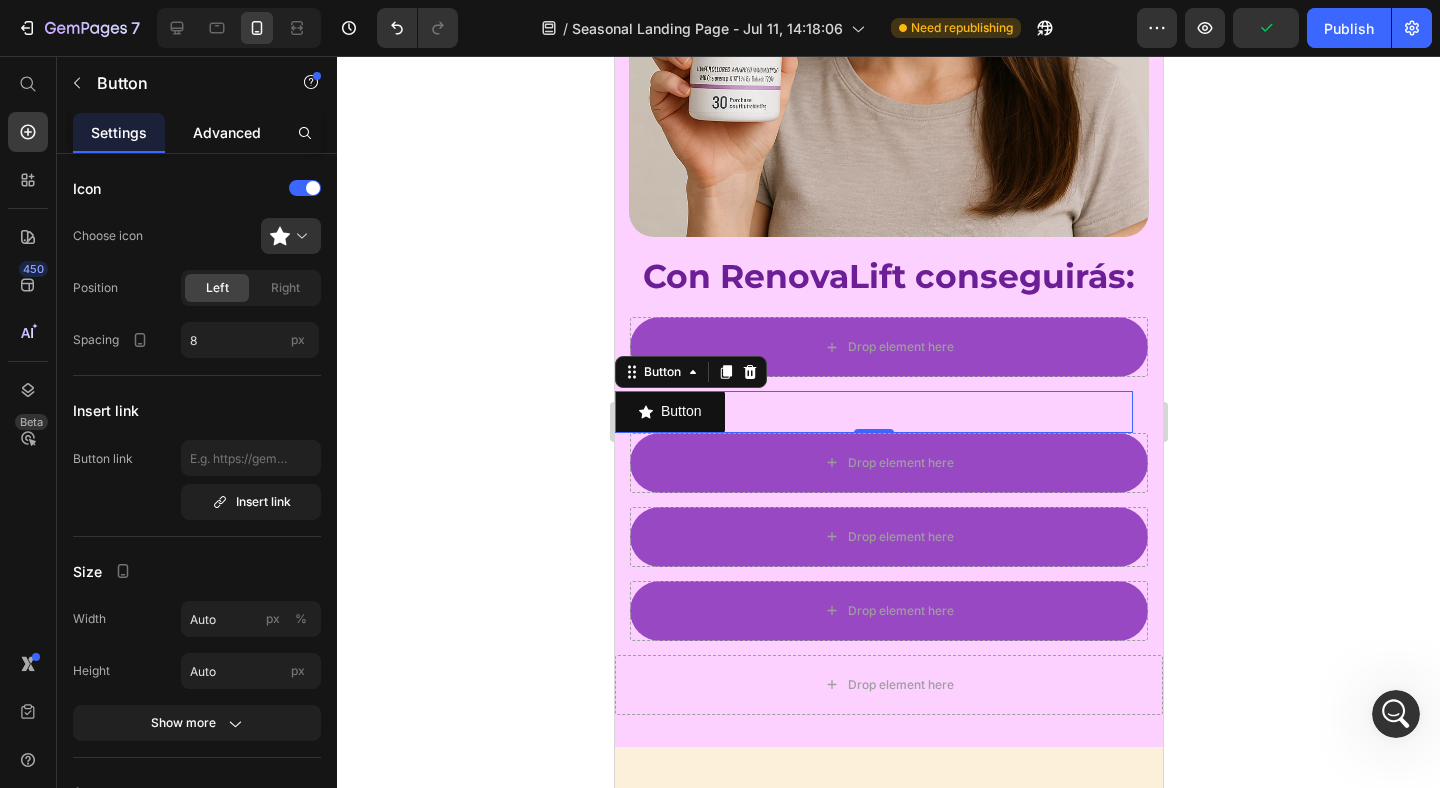 click on "Advanced" at bounding box center [227, 132] 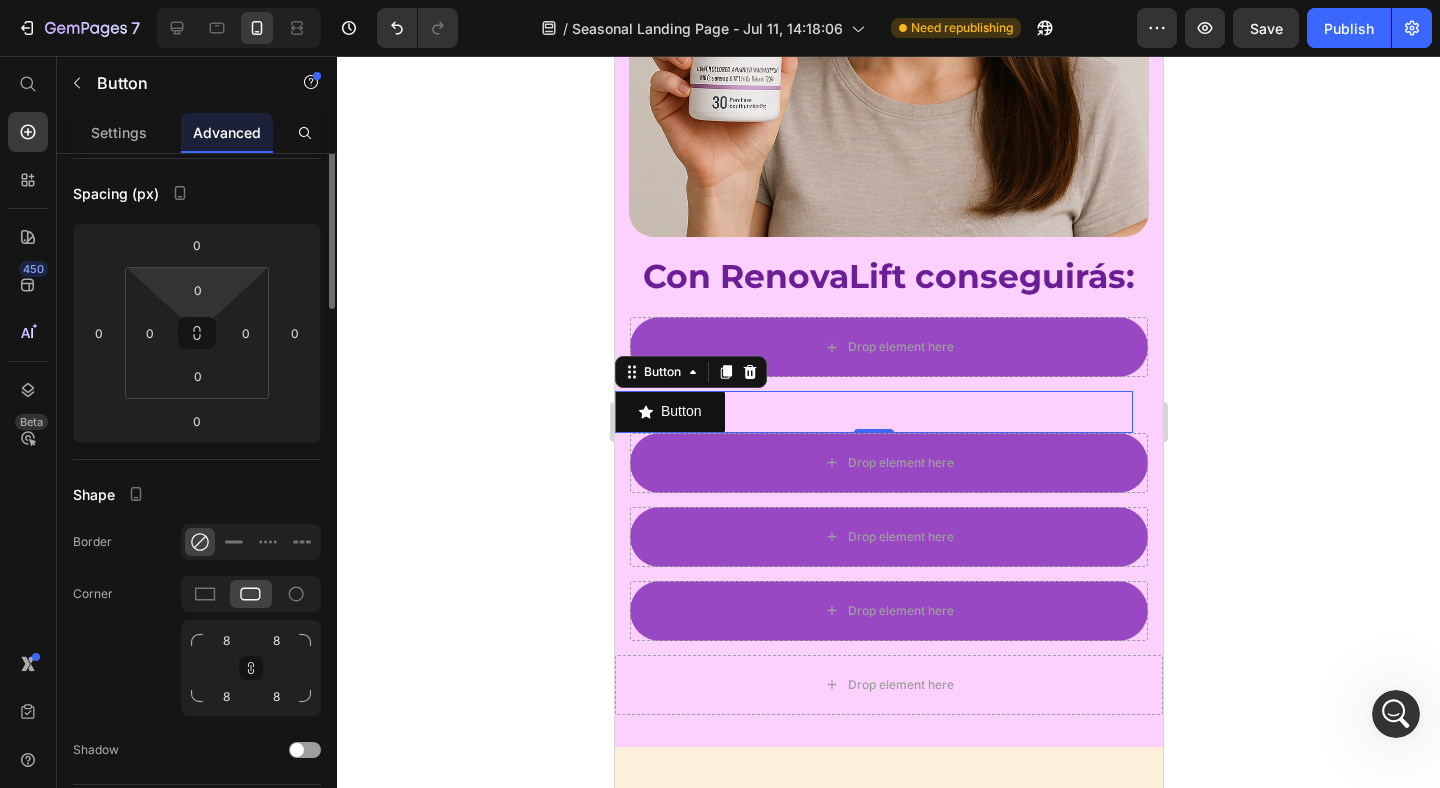 scroll, scrollTop: 0, scrollLeft: 0, axis: both 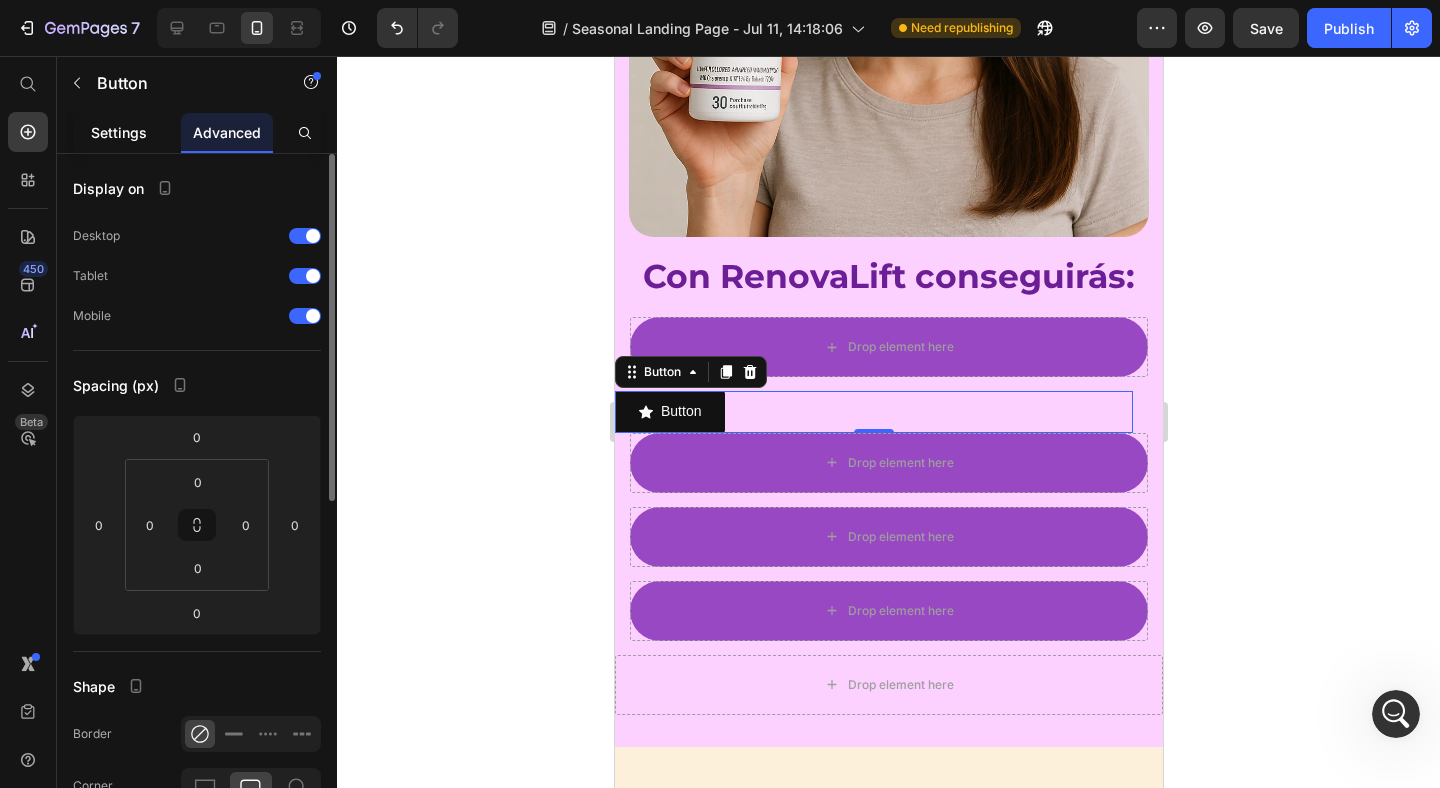 click on "Settings" 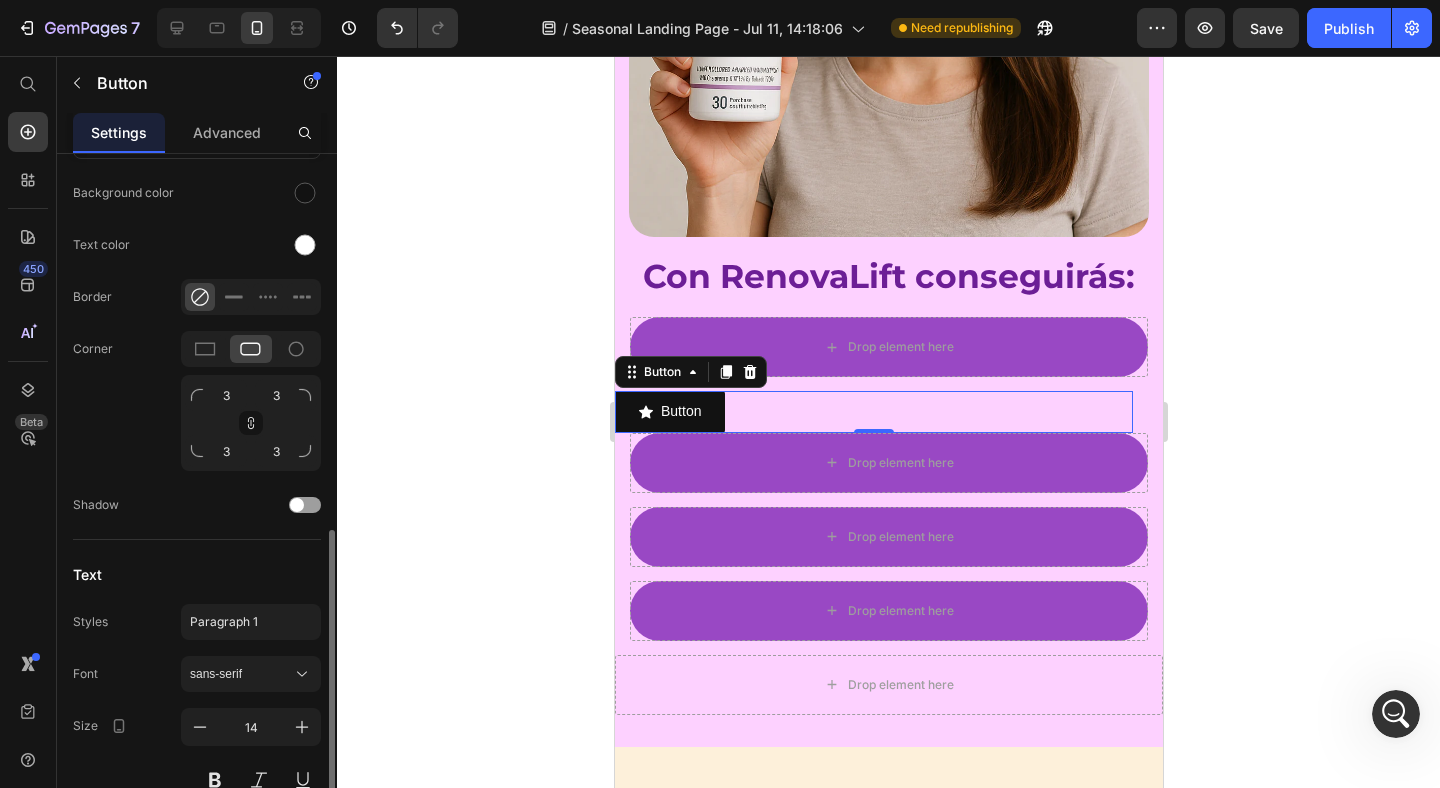 scroll, scrollTop: 911, scrollLeft: 0, axis: vertical 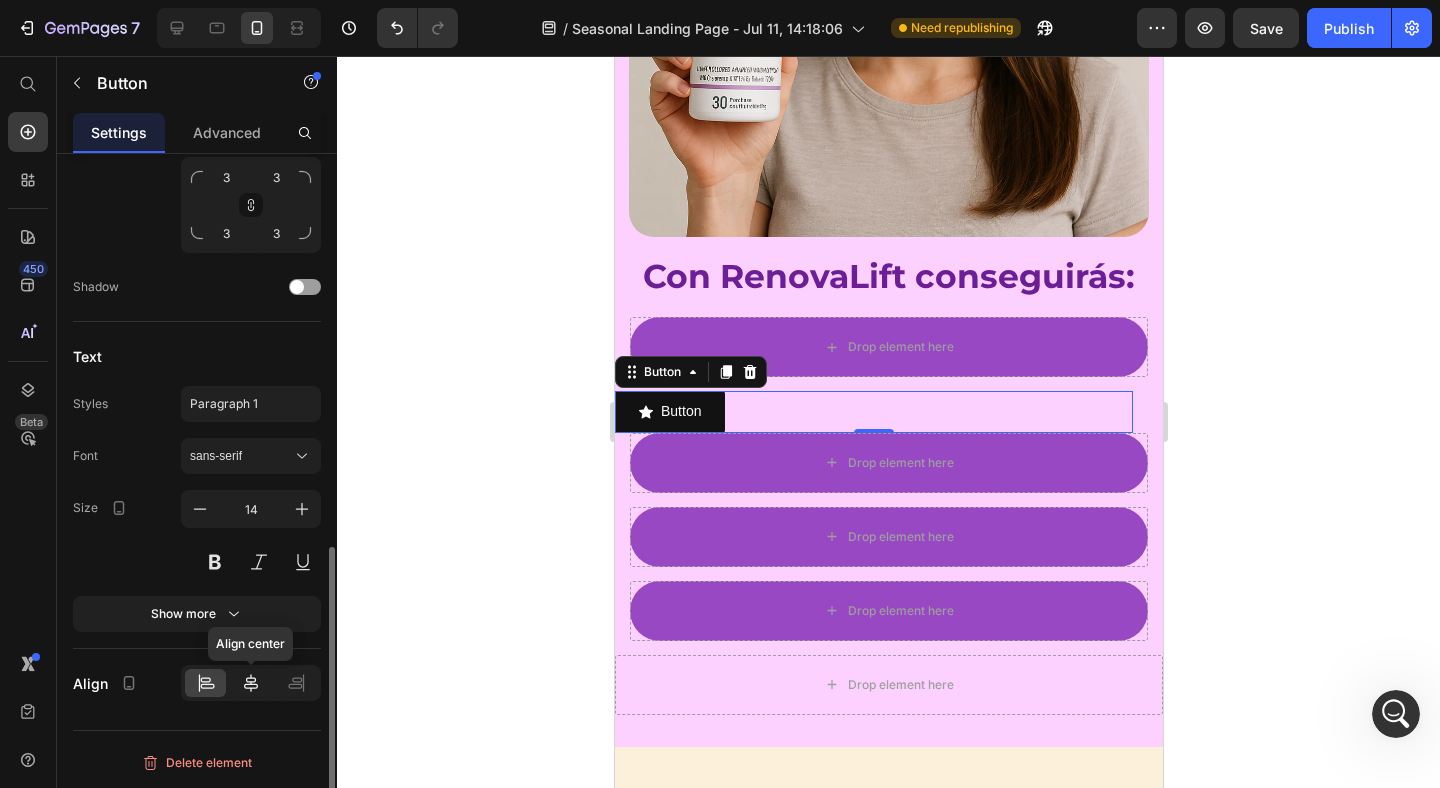 click 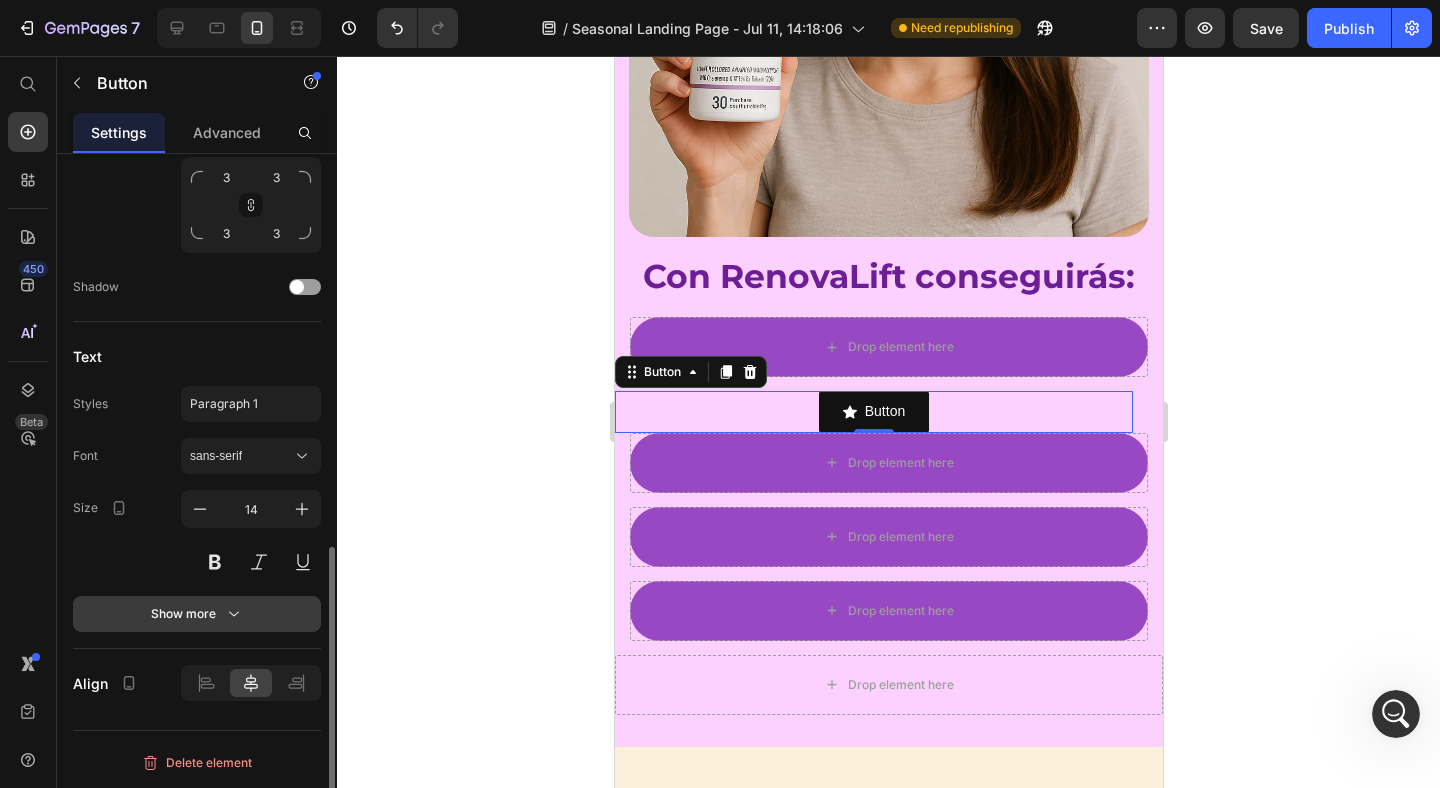 click on "Show more" at bounding box center (197, 614) 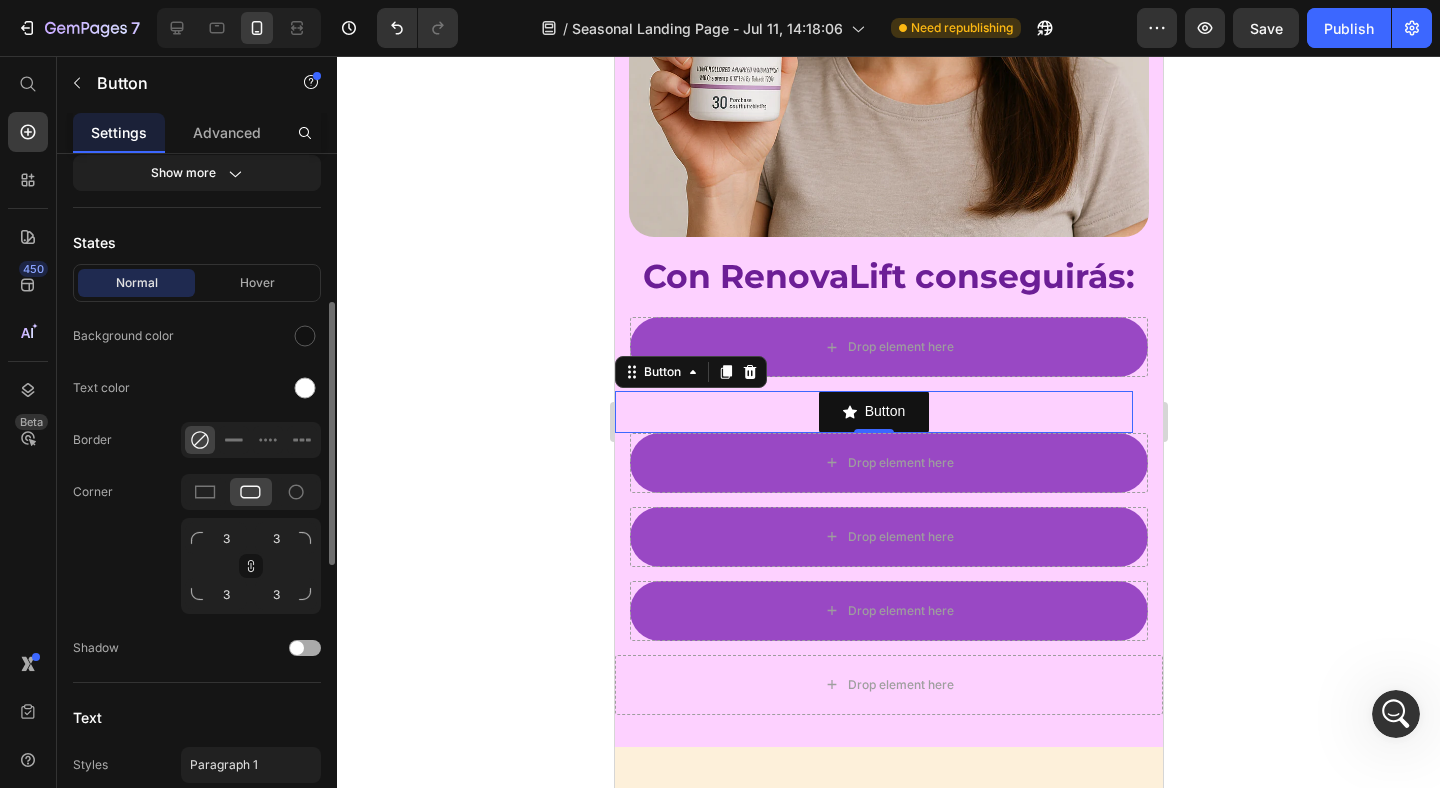 scroll, scrollTop: 474, scrollLeft: 0, axis: vertical 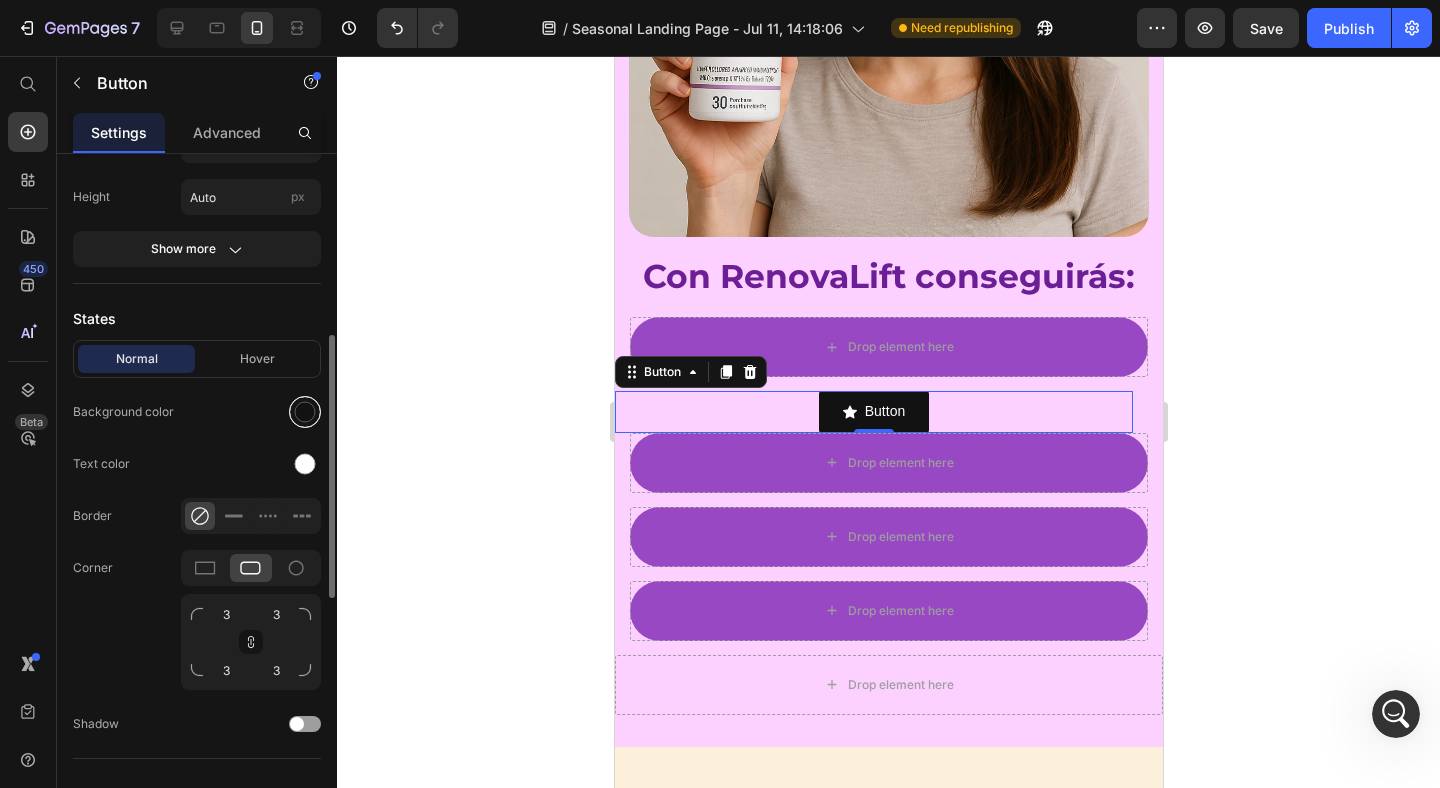 click at bounding box center [305, 412] 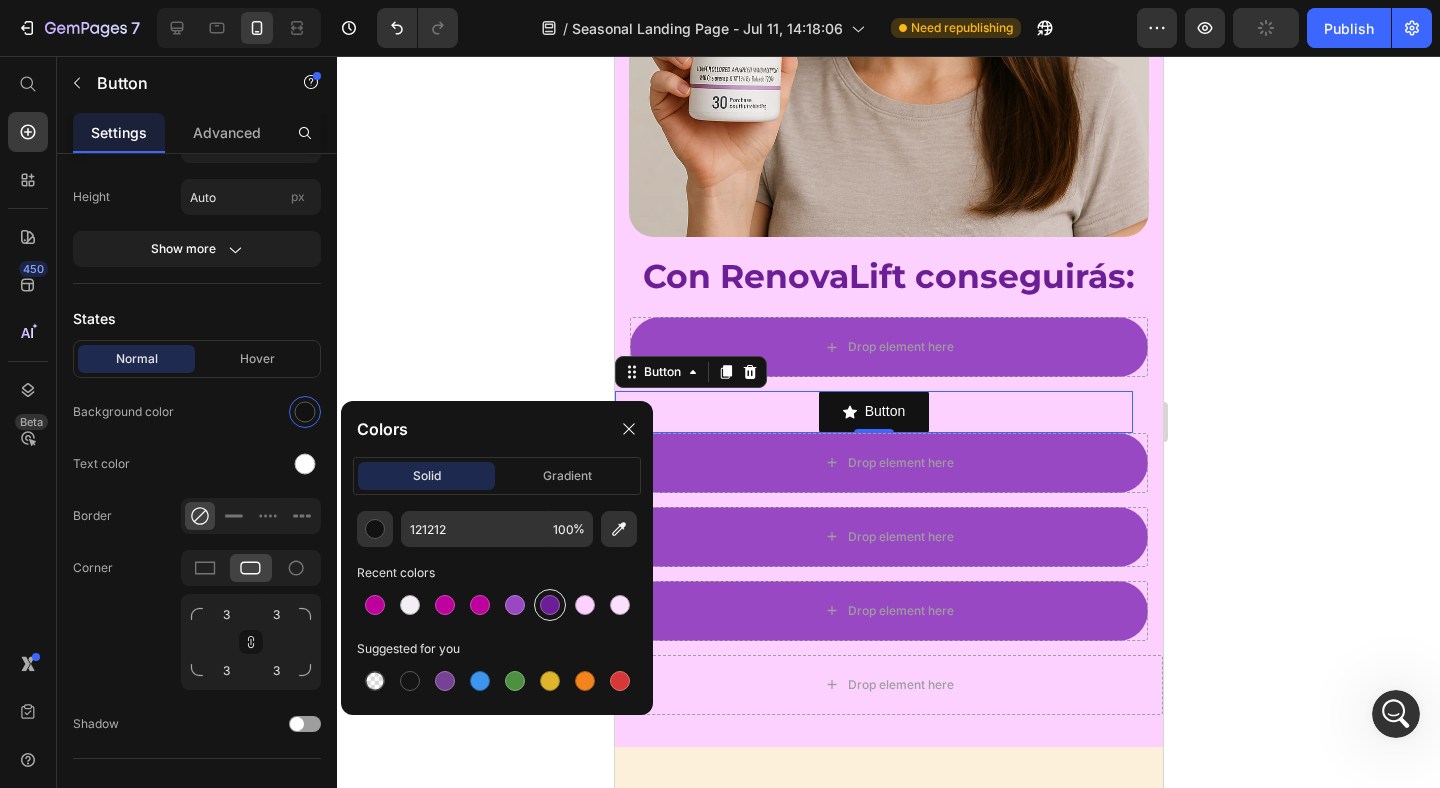 click at bounding box center [550, 605] 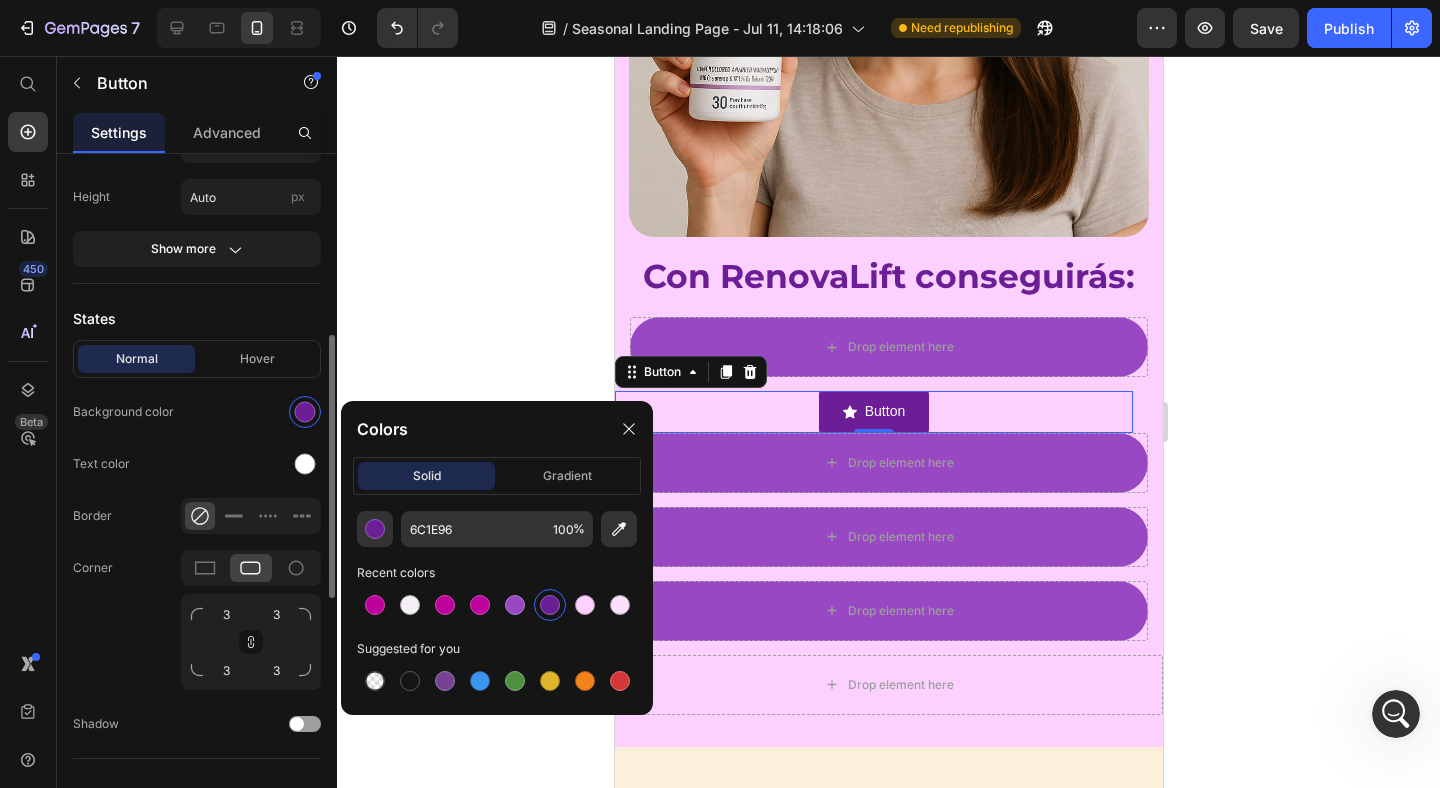 click on "Normal Hover Background color Text color Border Corner 3 3 3 3 Shadow" 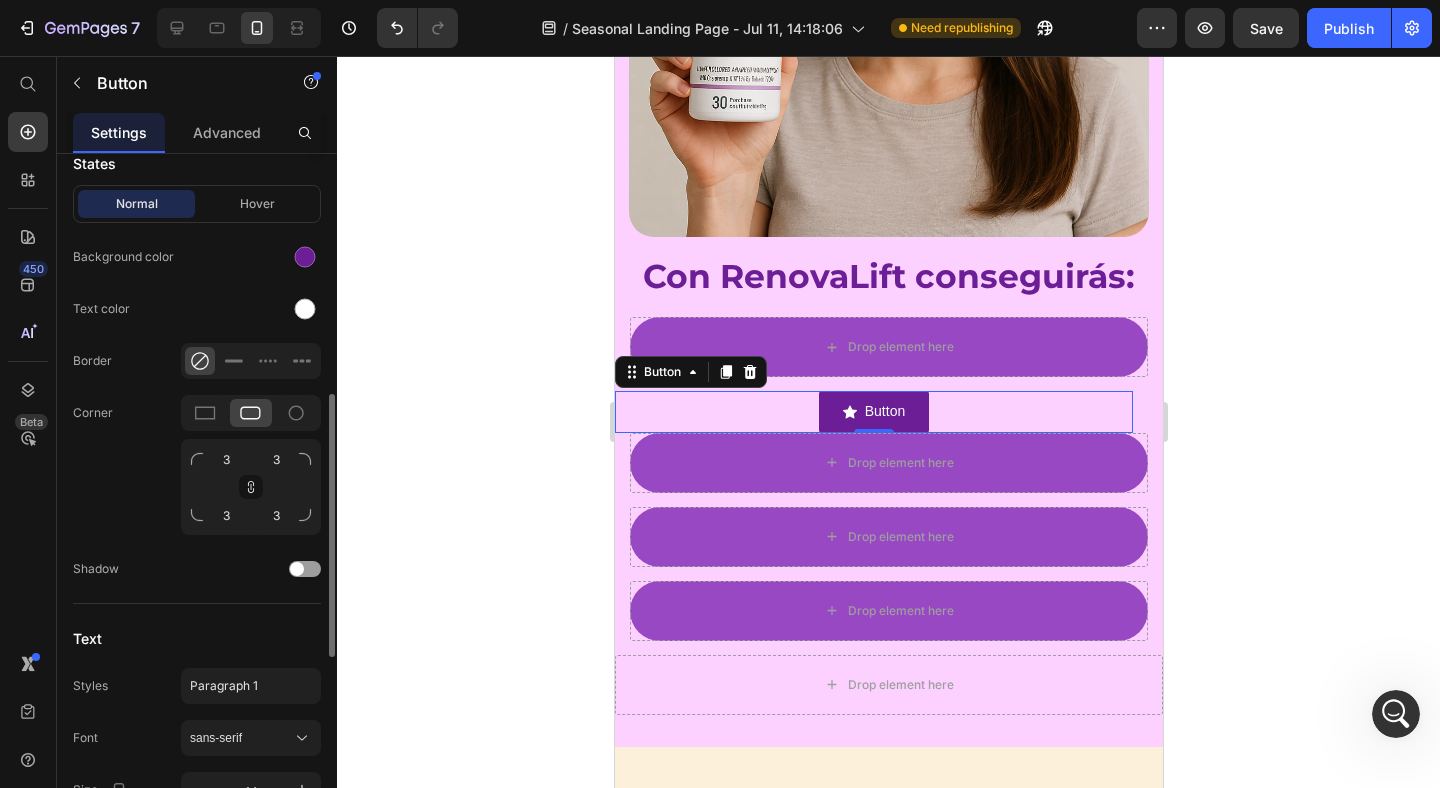 scroll, scrollTop: 844, scrollLeft: 0, axis: vertical 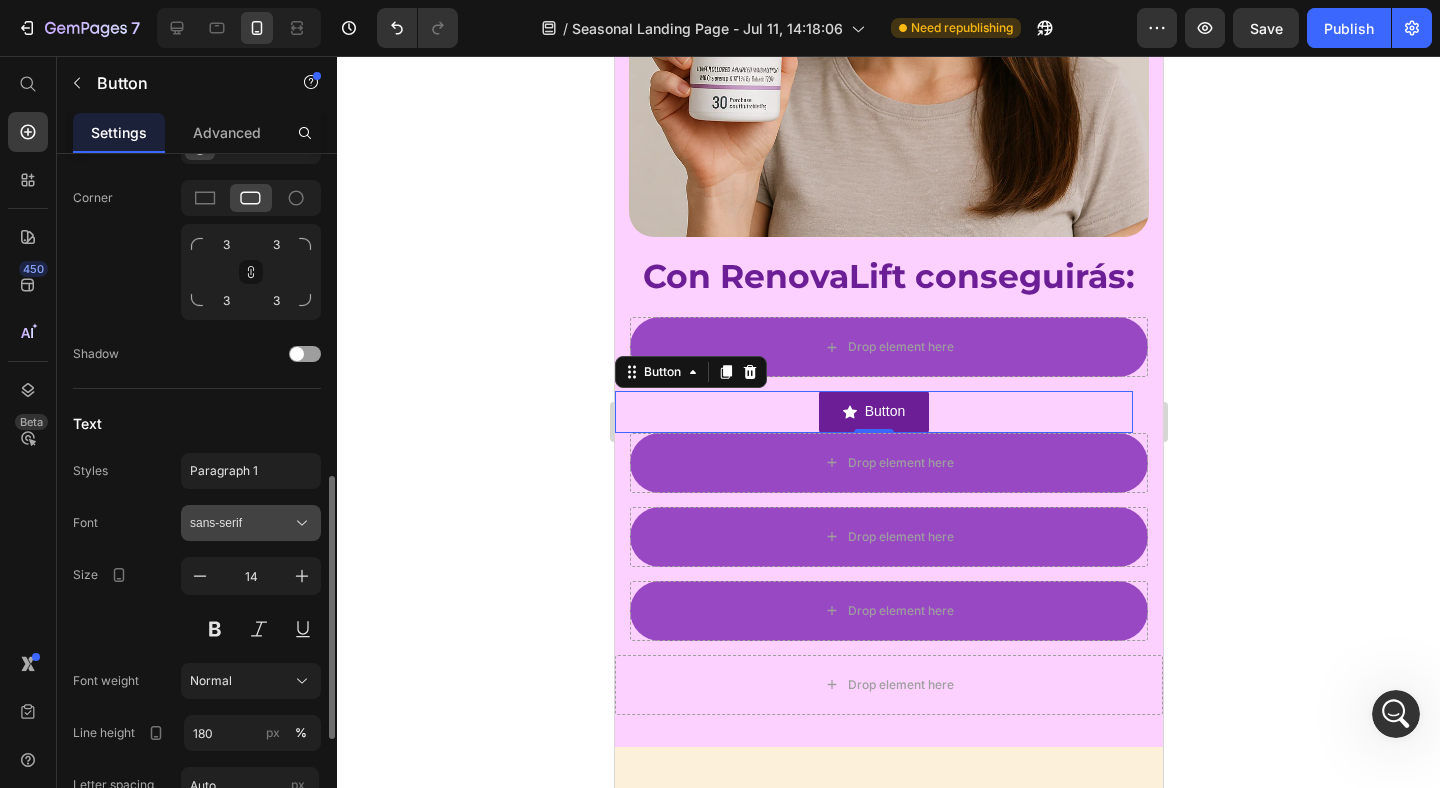 click on "sans-serif" at bounding box center (241, 523) 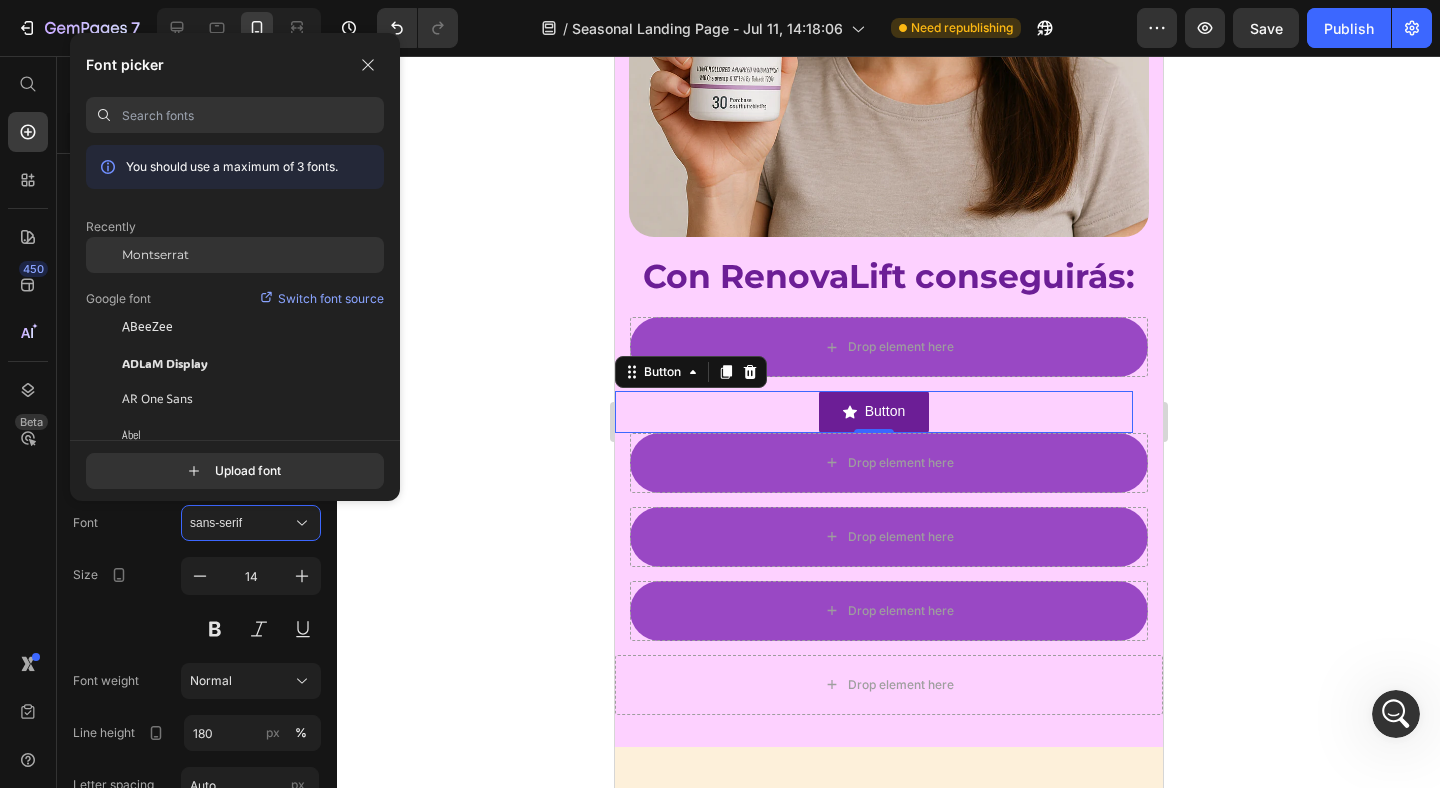 click on "Montserrat" 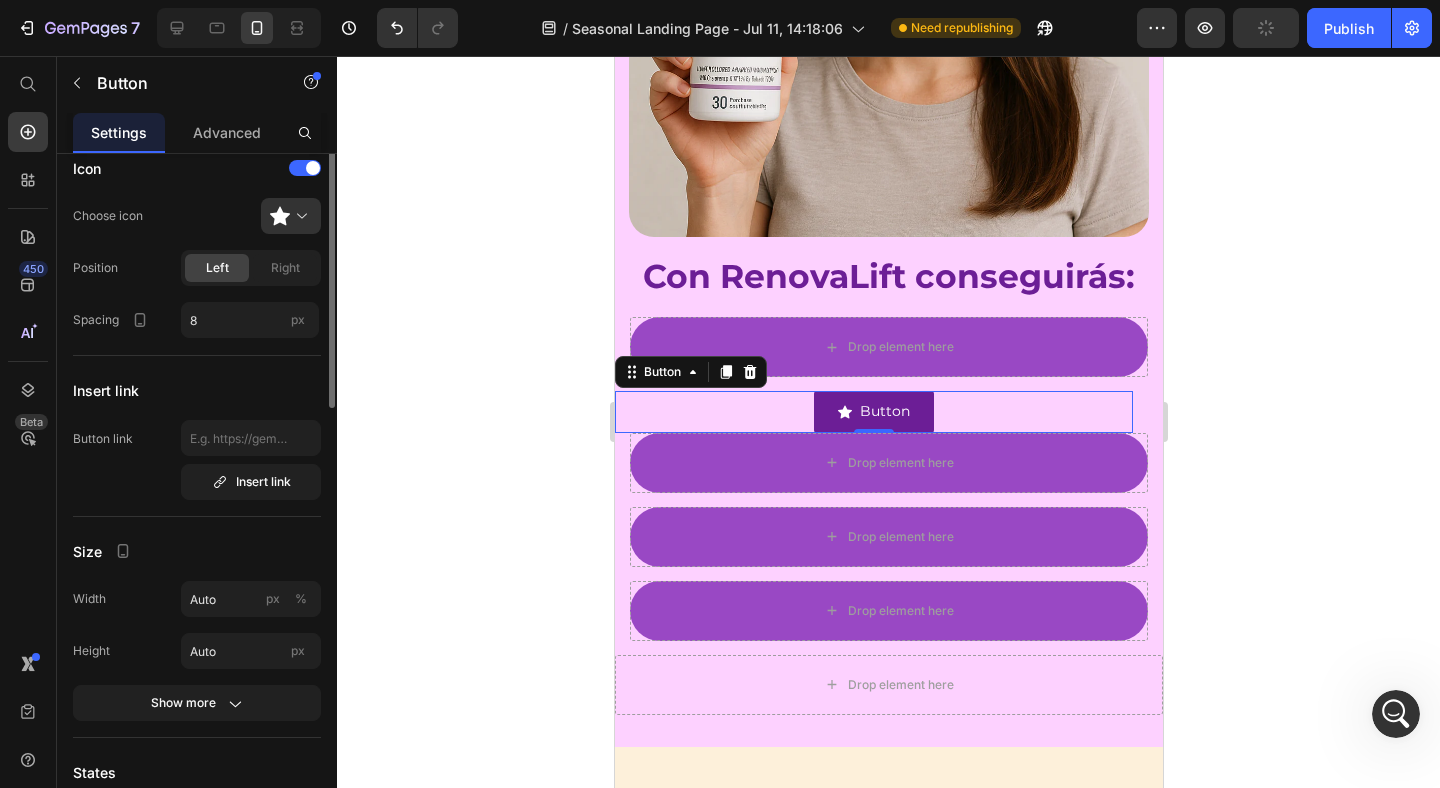 scroll, scrollTop: 8, scrollLeft: 0, axis: vertical 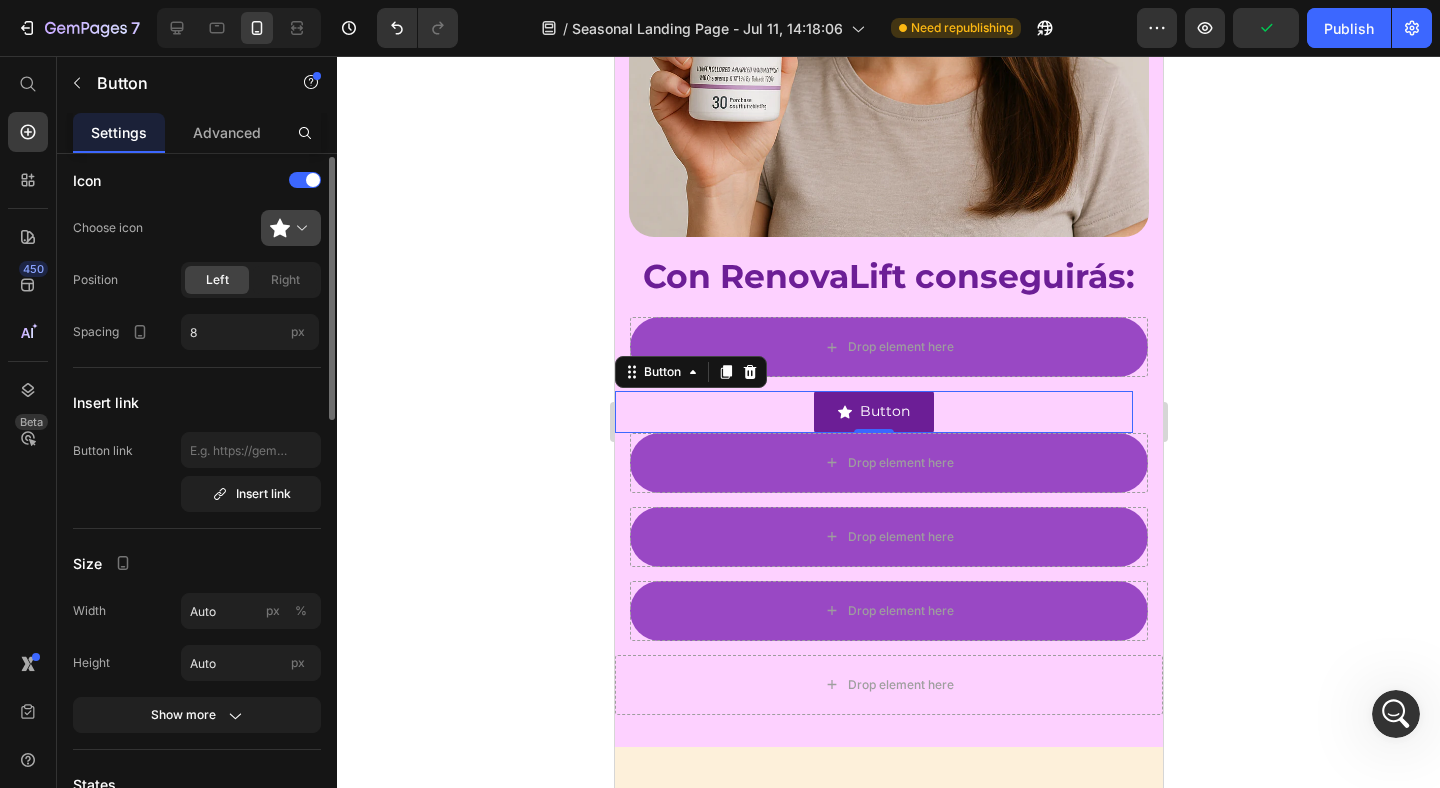 click at bounding box center (299, 228) 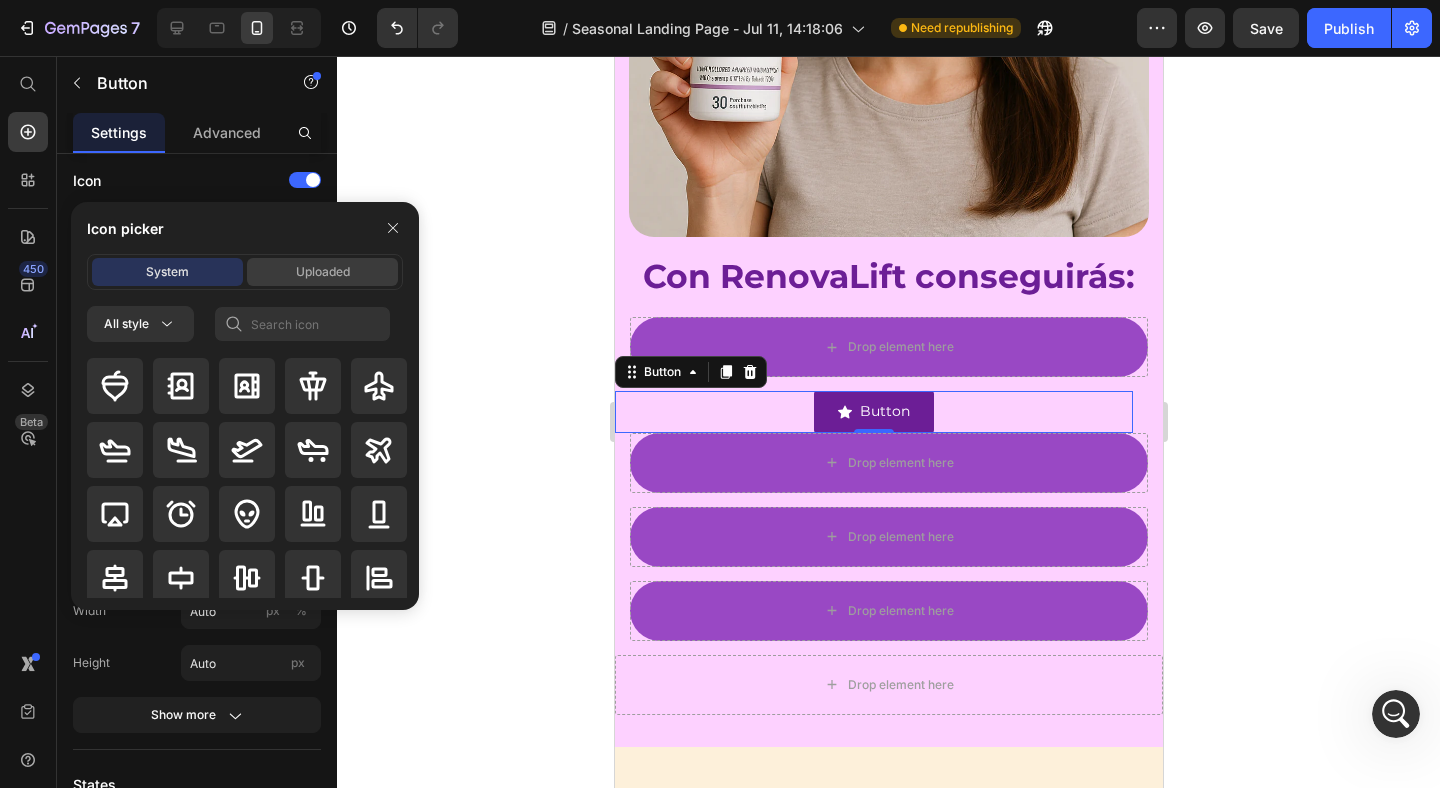 click on "Uploaded" at bounding box center [322, 272] 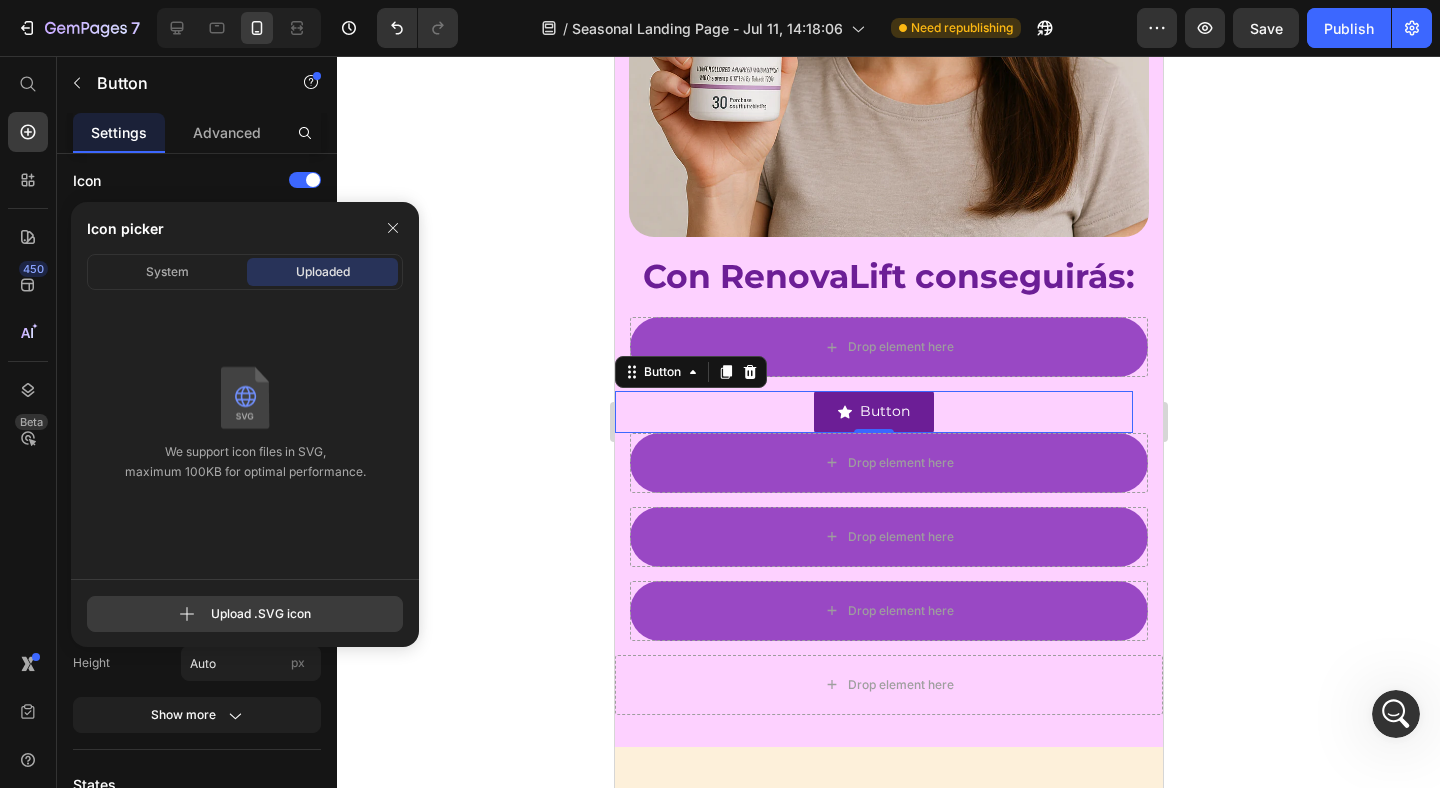 click 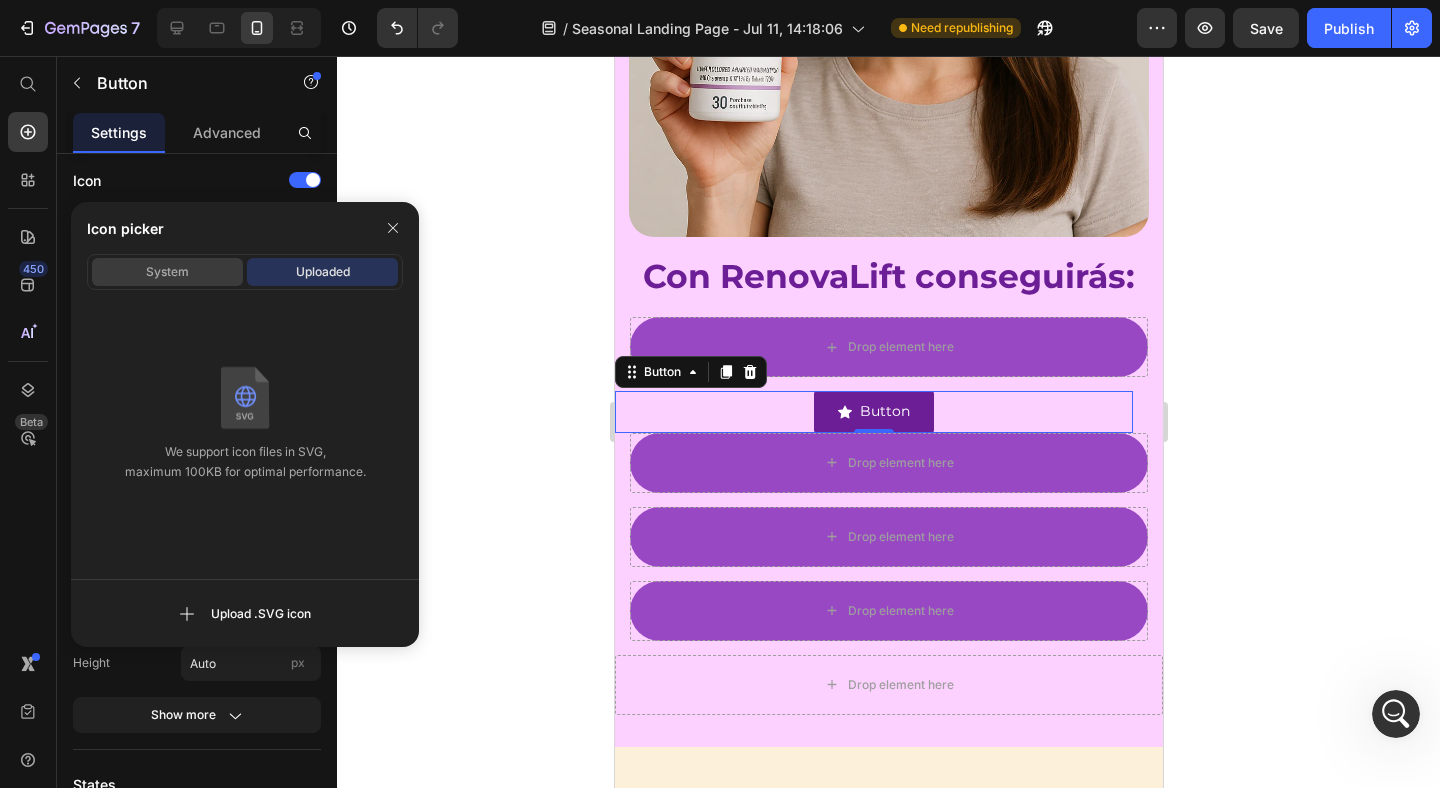 click on "System" at bounding box center [167, 272] 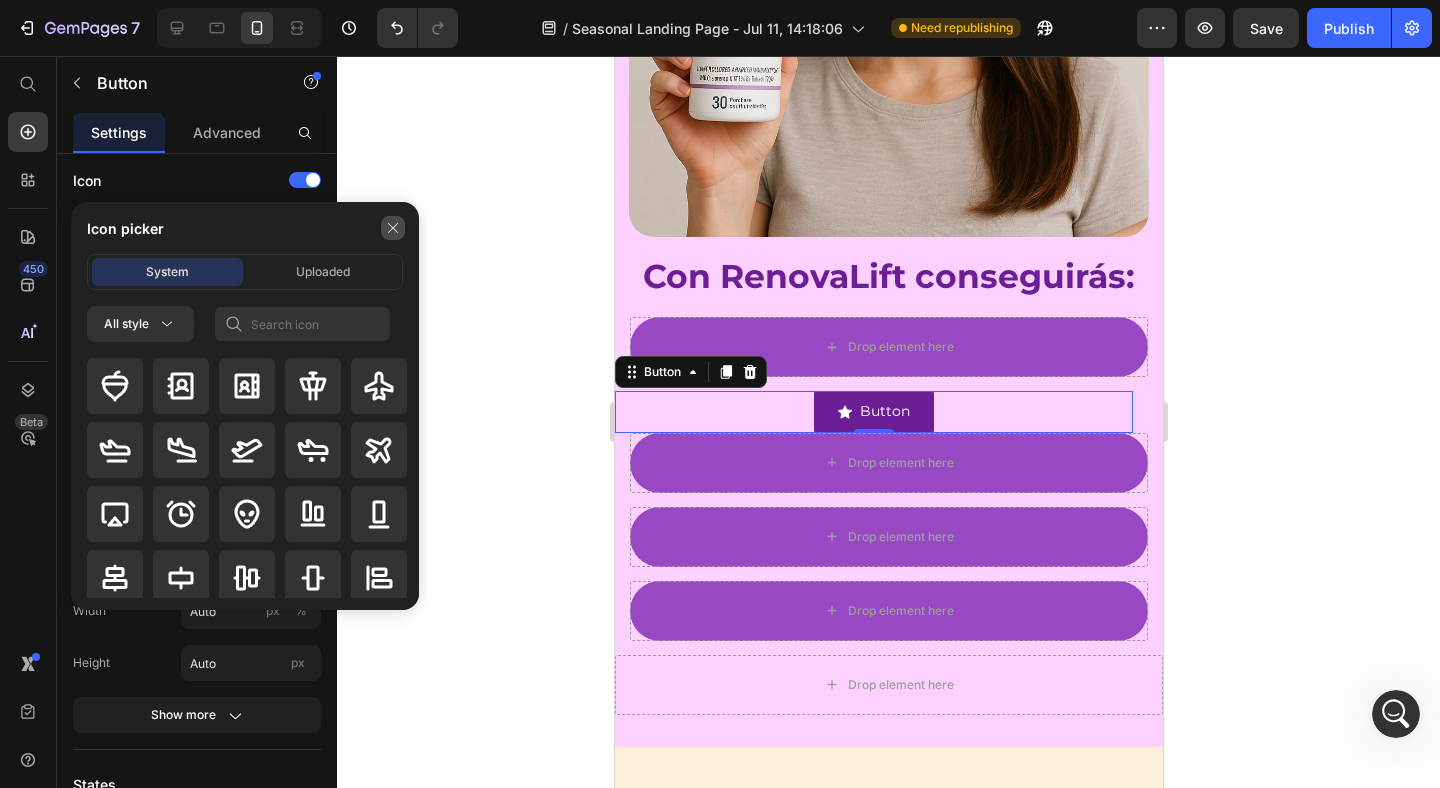 click at bounding box center [393, 228] 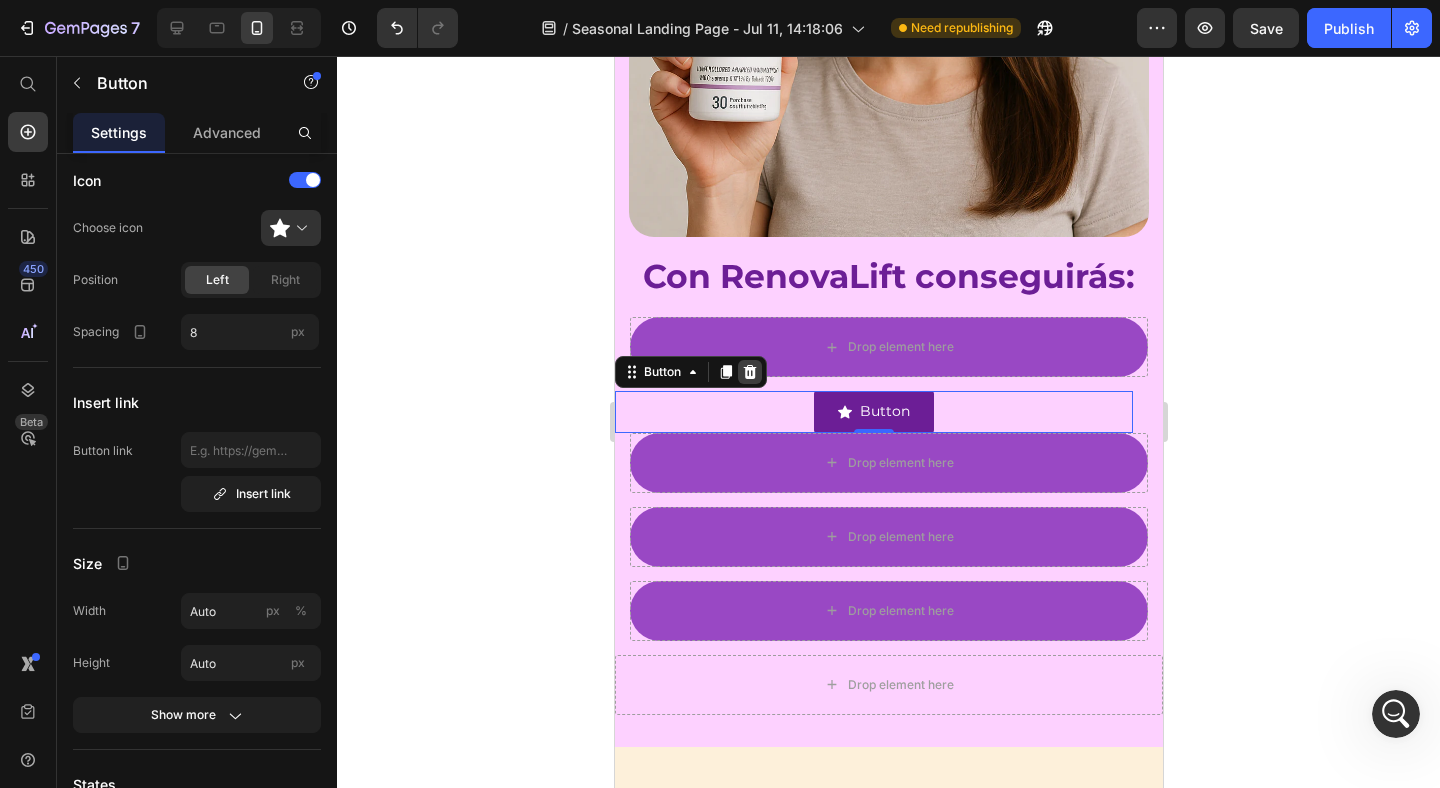 click 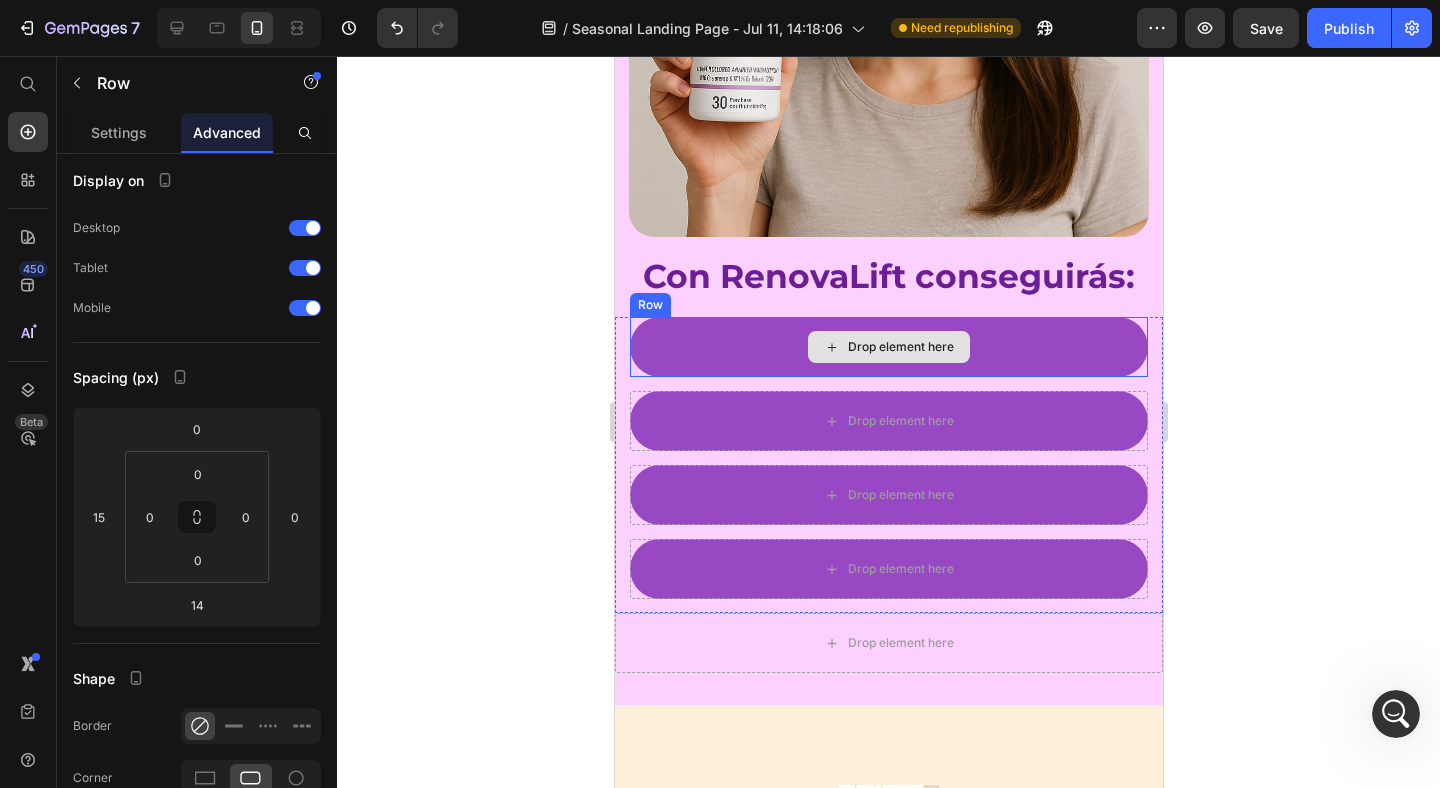 click on "Drop element here" at bounding box center [888, 347] 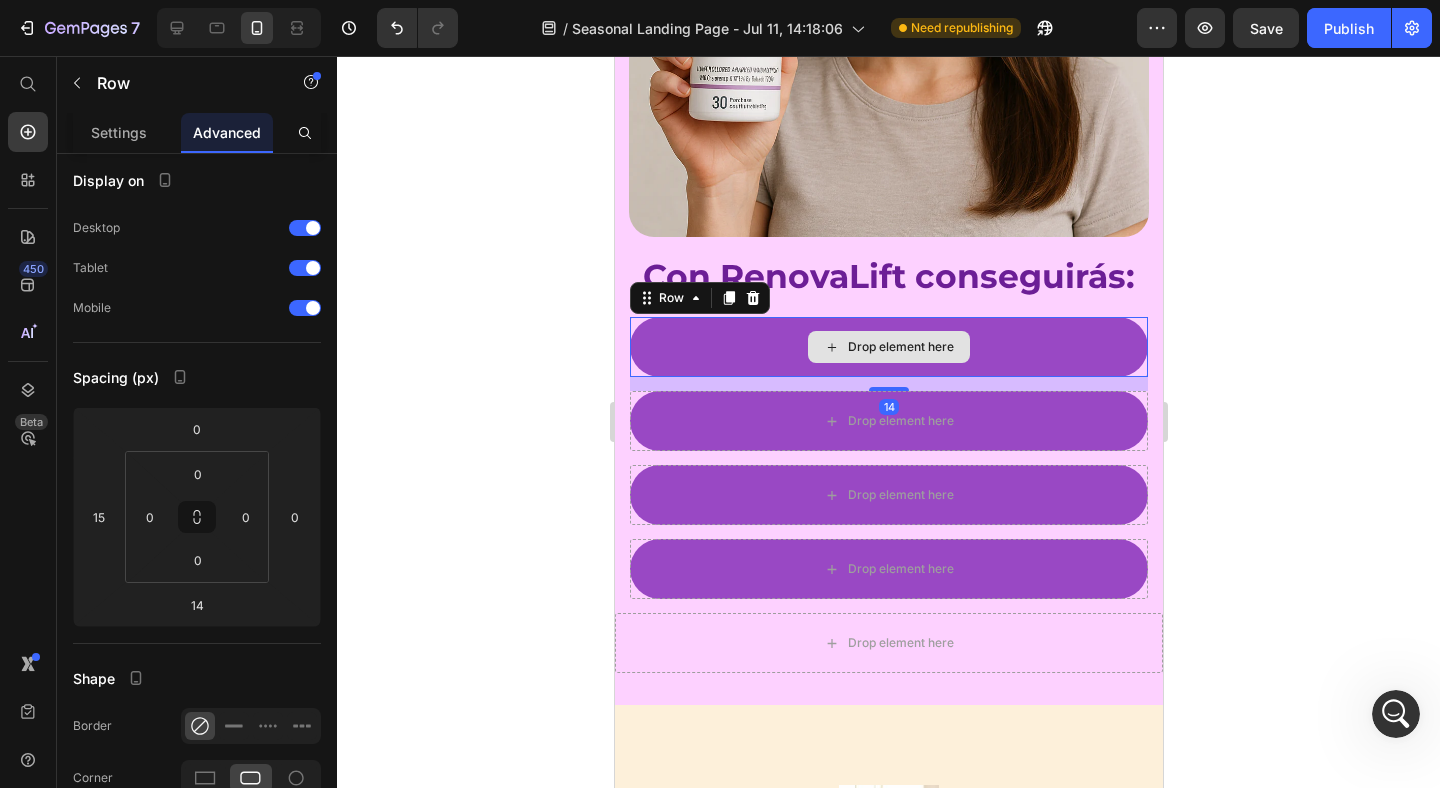 scroll, scrollTop: 0, scrollLeft: 0, axis: both 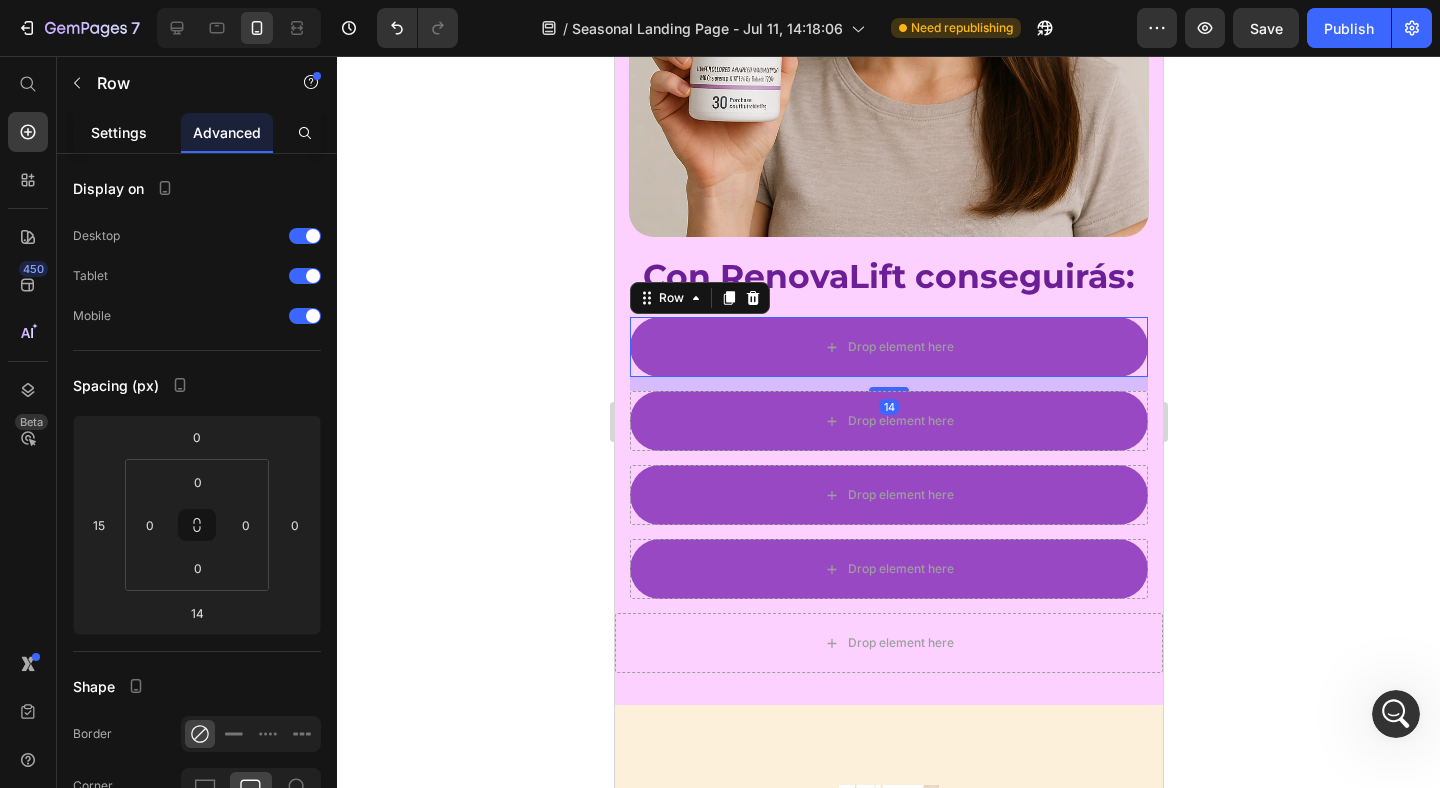 click on "Settings" 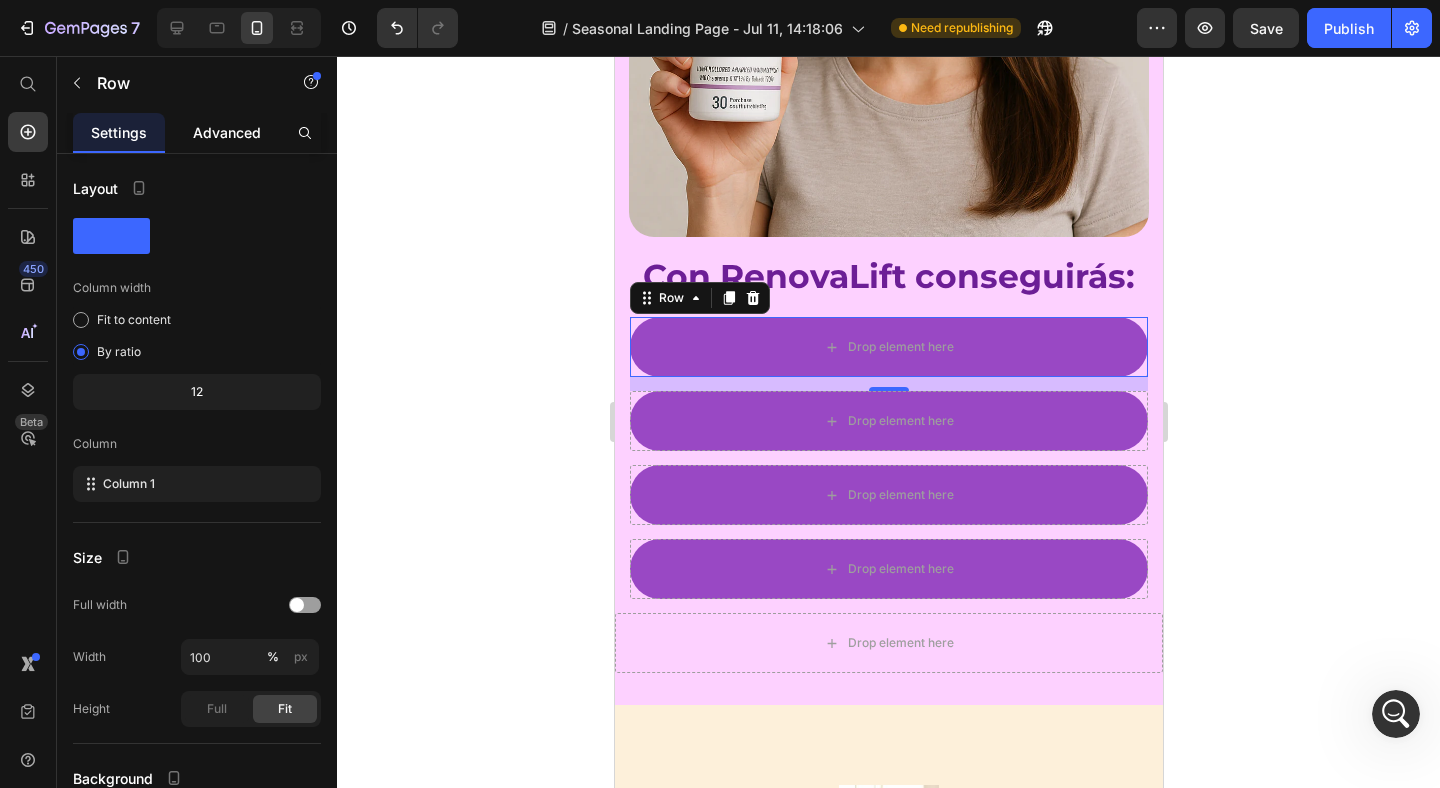 click on "Advanced" at bounding box center (227, 132) 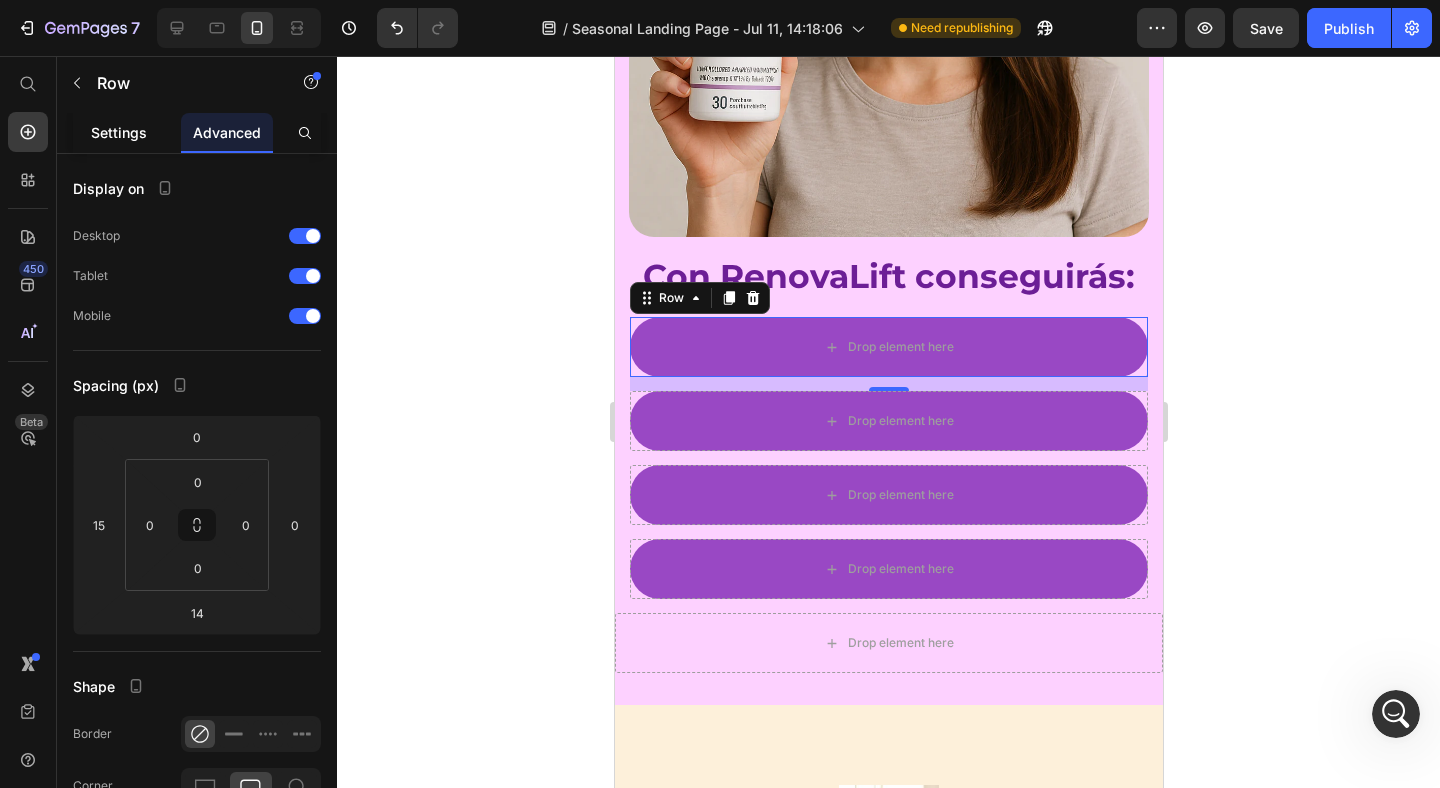 click on "Settings" 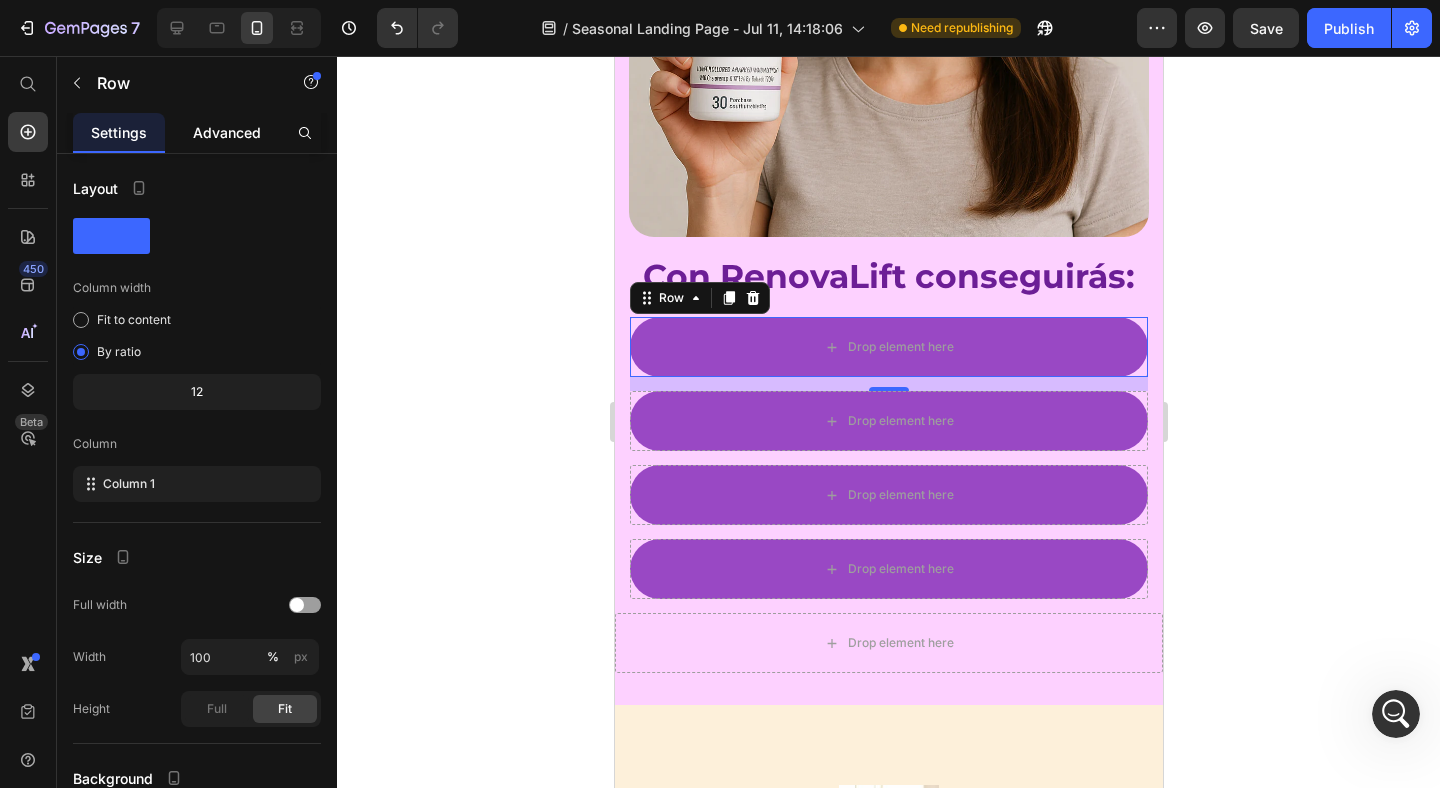 click on "Advanced" at bounding box center (227, 132) 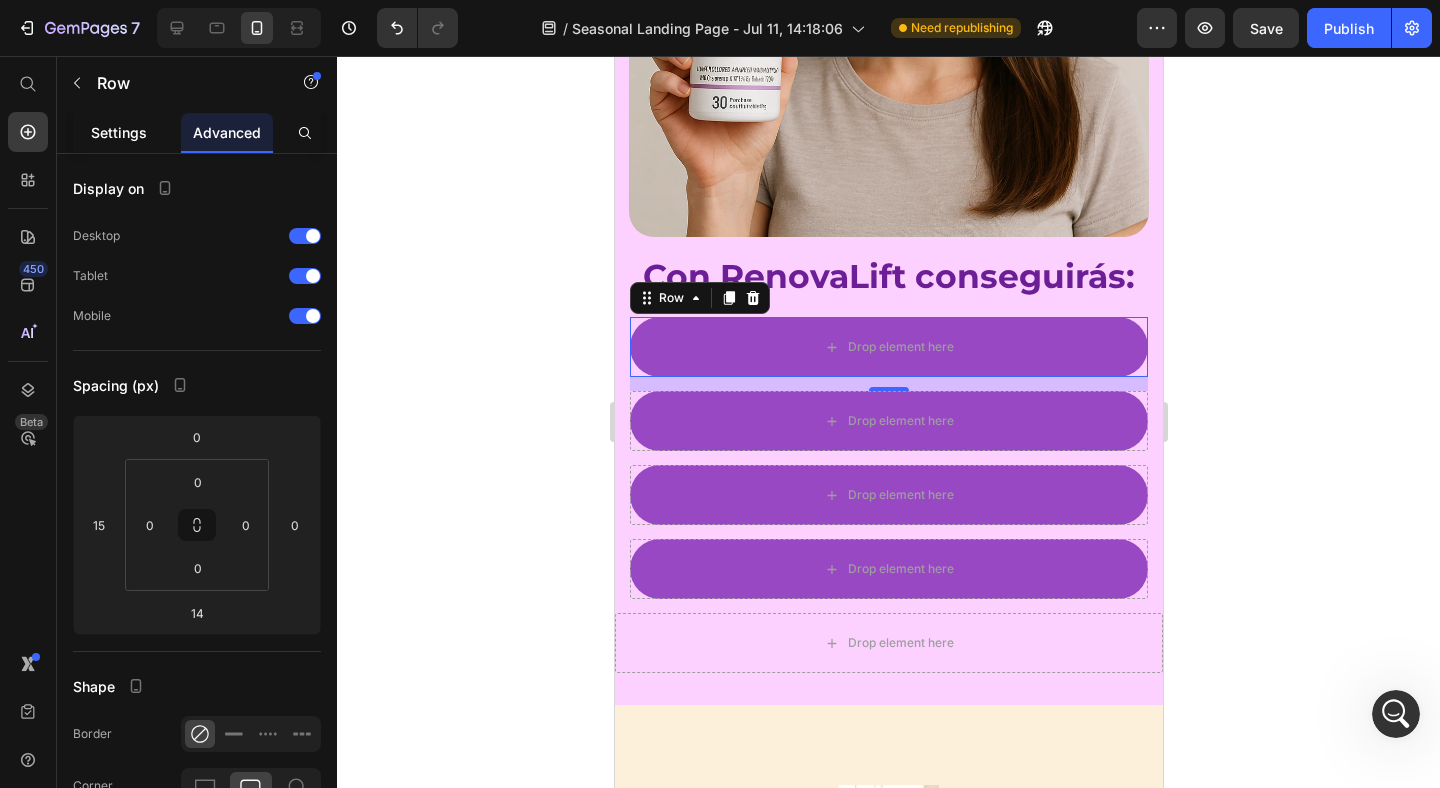 click on "Settings" at bounding box center [119, 132] 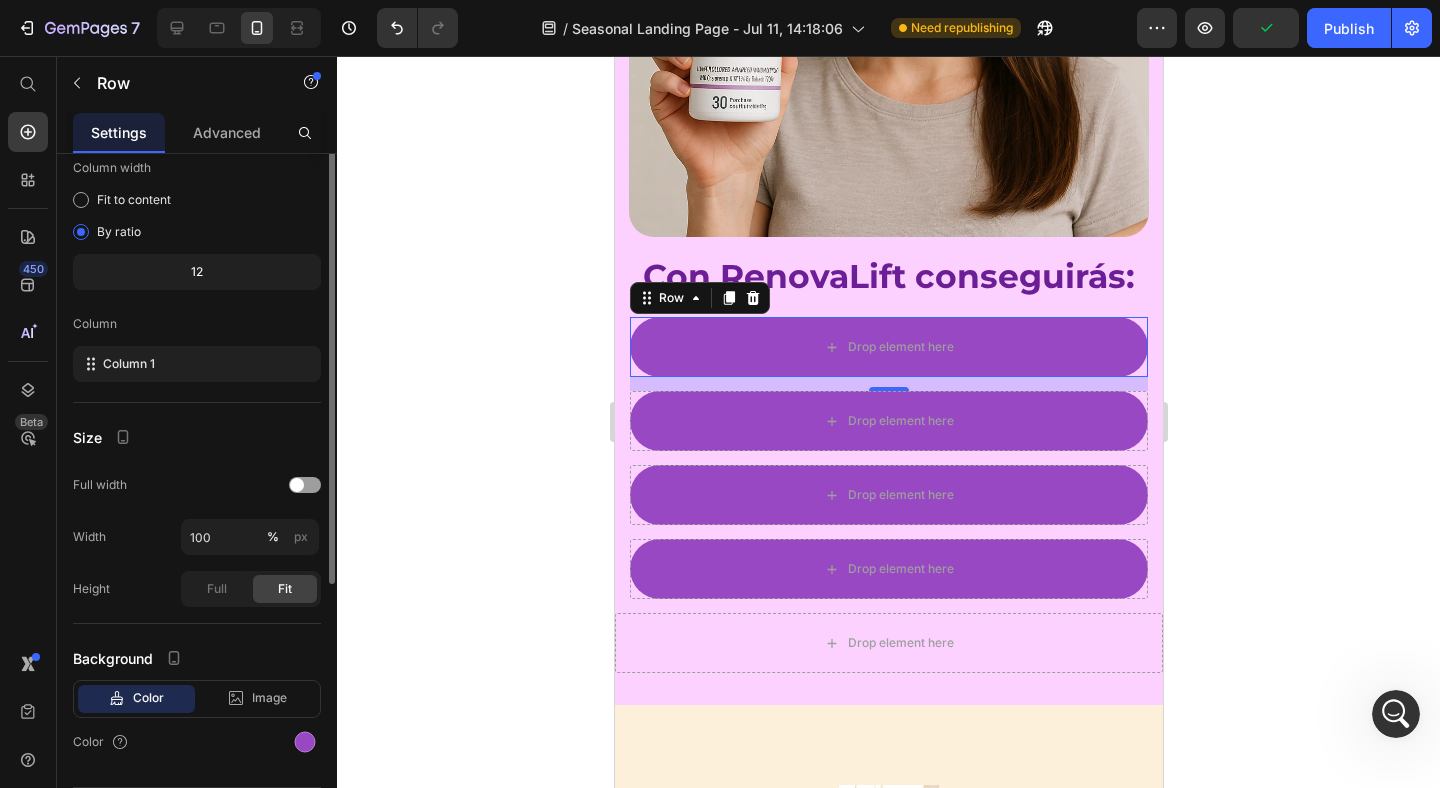 scroll, scrollTop: 0, scrollLeft: 0, axis: both 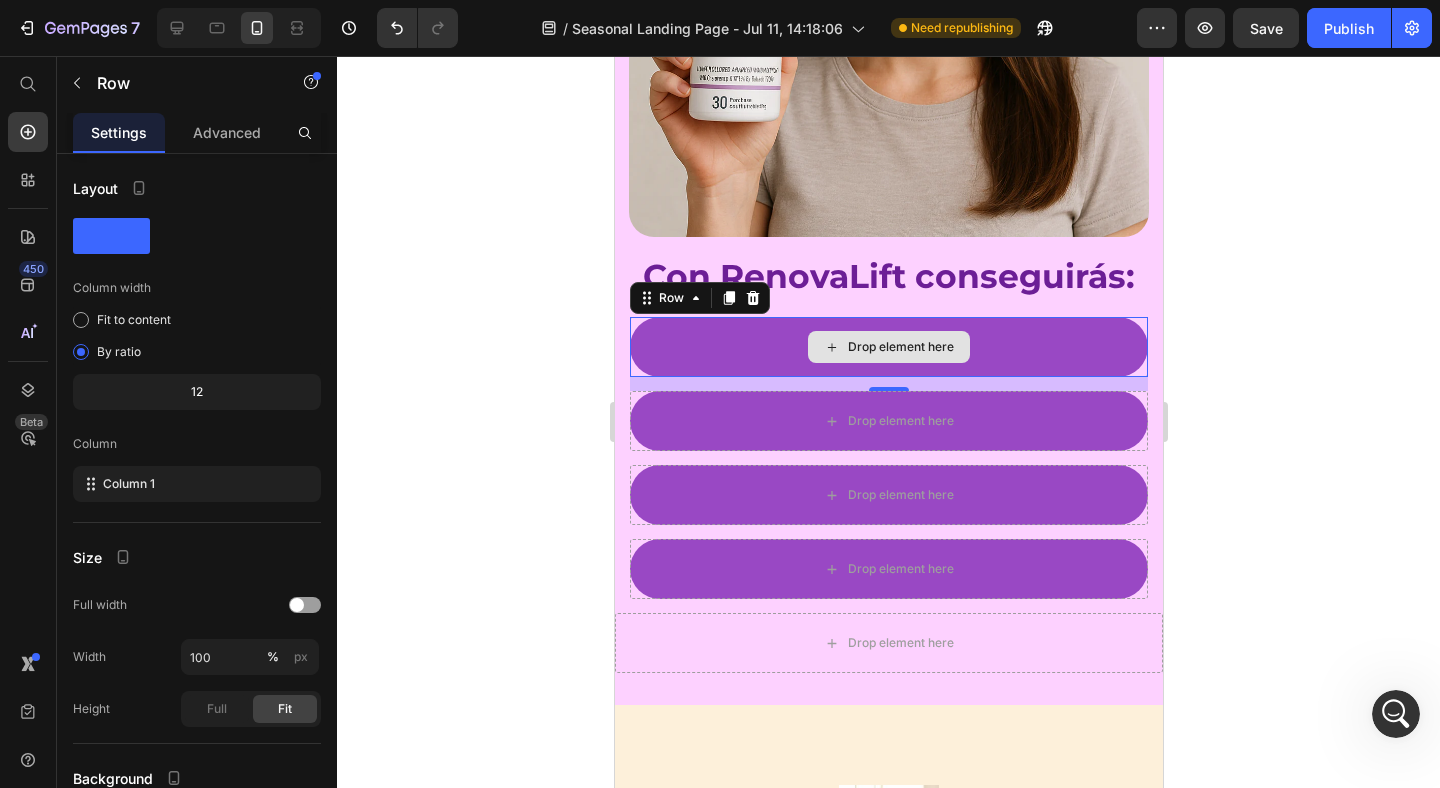 click on "Drop element here" at bounding box center (888, 347) 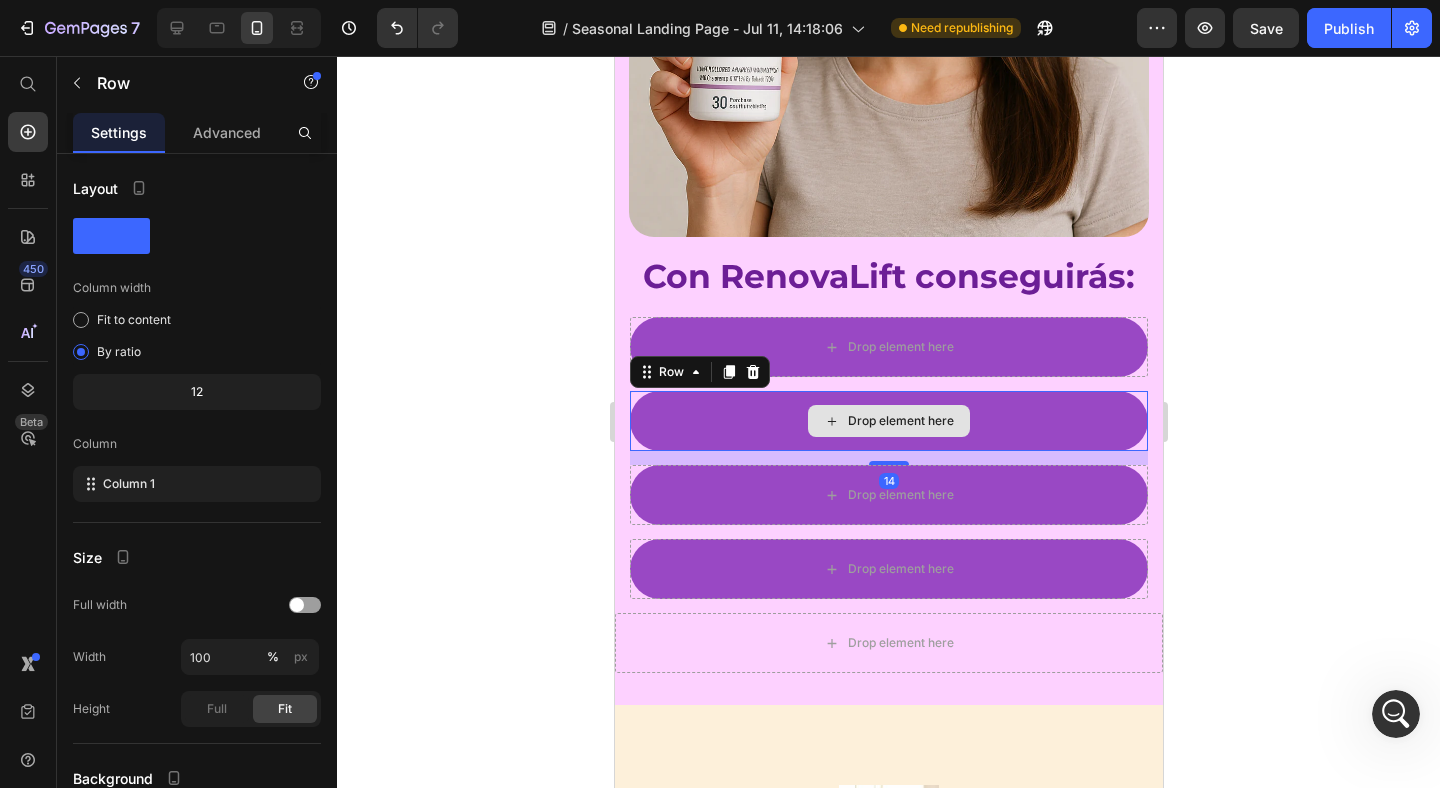 click on "Drop element here" at bounding box center (888, 421) 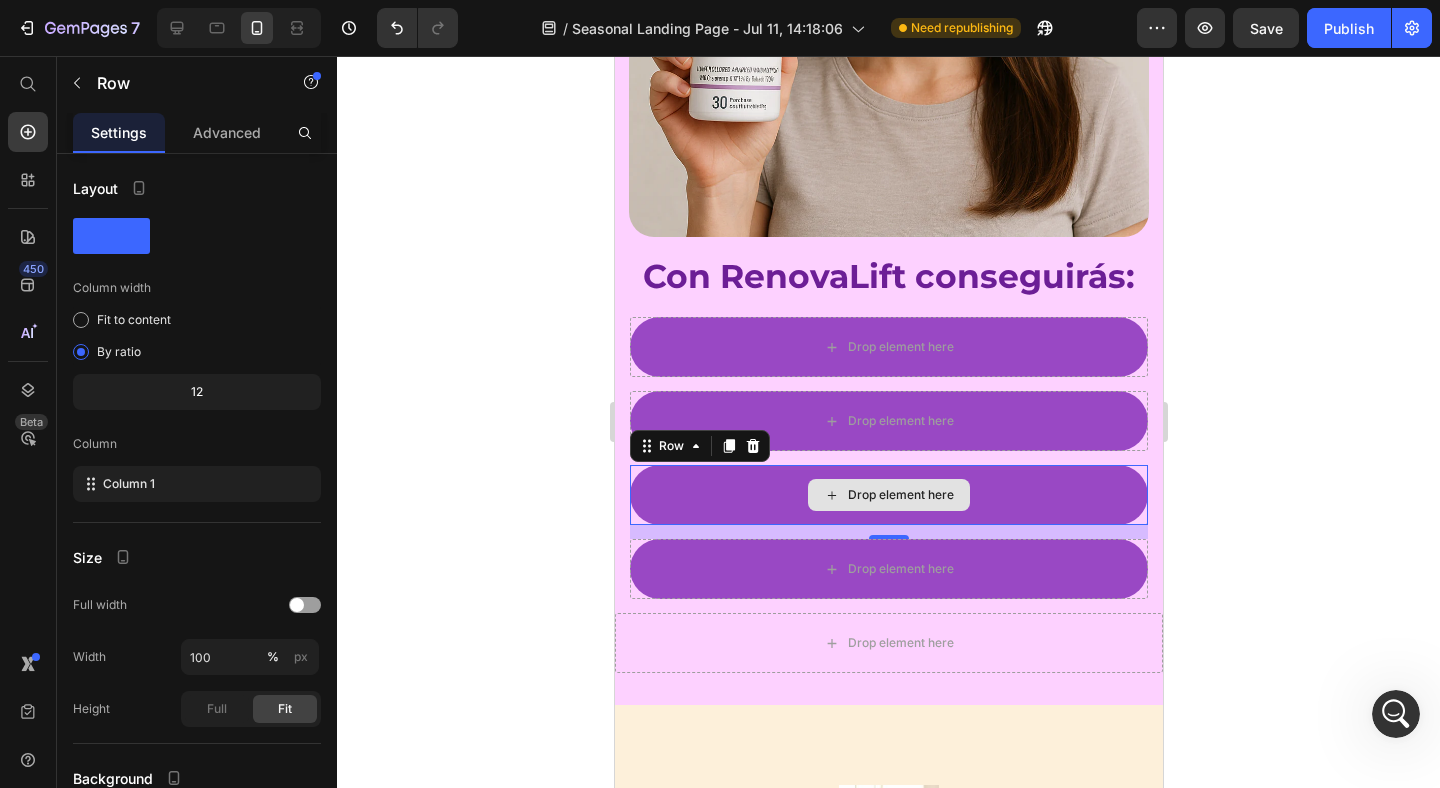 click on "Drop element here" at bounding box center (888, 495) 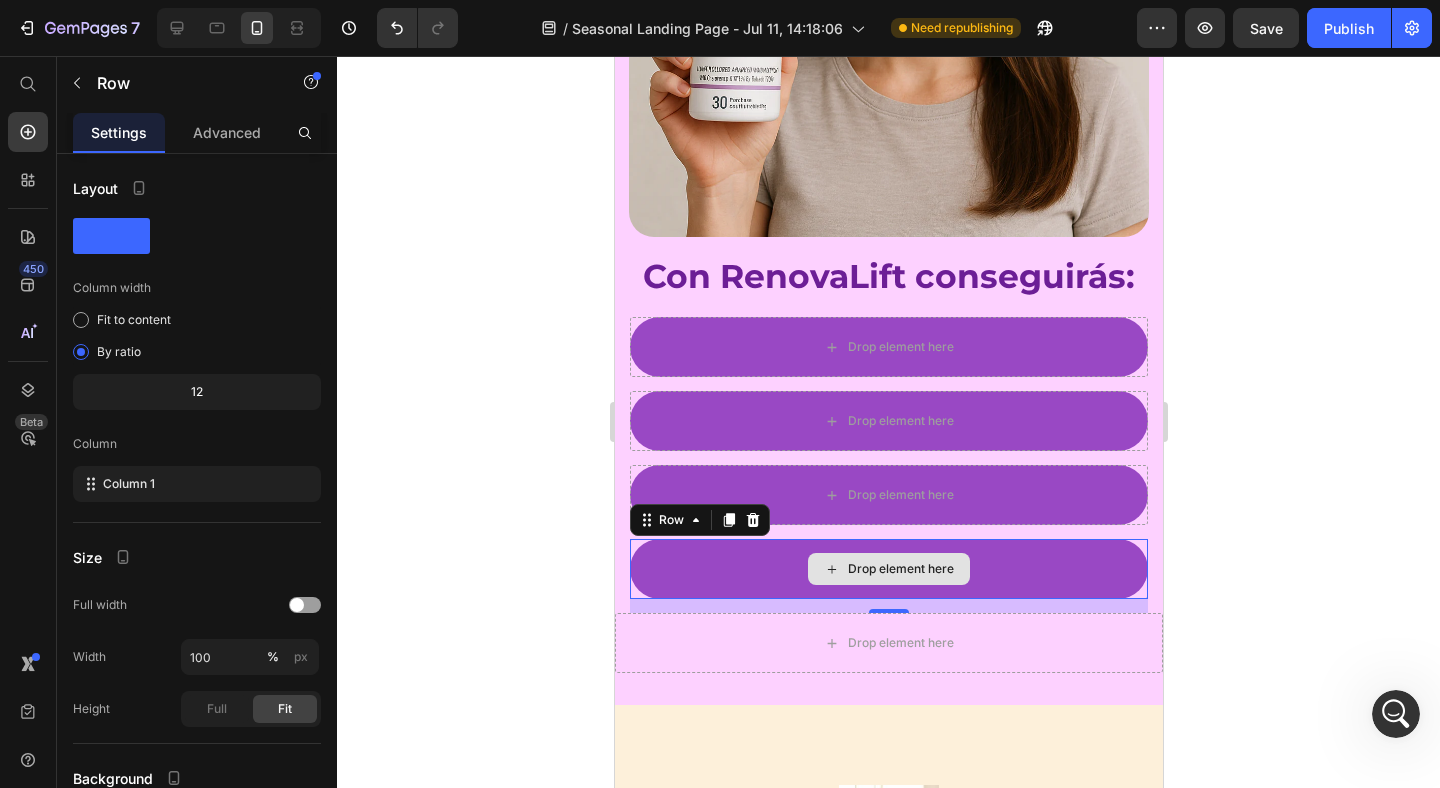 click on "Drop element here" at bounding box center (888, 569) 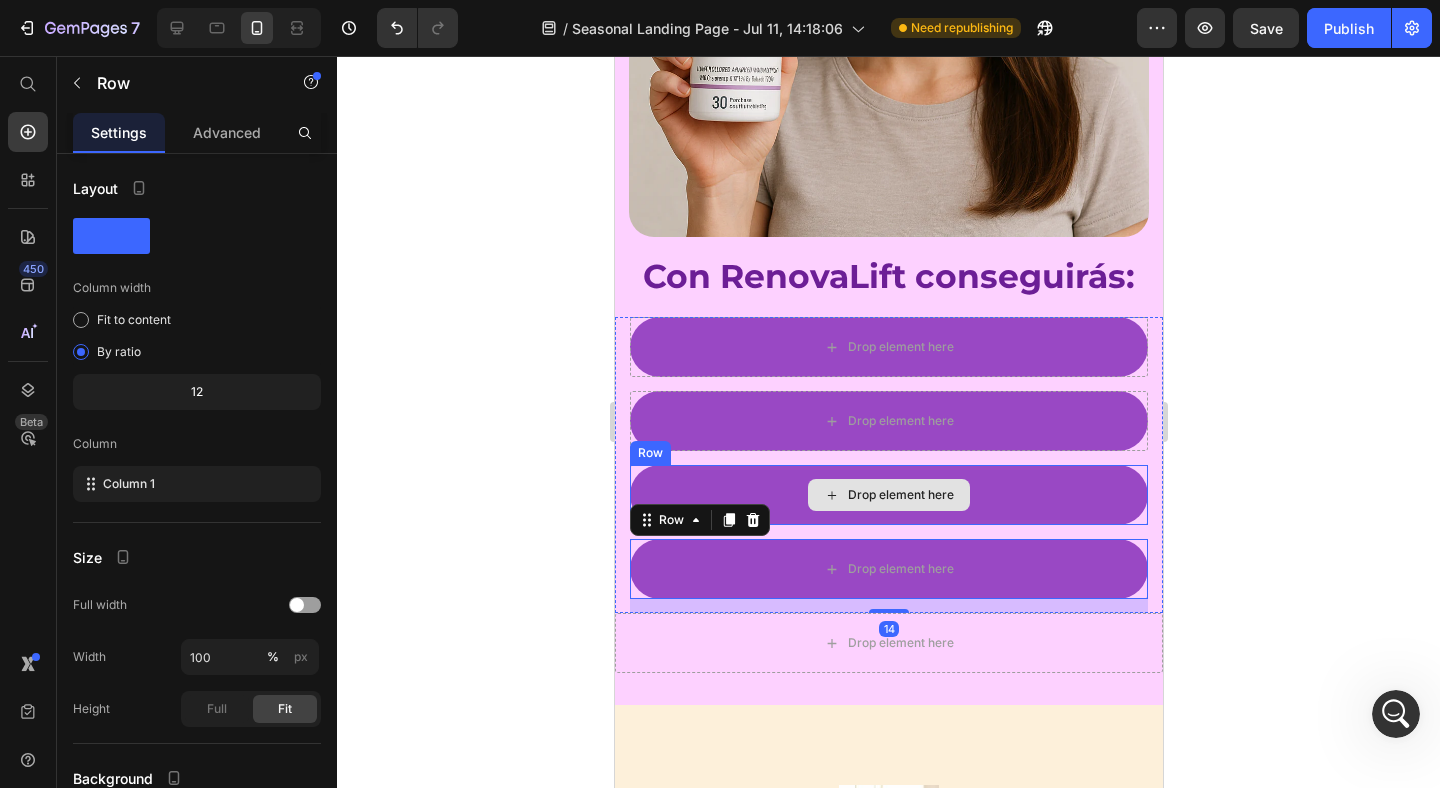 click on "Drop element here" at bounding box center [888, 495] 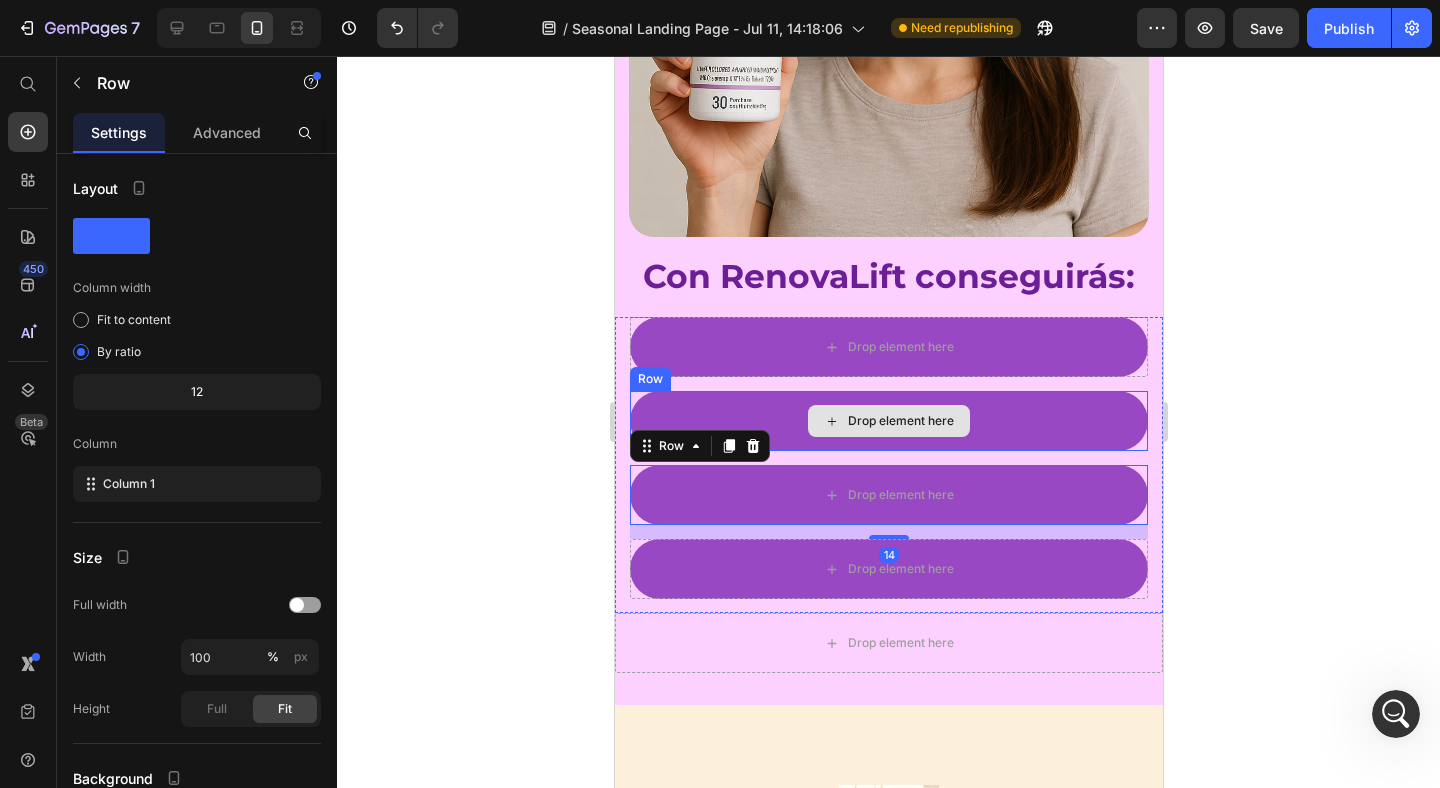click on "Drop element here" at bounding box center [888, 421] 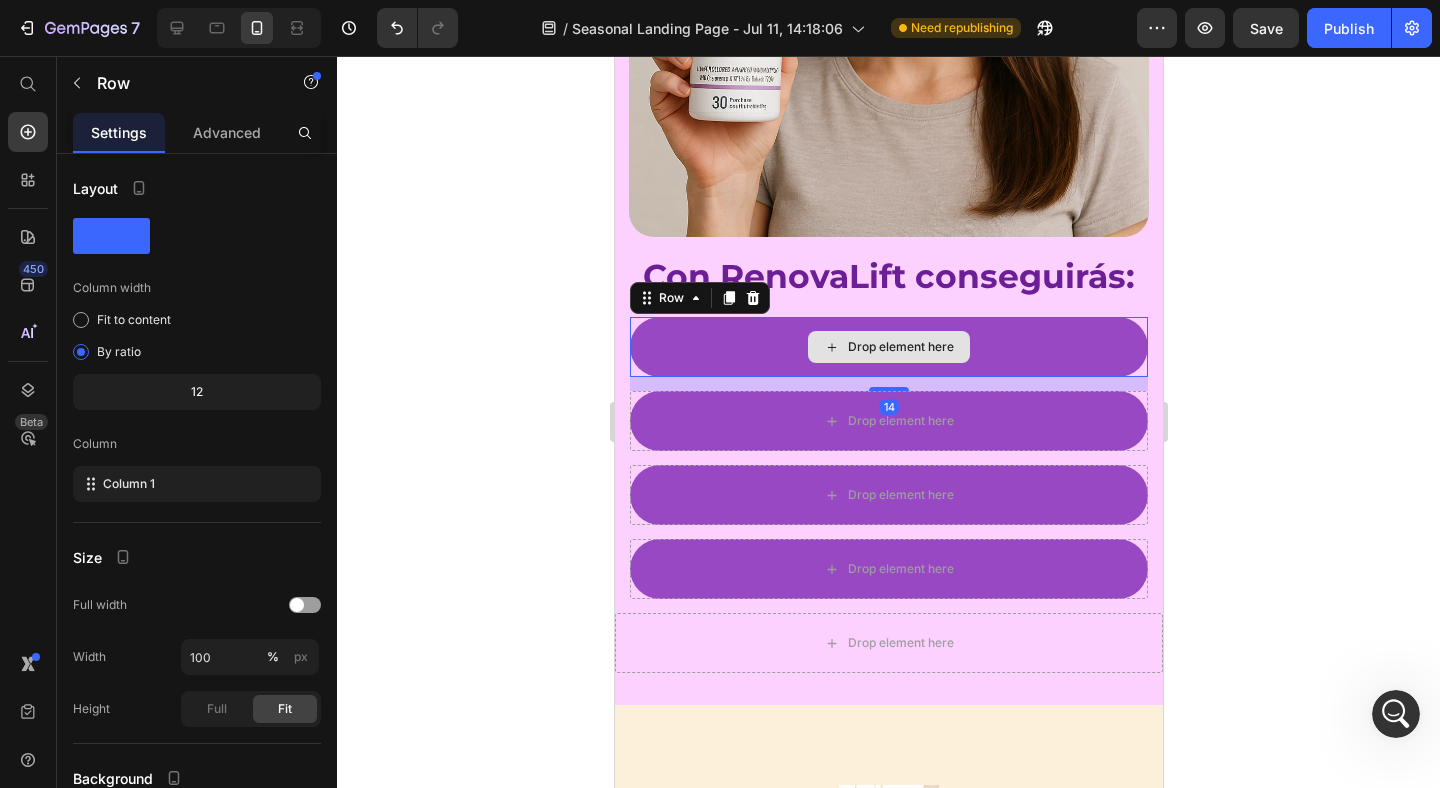 click on "Drop element here" at bounding box center [888, 347] 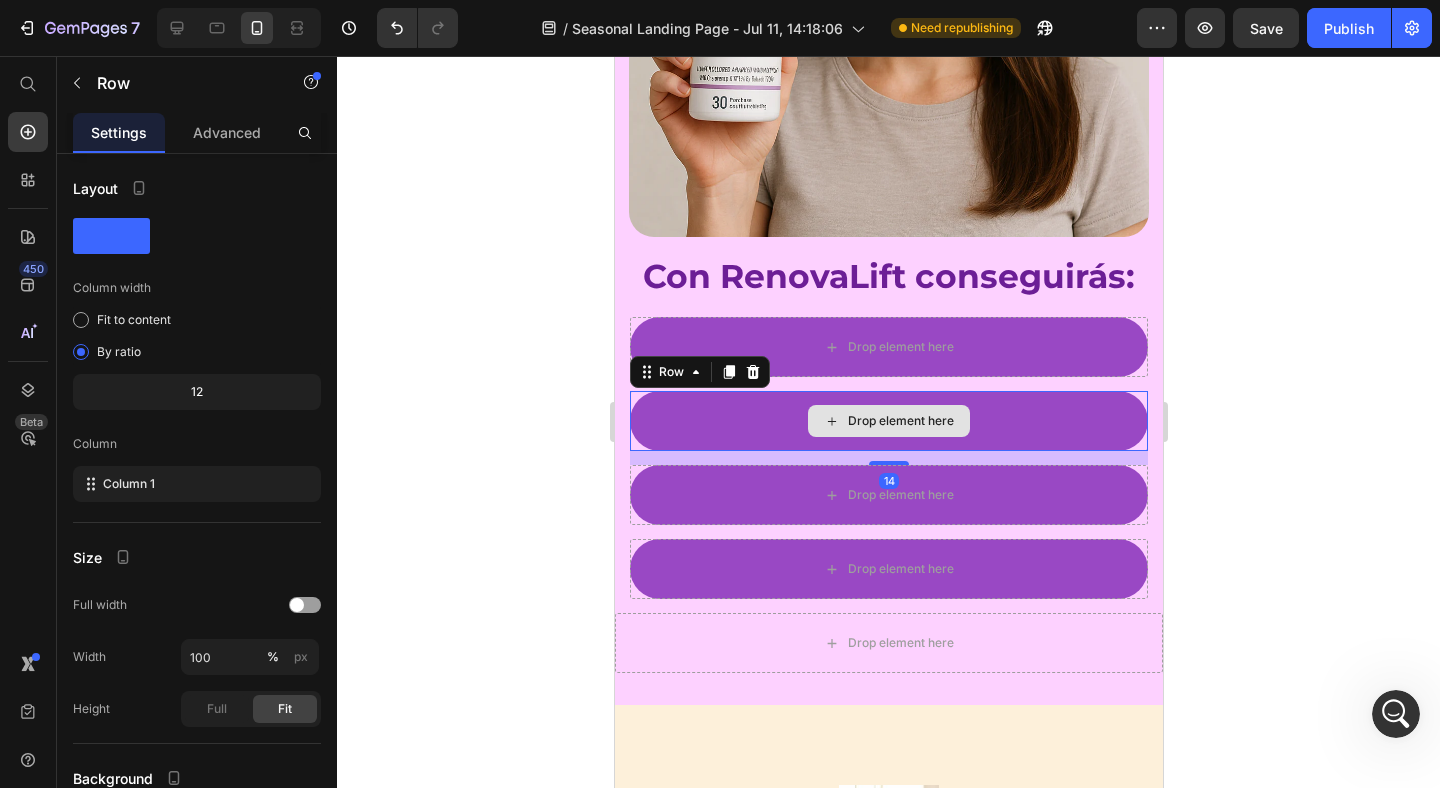 click on "Drop element here" at bounding box center [888, 421] 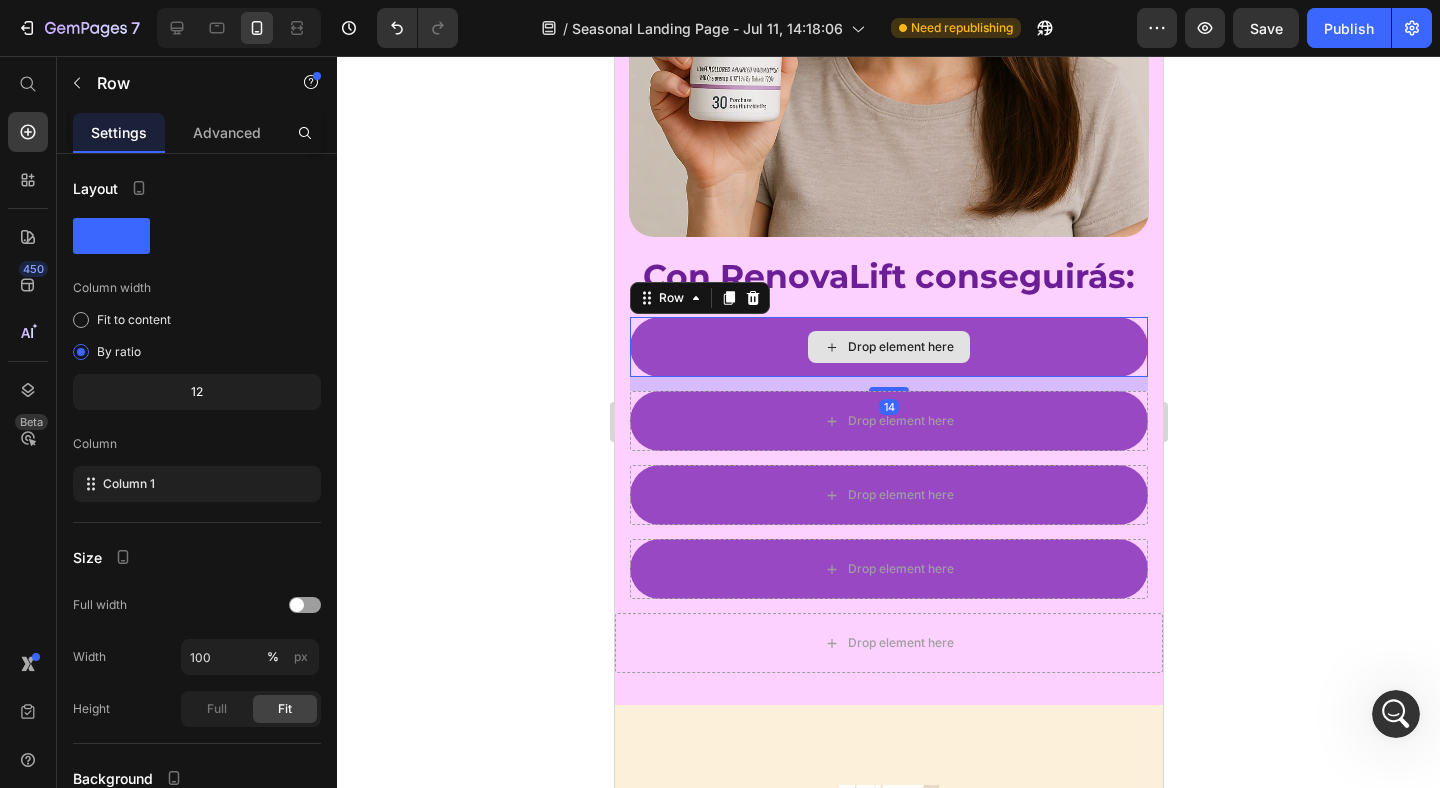 click on "Drop element here" at bounding box center [888, 347] 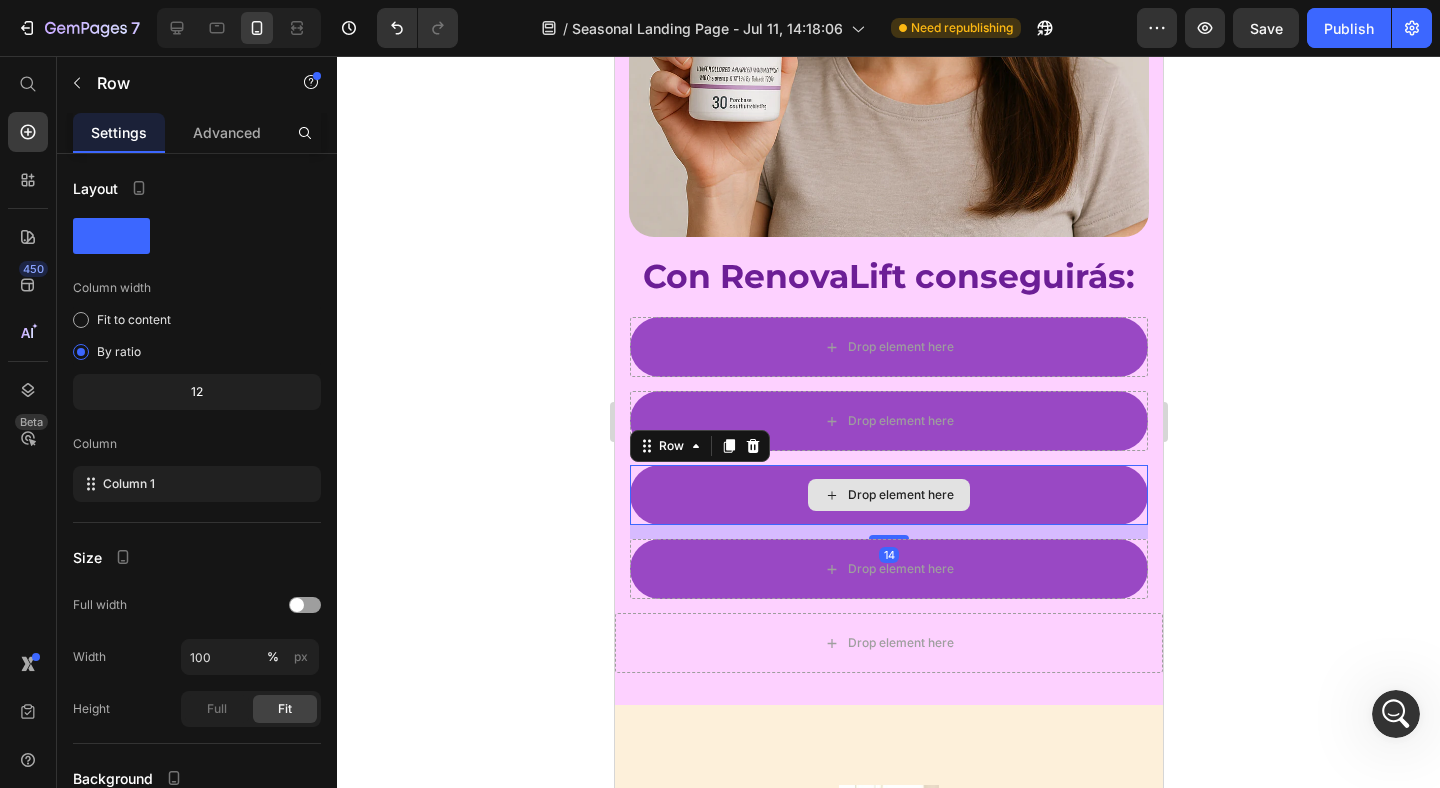 click on "Drop element here" at bounding box center (888, 495) 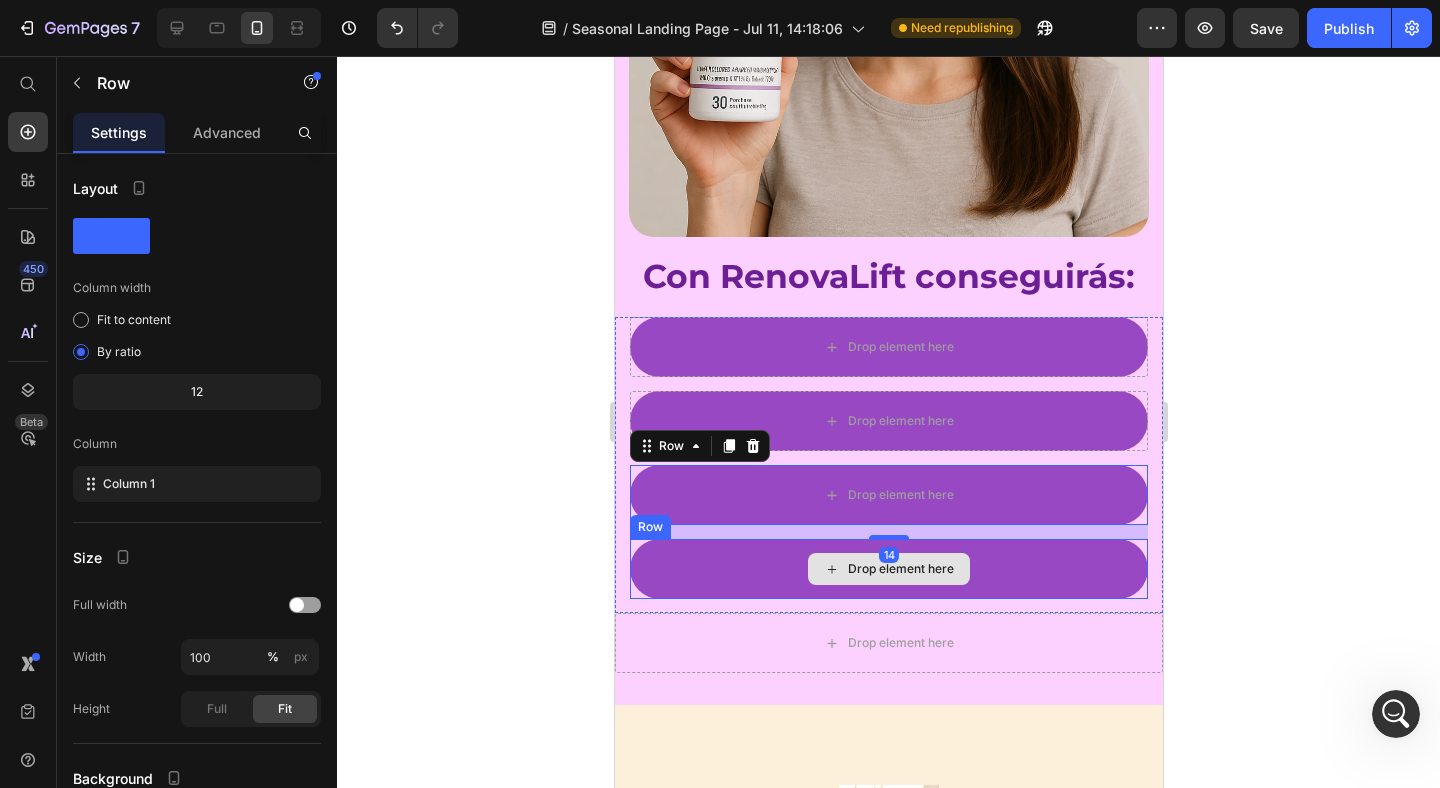 click on "Drop element here" at bounding box center [888, 569] 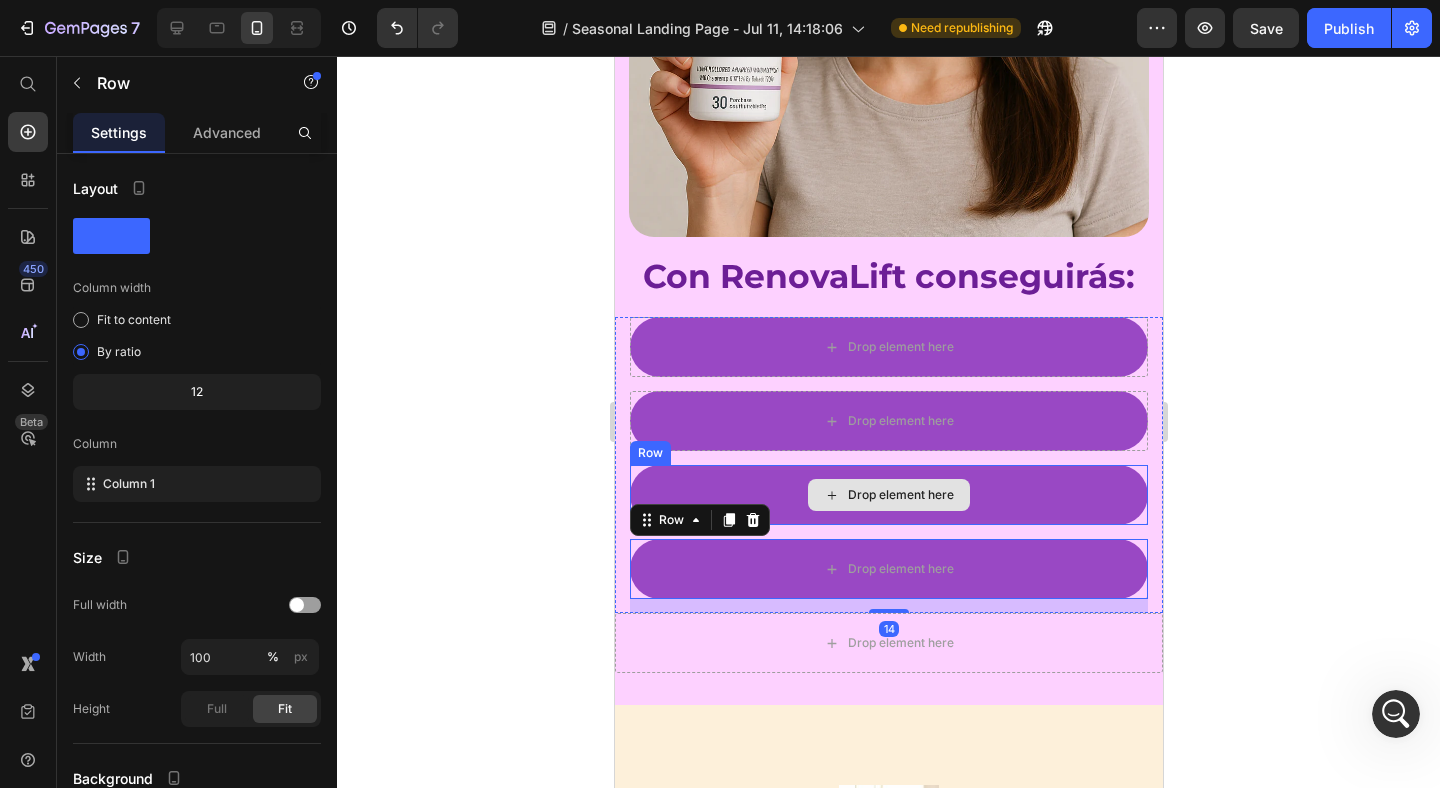 click on "Drop element here" at bounding box center [888, 495] 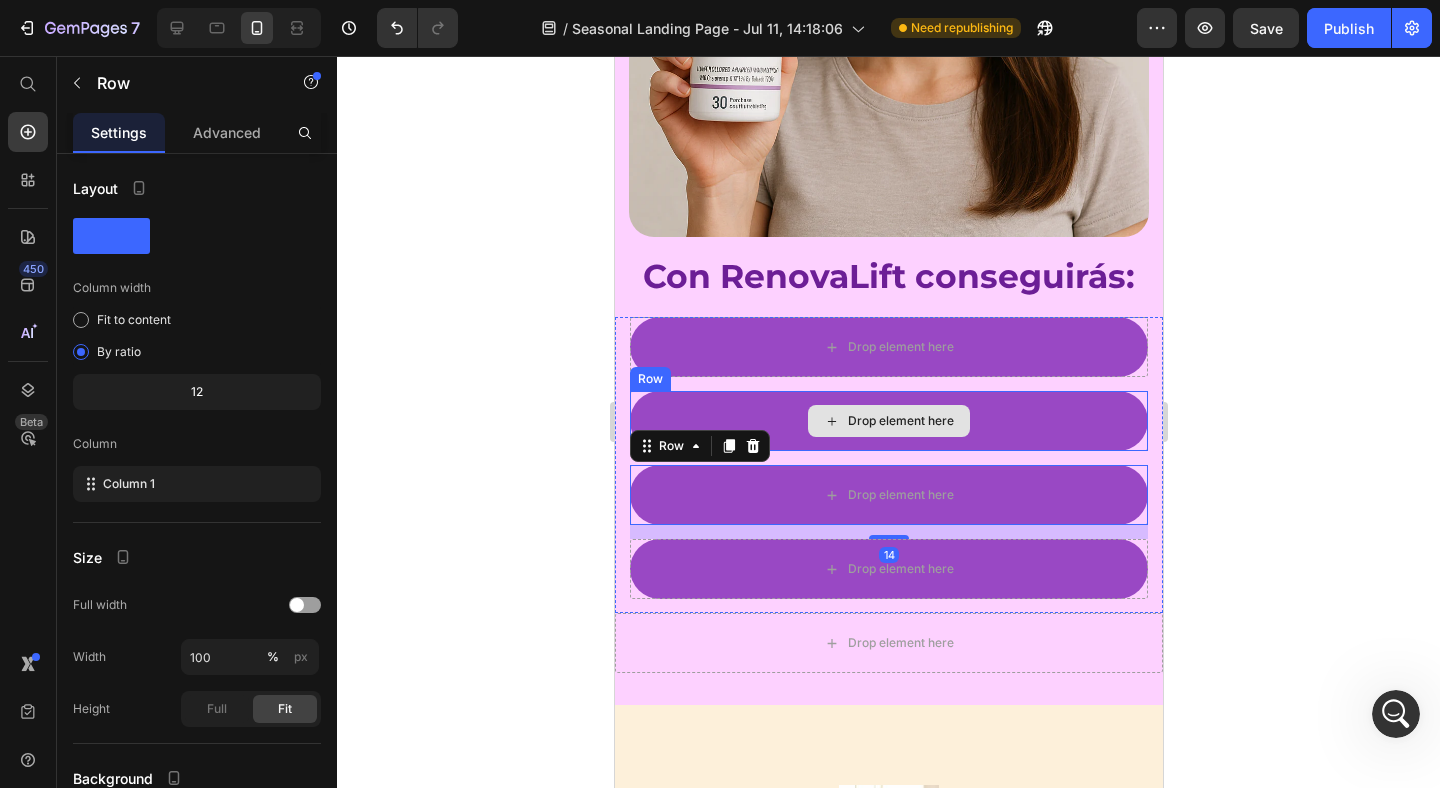 click on "Drop element here" at bounding box center [888, 421] 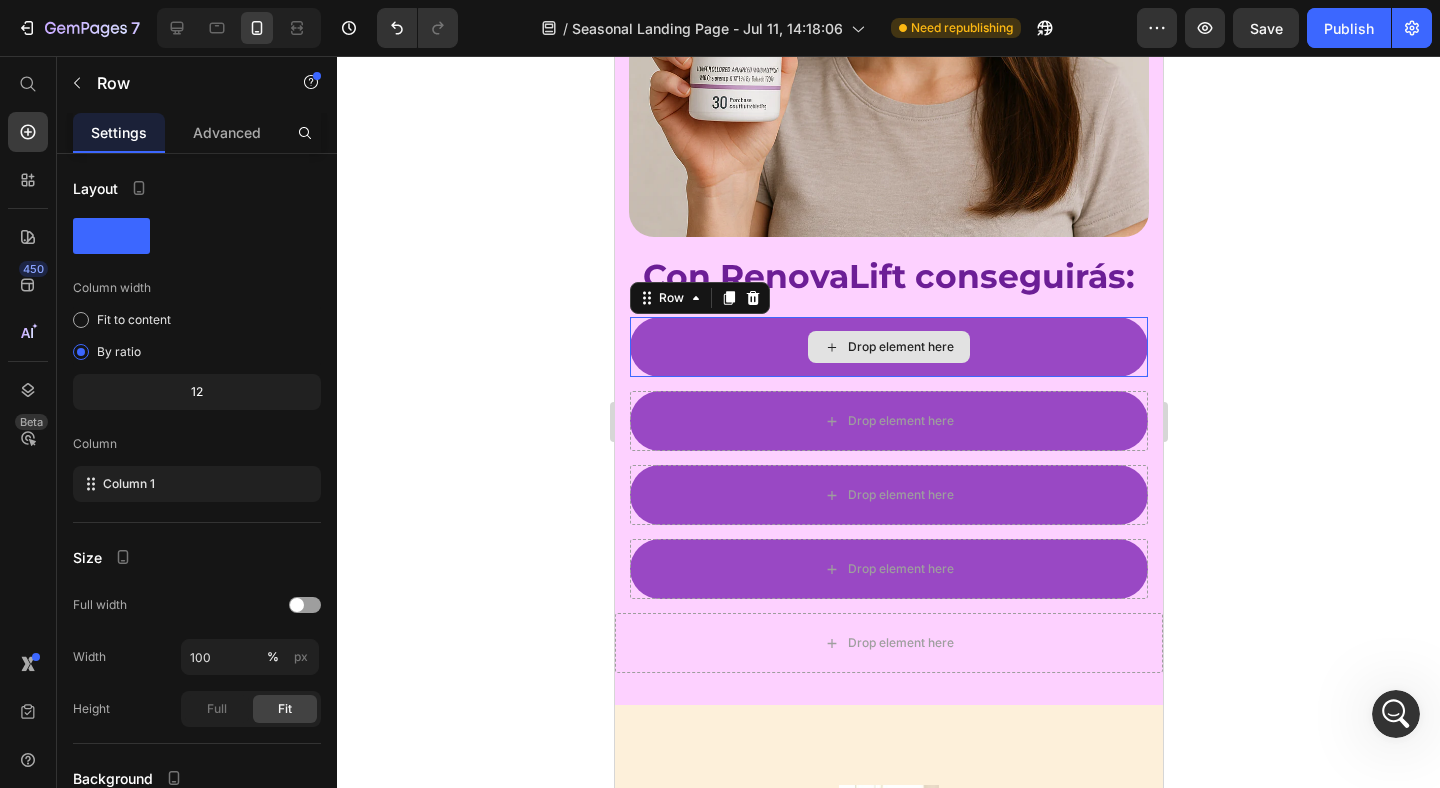click on "Drop element here" at bounding box center [888, 347] 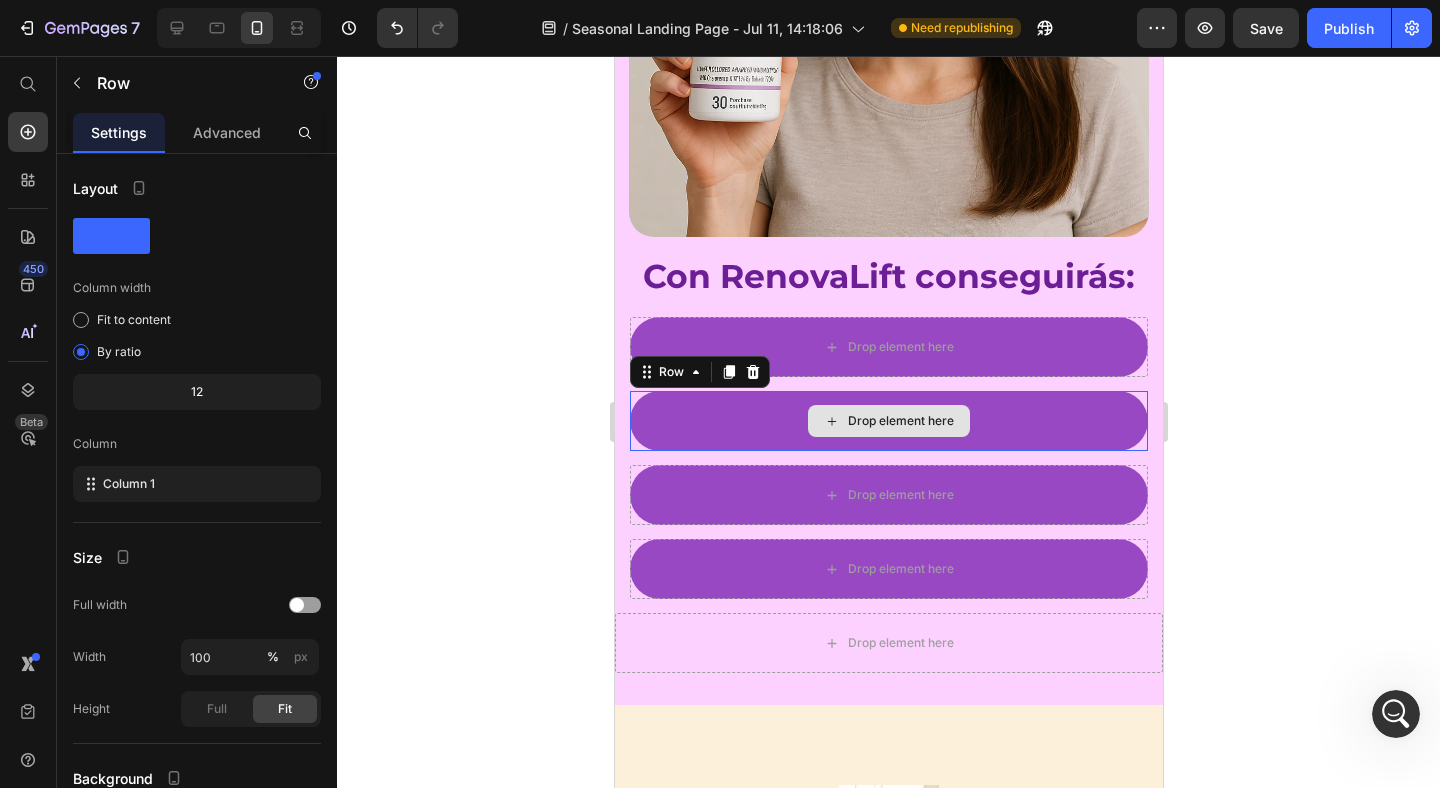 click on "Drop element here" at bounding box center [888, 421] 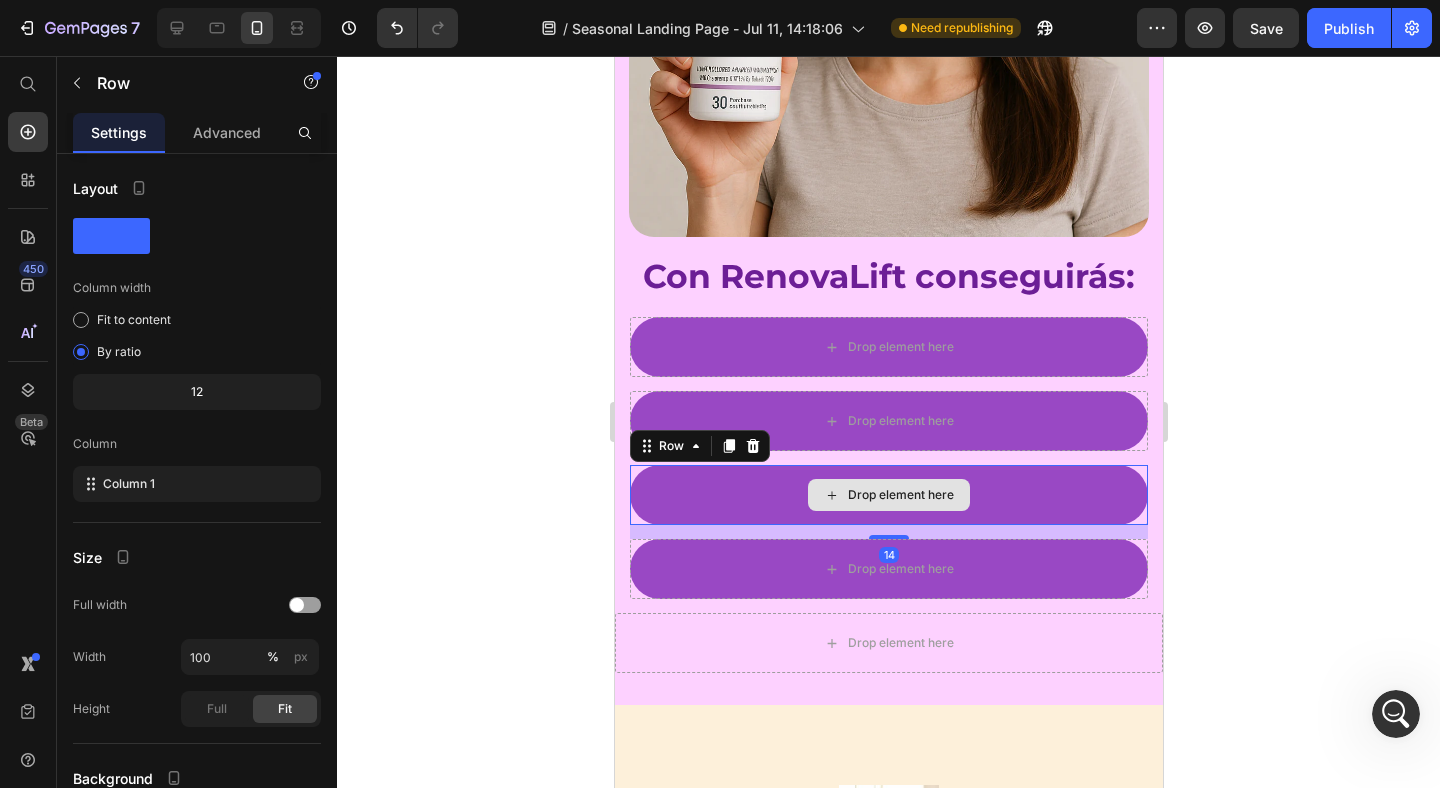 click on "Drop element here" at bounding box center [888, 495] 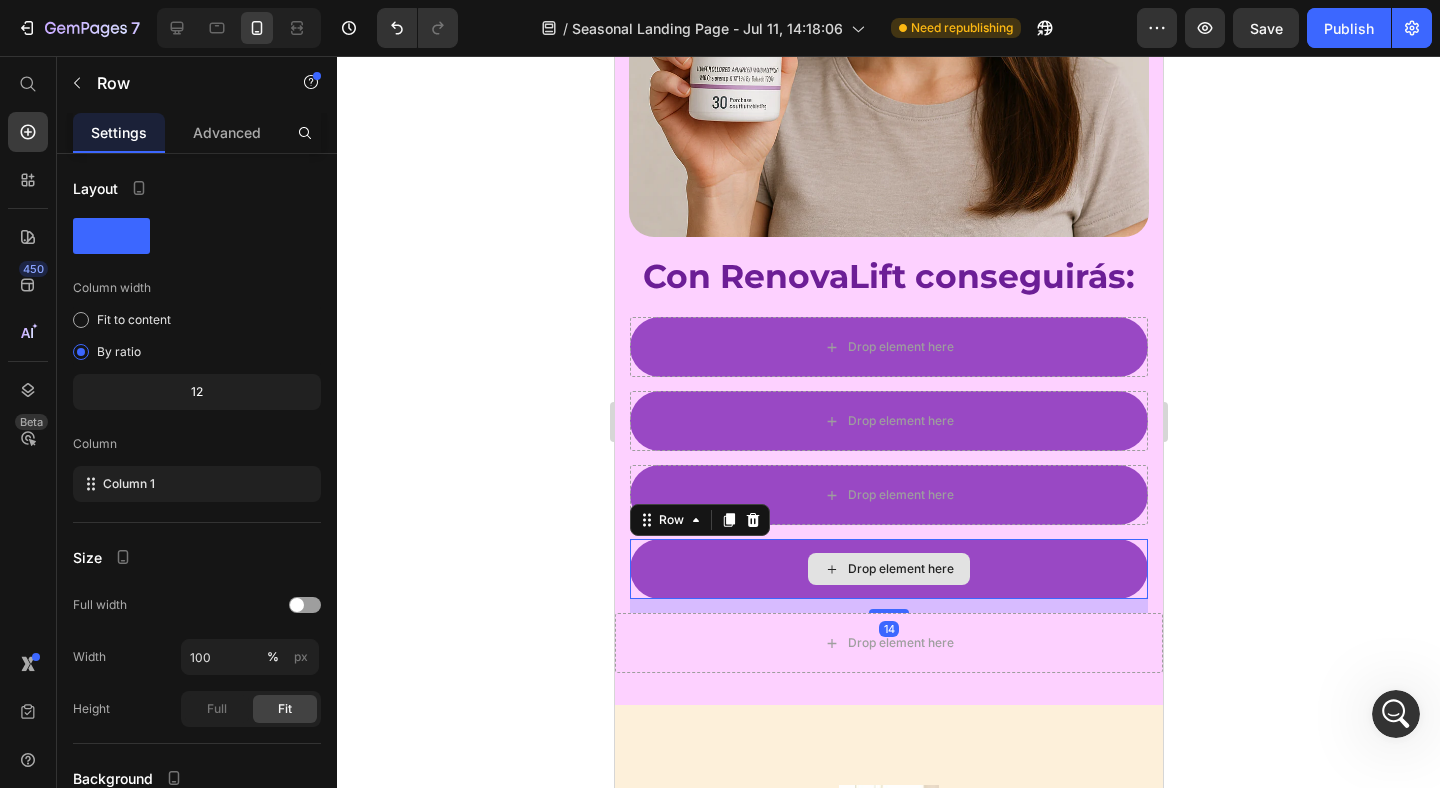 click on "Drop element here" at bounding box center (888, 569) 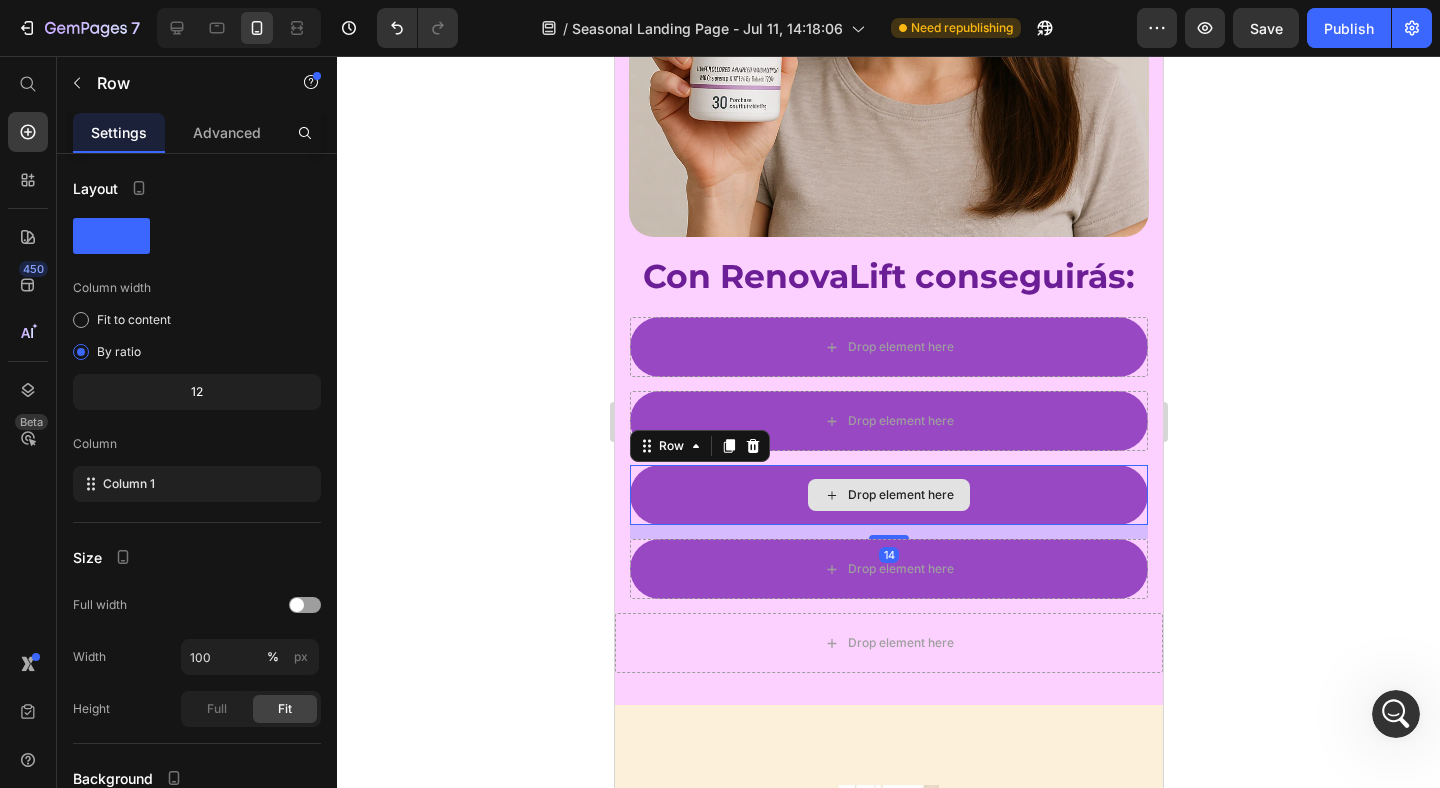 click on "Drop element here" at bounding box center [888, 495] 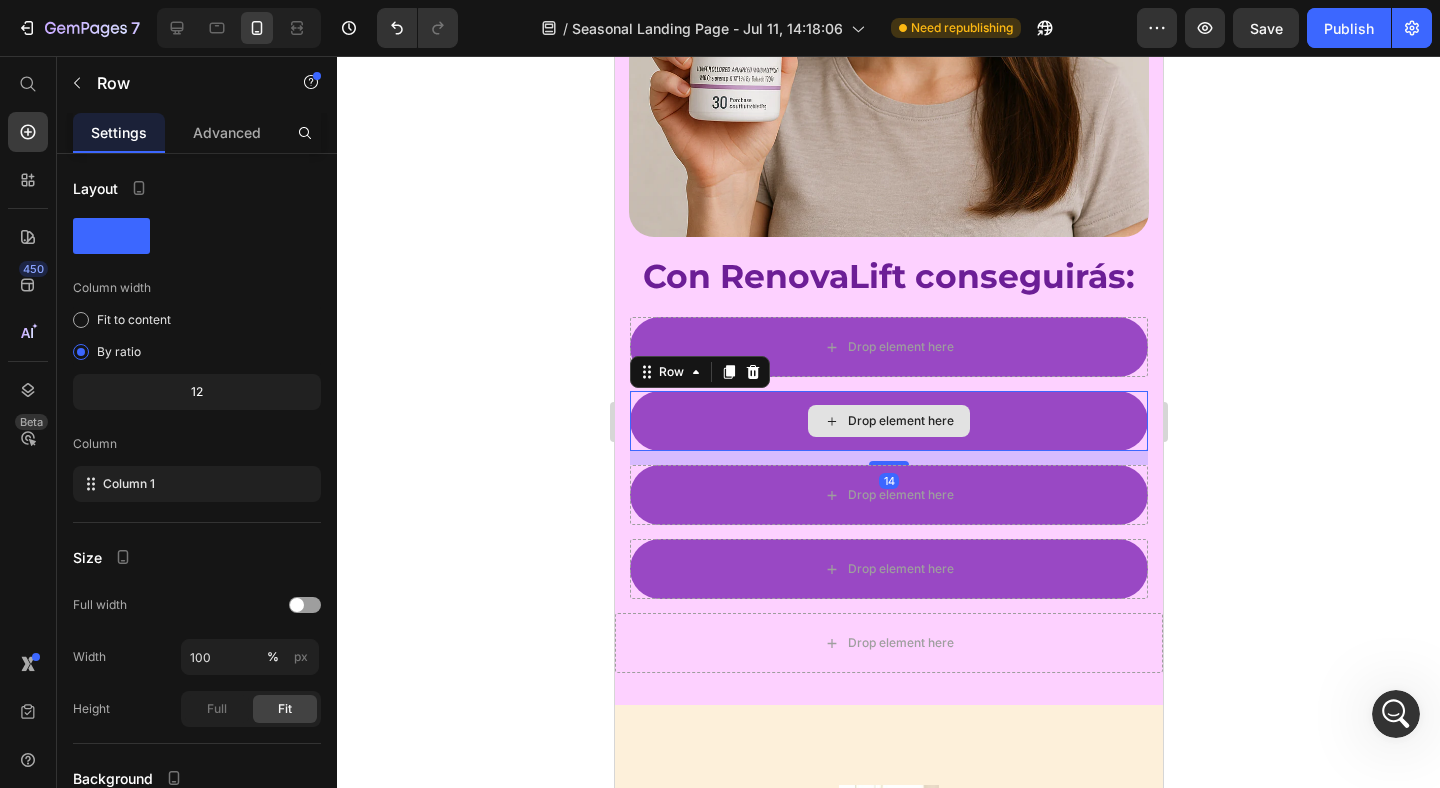 click on "Drop element here" at bounding box center (888, 421) 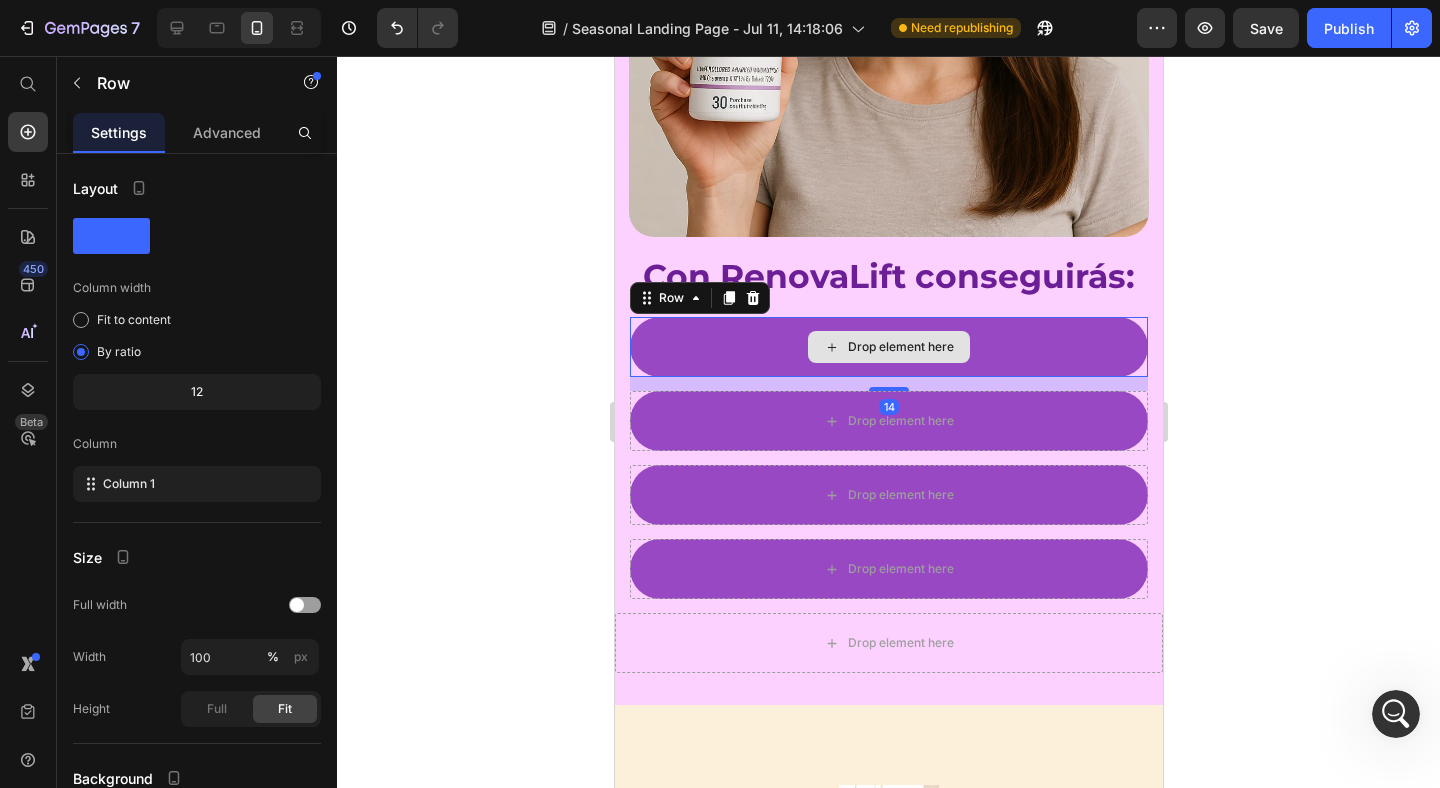 click on "Drop element here" at bounding box center (888, 347) 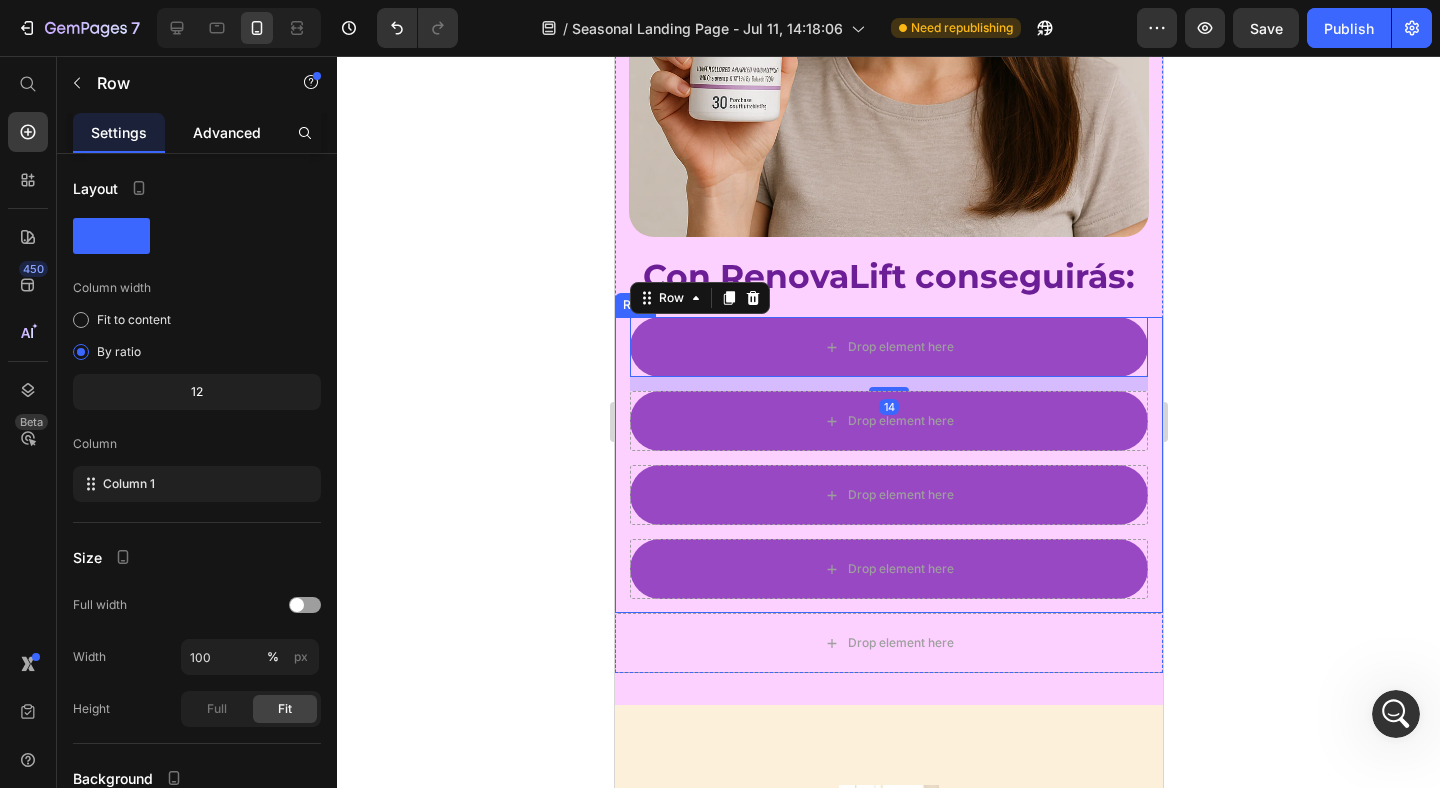 click on "Advanced" 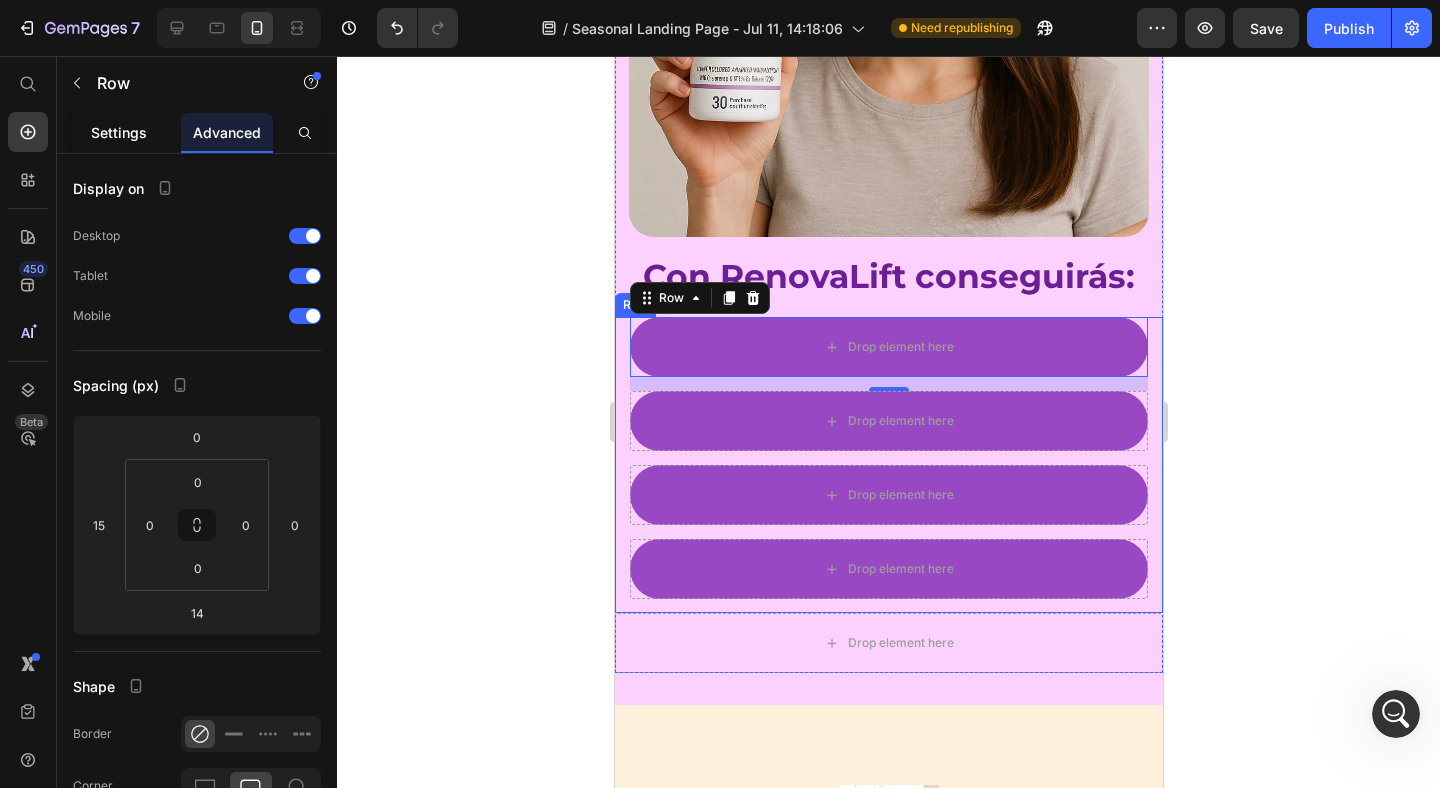 click on "Settings" at bounding box center [119, 132] 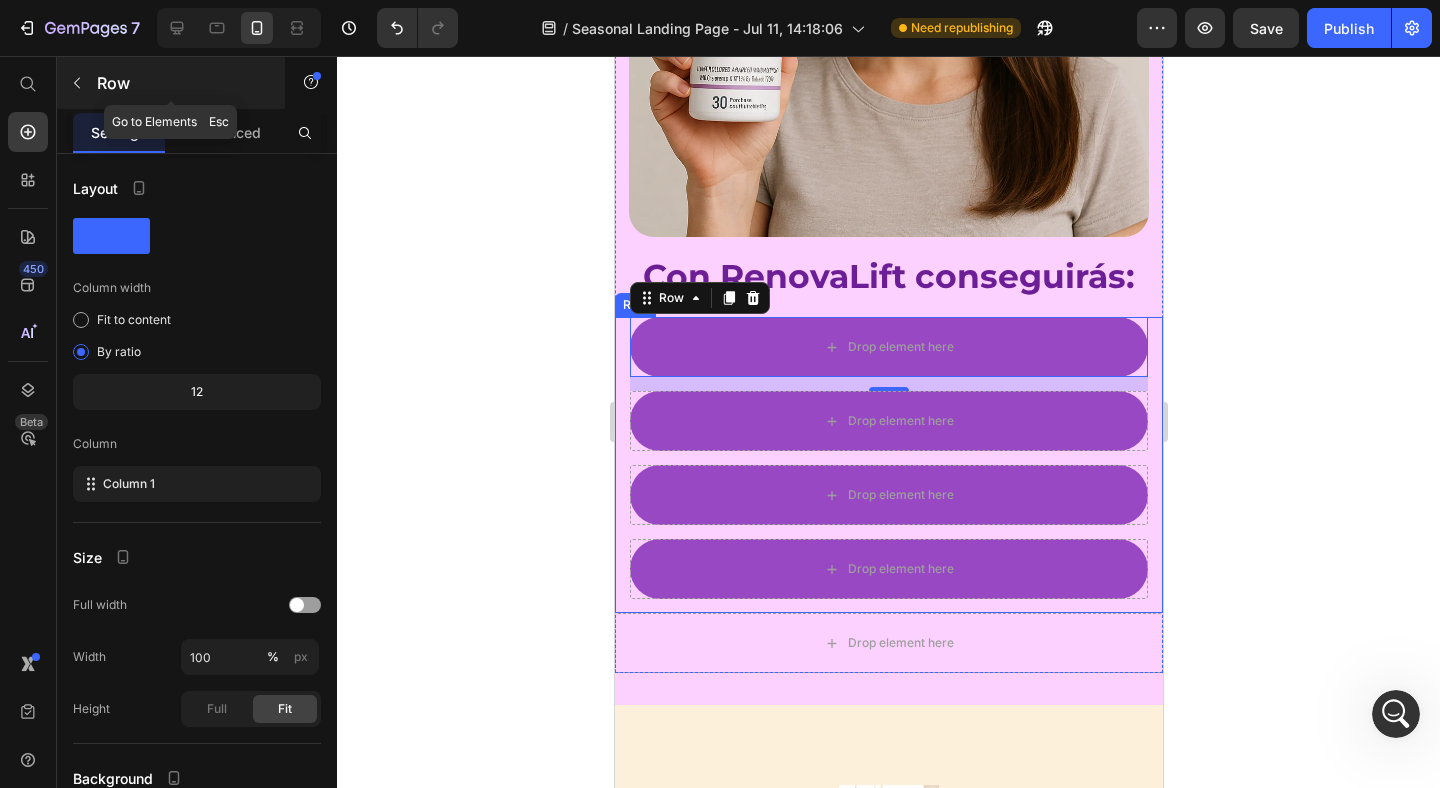 click at bounding box center [77, 83] 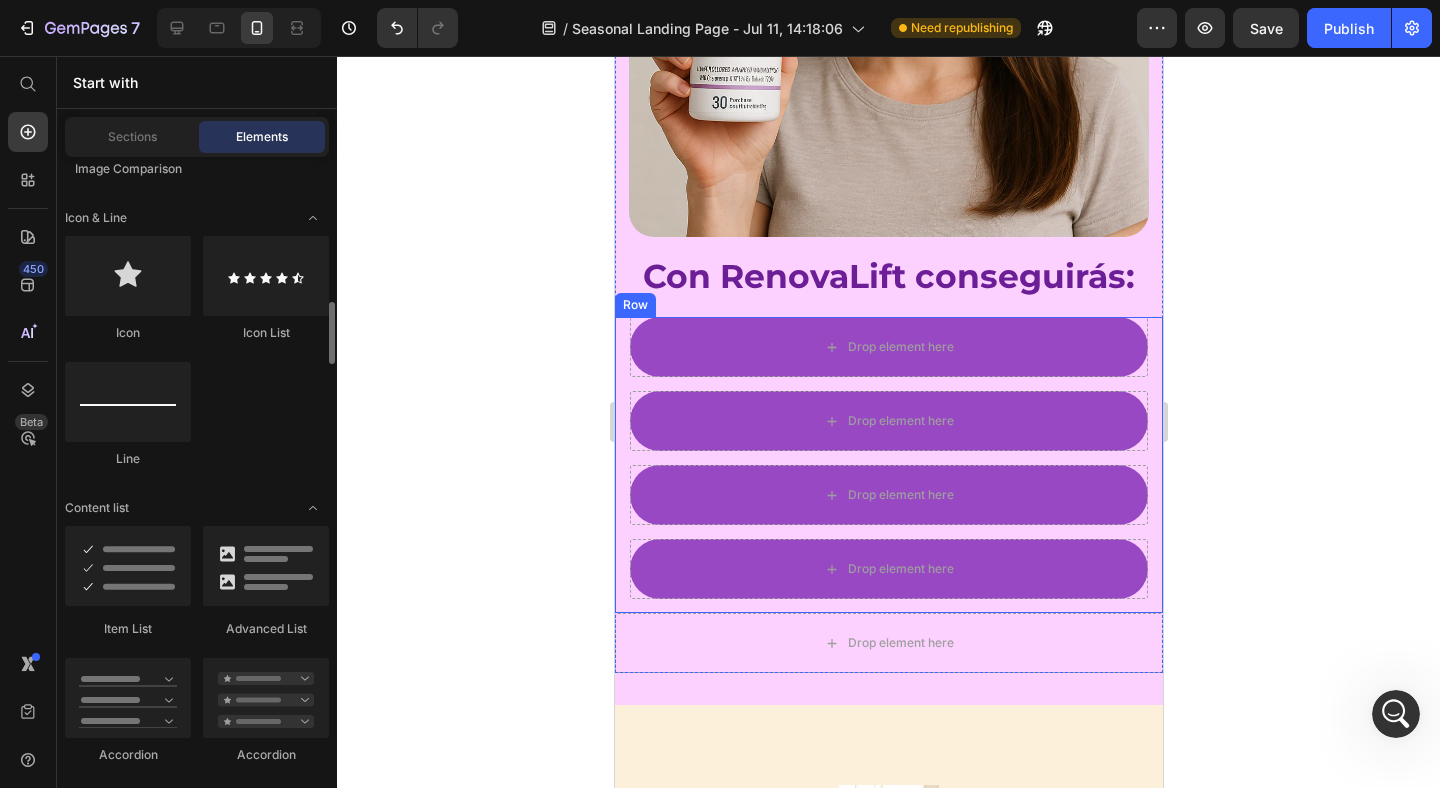 scroll, scrollTop: 1384, scrollLeft: 0, axis: vertical 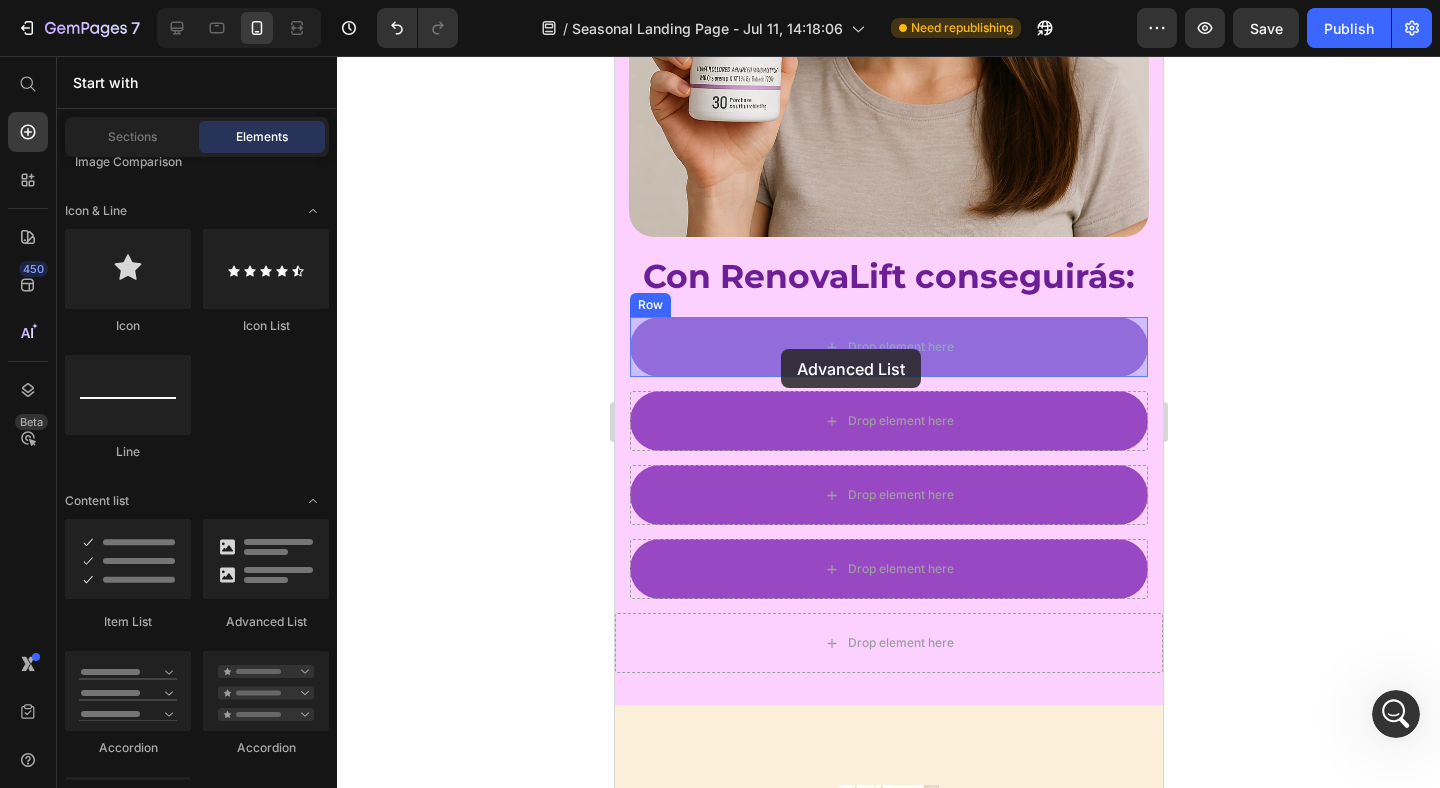 drag, startPoint x: 887, startPoint y: 635, endPoint x: 780, endPoint y: 350, distance: 304.42404 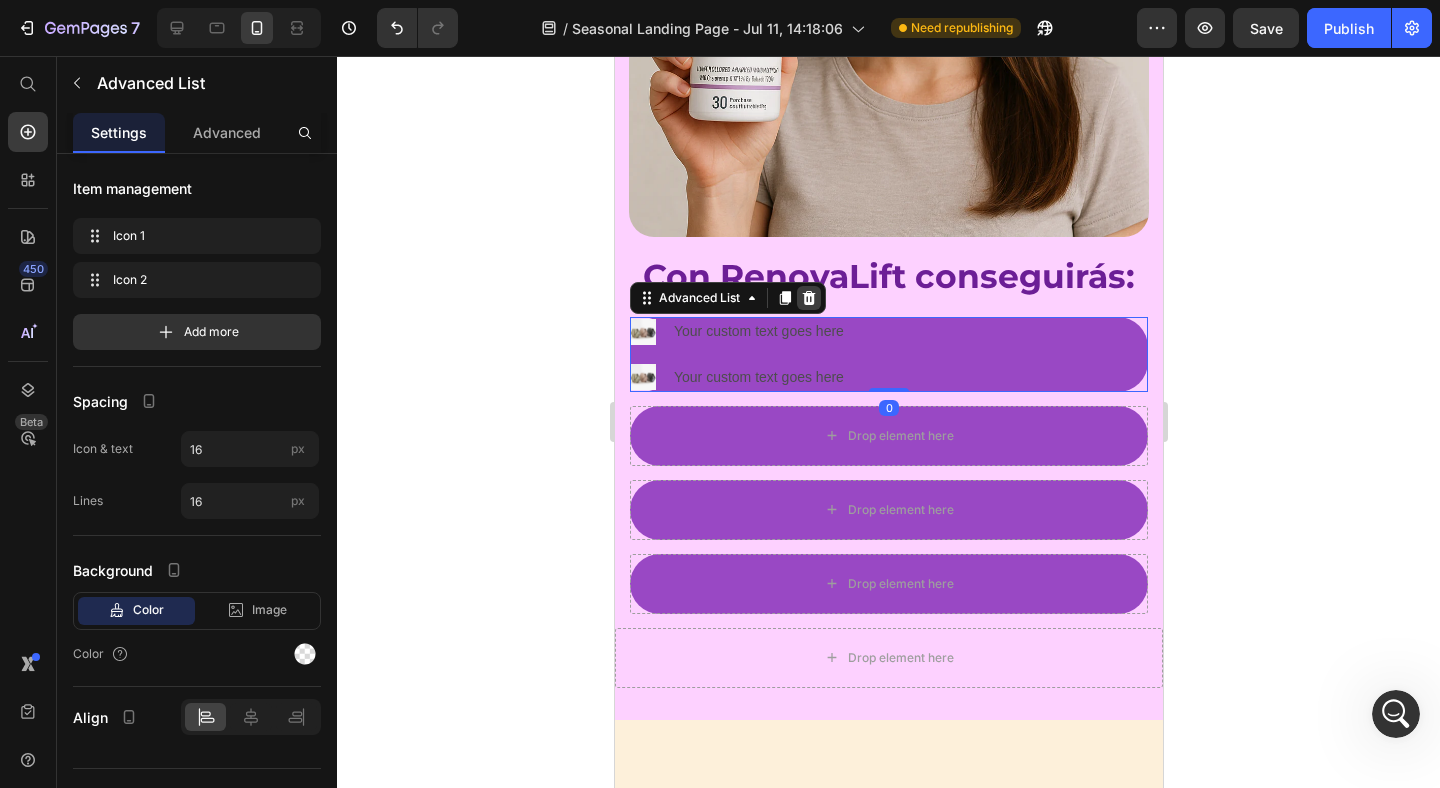 click 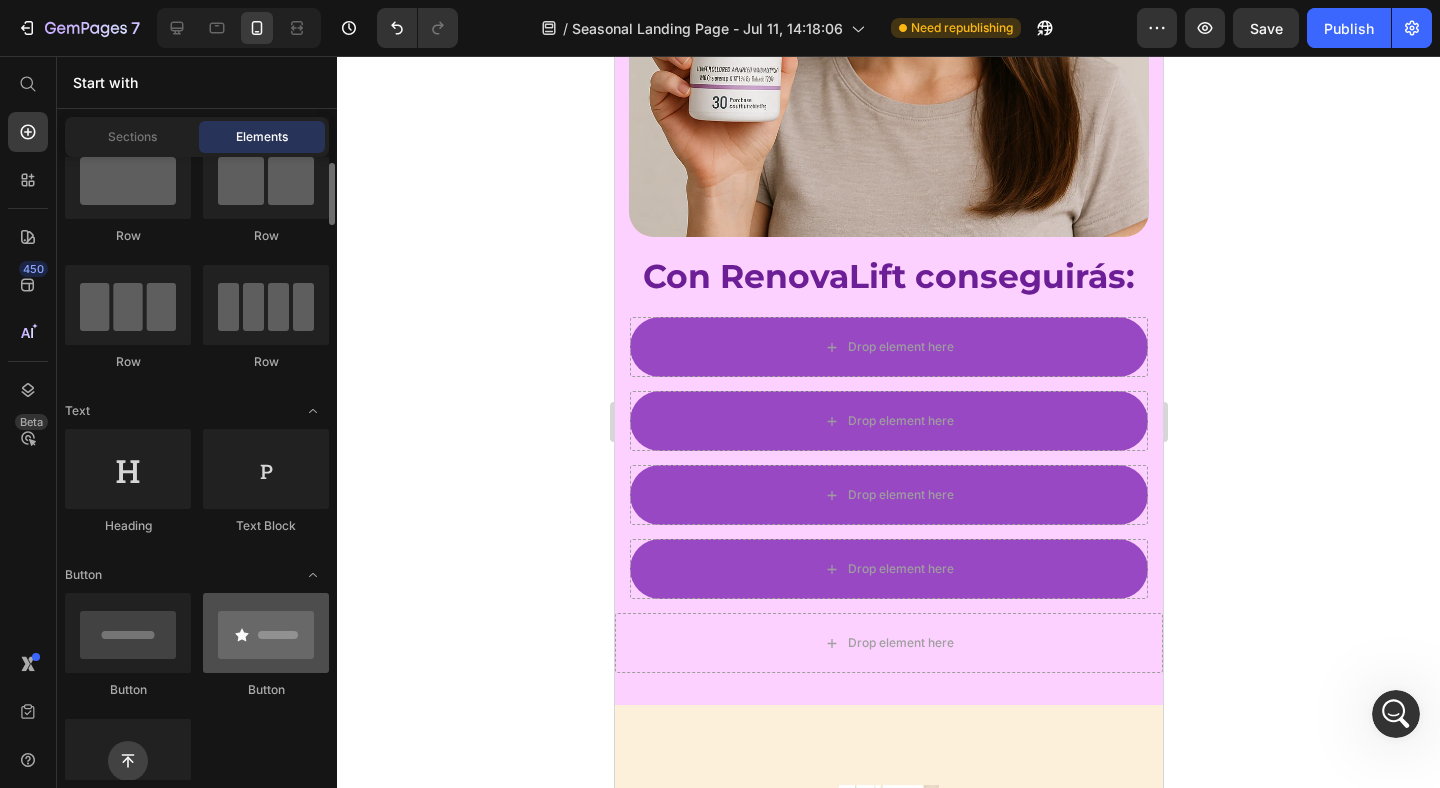 scroll, scrollTop: 0, scrollLeft: 0, axis: both 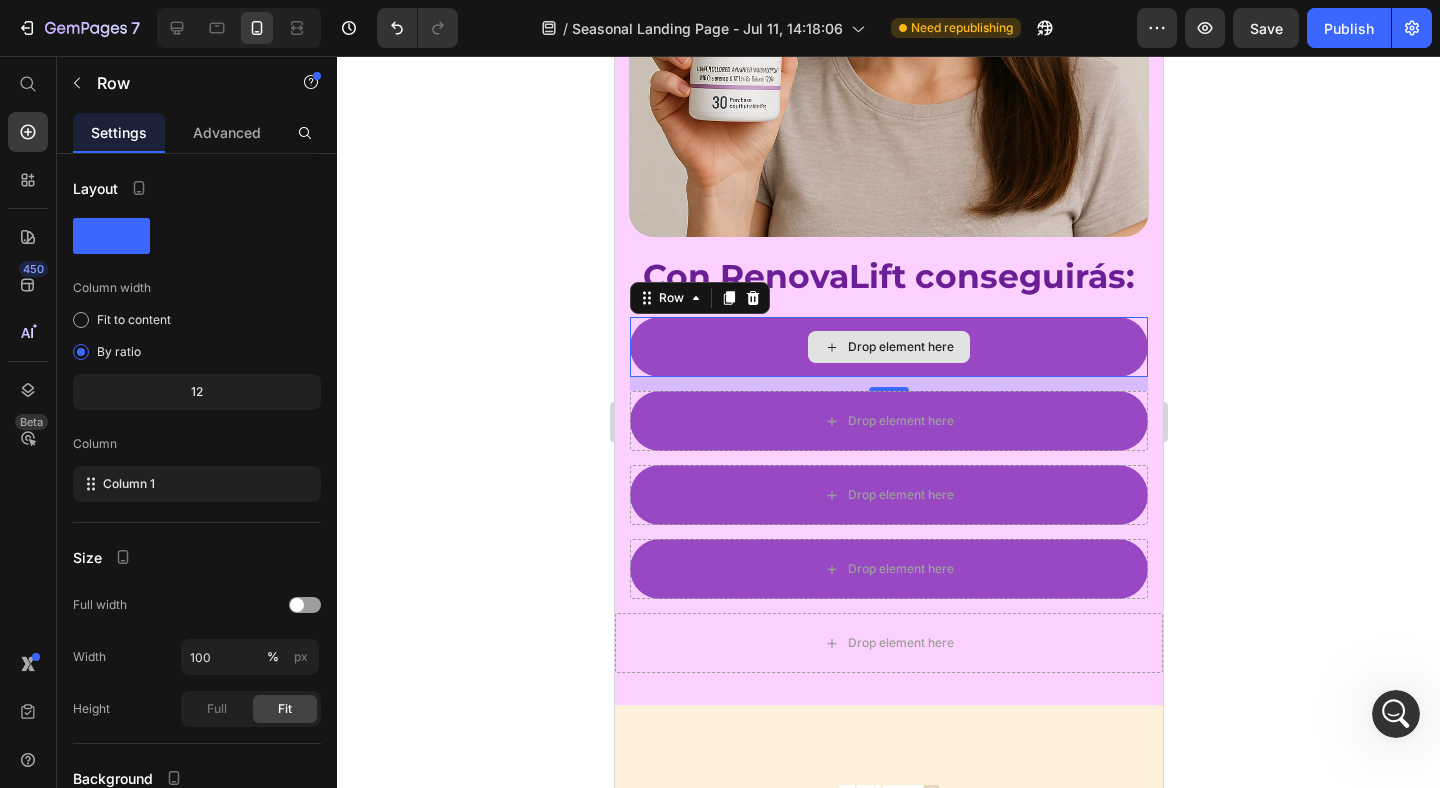click on "Drop element here" at bounding box center [888, 347] 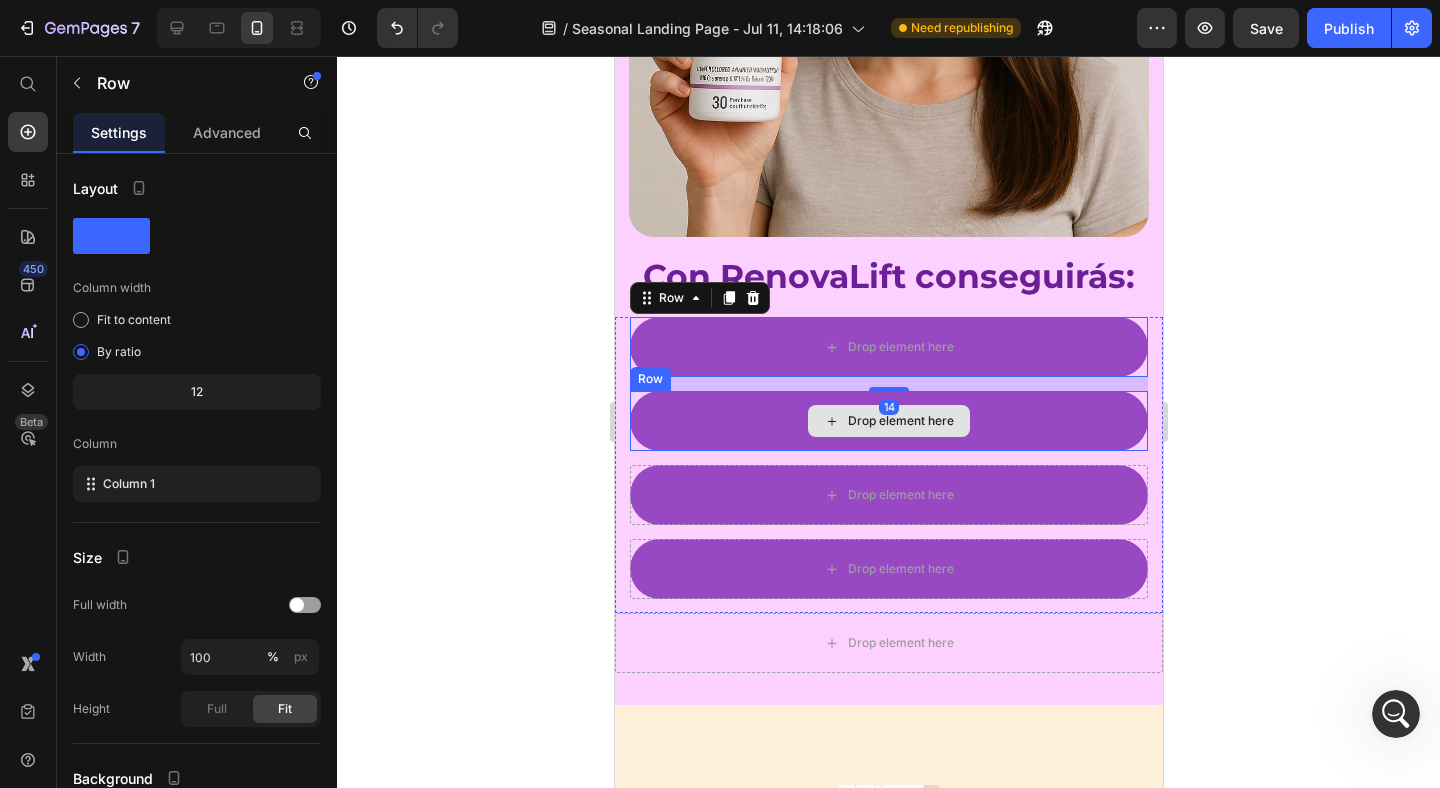 click on "Drop element here" at bounding box center (888, 421) 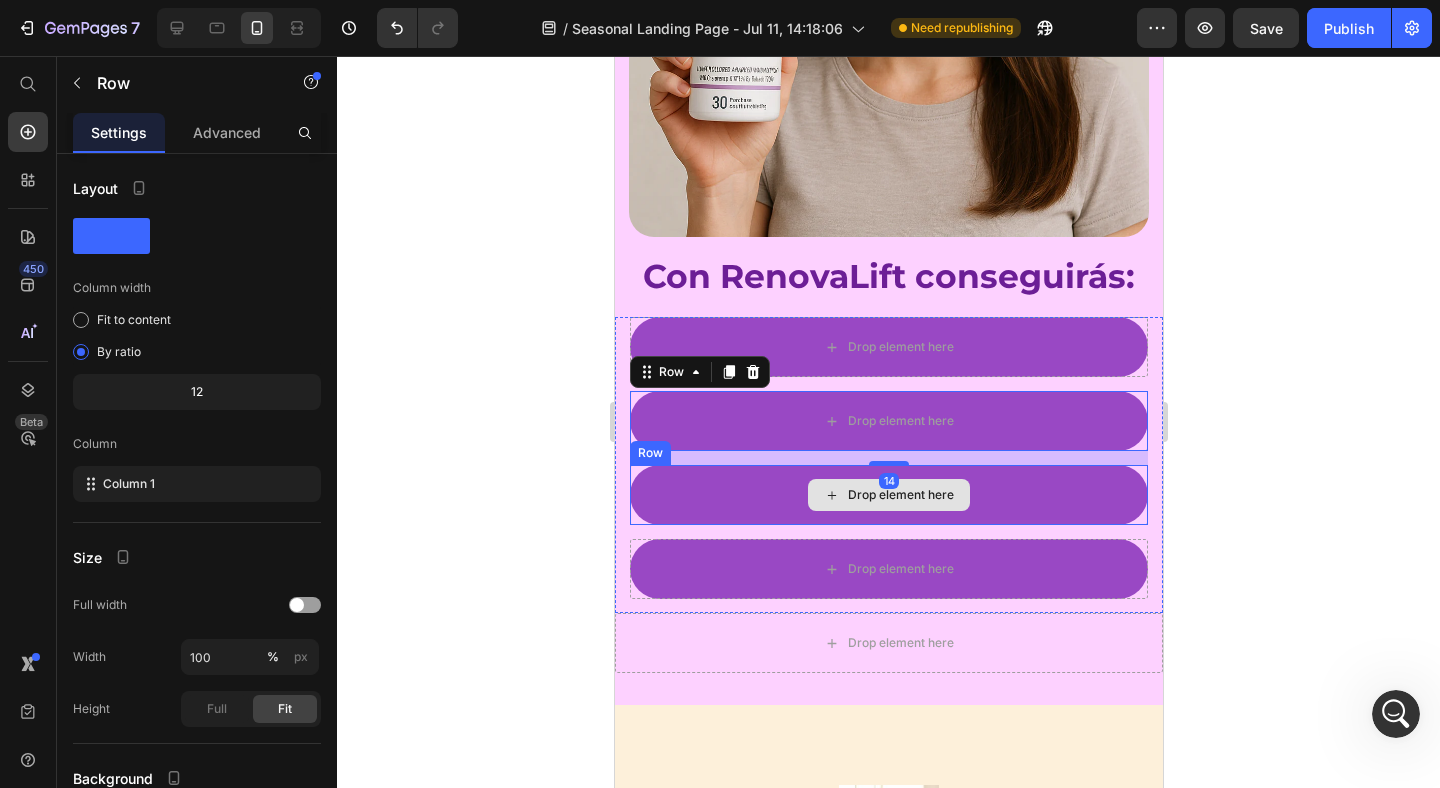 click on "Drop element here" at bounding box center [888, 495] 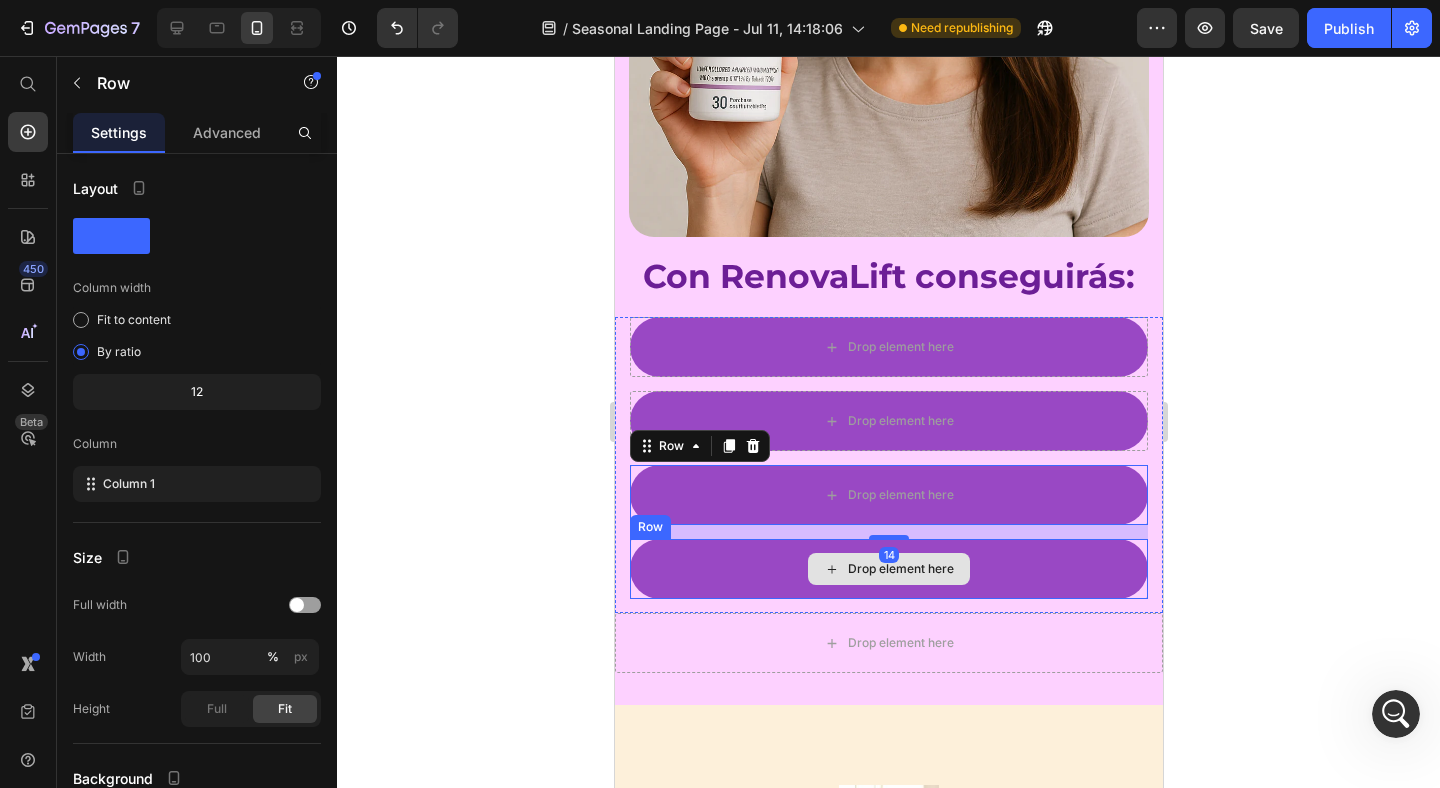 click on "Drop element here" at bounding box center (888, 569) 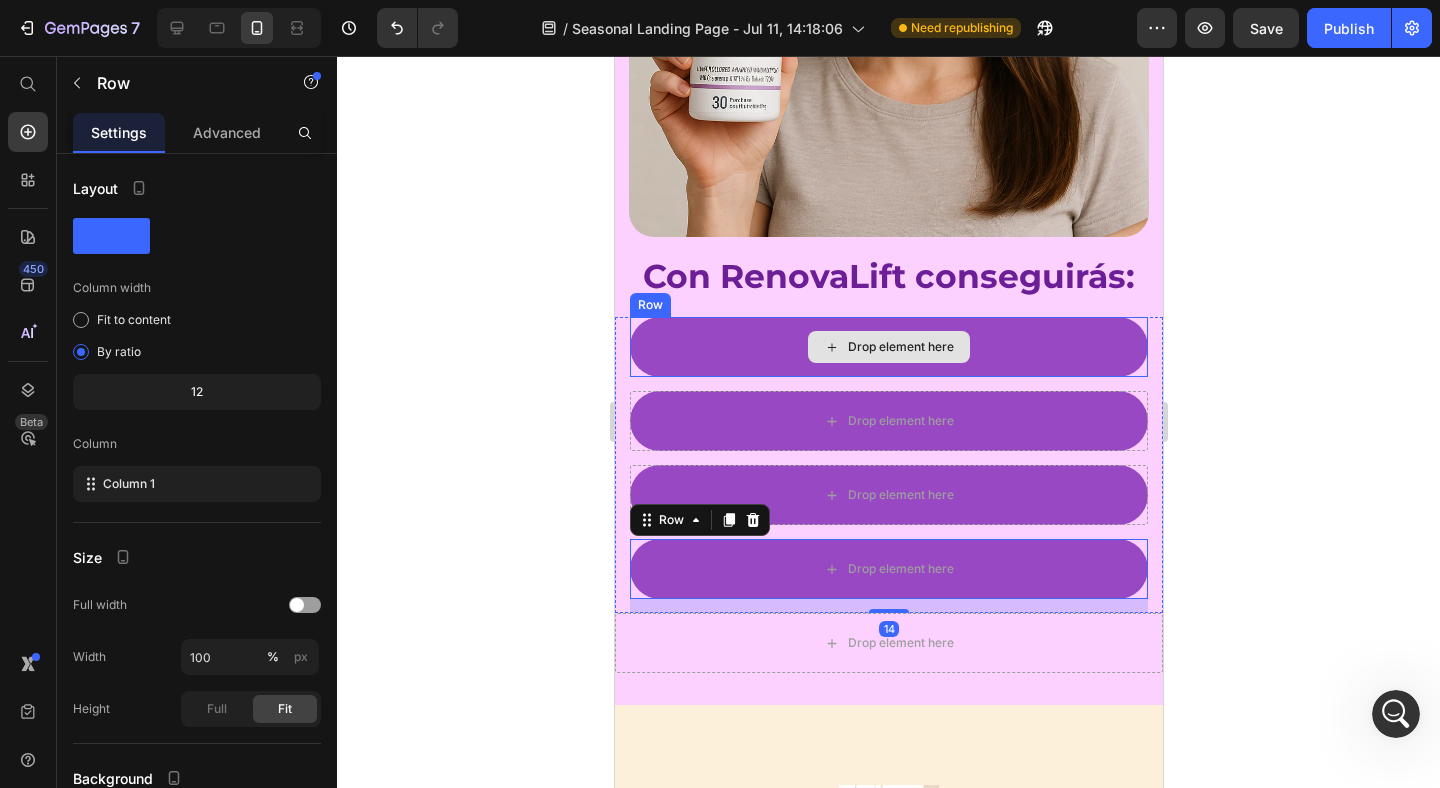 click on "Drop element here" at bounding box center [888, 347] 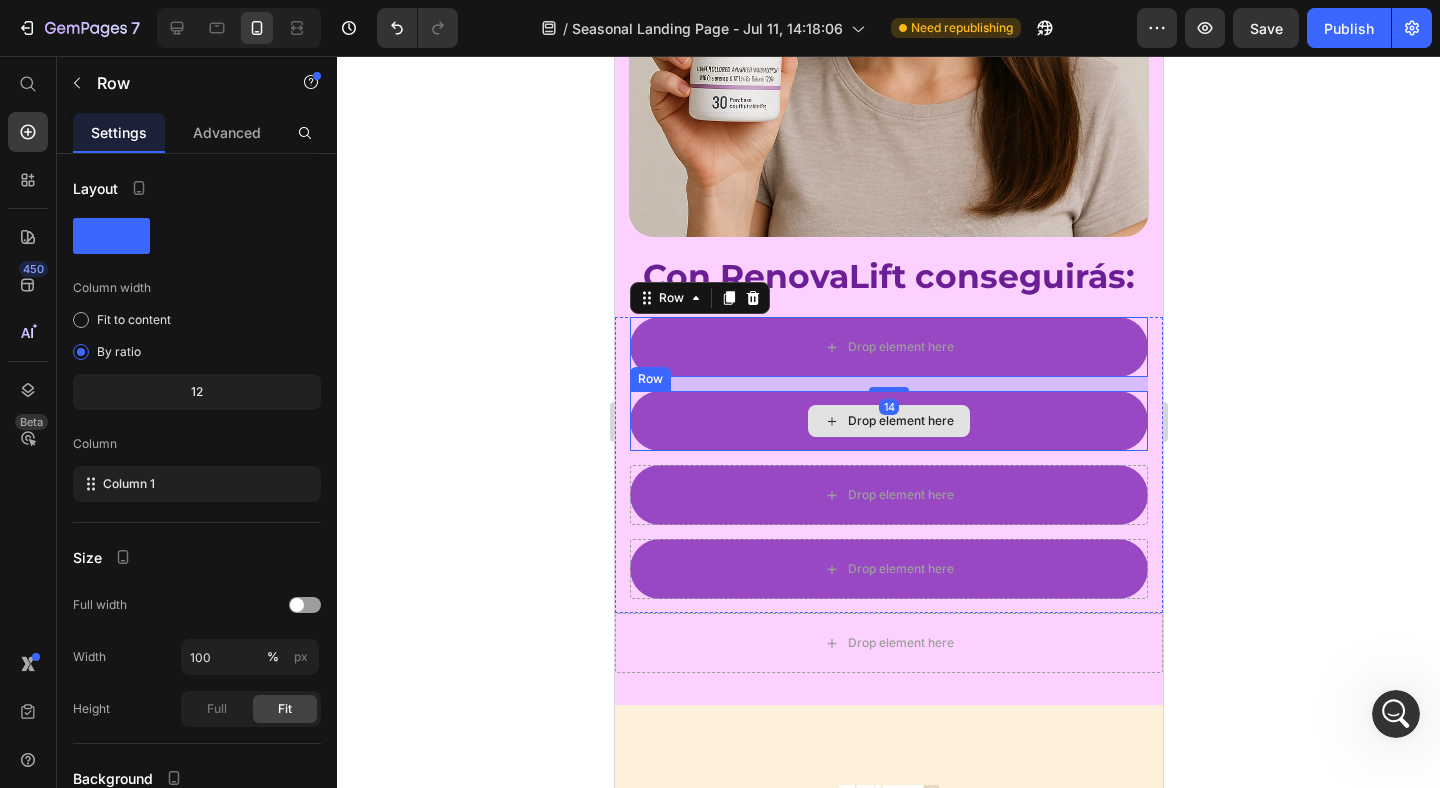 click on "Drop element here" at bounding box center (888, 421) 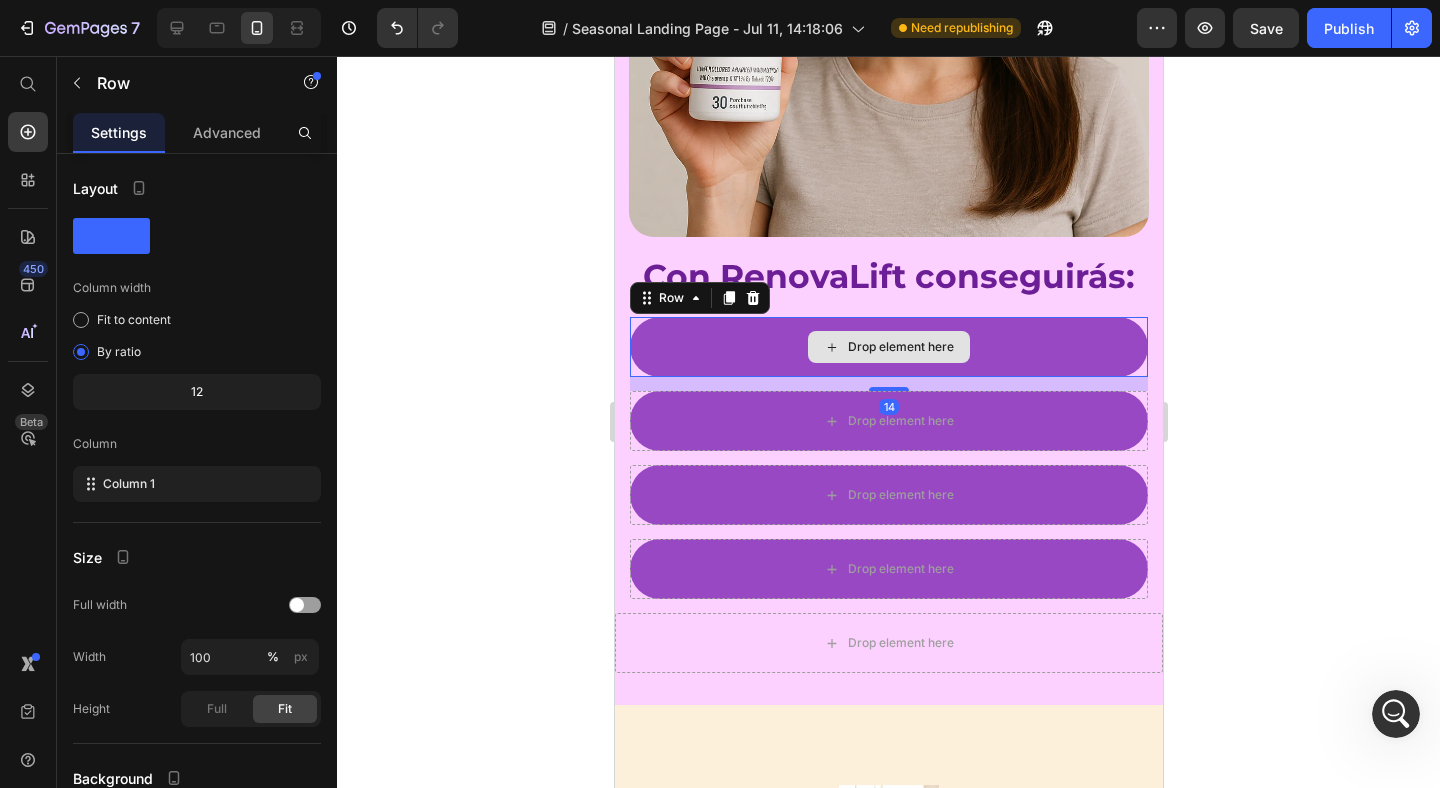 click on "Drop element here" at bounding box center [888, 347] 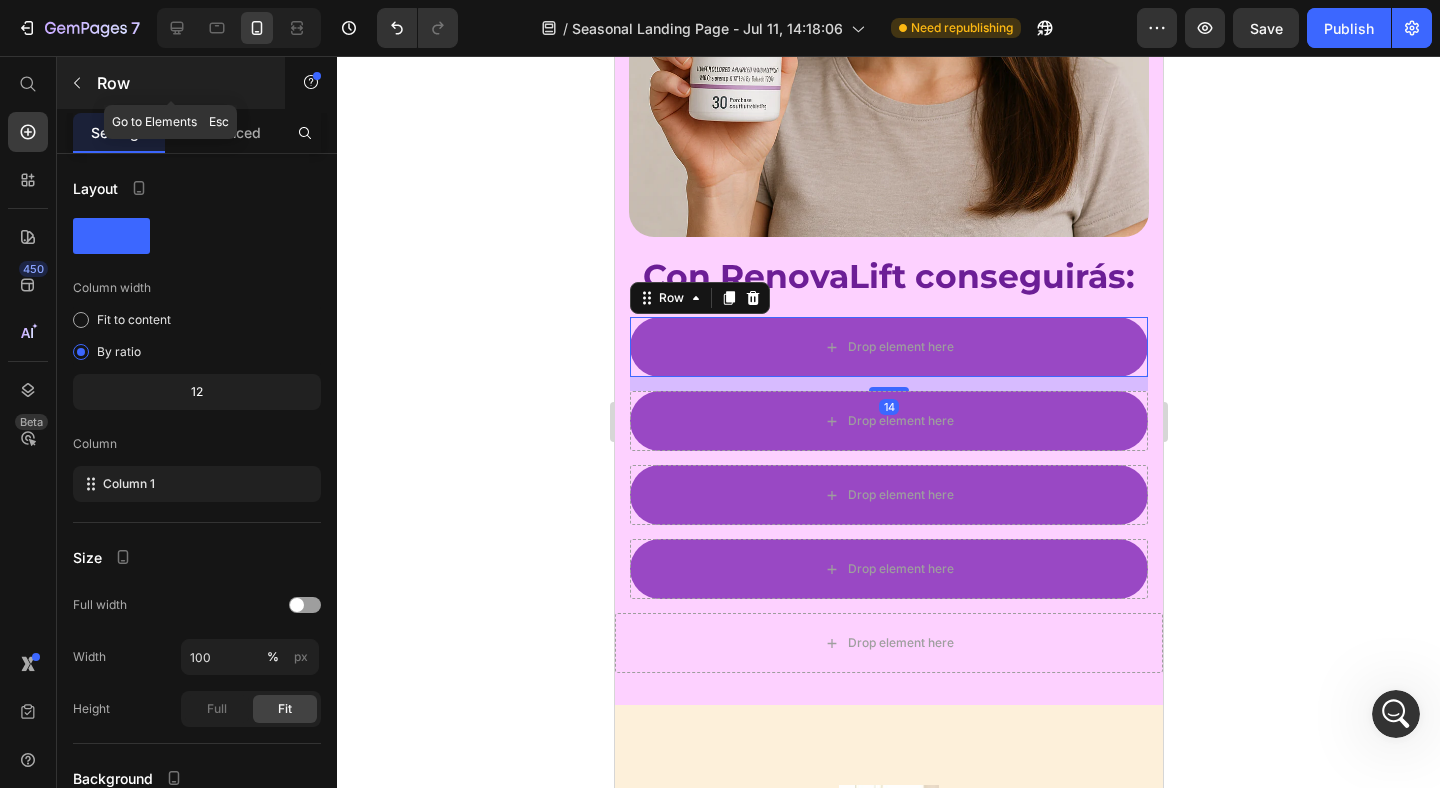 click on "Row" at bounding box center (171, 83) 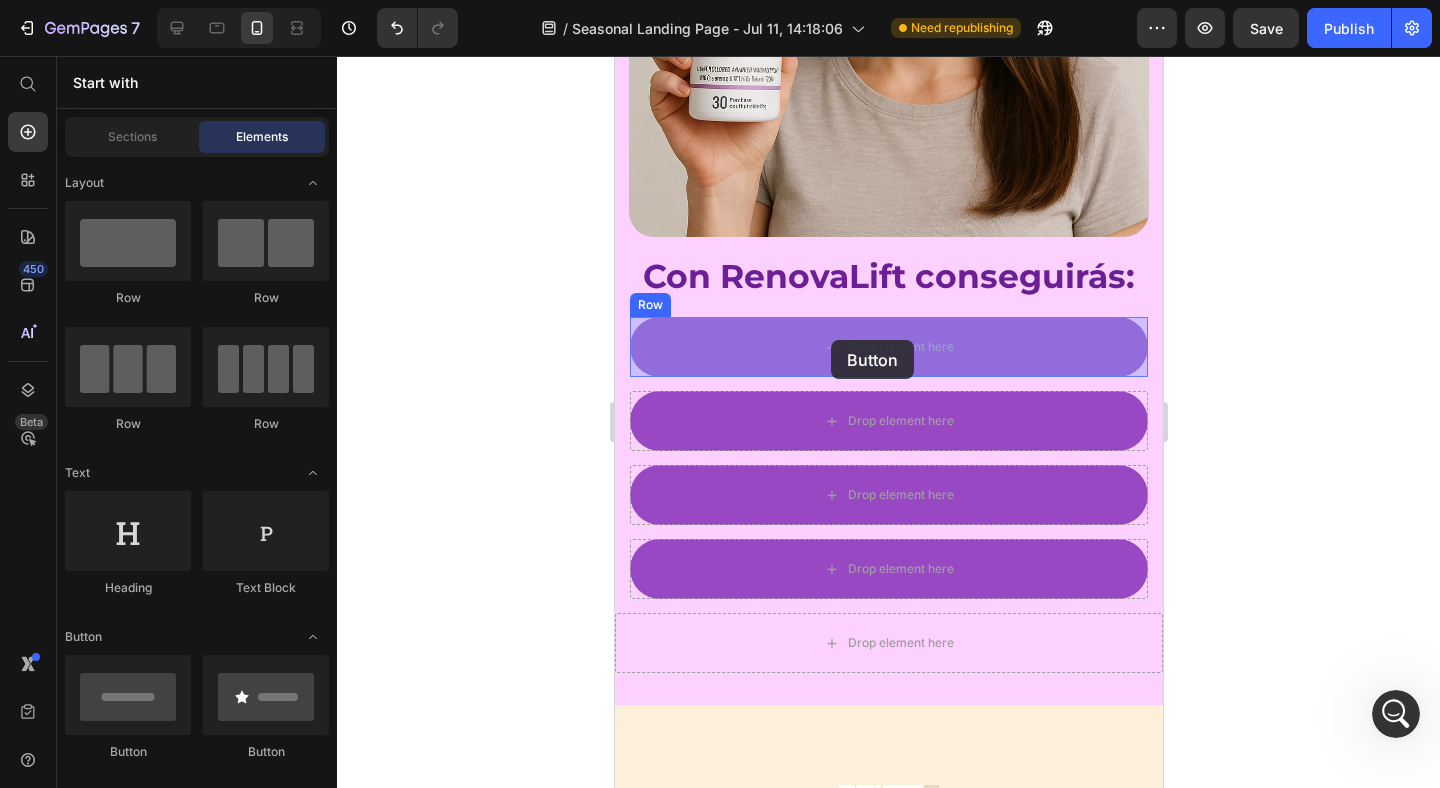drag, startPoint x: 871, startPoint y: 750, endPoint x: 830, endPoint y: 340, distance: 412.0449 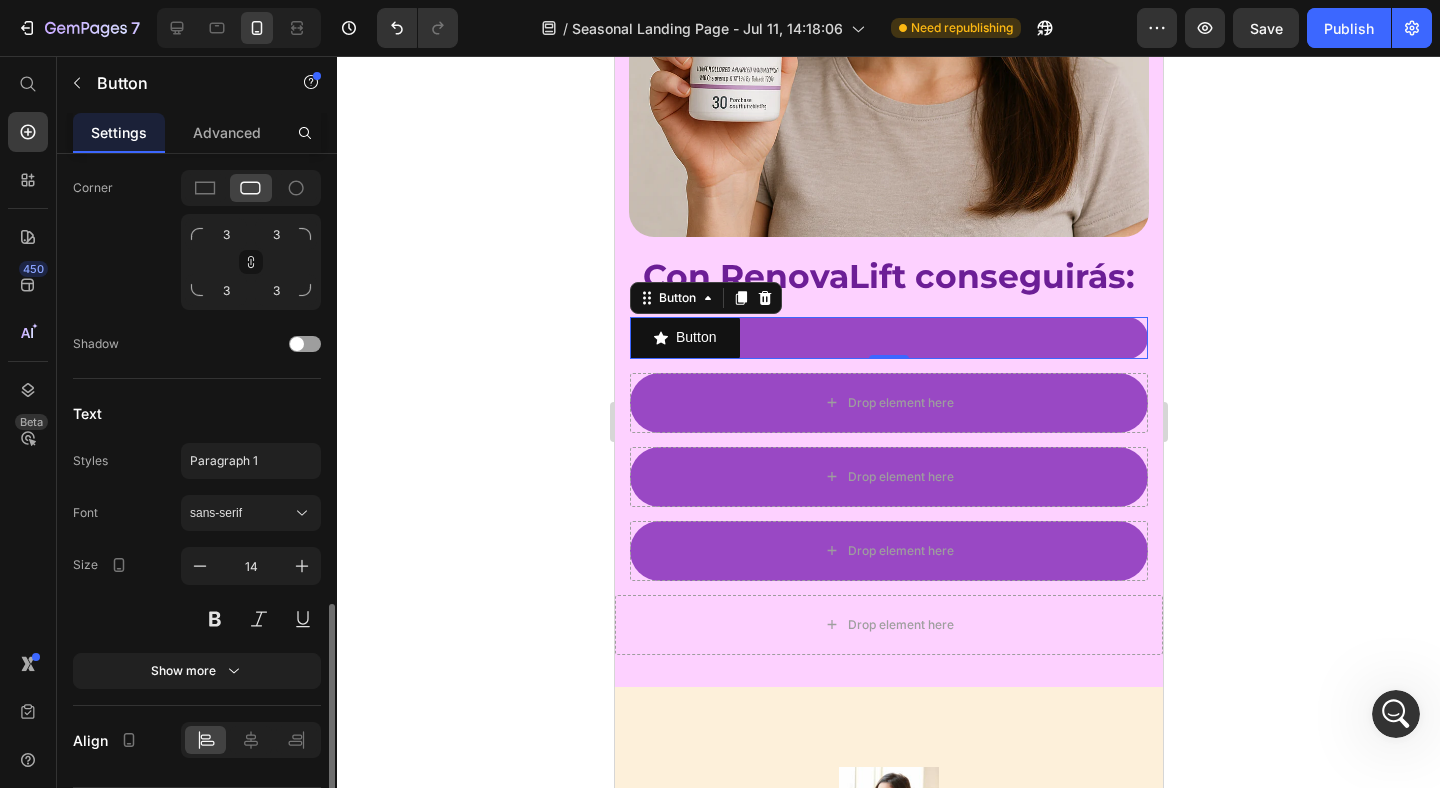 scroll, scrollTop: 911, scrollLeft: 0, axis: vertical 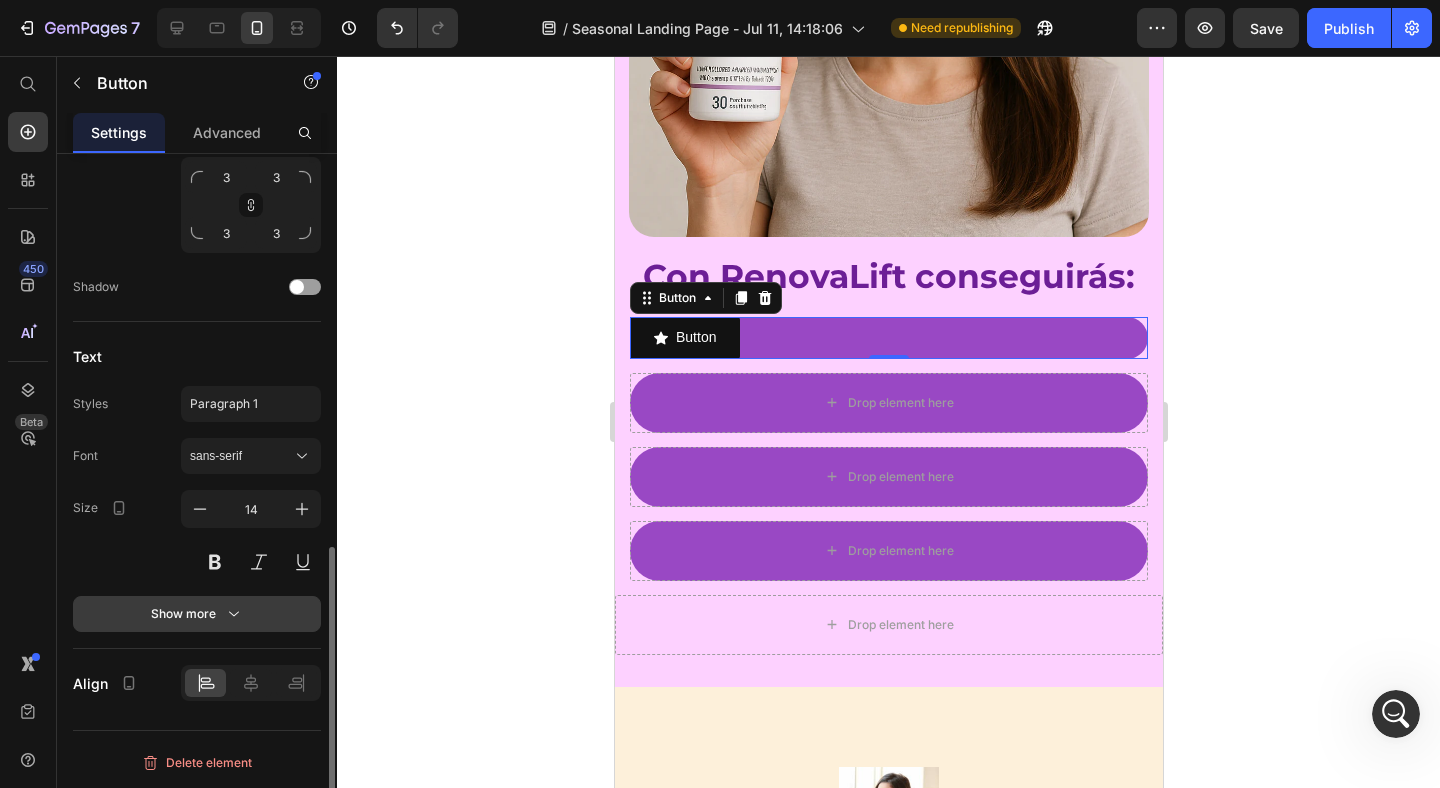 click on "Show more" at bounding box center (197, 614) 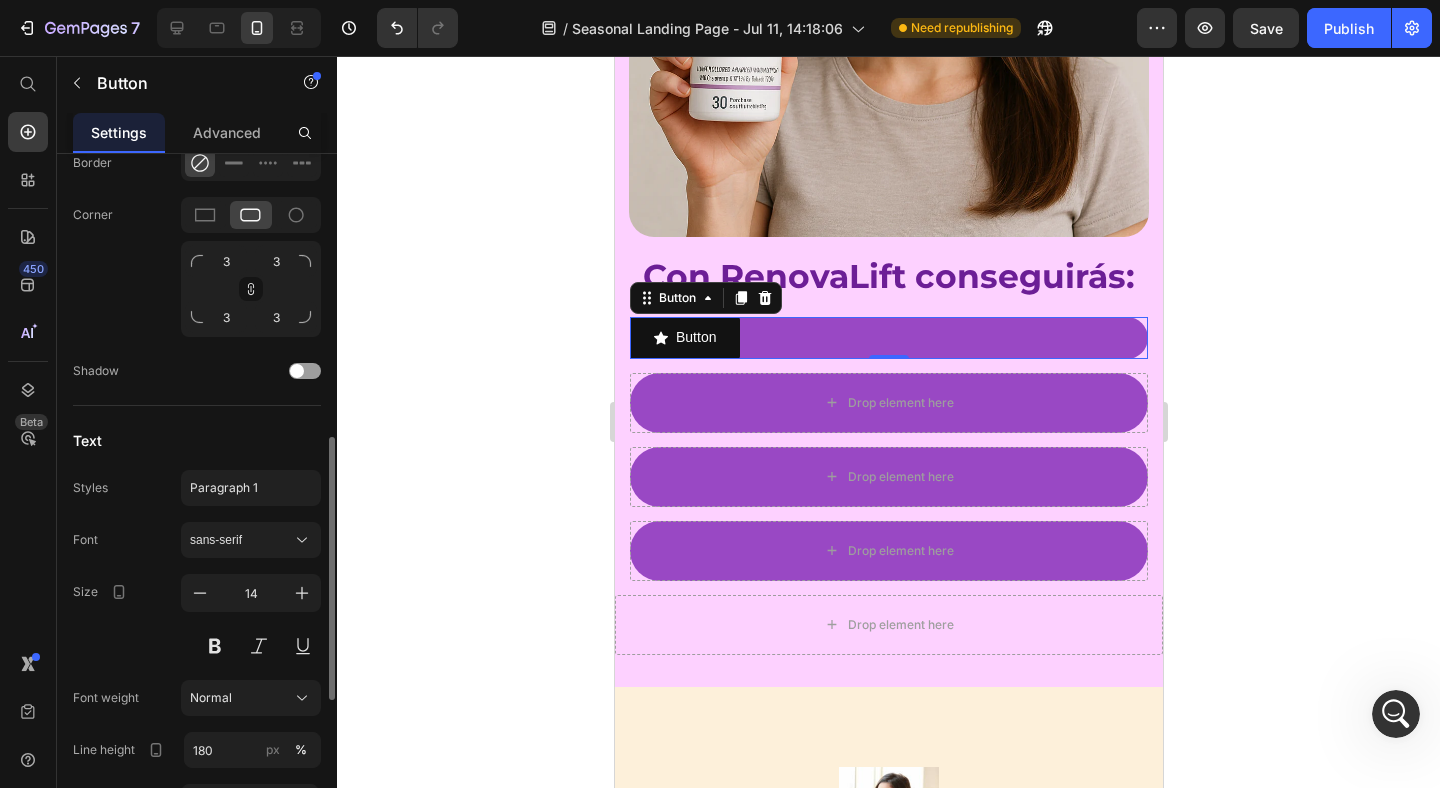 scroll, scrollTop: 742, scrollLeft: 0, axis: vertical 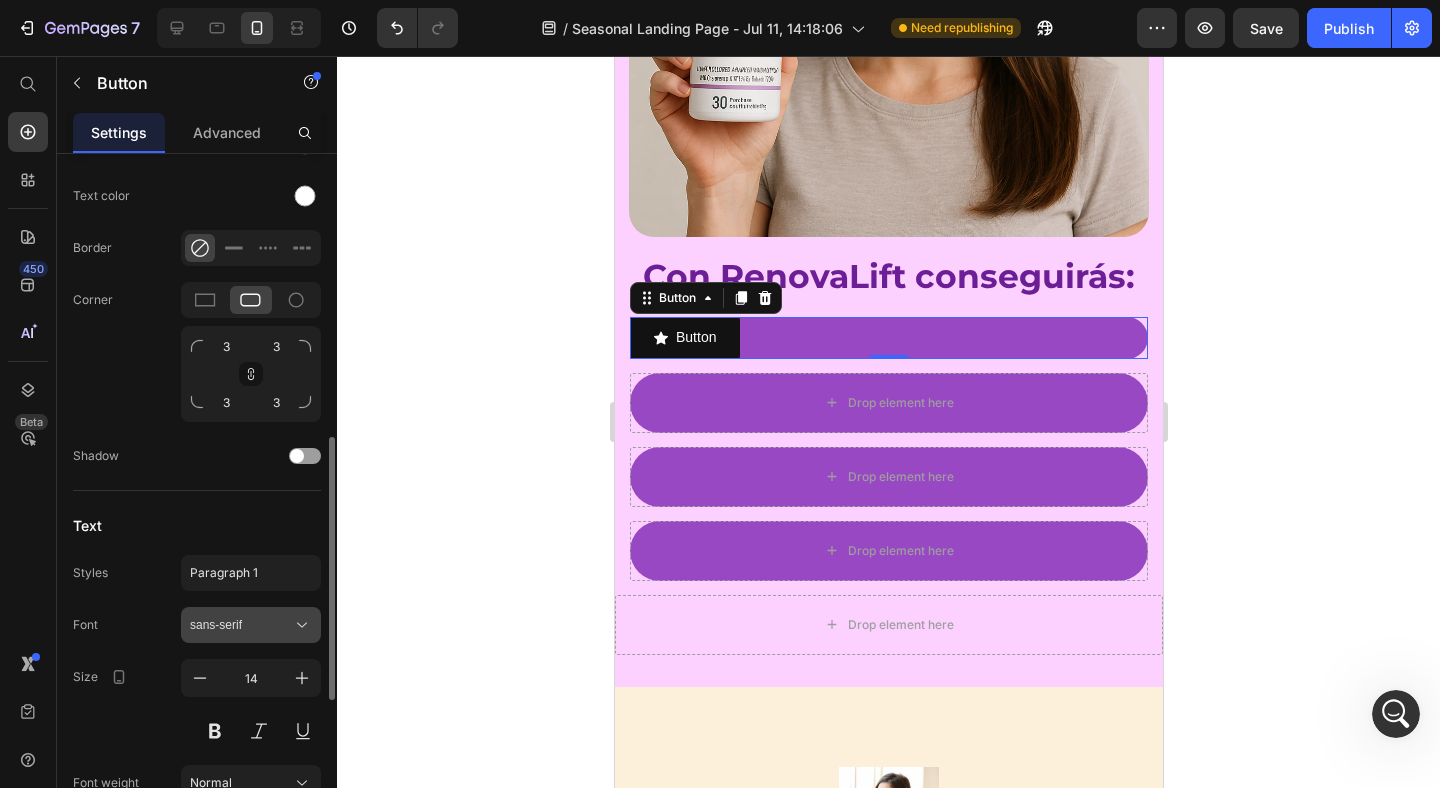 click on "sans-serif" at bounding box center [241, 625] 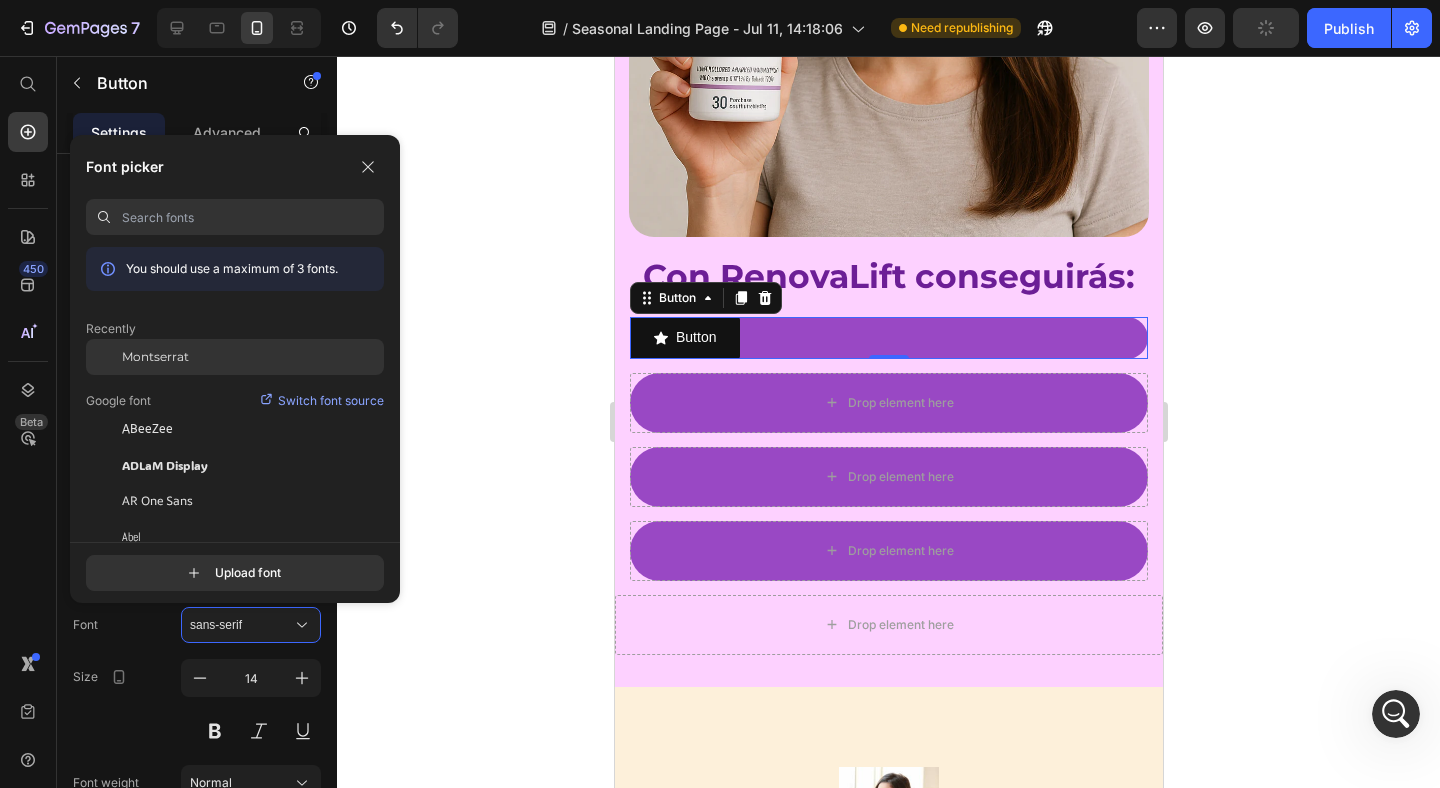 click on "Montserrat" 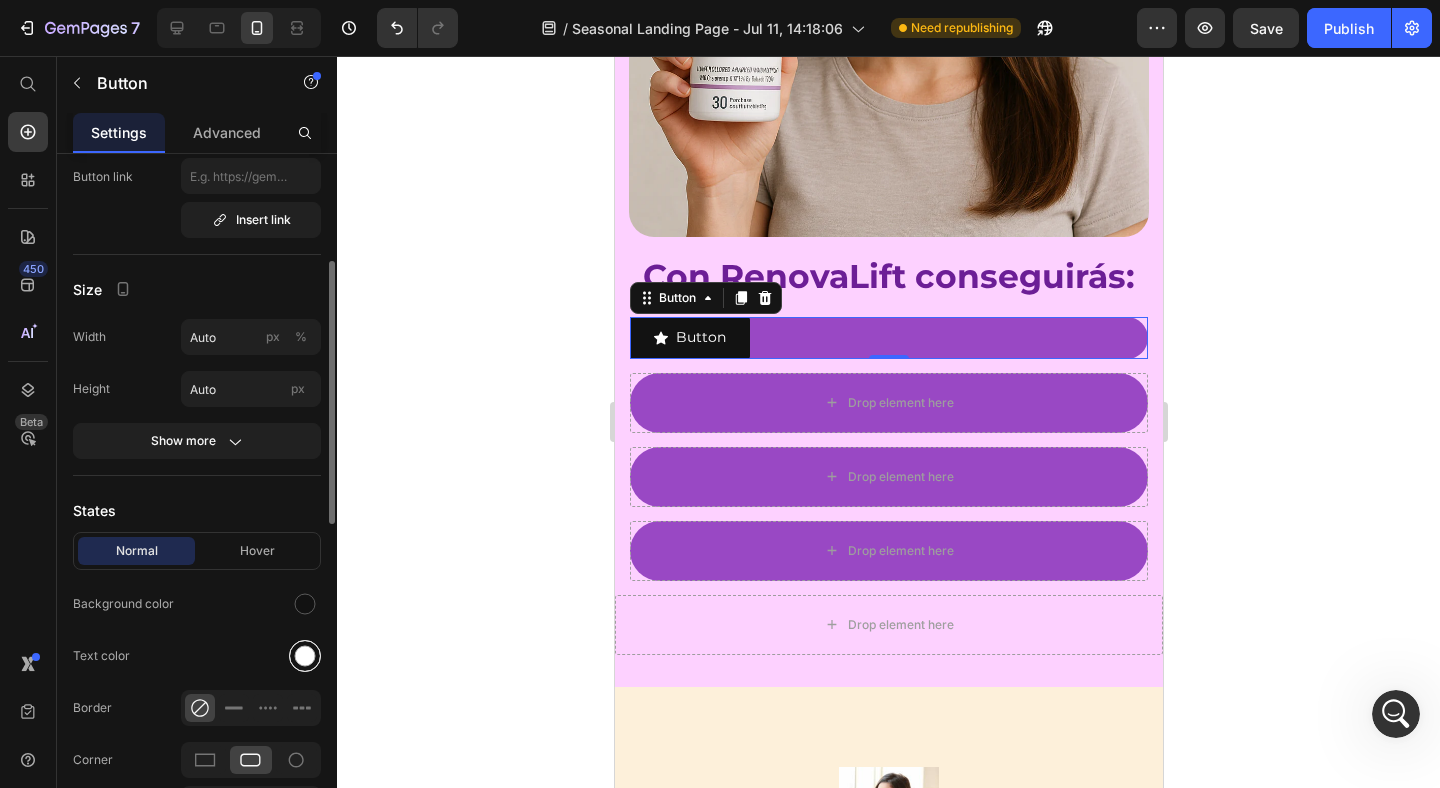 scroll, scrollTop: 299, scrollLeft: 0, axis: vertical 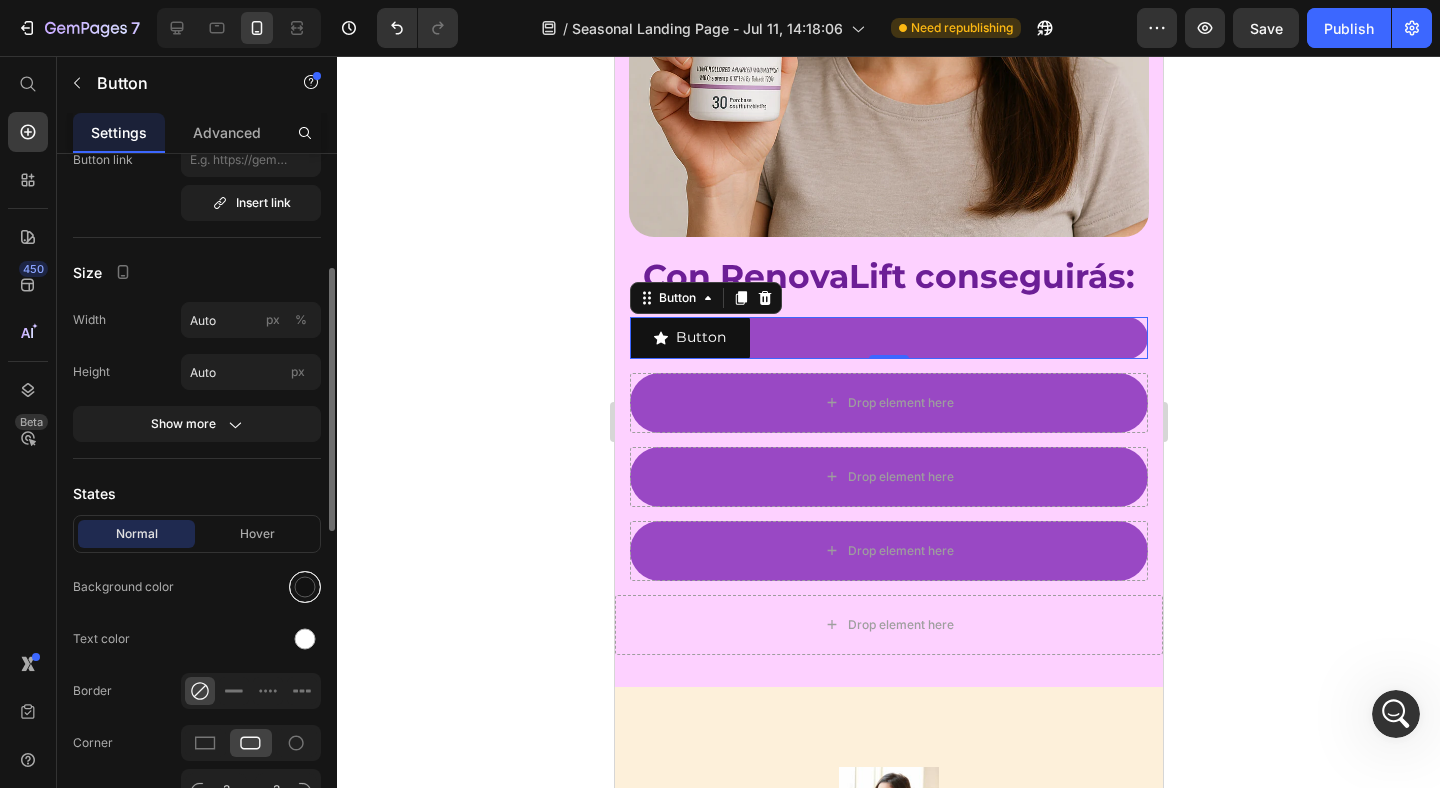 click at bounding box center [305, 587] 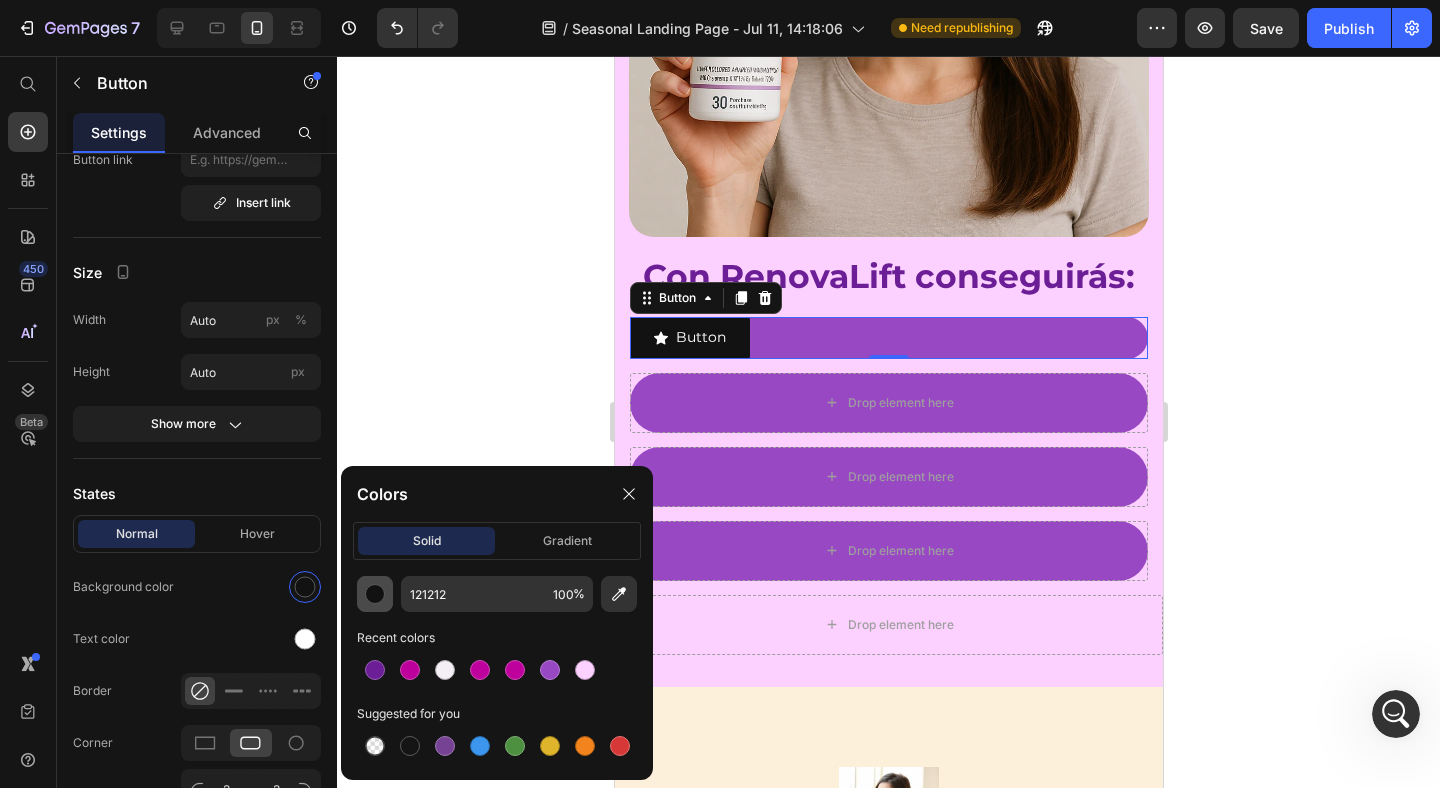 click at bounding box center (375, 594) 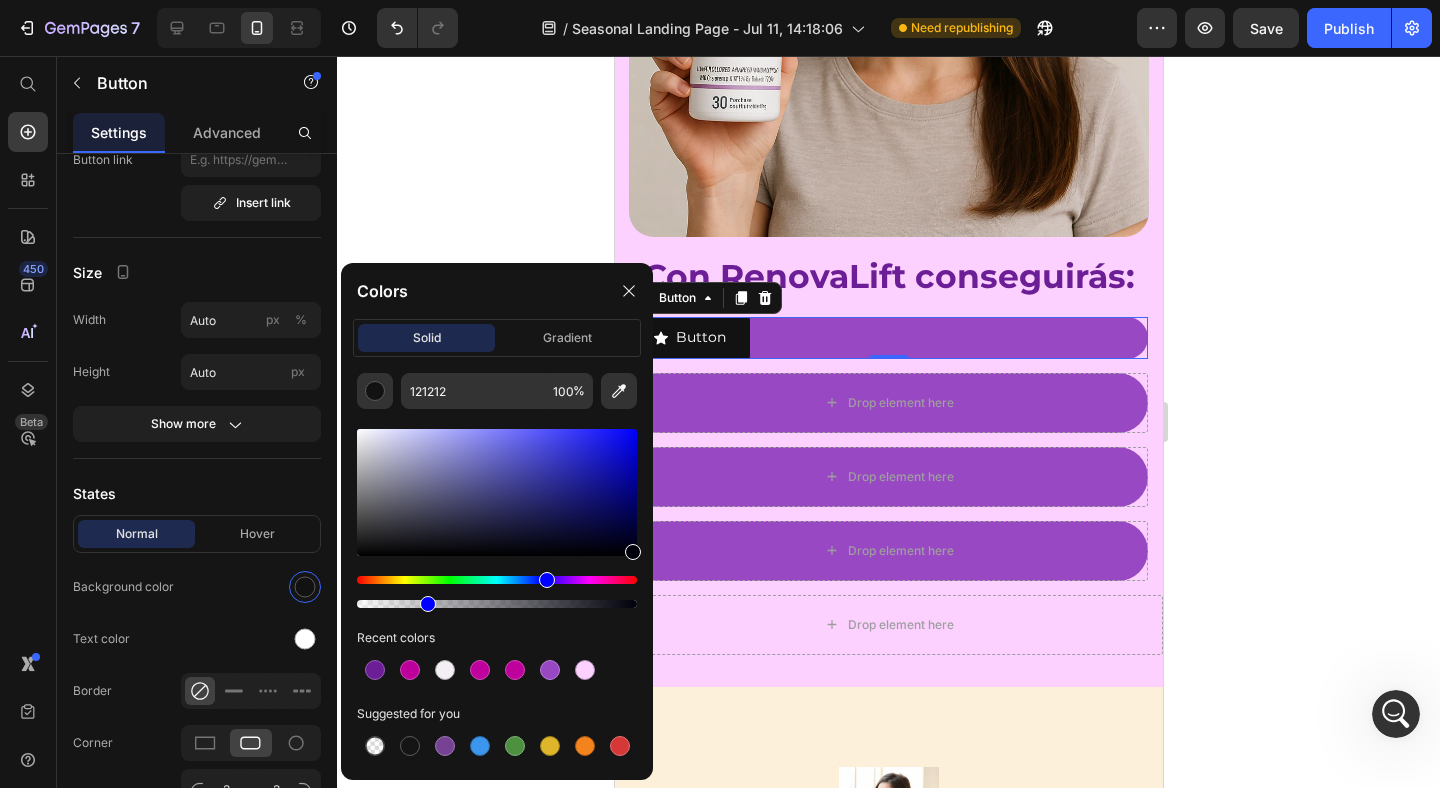 type on "00000B" 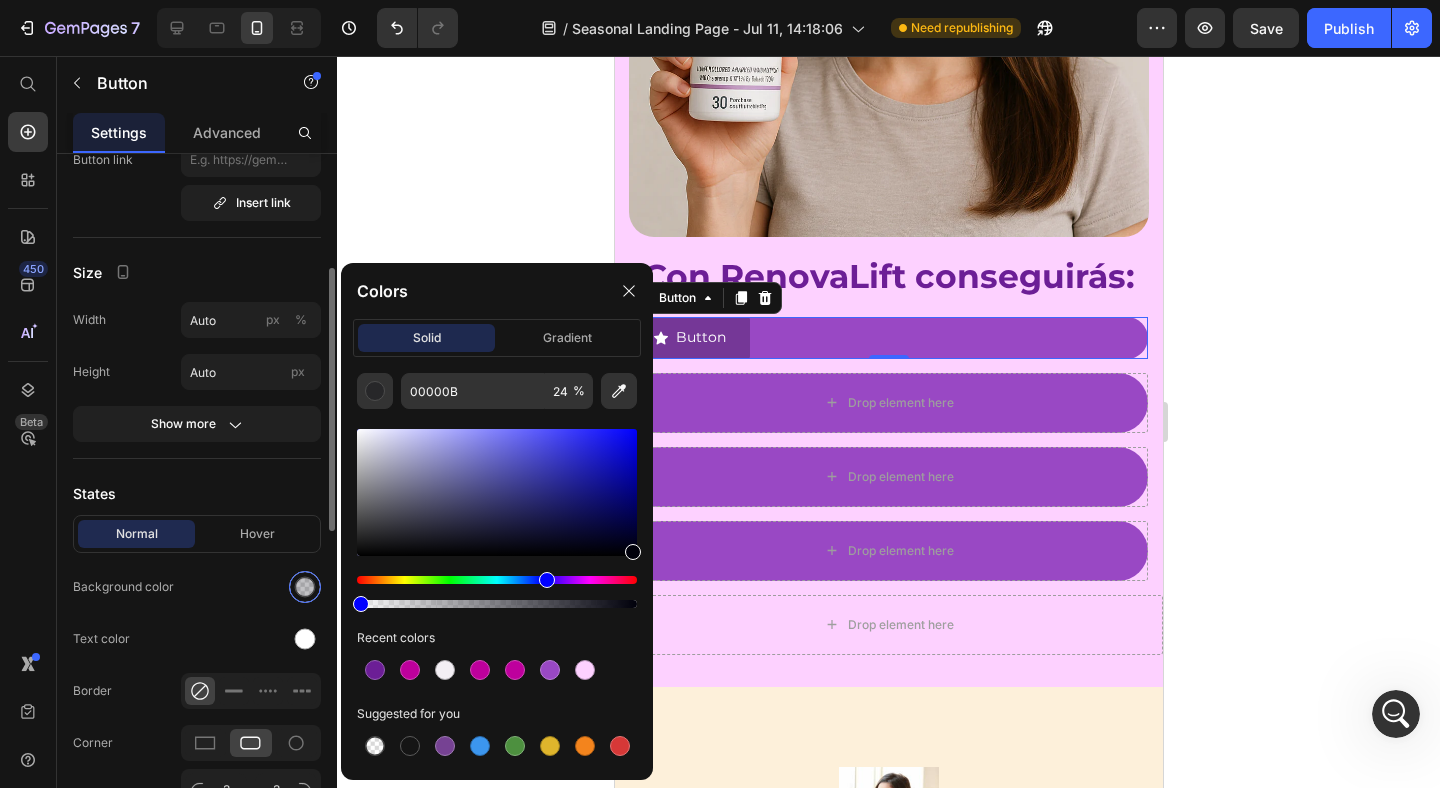 drag, startPoint x: 630, startPoint y: 606, endPoint x: 301, endPoint y: 591, distance: 329.34177 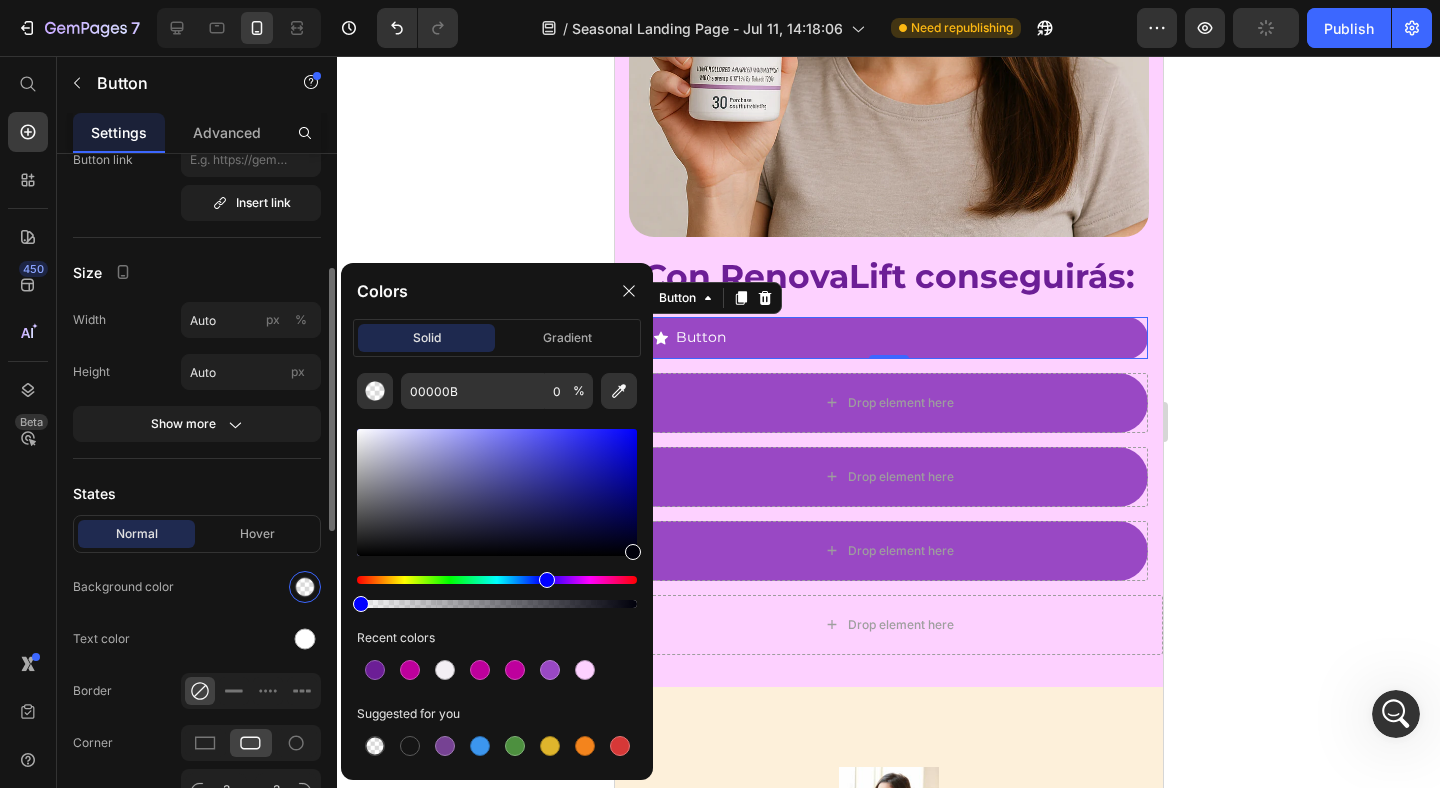 click at bounding box center [251, 587] 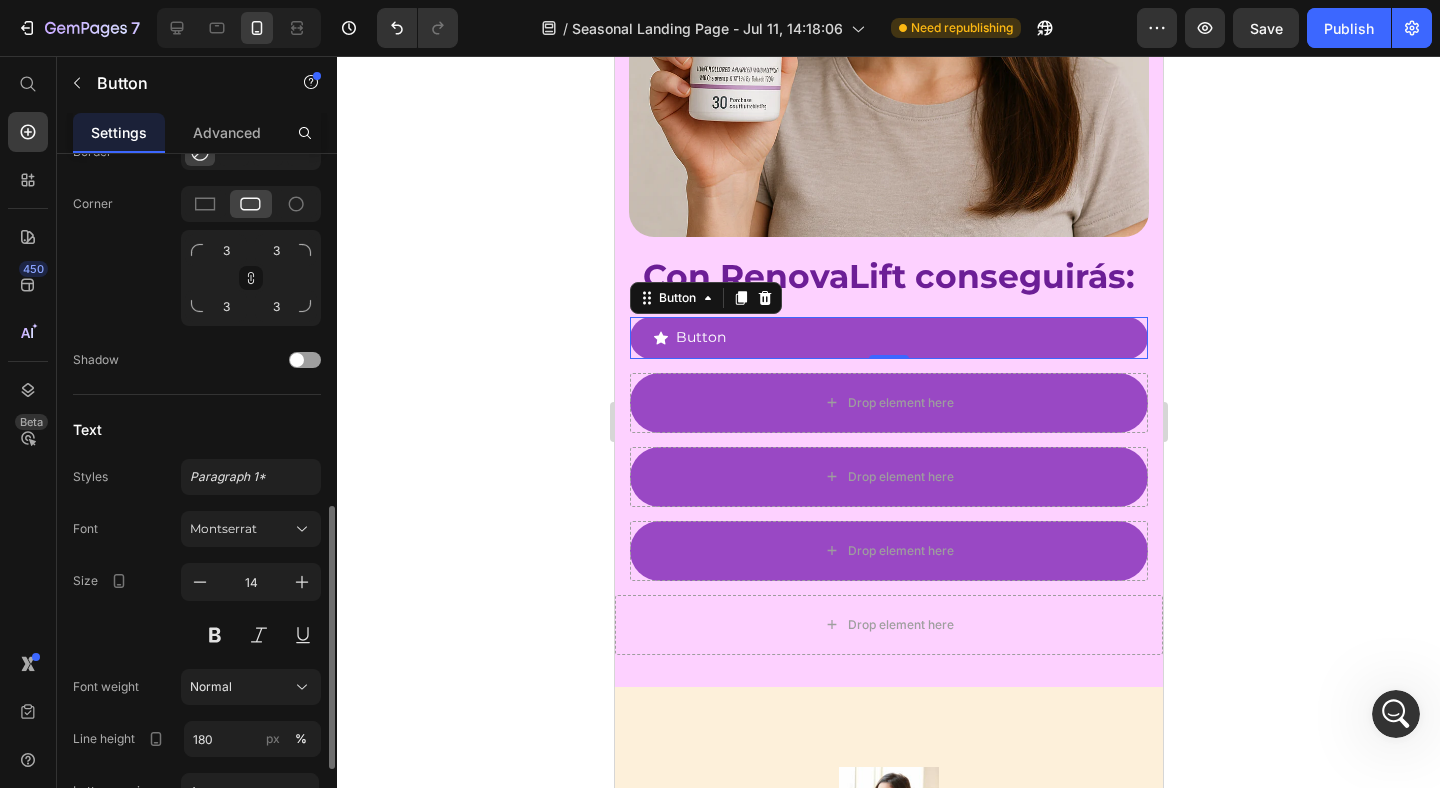 scroll, scrollTop: 861, scrollLeft: 0, axis: vertical 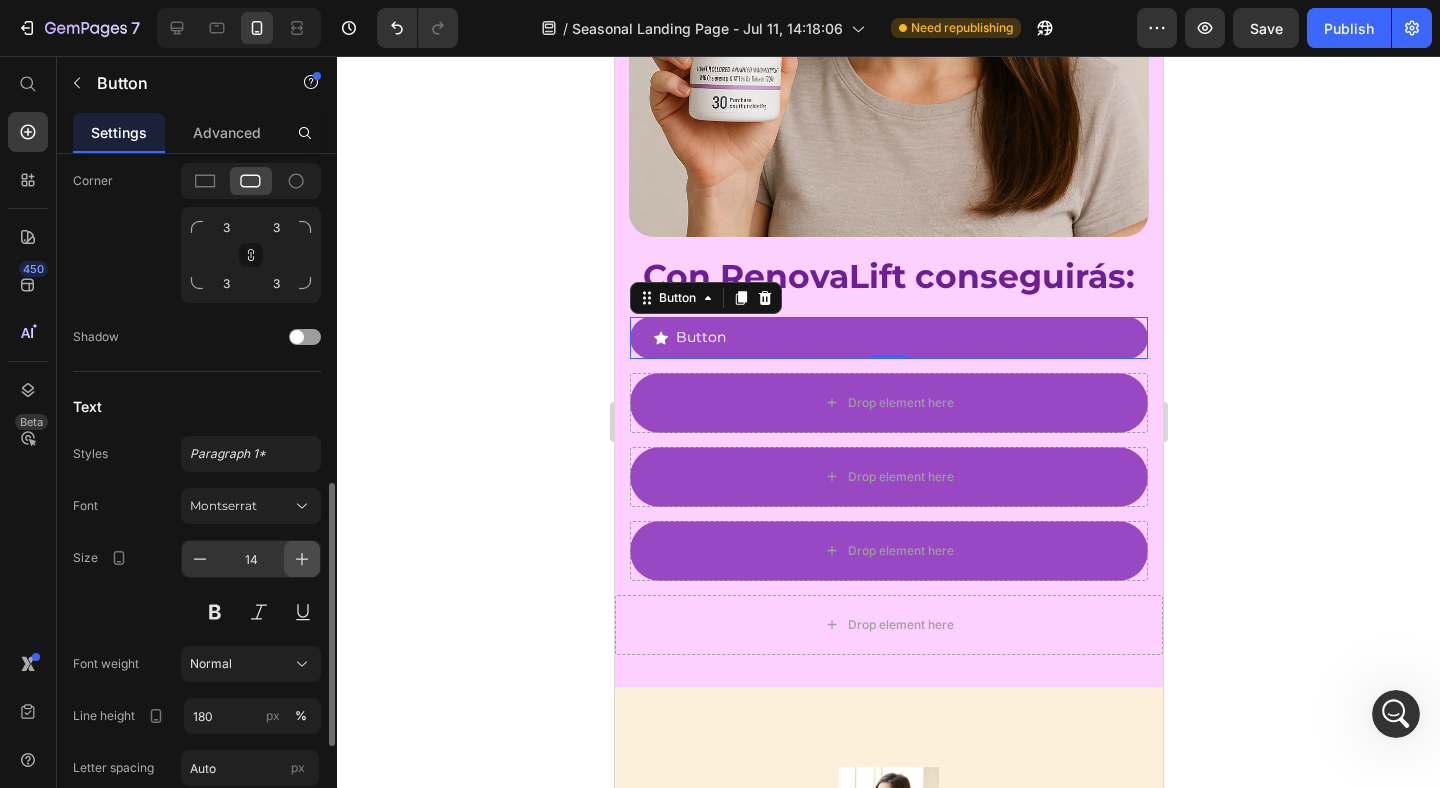 click at bounding box center (302, 559) 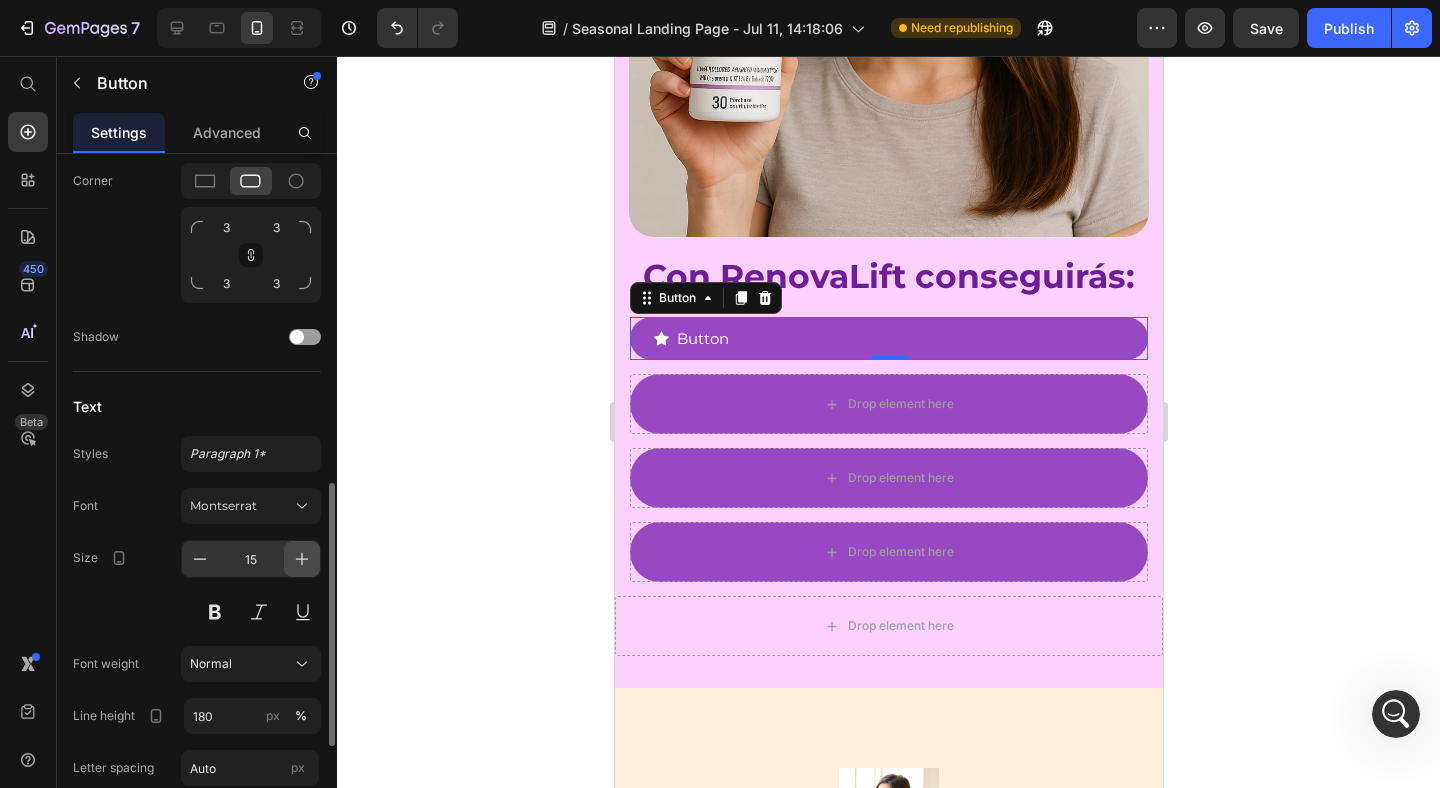click at bounding box center [302, 559] 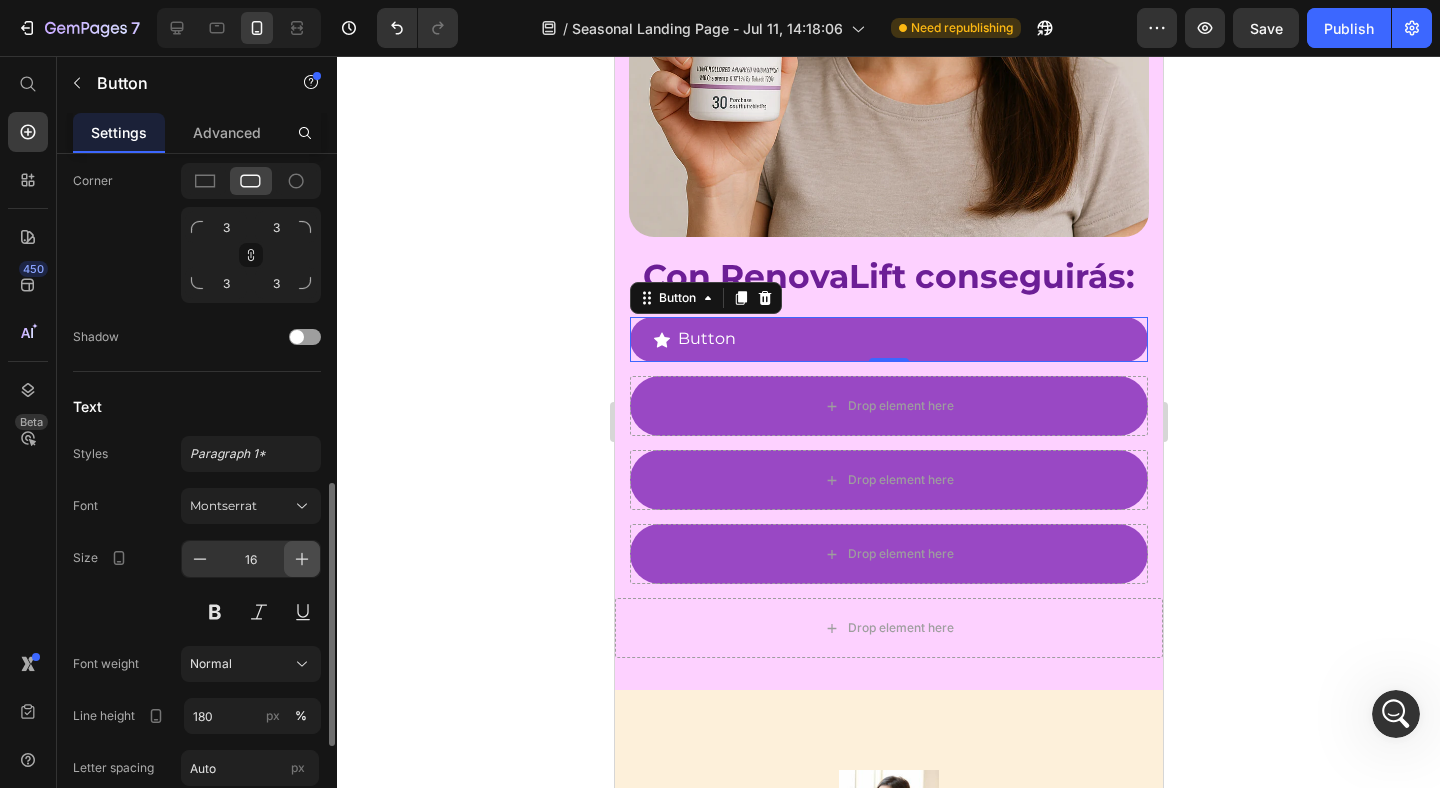 click at bounding box center [302, 559] 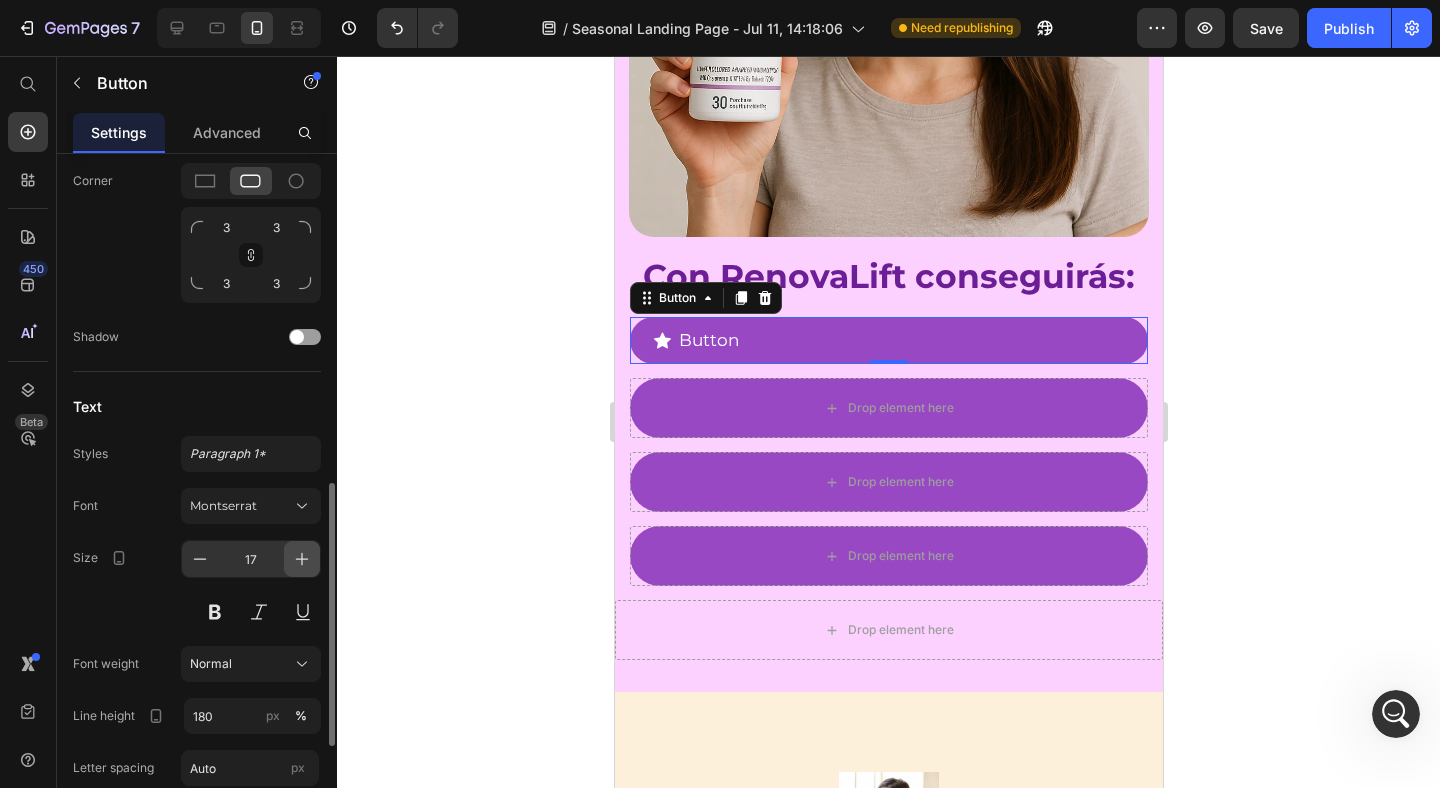 click at bounding box center (302, 559) 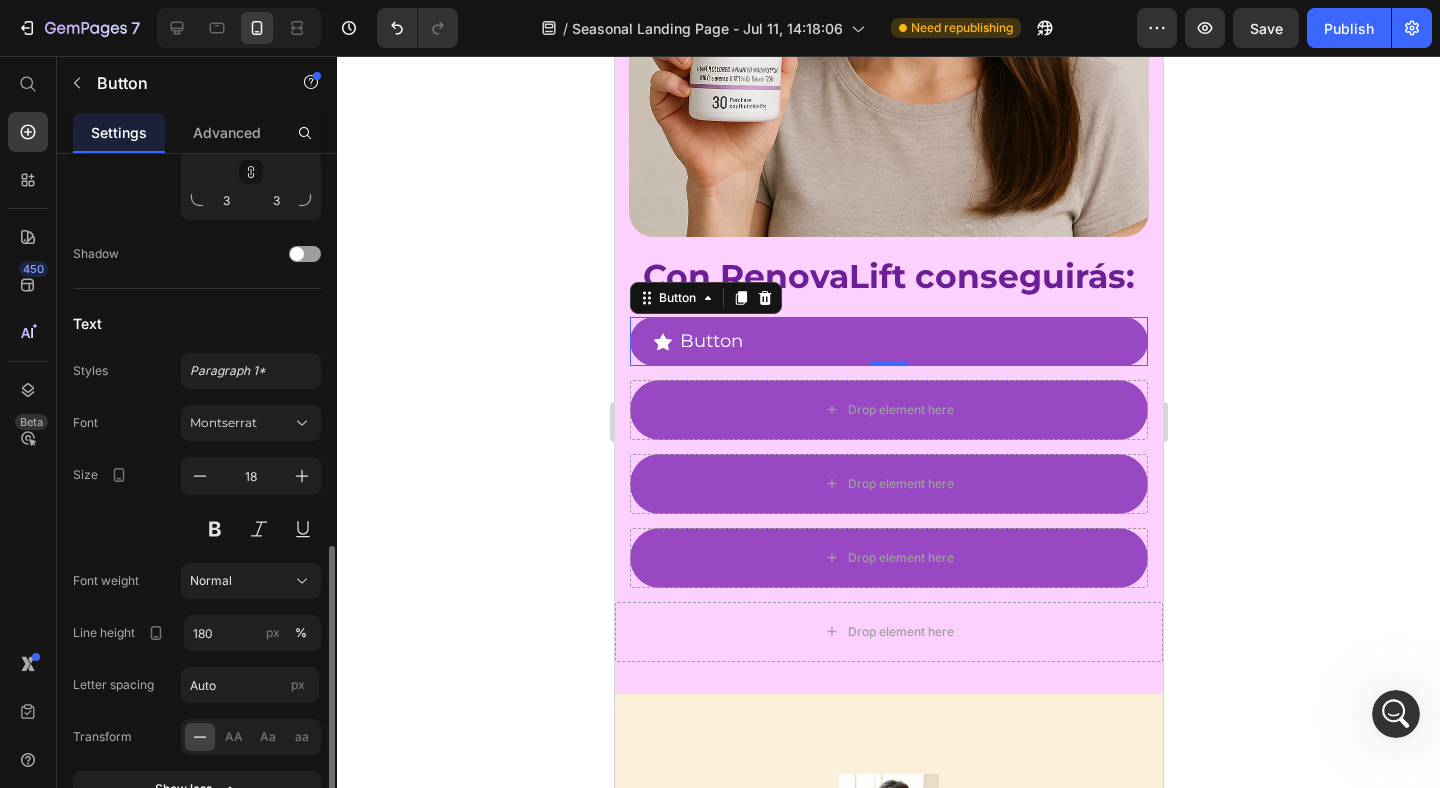 scroll, scrollTop: 1119, scrollLeft: 0, axis: vertical 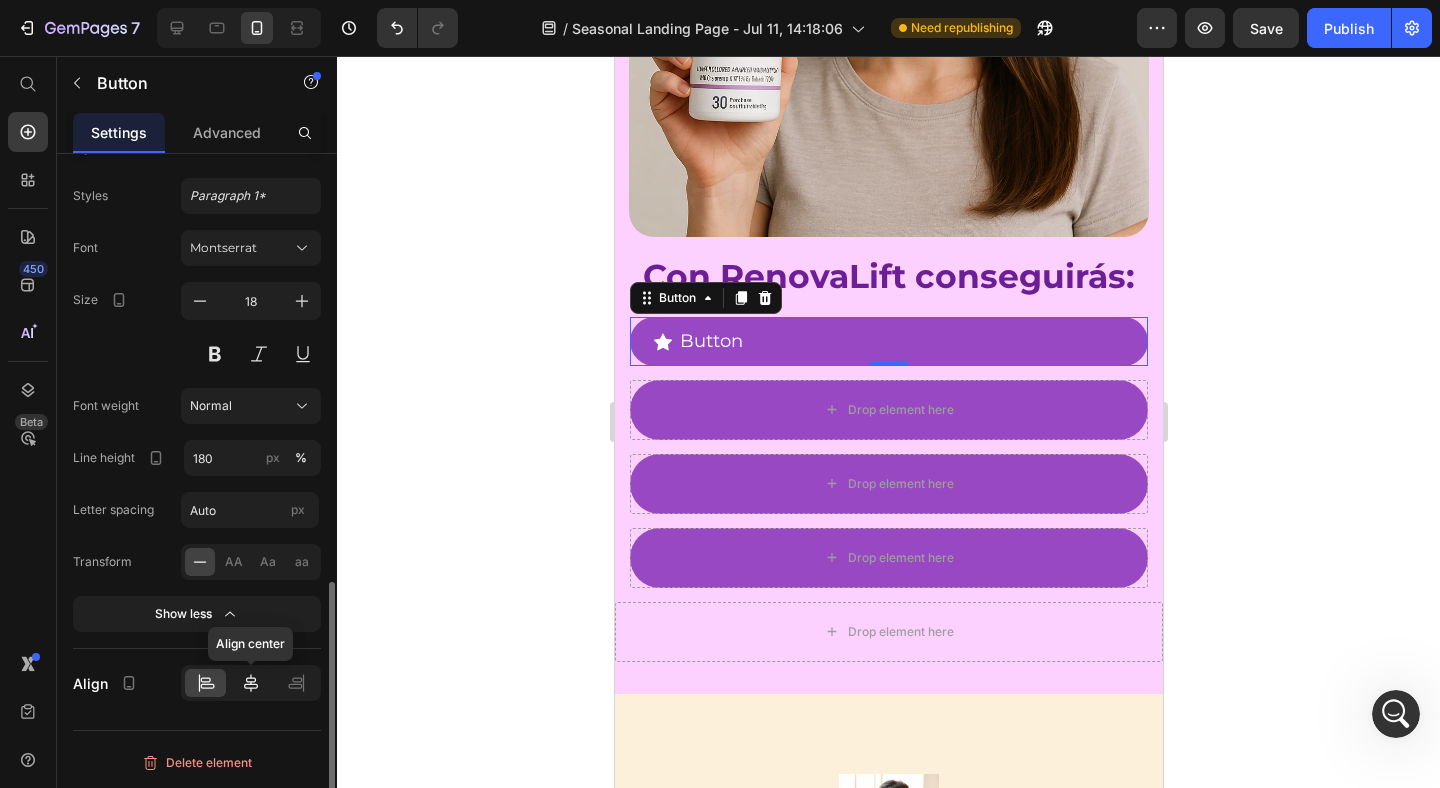 click 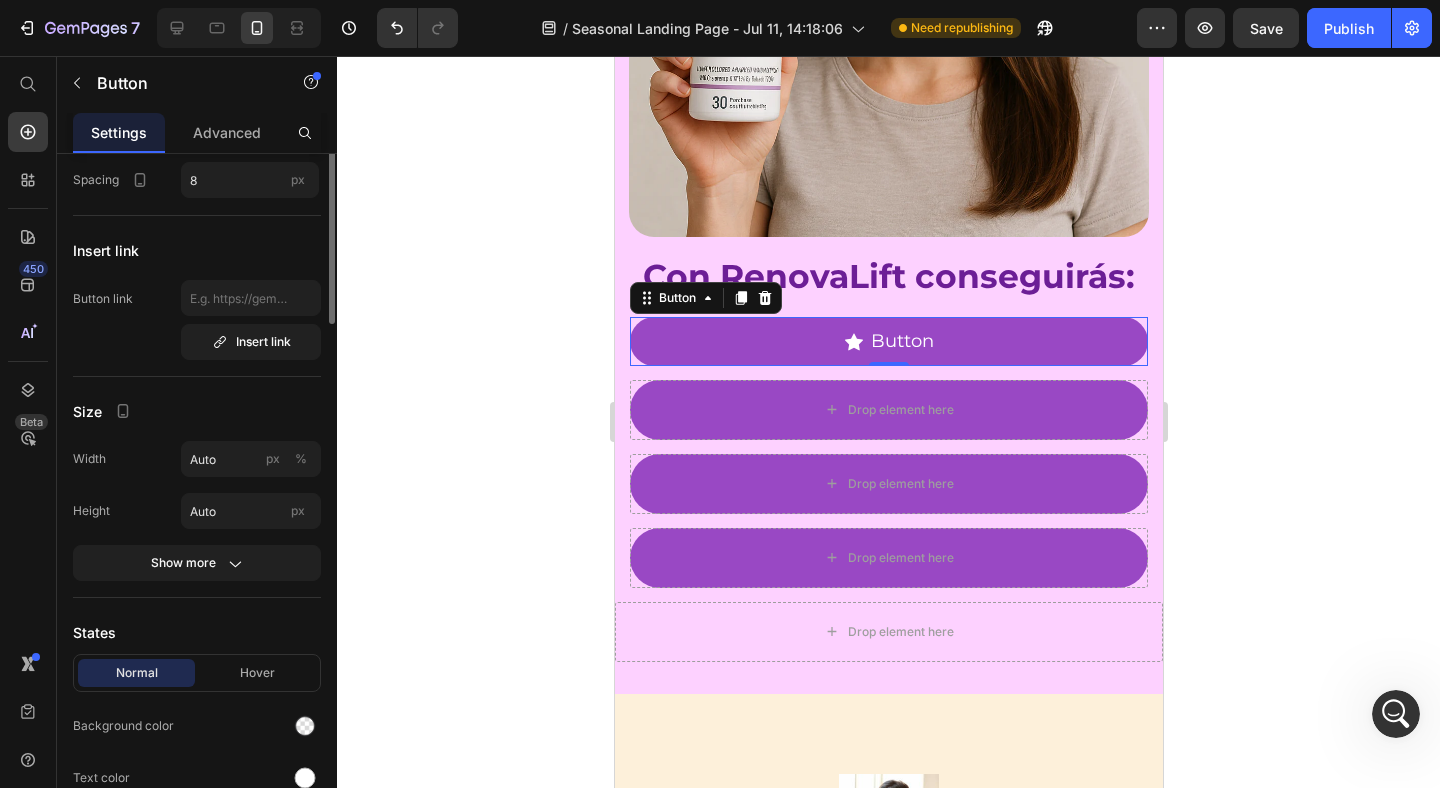 scroll, scrollTop: 0, scrollLeft: 0, axis: both 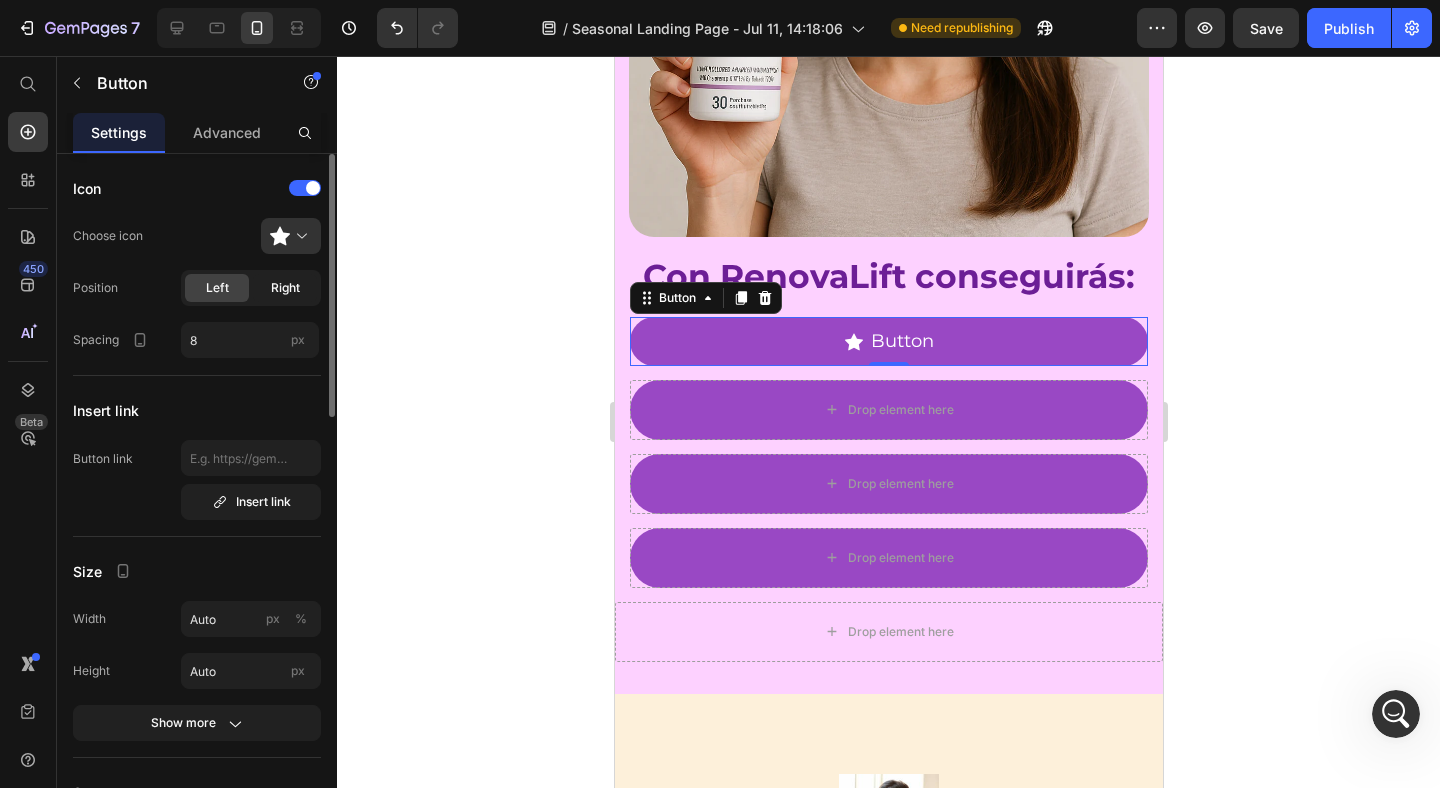 click on "Right" 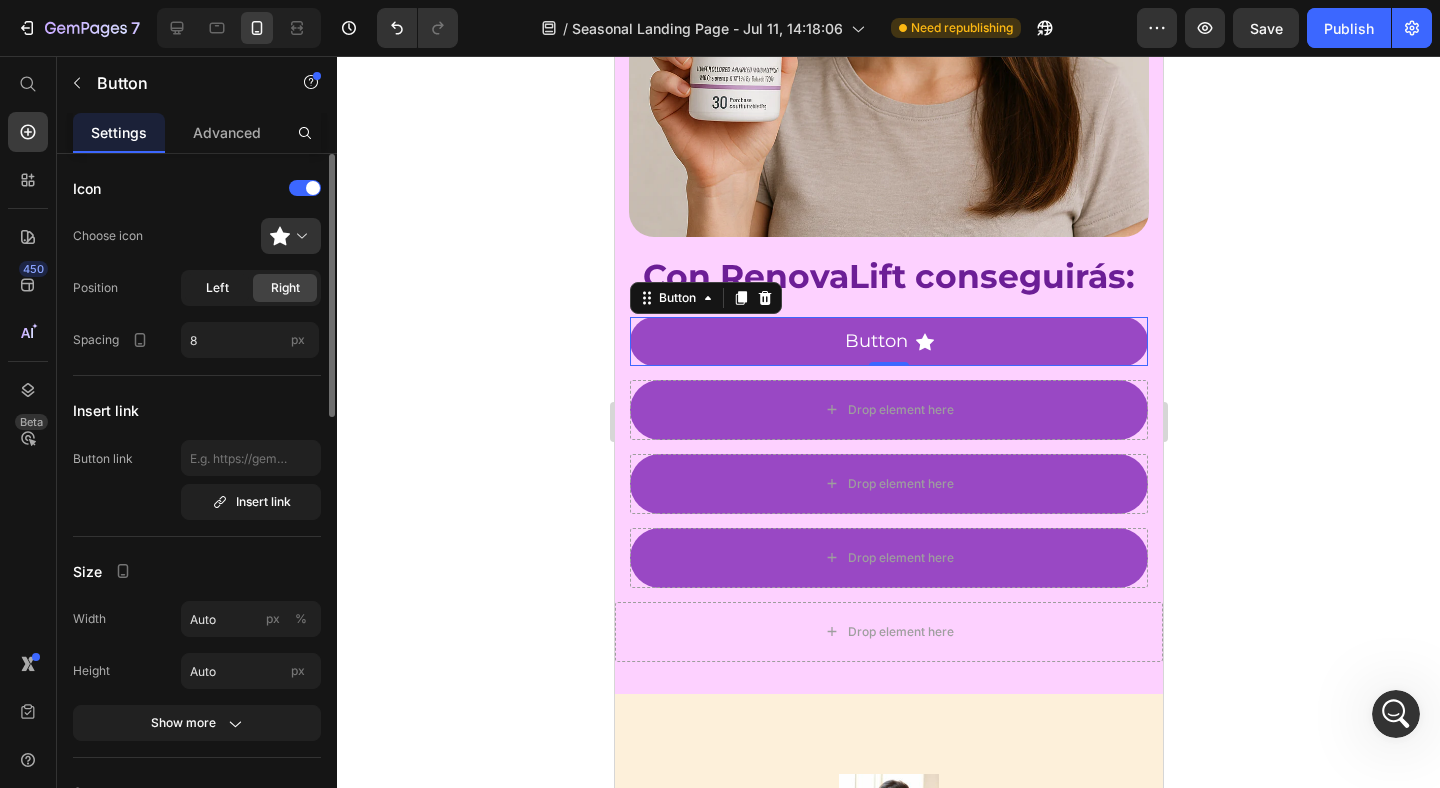 click on "Left" 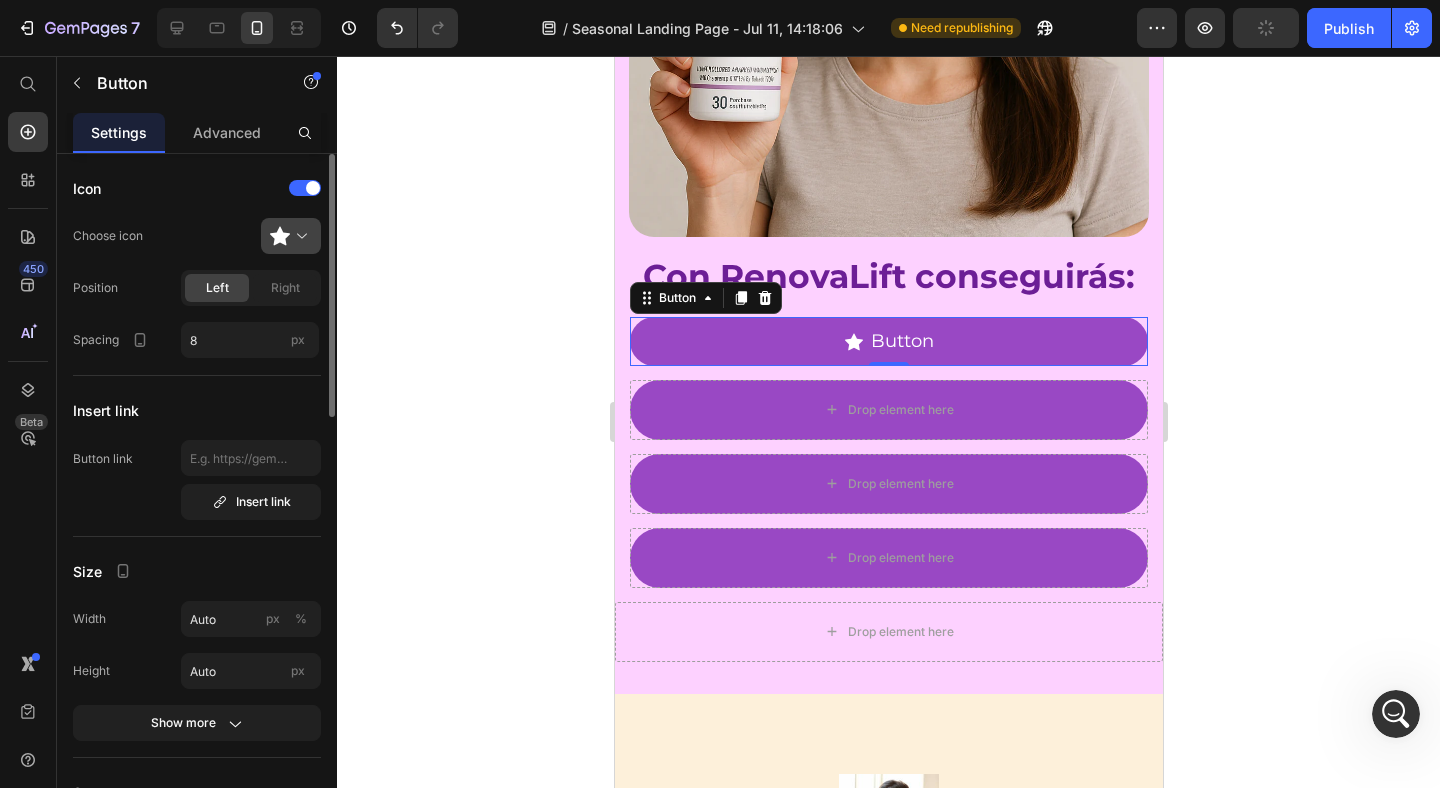 click at bounding box center [299, 236] 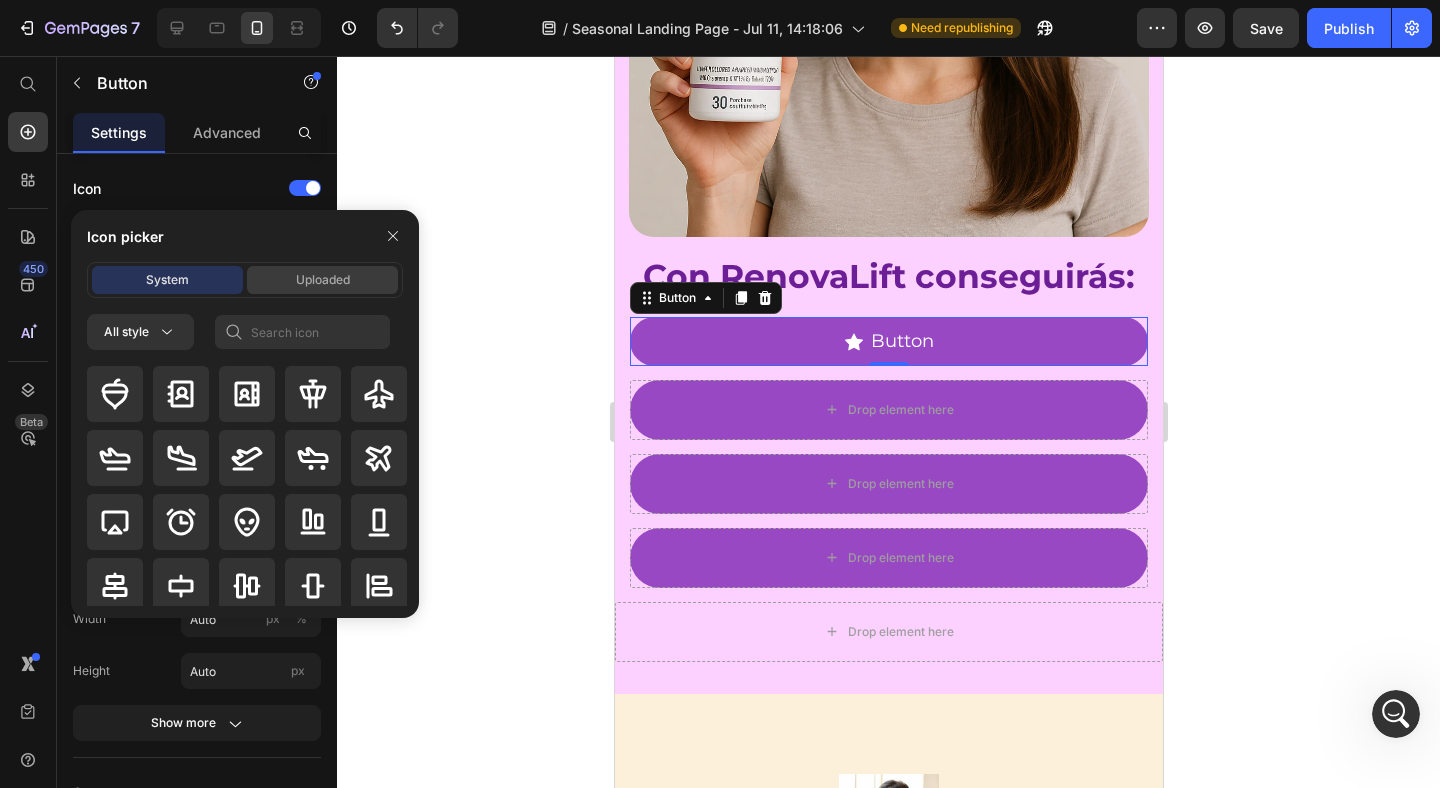 click on "Uploaded" at bounding box center [322, 280] 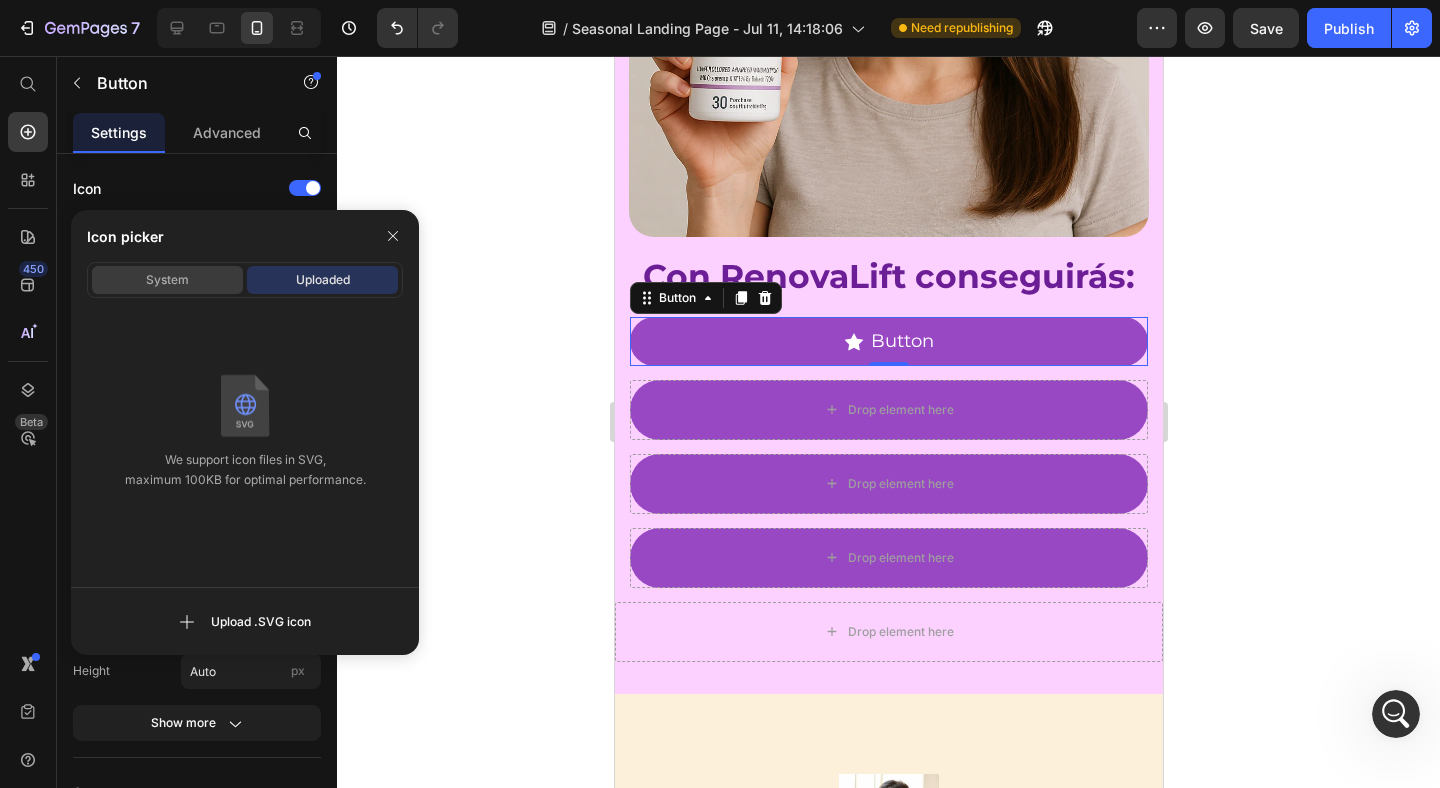 click on "System" at bounding box center [167, 280] 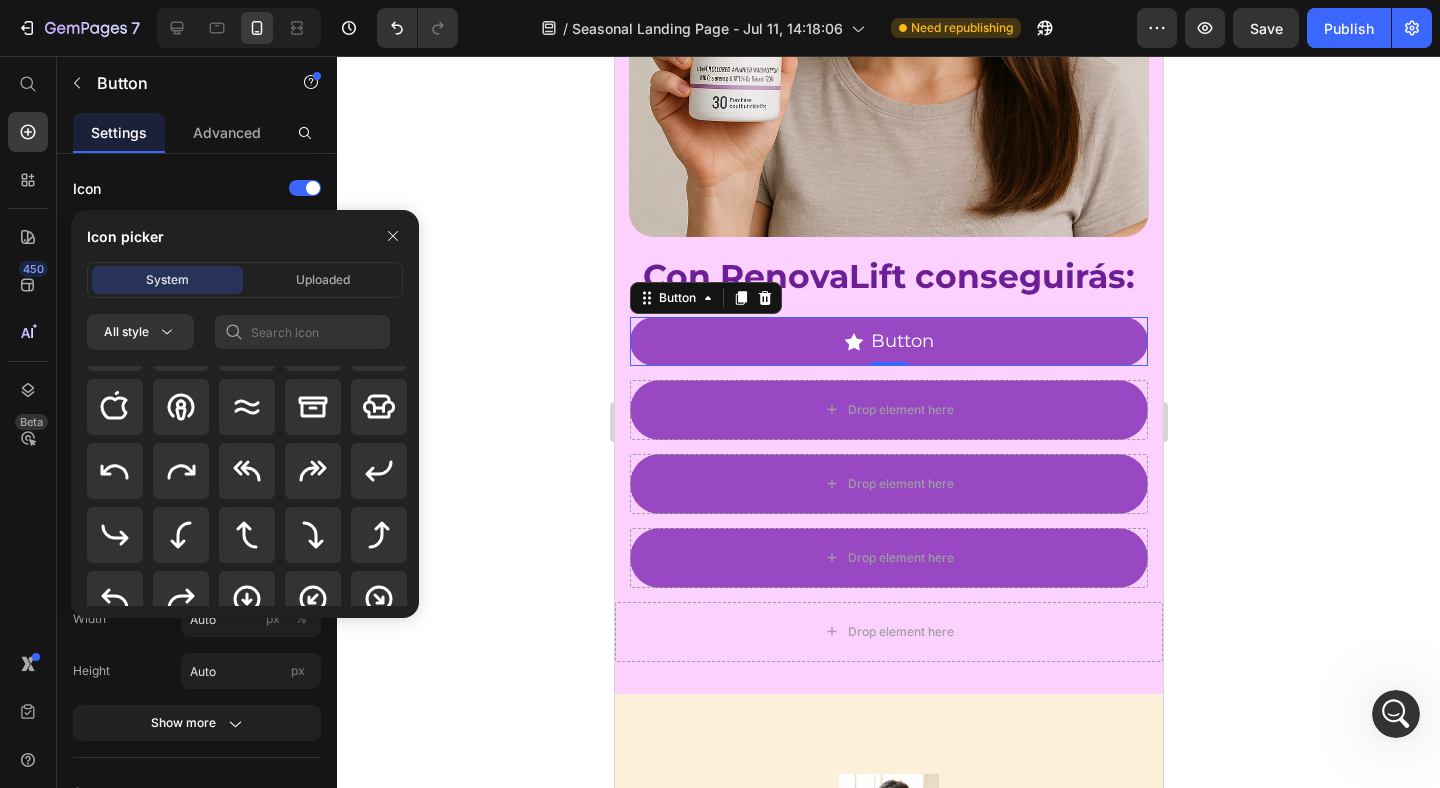 scroll, scrollTop: 120, scrollLeft: 0, axis: vertical 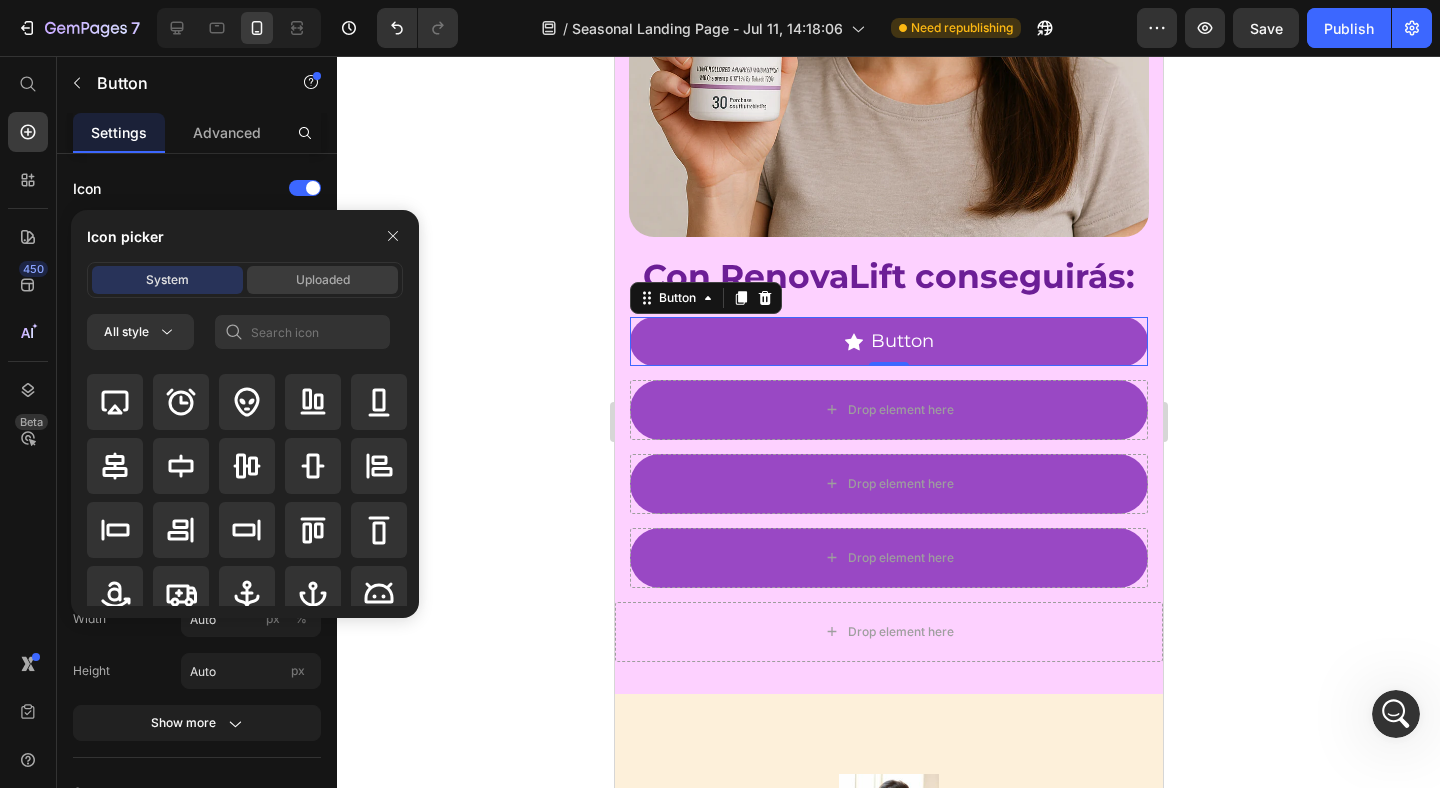 click on "Uploaded" at bounding box center (323, 280) 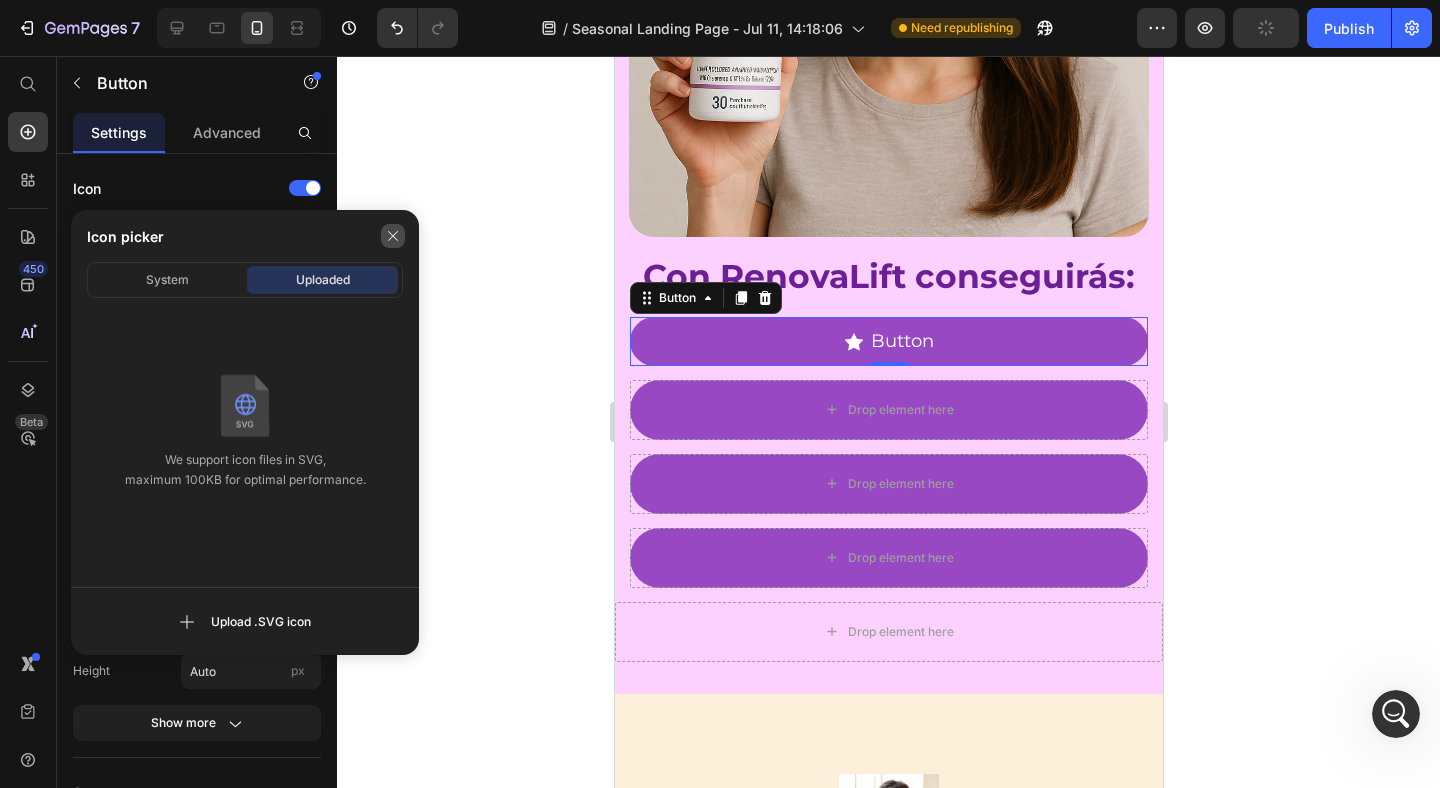 click 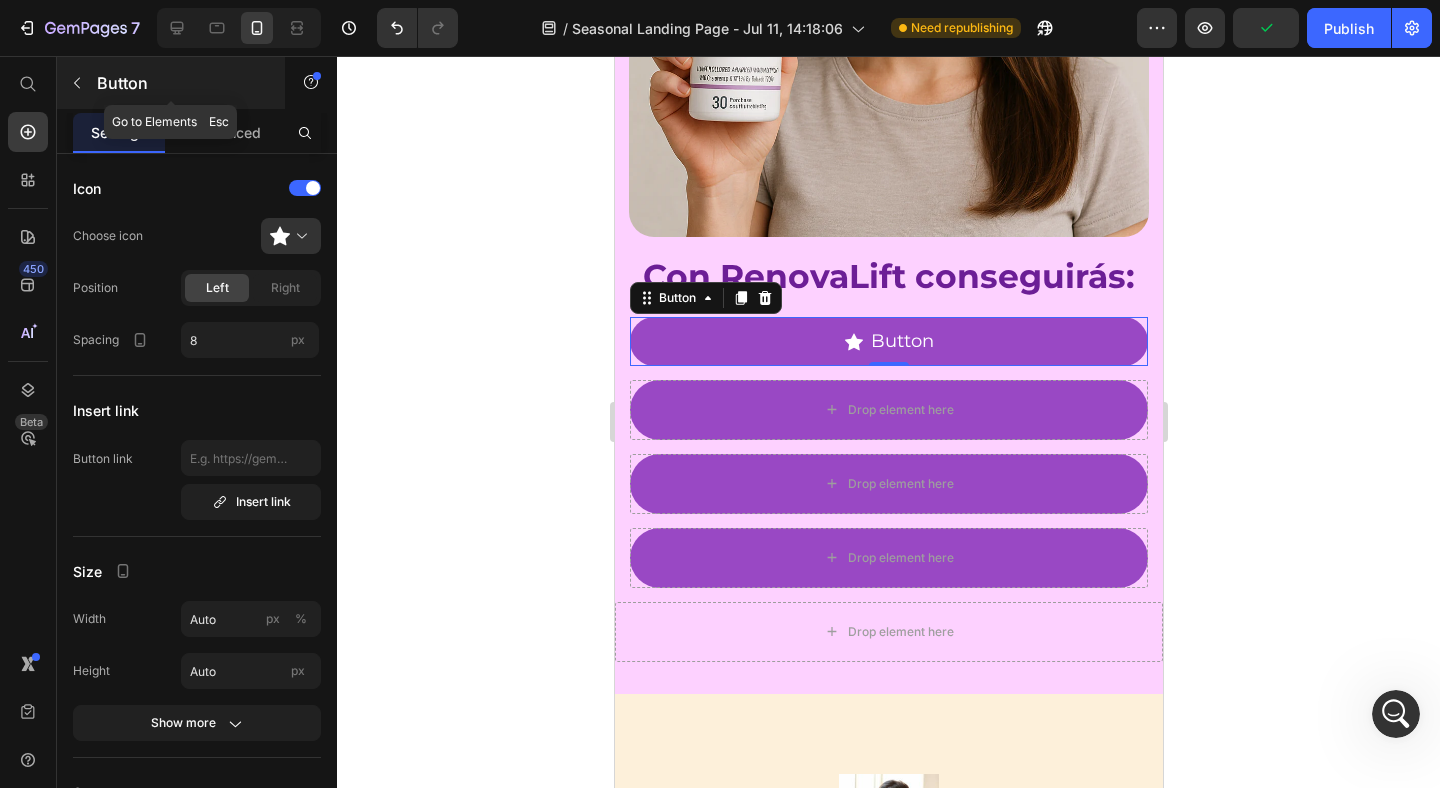 click at bounding box center (77, 83) 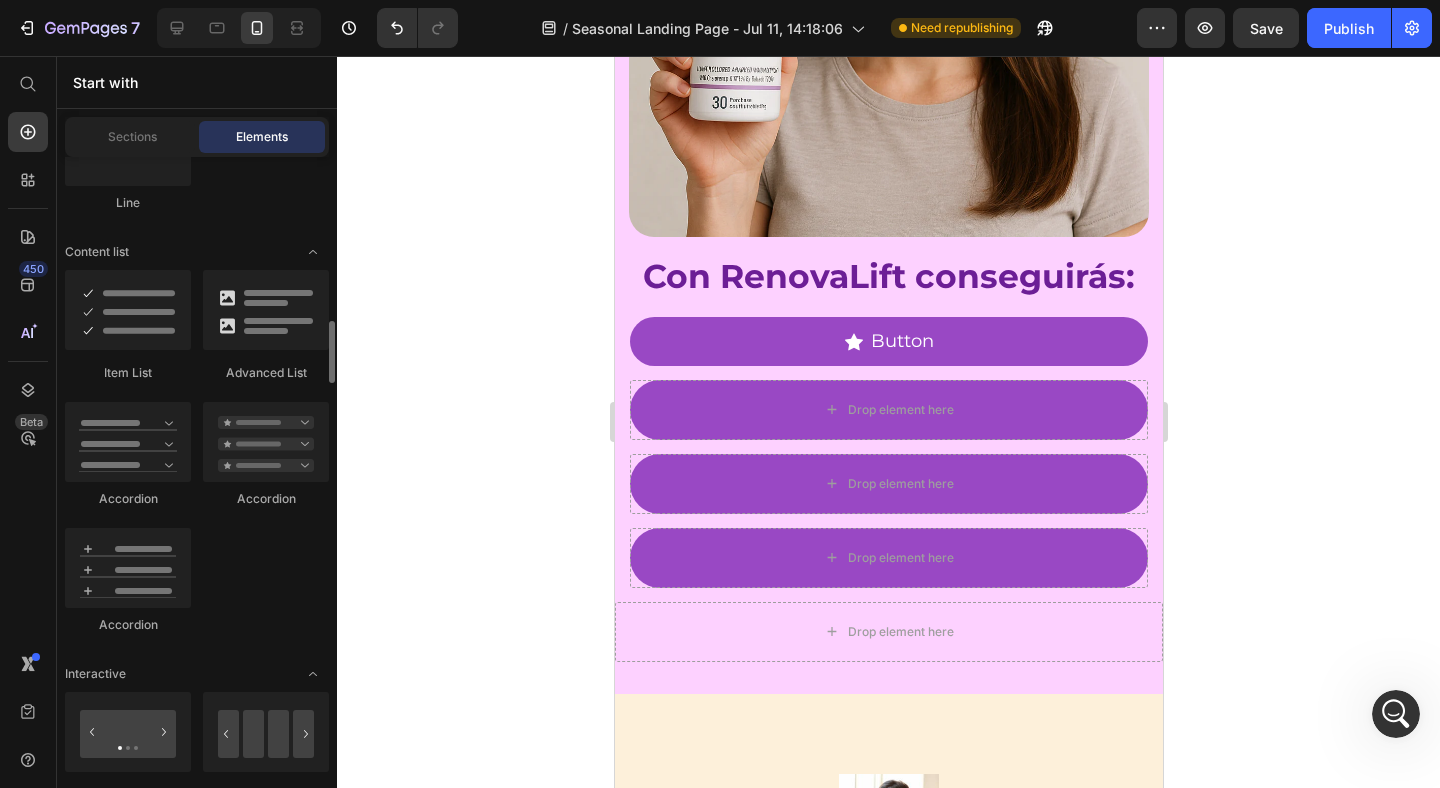 scroll, scrollTop: 1622, scrollLeft: 0, axis: vertical 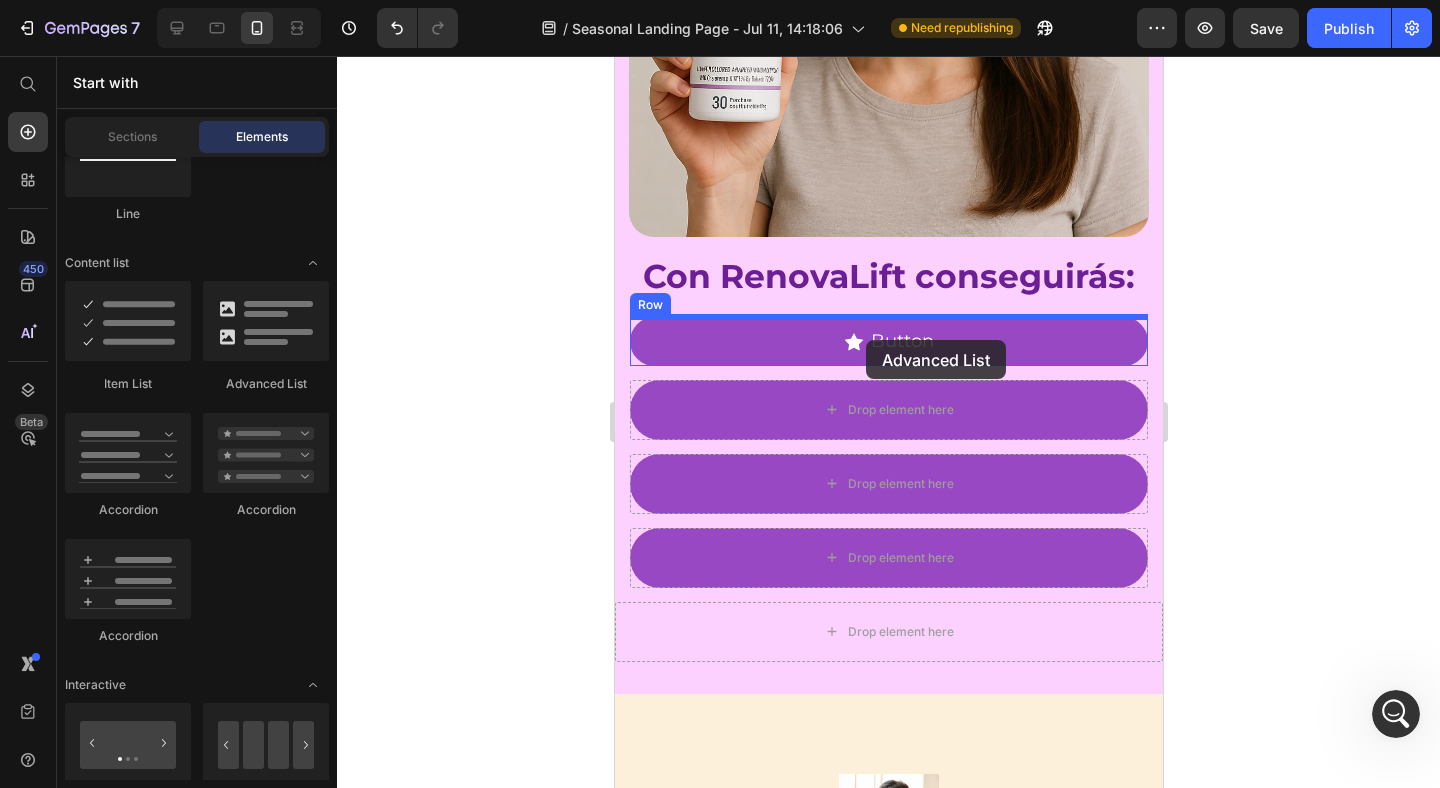 drag, startPoint x: 871, startPoint y: 399, endPoint x: 865, endPoint y: 340, distance: 59.3043 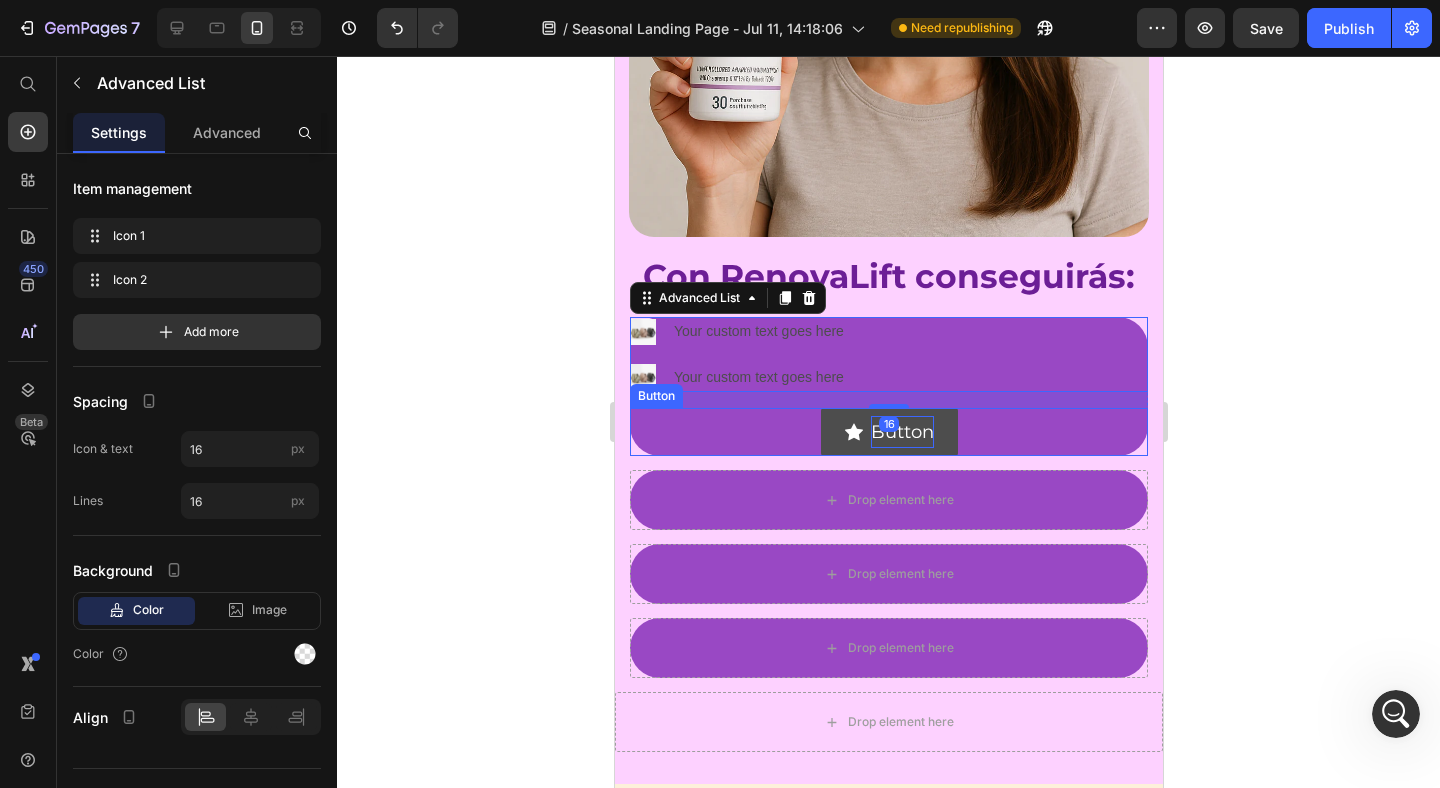 click on "Button" at bounding box center [901, 432] 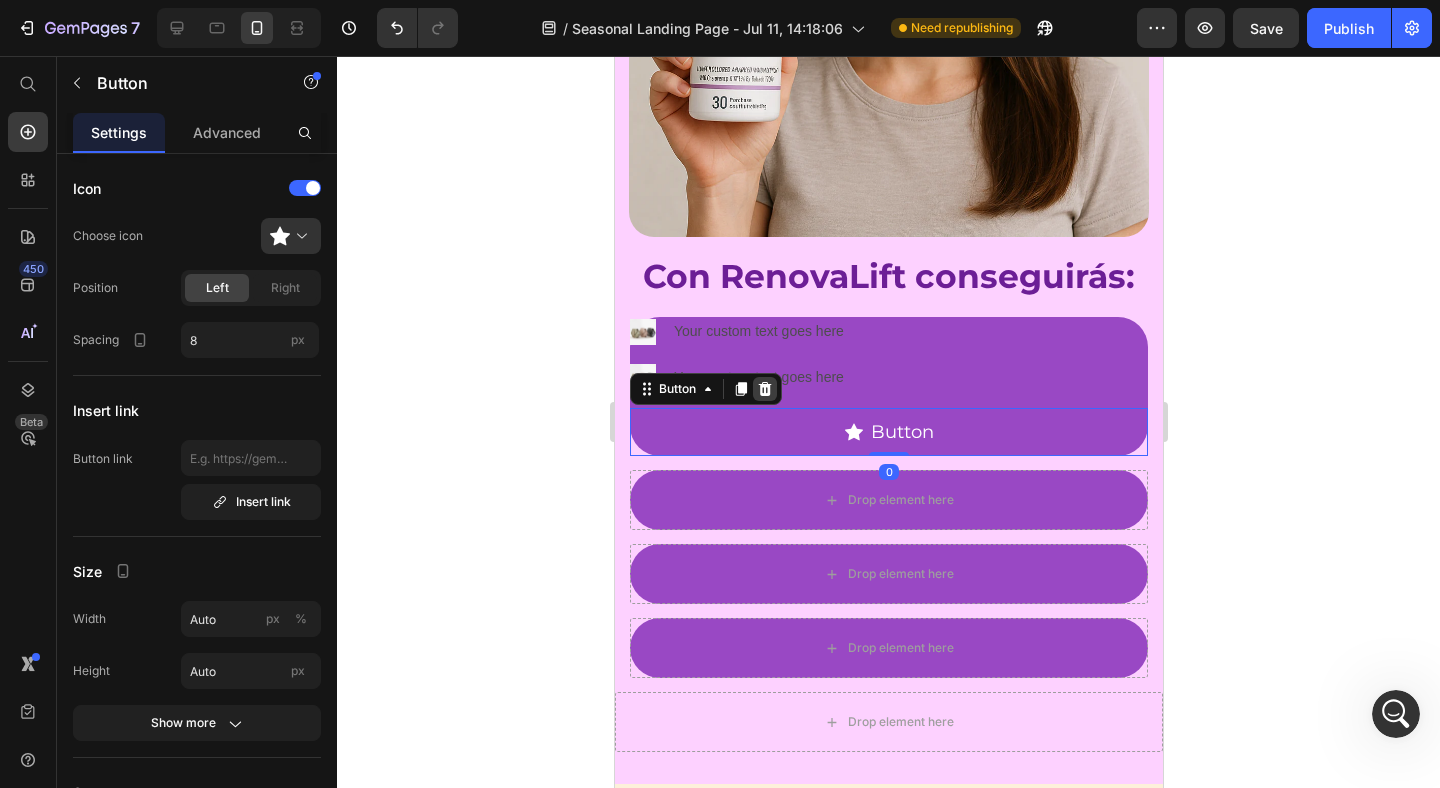 click 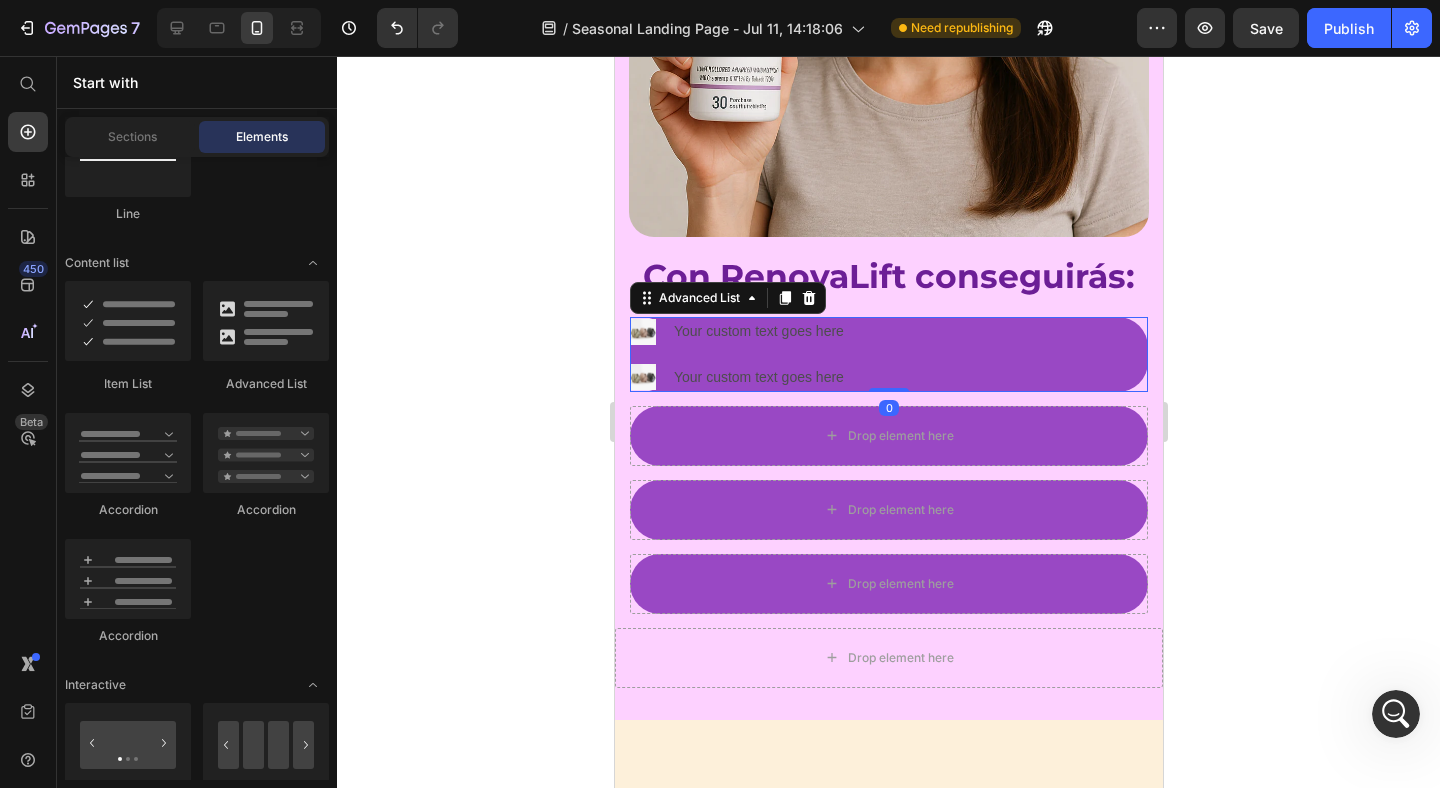 click on "Image Your custom text goes here Text Block Image Your custom text goes here Text Block" at bounding box center (888, 354) 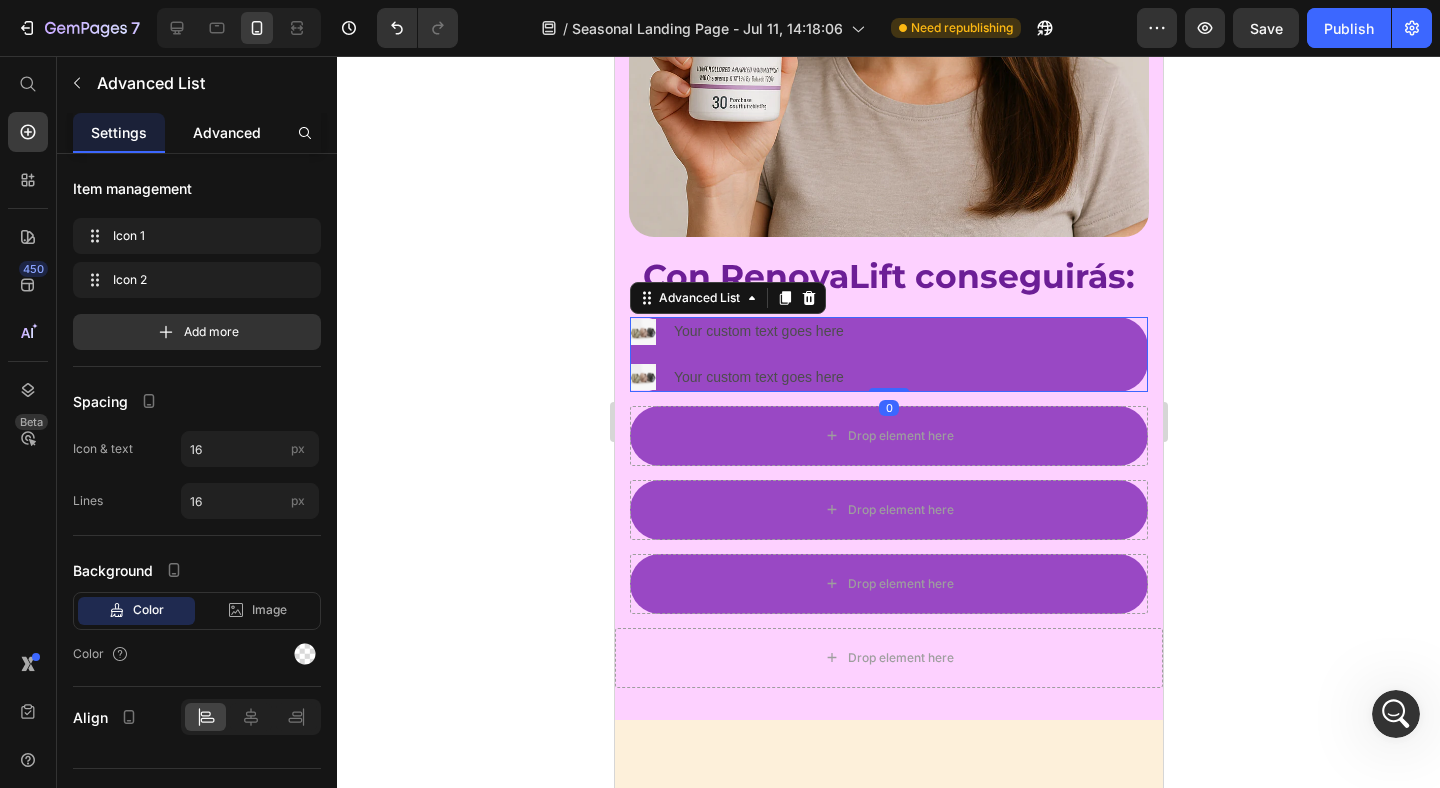 click on "Advanced" at bounding box center [227, 132] 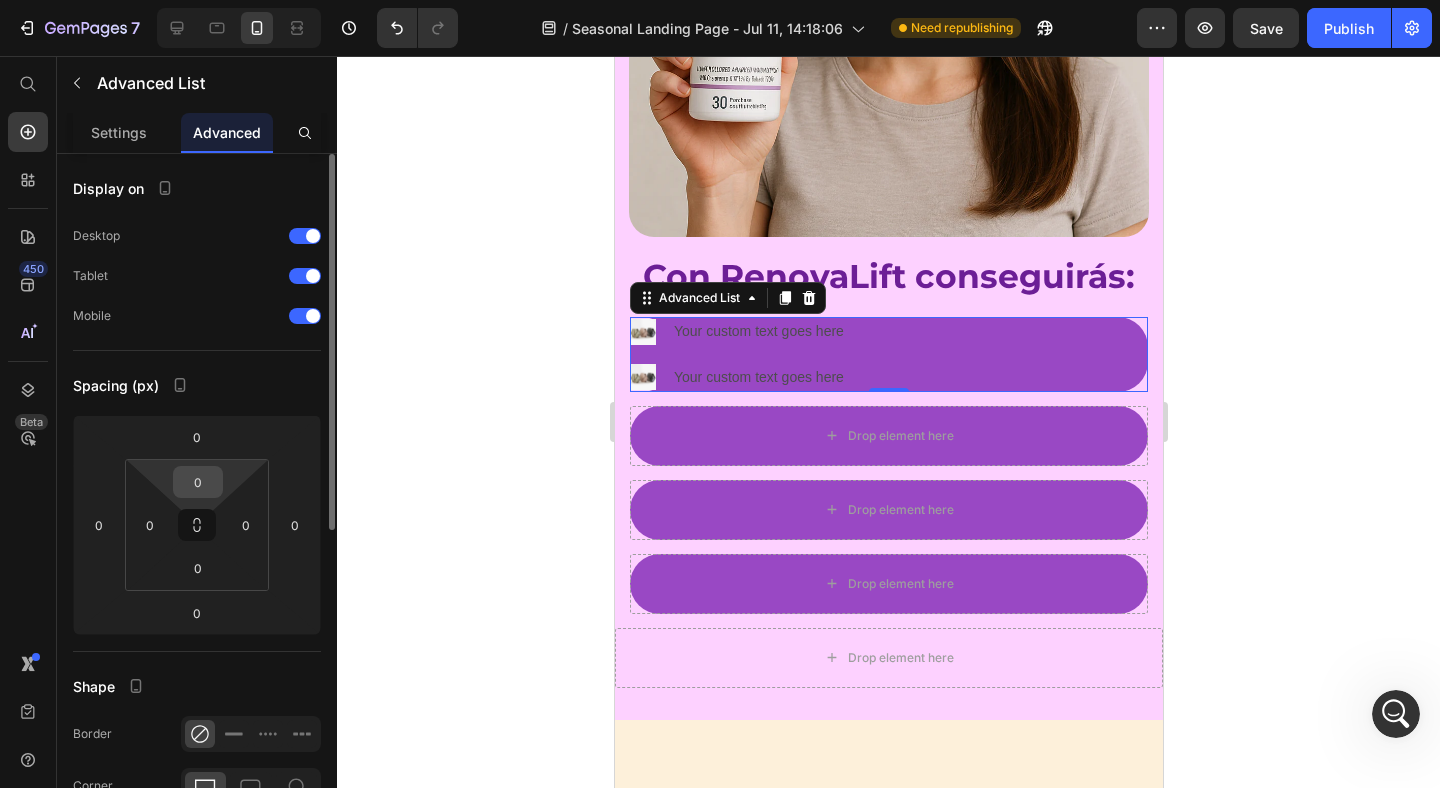click on "0" at bounding box center [198, 482] 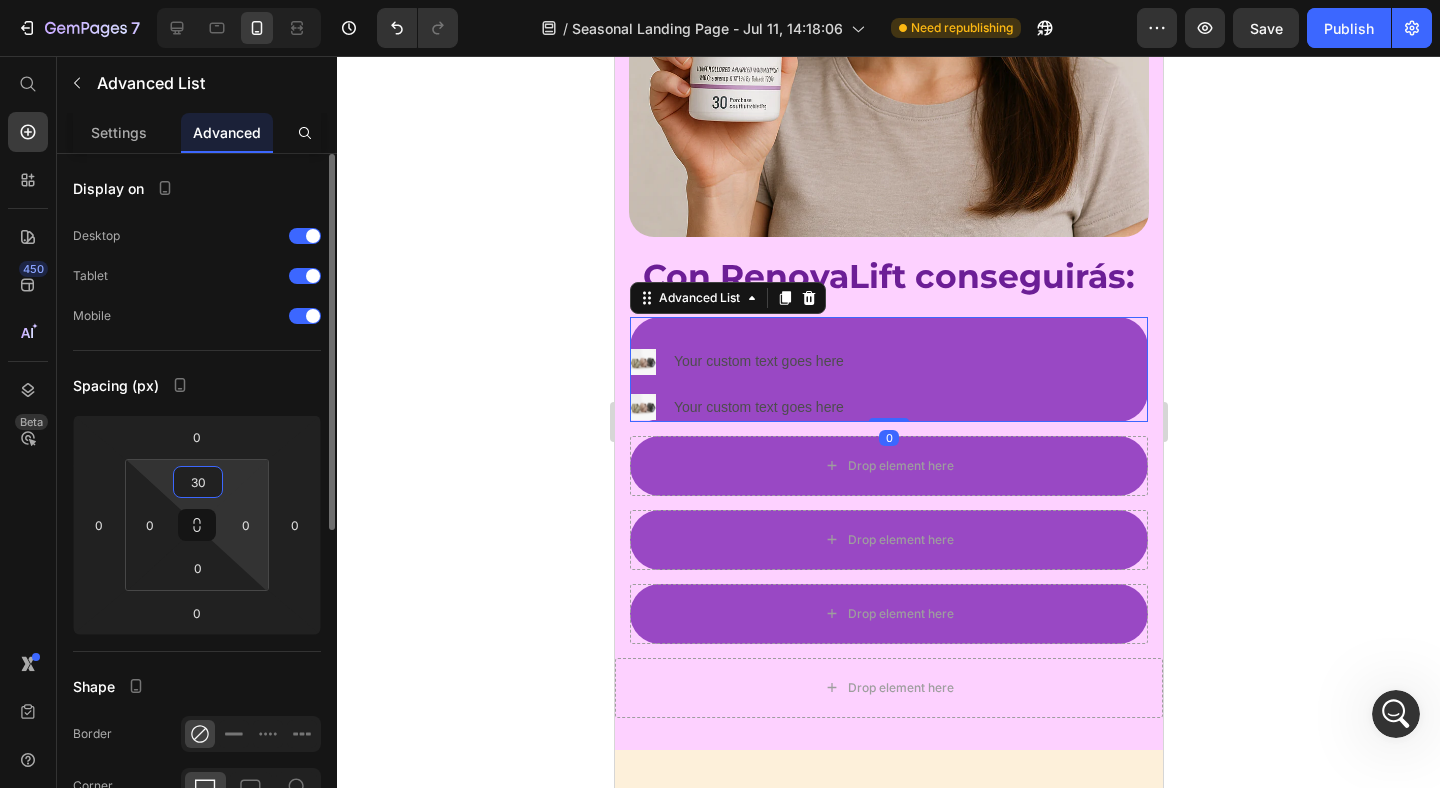 type on "3" 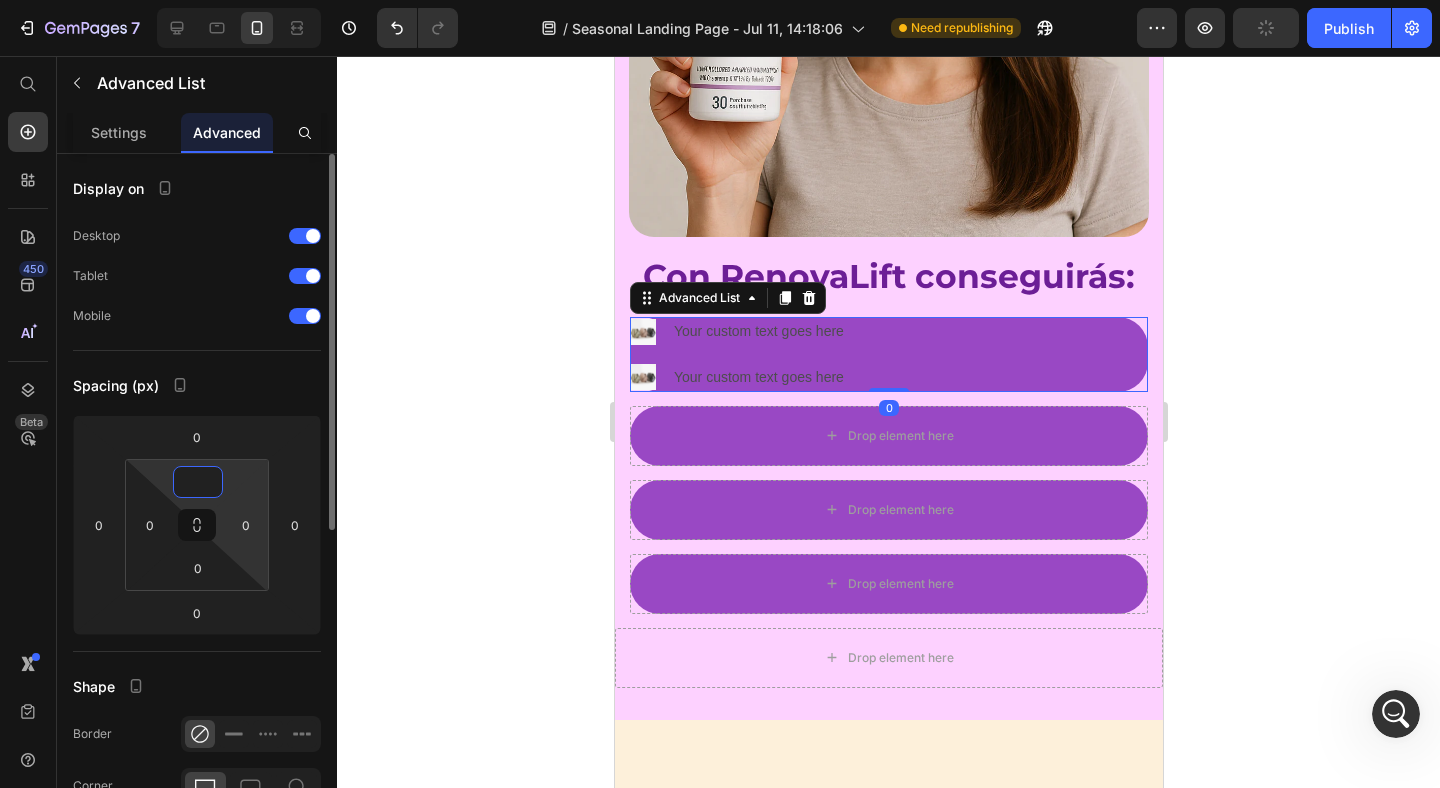 type on "1" 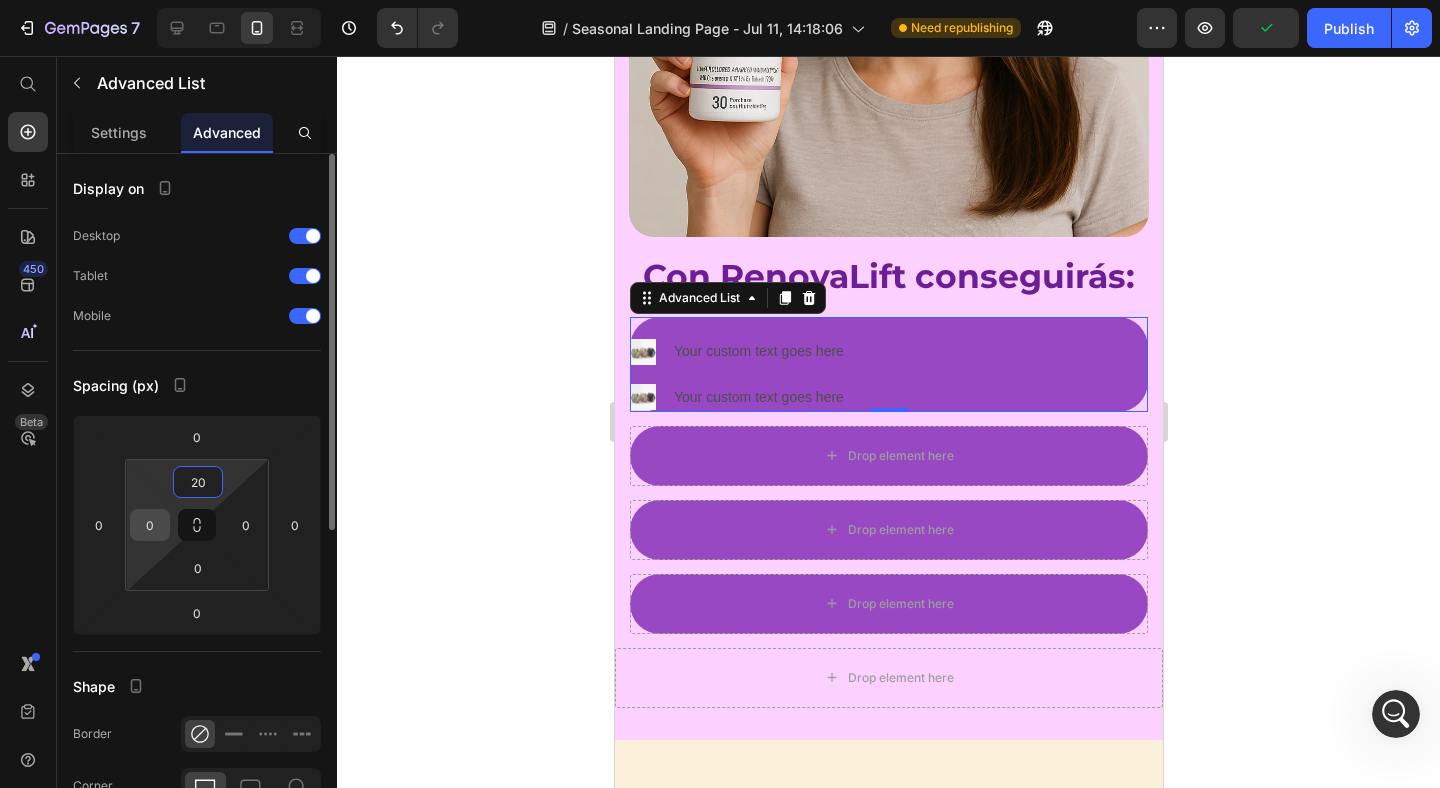 type on "20" 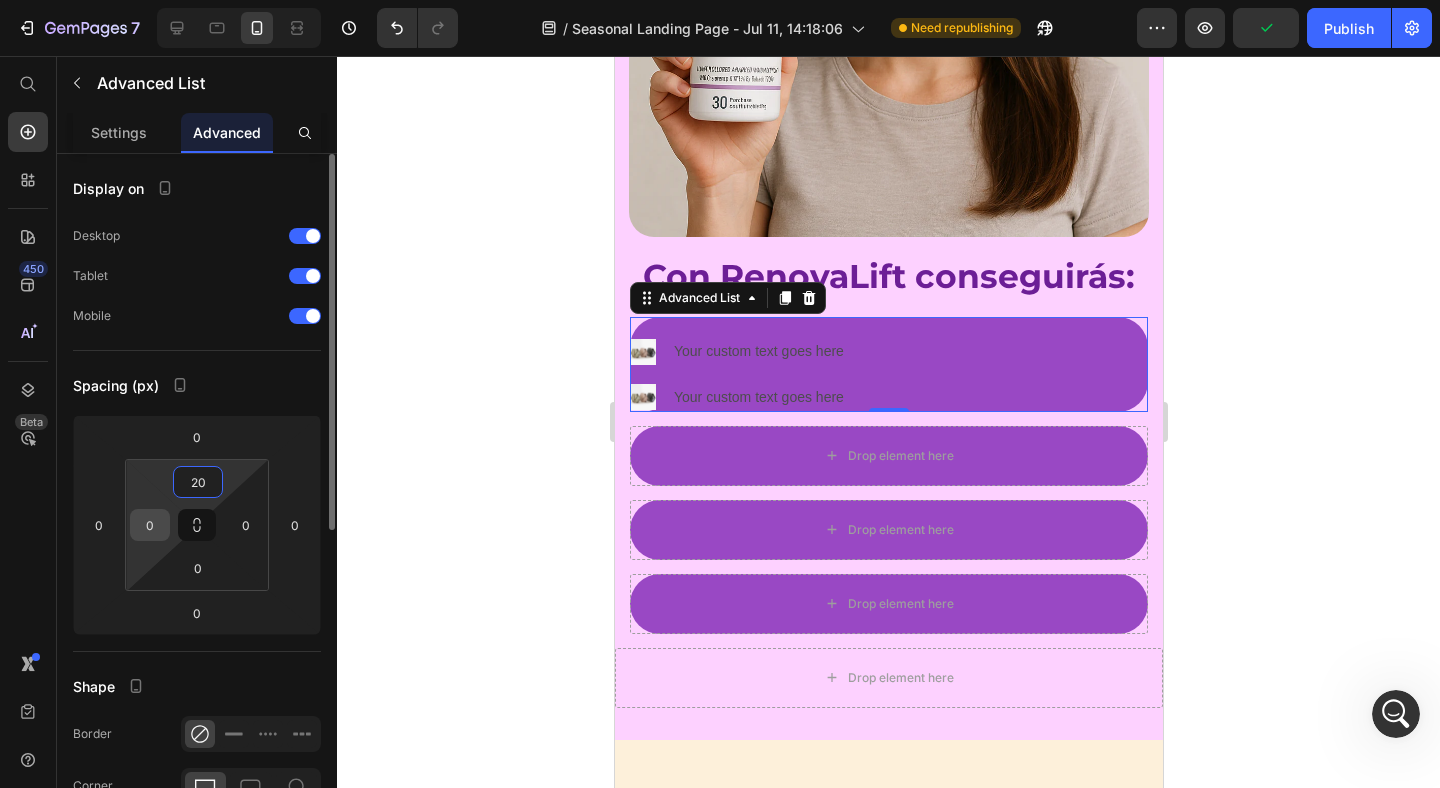 click on "0" at bounding box center (150, 525) 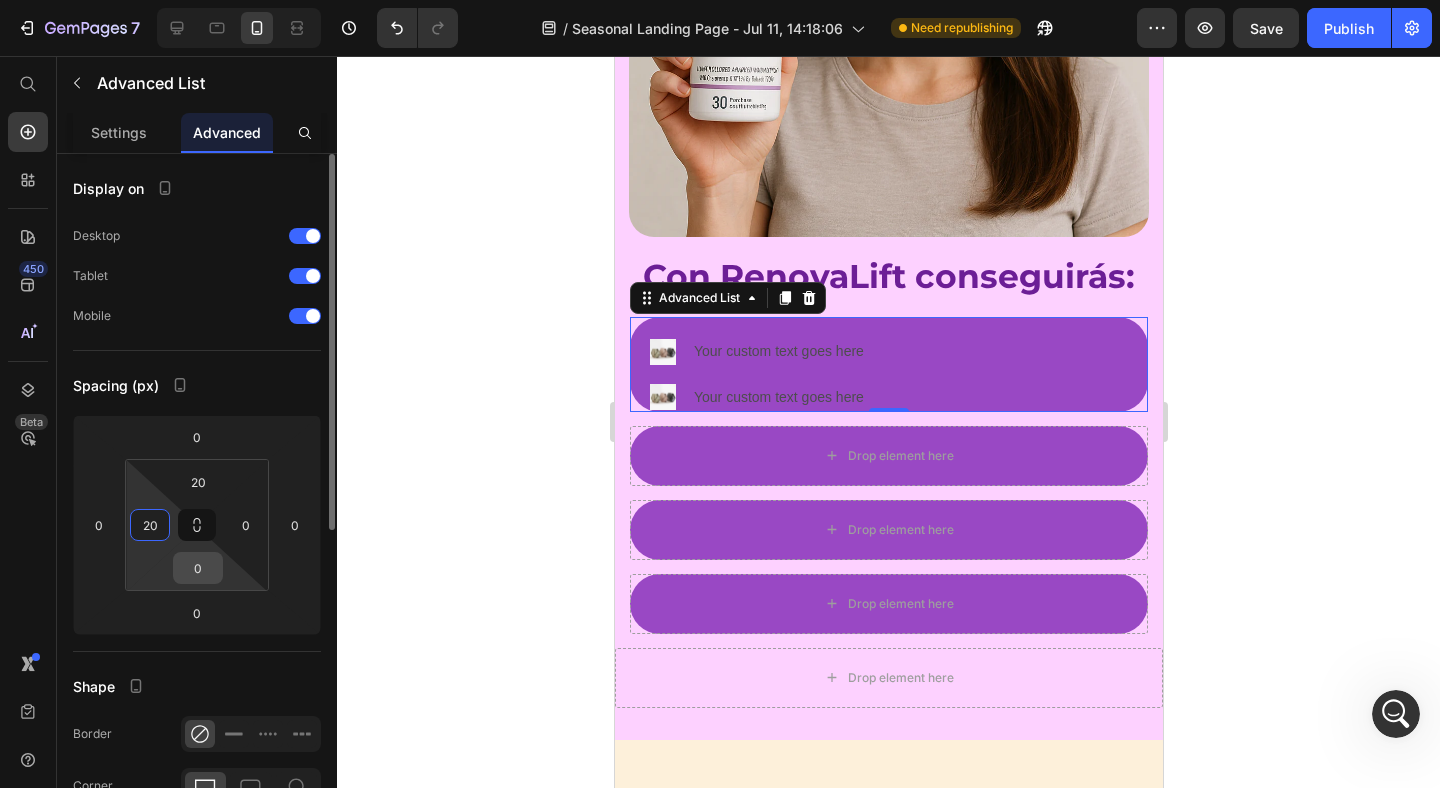 type on "20" 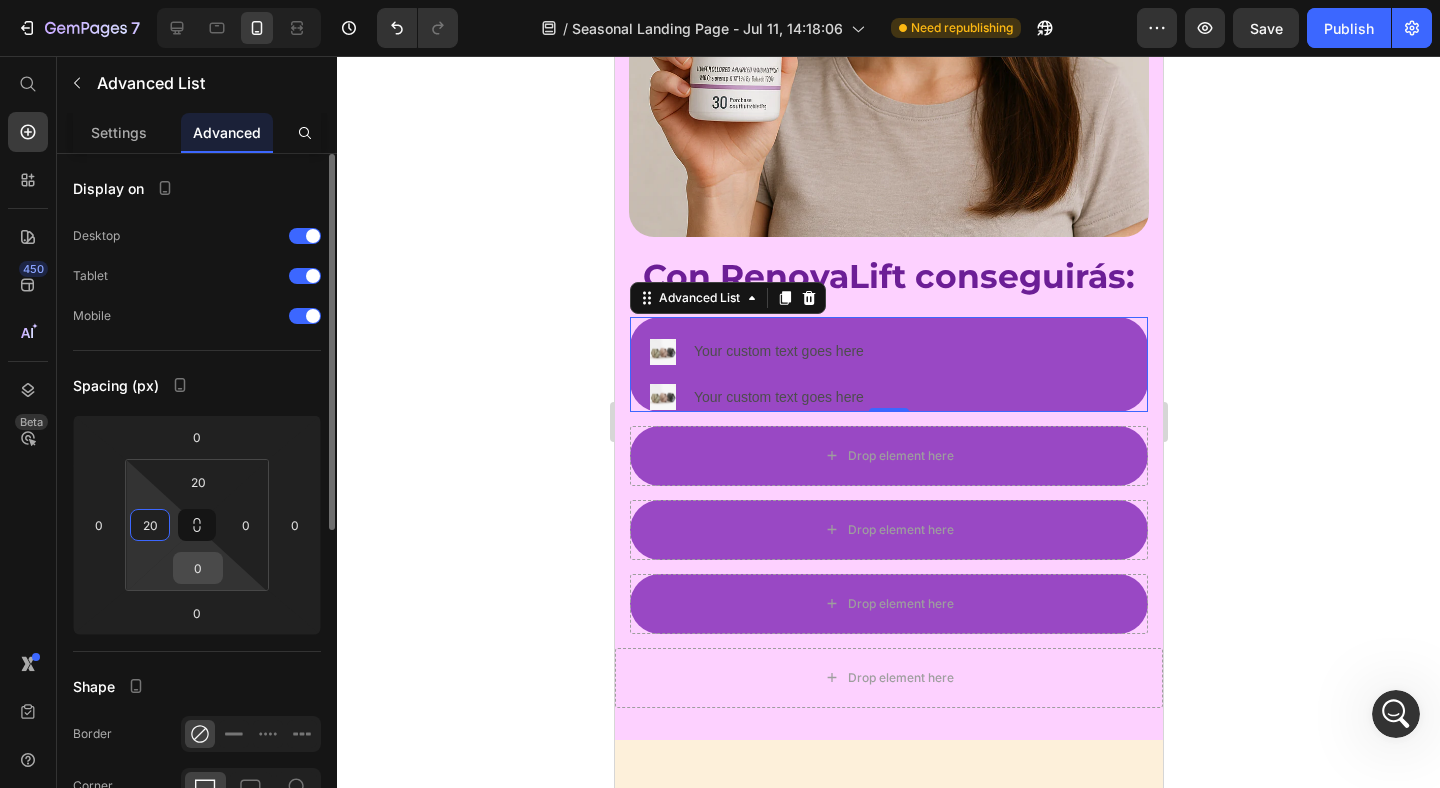 click on "0" at bounding box center [198, 568] 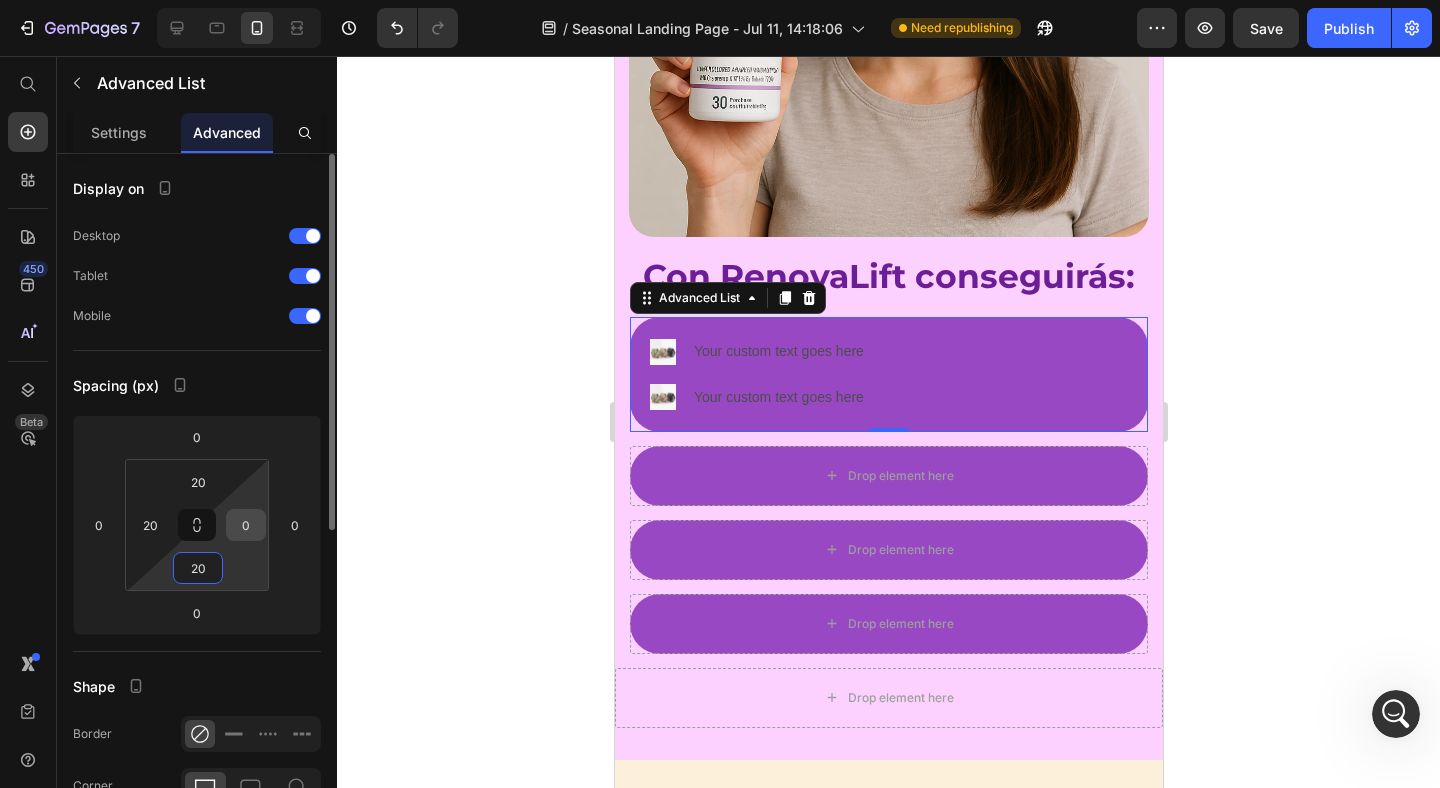 type on "20" 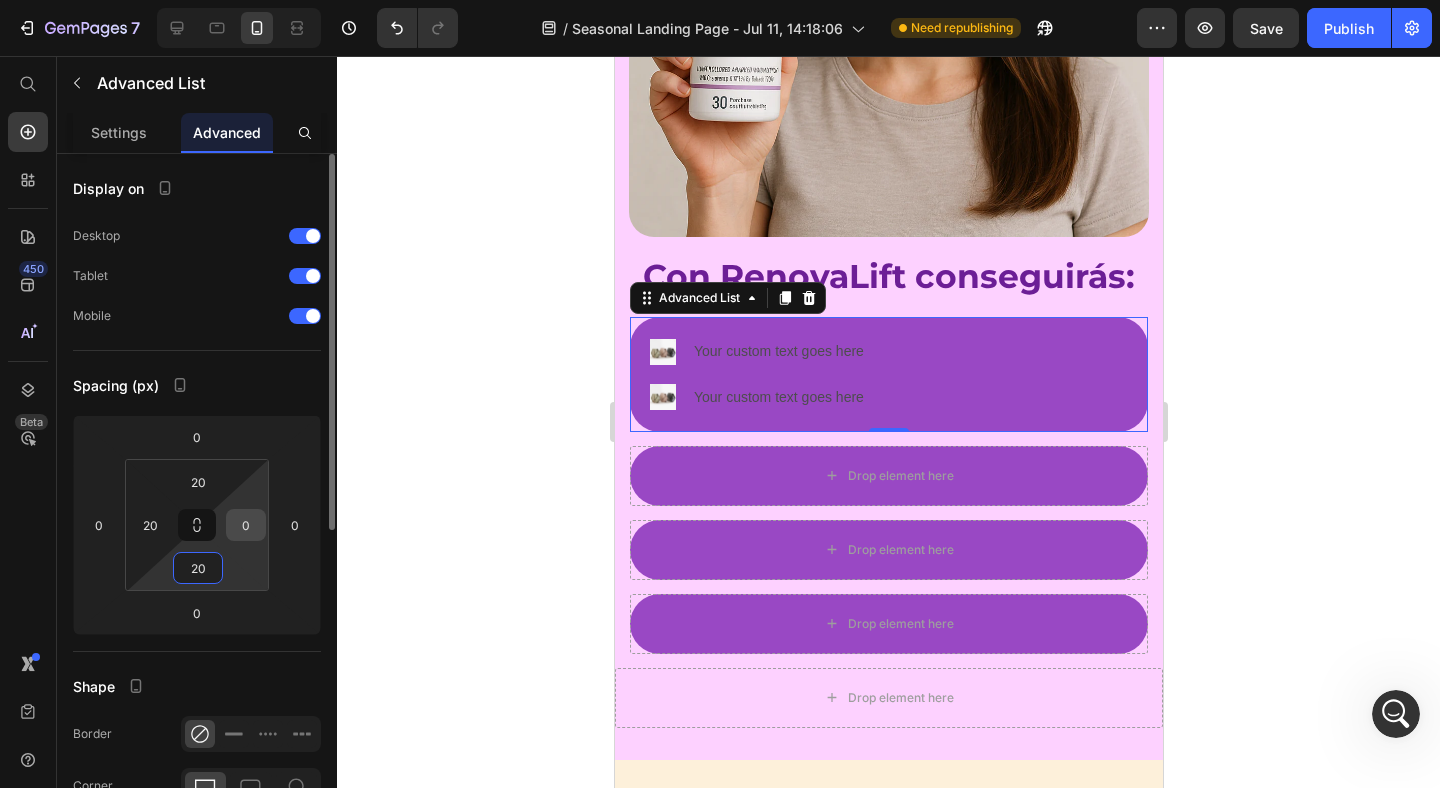 click on "0" at bounding box center [246, 525] 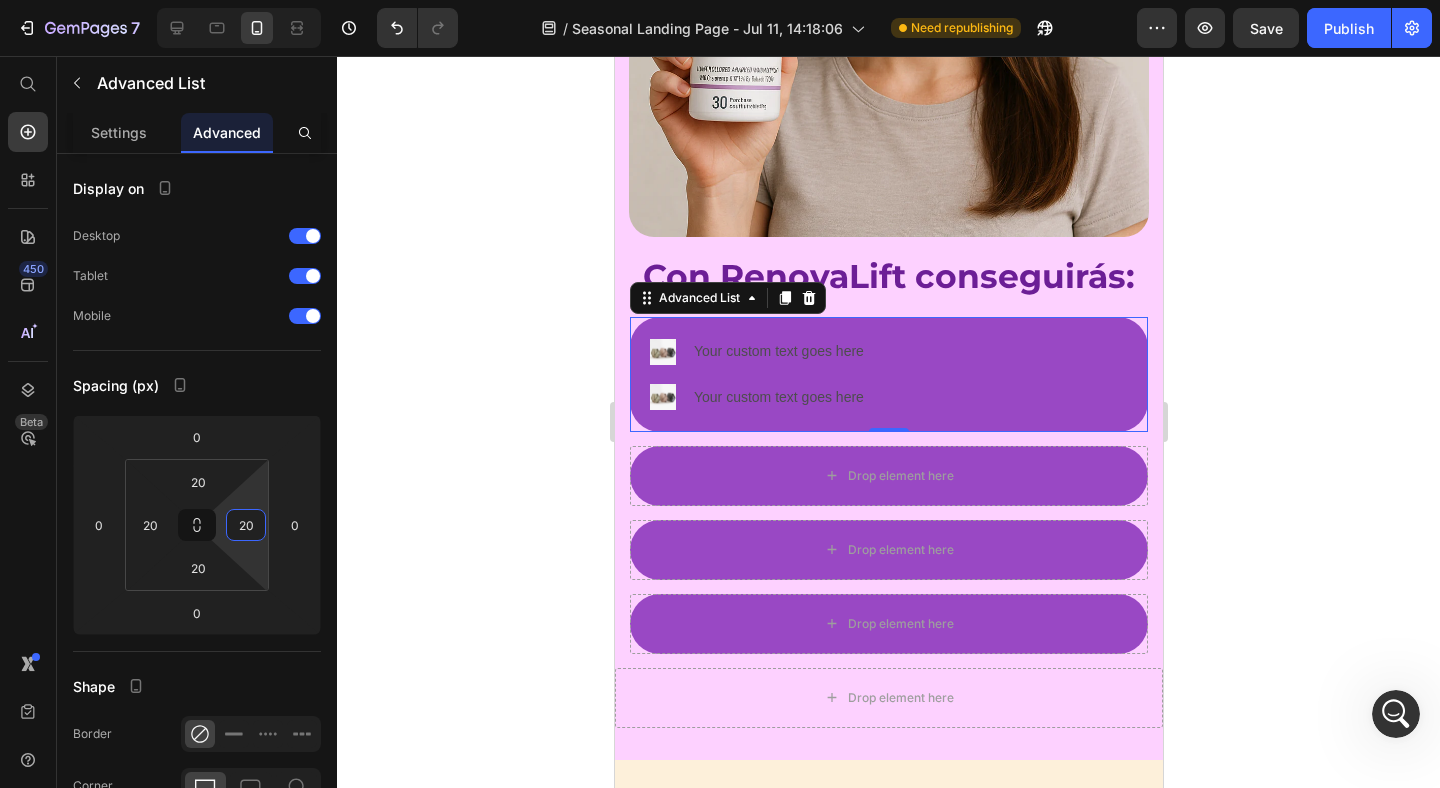 type on "20" 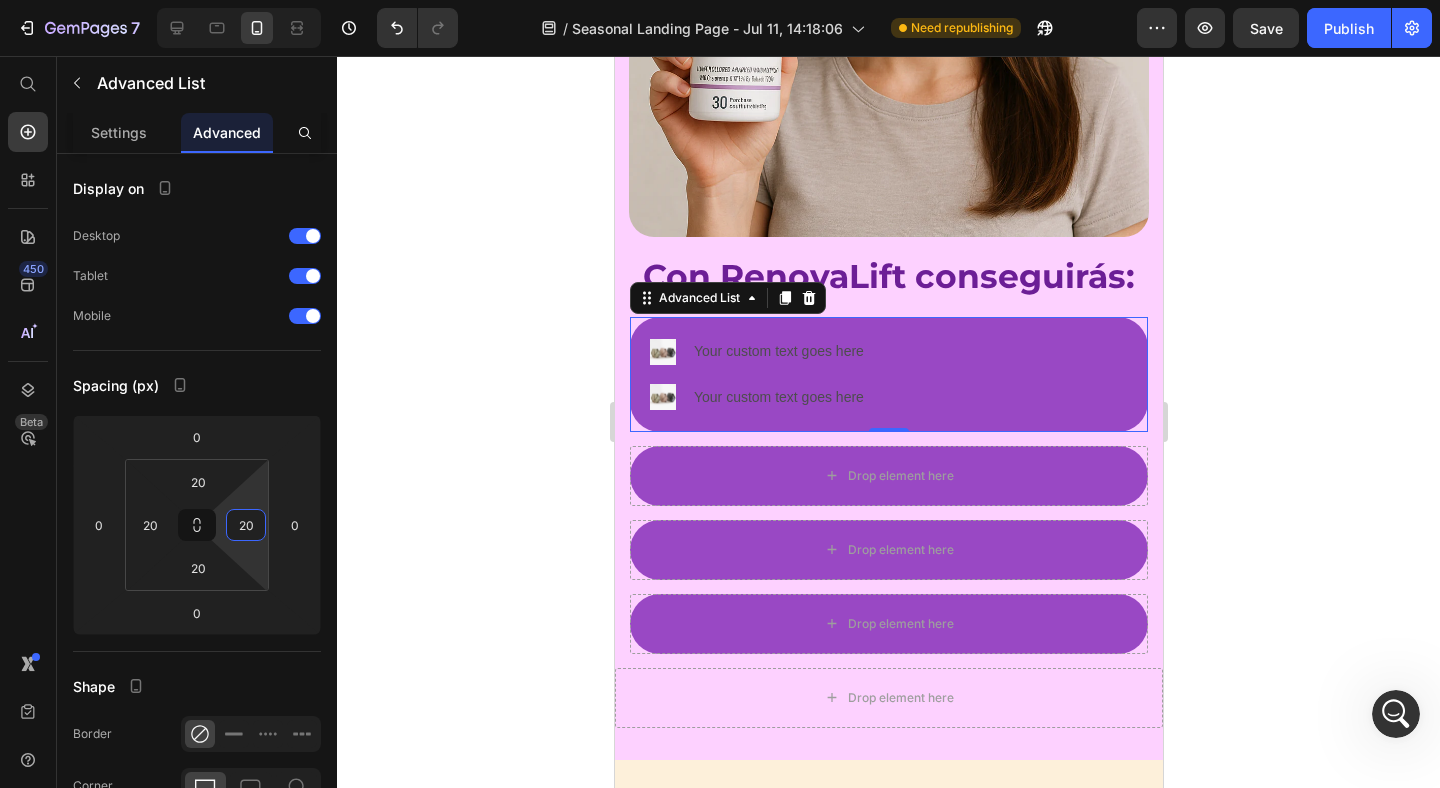 click on "Image Your custom text goes here Text Block" at bounding box center (760, 351) 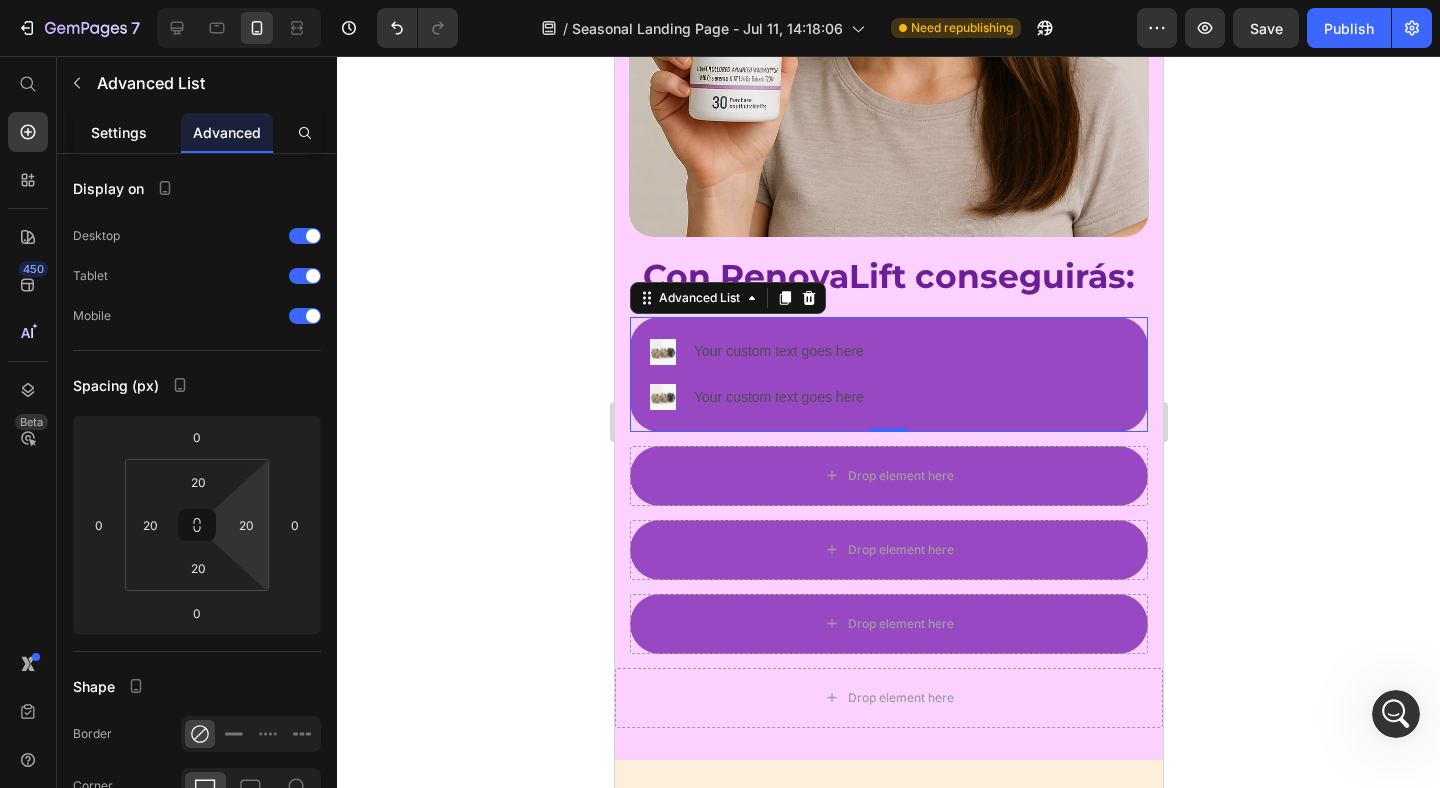 click on "Settings" at bounding box center [119, 132] 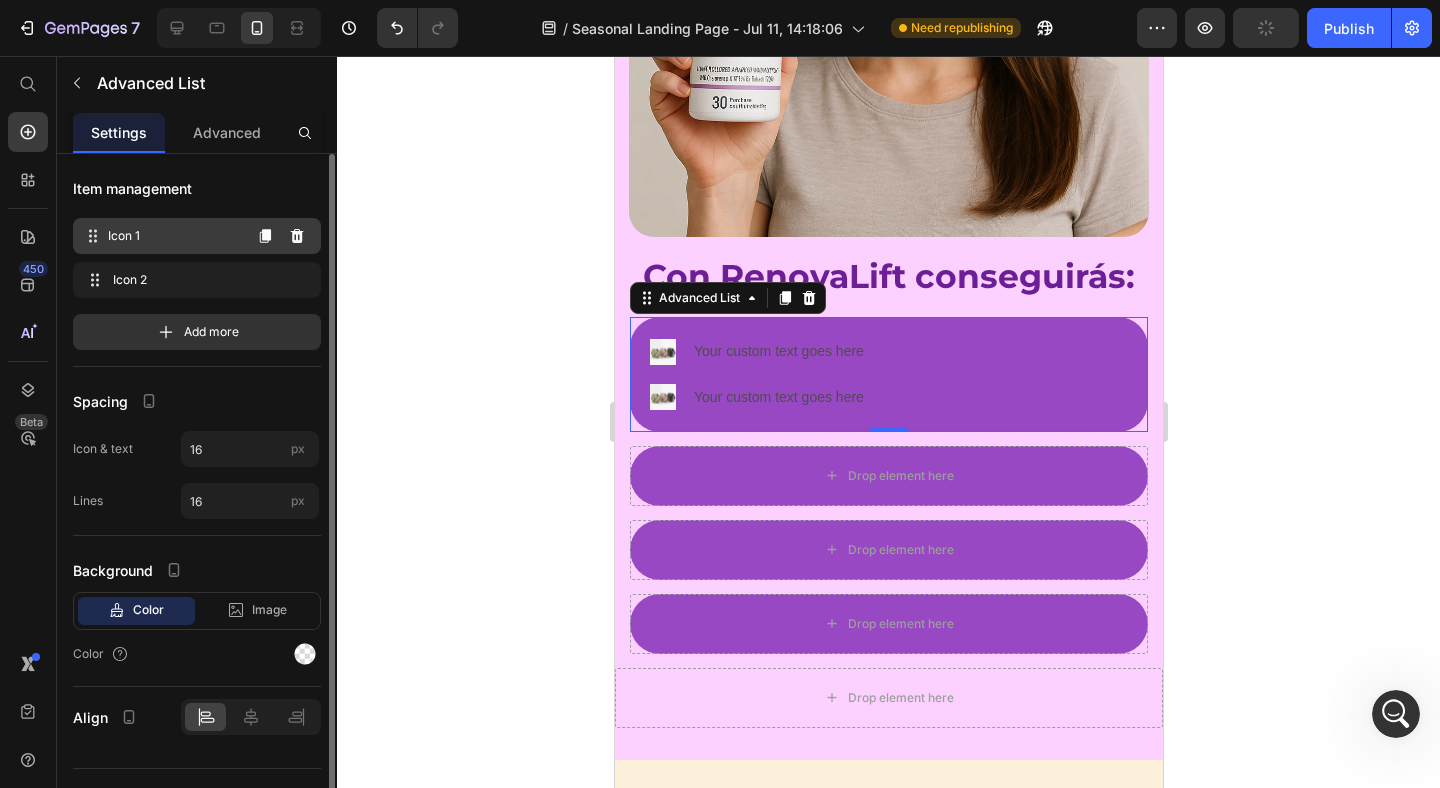 click on "Icon 1 Icon 1" at bounding box center [161, 236] 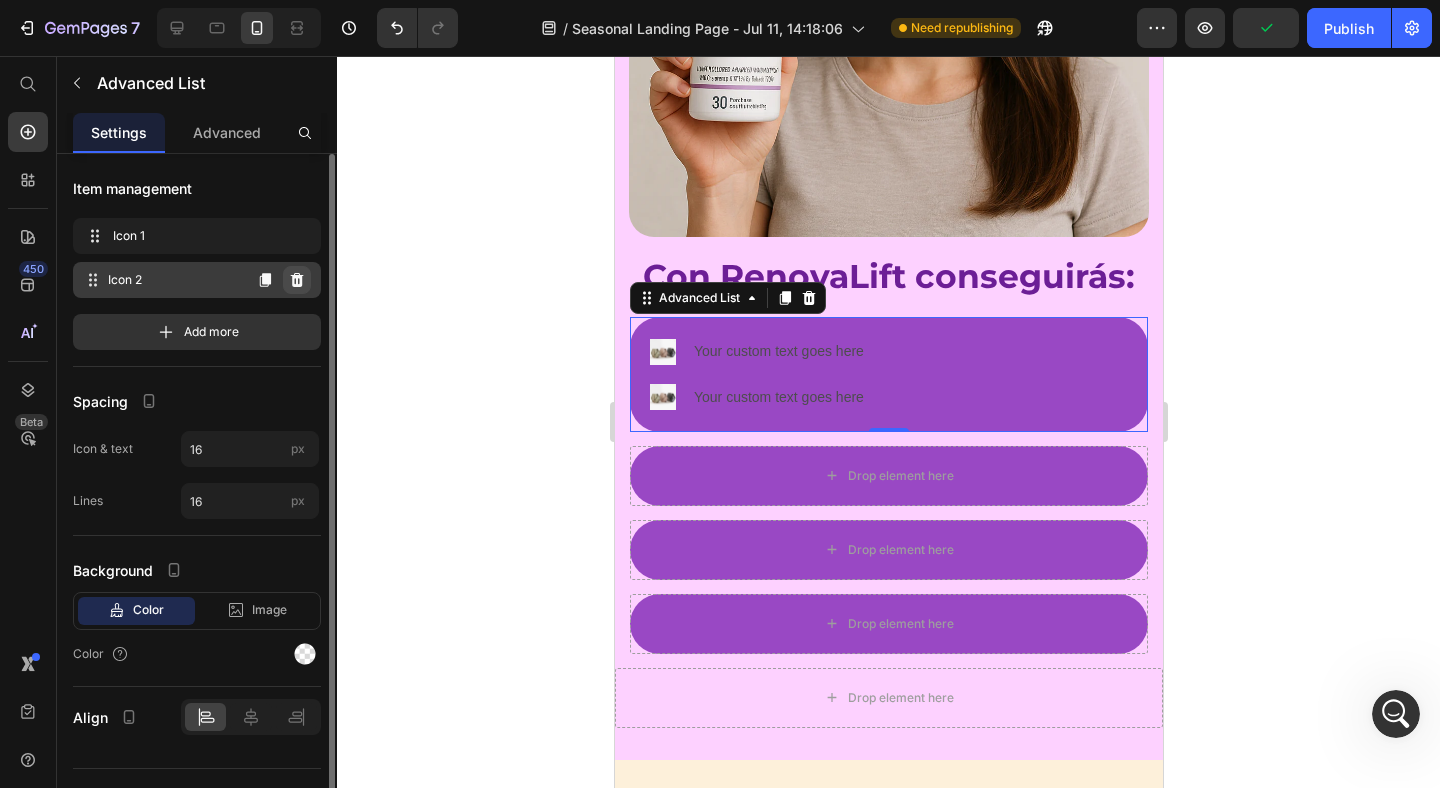 click 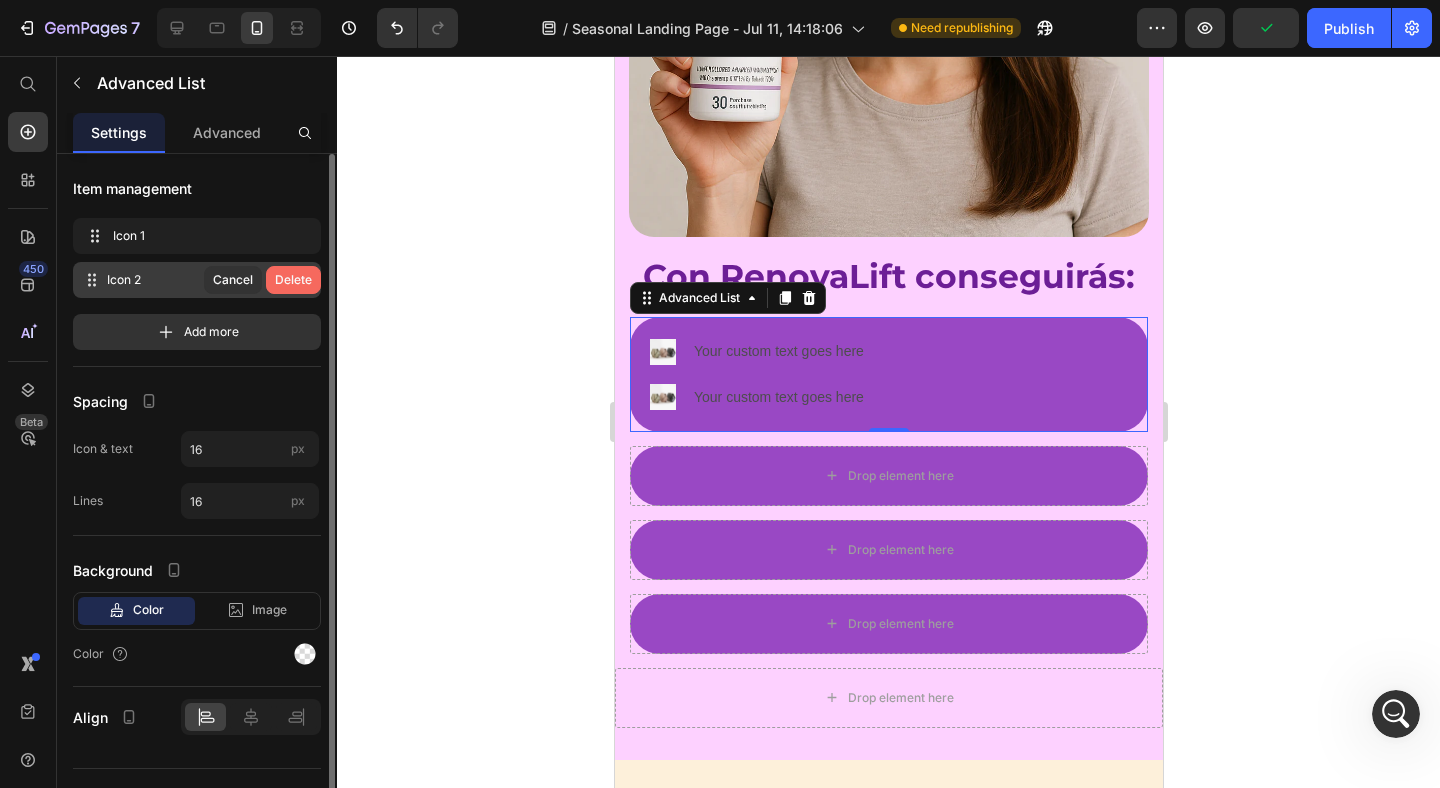 click on "Delete" at bounding box center (293, 280) 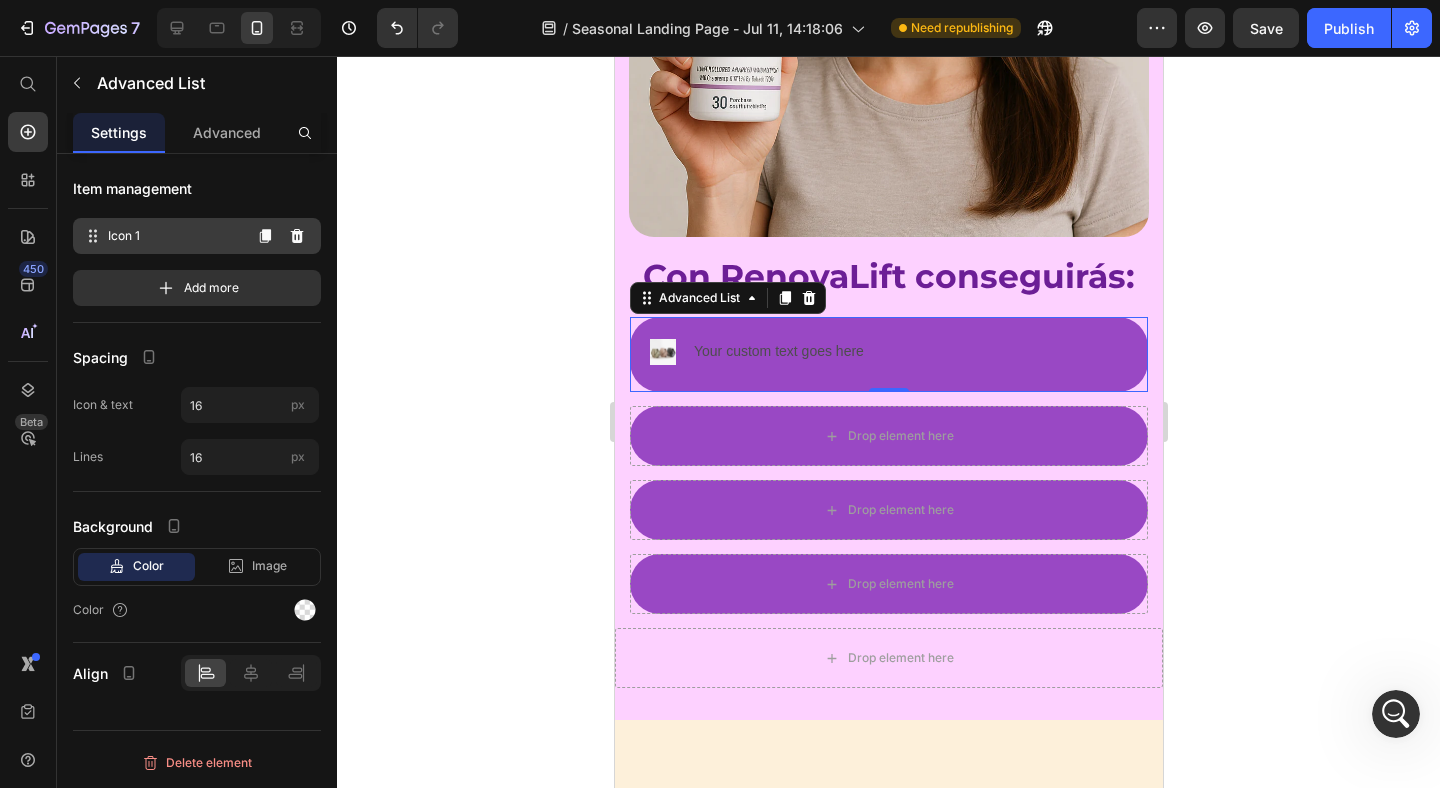 click on "Icon 1 Icon 1" at bounding box center (161, 236) 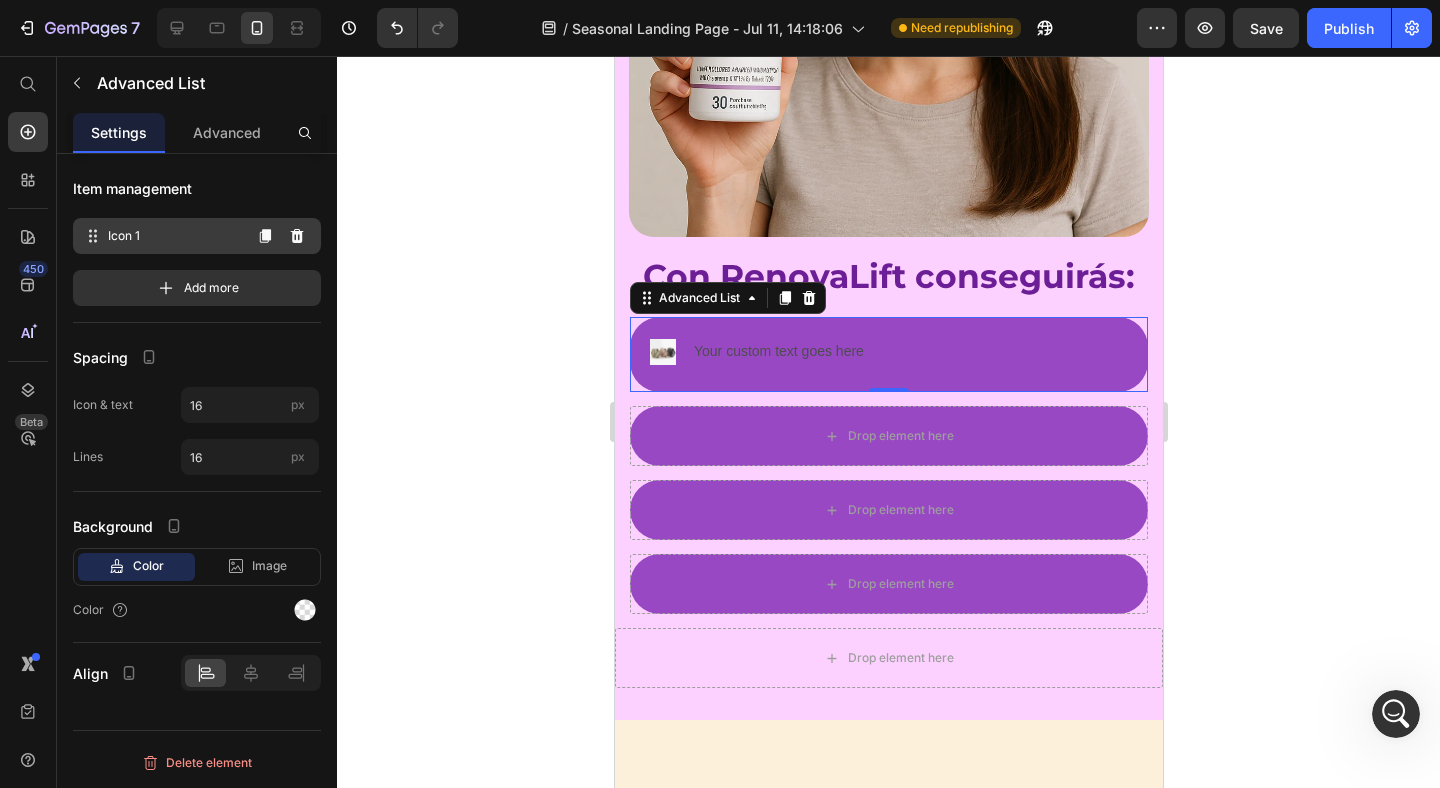 click on "Icon 1" at bounding box center [174, 236] 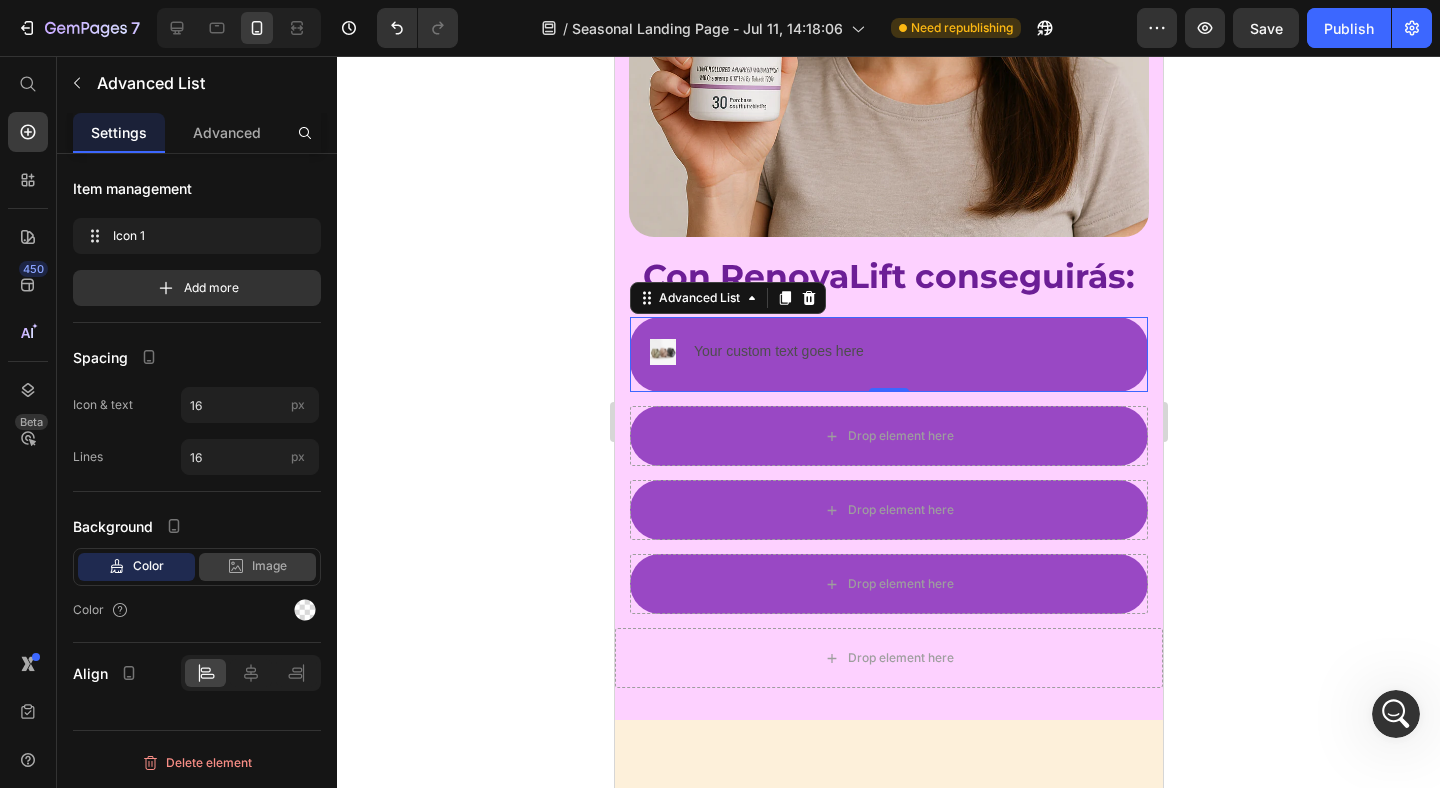 click on "Image" at bounding box center (269, 566) 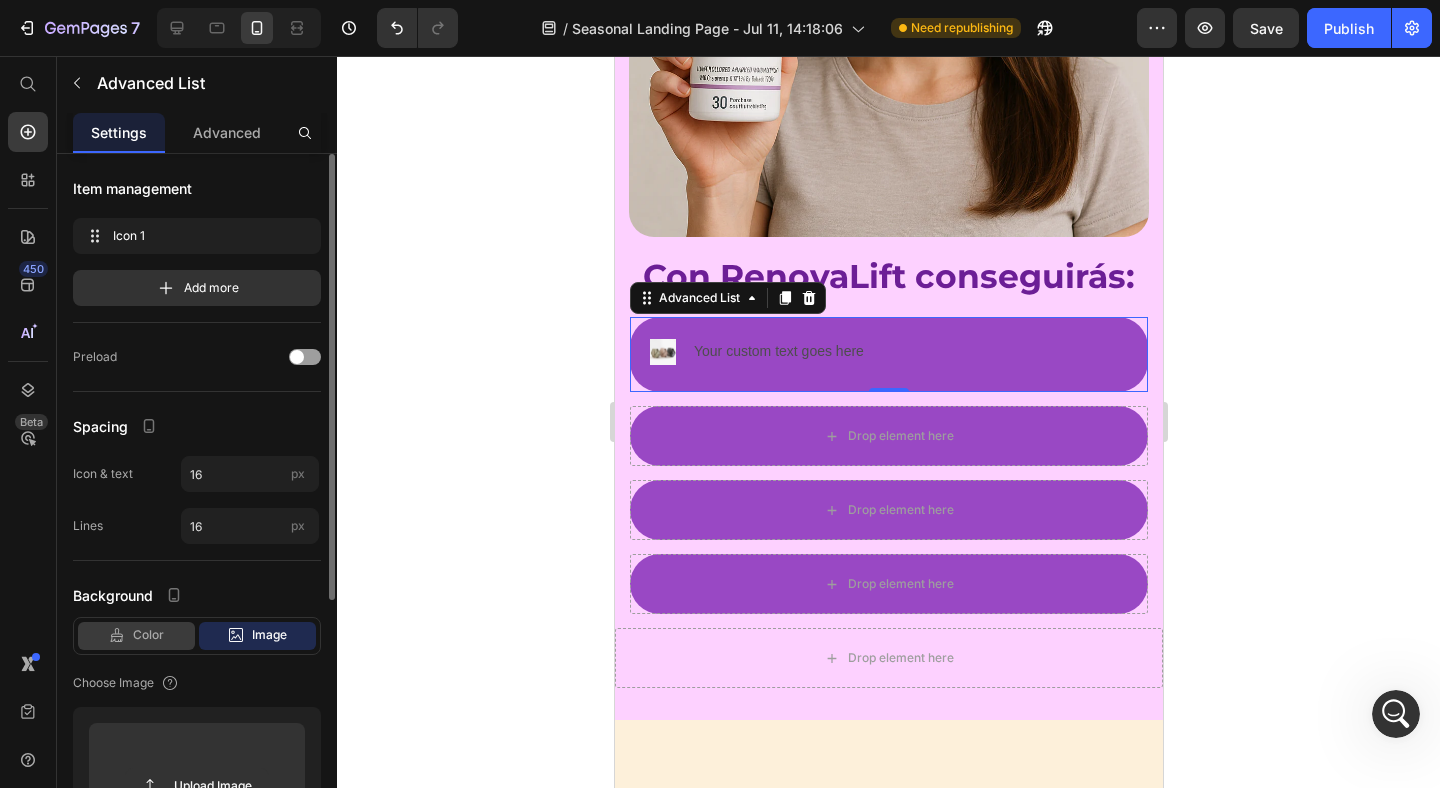 click on "Color" at bounding box center (148, 635) 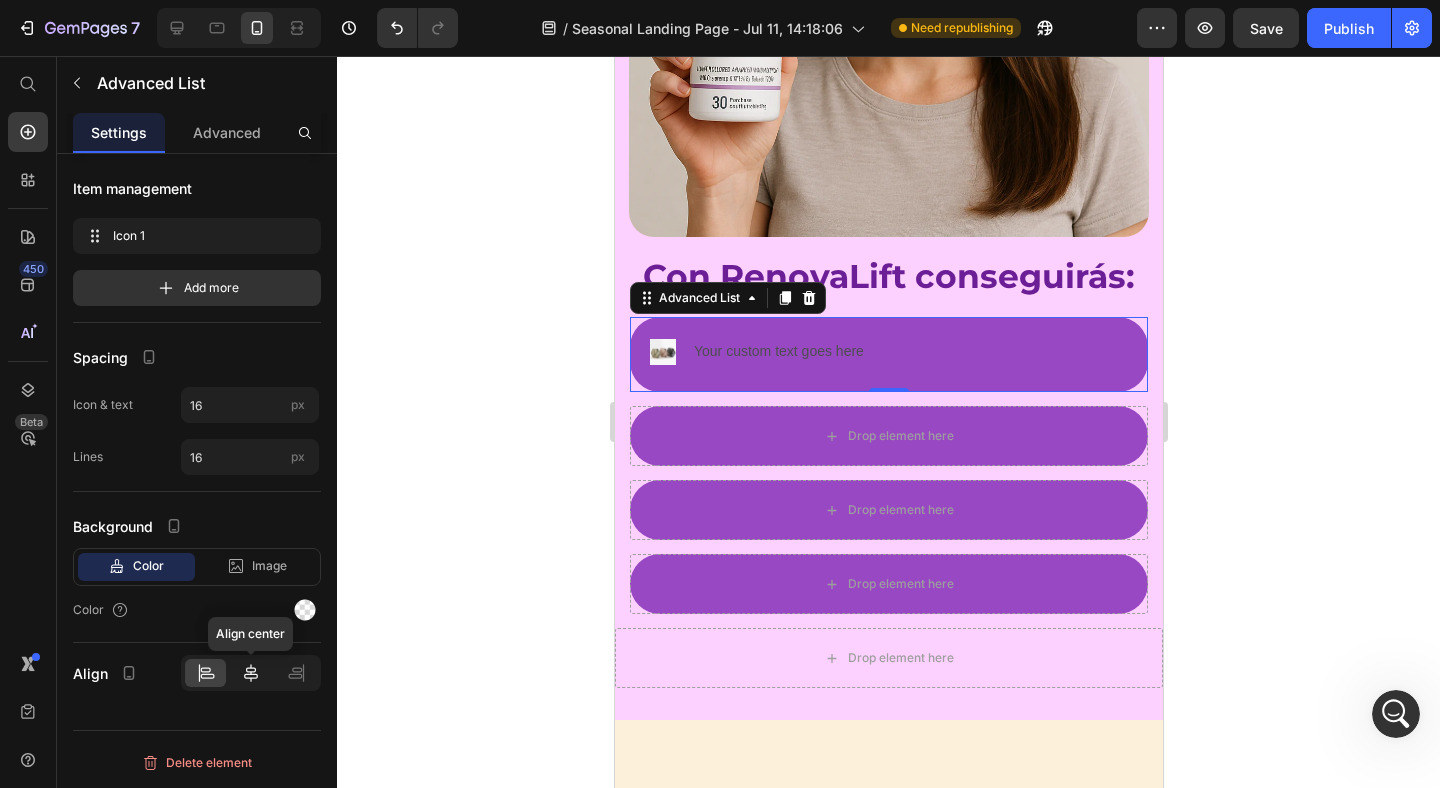 click 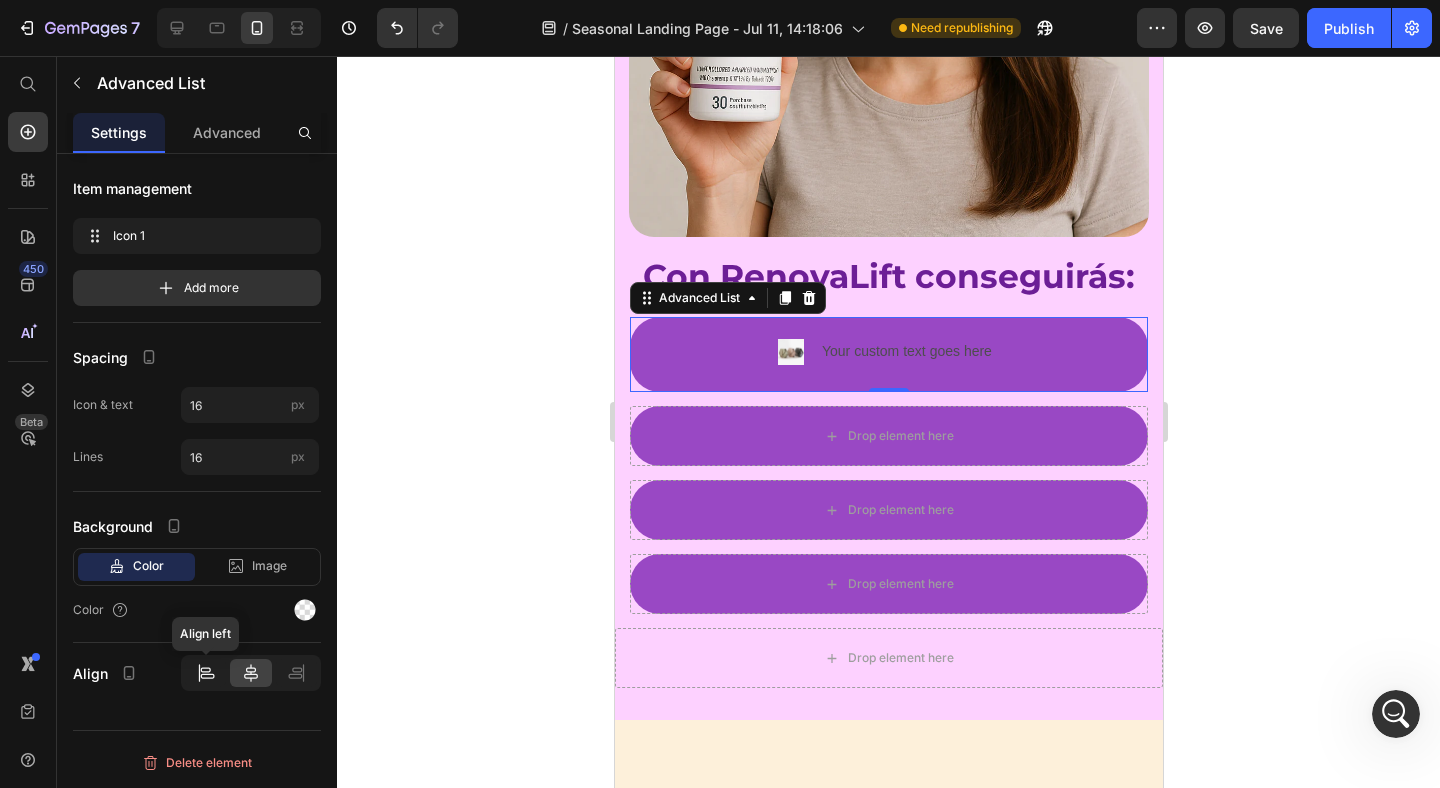 click 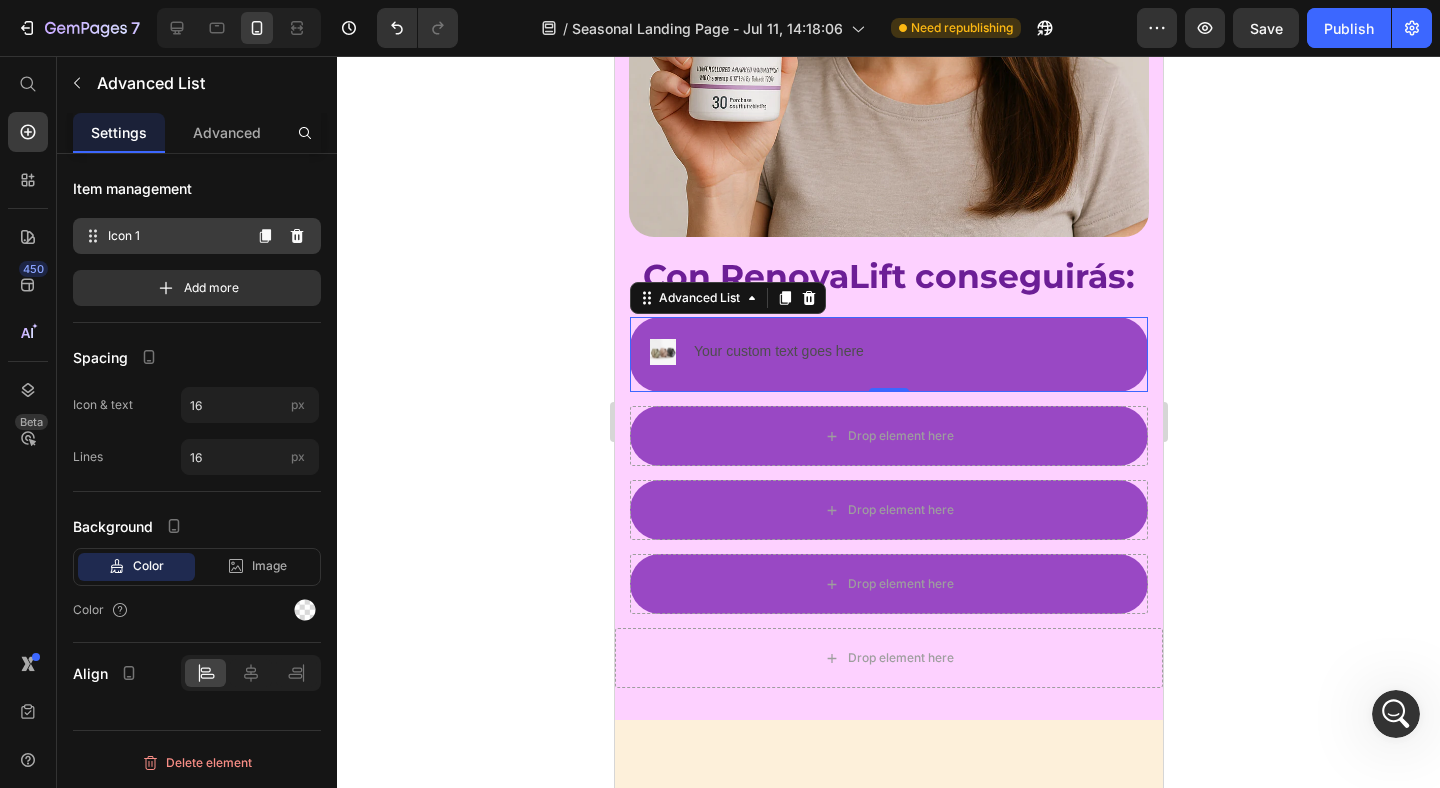 click on "Icon 1" at bounding box center (174, 236) 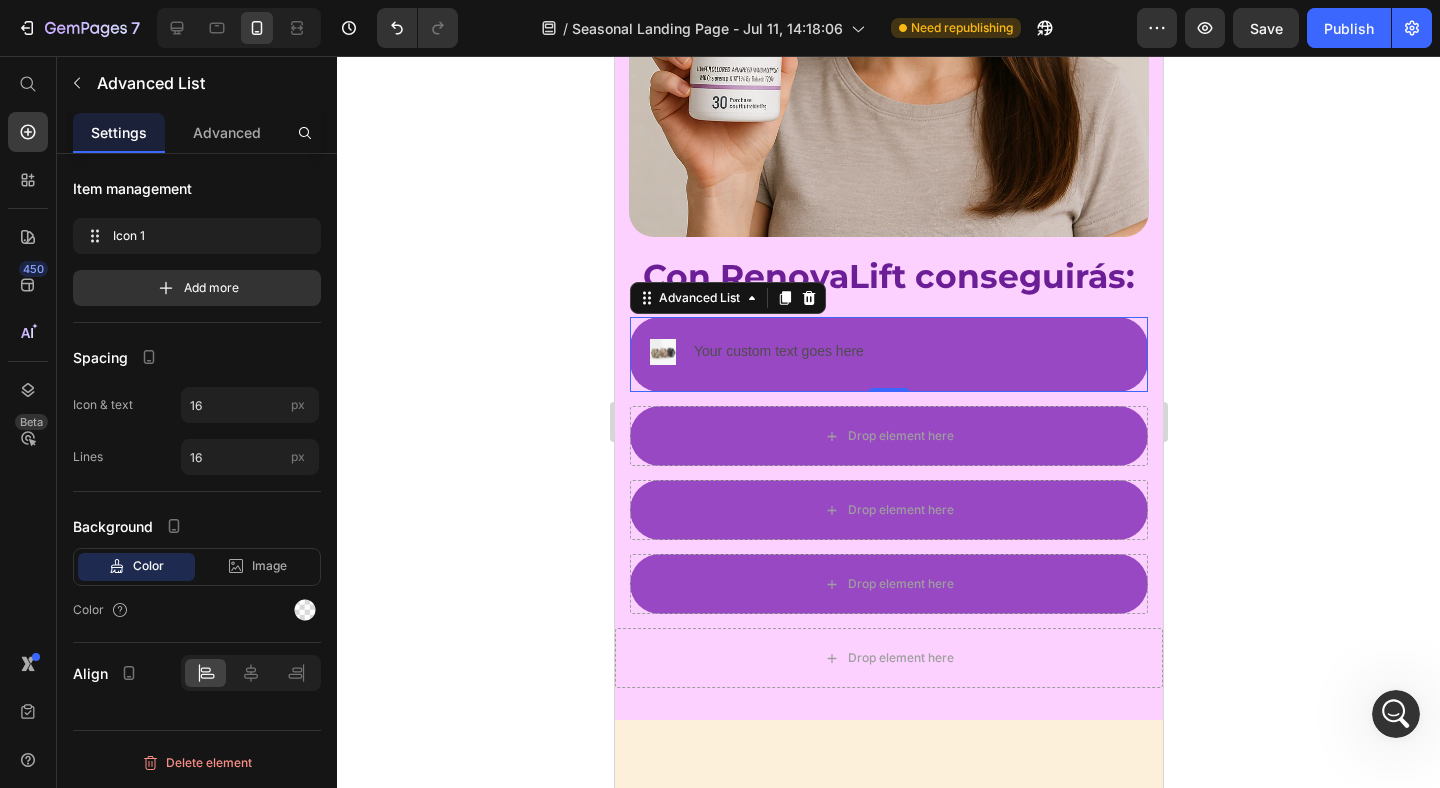 click on "Item management Icon 1 Icon 1 Add more" 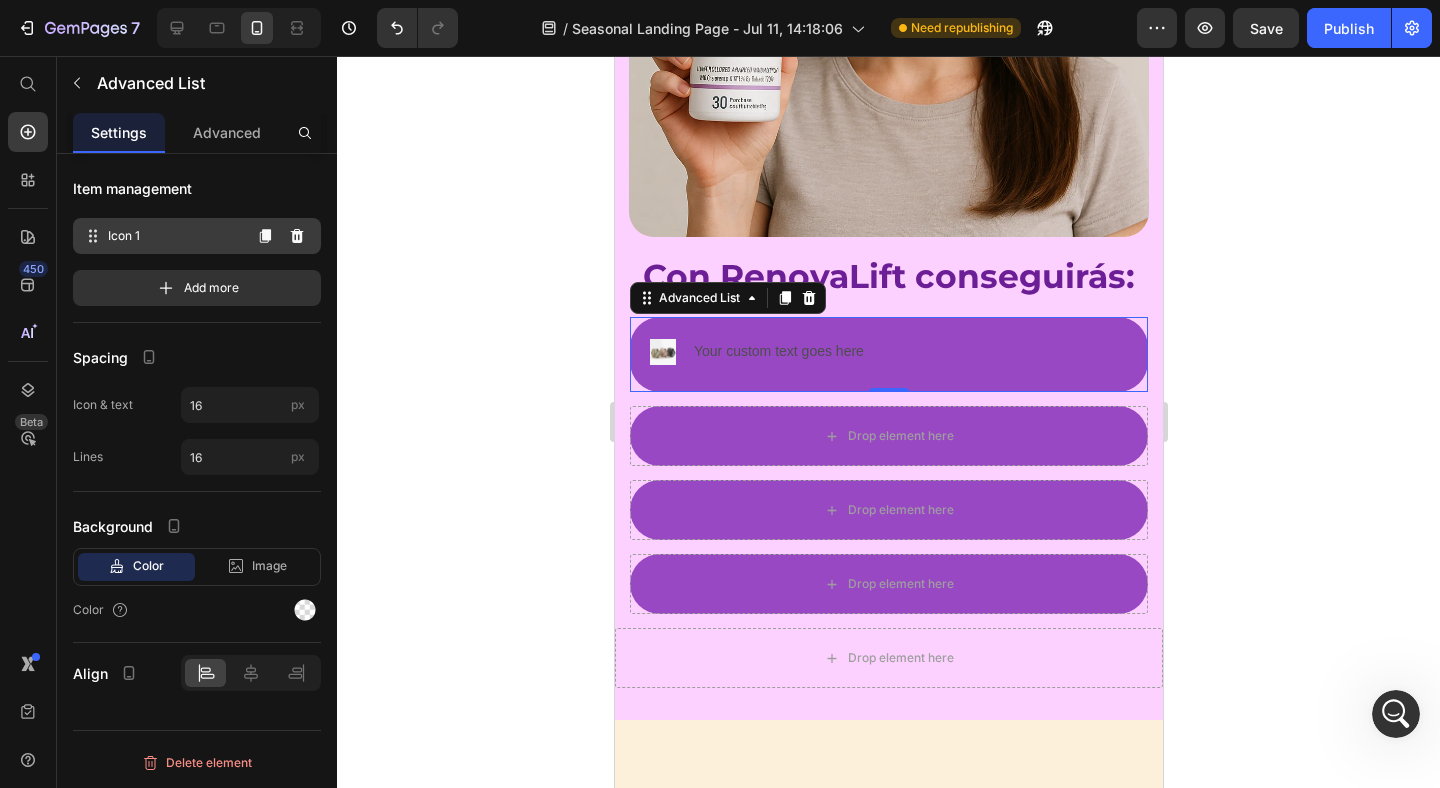 click on "Icon 1 Icon 1" at bounding box center (161, 236) 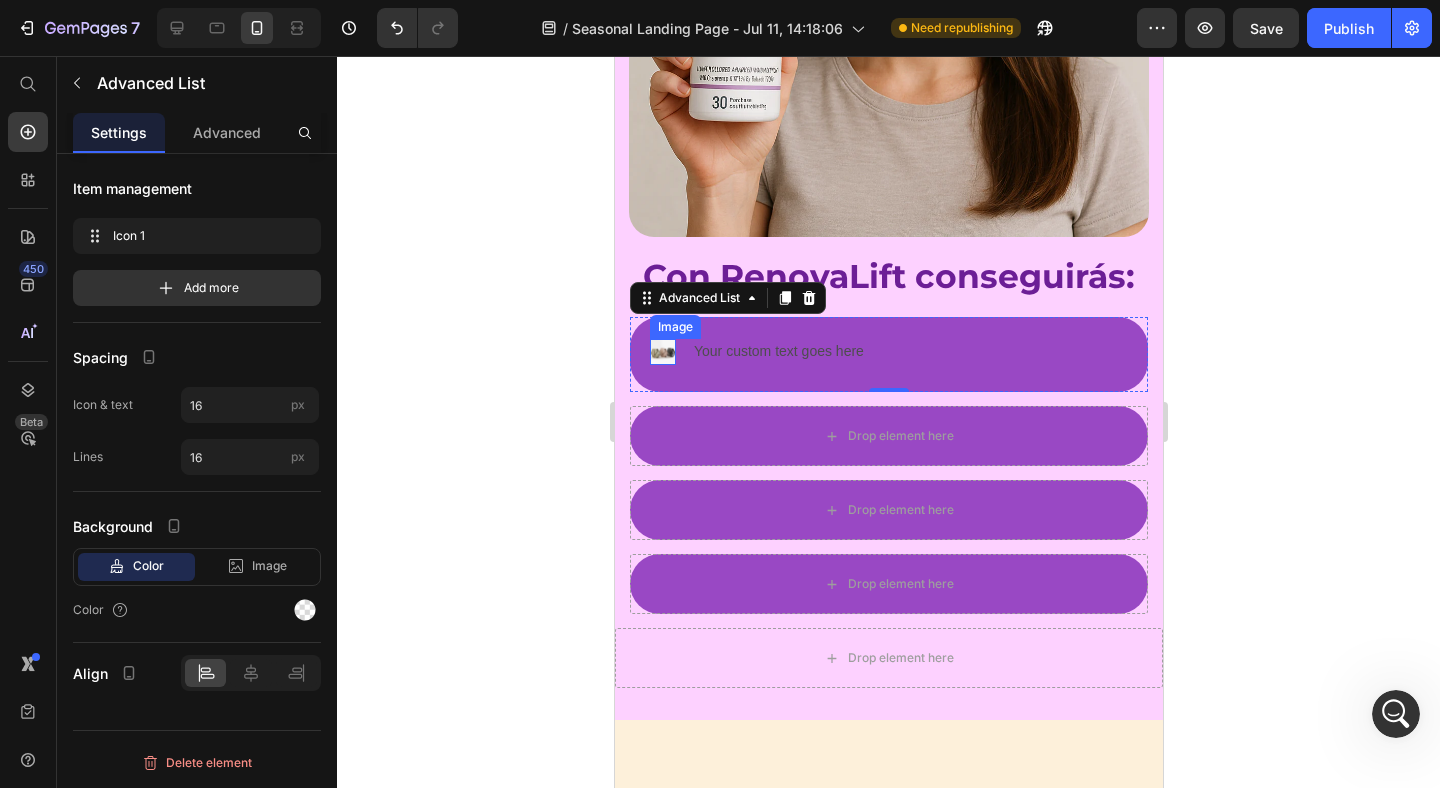 click at bounding box center [662, 352] 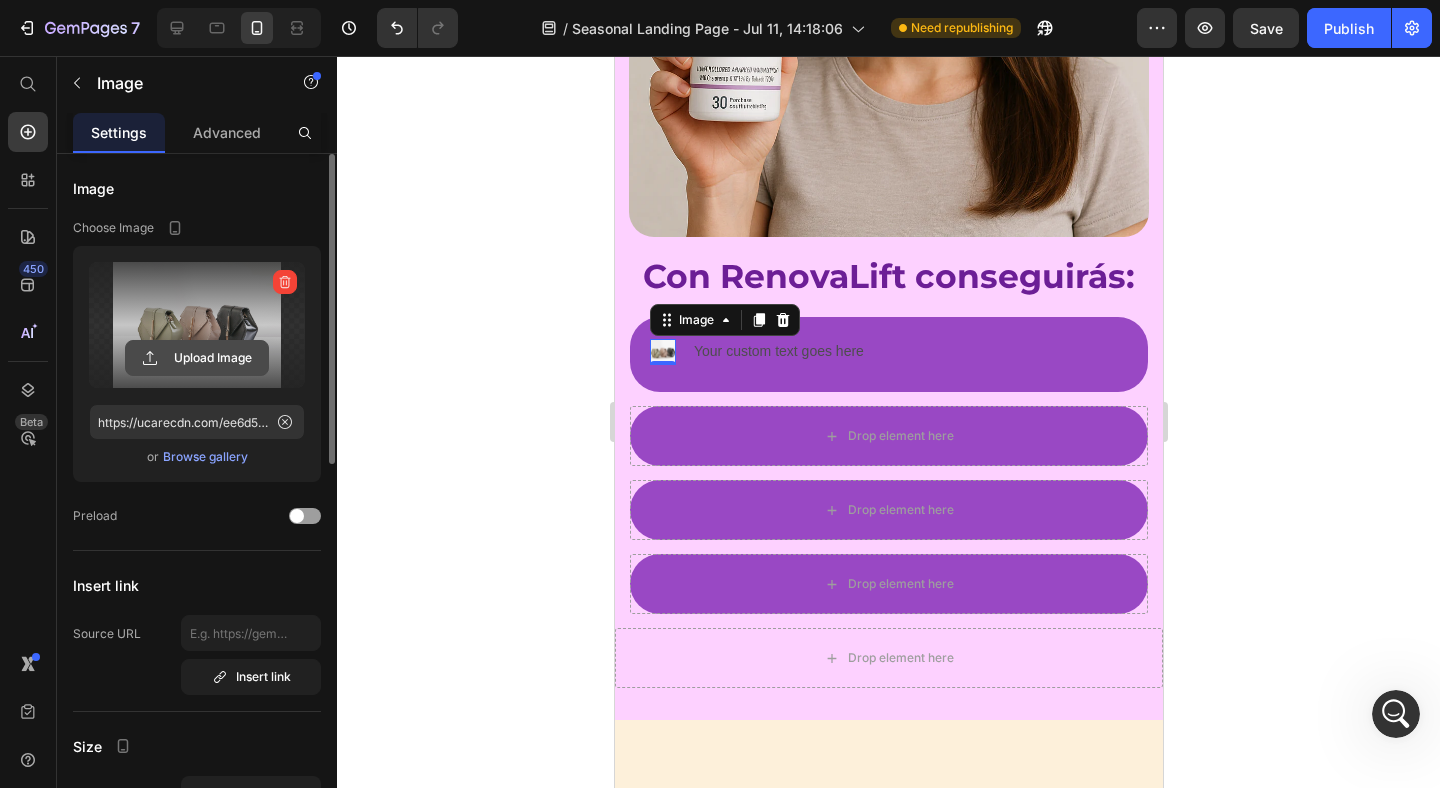 click 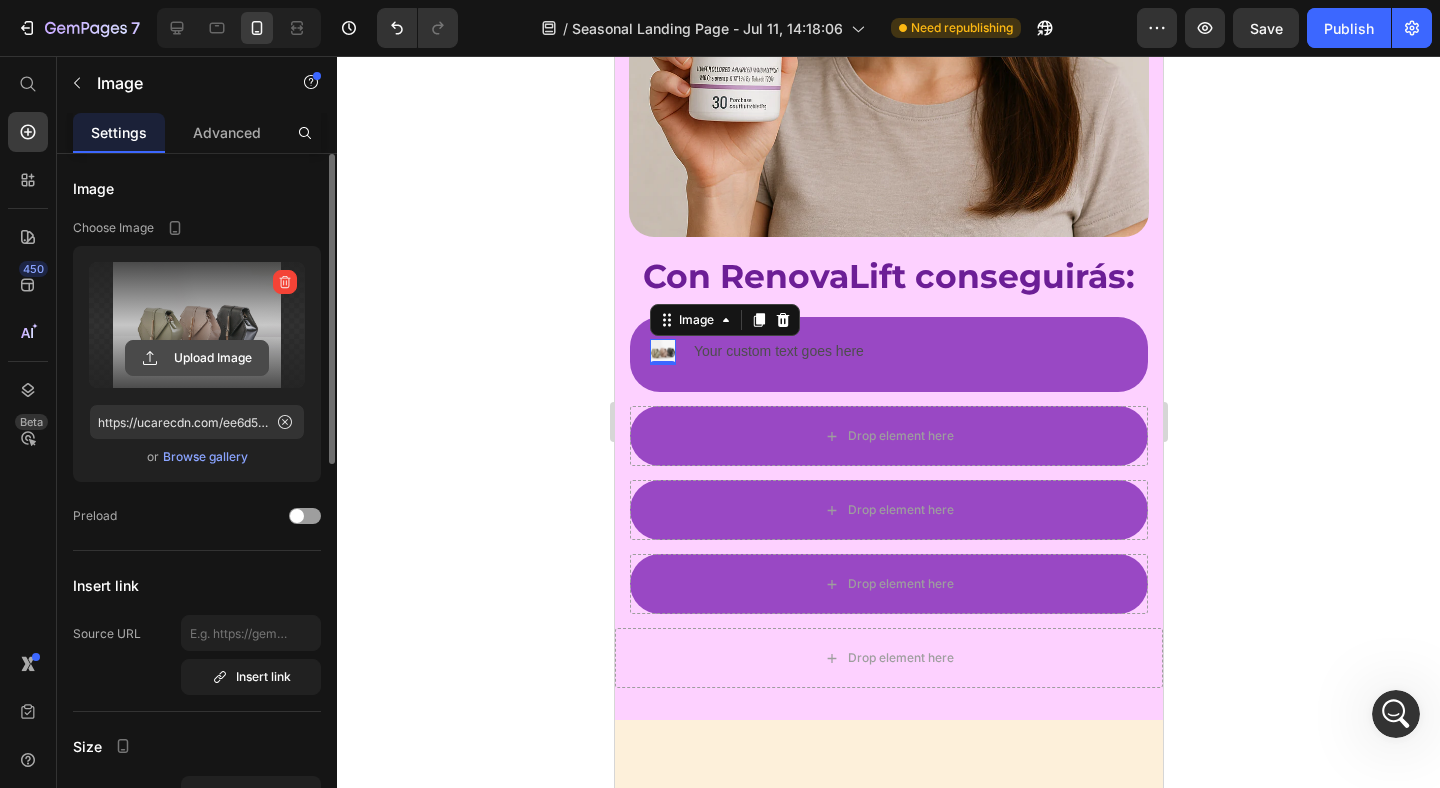 click 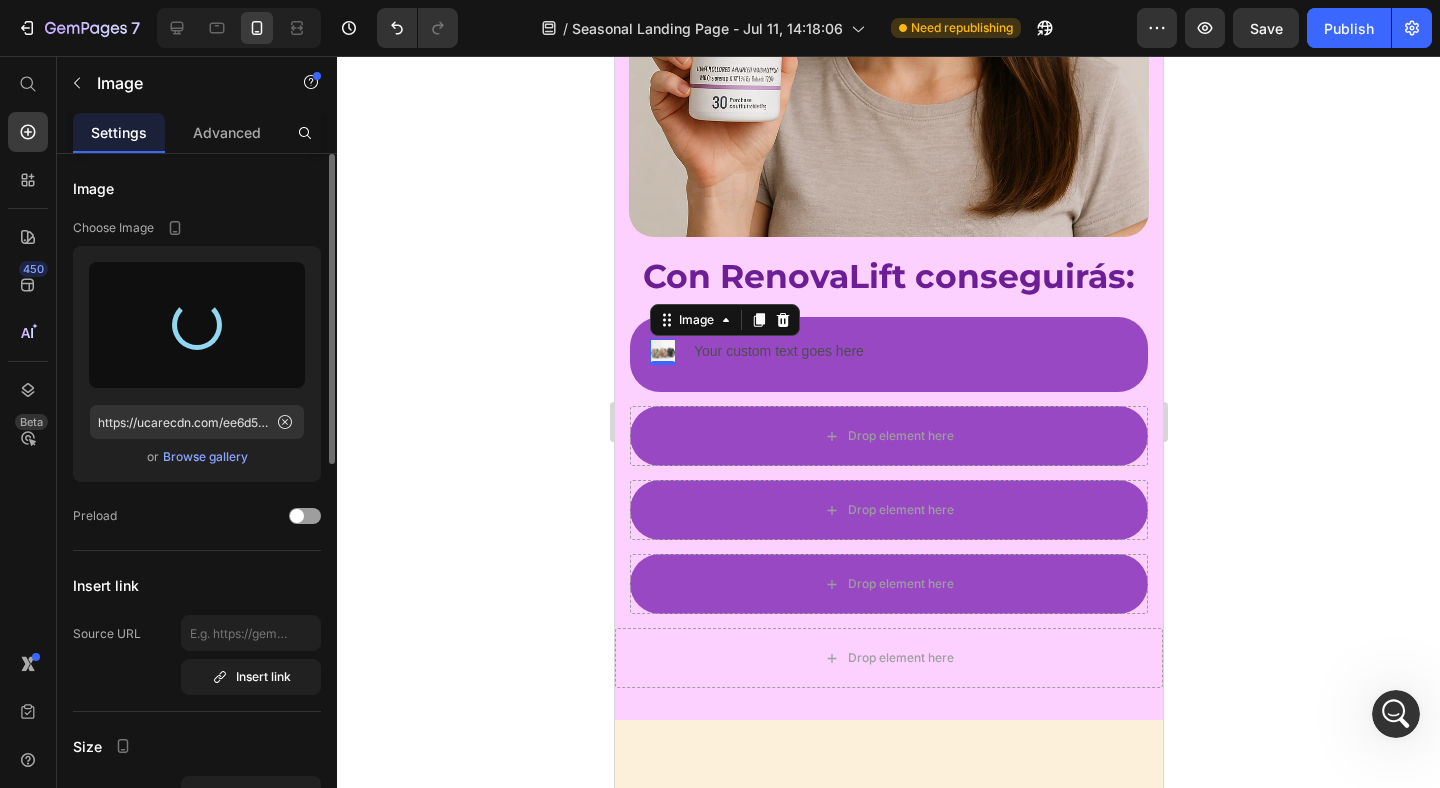 type on "https://cdn.shopify.com/s/files/1/0671/5247/8426/files/gempages_543540712054981726-0941effb-a165-43e6-8218-bcda96da38ee.png" 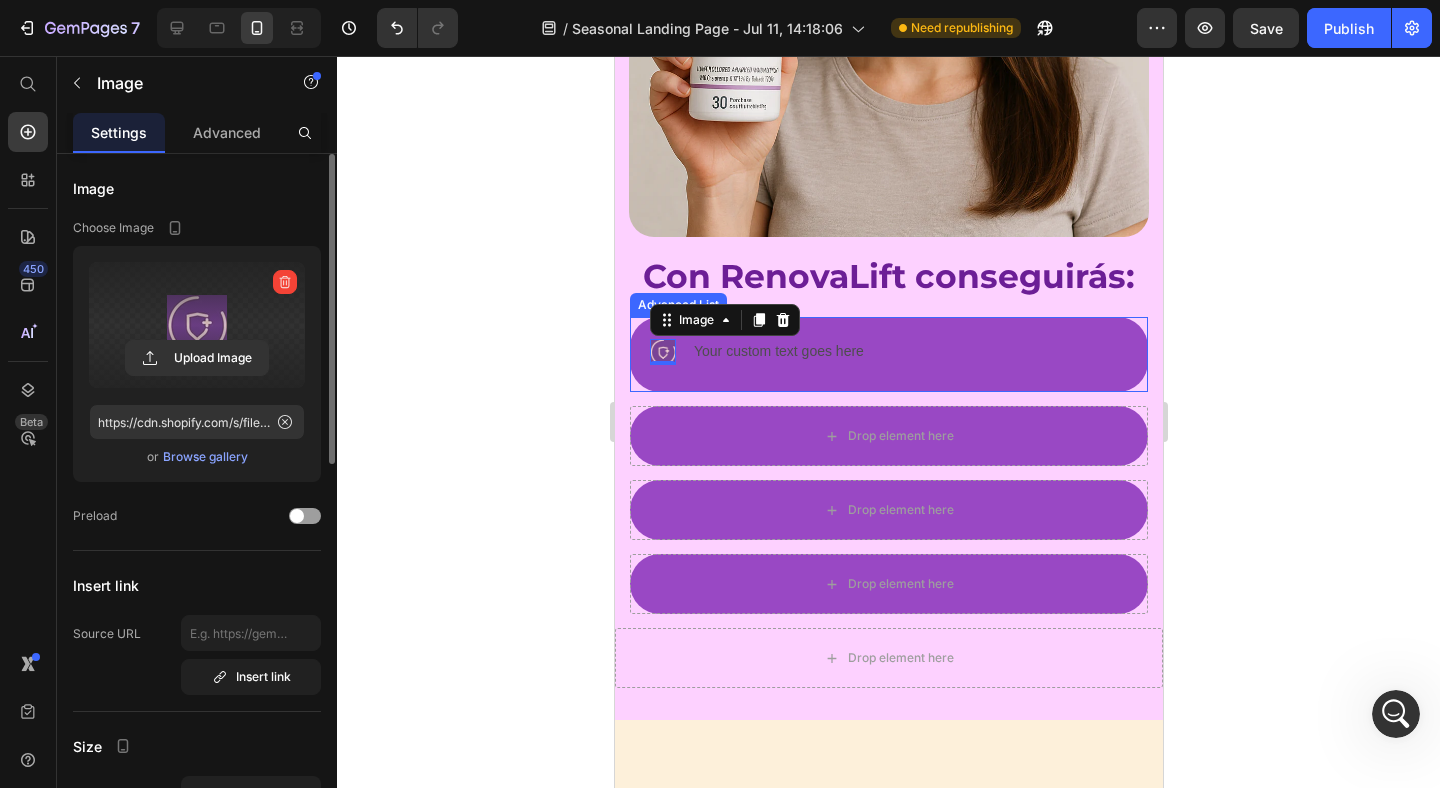 click on "Image   0 Your custom text goes here Text Block" at bounding box center (888, 354) 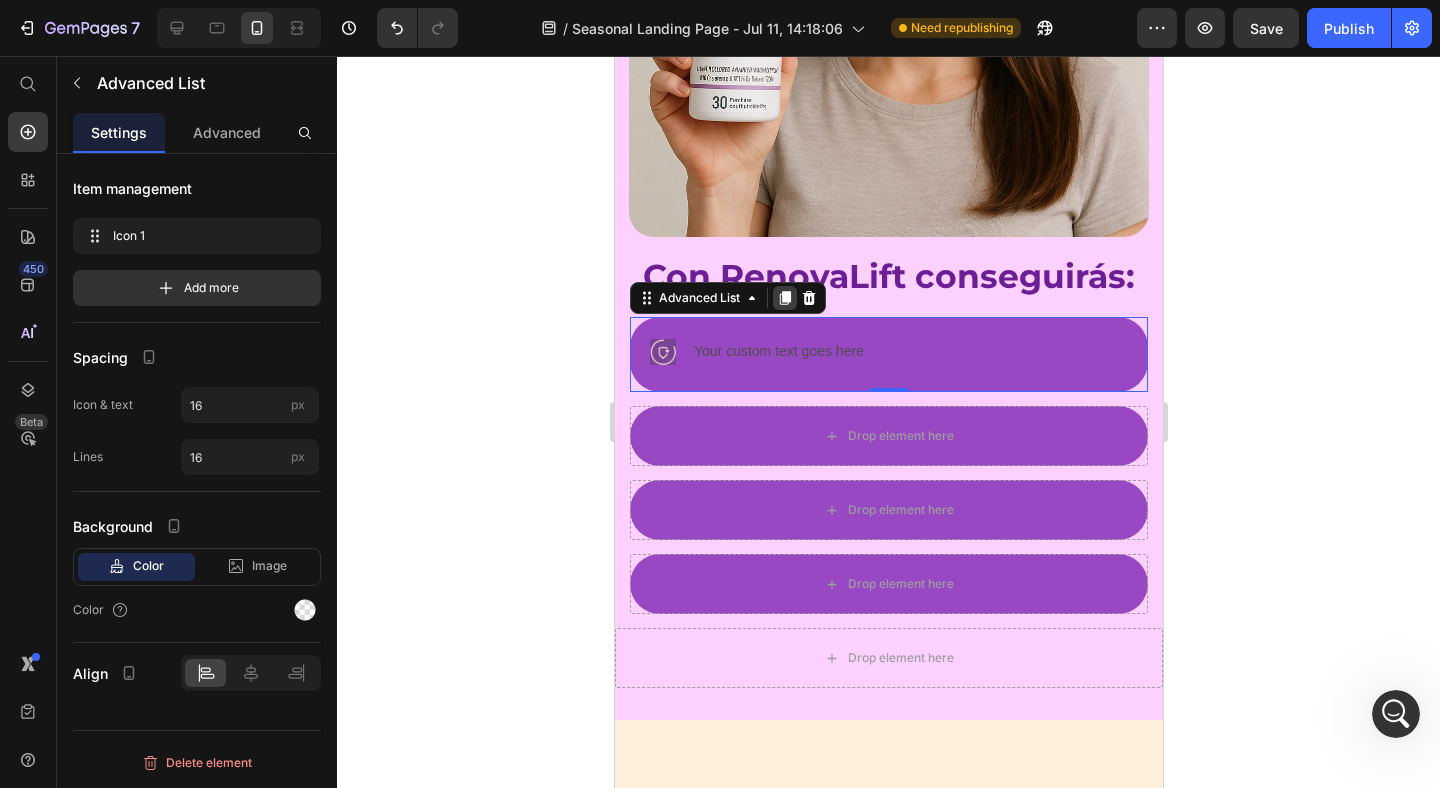 click 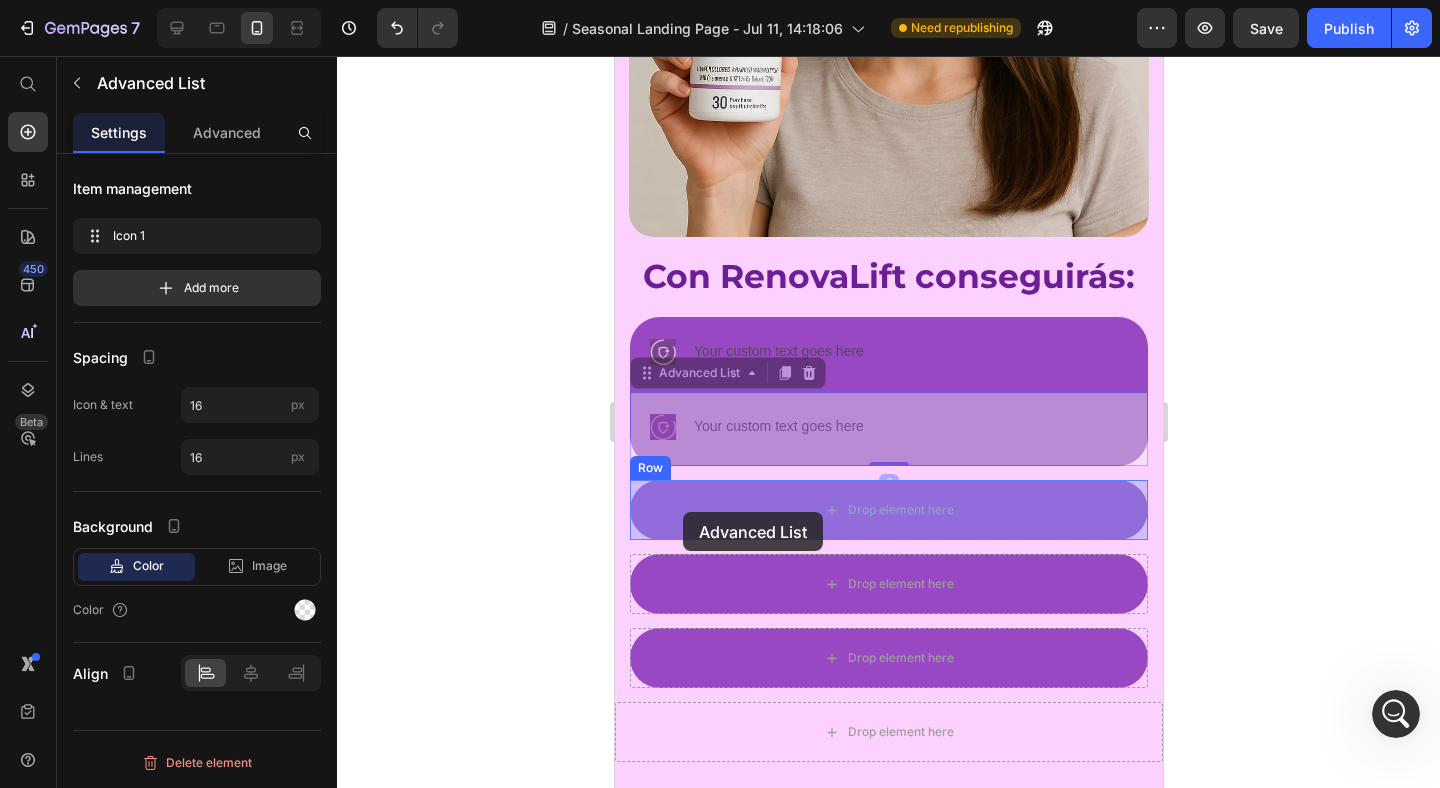 drag, startPoint x: 652, startPoint y: 376, endPoint x: 682, endPoint y: 513, distance: 140.24622 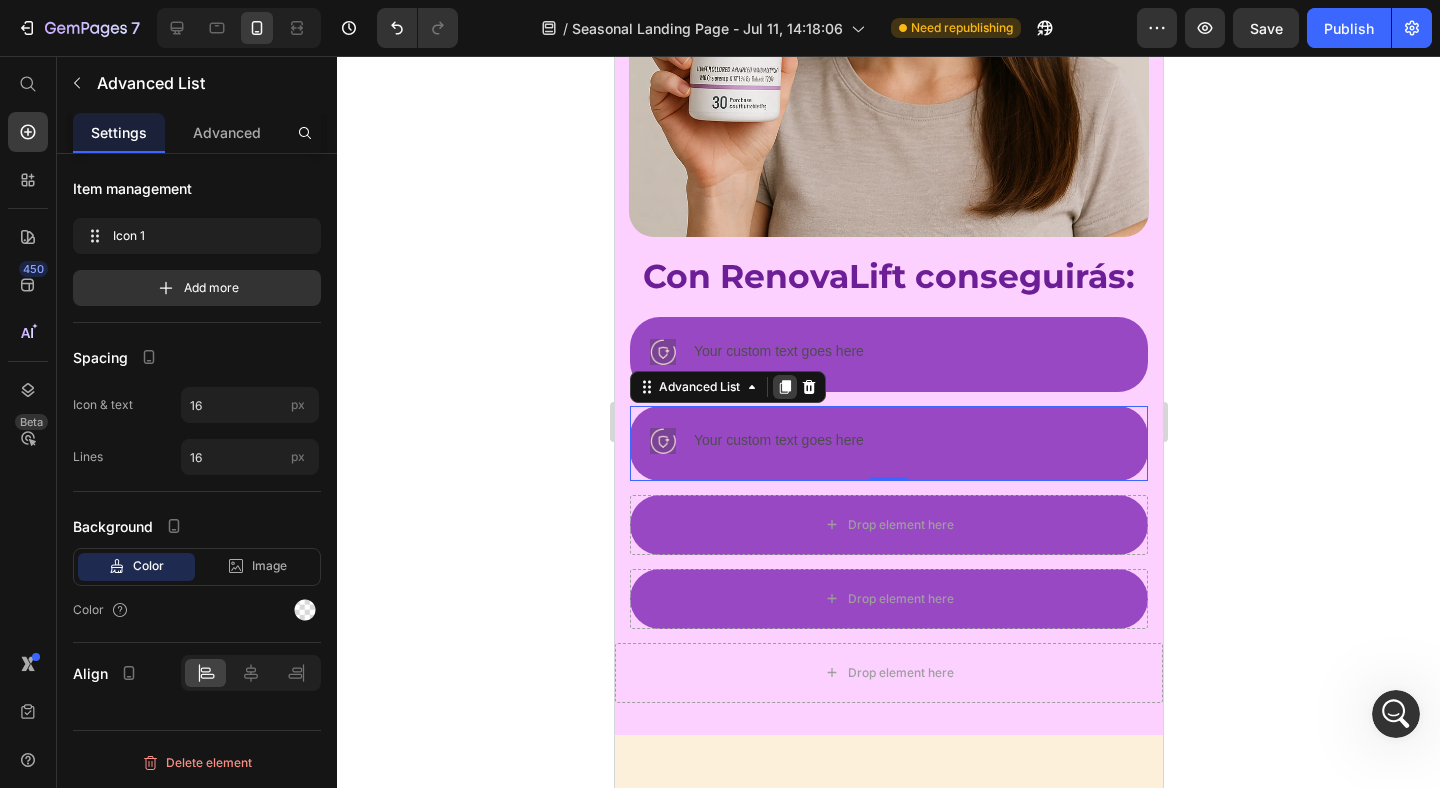 click at bounding box center [784, 387] 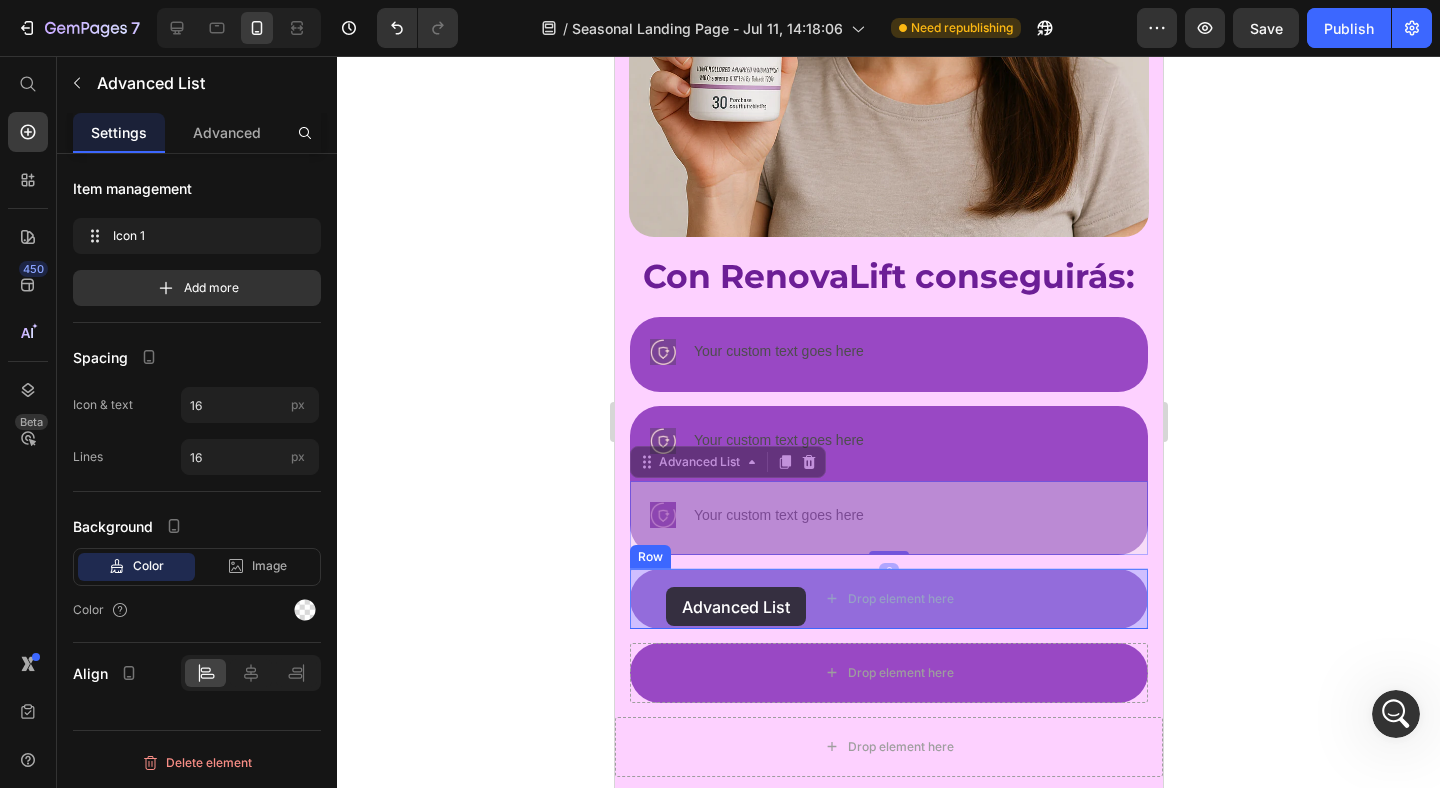 drag, startPoint x: 643, startPoint y: 466, endPoint x: 667, endPoint y: 589, distance: 125.31959 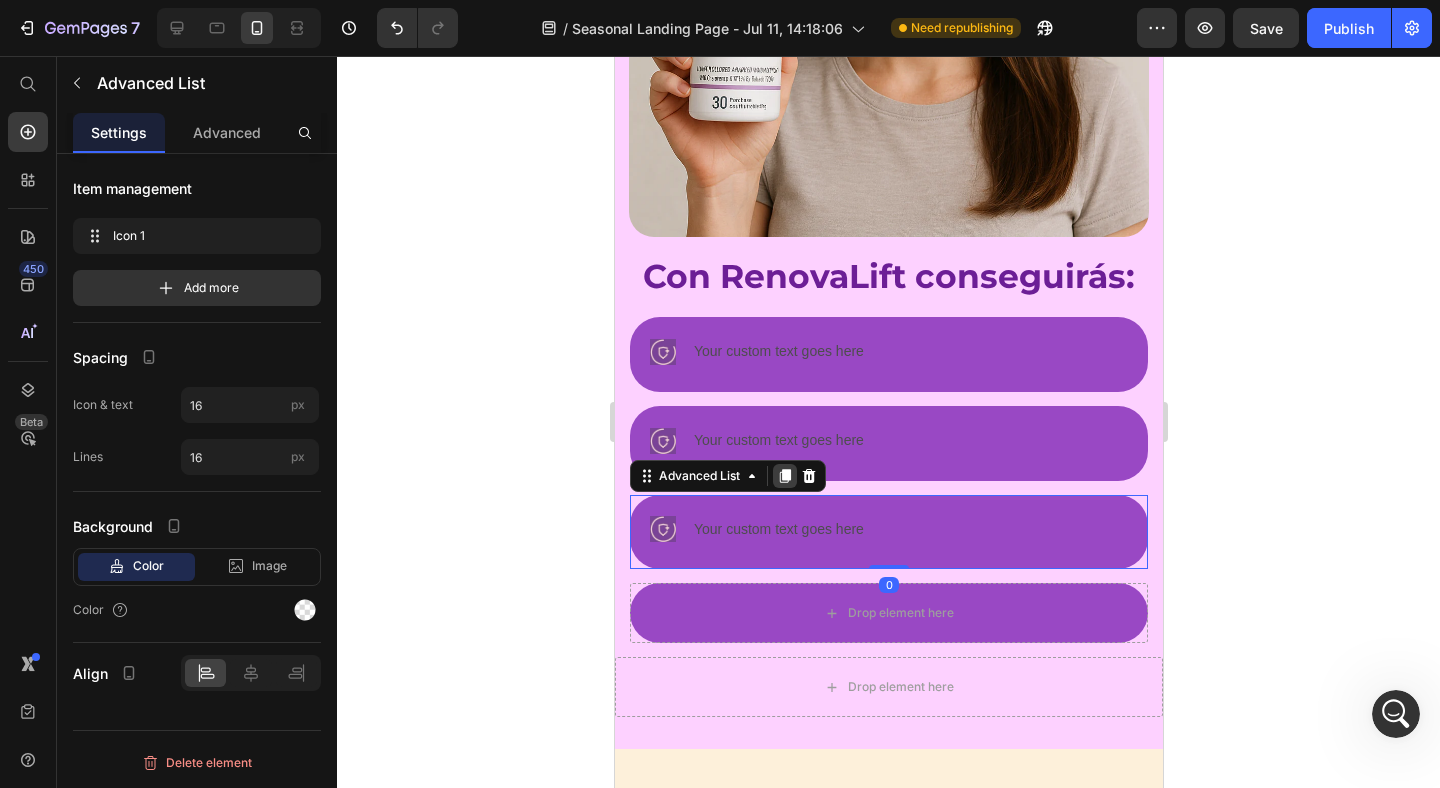 click 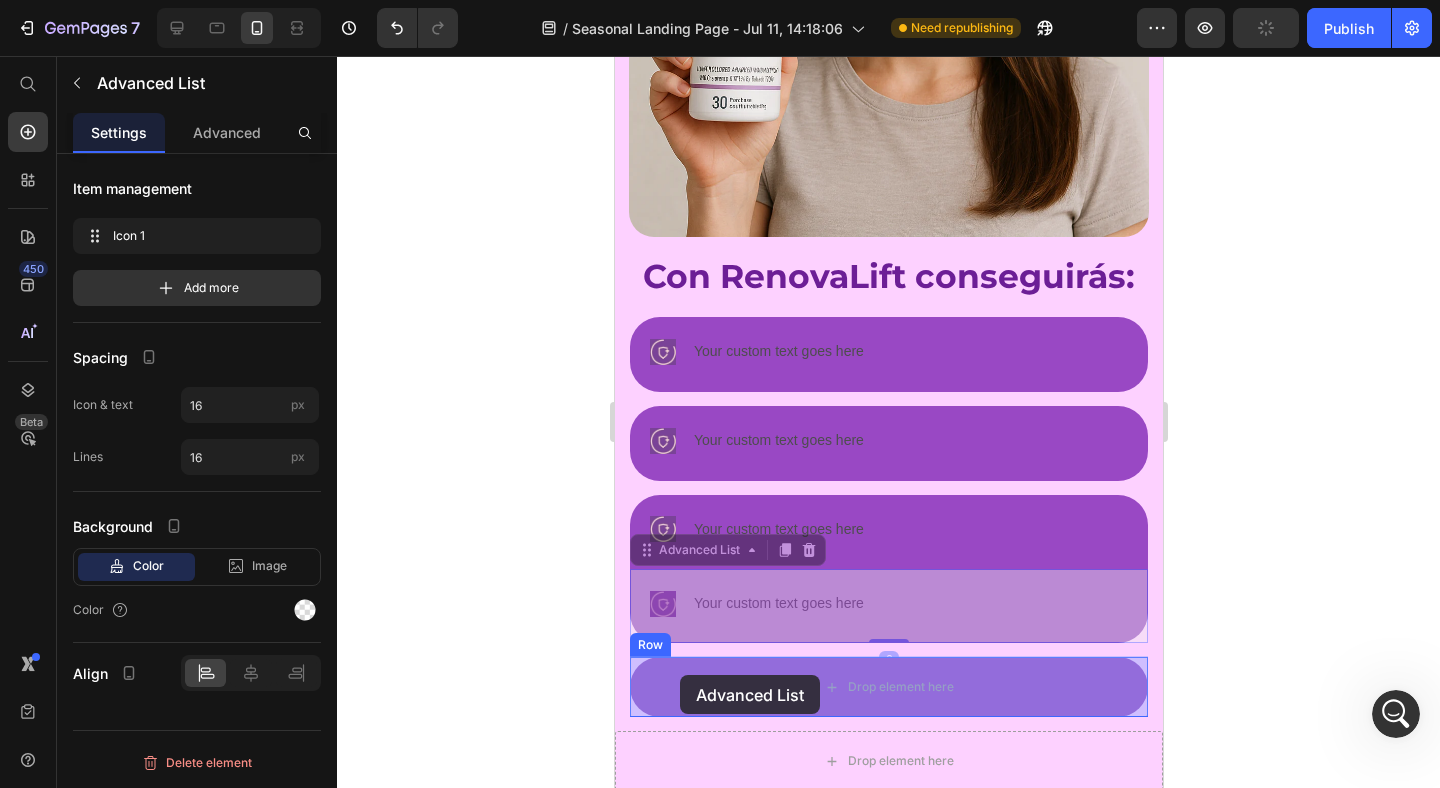 drag, startPoint x: 642, startPoint y: 542, endPoint x: 679, endPoint y: 675, distance: 138.05072 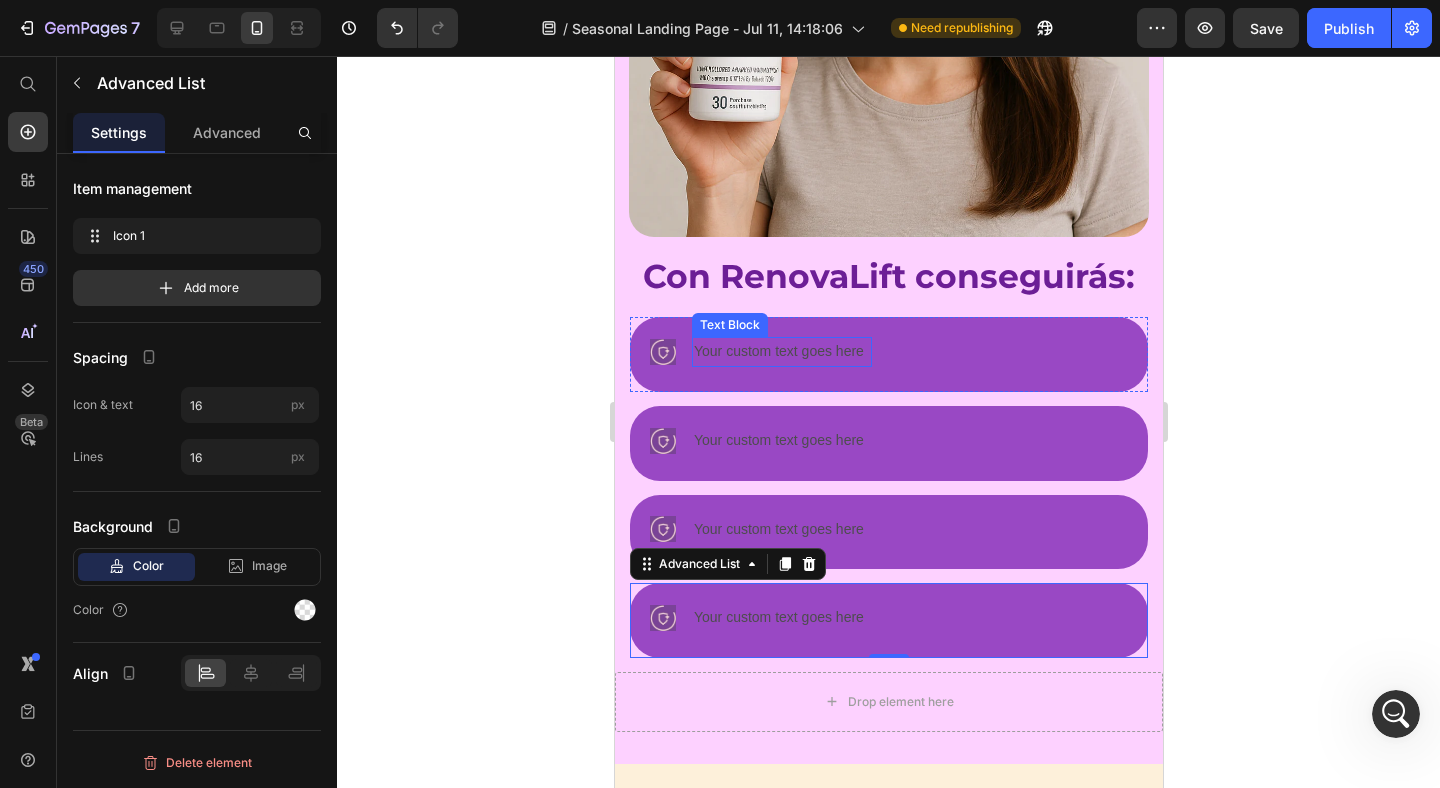 click on "Your custom text goes here" at bounding box center (781, 351) 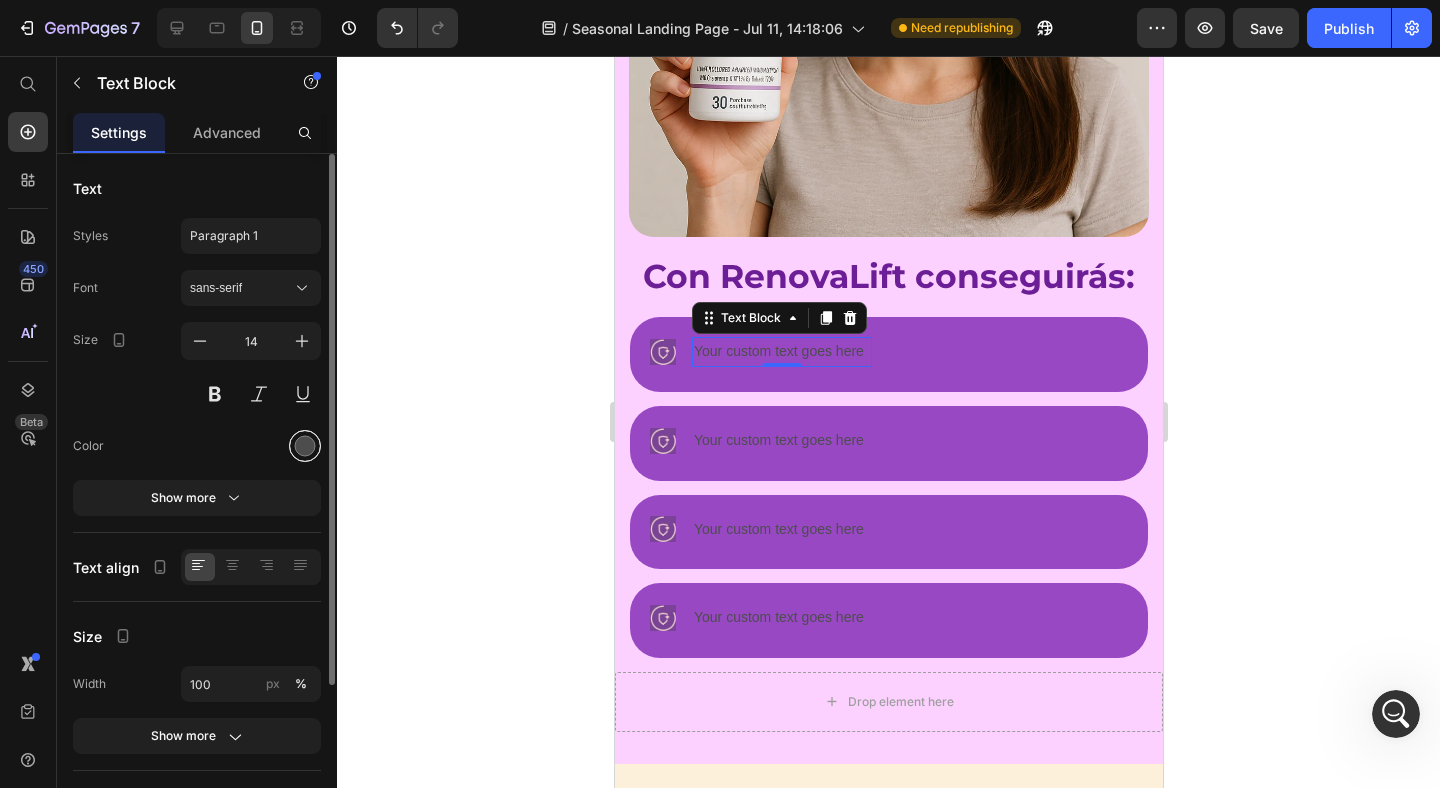 click at bounding box center (305, 446) 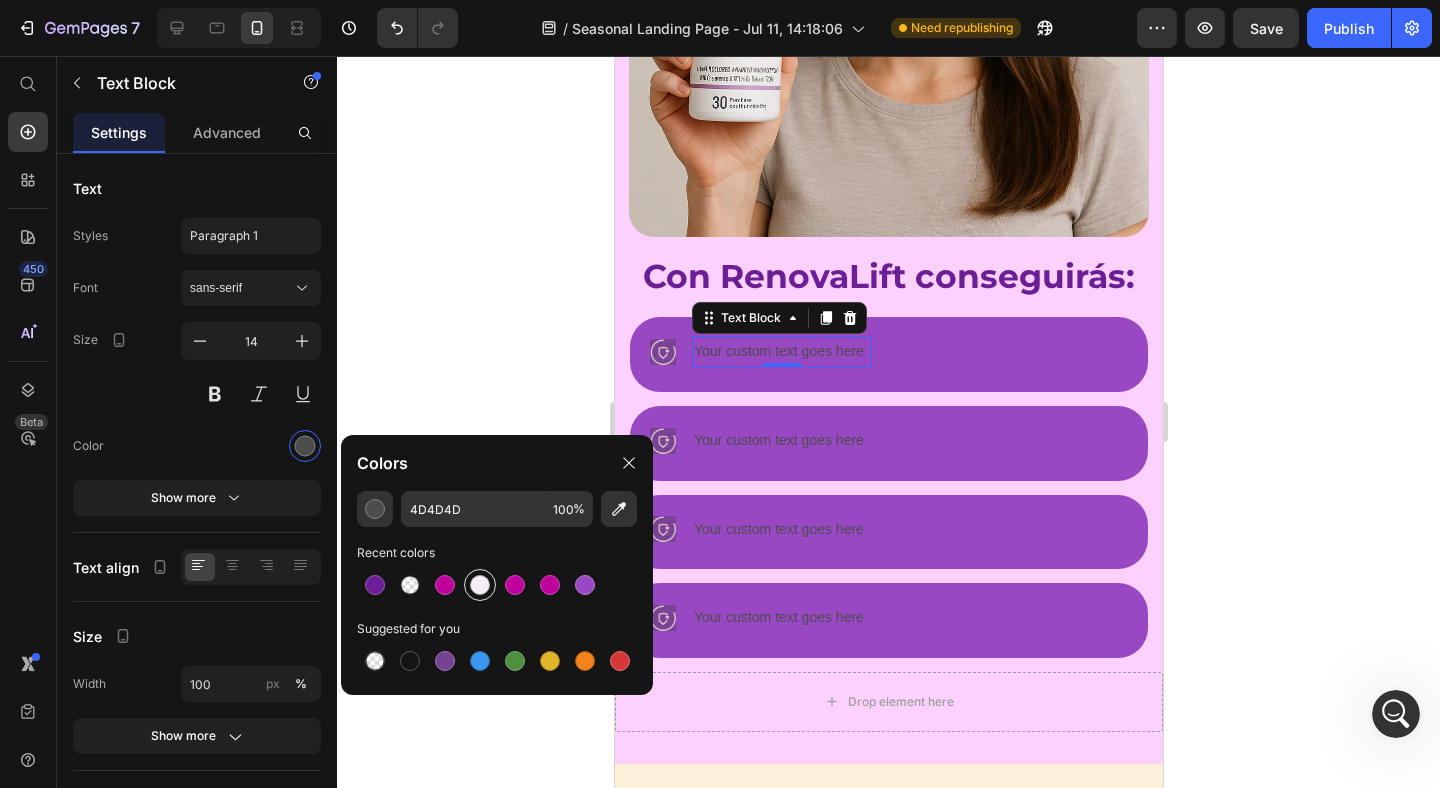 click at bounding box center [480, 585] 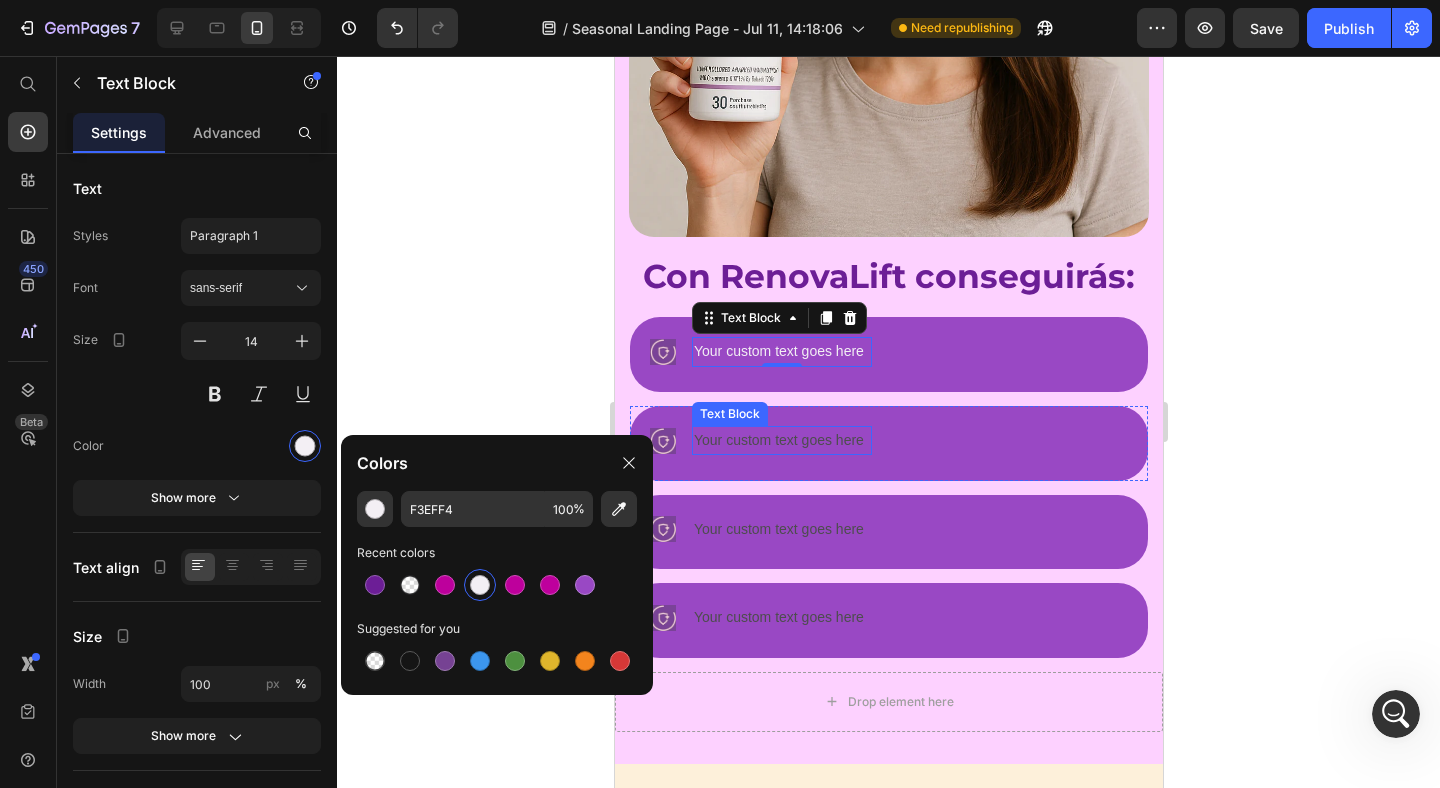 click on "Your custom text goes here" at bounding box center (781, 440) 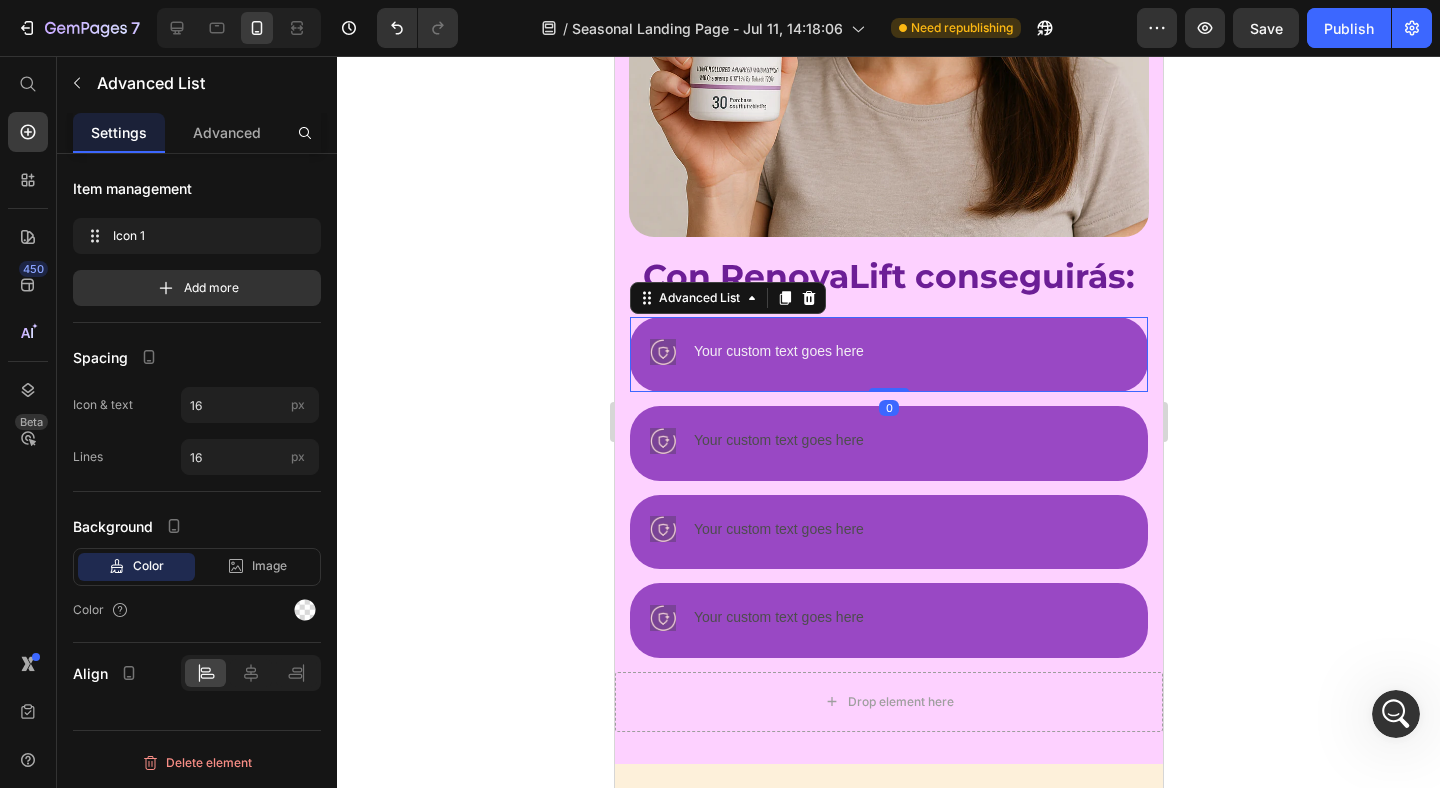 click on "Image Your custom text goes here Text Block" at bounding box center (888, 354) 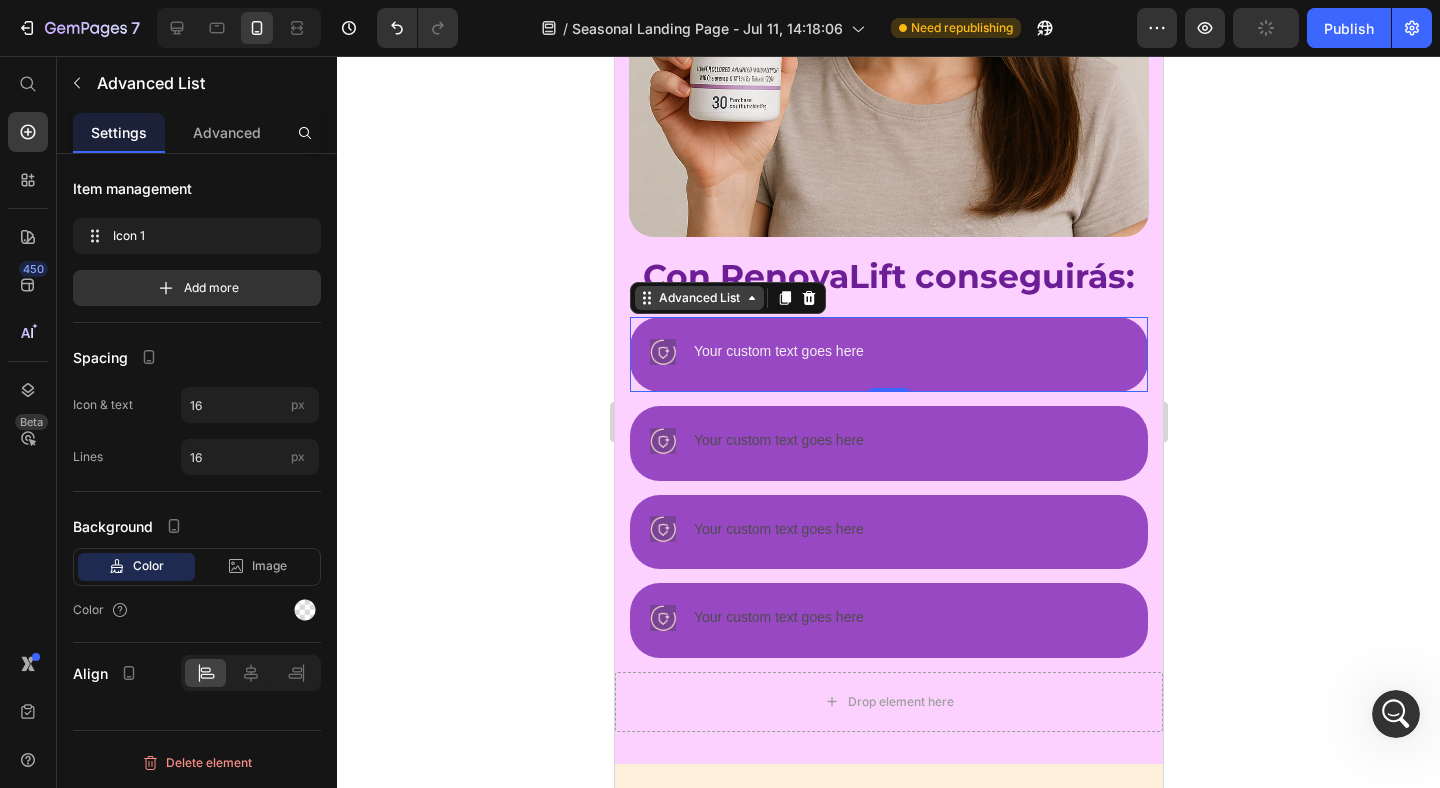 click on "Advanced List" at bounding box center [698, 298] 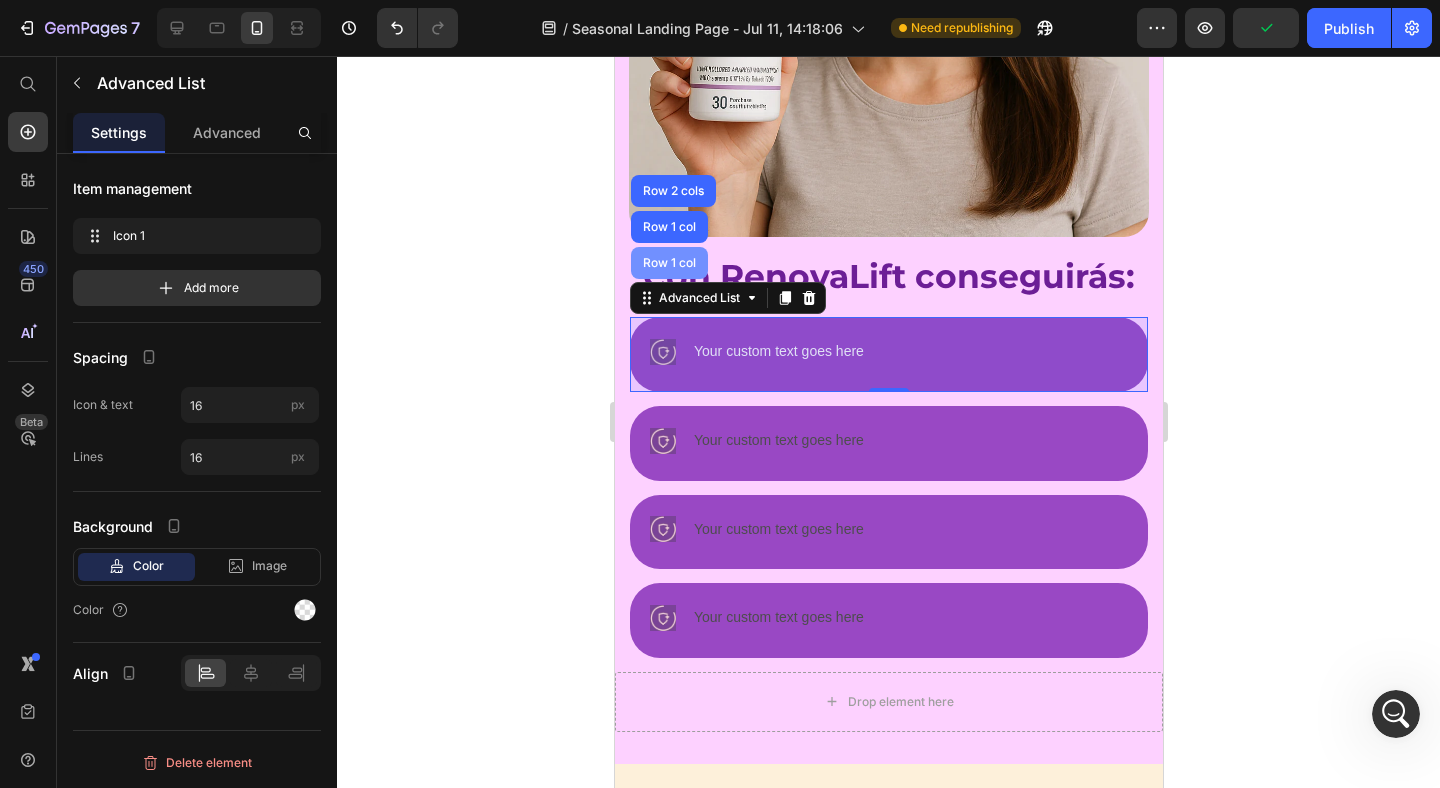 click on "Row 1 col" at bounding box center [668, 263] 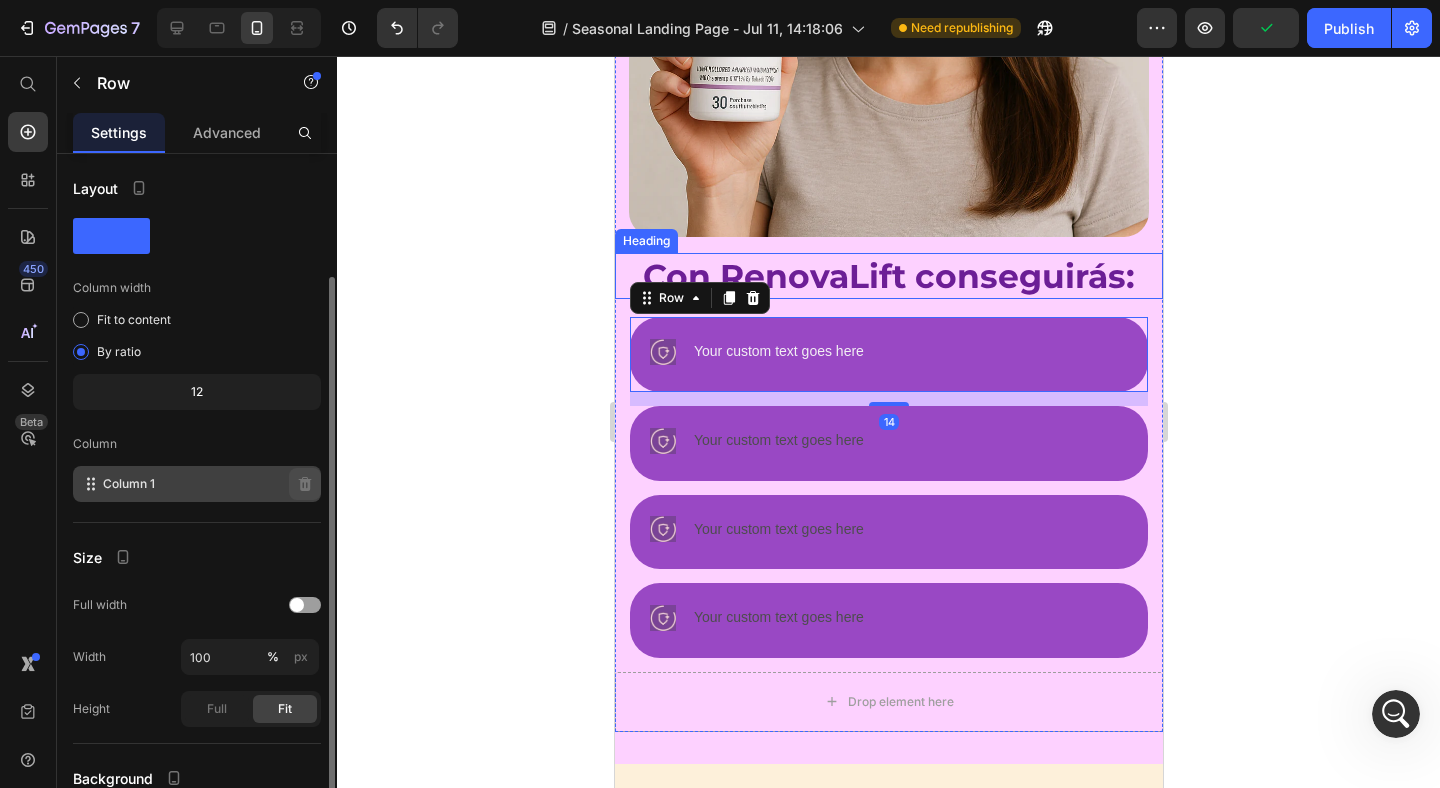 scroll, scrollTop: 177, scrollLeft: 0, axis: vertical 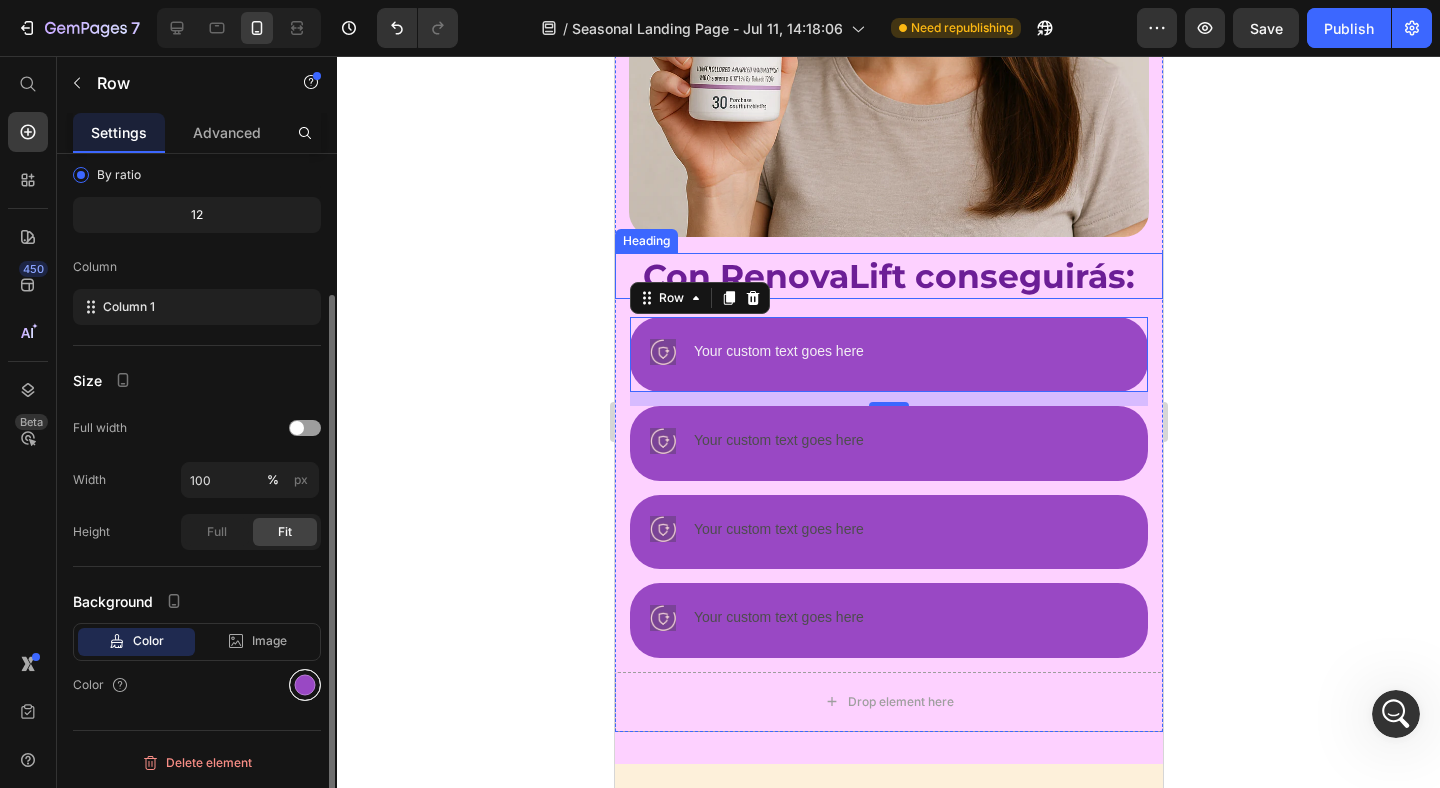 click at bounding box center [305, 685] 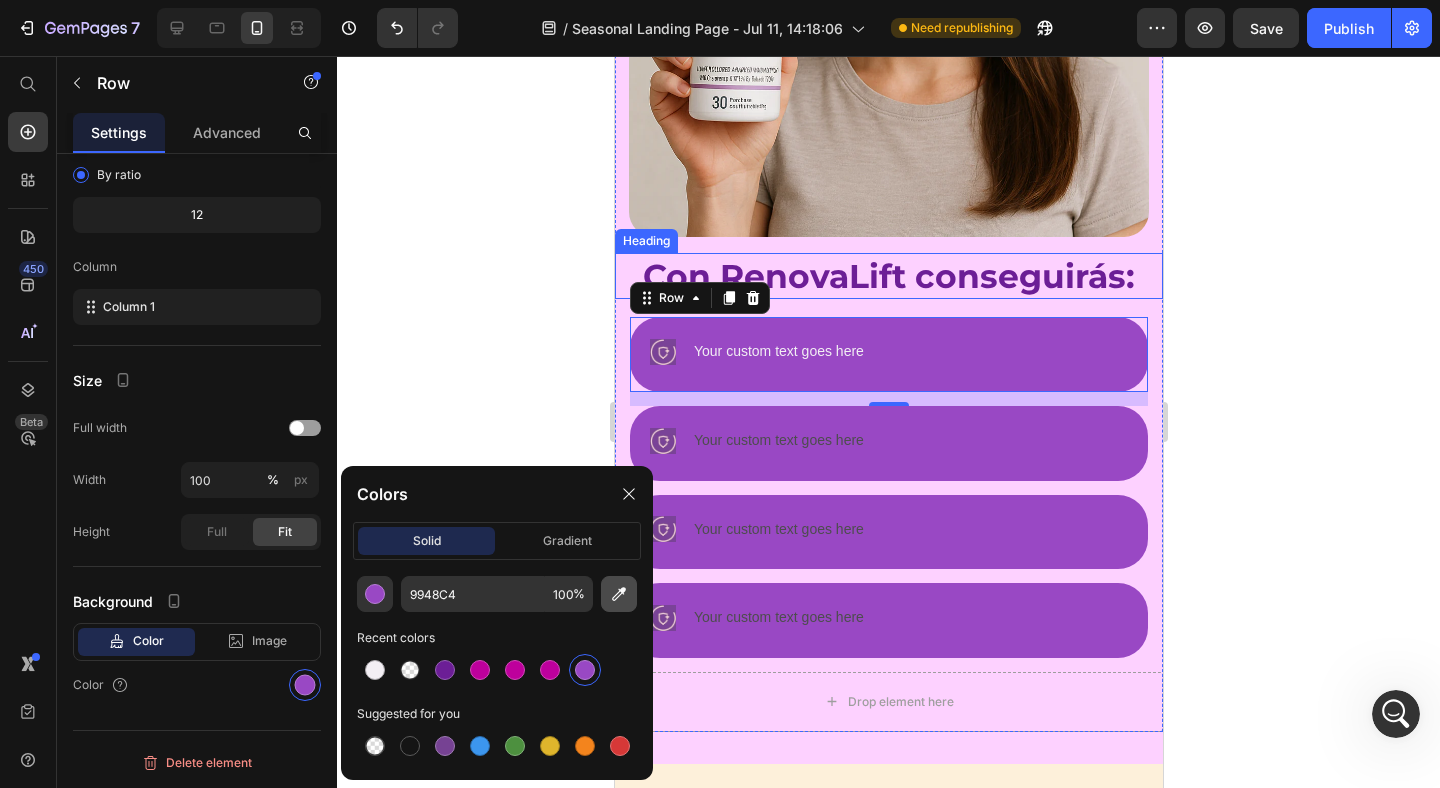 click at bounding box center (619, 594) 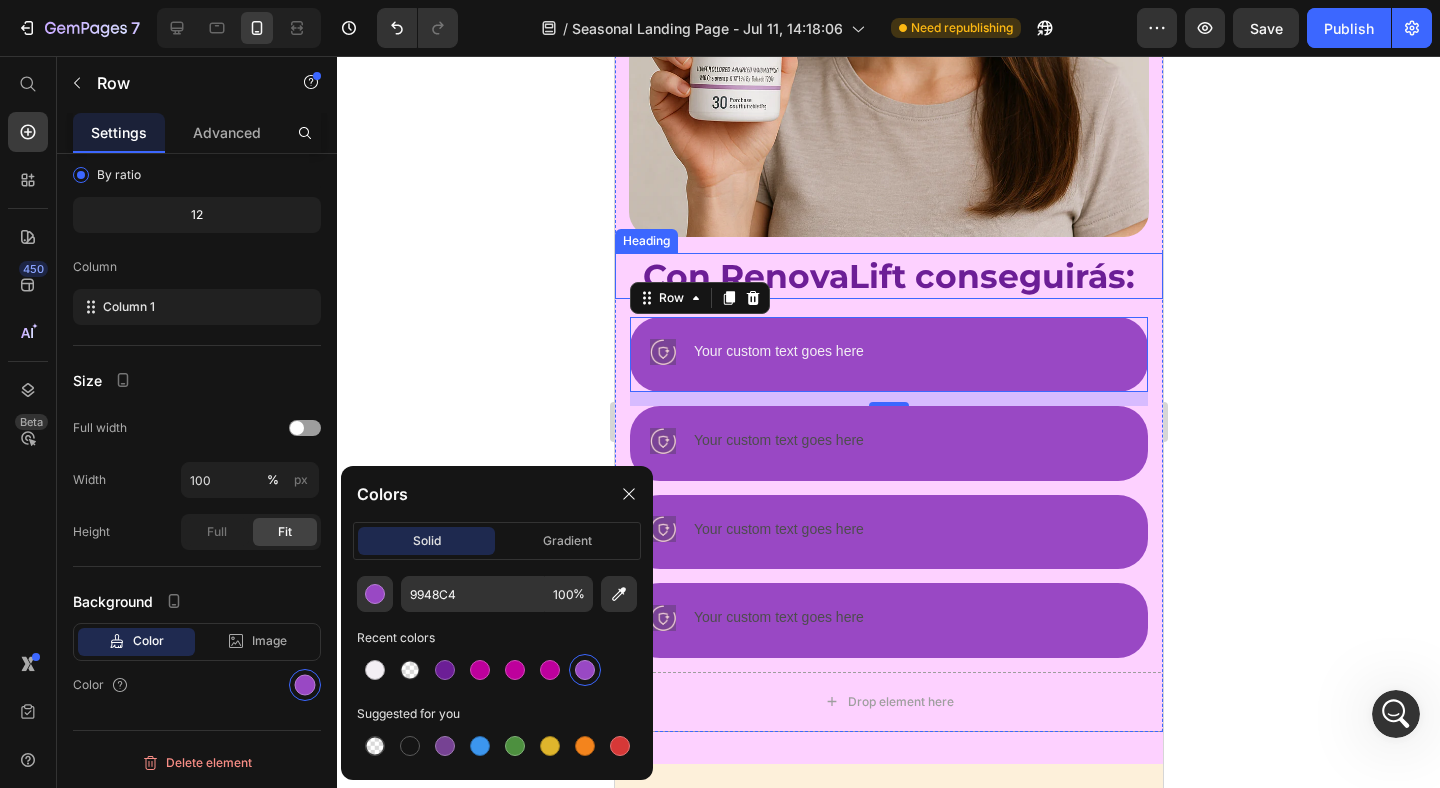 type on "7A4398" 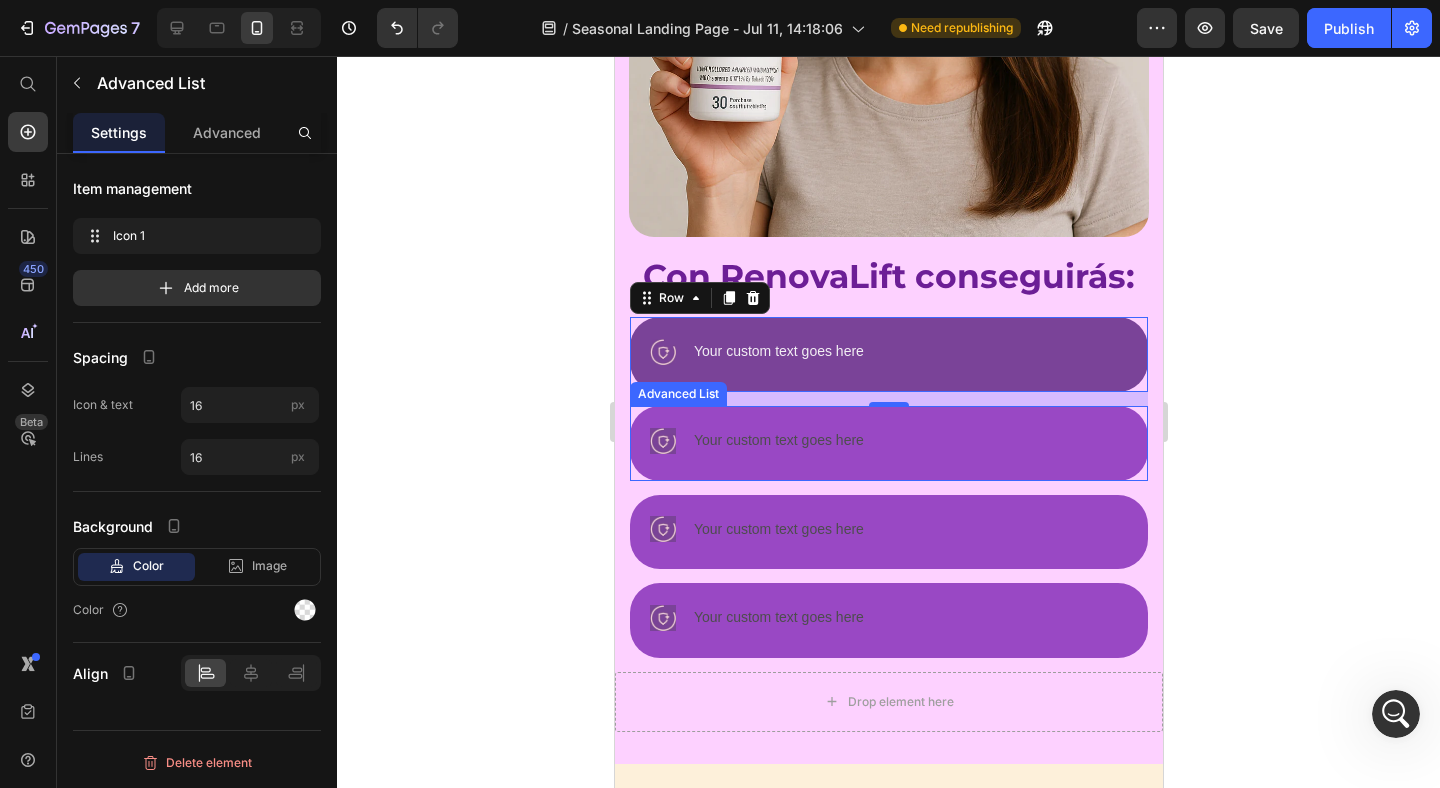 click on "Image Your custom text goes here Text Block" at bounding box center [888, 443] 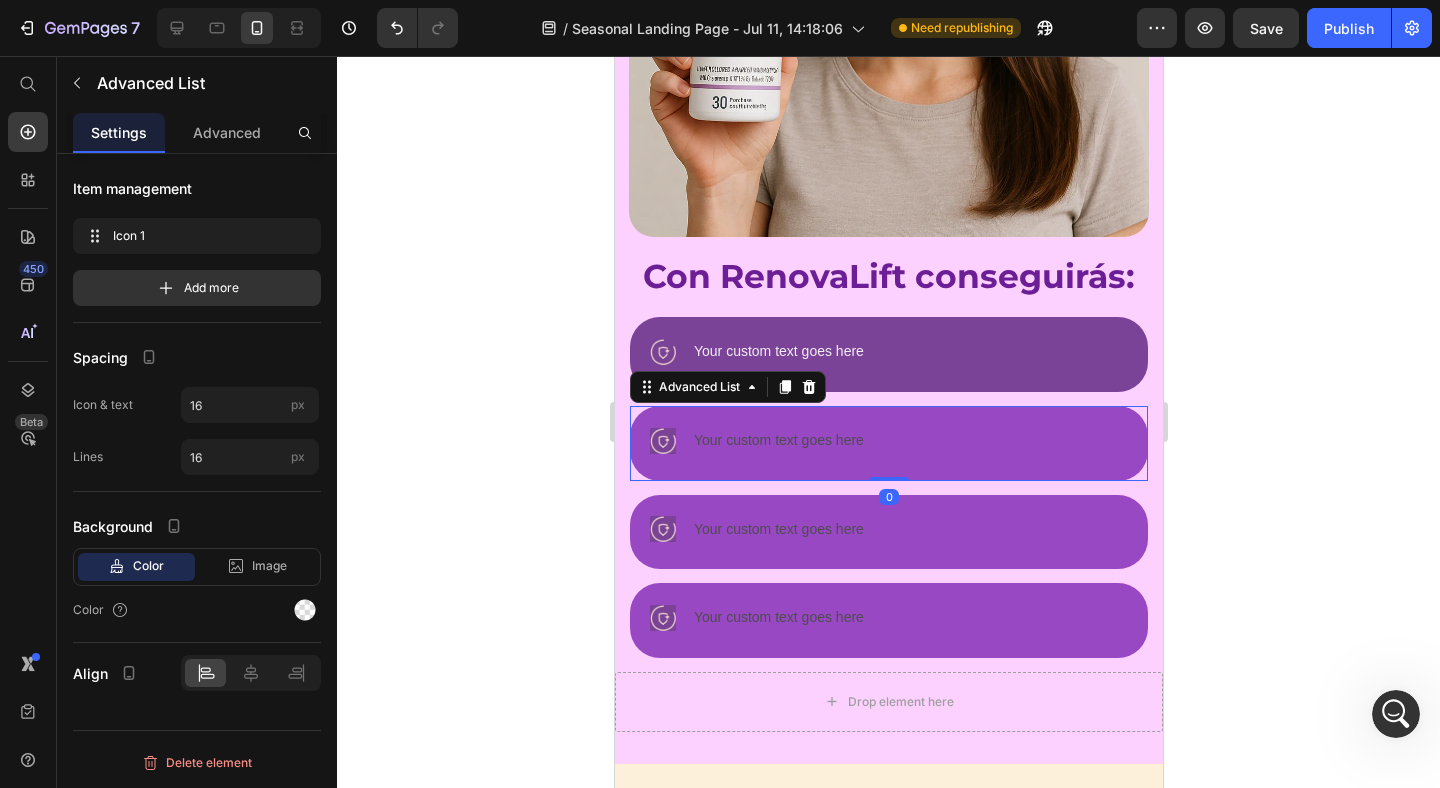 scroll, scrollTop: 0, scrollLeft: 0, axis: both 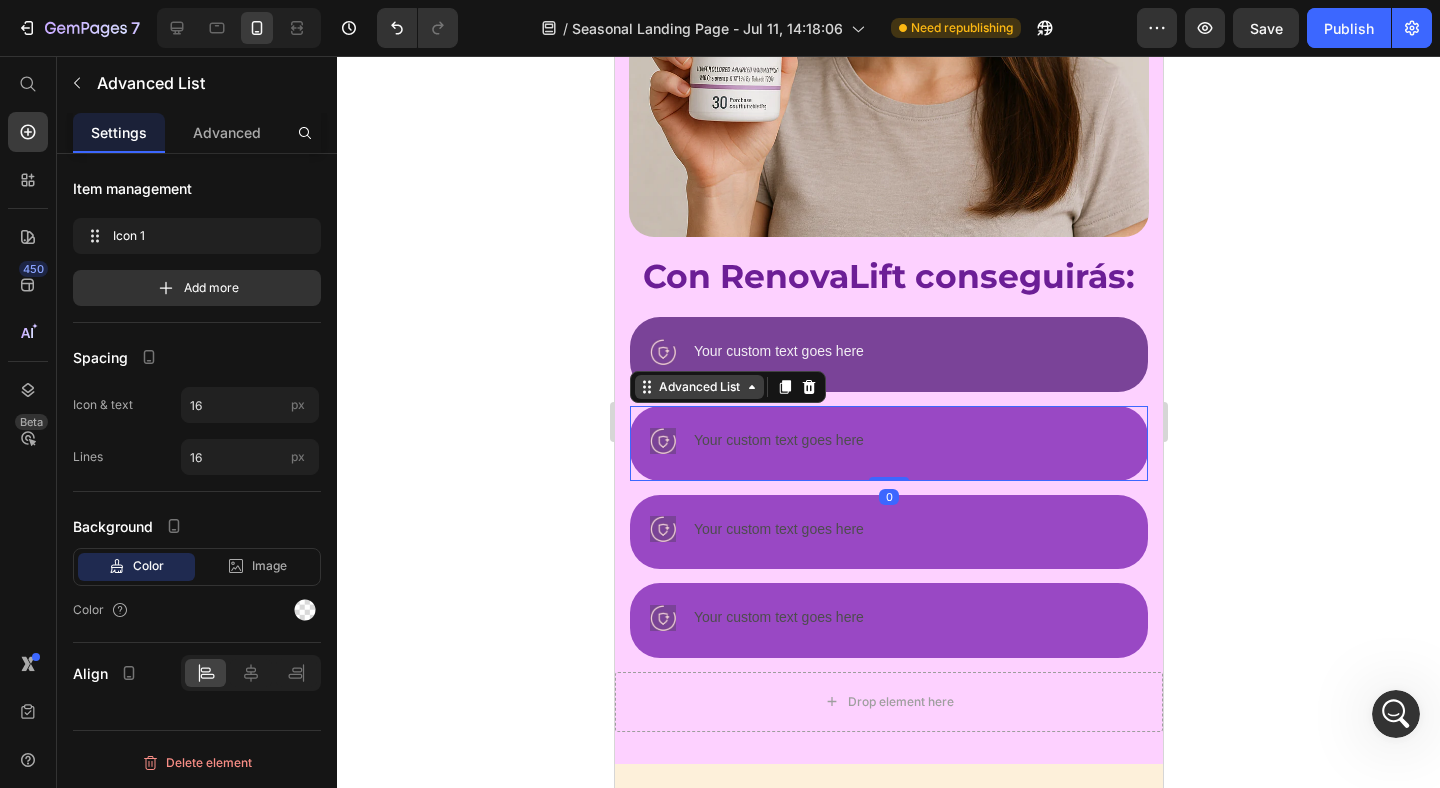 click on "Advanced List" at bounding box center (698, 387) 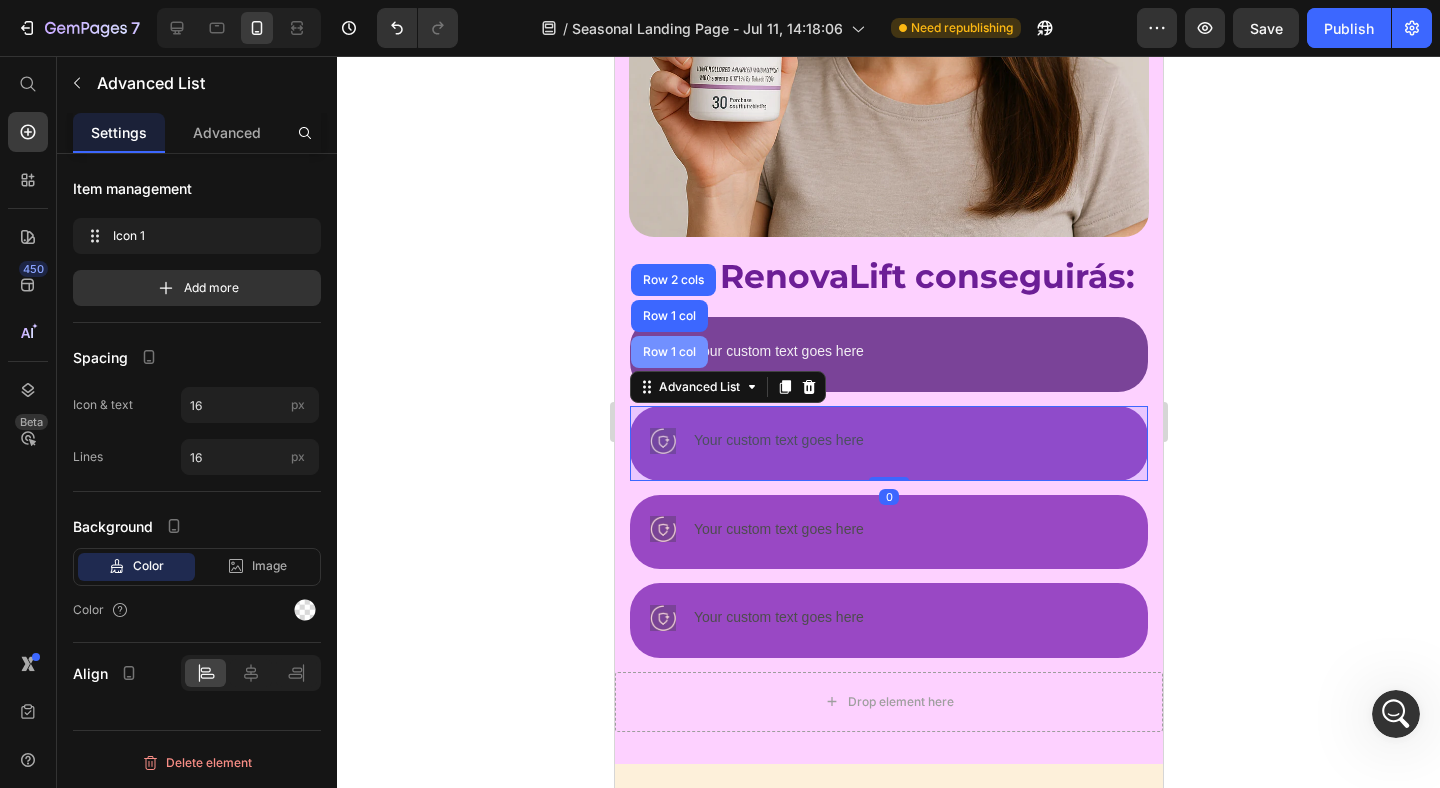 click on "Row 1 col" at bounding box center [668, 352] 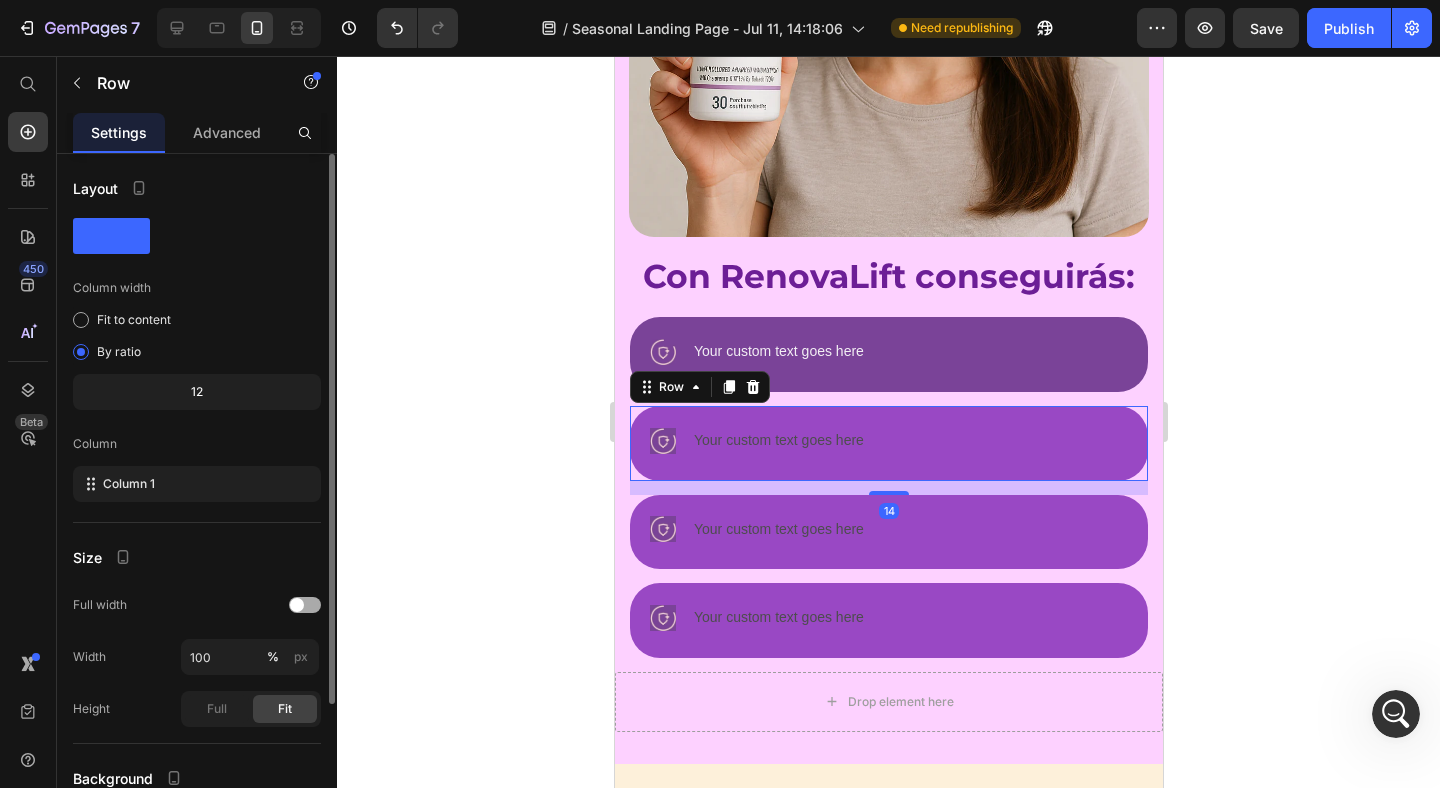 scroll, scrollTop: 177, scrollLeft: 0, axis: vertical 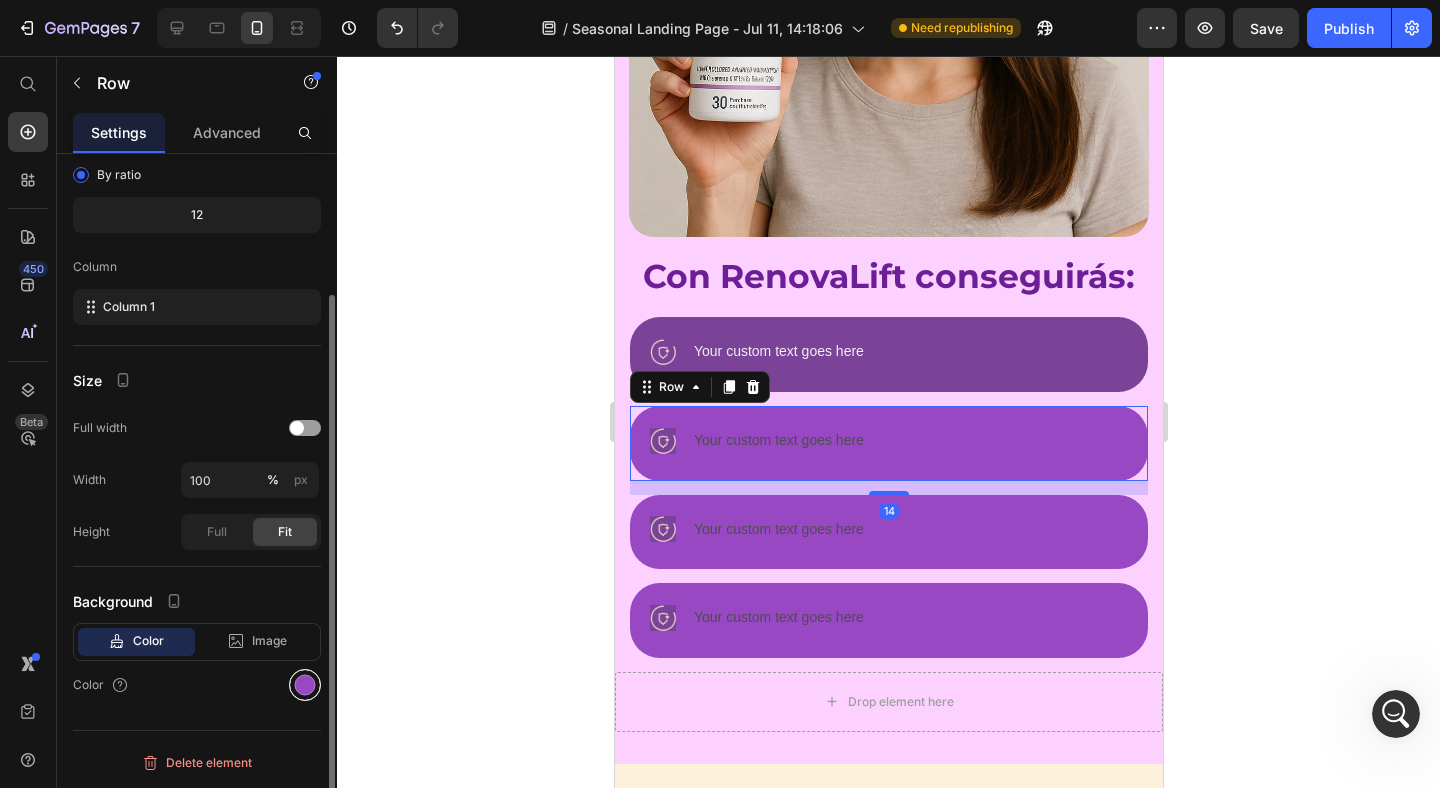 click at bounding box center [305, 685] 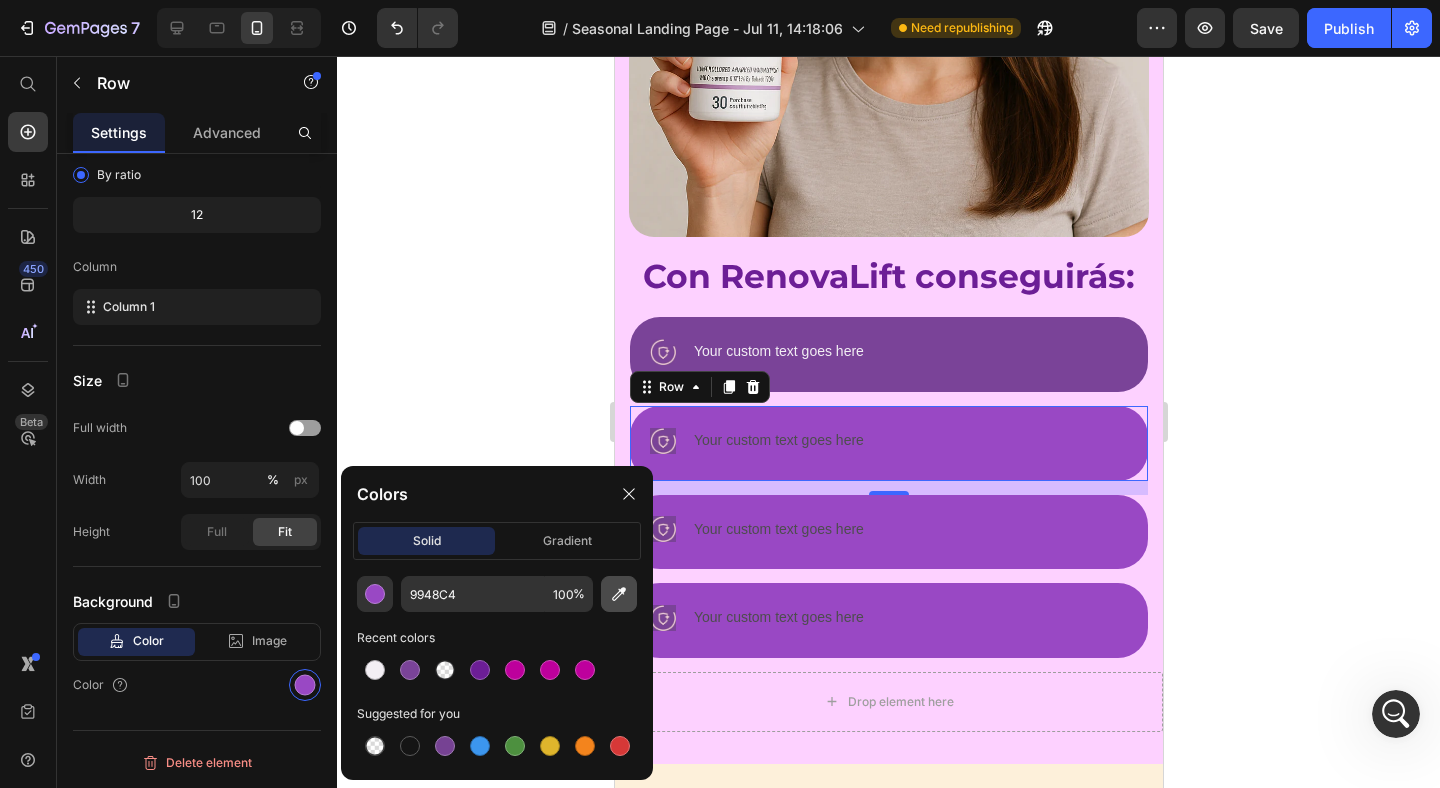 click at bounding box center (619, 594) 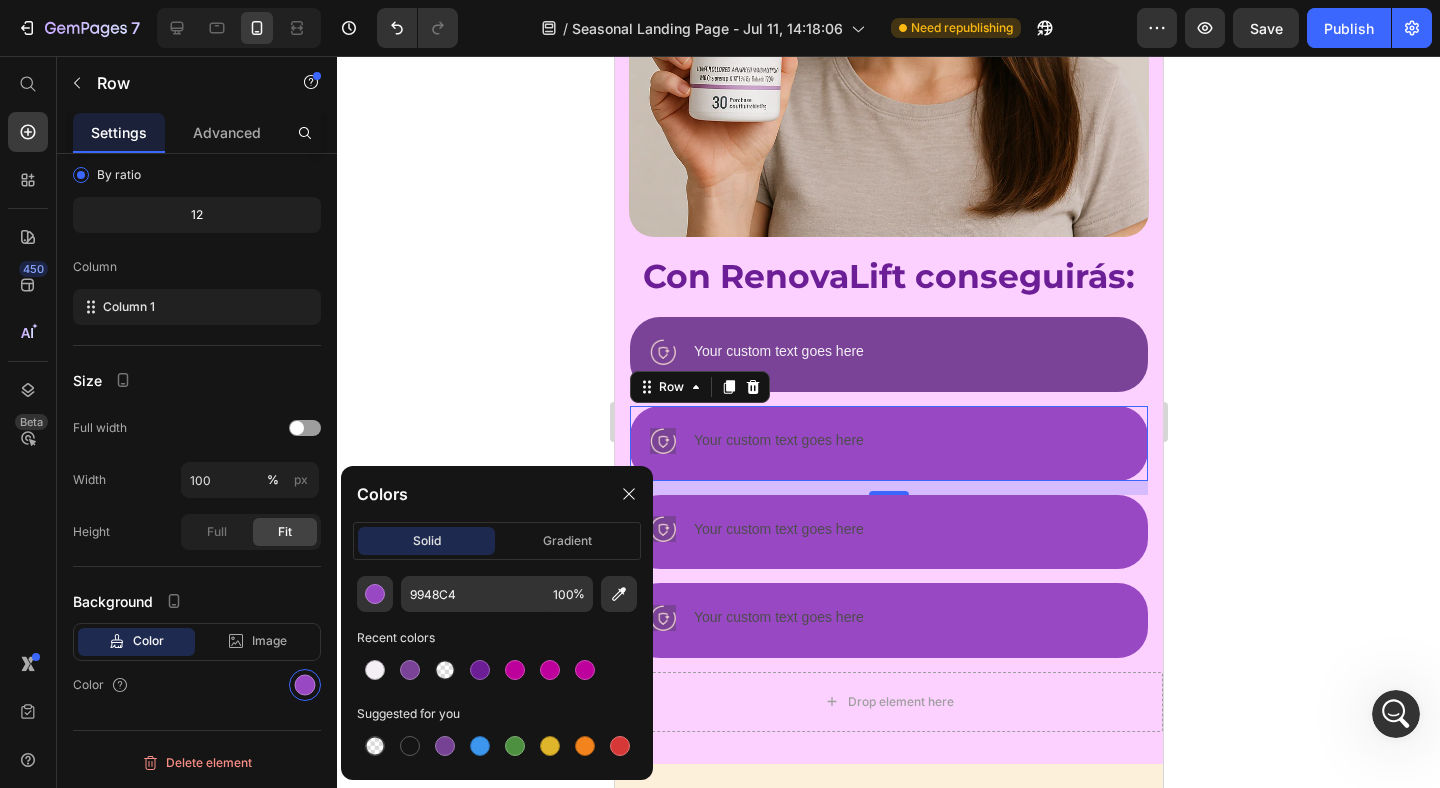 type on "784596" 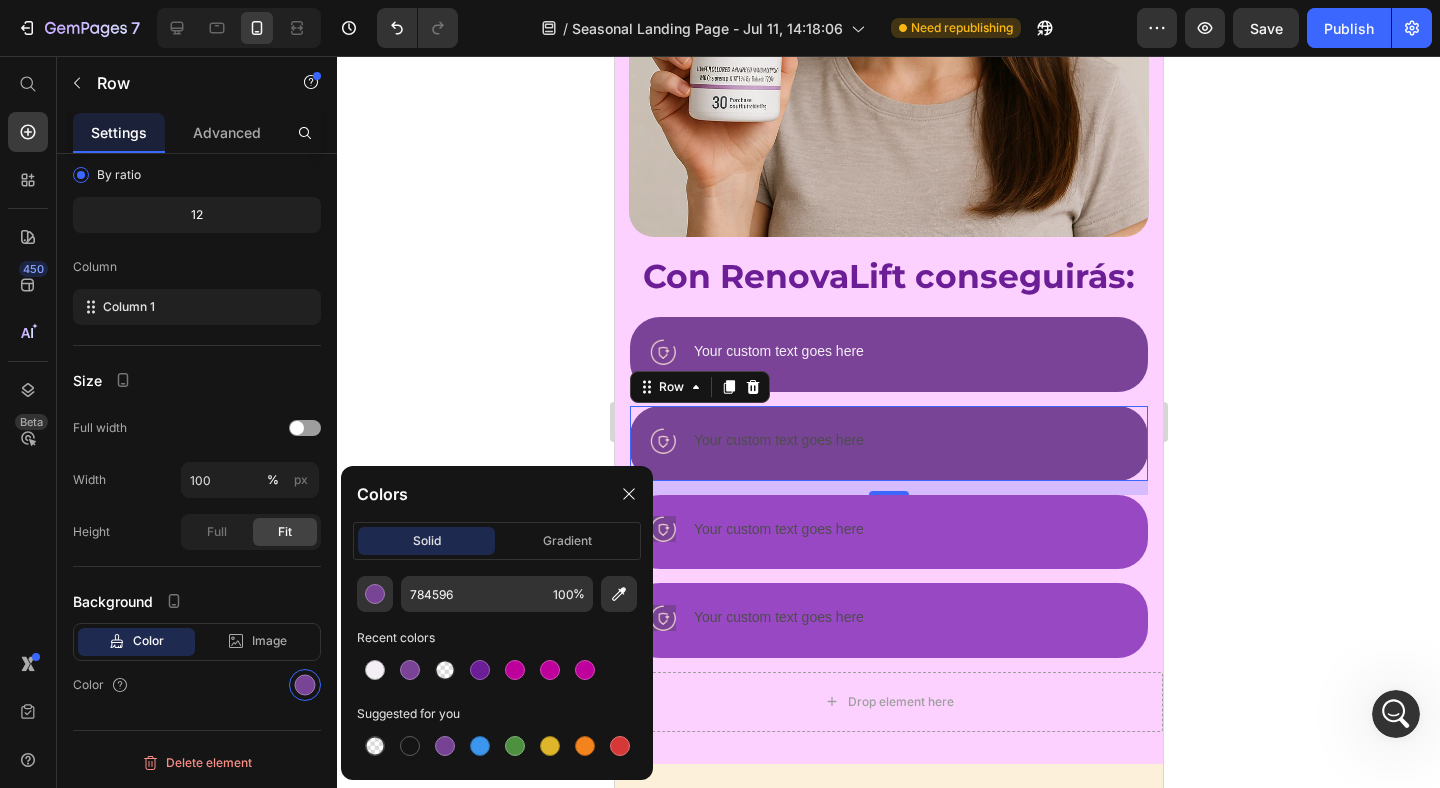 click on "Image Your custom text goes here Text Block" at bounding box center (888, 532) 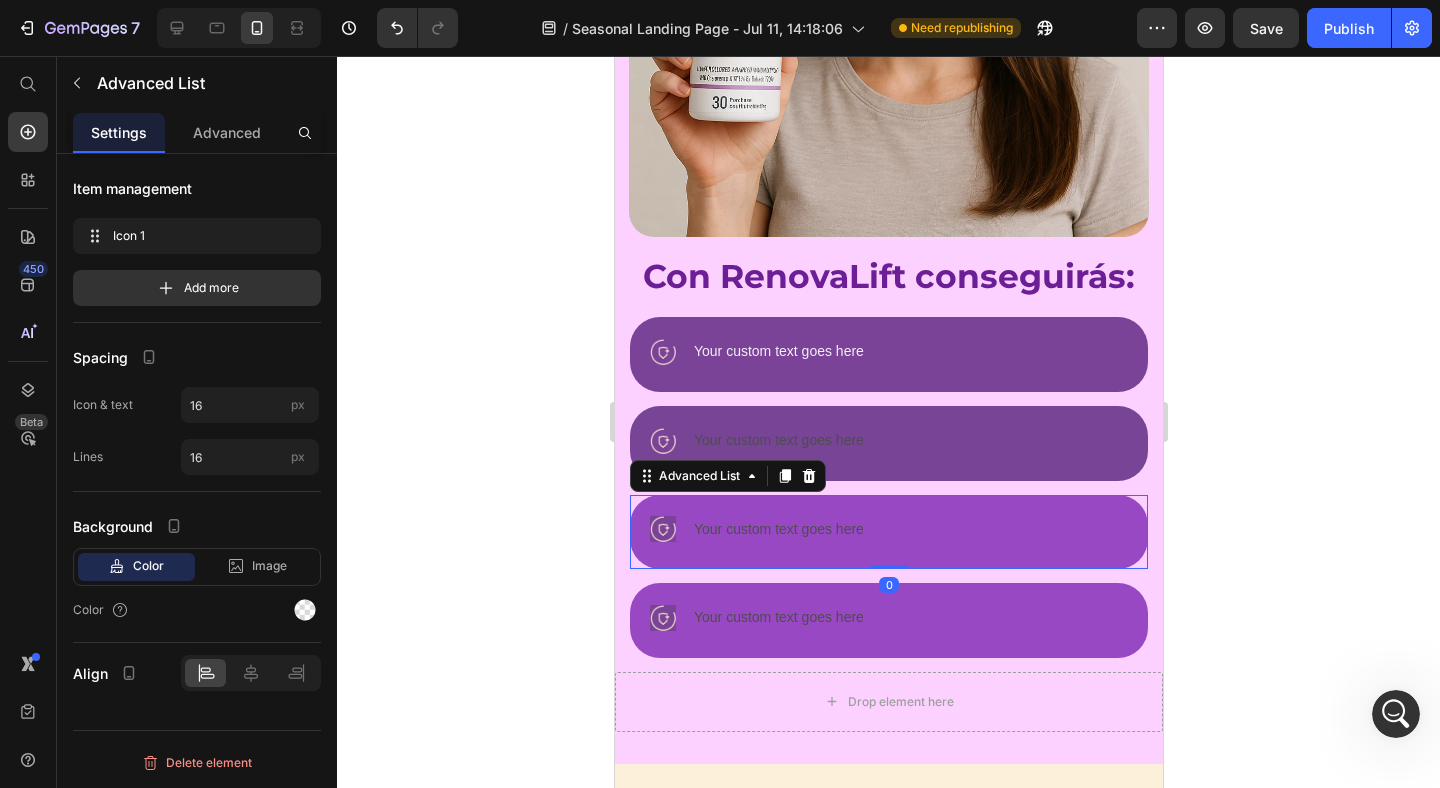 scroll, scrollTop: 0, scrollLeft: 0, axis: both 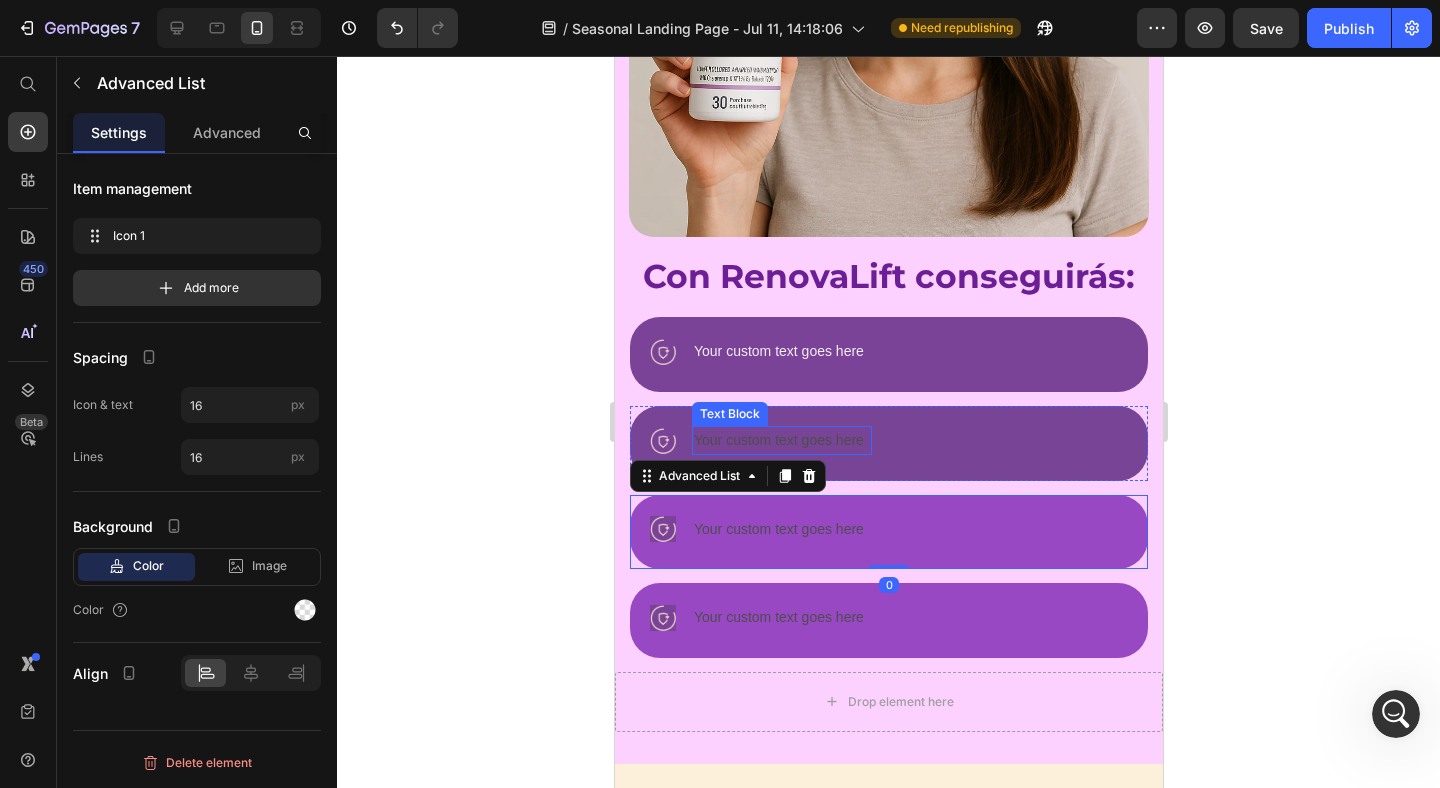 click on "Your custom text goes here" at bounding box center (781, 440) 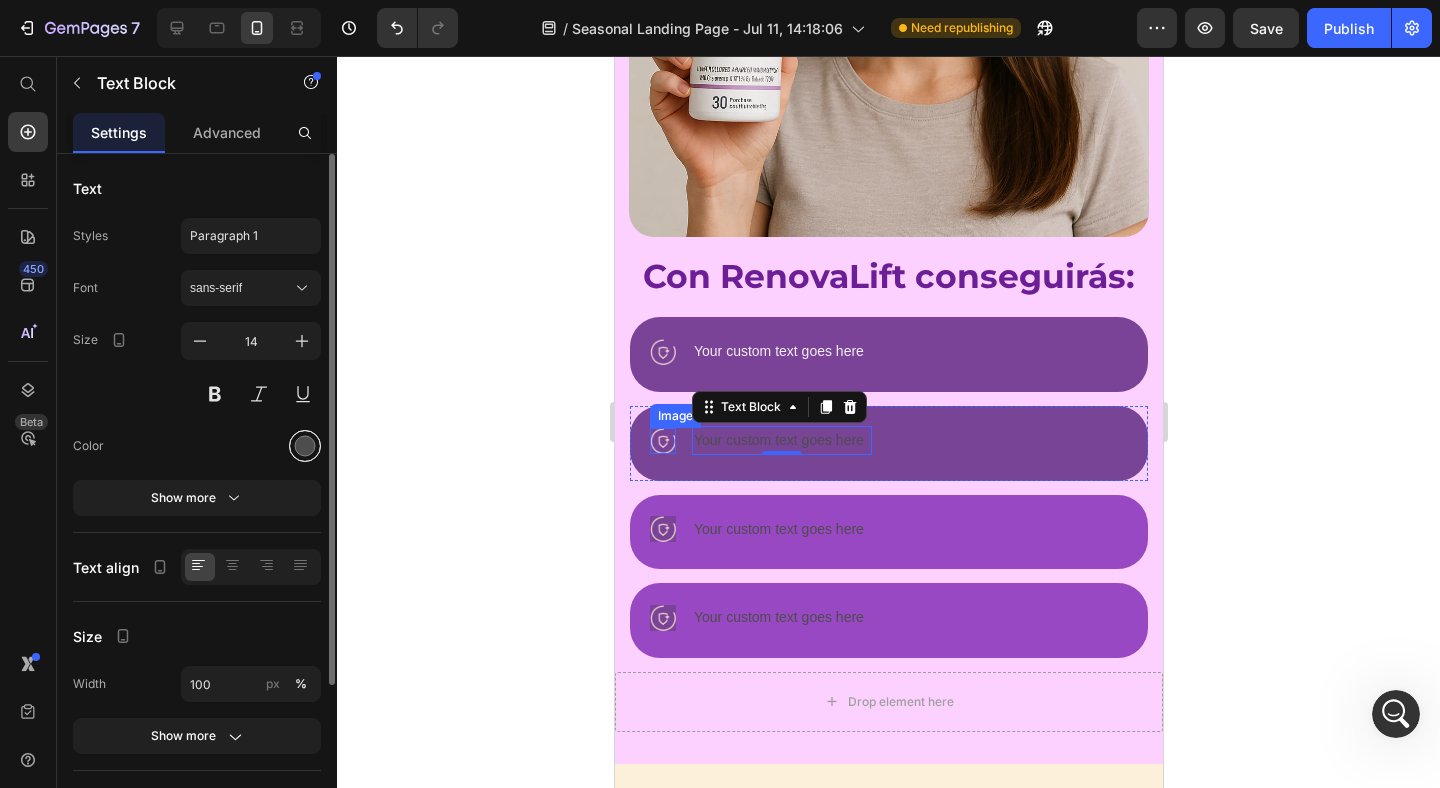 click at bounding box center [305, 446] 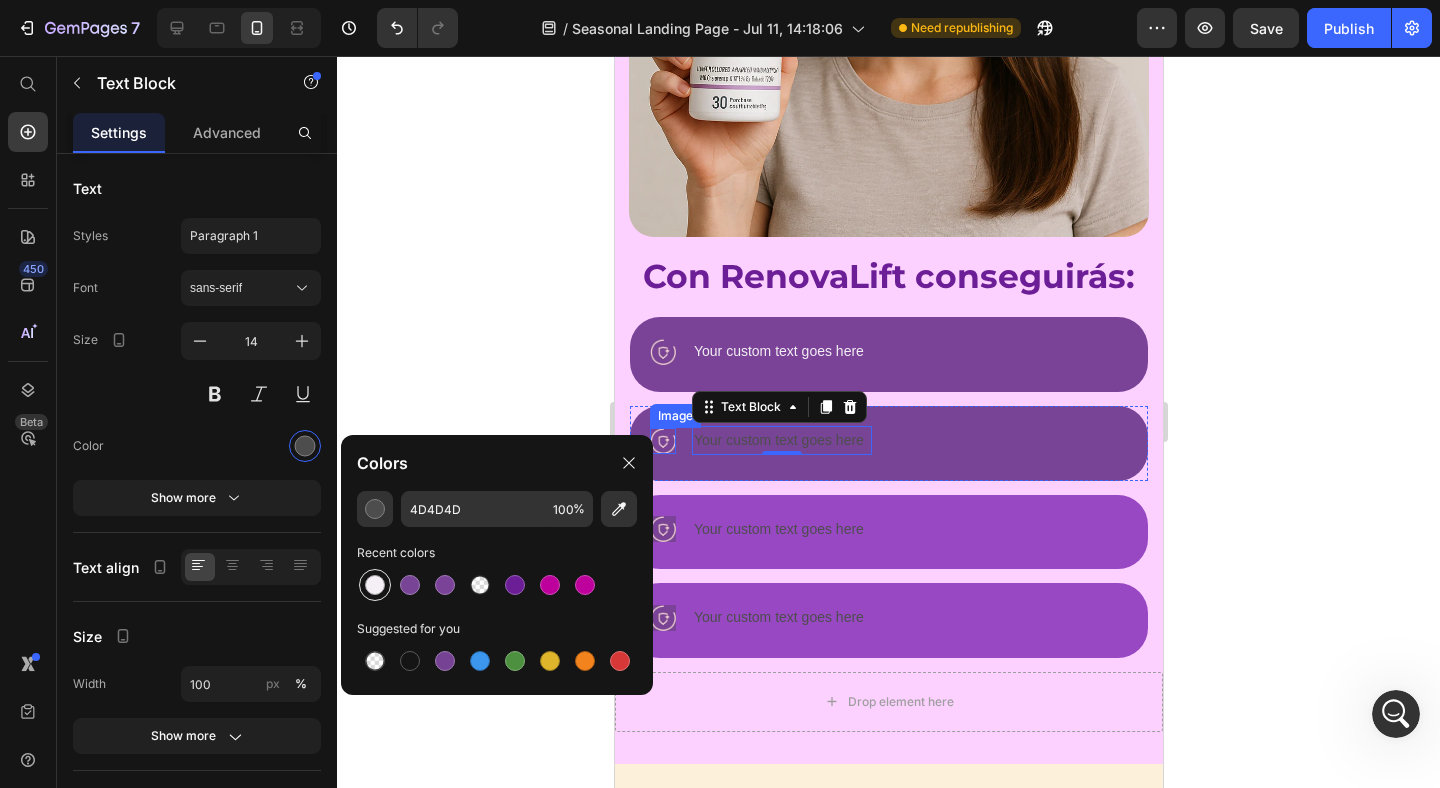 click at bounding box center [375, 585] 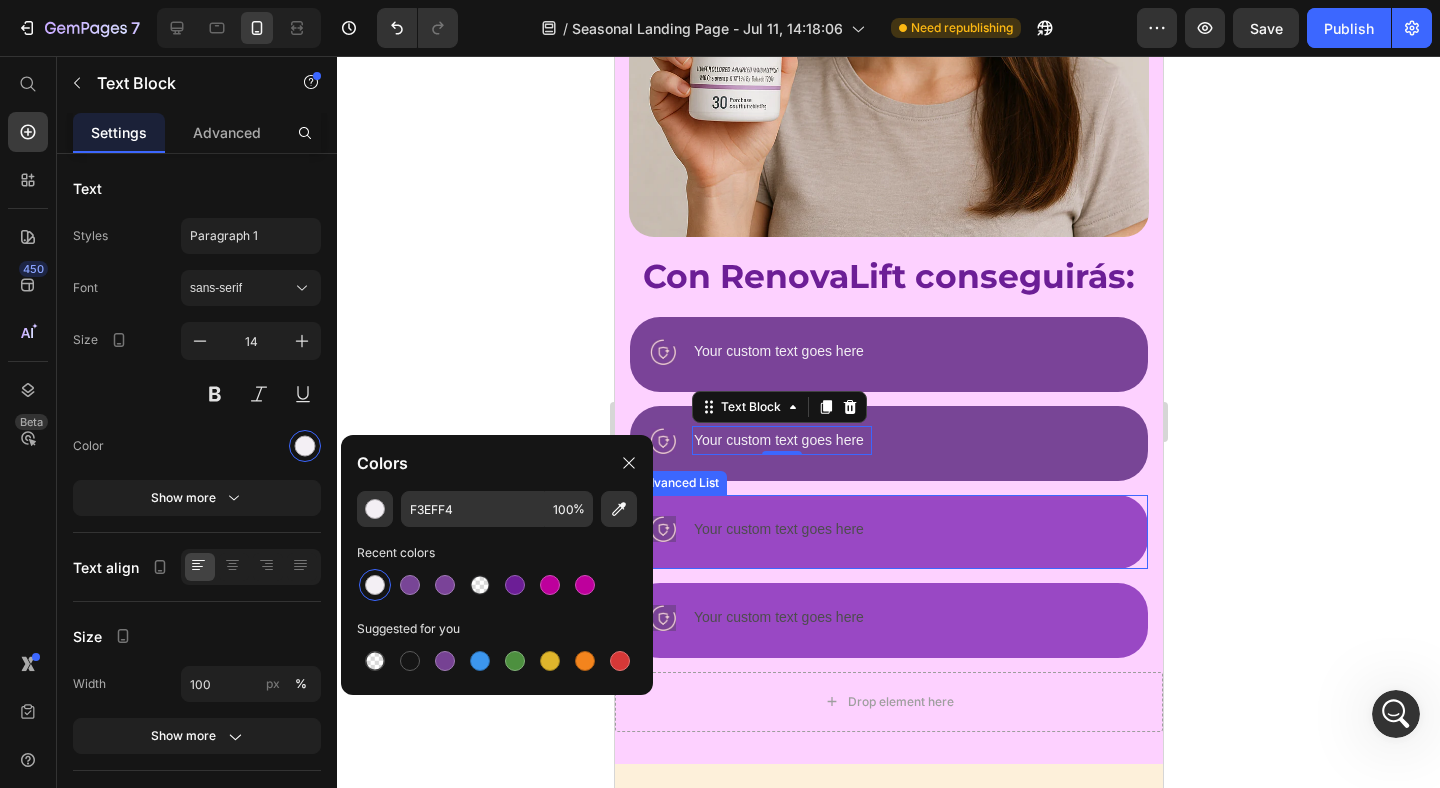 click on "Image Your custom text goes here Text Block" at bounding box center [888, 532] 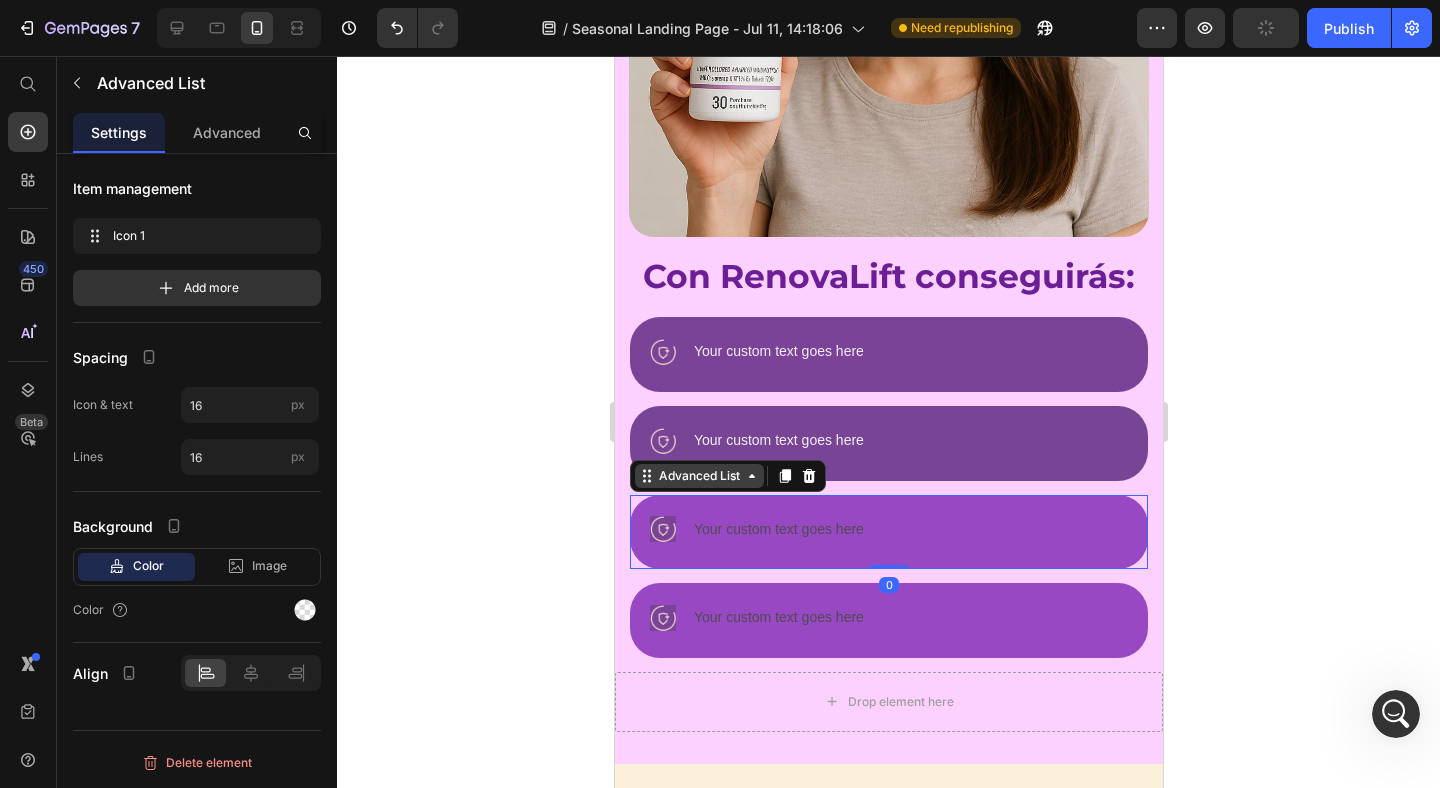 click on "Advanced List" at bounding box center [698, 476] 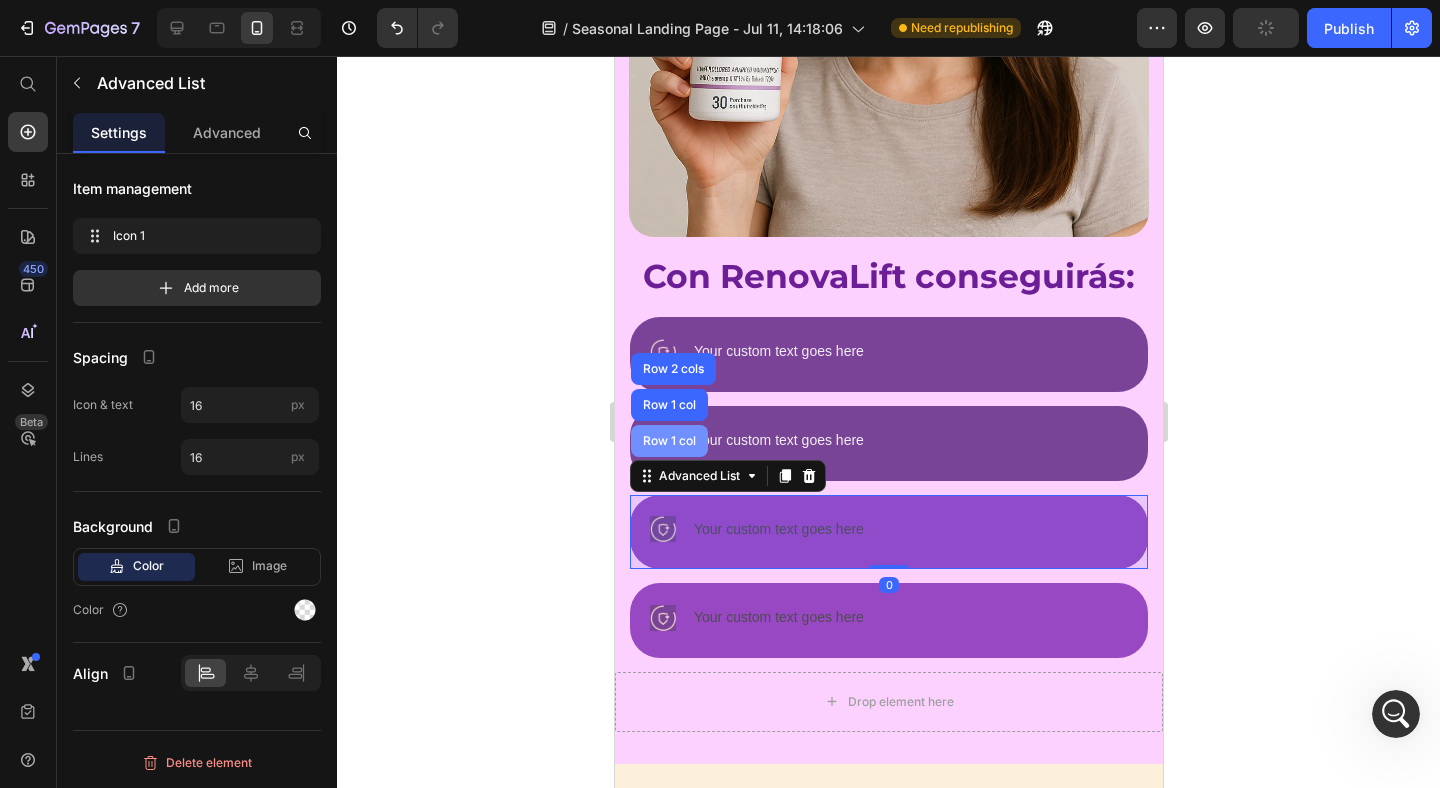 click on "Row 1 col" at bounding box center (668, 441) 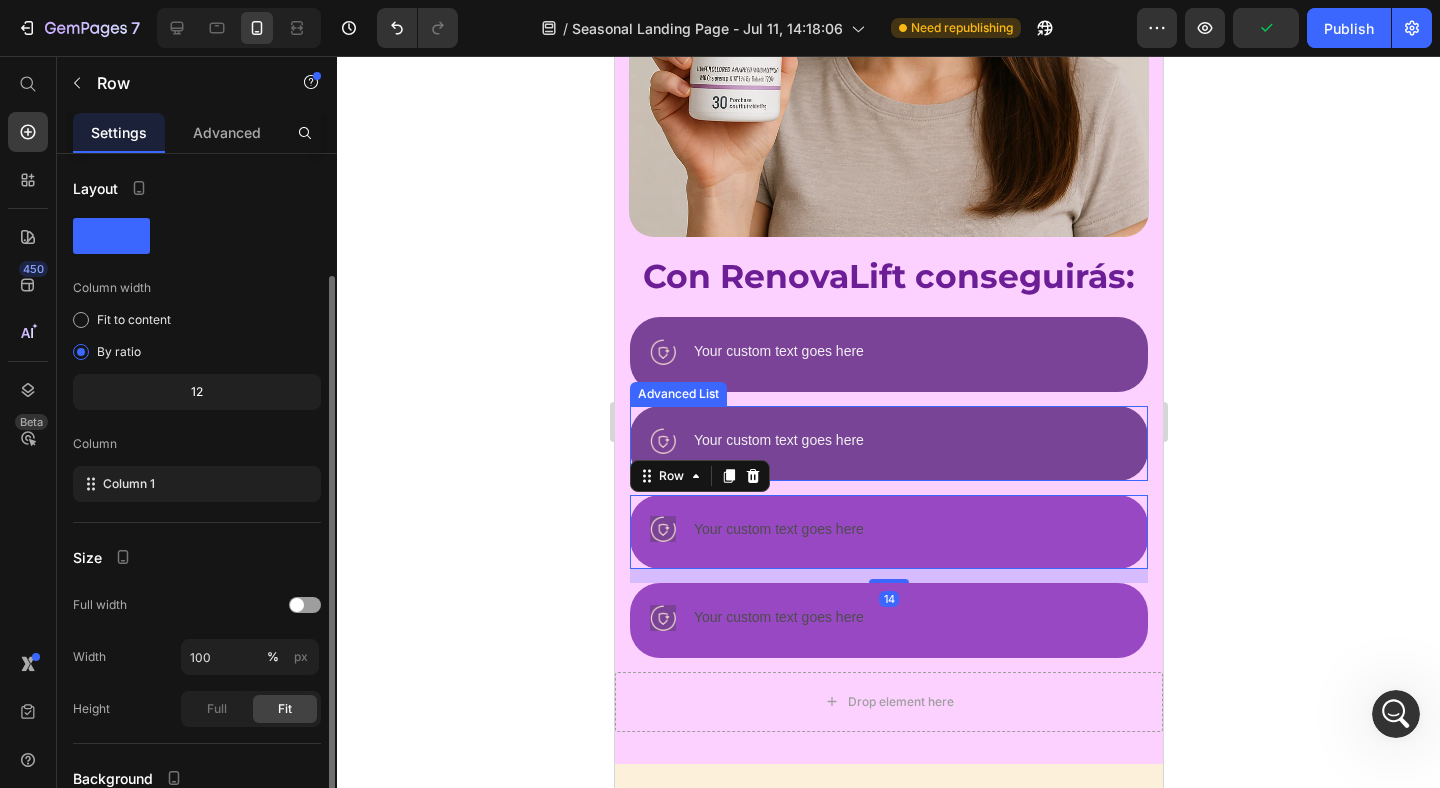 scroll, scrollTop: 177, scrollLeft: 0, axis: vertical 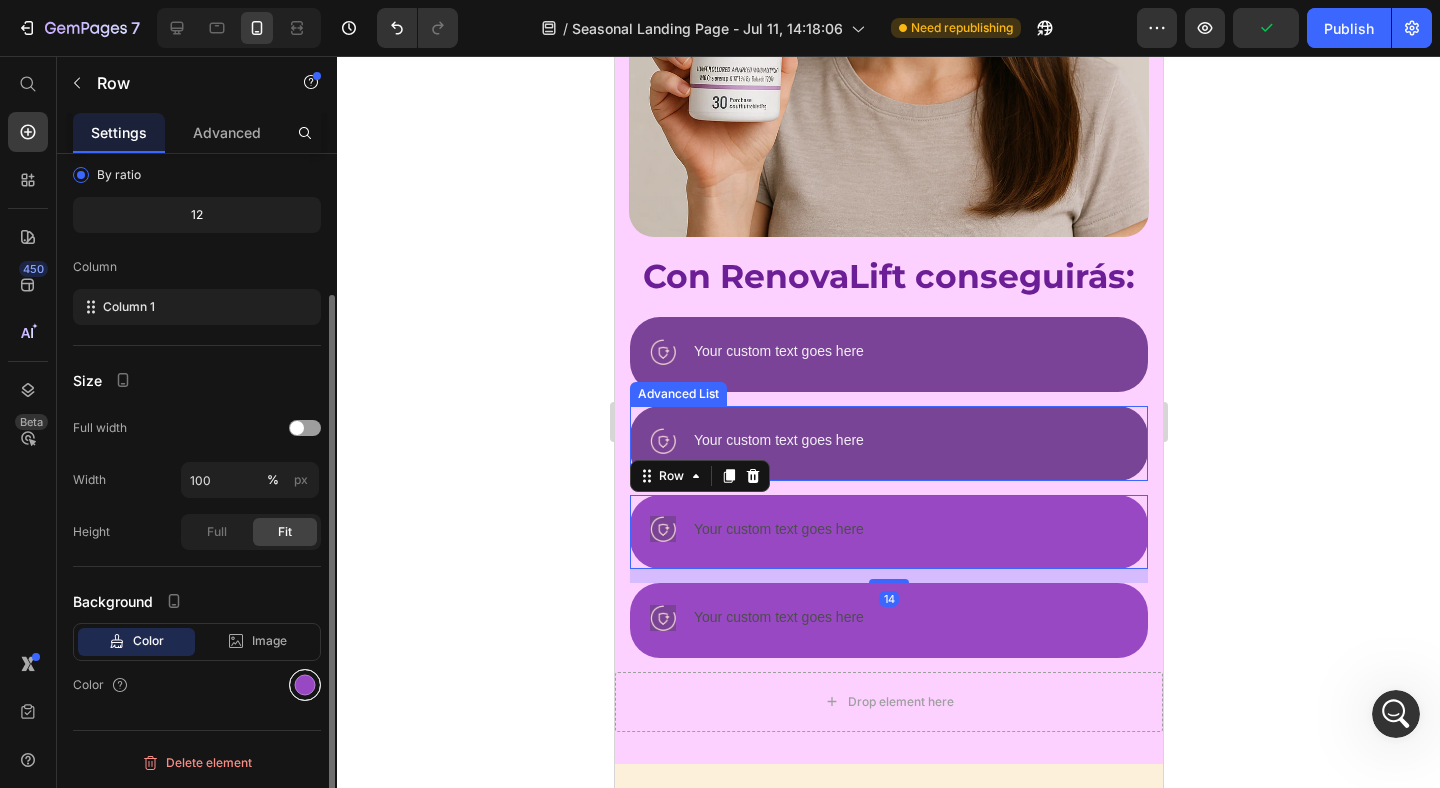 click at bounding box center (305, 685) 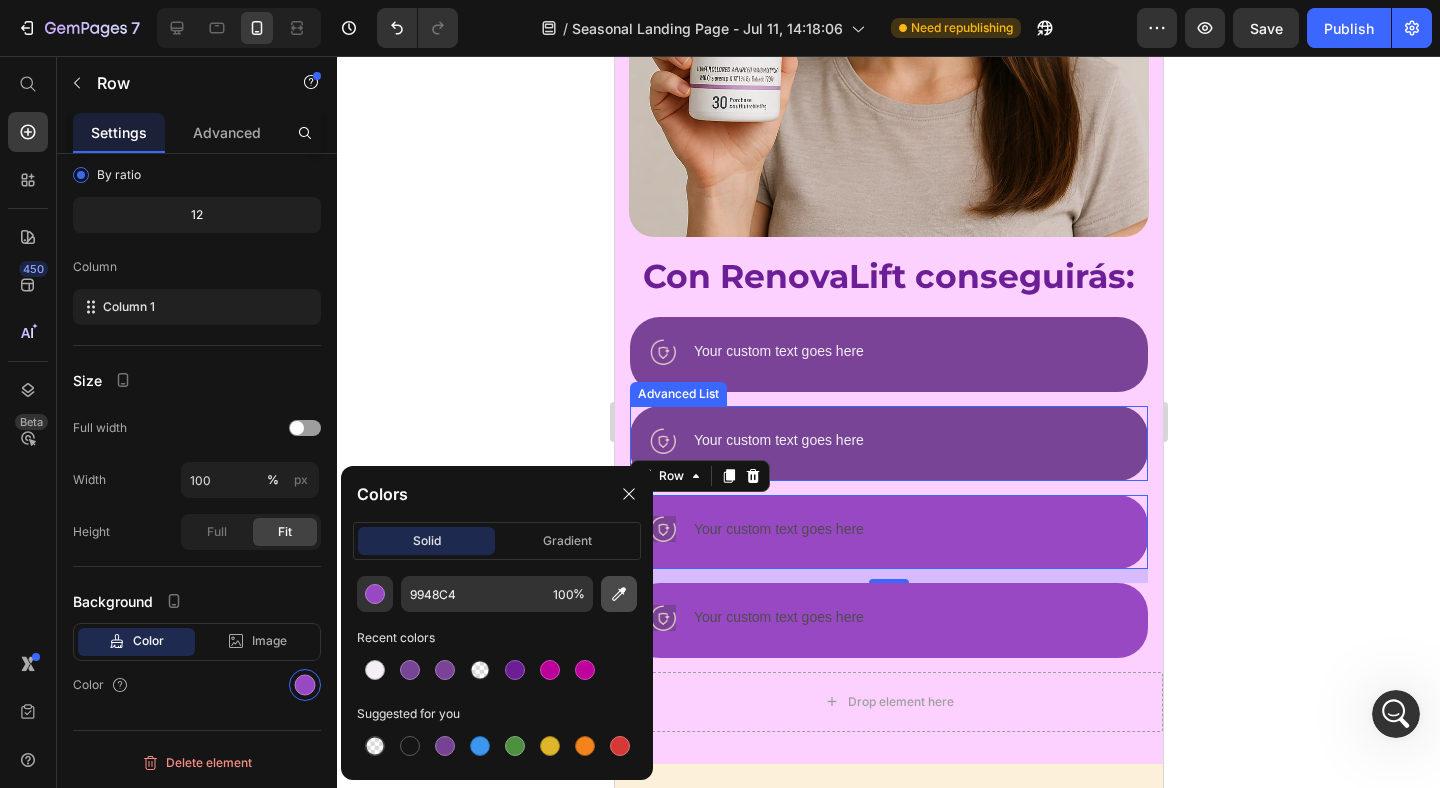 click at bounding box center [619, 594] 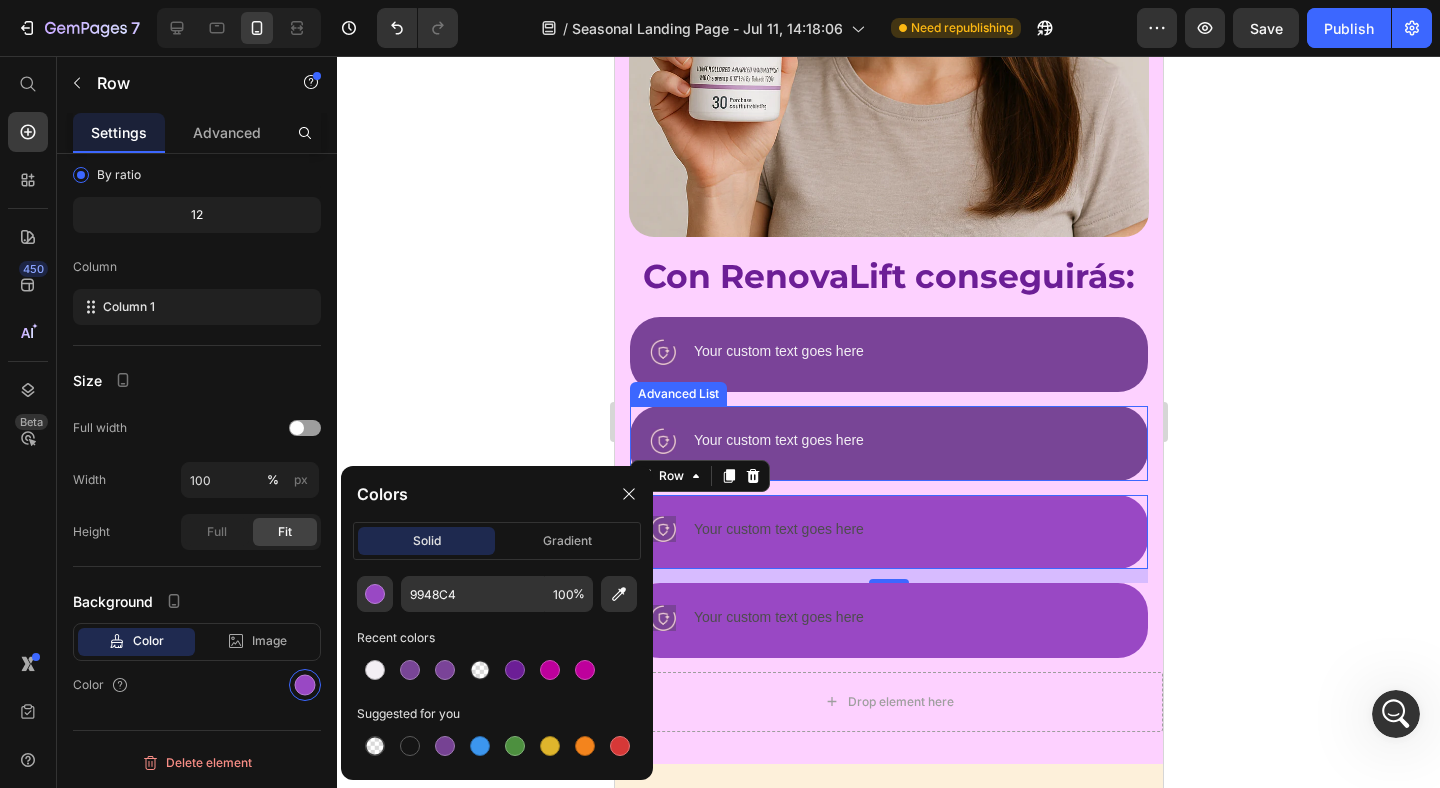 type on "784598" 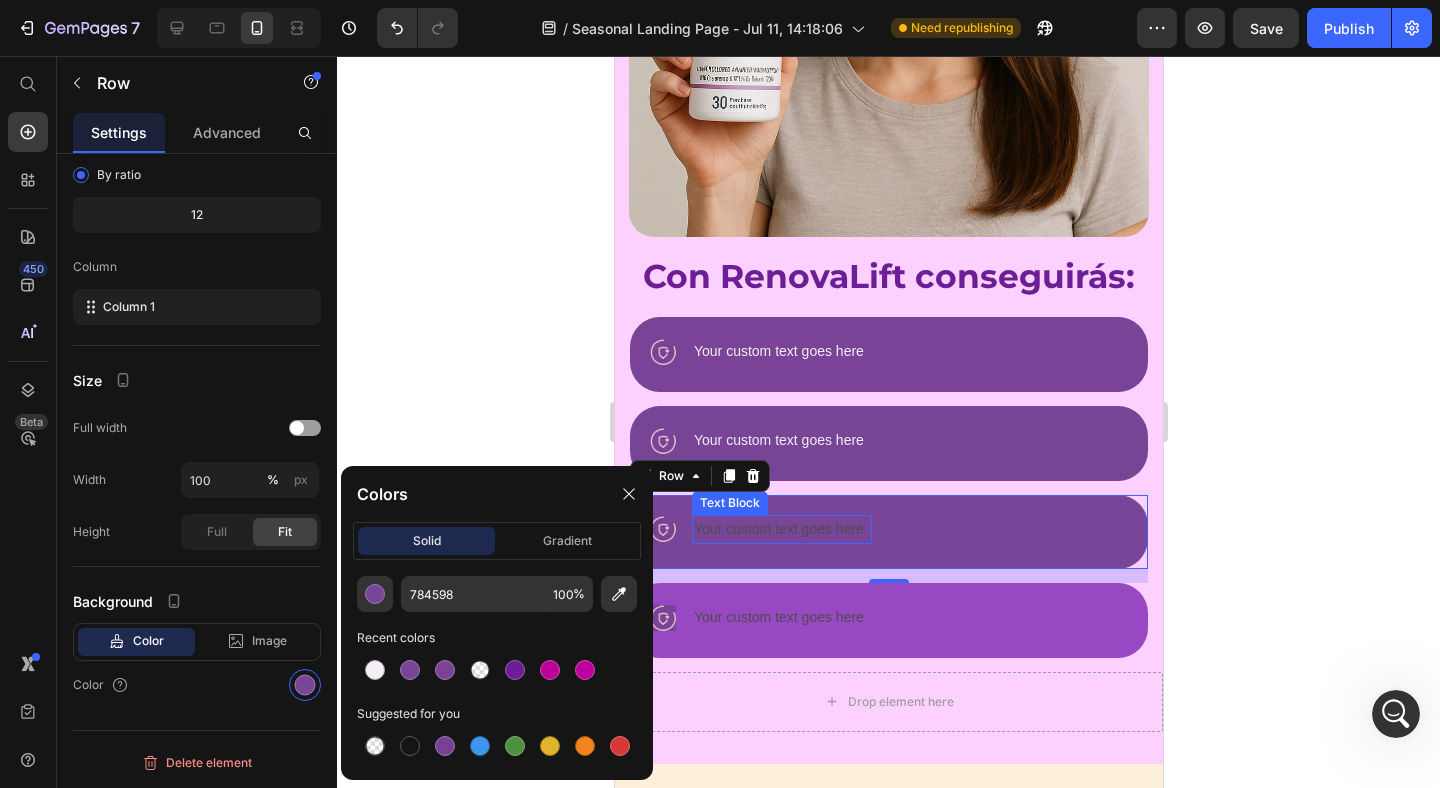 click on "Your custom text goes here" at bounding box center (781, 529) 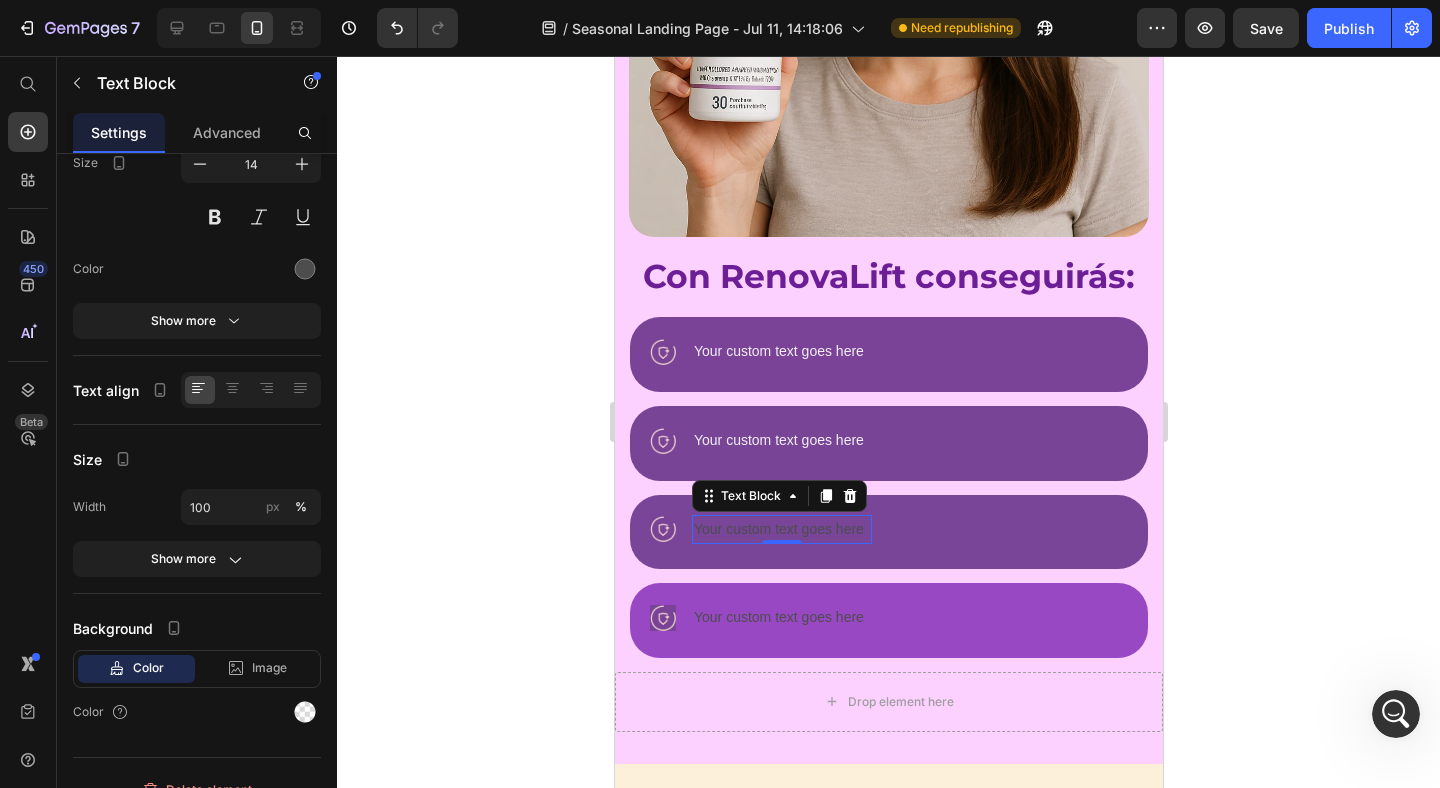 scroll, scrollTop: 0, scrollLeft: 0, axis: both 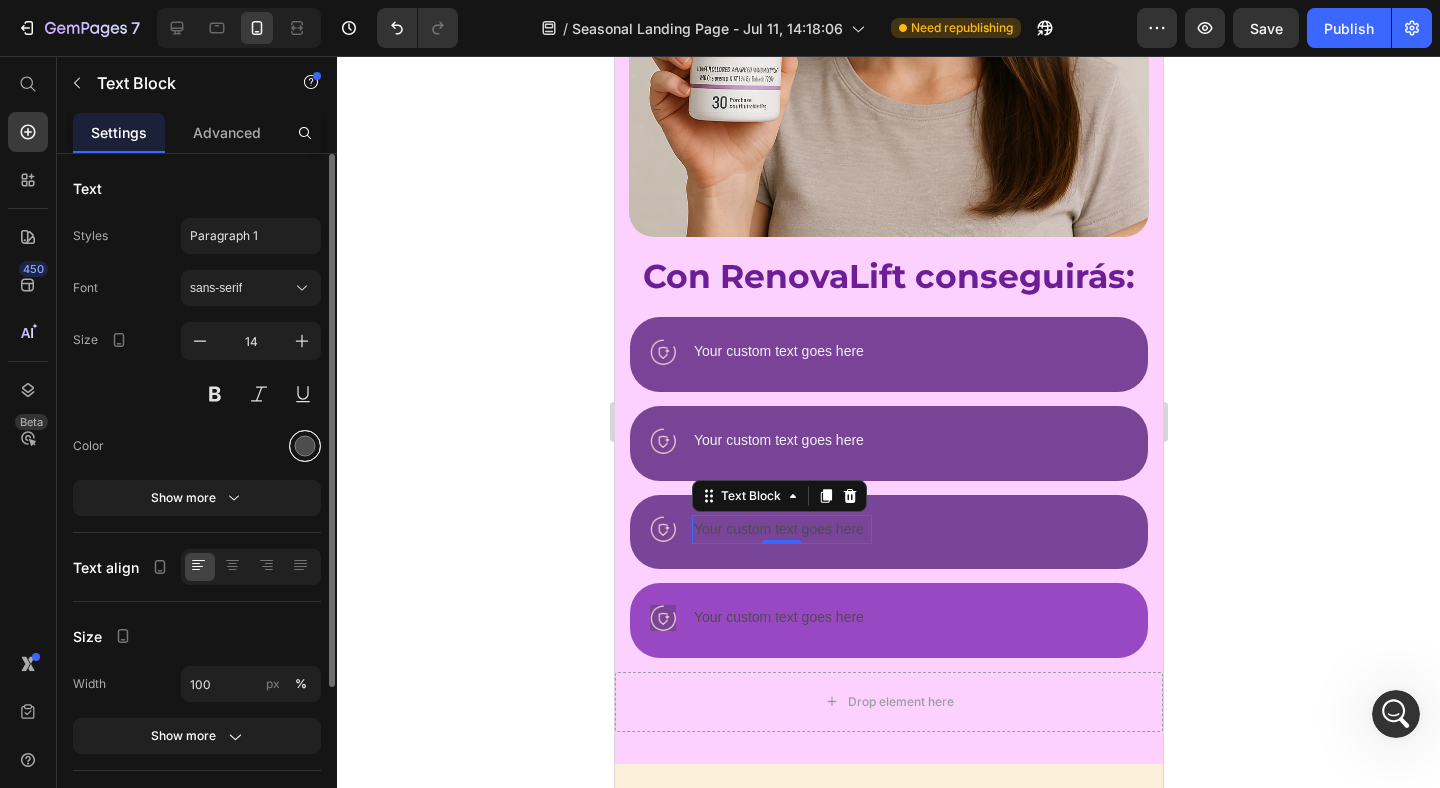 click at bounding box center (305, 446) 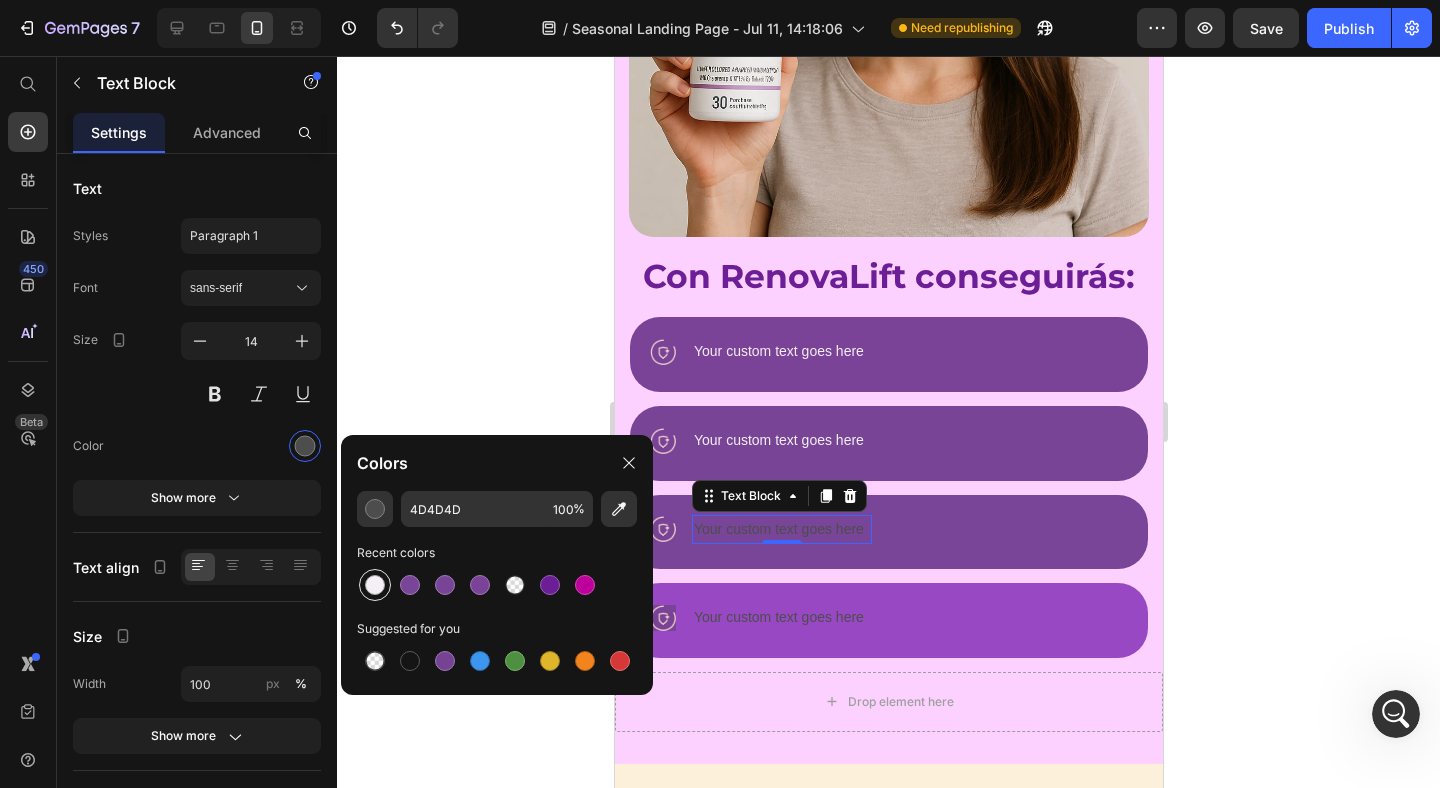 click at bounding box center (375, 585) 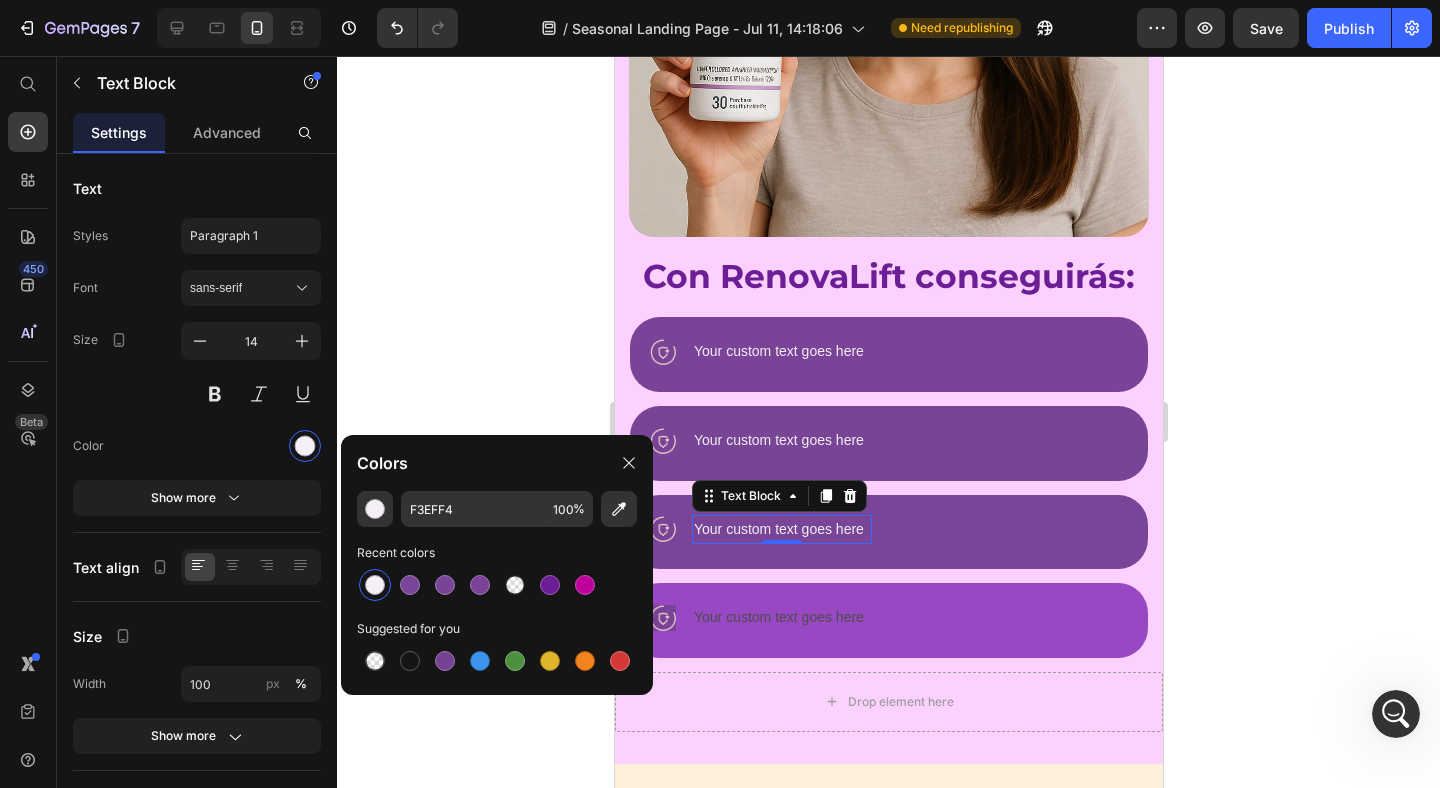 click on "Image Your custom text goes here Text Block" at bounding box center (888, 620) 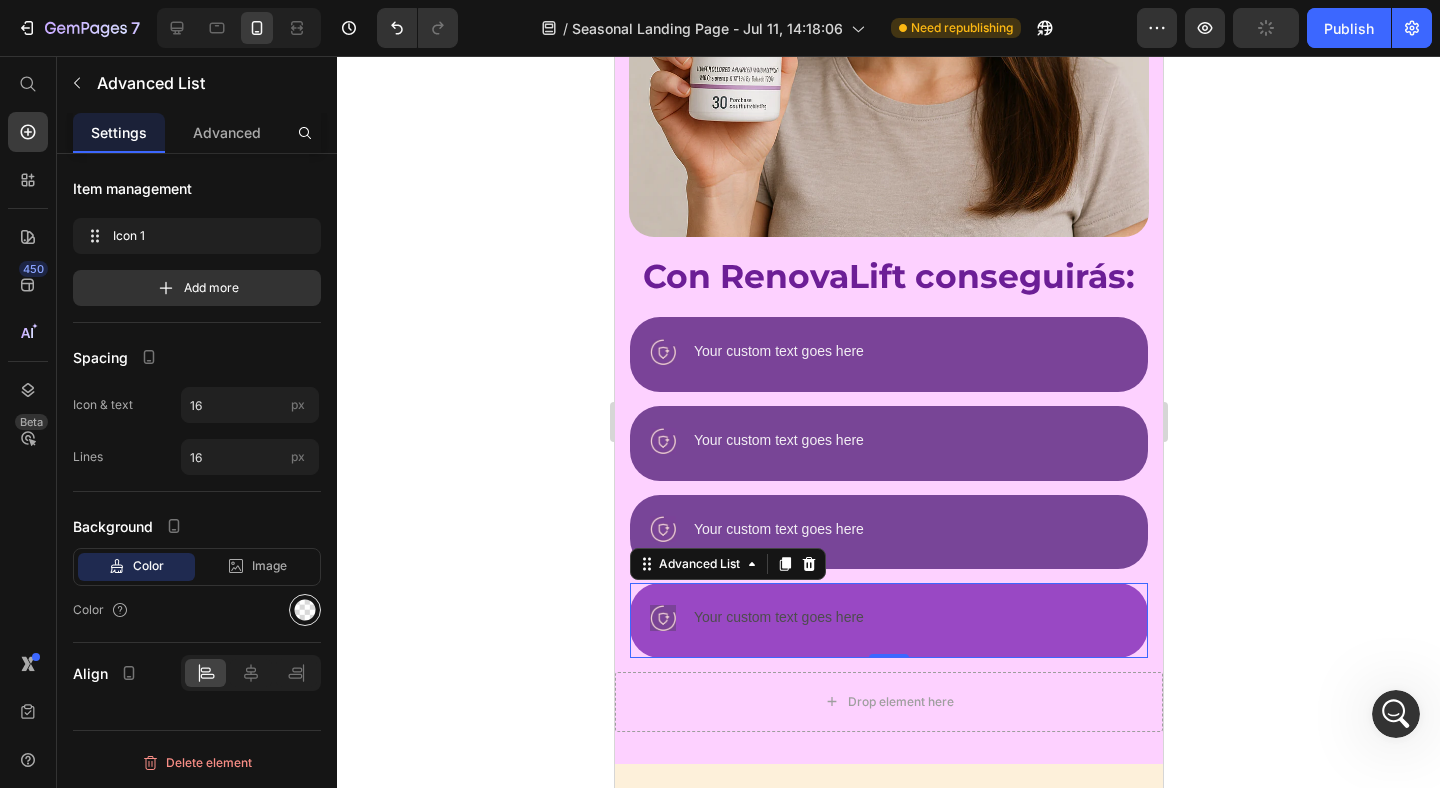 click at bounding box center [305, 610] 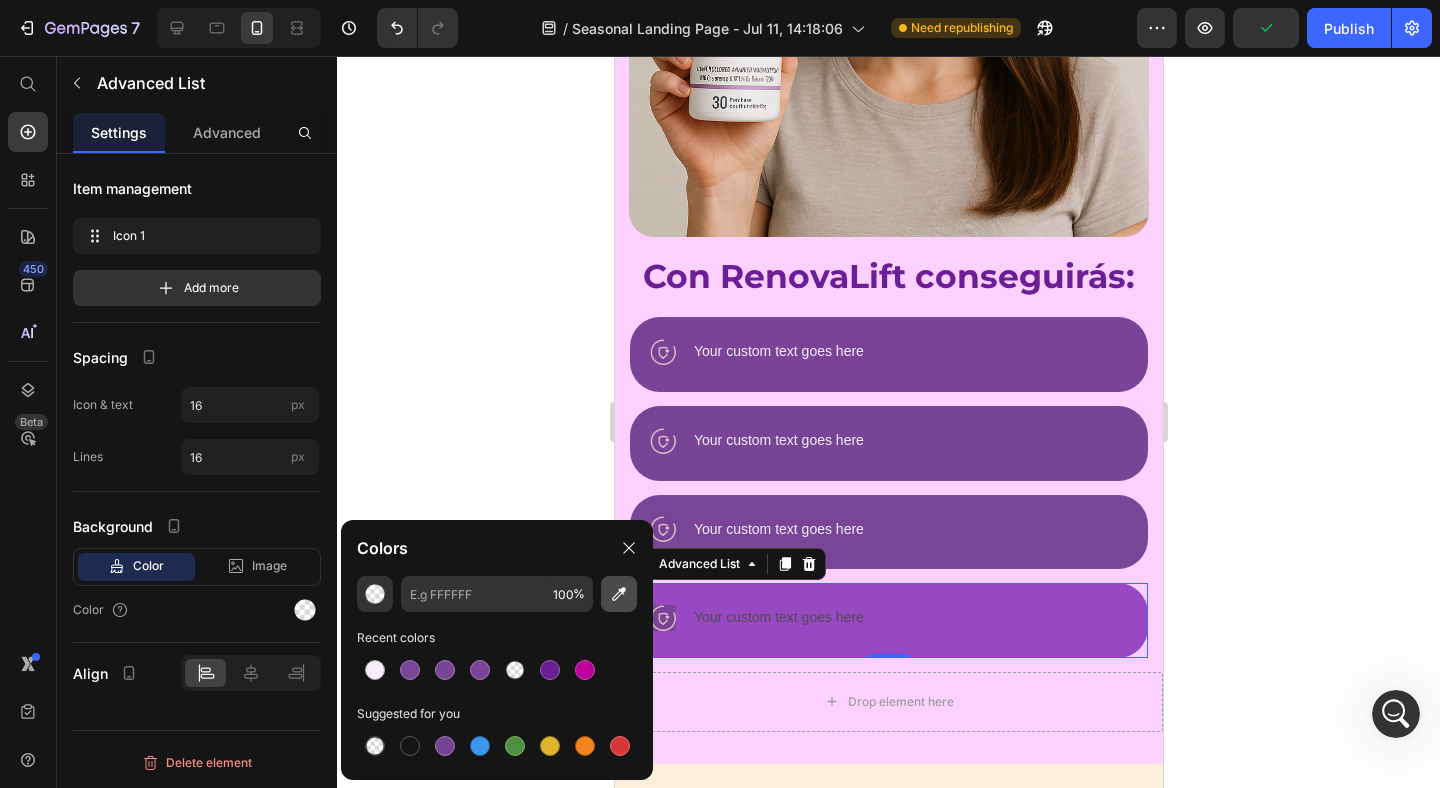 click at bounding box center (619, 594) 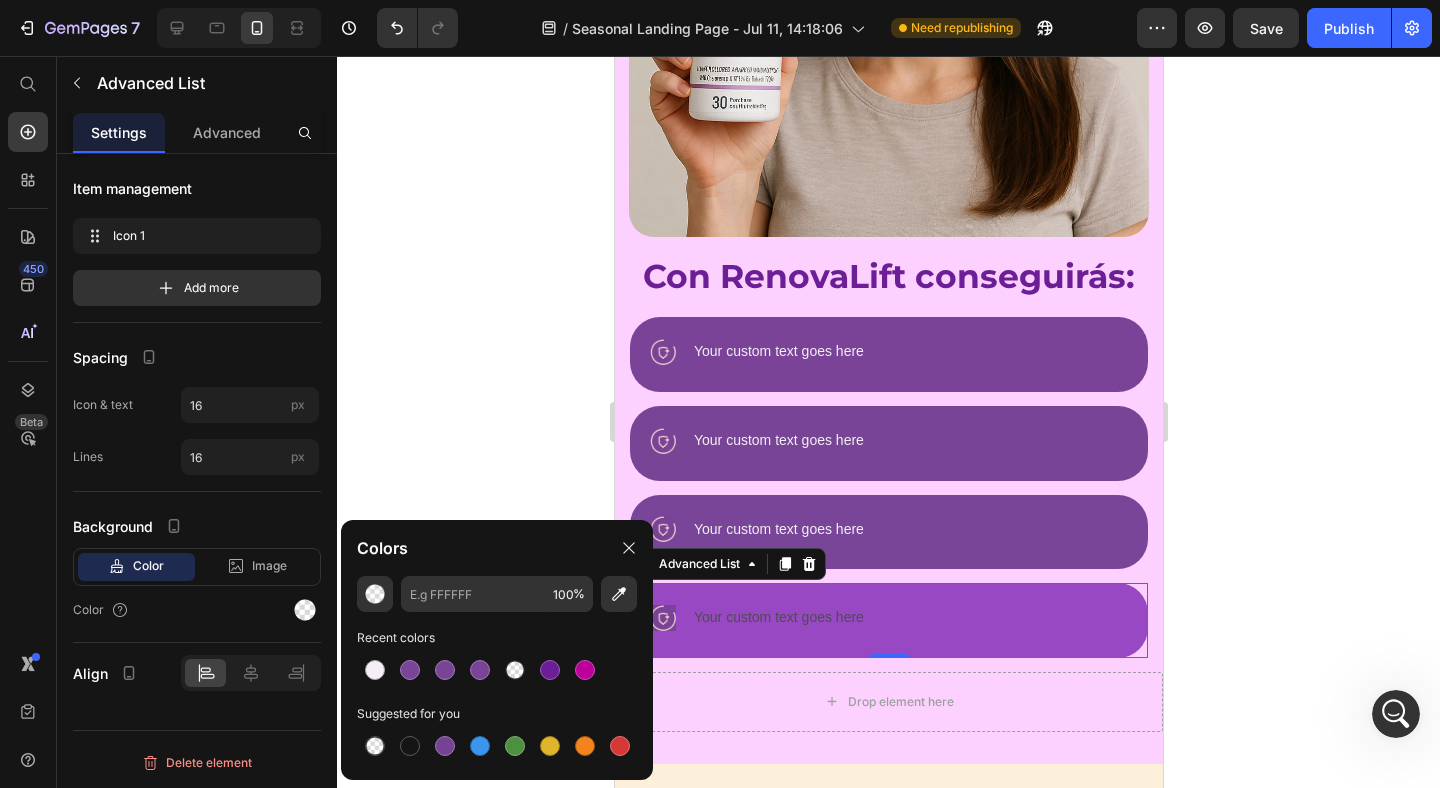 type on "7A4399" 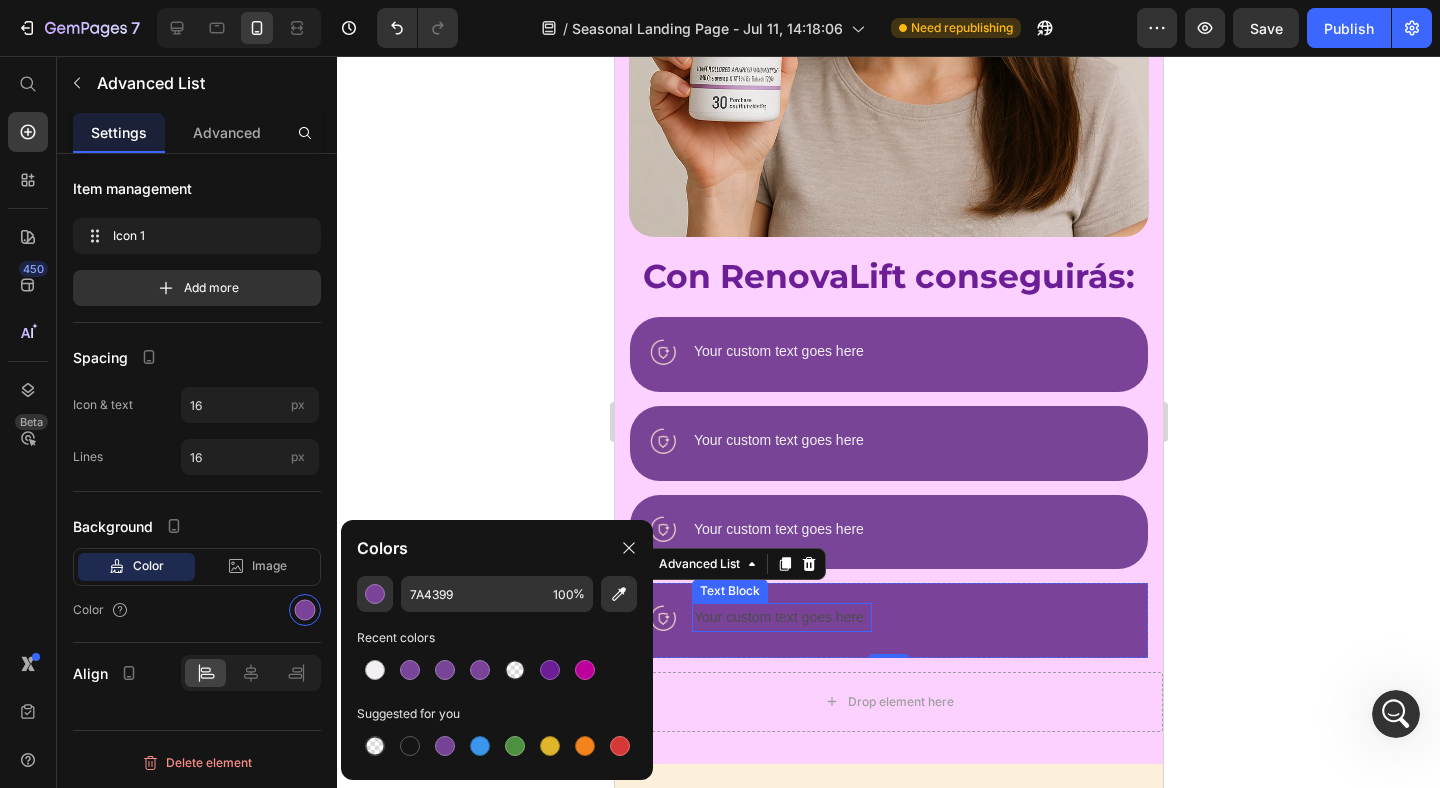 click on "Your custom text goes here" at bounding box center [781, 617] 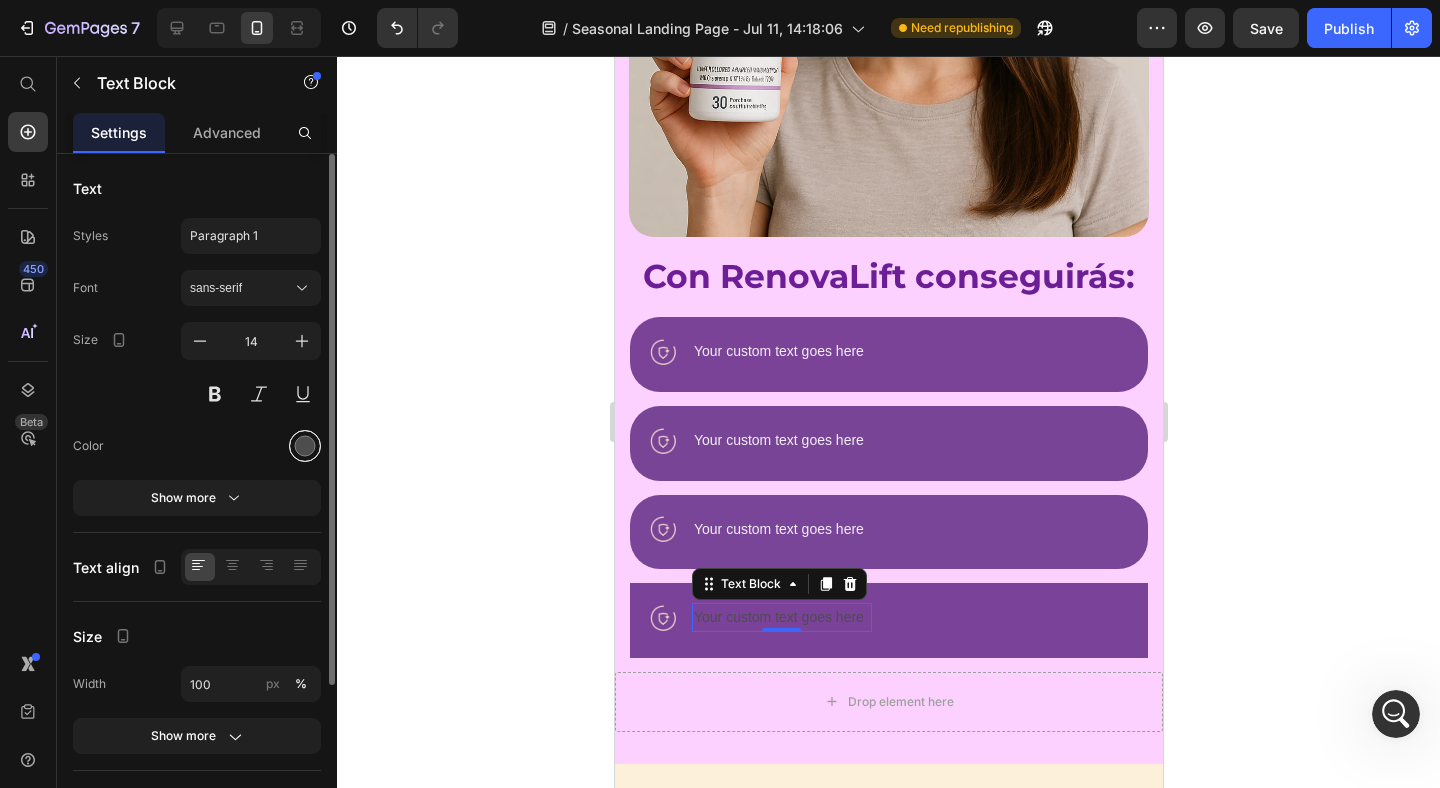 click at bounding box center [305, 446] 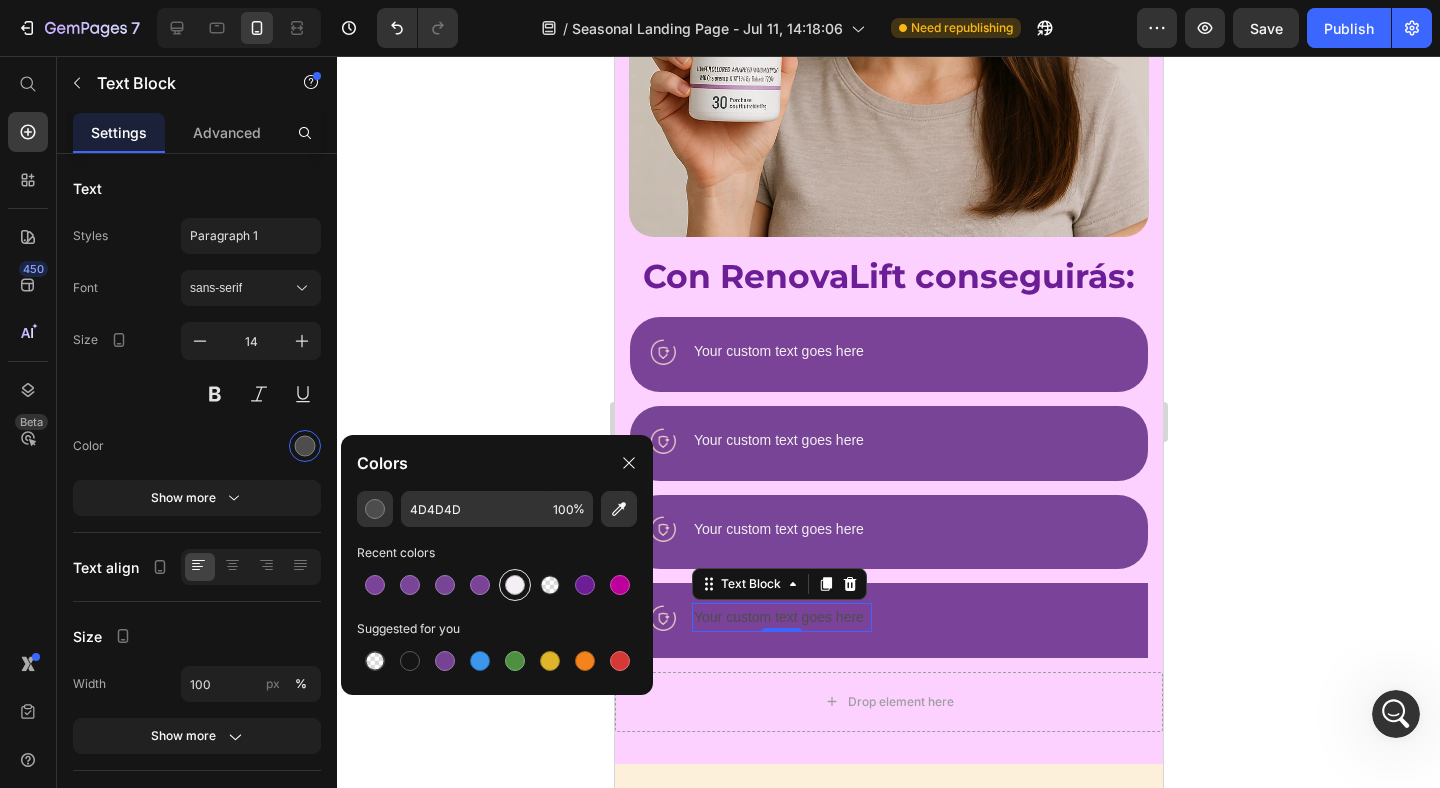 click at bounding box center [515, 585] 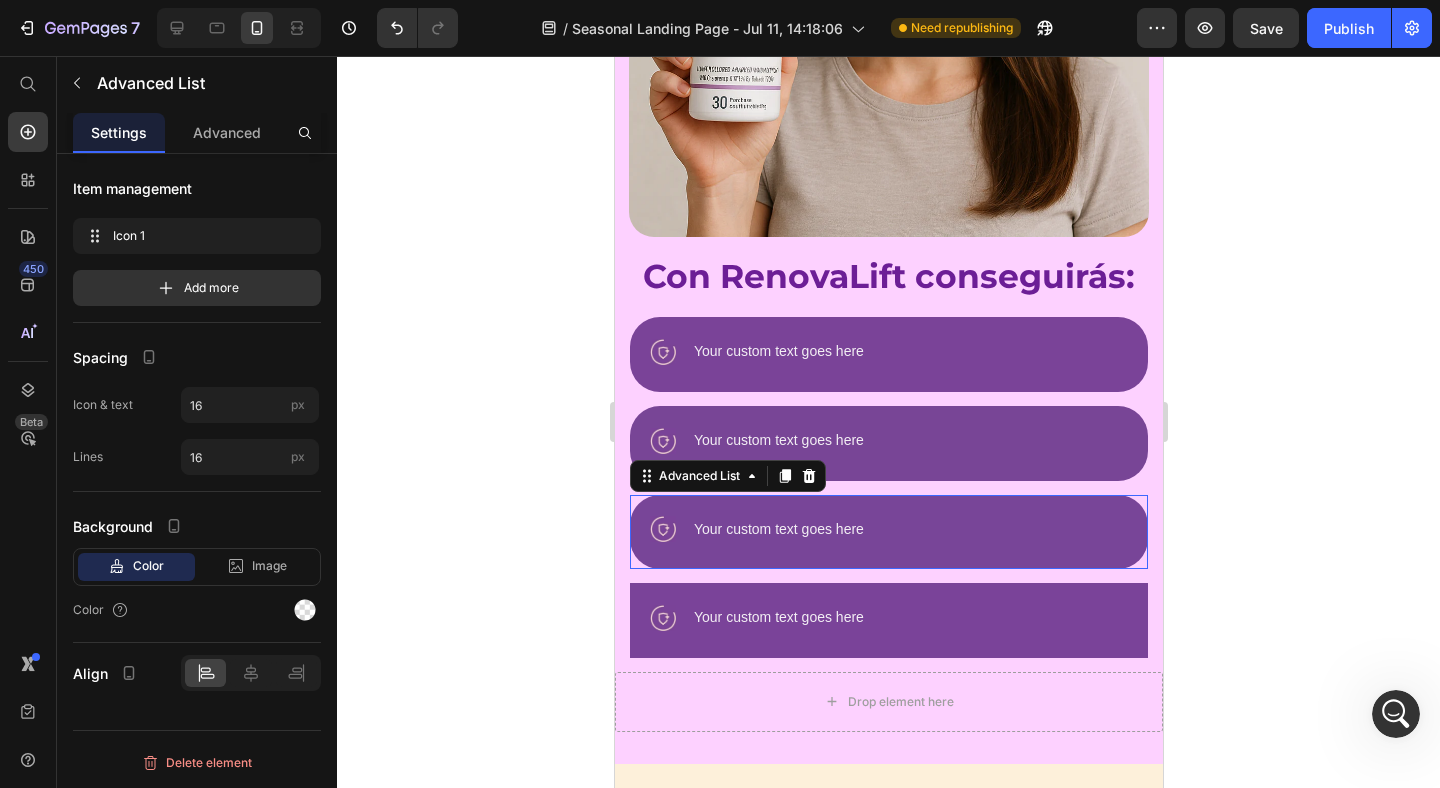 click on "Image Your custom text goes here Text Block" at bounding box center (888, 532) 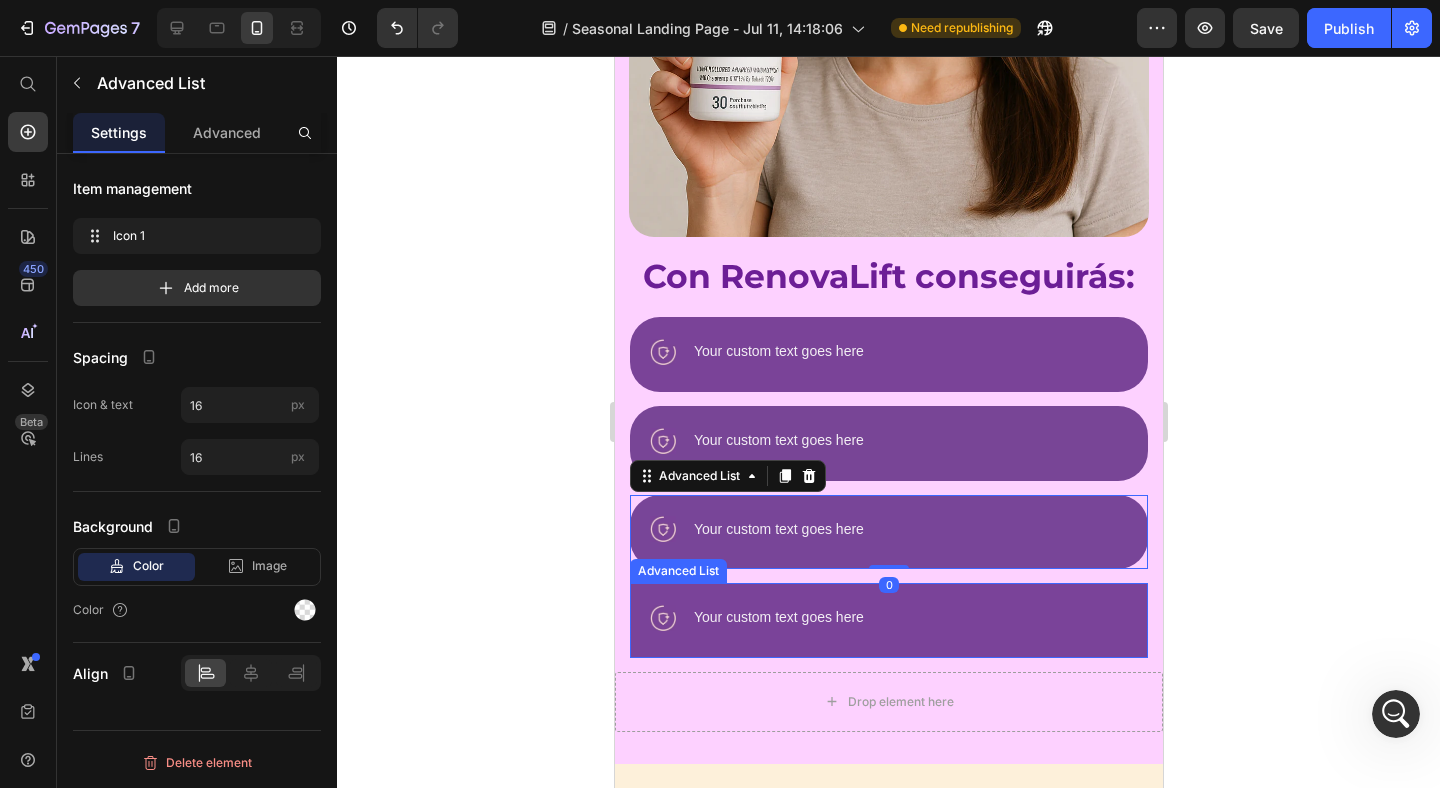 click on "Image Your custom text goes here Text Block" at bounding box center [888, 620] 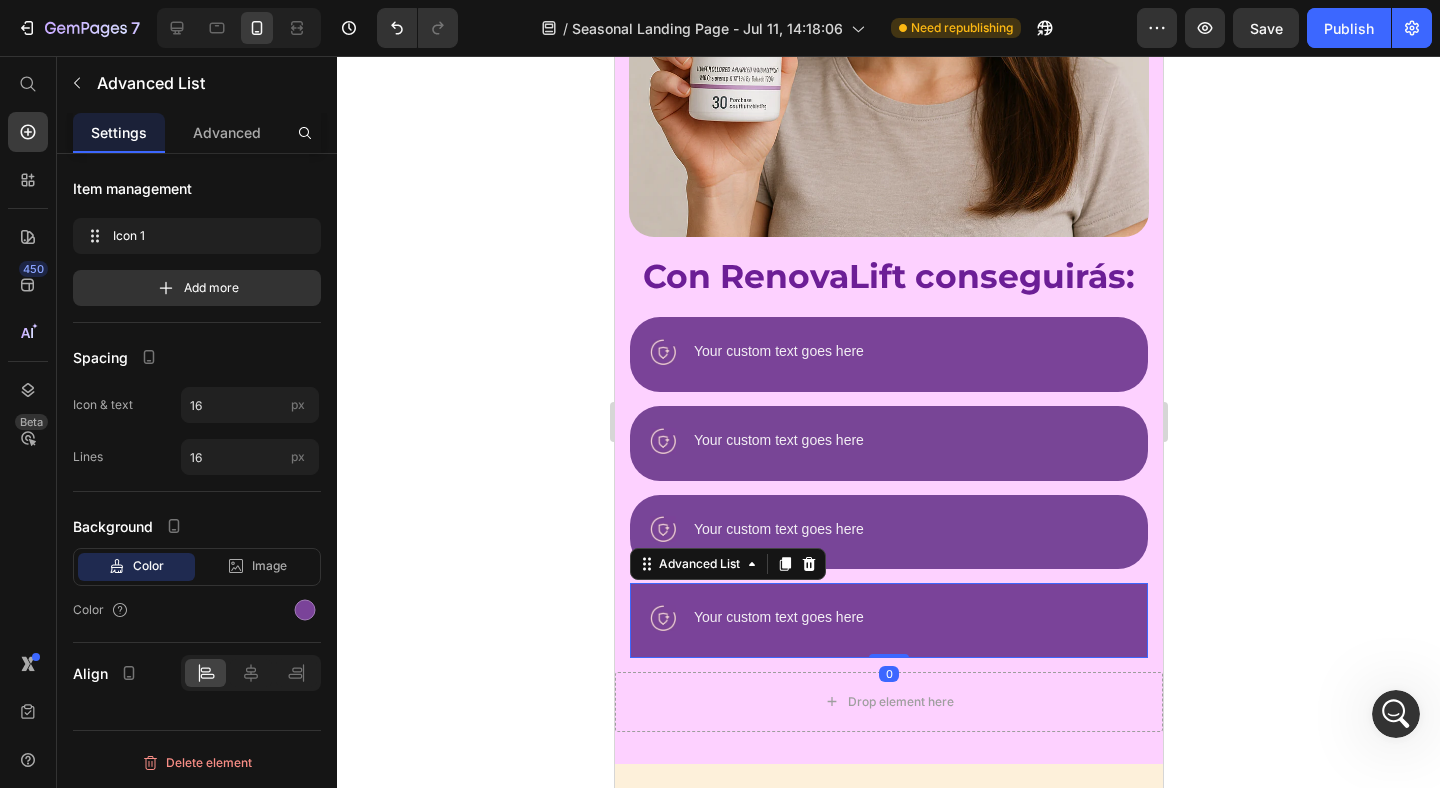 click on "Image Your custom text goes here Text Block" at bounding box center (888, 620) 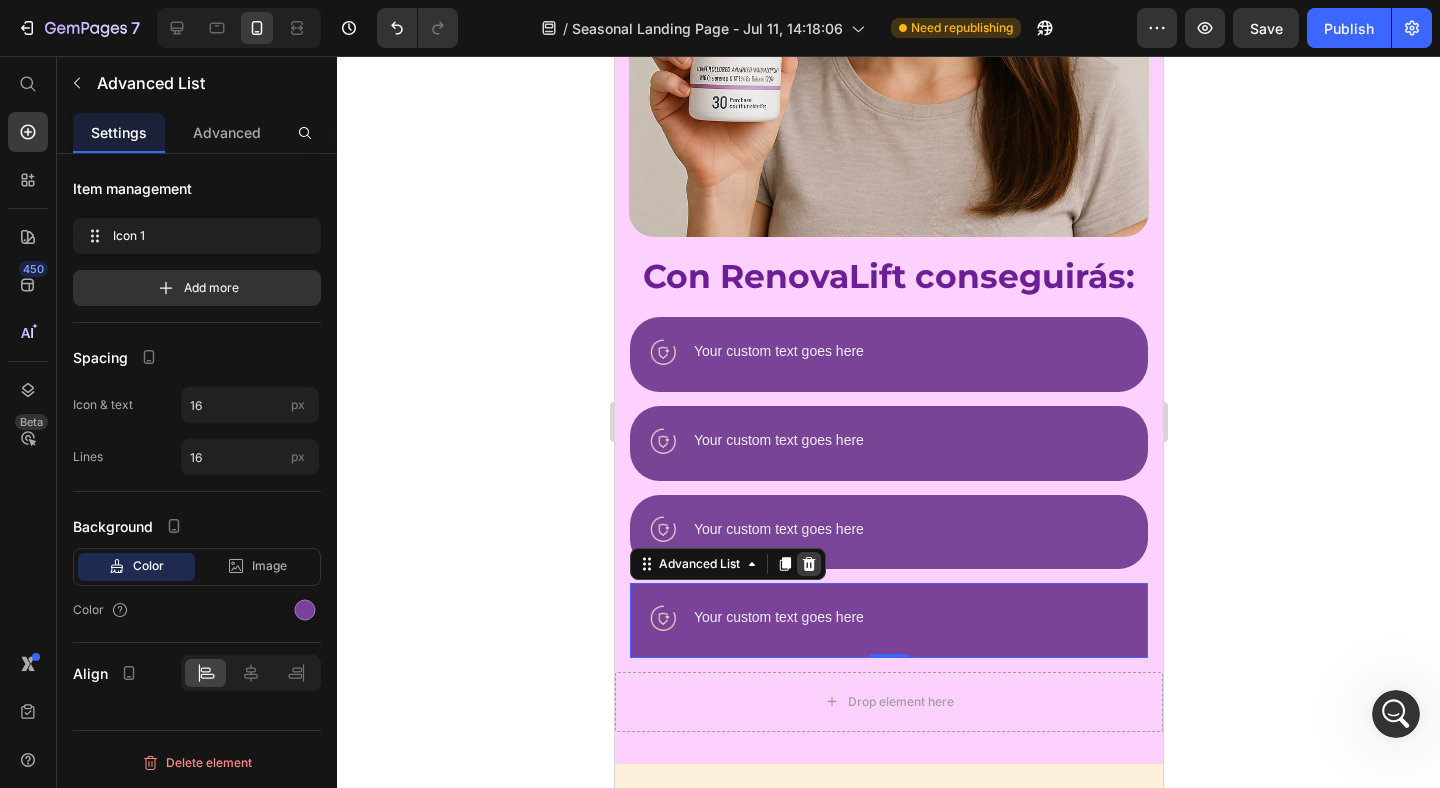 click 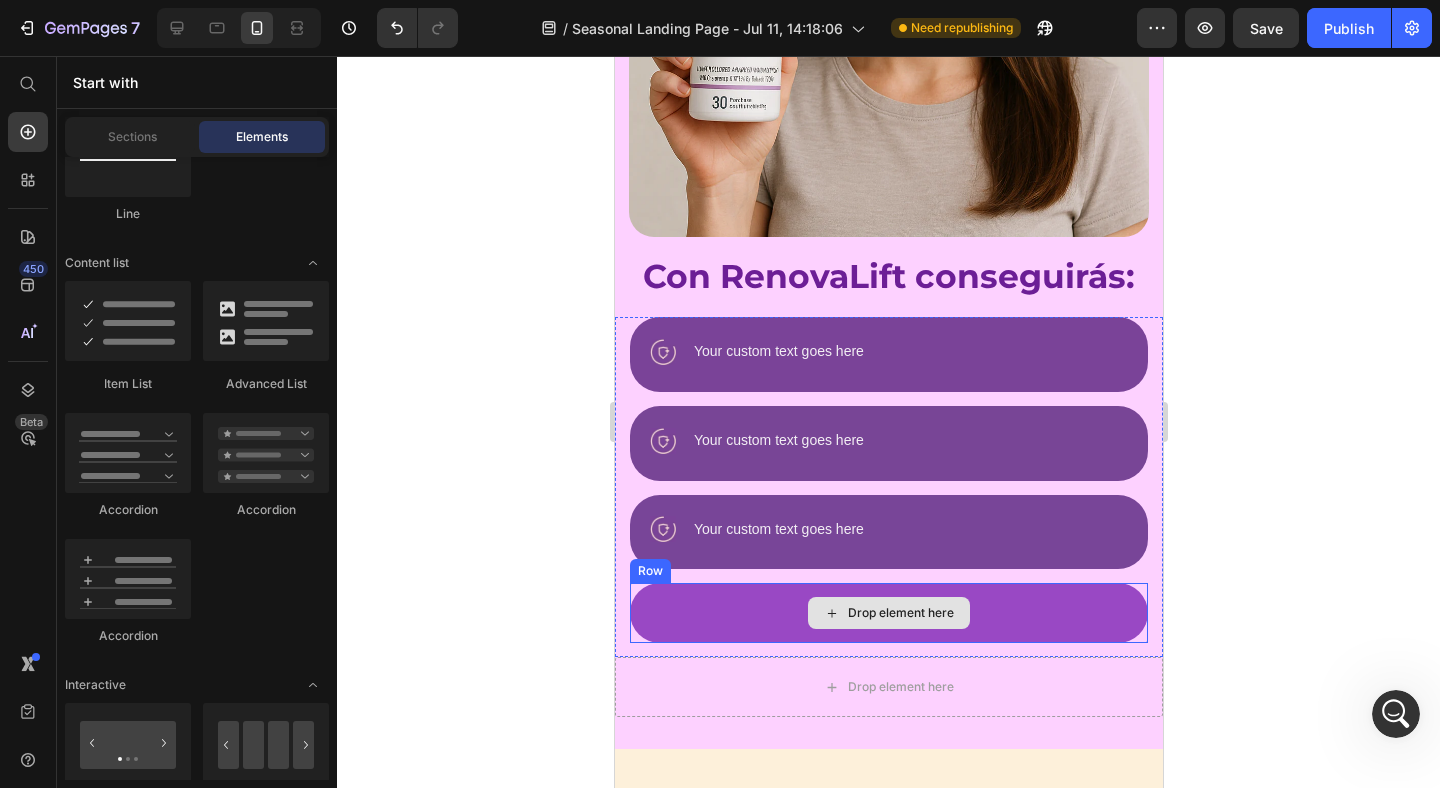 click on "Drop element here" at bounding box center [888, 613] 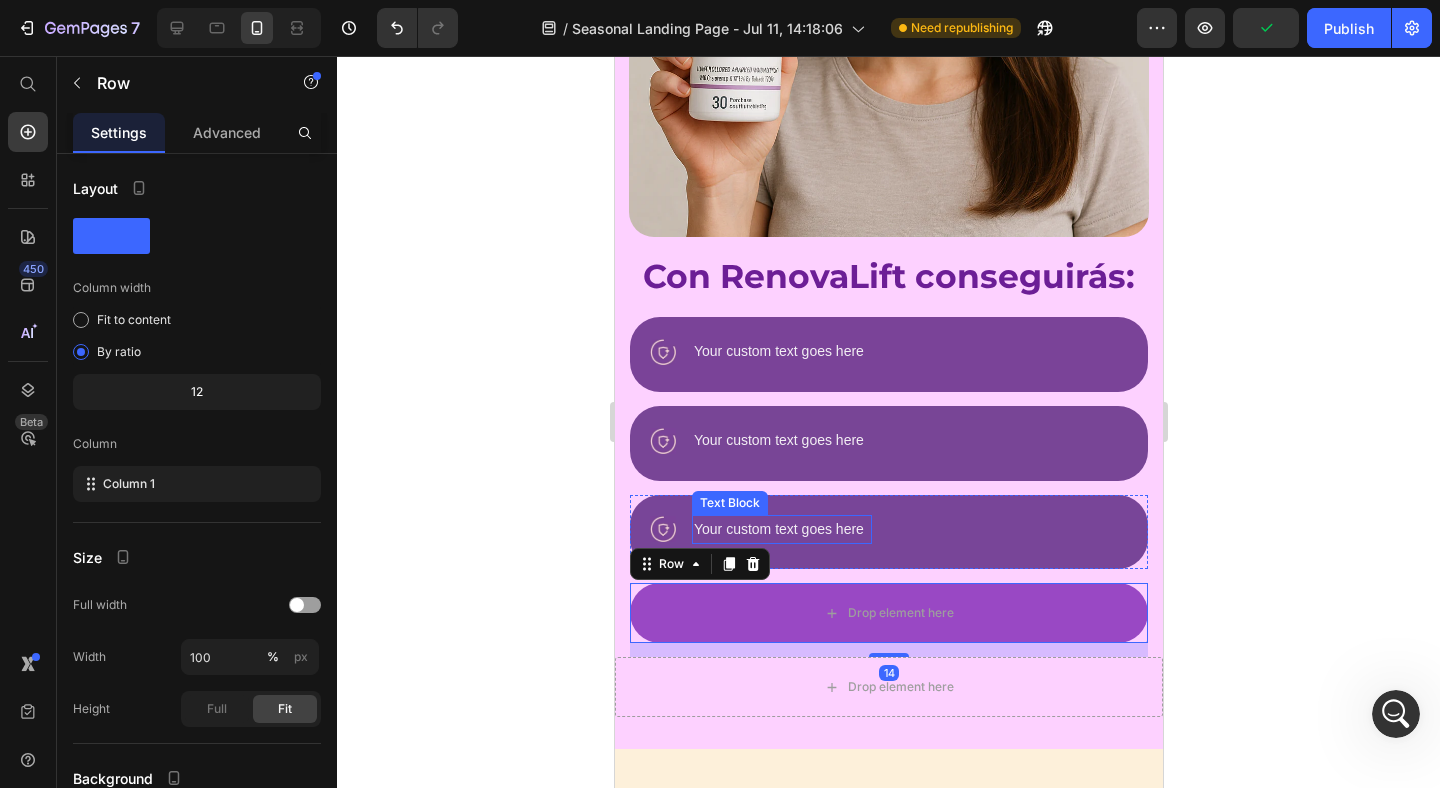 click on "Your custom text goes here" at bounding box center [781, 529] 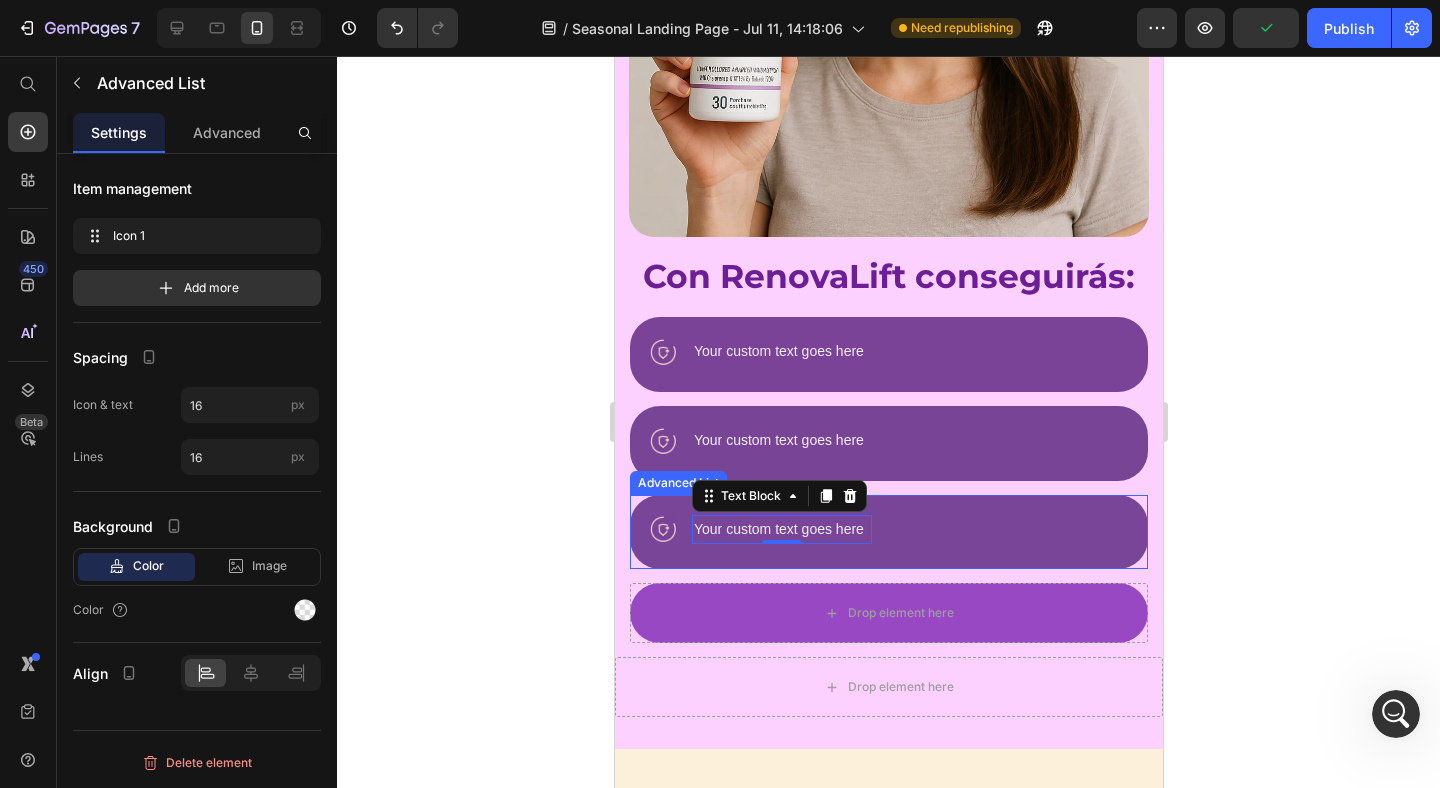 click on "Image Your custom text goes here Text Block   0" at bounding box center [888, 532] 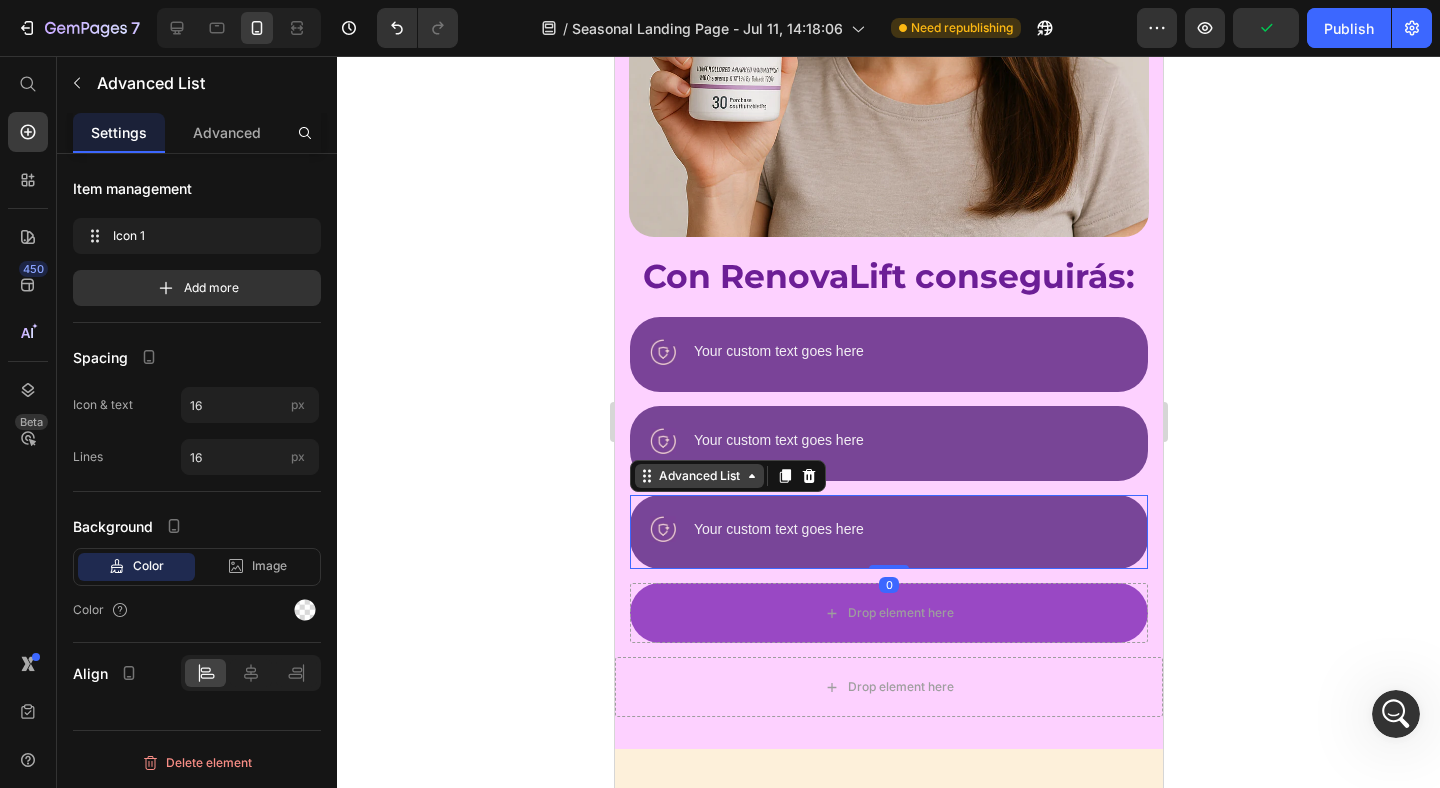 click on "Advanced List" at bounding box center [698, 476] 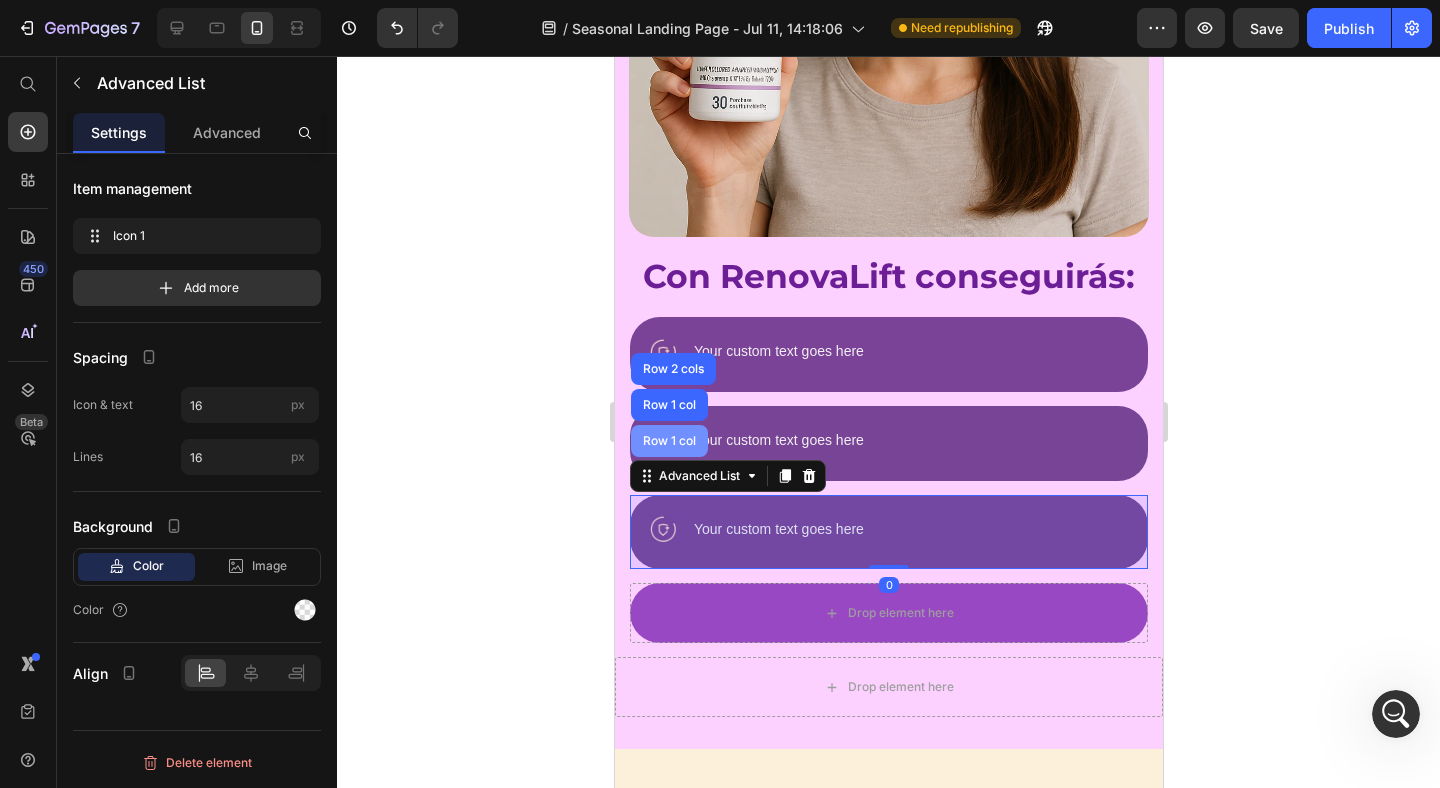 click on "Row 1 col" at bounding box center (668, 441) 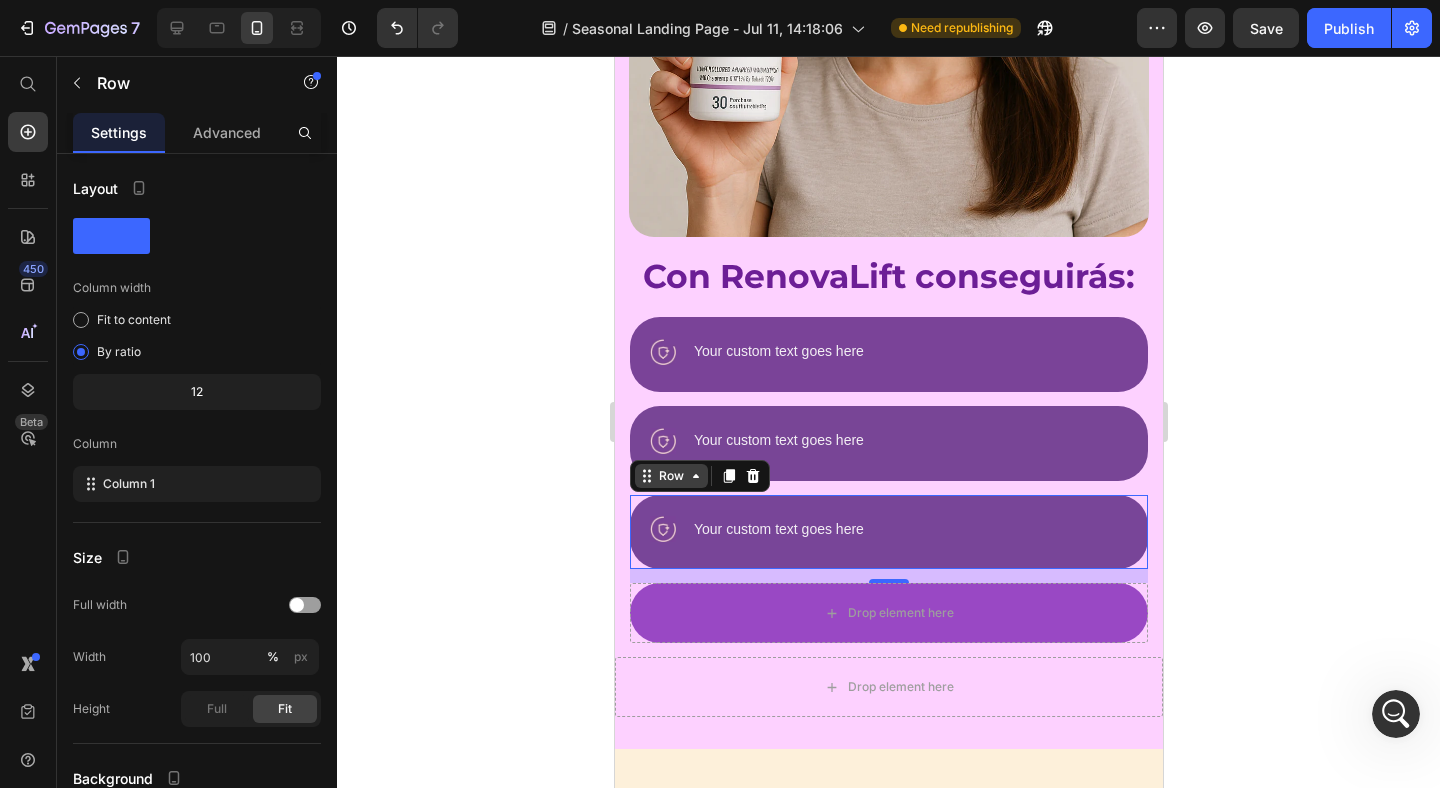 click on "Row" at bounding box center (670, 476) 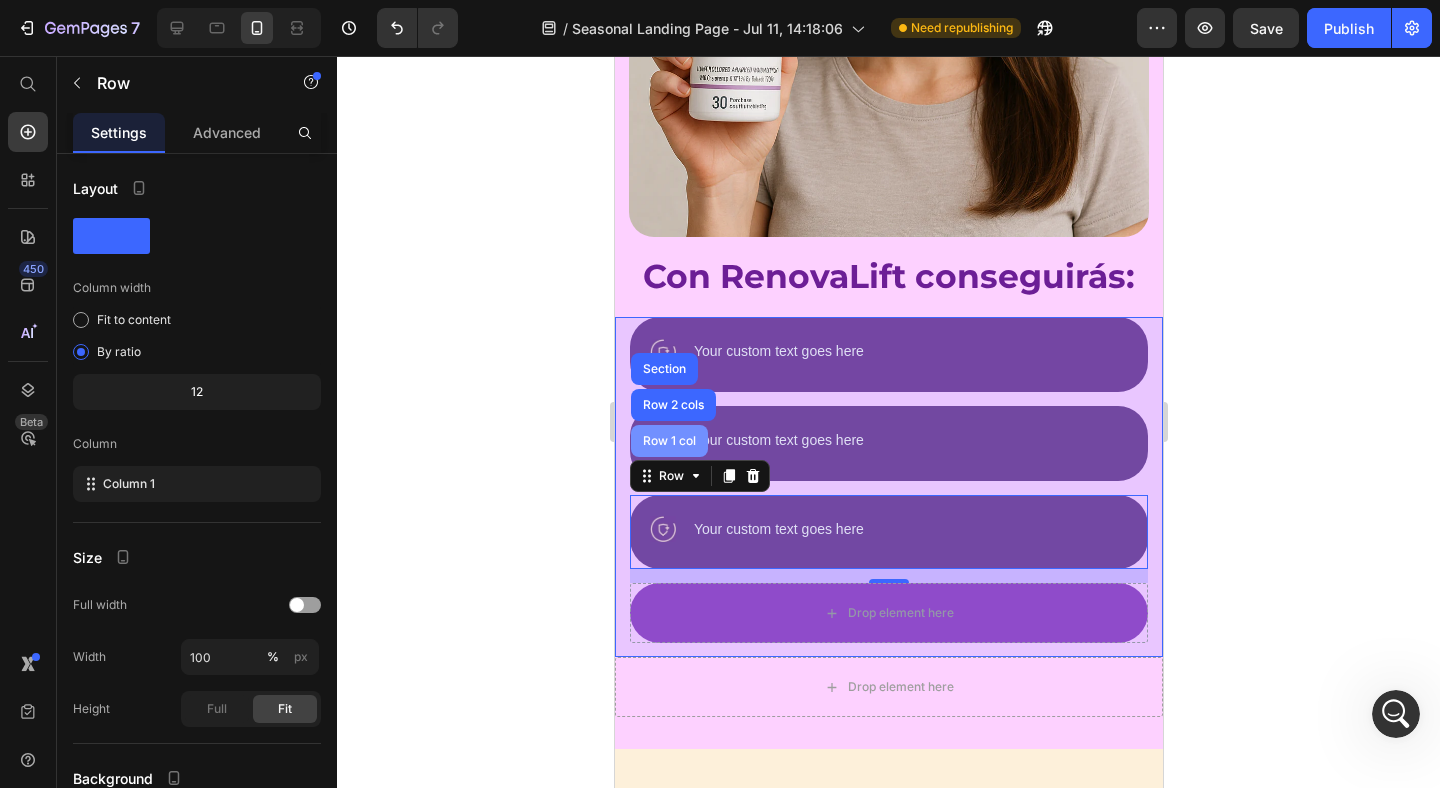 click on "Row 1 col" at bounding box center (668, 441) 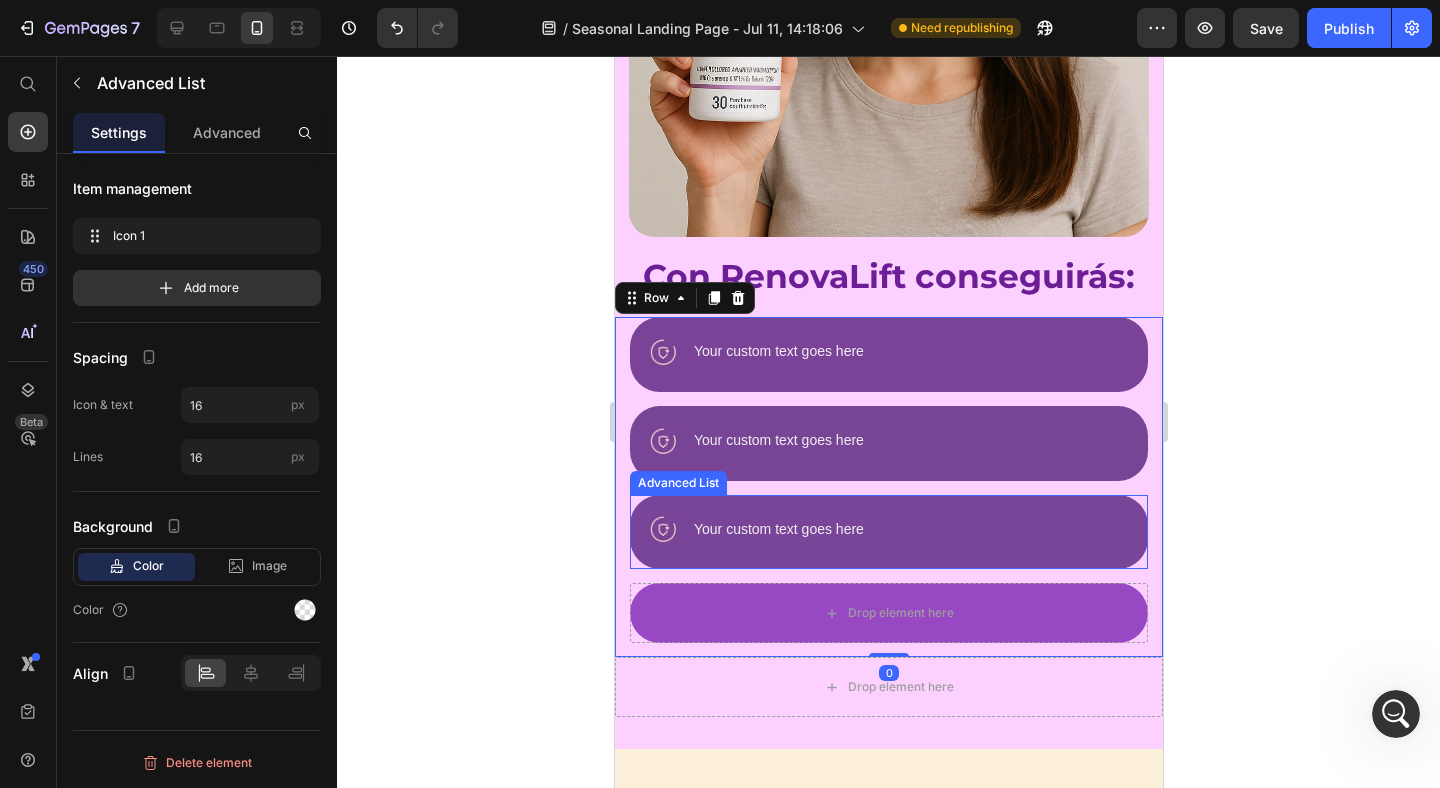 click on "Image Your custom text goes here Text Block" at bounding box center (888, 532) 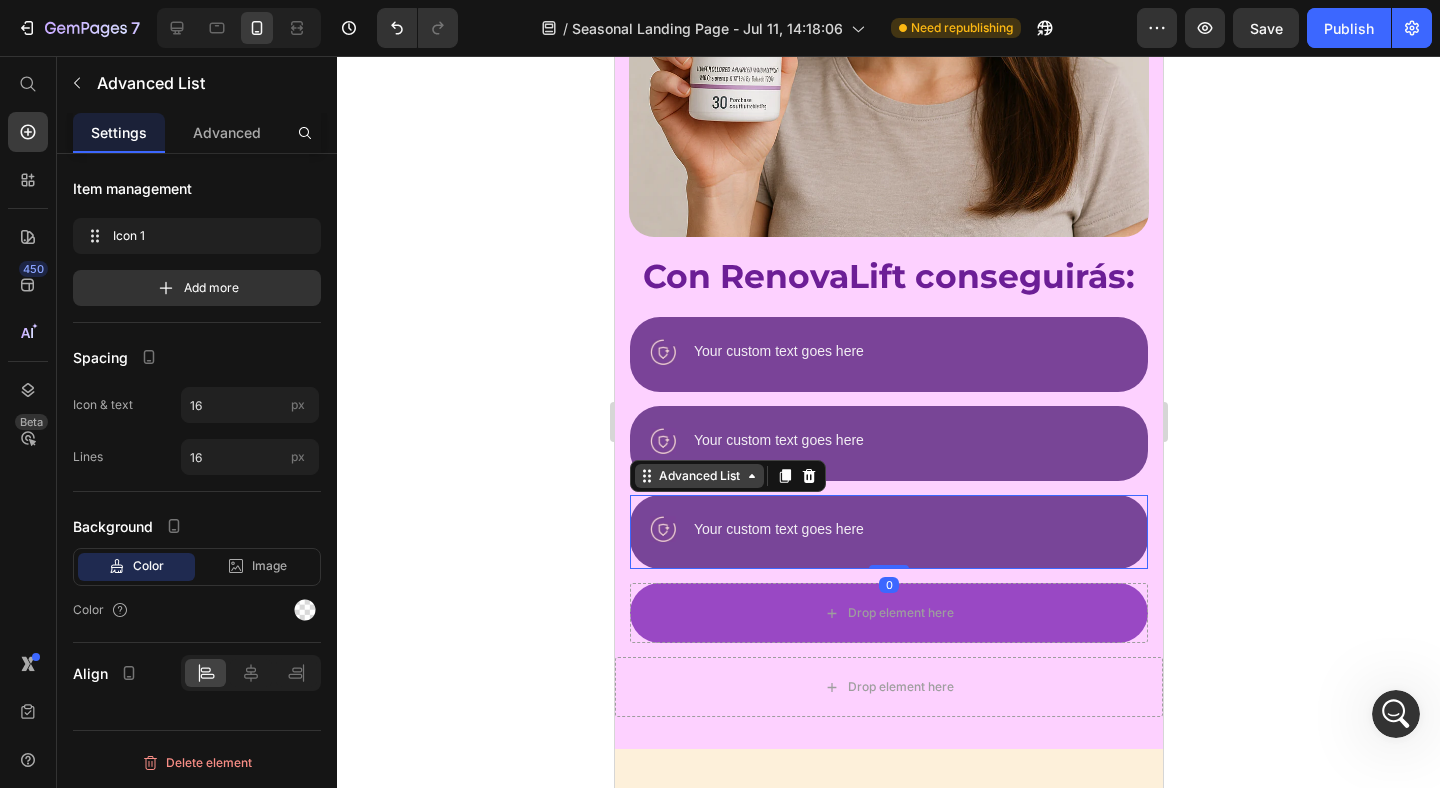 click on "Advanced List" at bounding box center (698, 476) 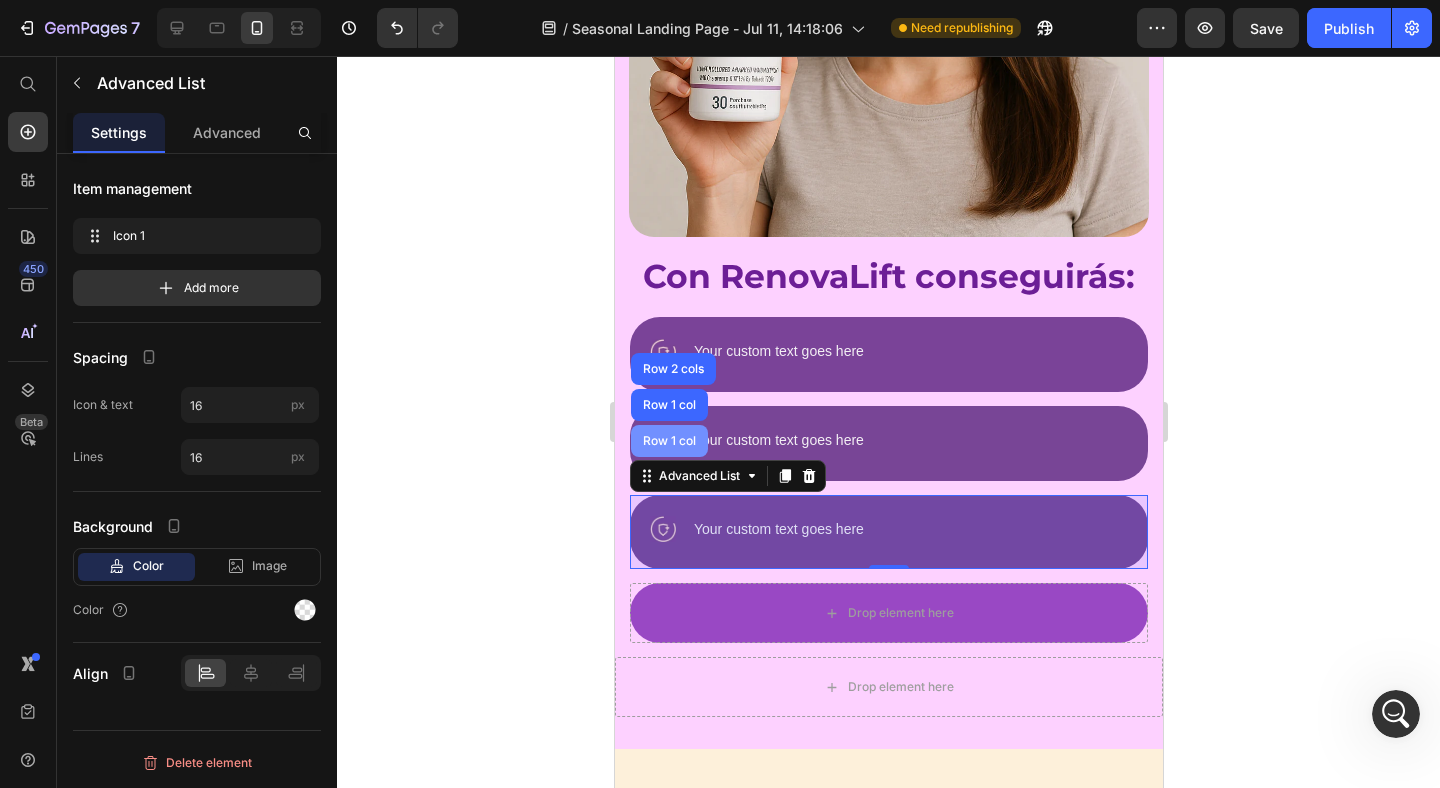 click on "Row 1 col" at bounding box center [668, 441] 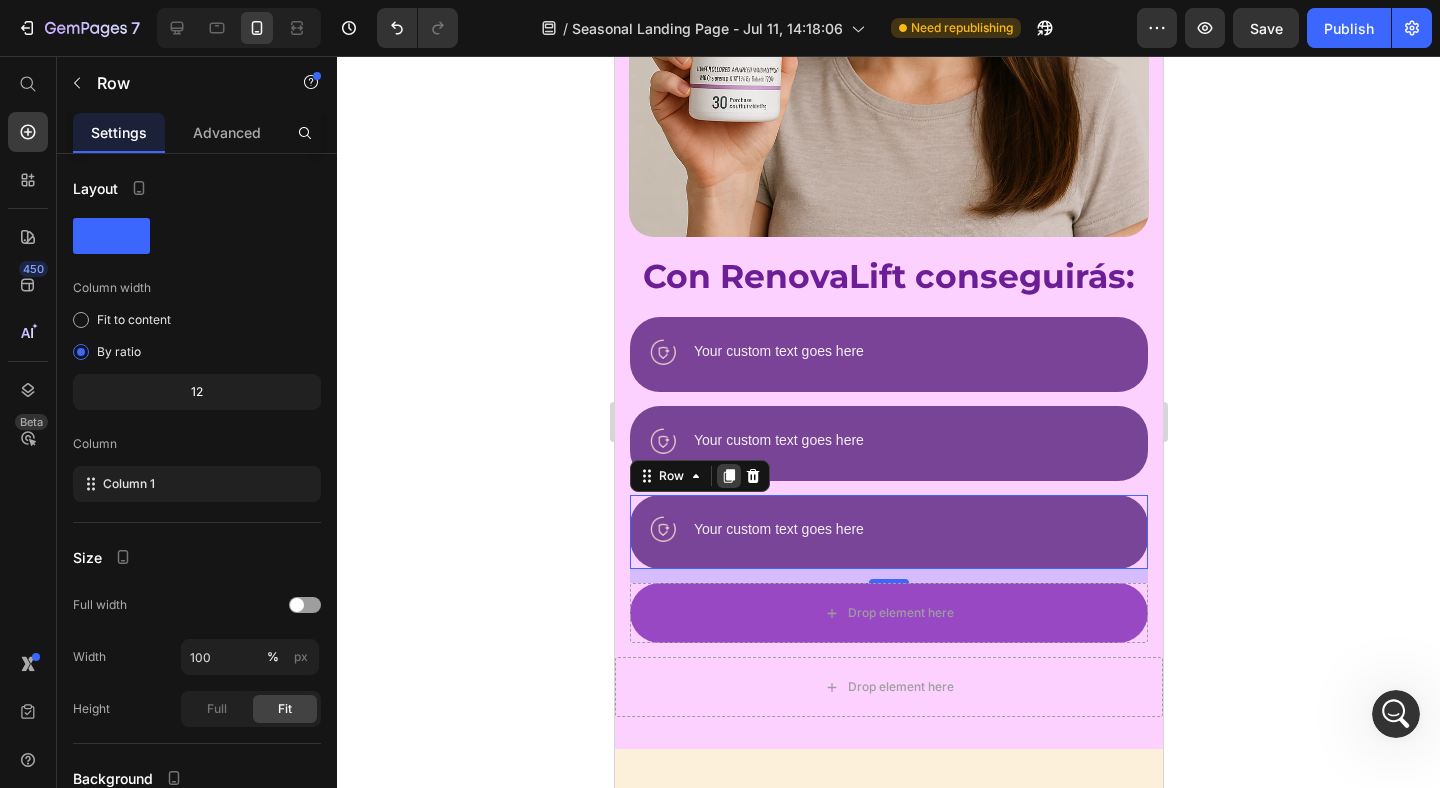 click 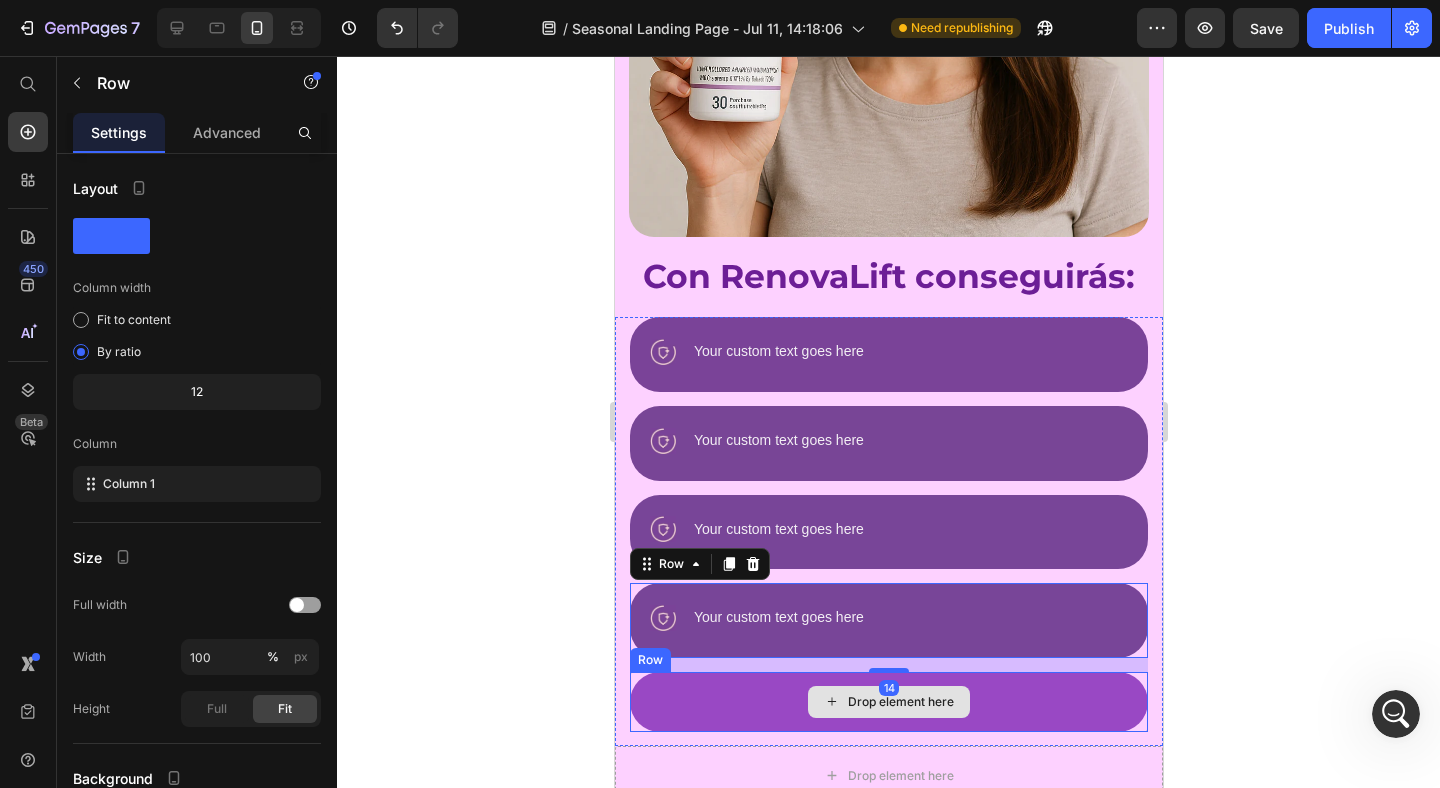 click on "Drop element here" at bounding box center [888, 702] 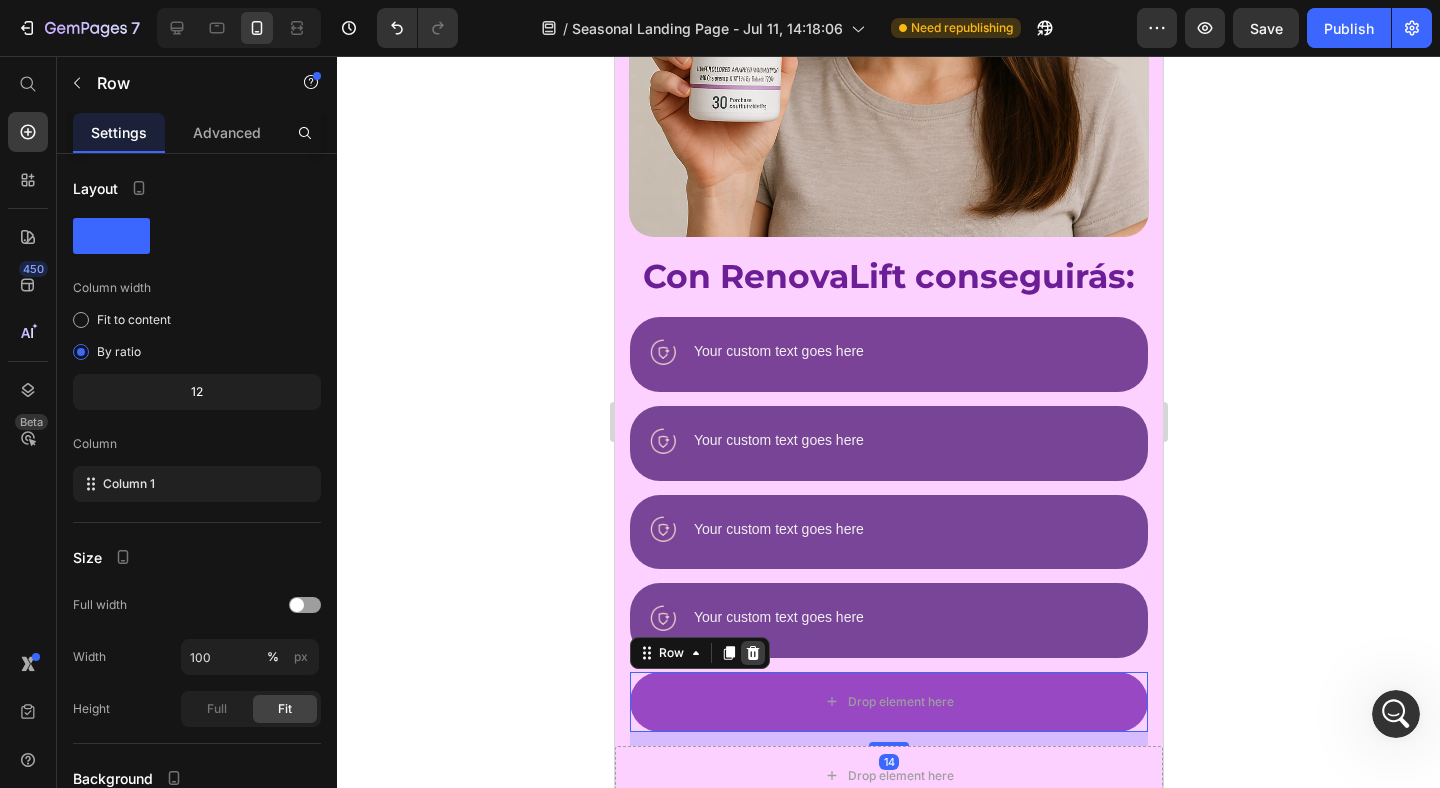 click at bounding box center (752, 653) 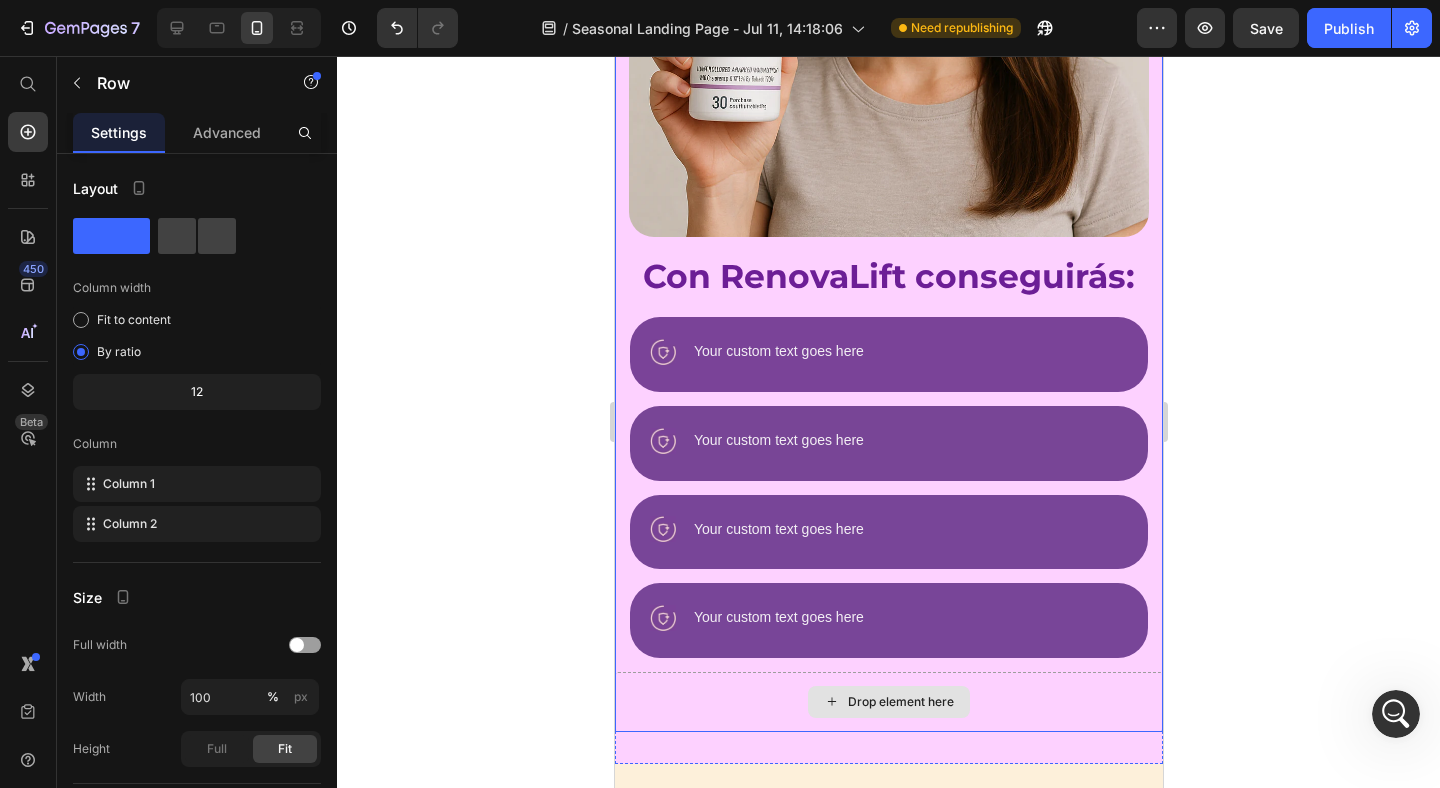 click on "Drop element here" at bounding box center [888, 702] 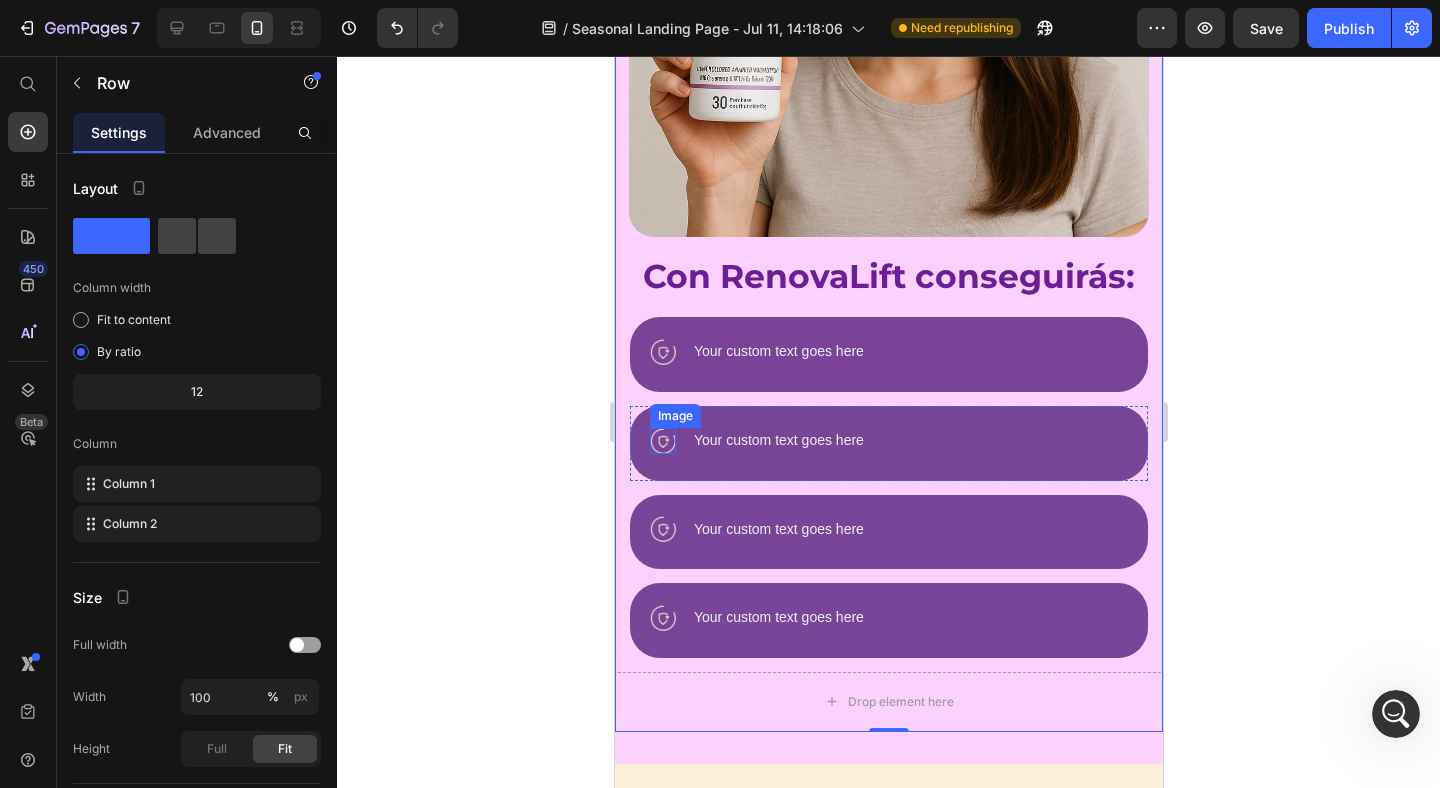 click at bounding box center [662, 441] 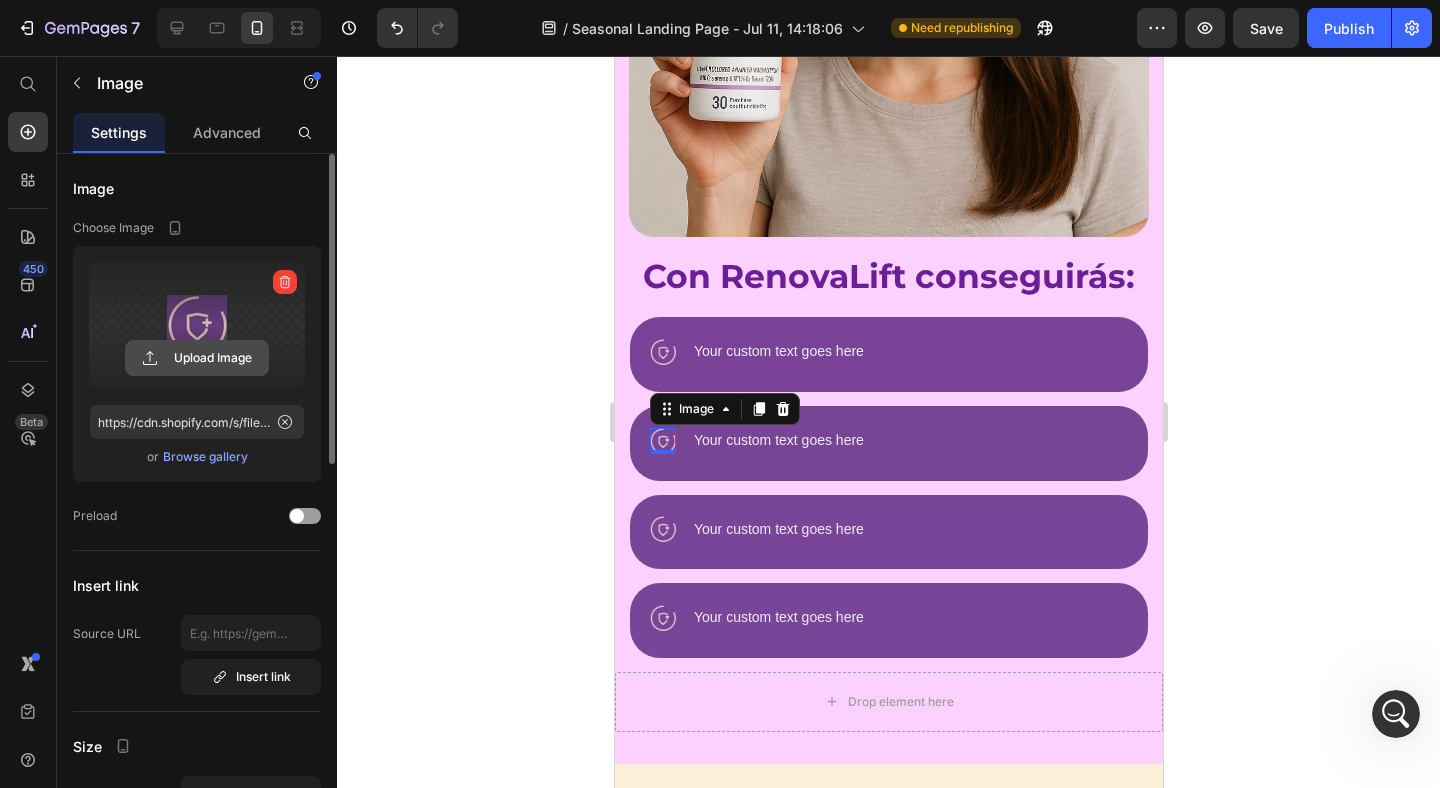 click 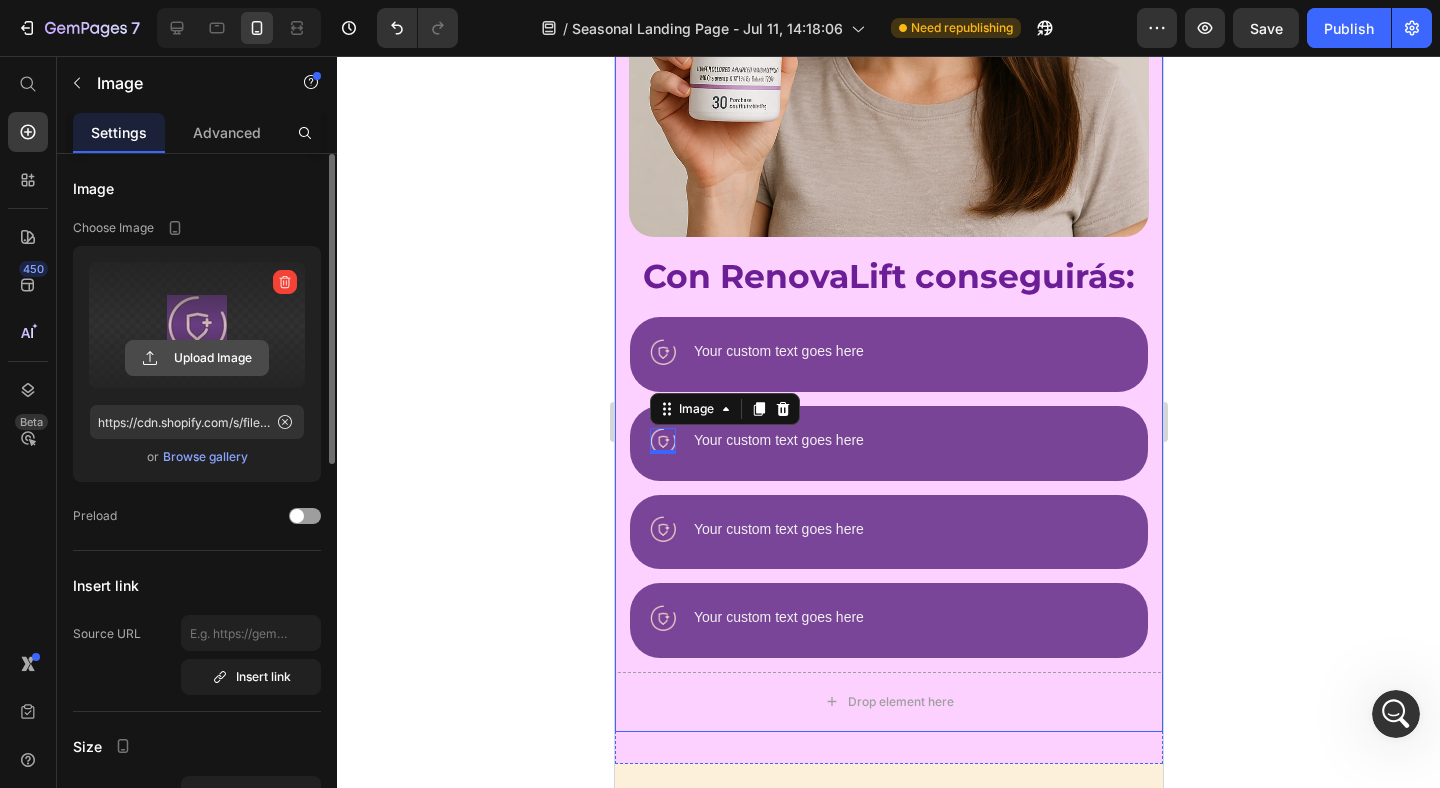 click 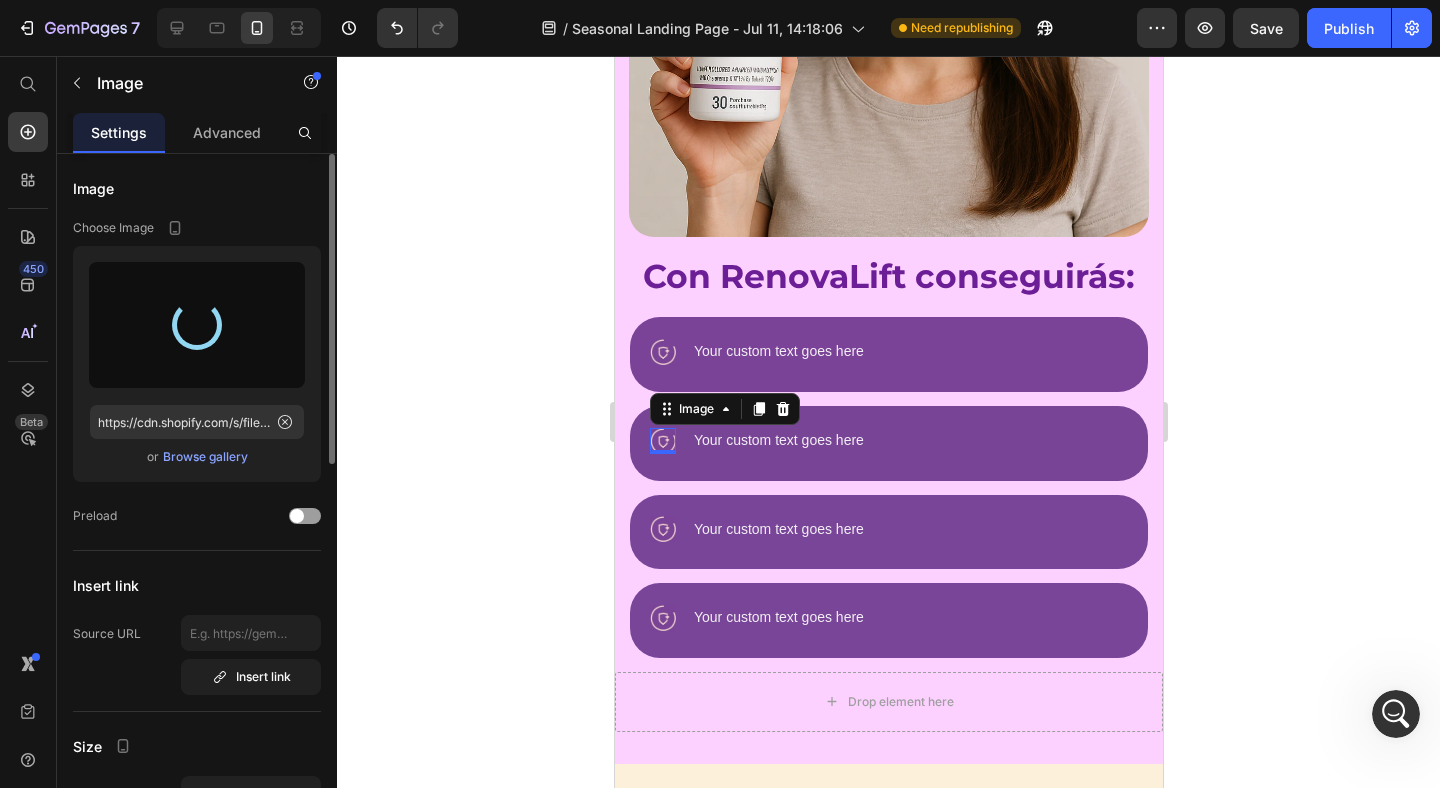 type on "https://cdn.shopify.com/s/files/1/0671/5247/8426/files/gempages_543540712054981726-a5ec753c-f082-4516-933a-0a5e389abd1b.png" 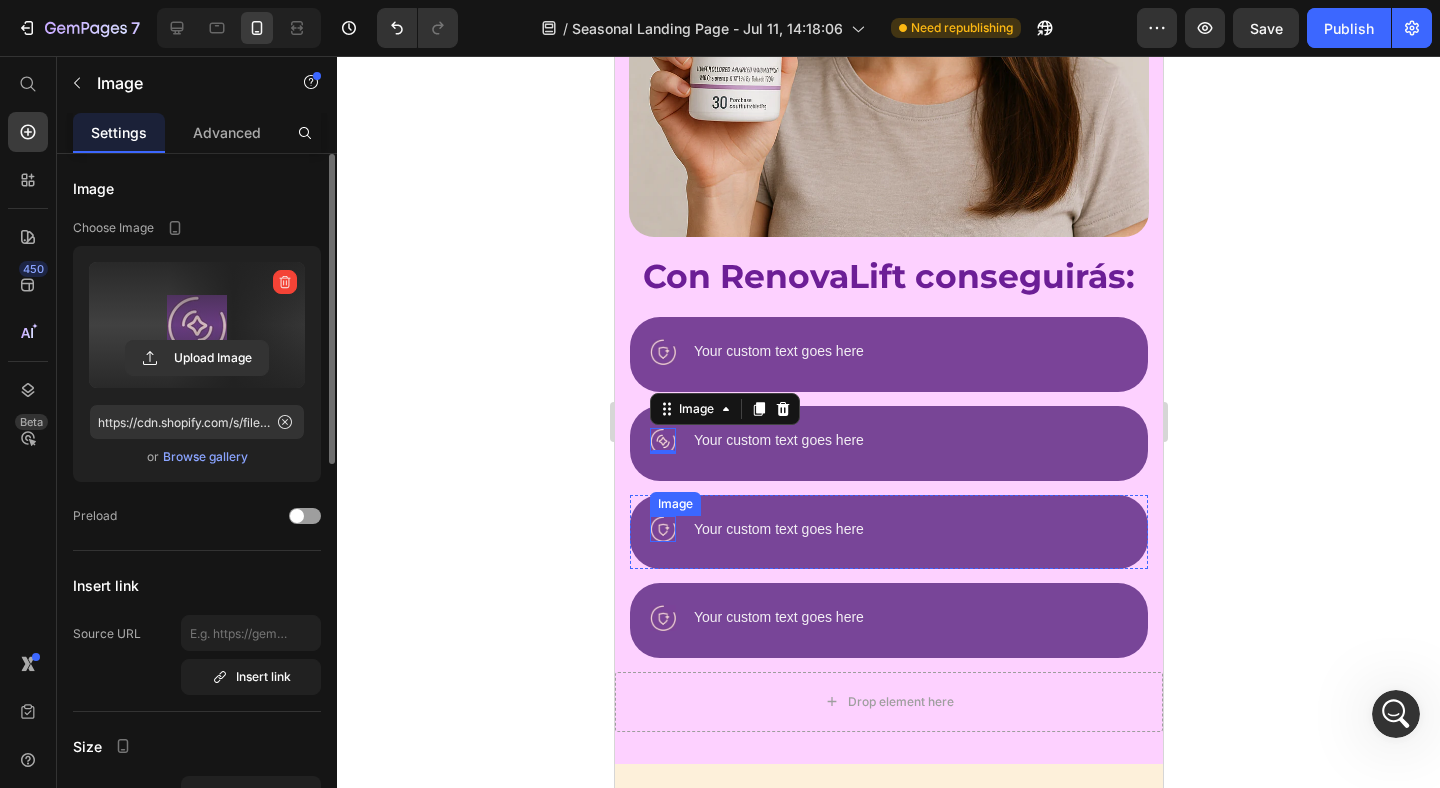 click at bounding box center (662, 529) 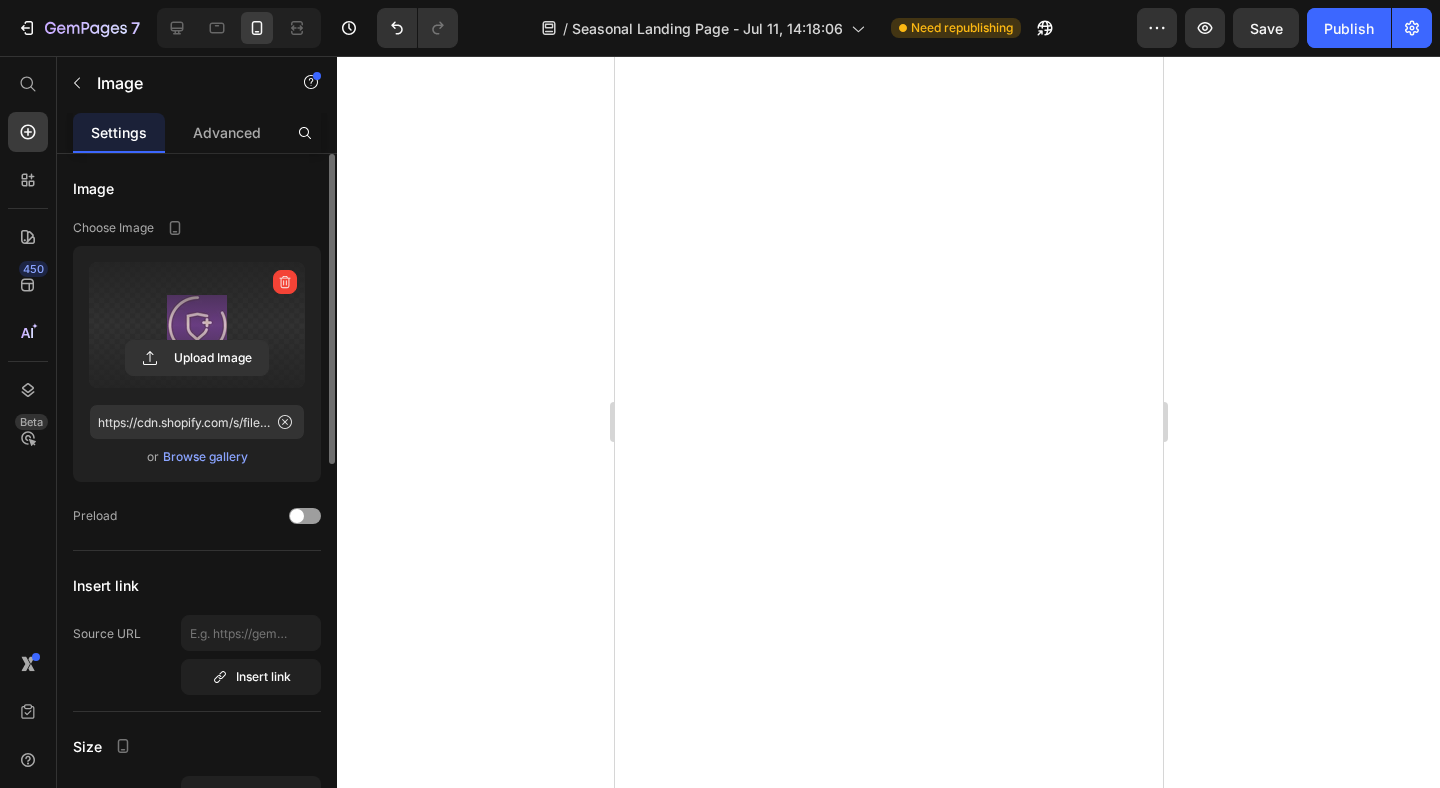 scroll, scrollTop: 0, scrollLeft: 0, axis: both 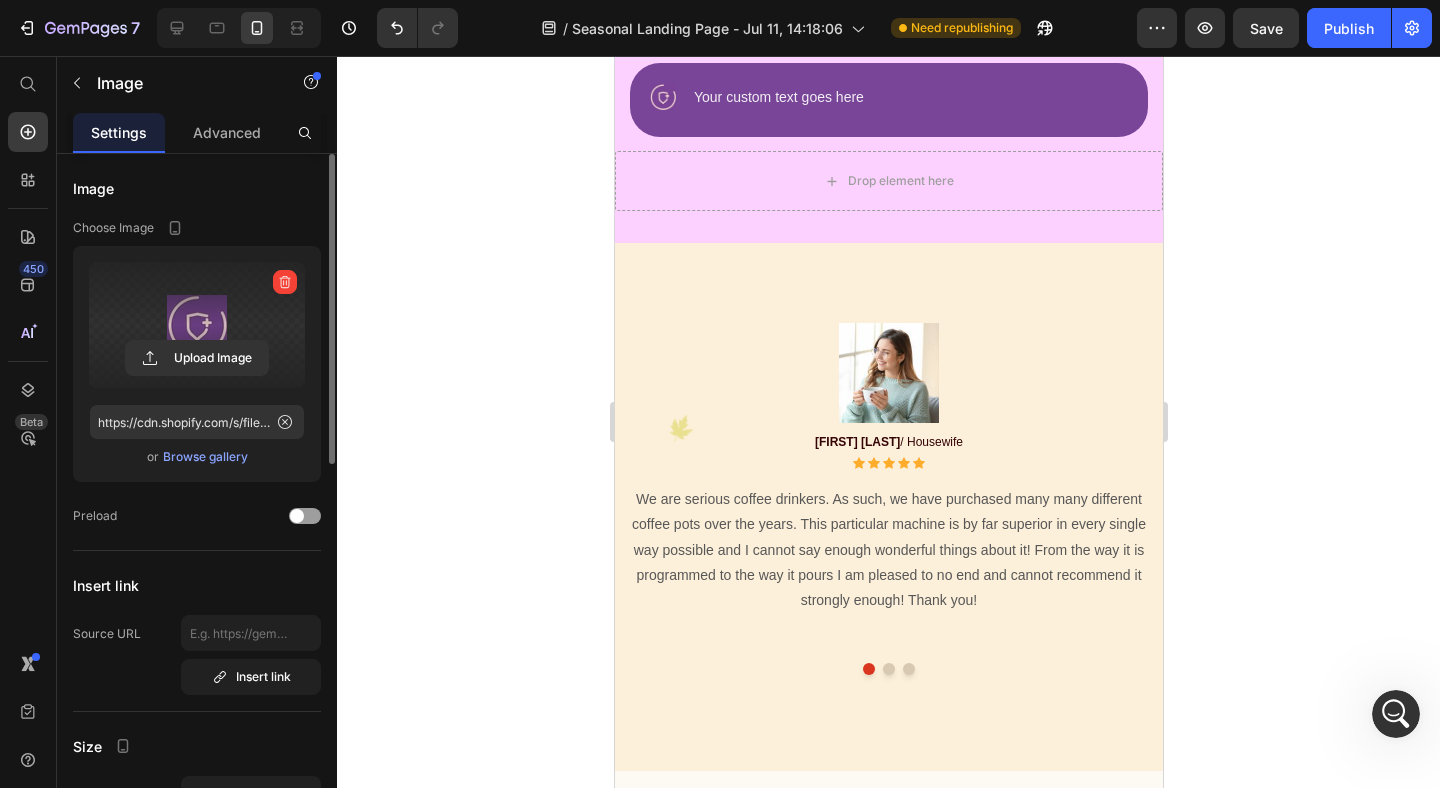 click at bounding box center (197, 325) 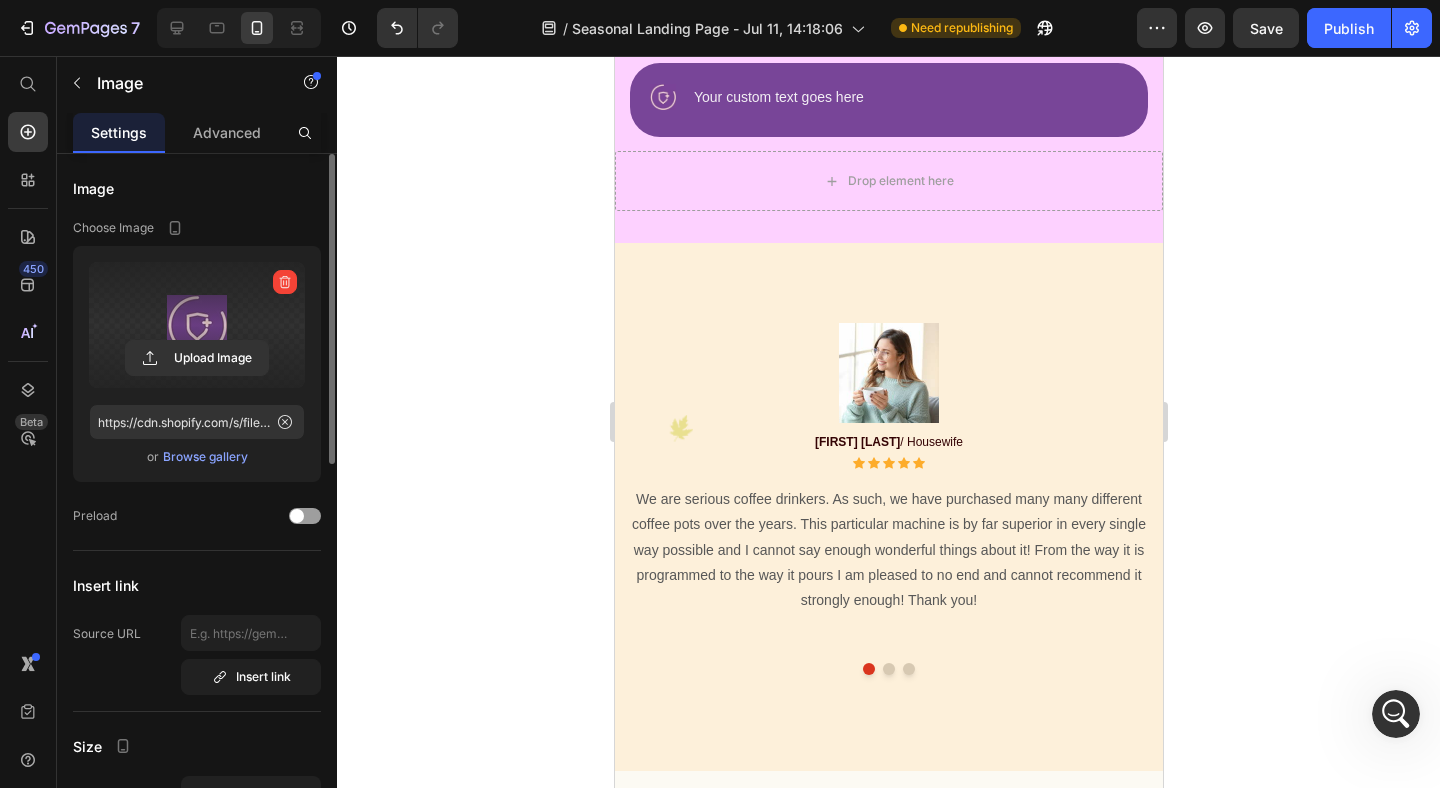 click 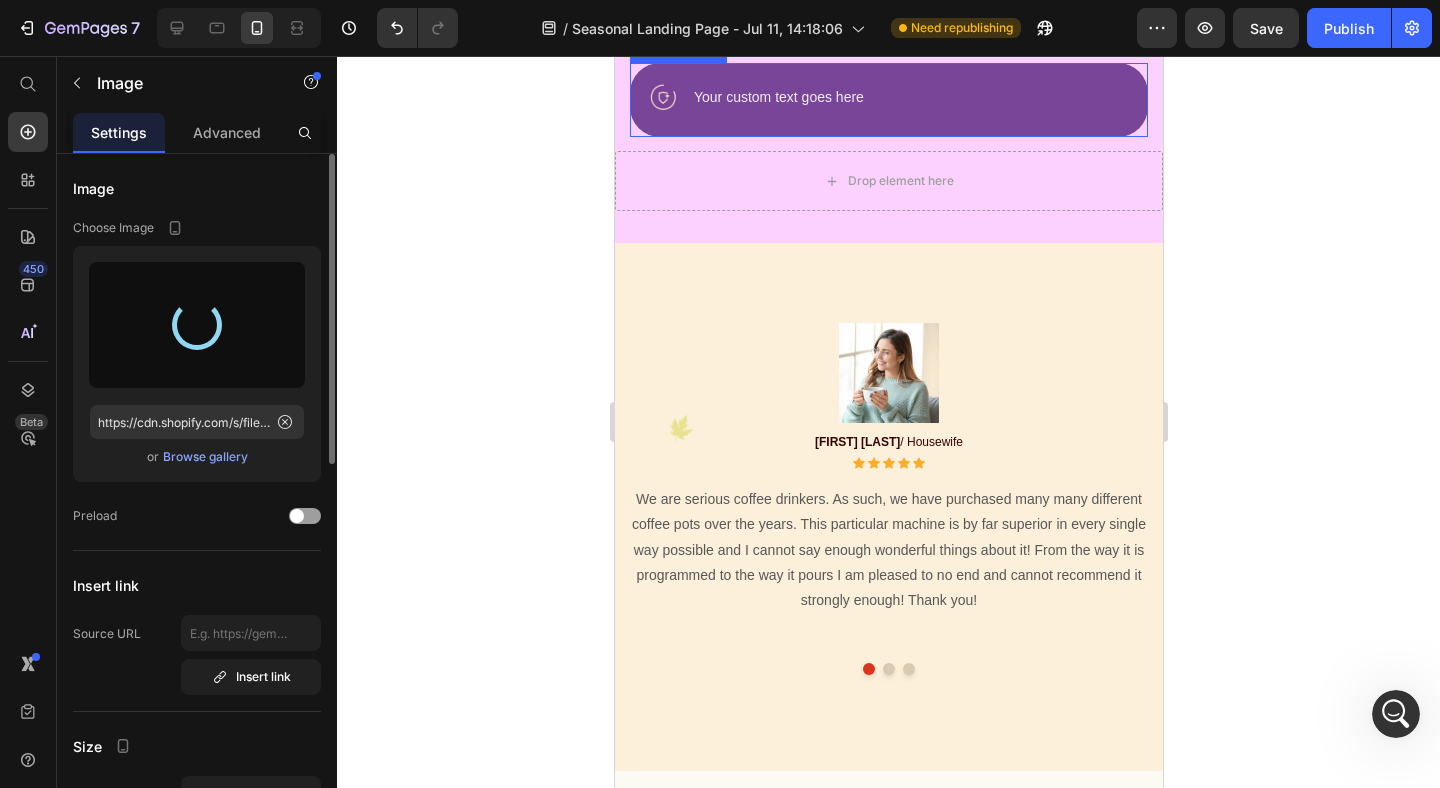click on "Image Your custom text goes here Text Block" at bounding box center [888, 100] 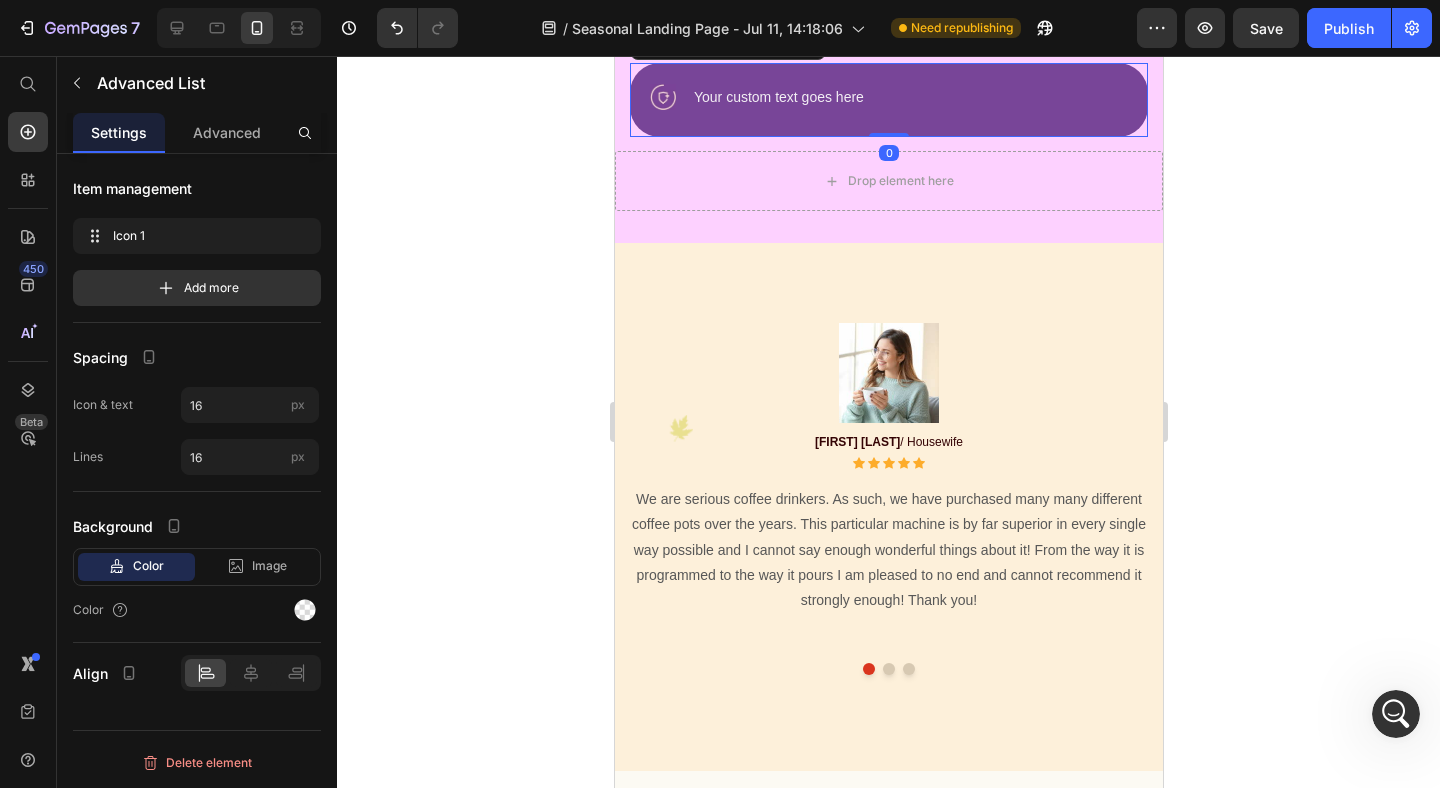 click on "Advanced List" at bounding box center (698, 44) 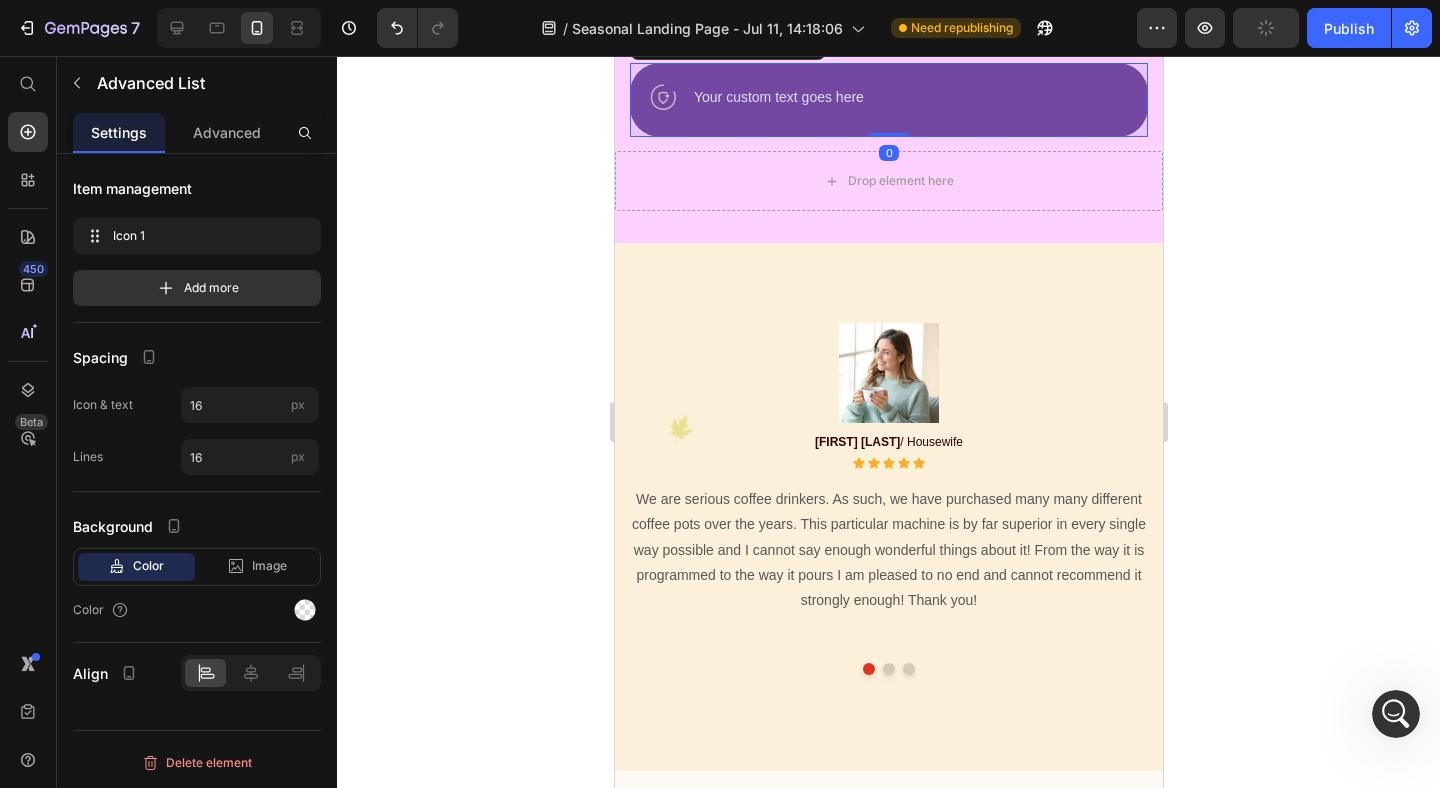 click on "Row 1 col" at bounding box center (668, 9) 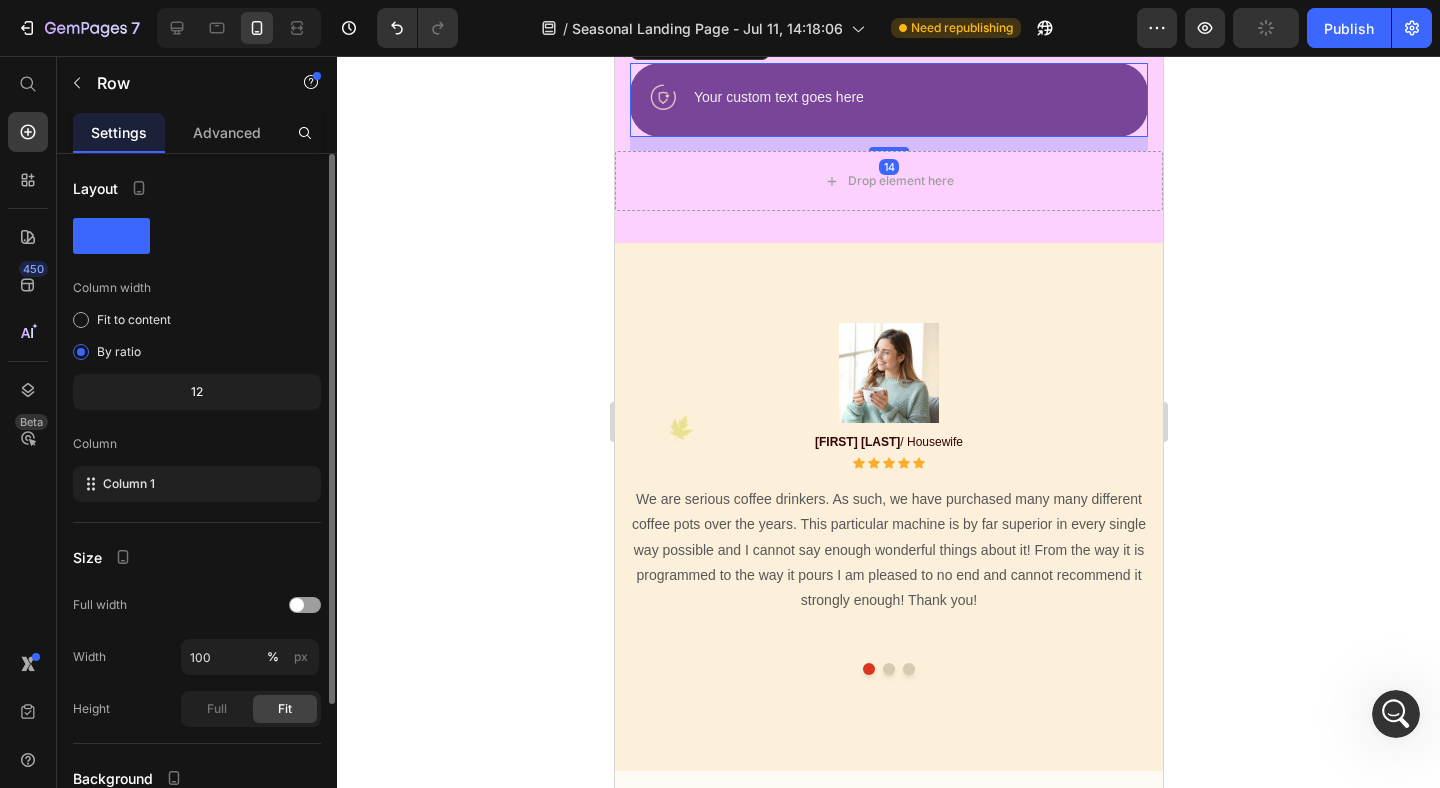 click 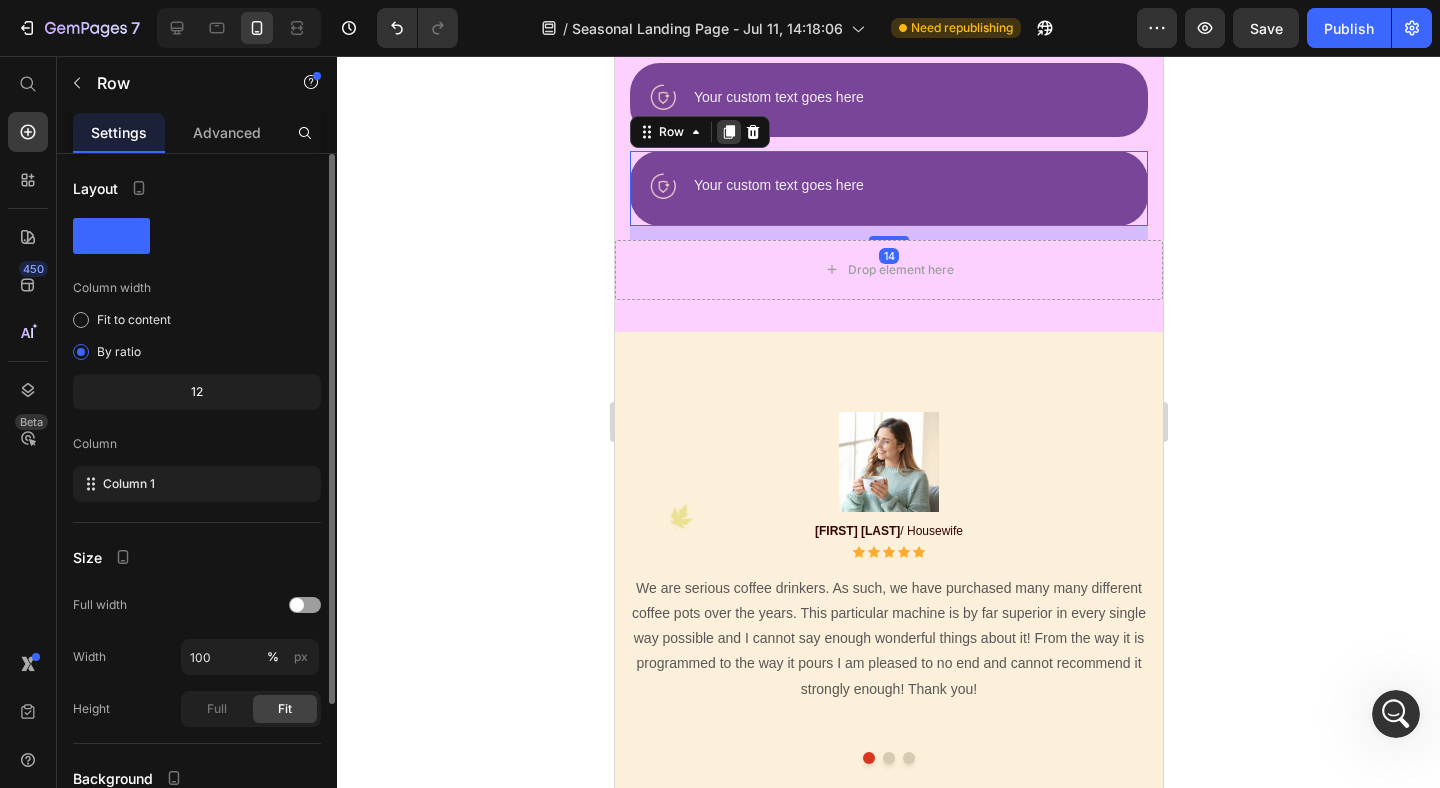 click 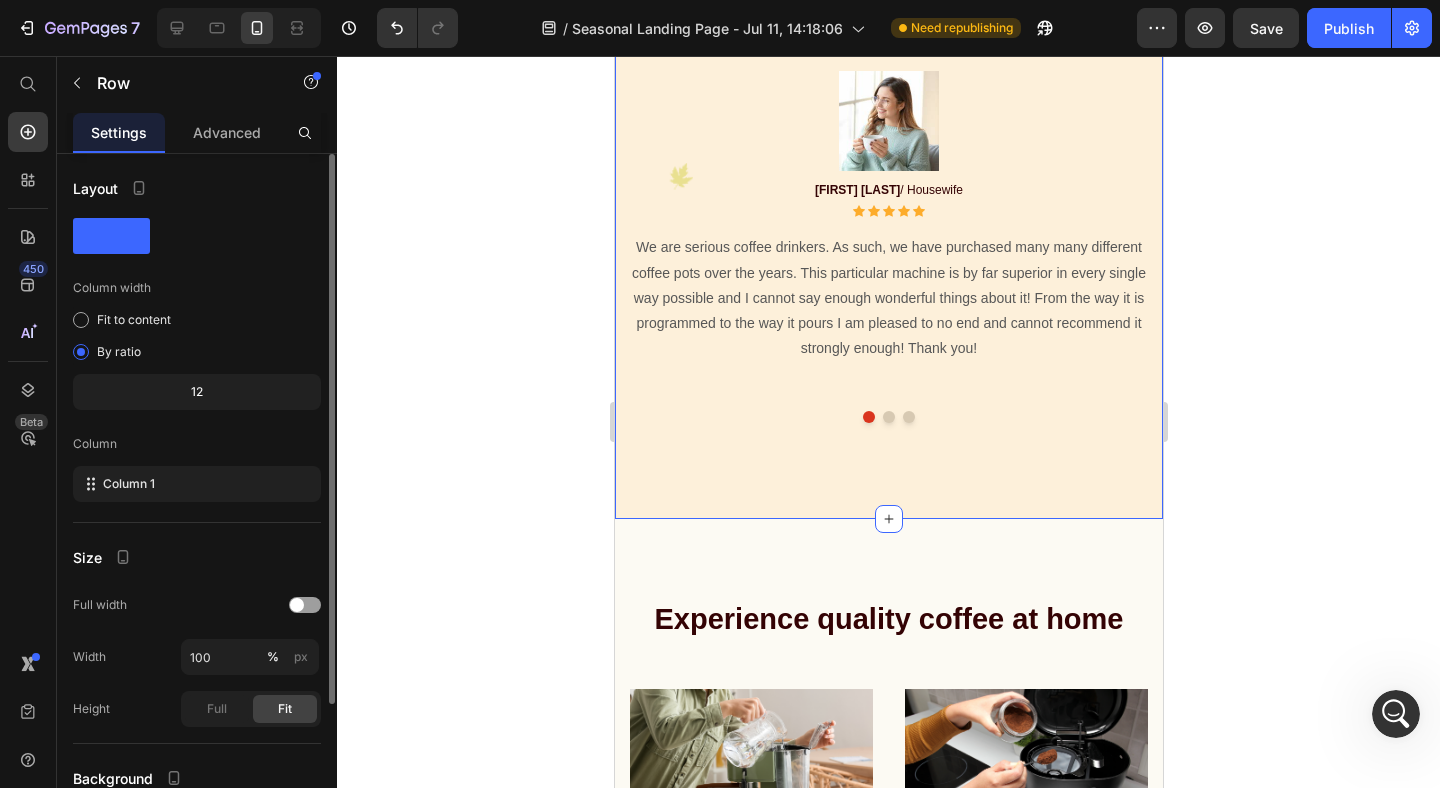 scroll, scrollTop: 7594, scrollLeft: 0, axis: vertical 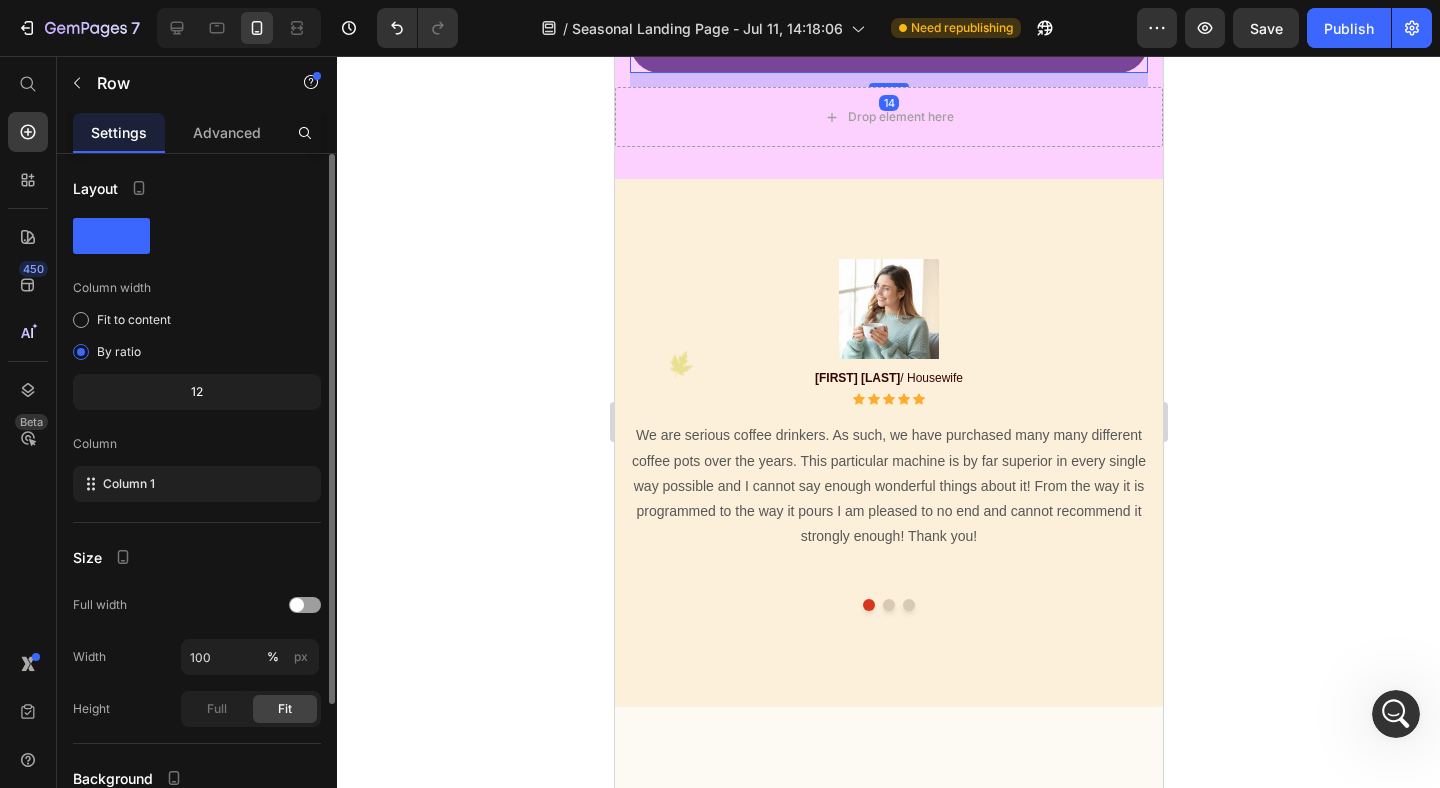 click at bounding box center (662, -144) 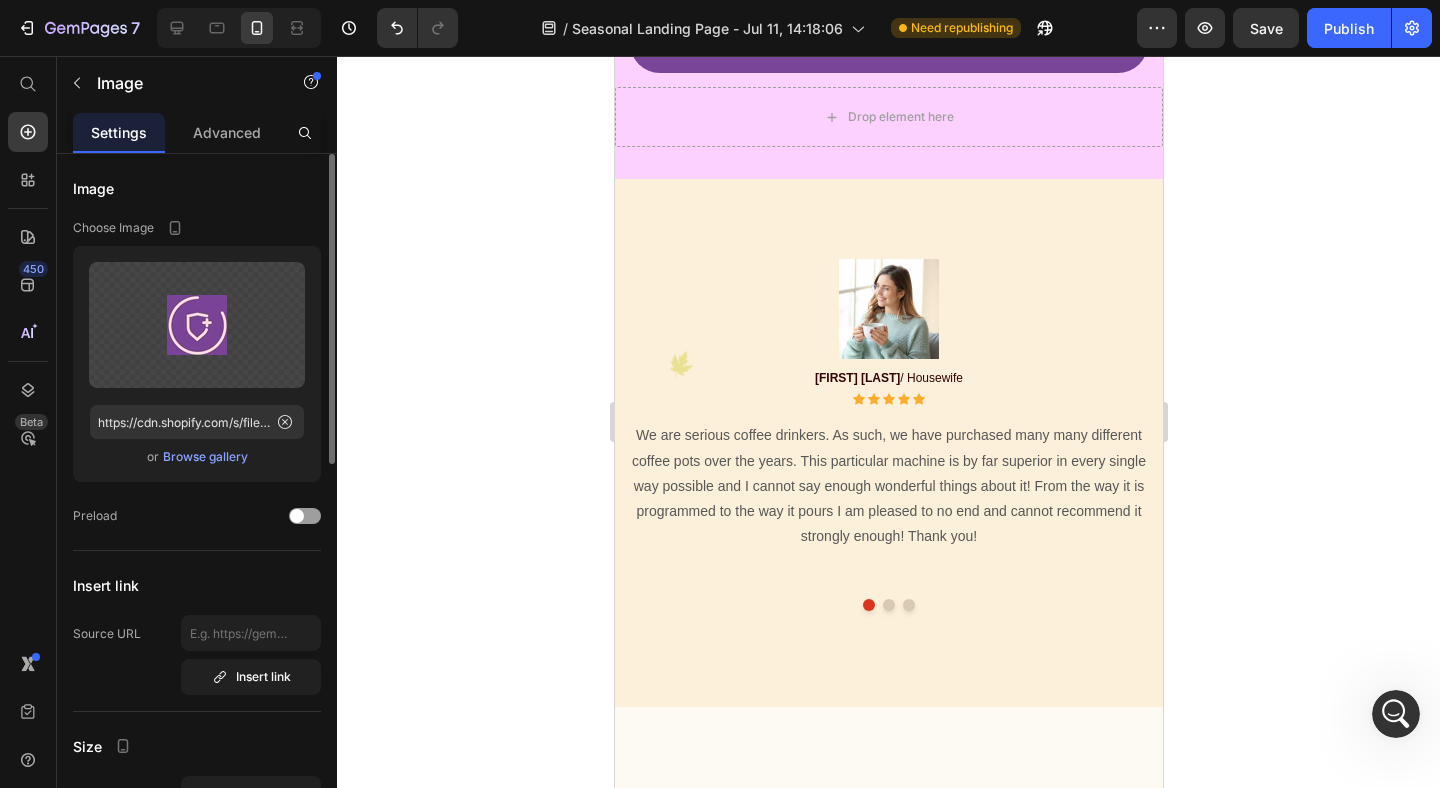 click on "Image   0" at bounding box center [662, -232] 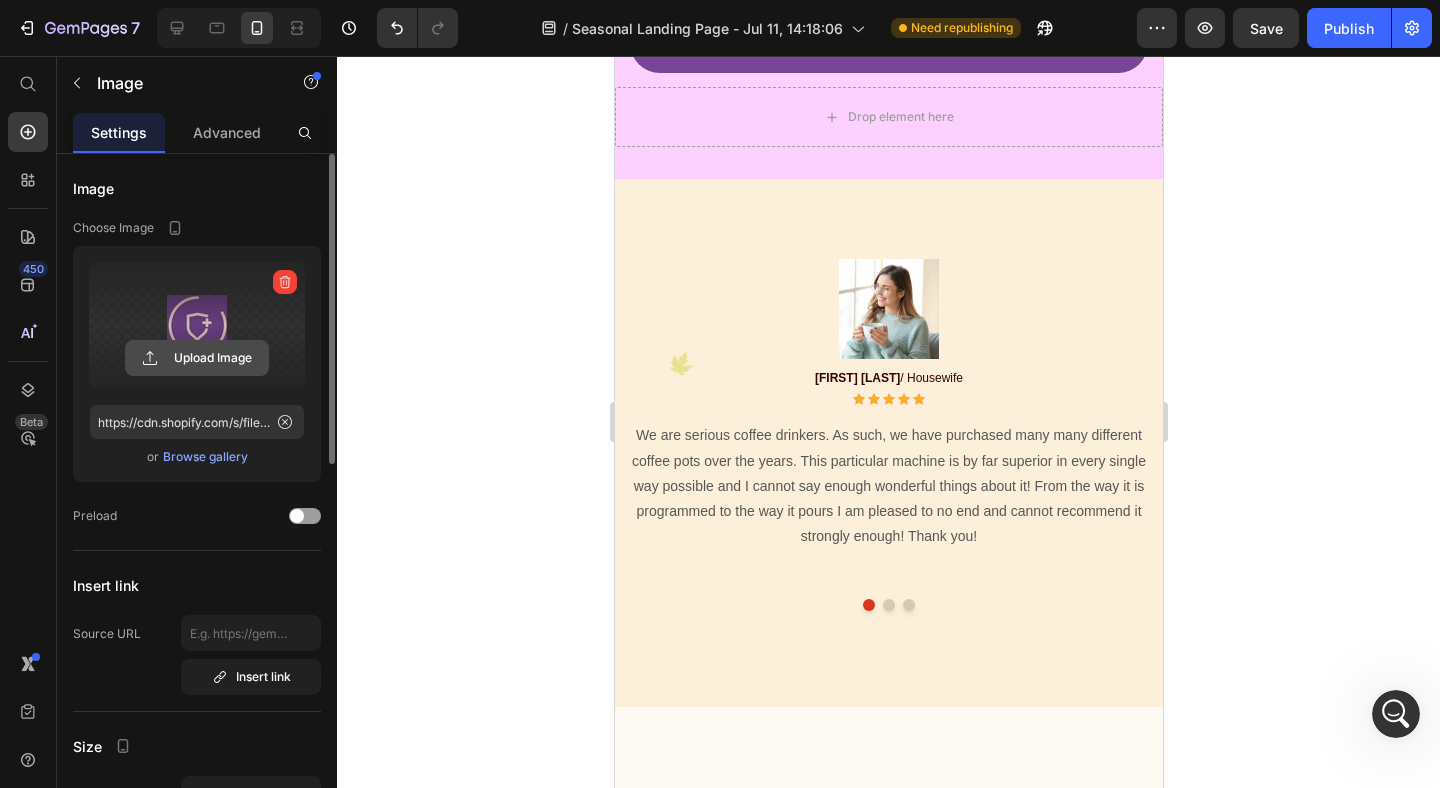 click 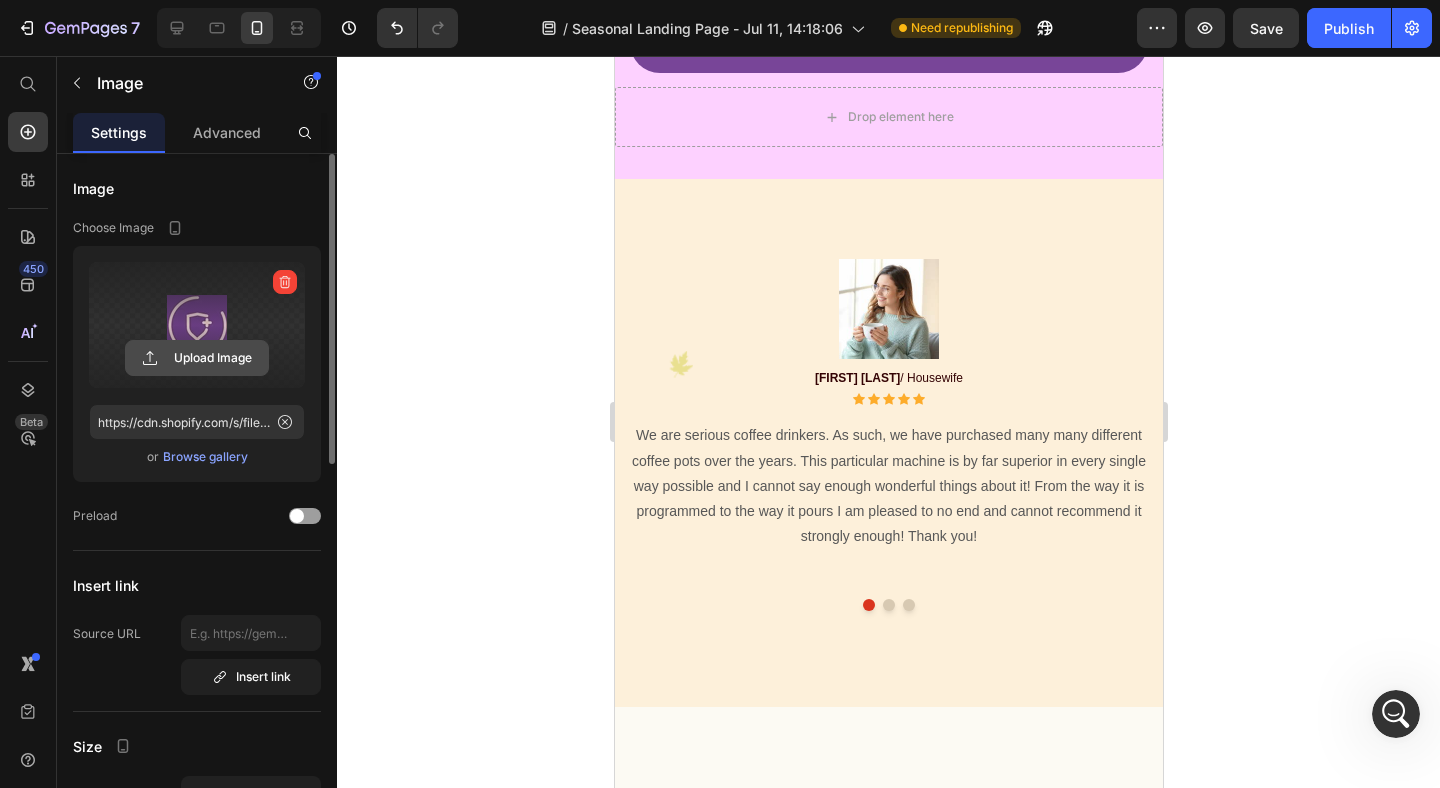 click 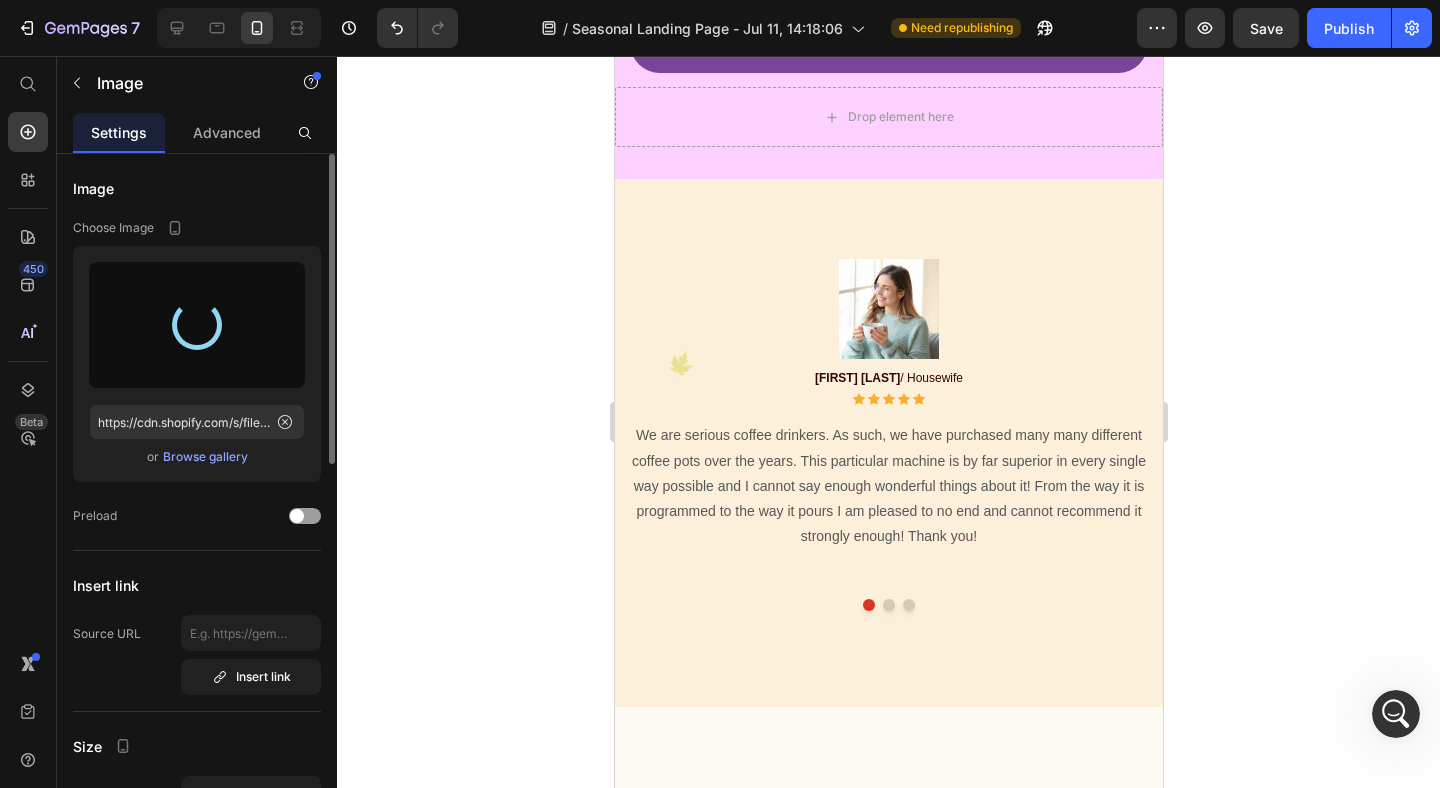 type on "https://cdn.shopify.com/s/files/1/0671/5247/8426/files/gempages_543540712054981726-60590ddc-3c43-40b0-96e9-48a63abaa635.png" 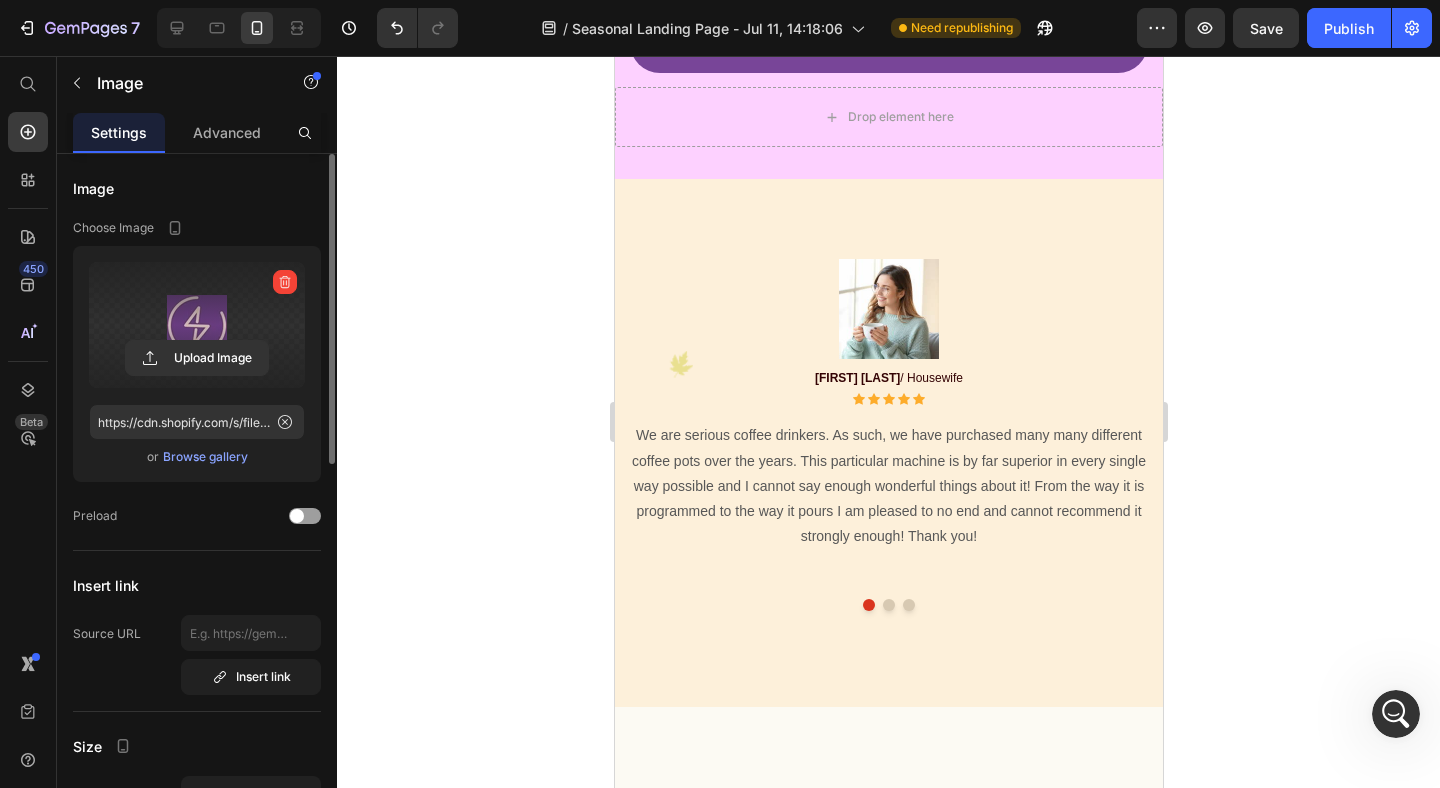 click at bounding box center [662, -144] 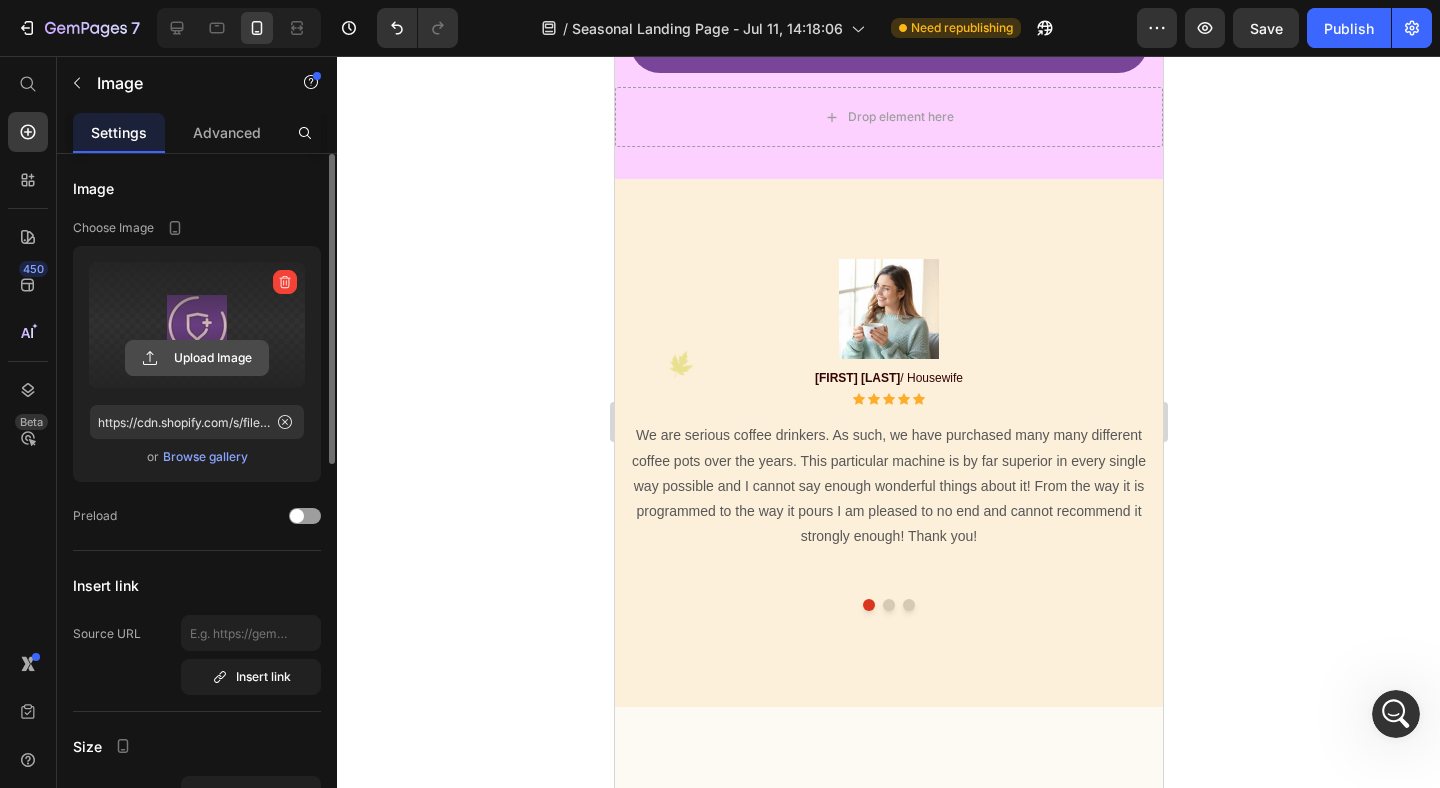 click 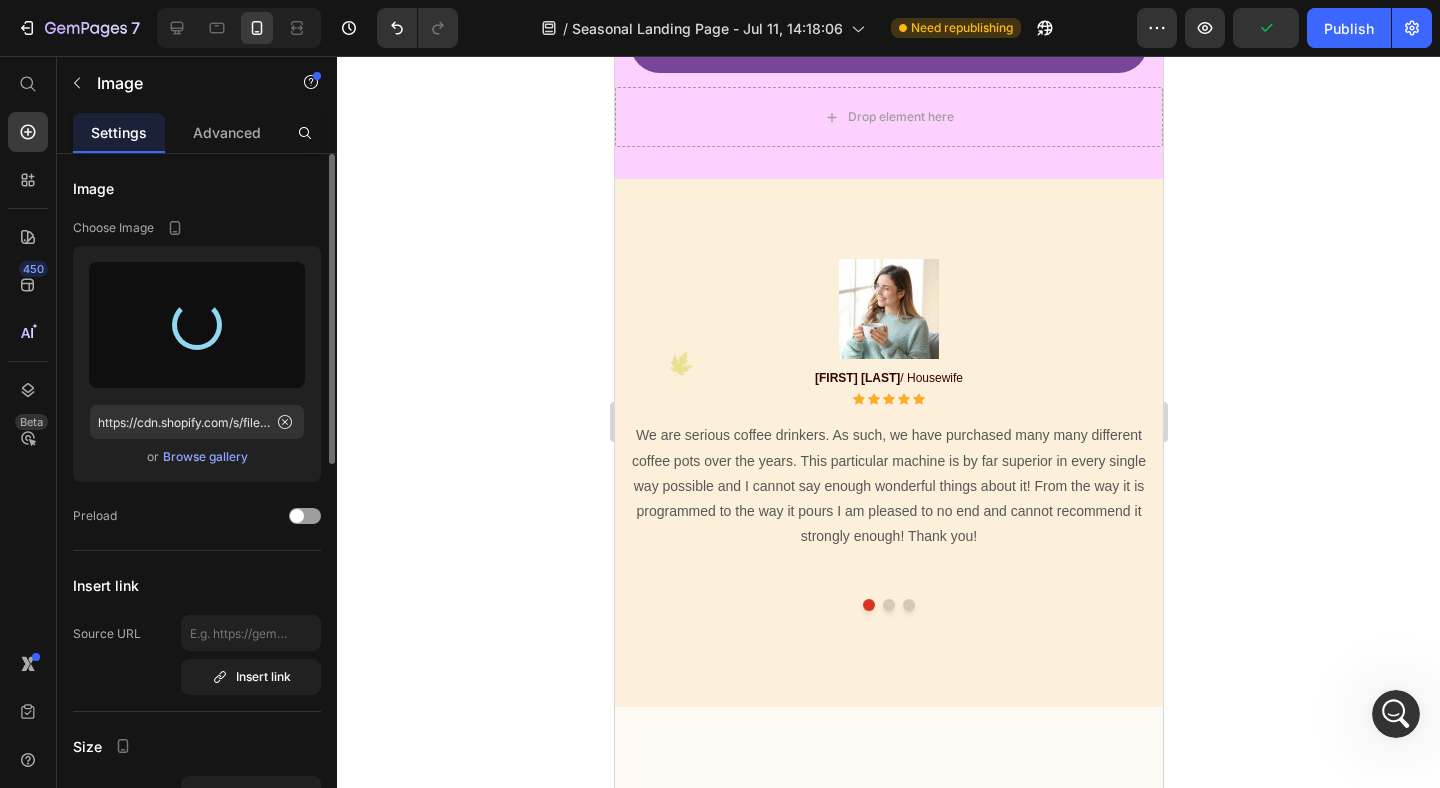 click at bounding box center (662, -55) 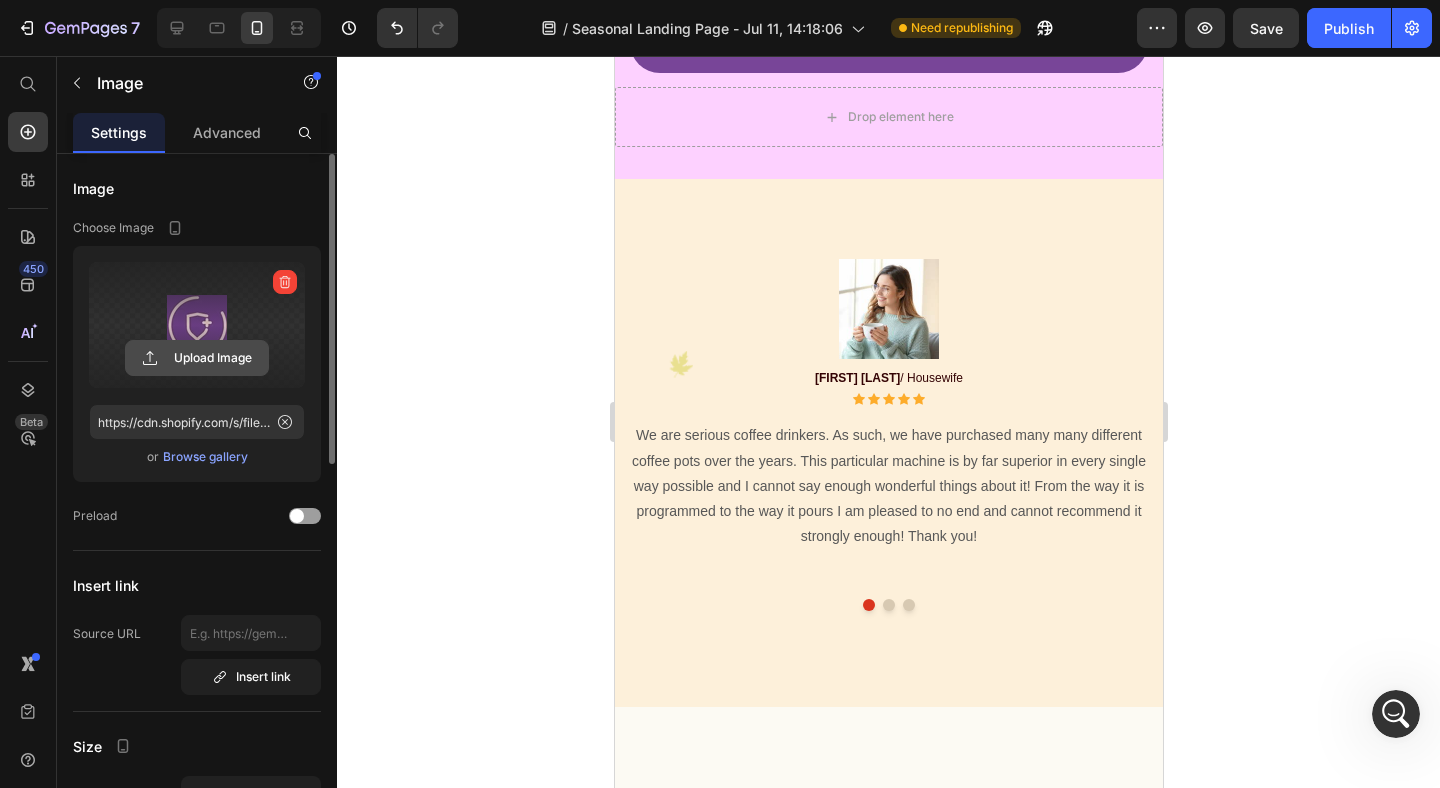click 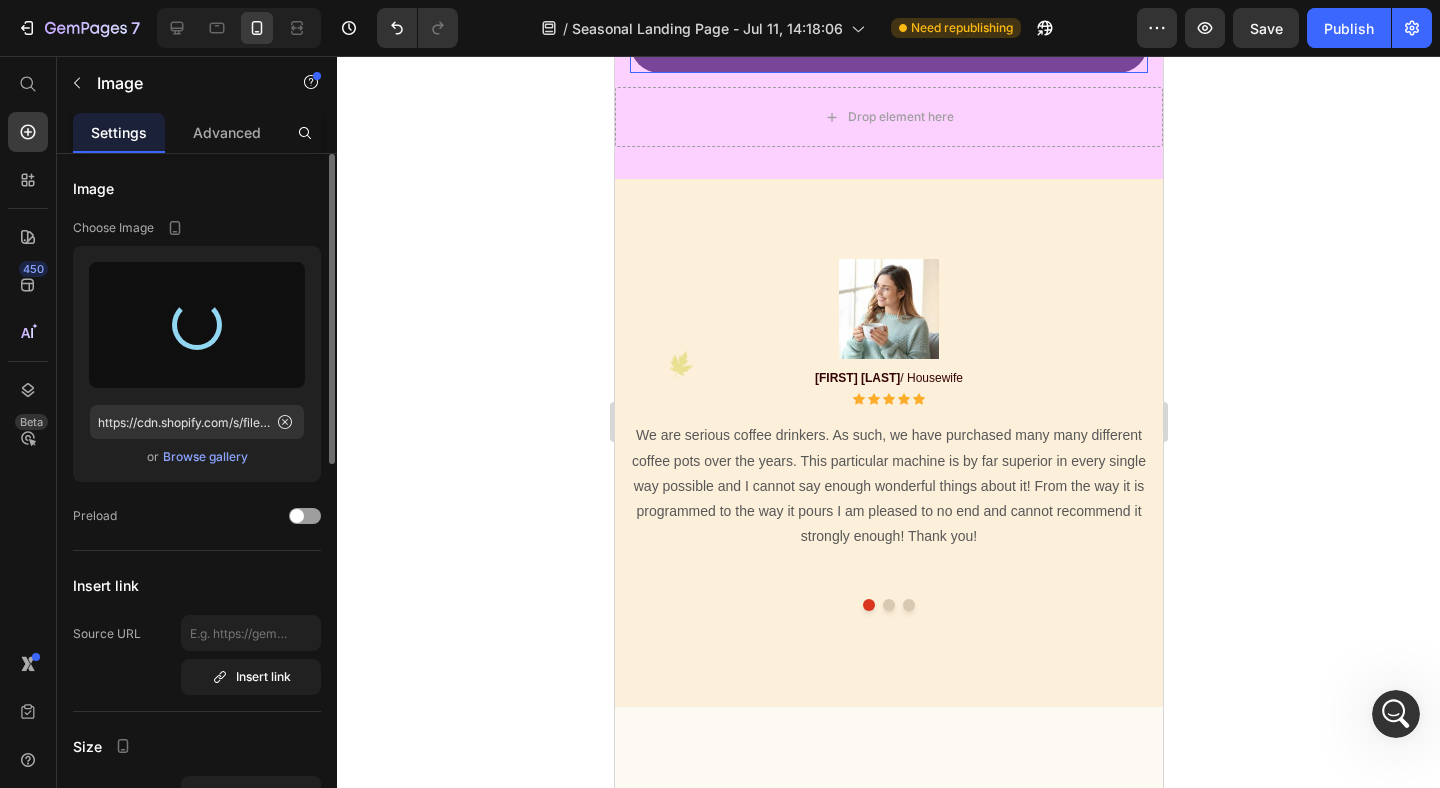 click on "Image Your custom text goes here Text Block" at bounding box center [888, 36] 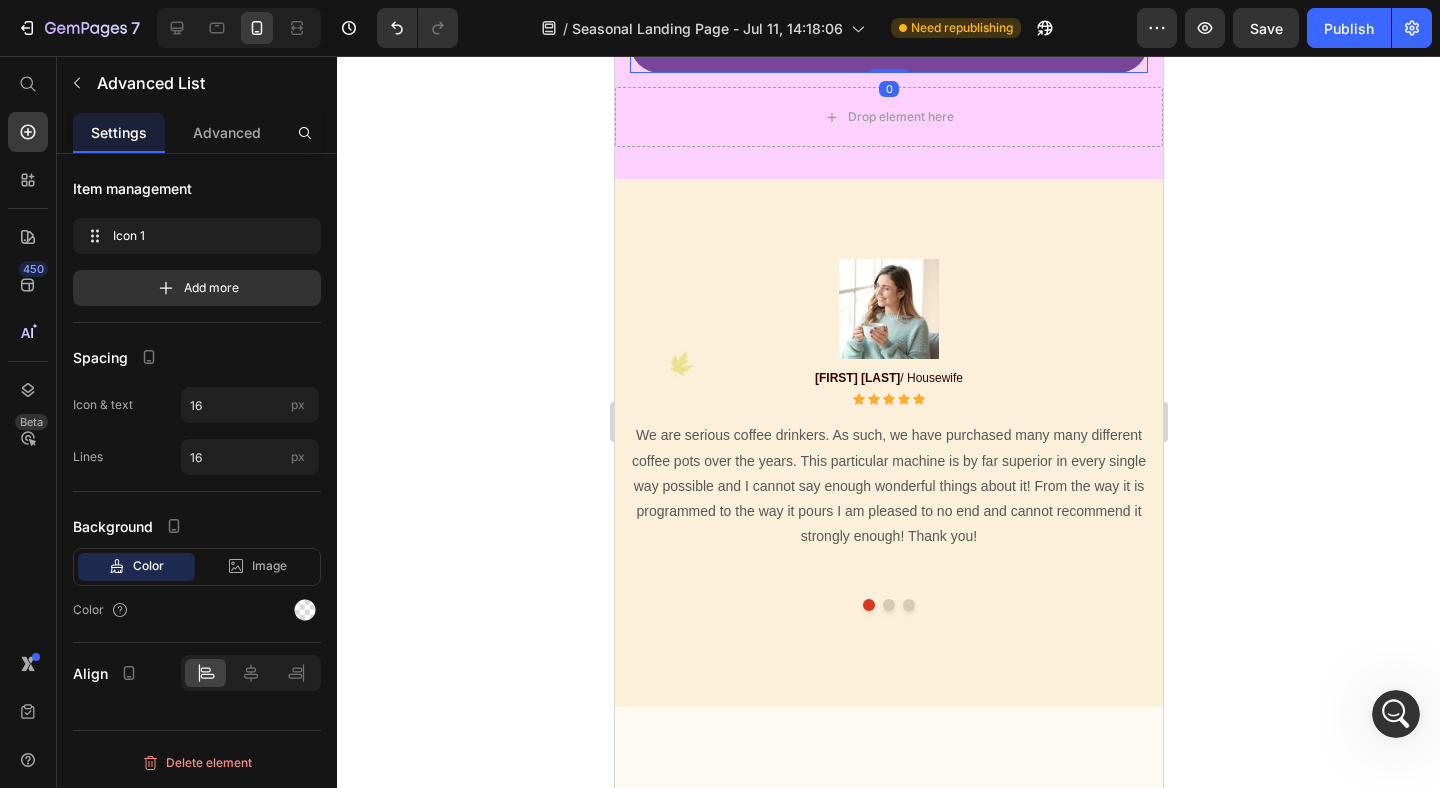 click 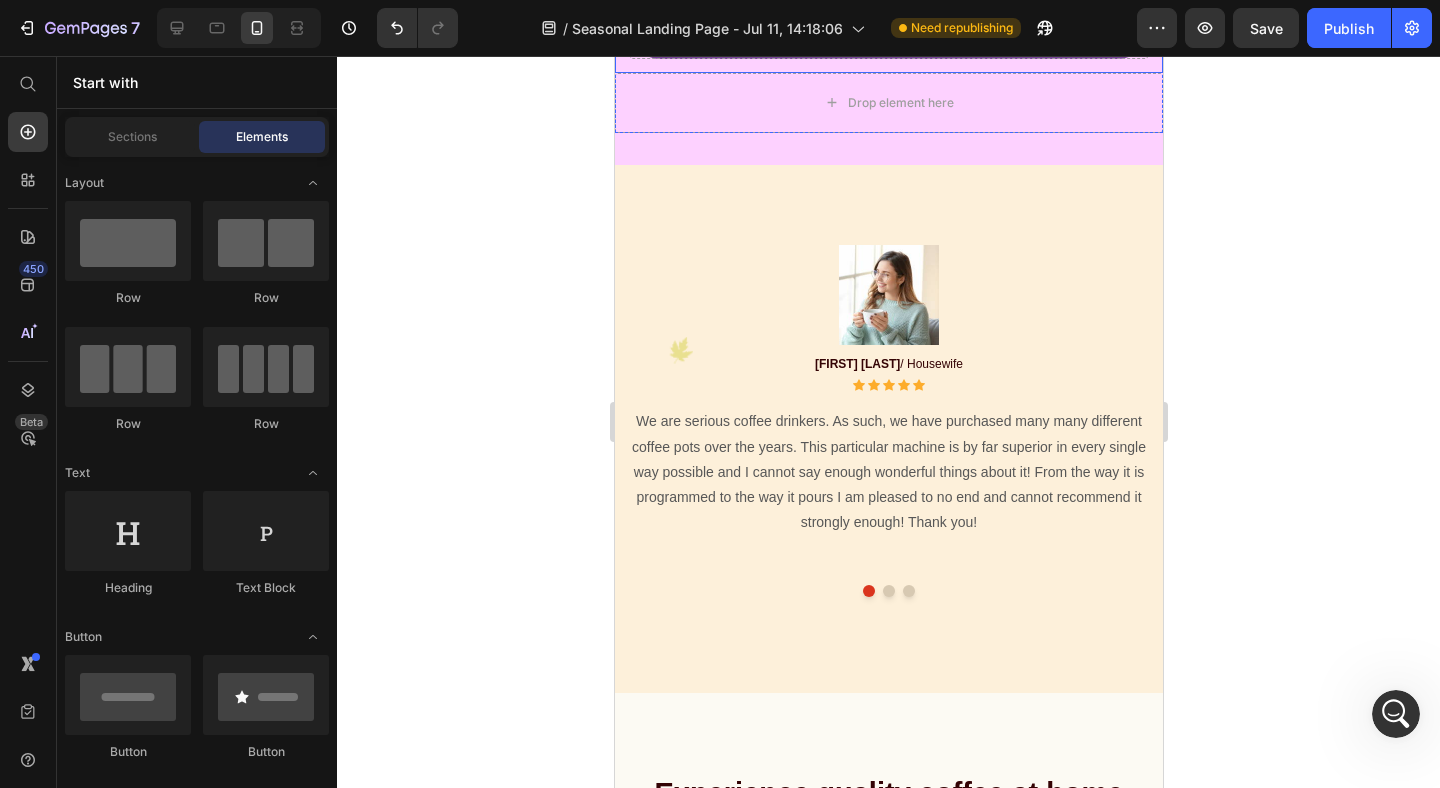 click on "Drop element here" at bounding box center [888, 29] 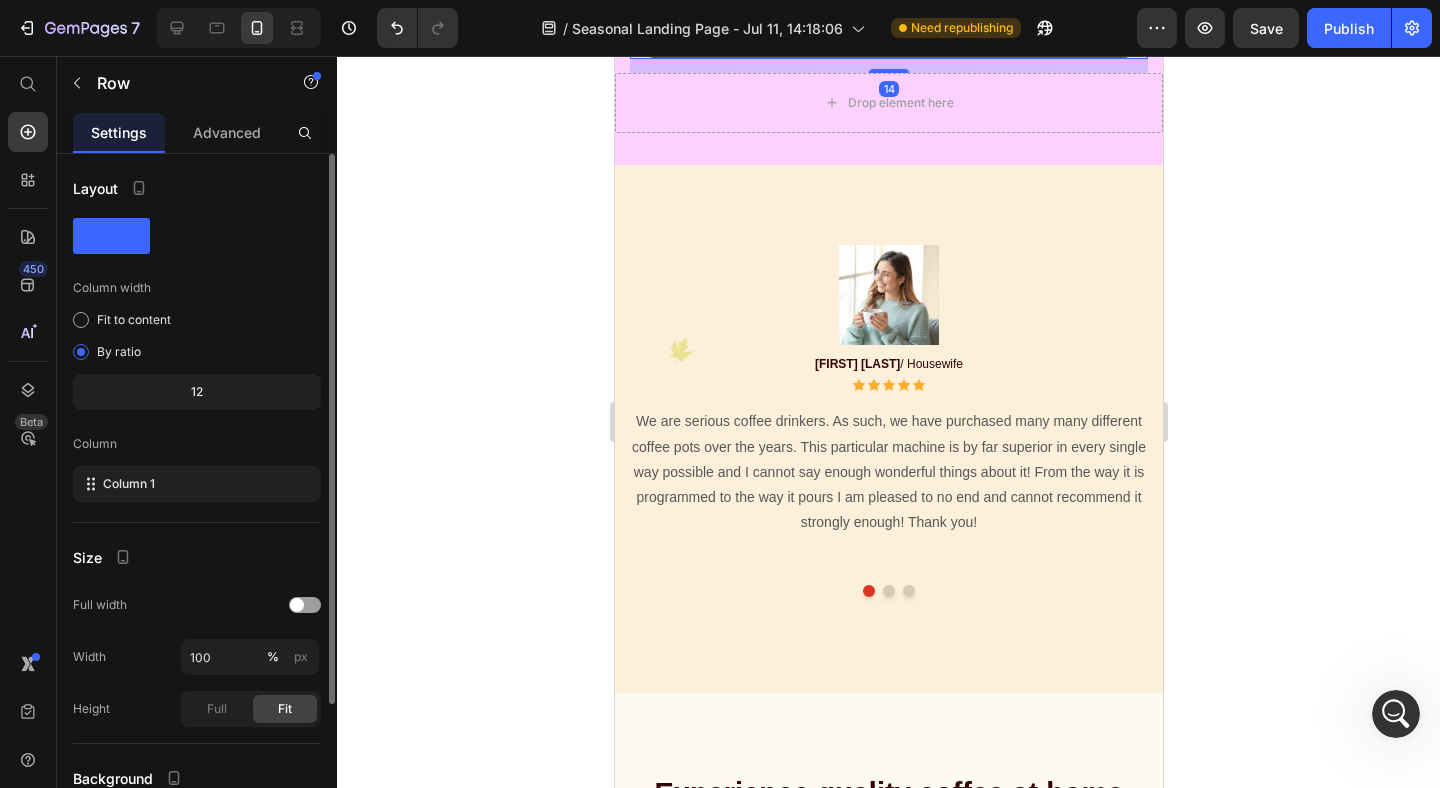 click 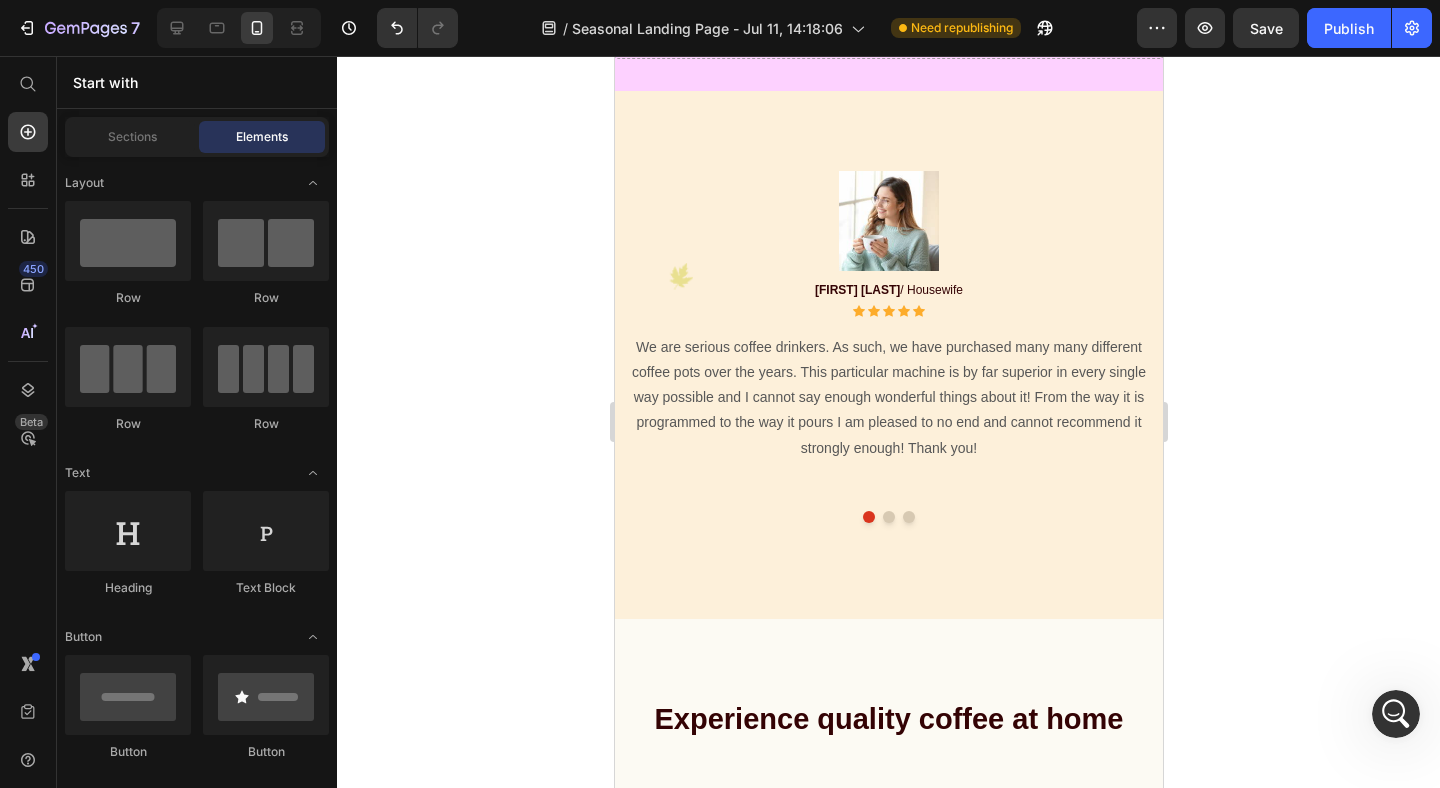 click on "Image Your custom text goes here Text Block" at bounding box center [888, -53] 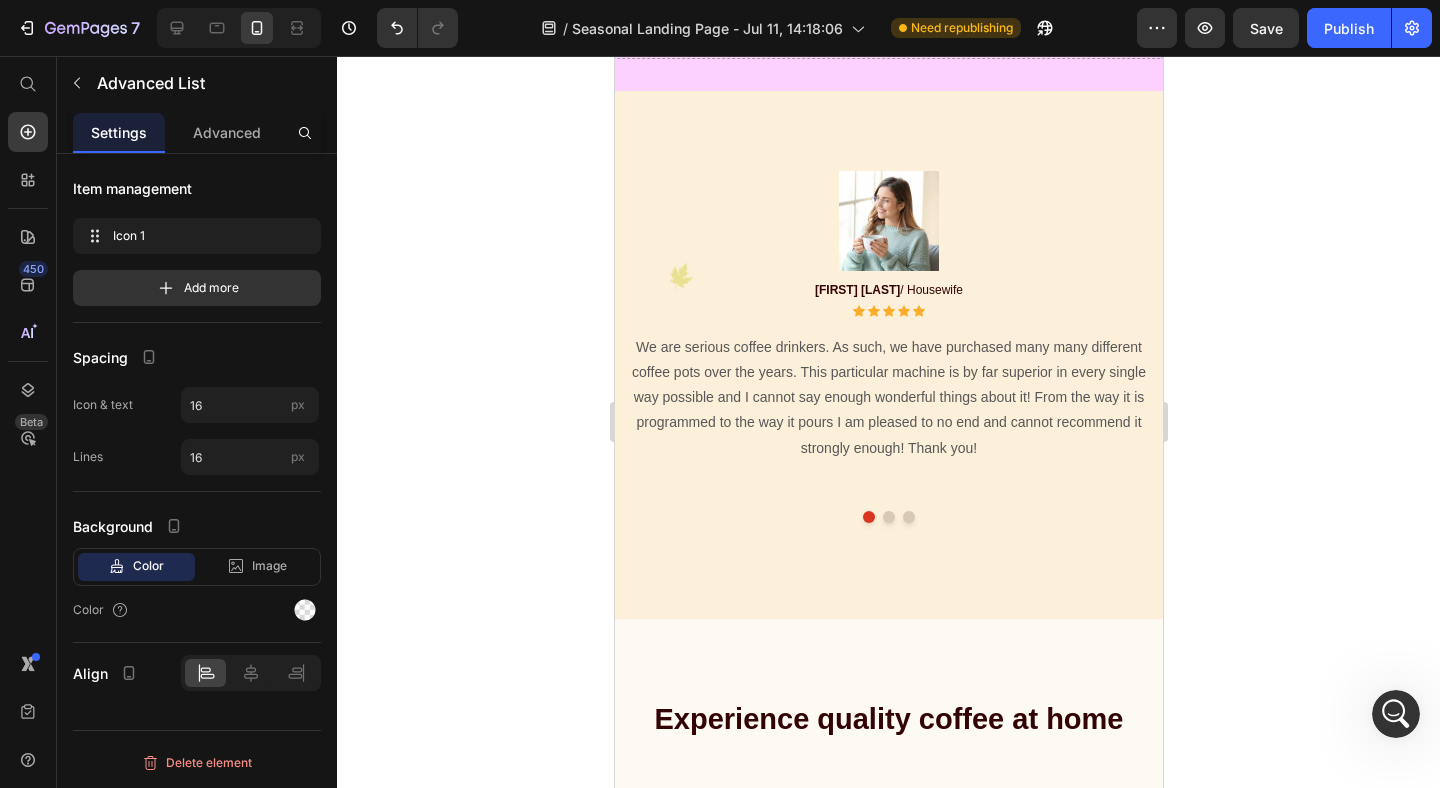 click at bounding box center (662, -55) 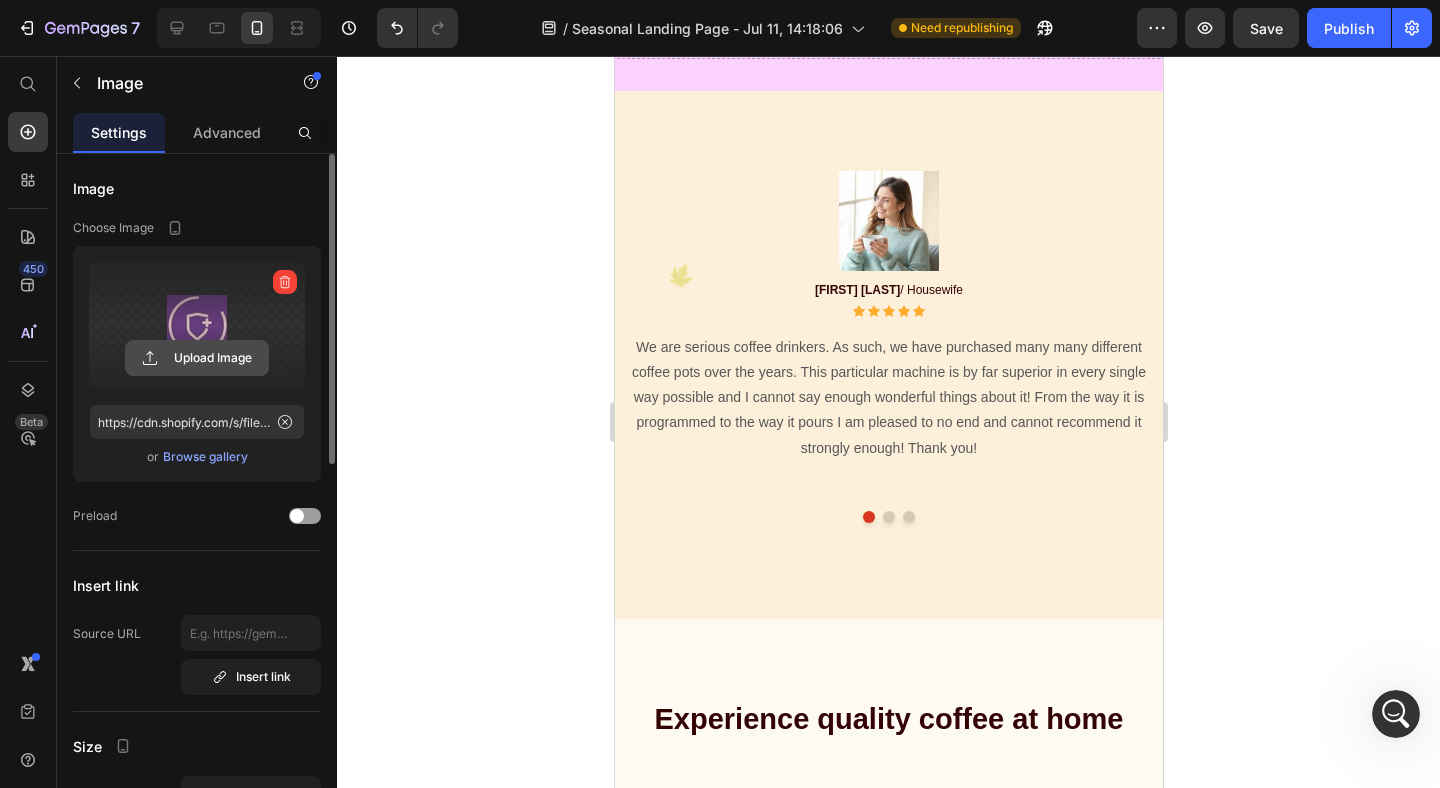 click 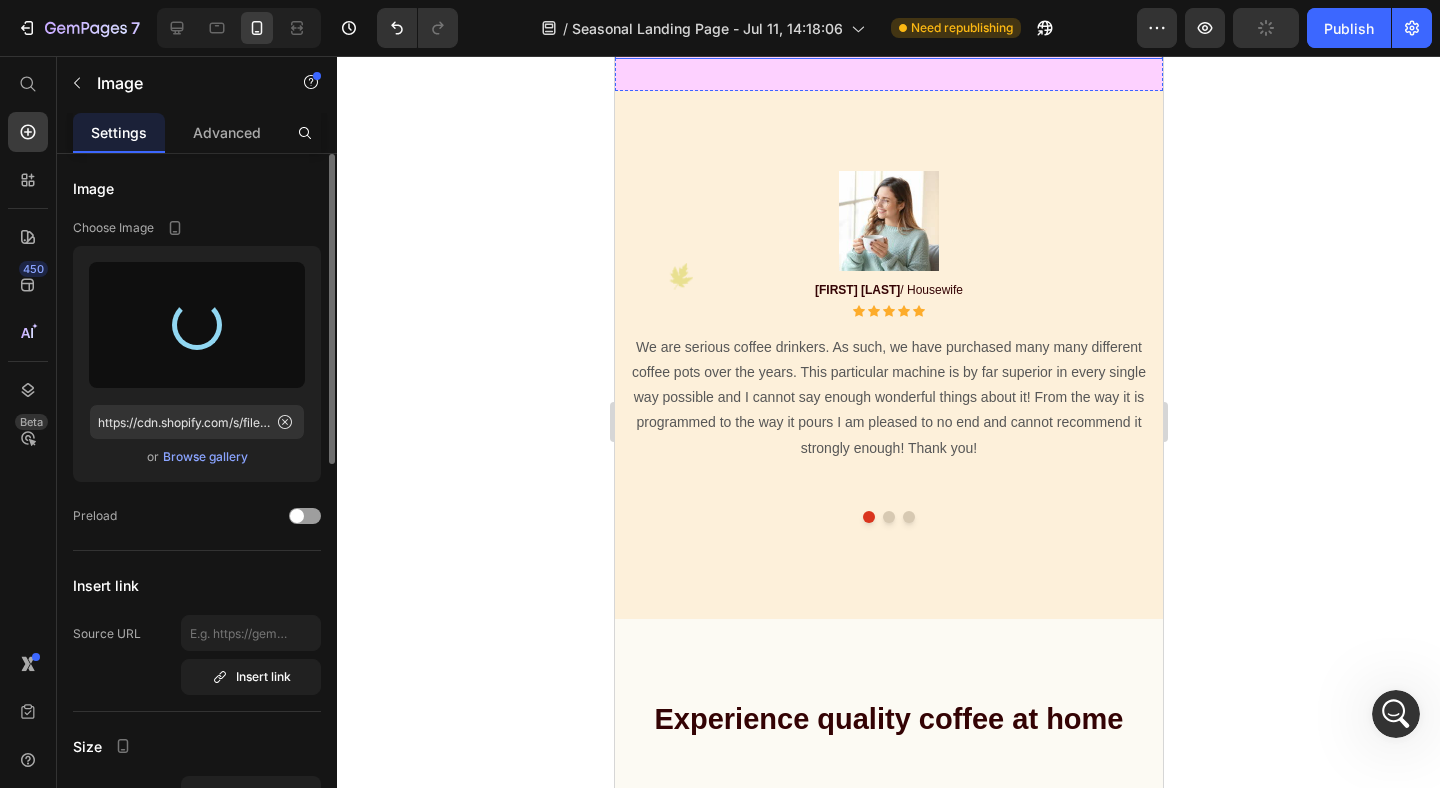 type on "https://cdn.shopify.com/s/files/1/0671/5247/8426/files/gempages_543540712054981726-d17f1da6-ddbb-4bc0-8179-63374e7cf8b5.png" 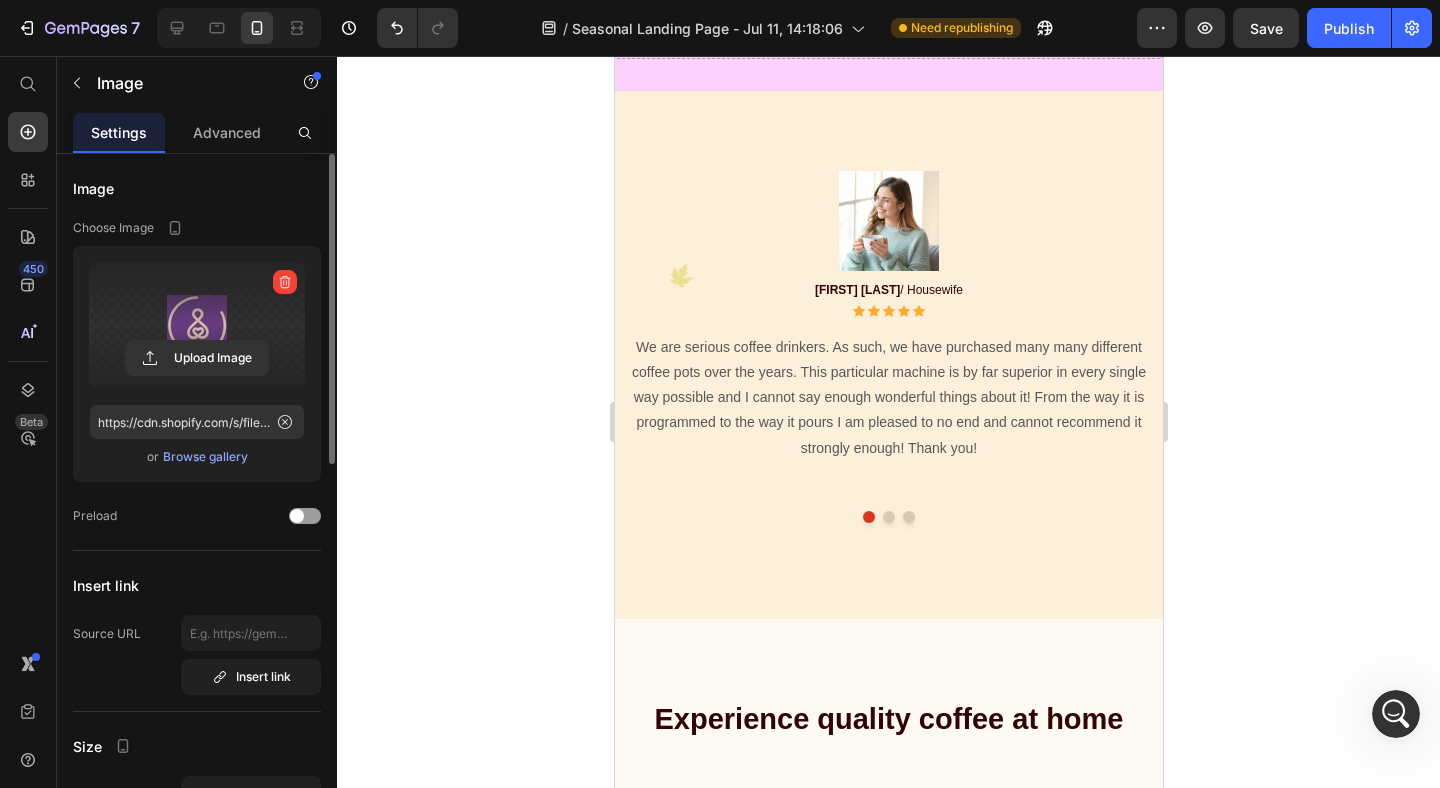 click on "Your custom text goes here" at bounding box center (781, -410) 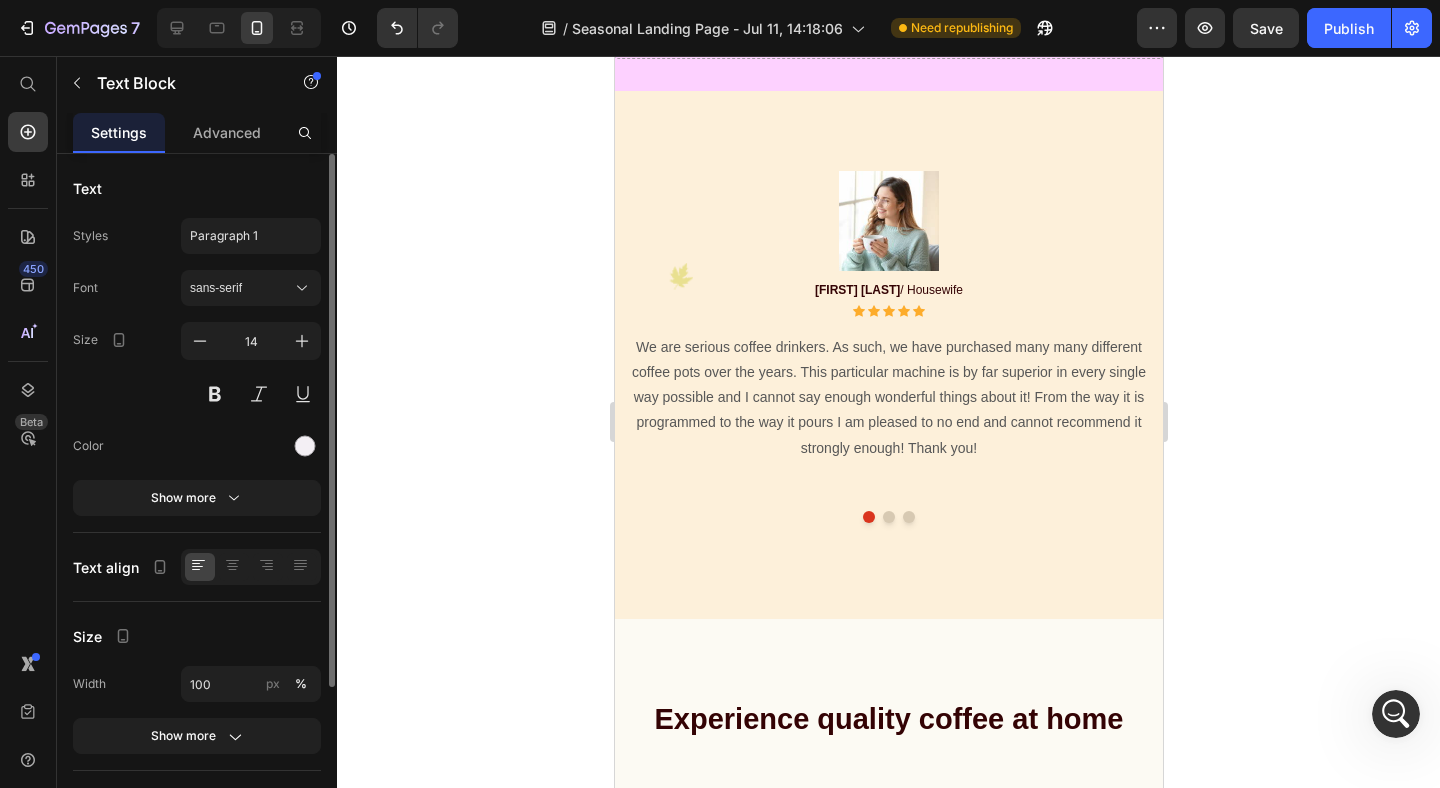 click on "Your custom text goes here" at bounding box center [781, -410] 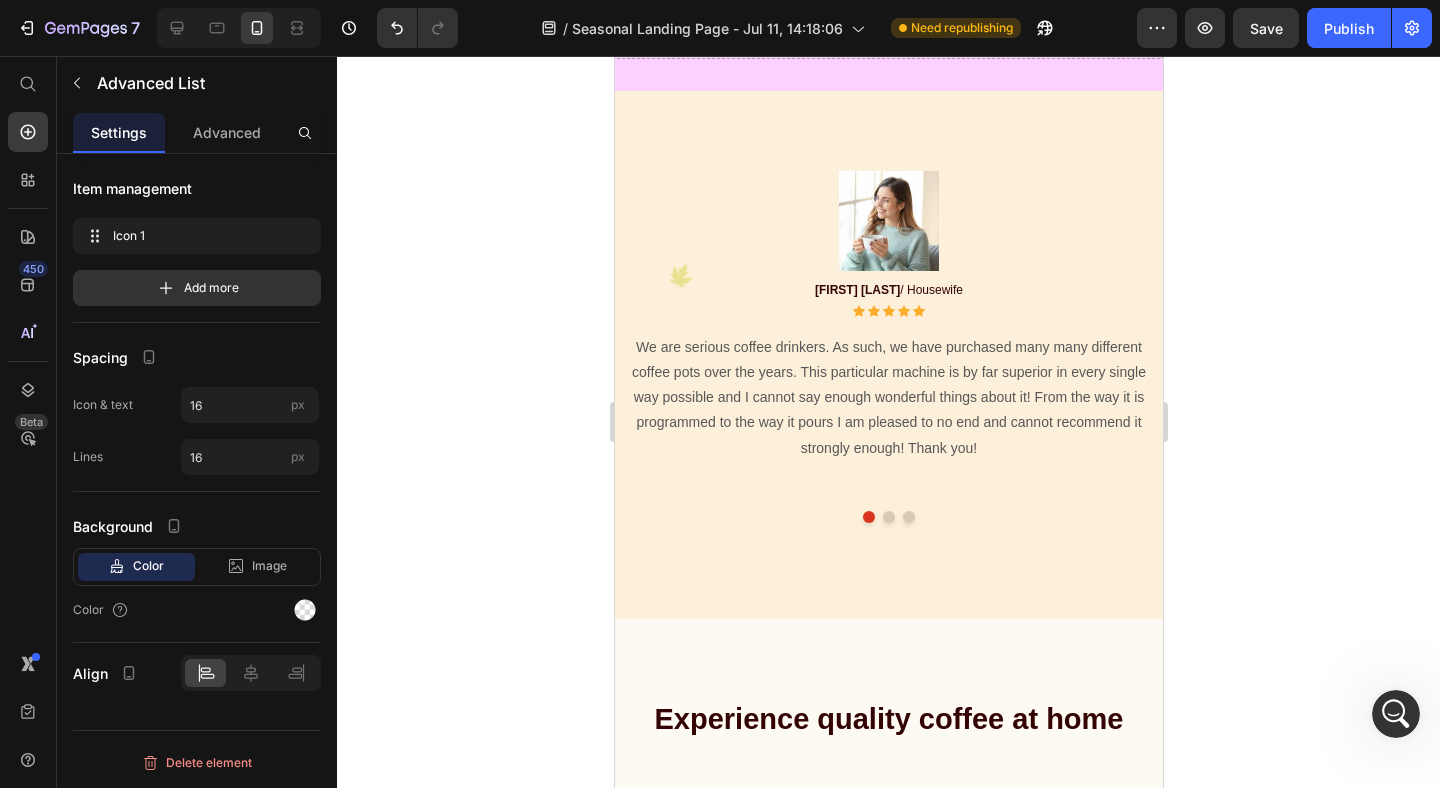 click on "Your custom text goes here" at bounding box center [781, -410] 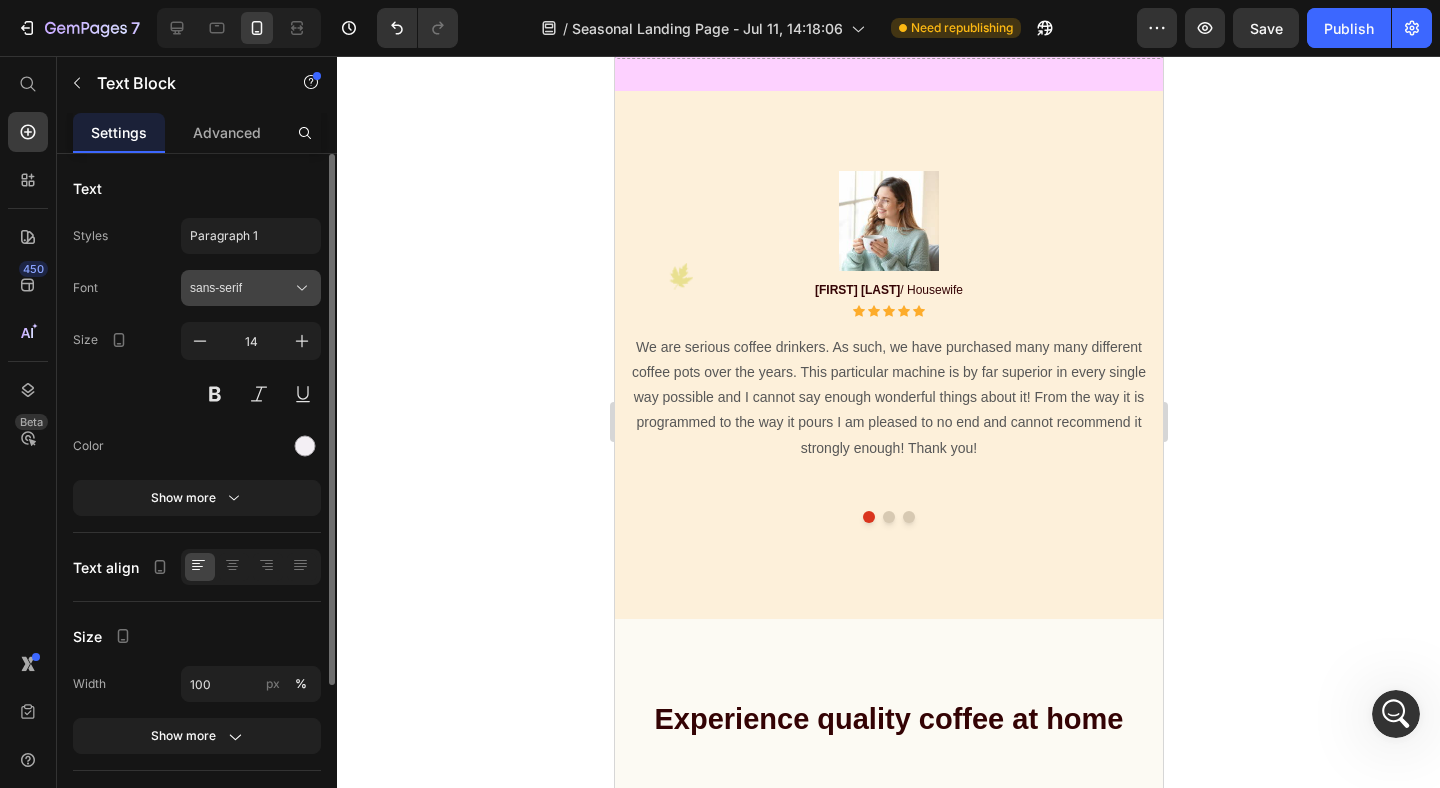 click on "sans-serif" at bounding box center (241, 288) 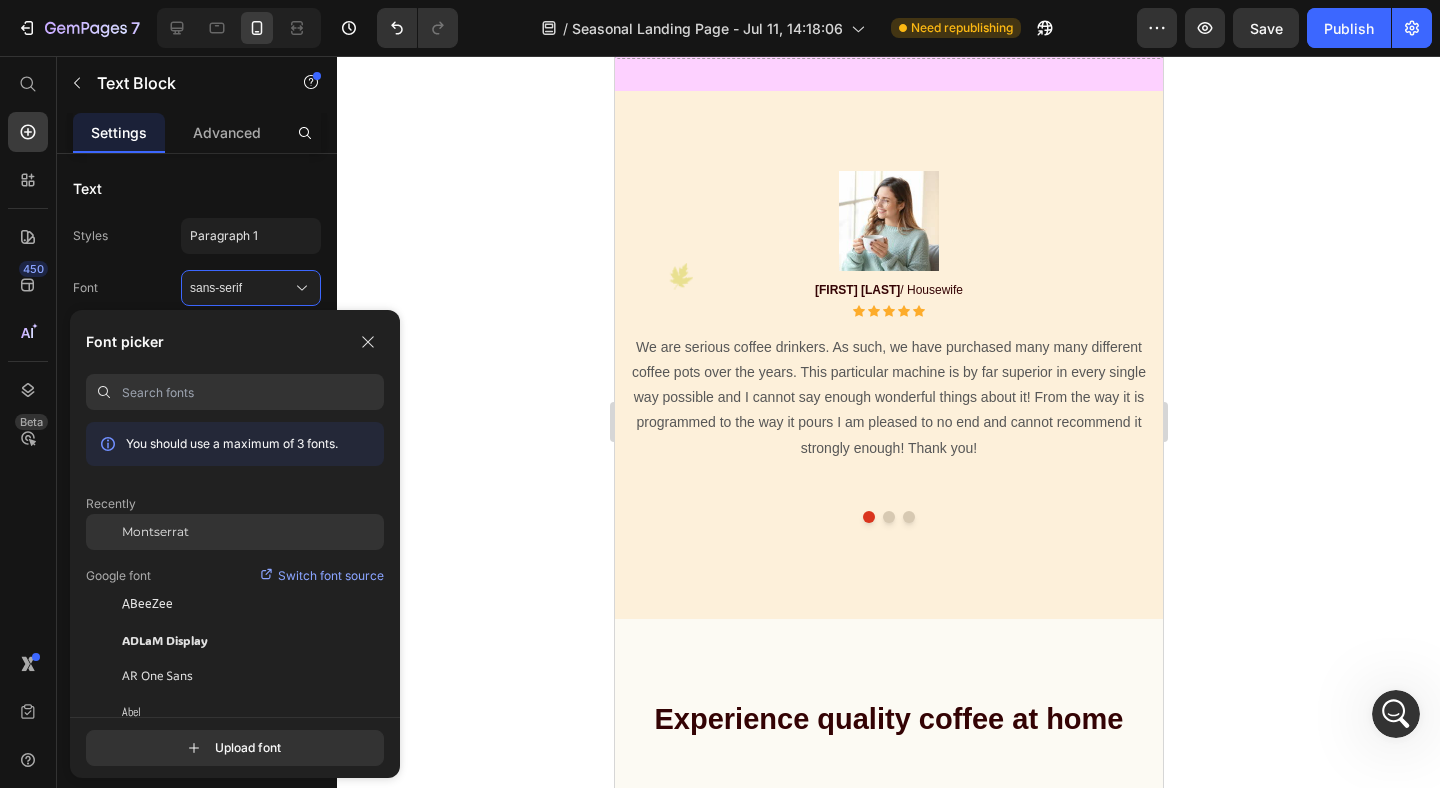 click on "Montserrat" 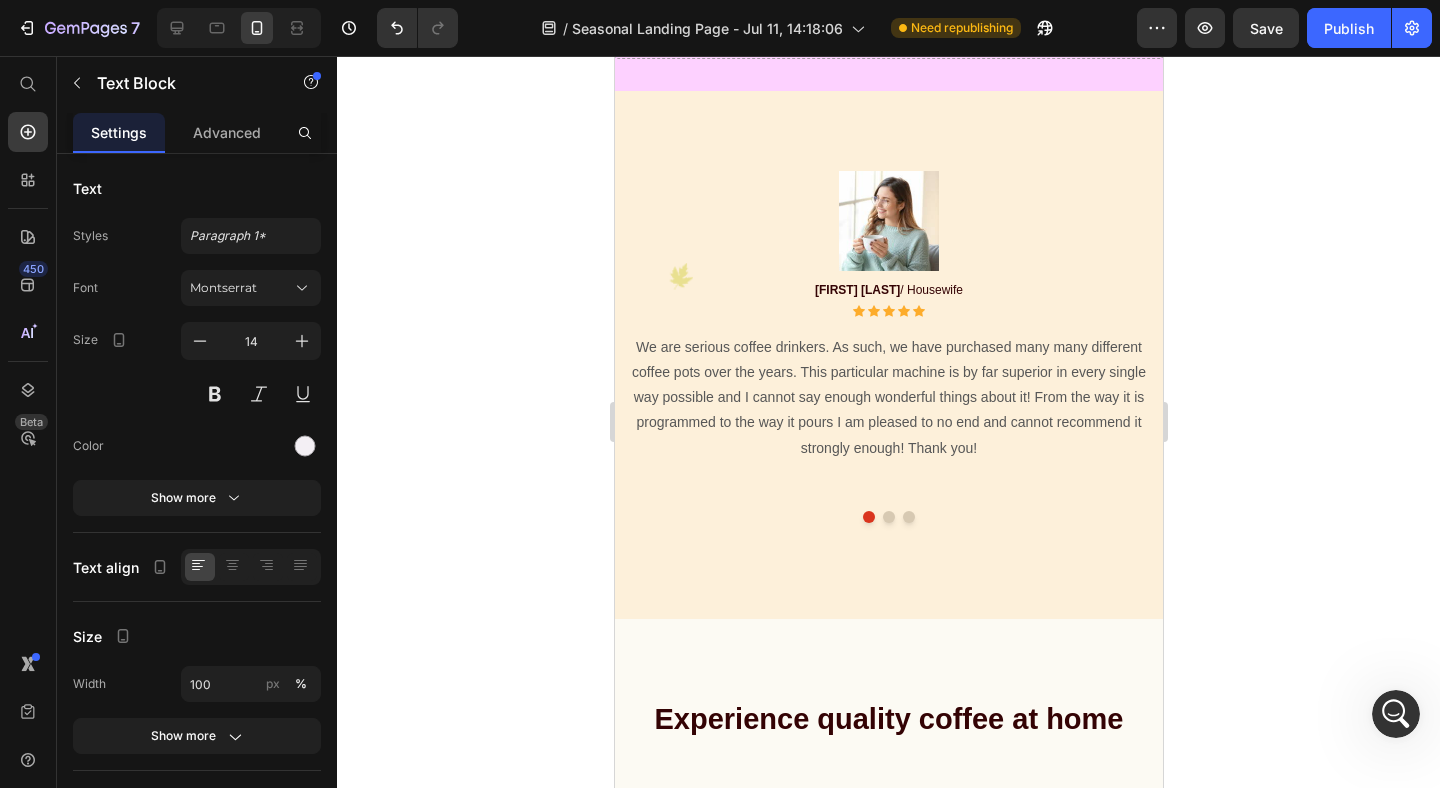 click on "Your custom text goes here" at bounding box center (781, -321) 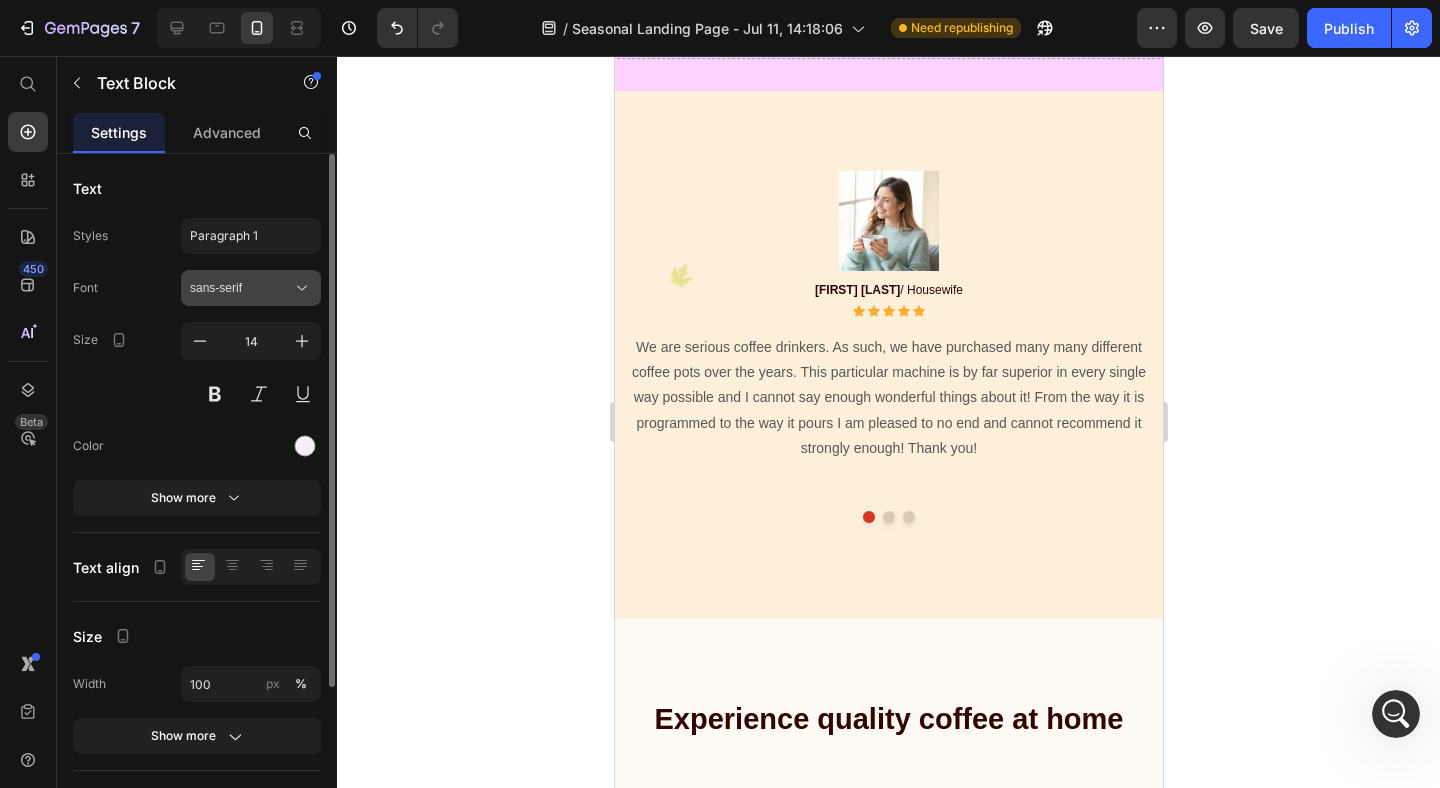 click on "sans-serif" at bounding box center [241, 288] 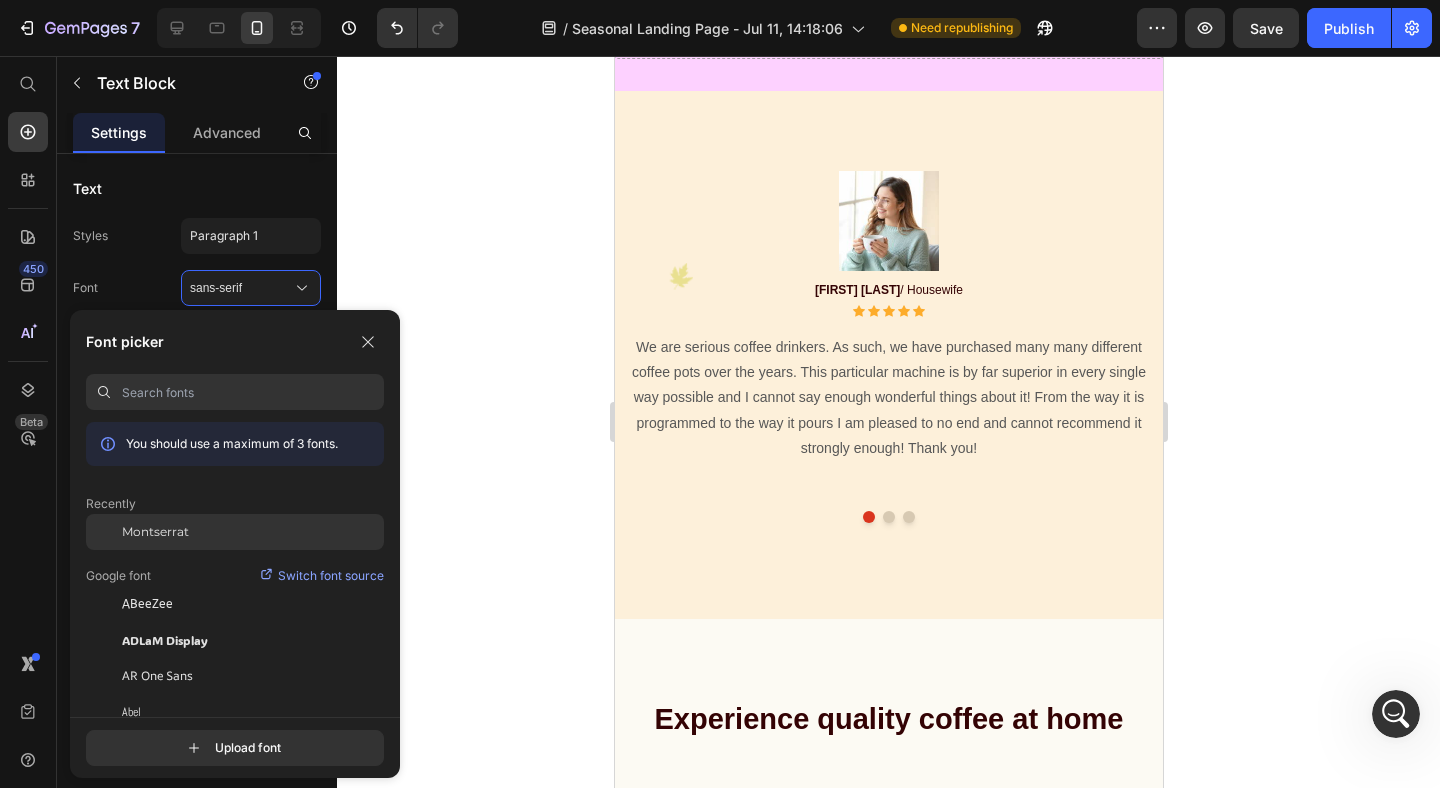 click on "Montserrat" 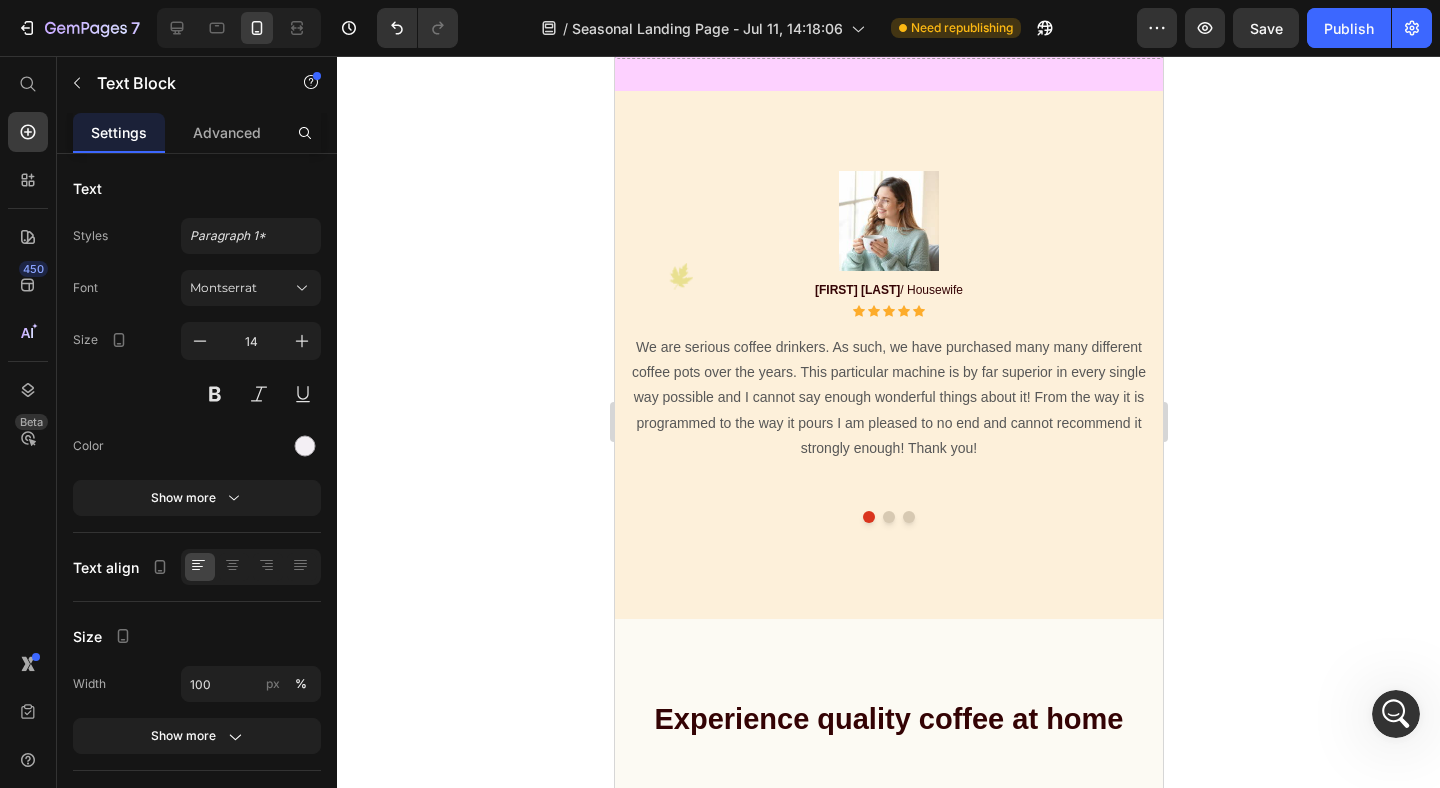 click on "Image Your custom text goes here Text Block" at bounding box center (888, -229) 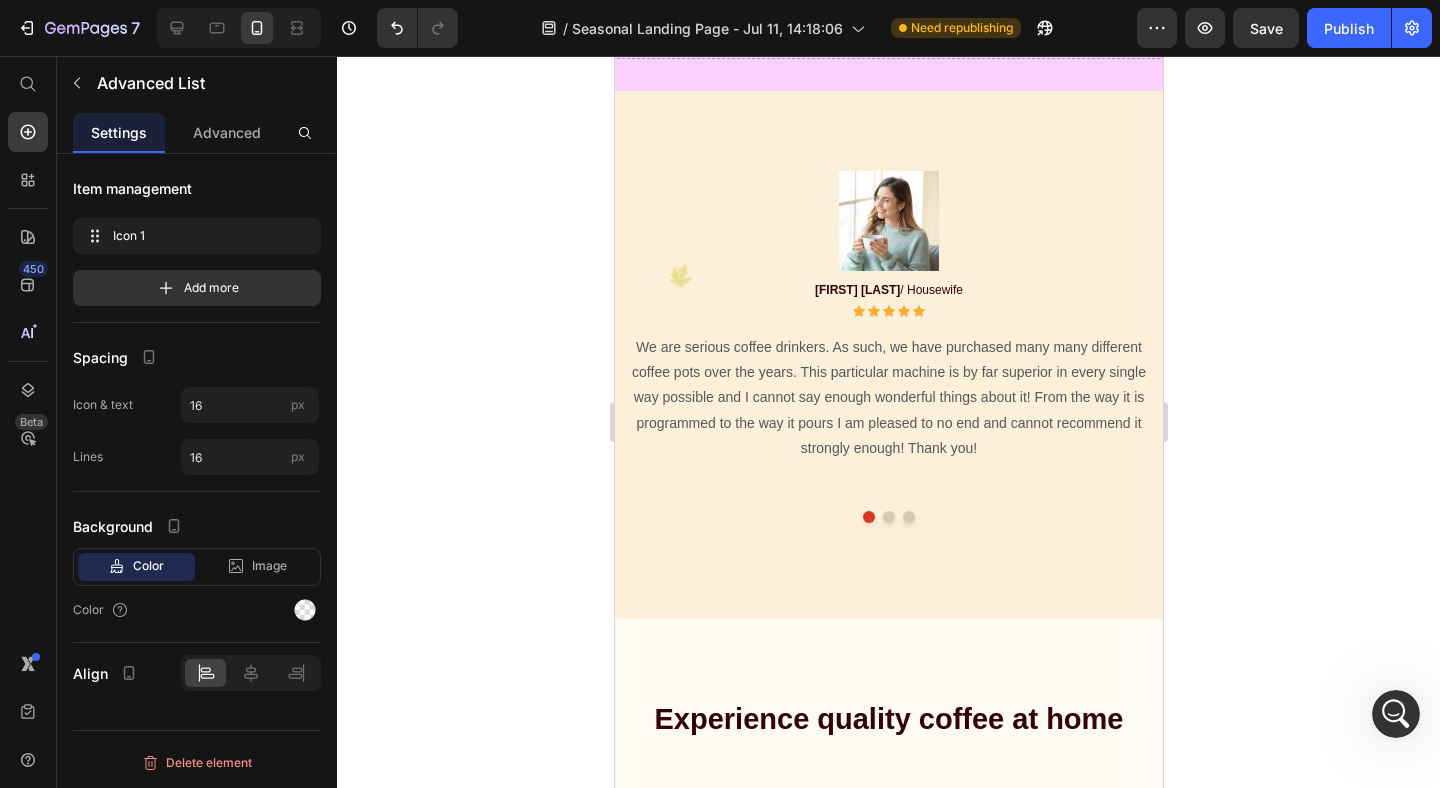 click on "Your custom text goes here" at bounding box center (781, -232) 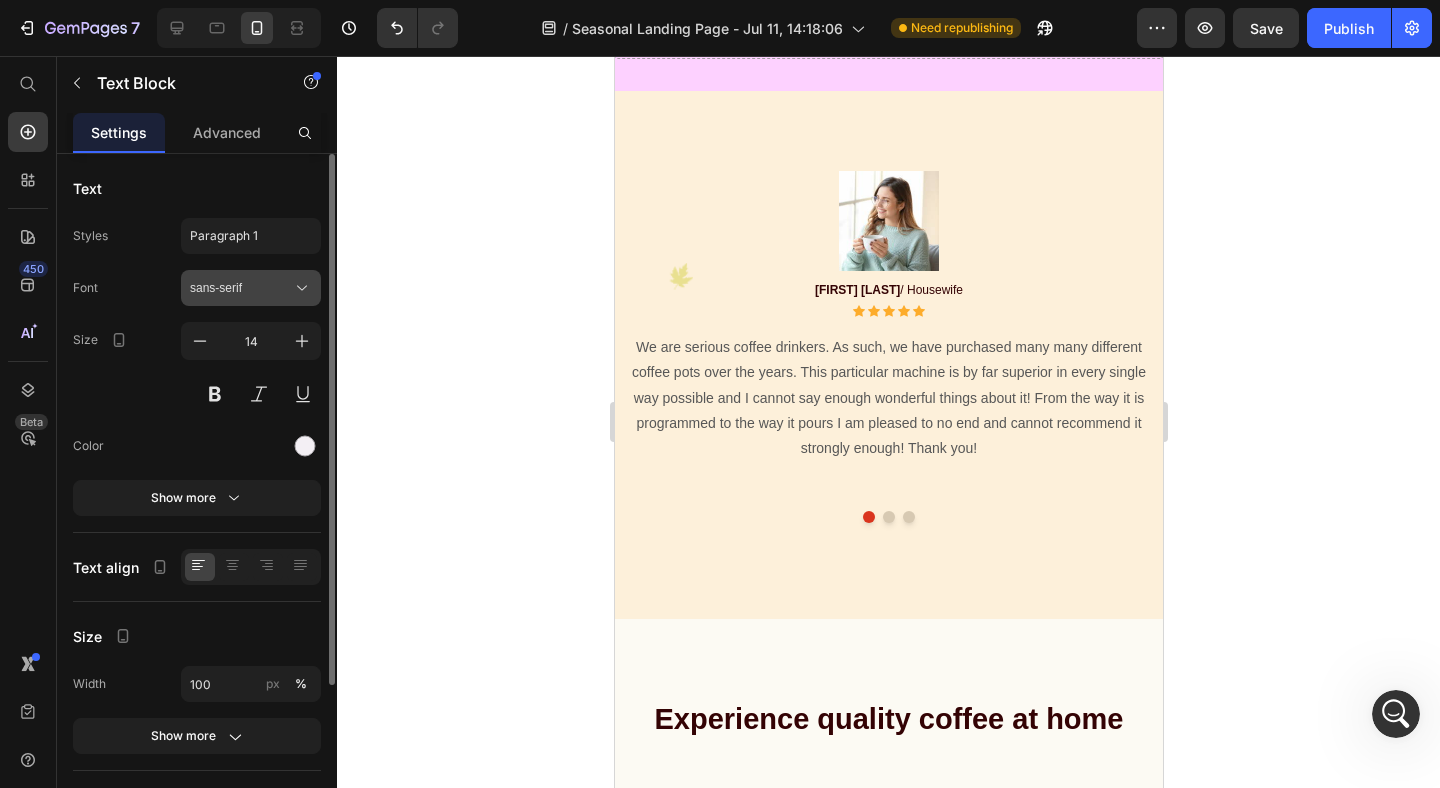 click on "sans-serif" at bounding box center [241, 288] 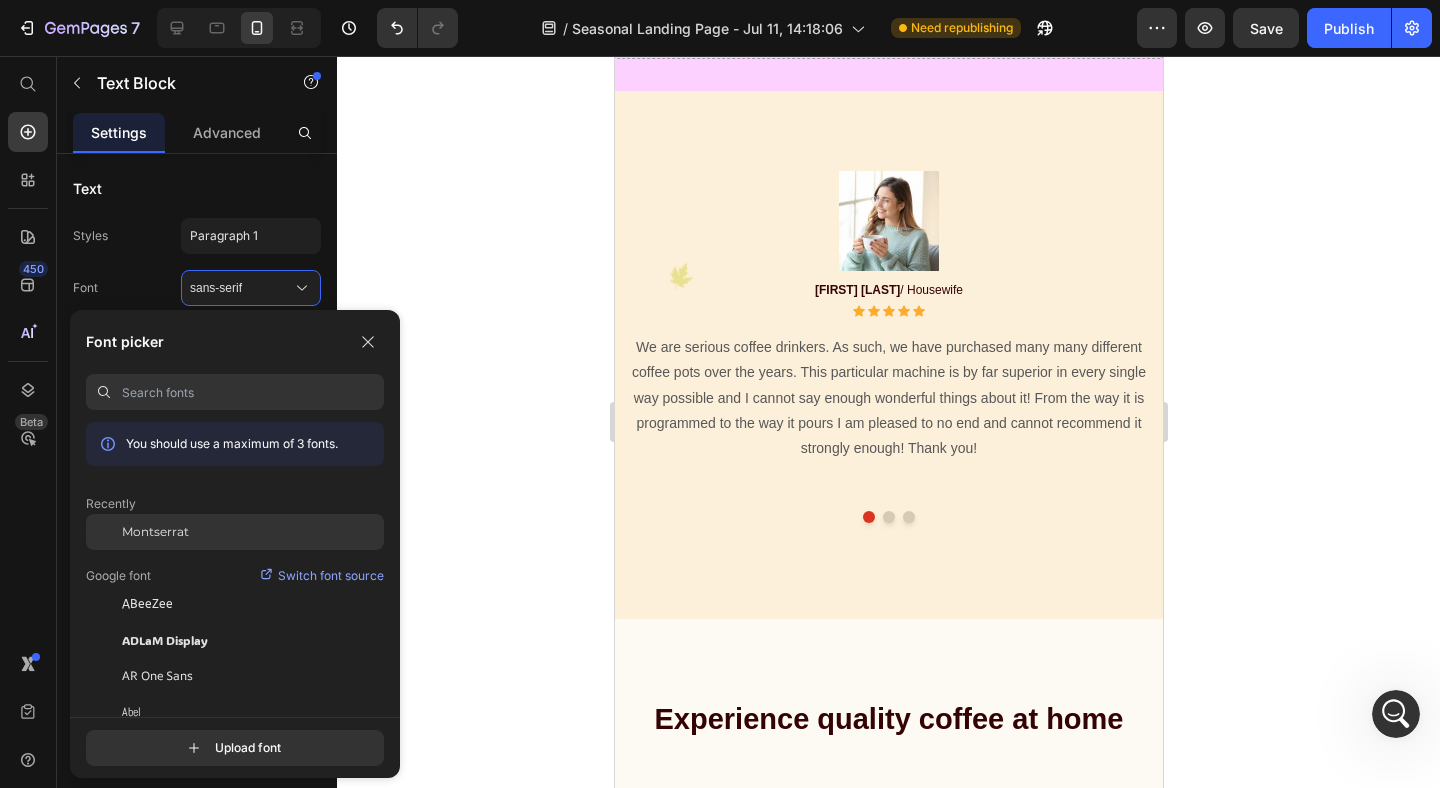 click on "Montserrat" 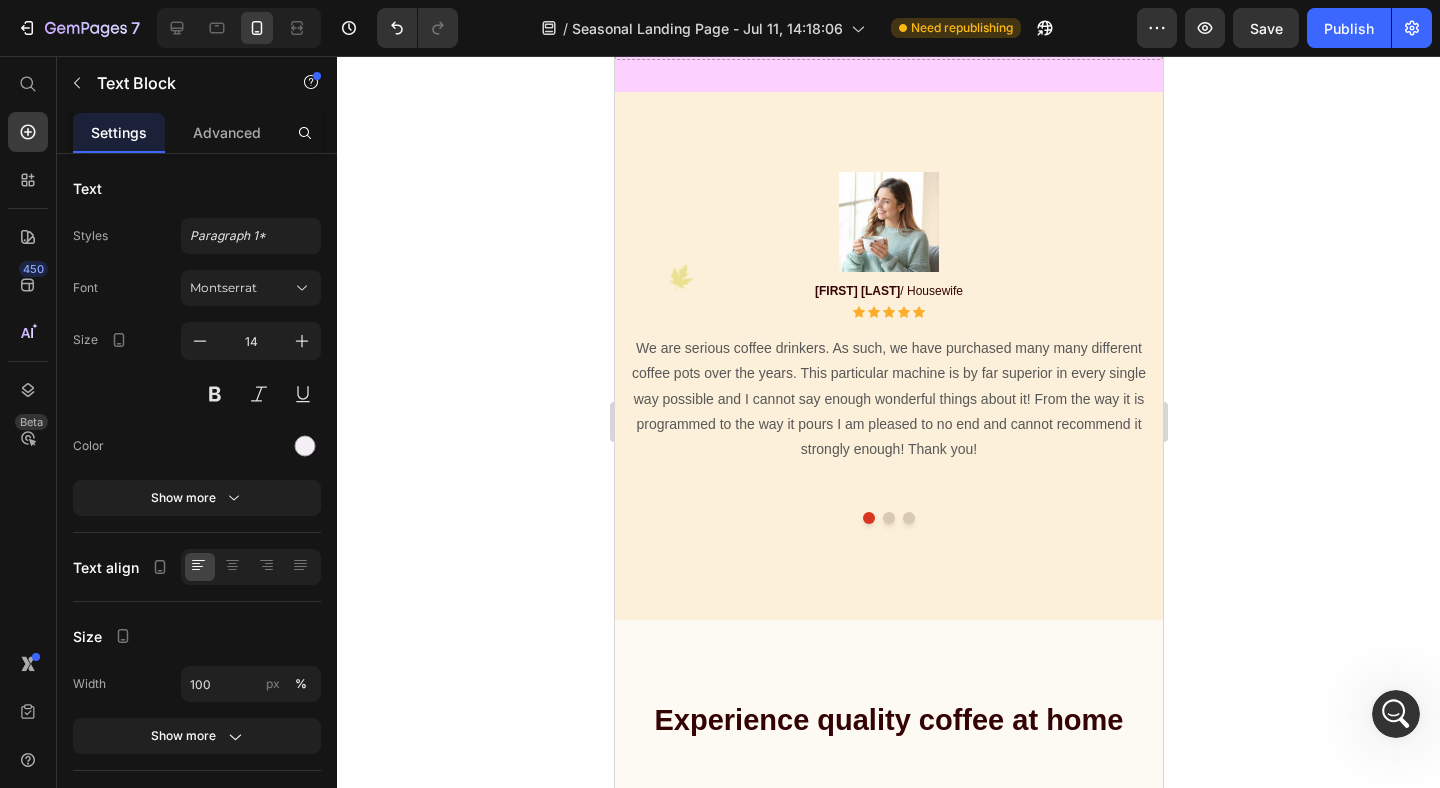 click on "Your custom text goes here" at bounding box center (781, -144) 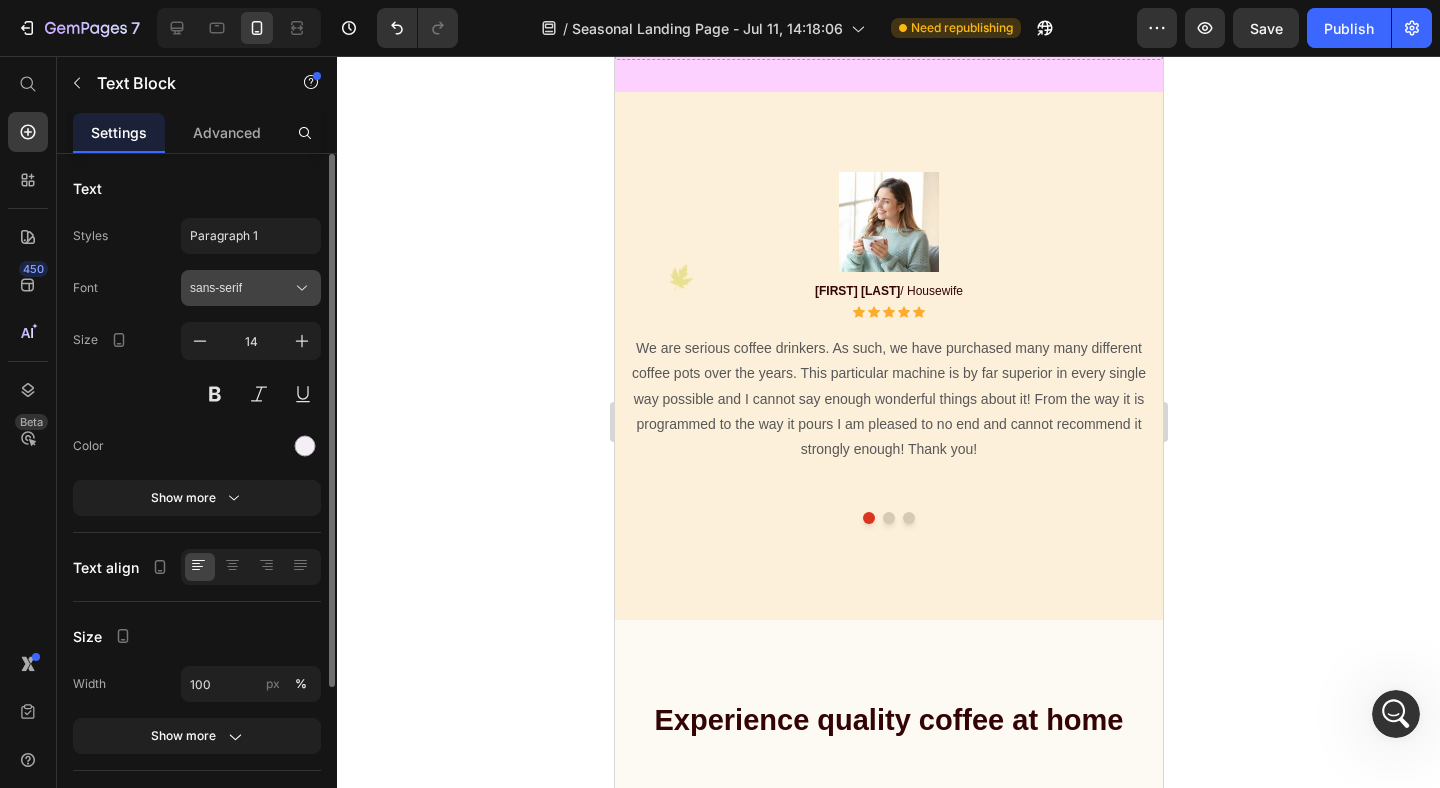 click on "sans-serif" at bounding box center (251, 288) 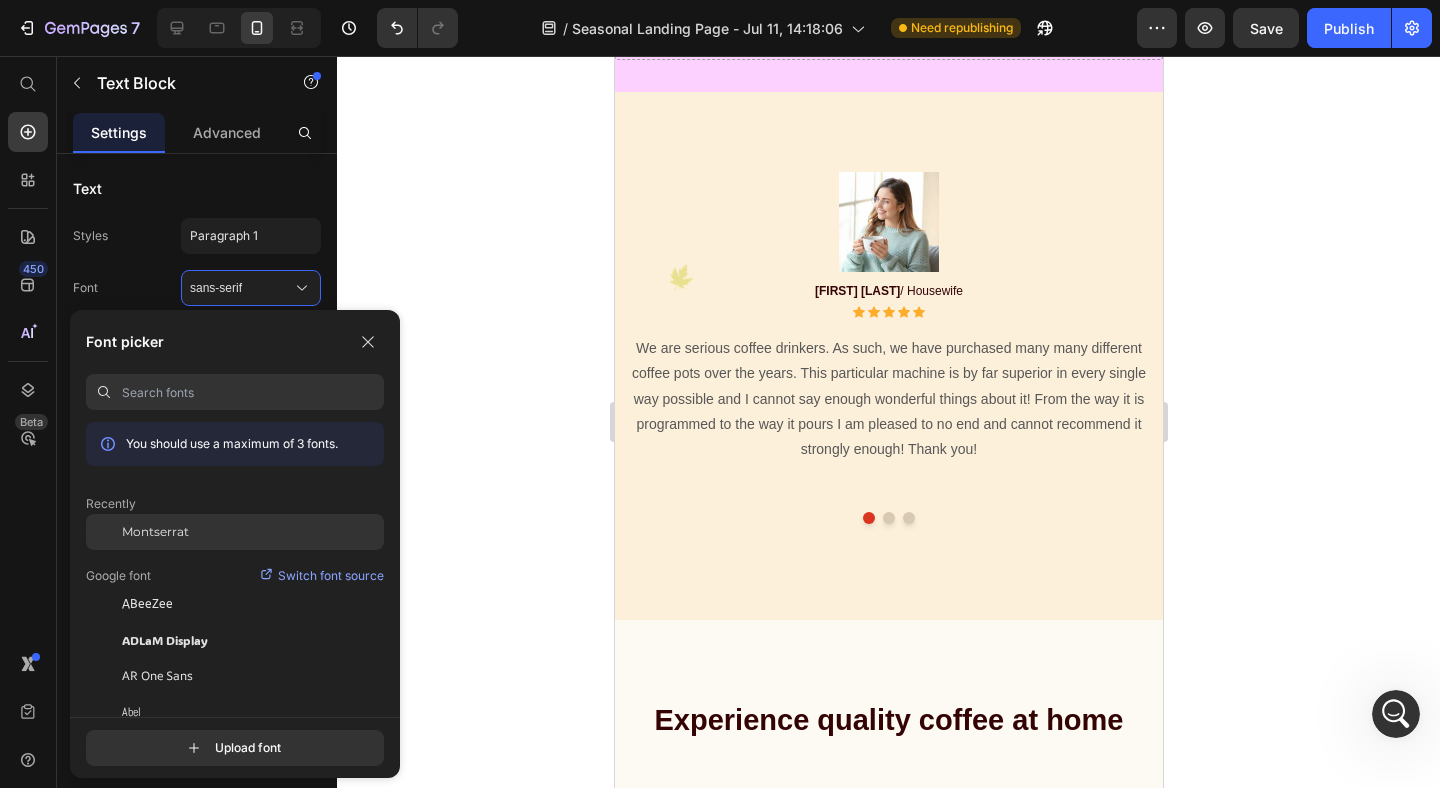 click on "Montserrat" 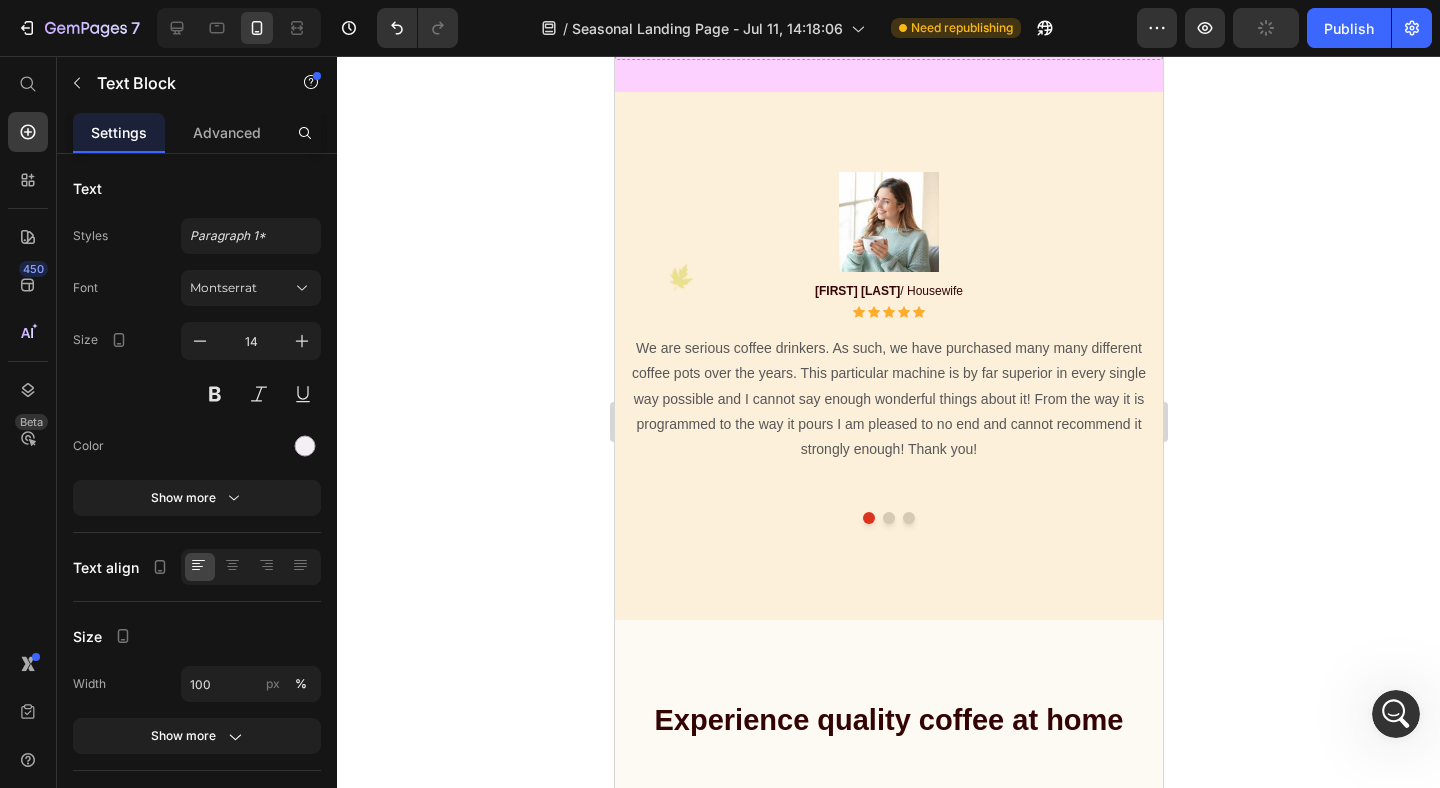click on "Your custom text goes here" at bounding box center [781, -55] 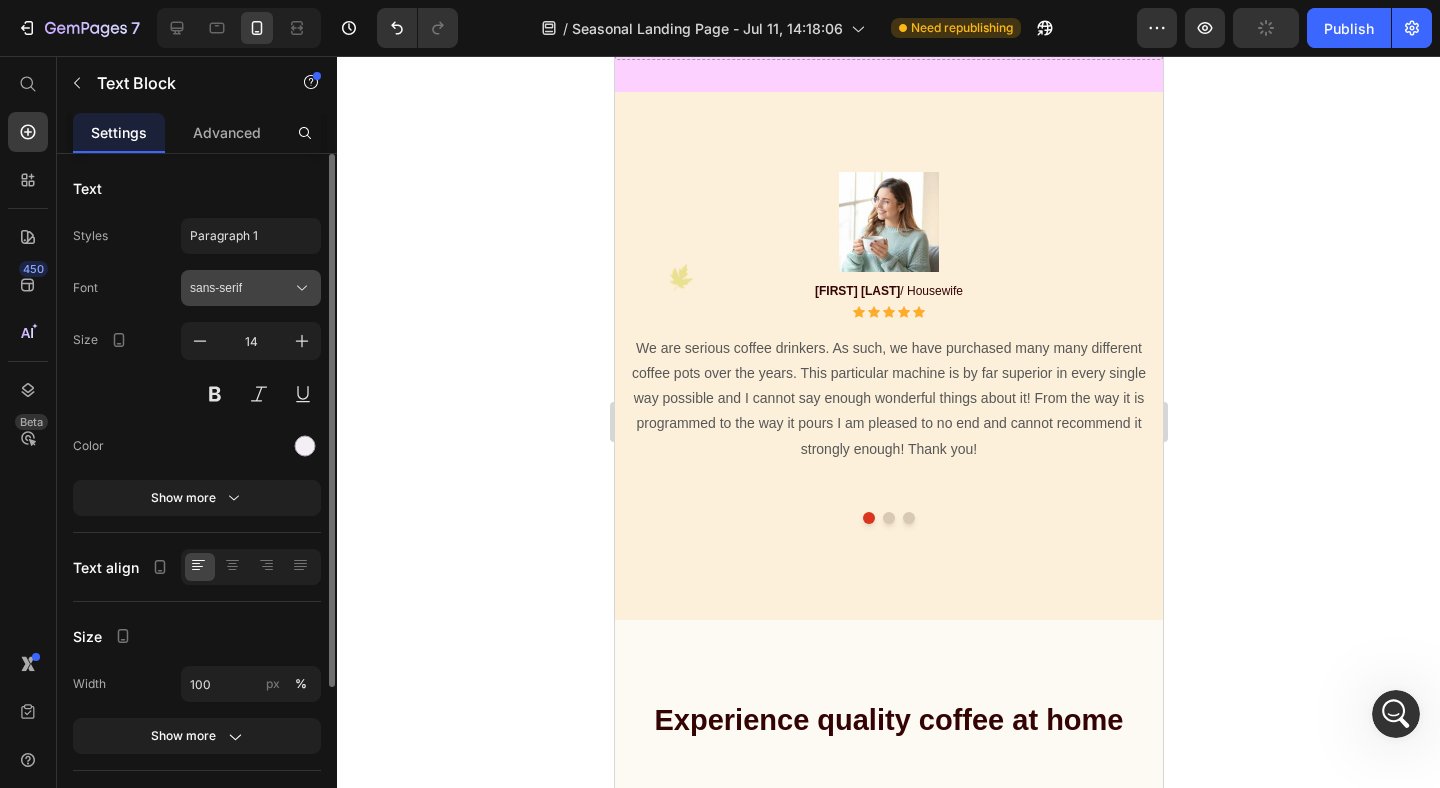 click on "sans-serif" at bounding box center (251, 288) 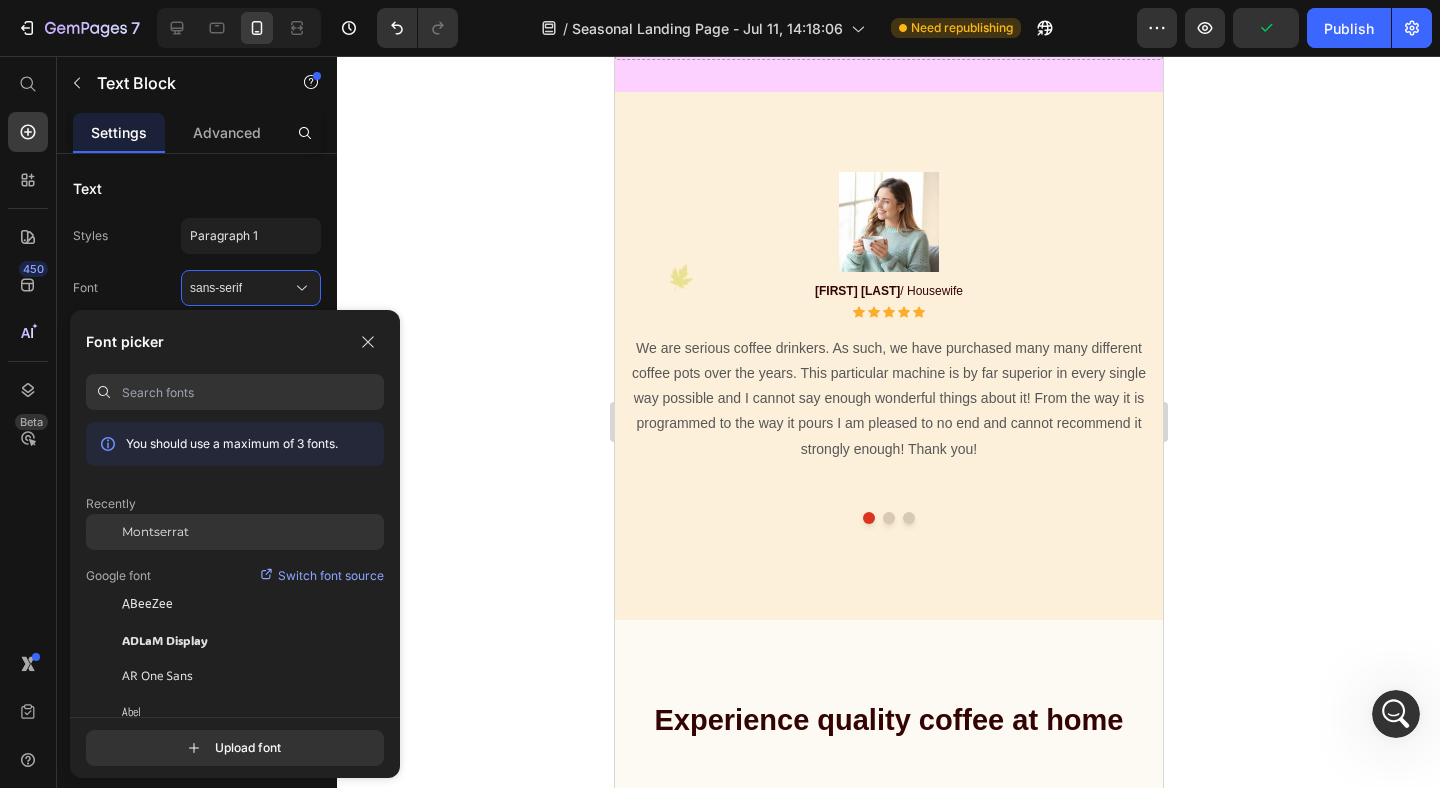 click on "Montserrat" 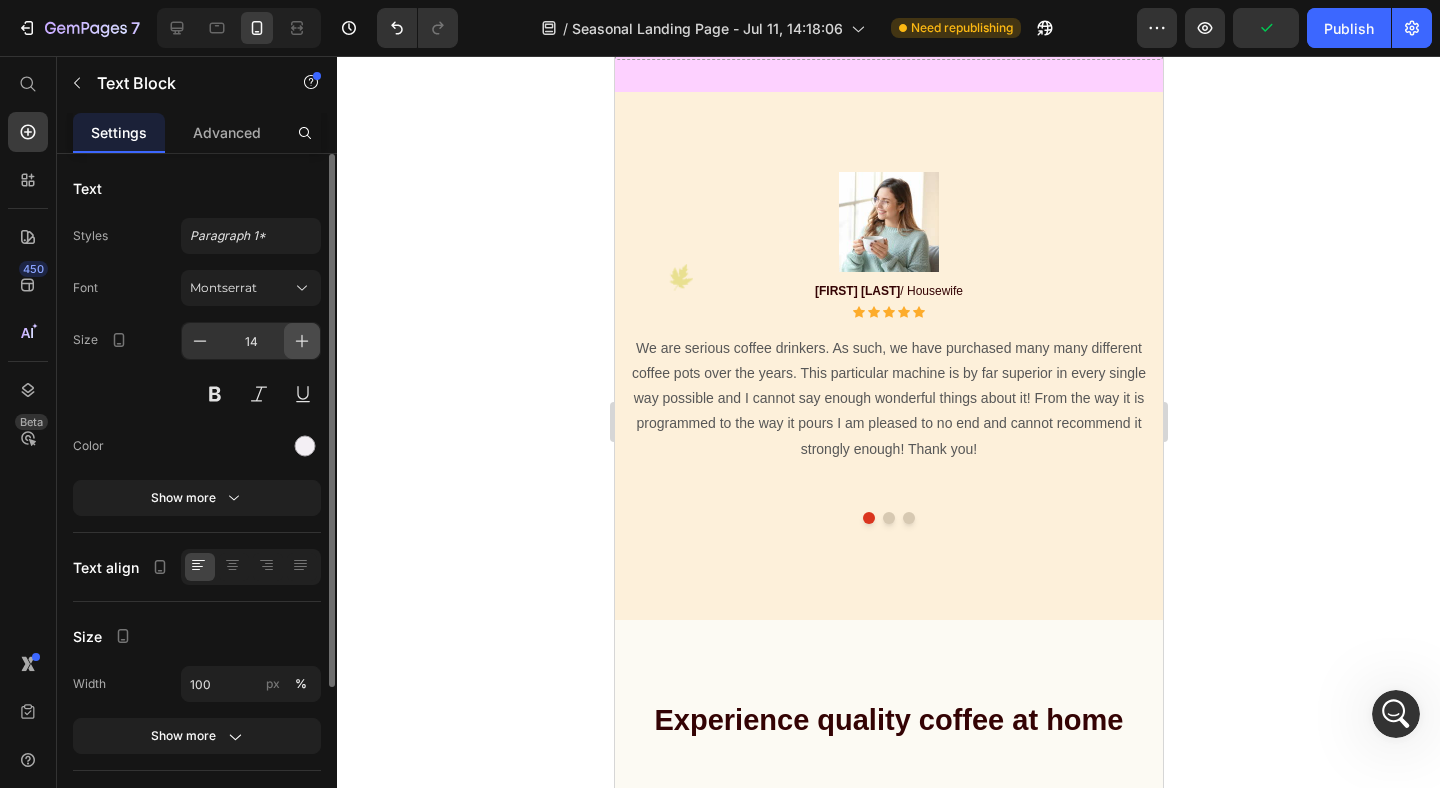 click 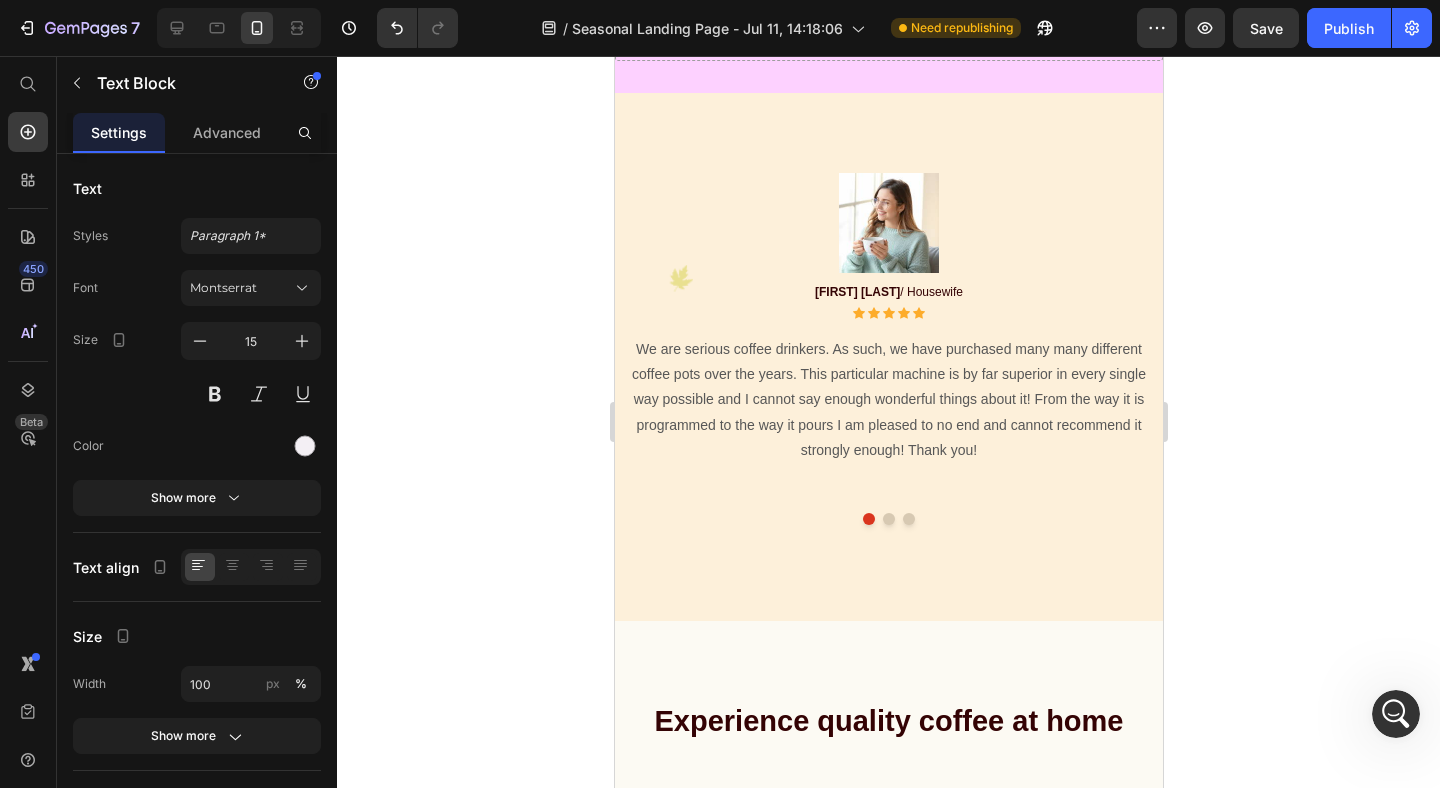 click on "Your custom text goes here" at bounding box center (793, -410) 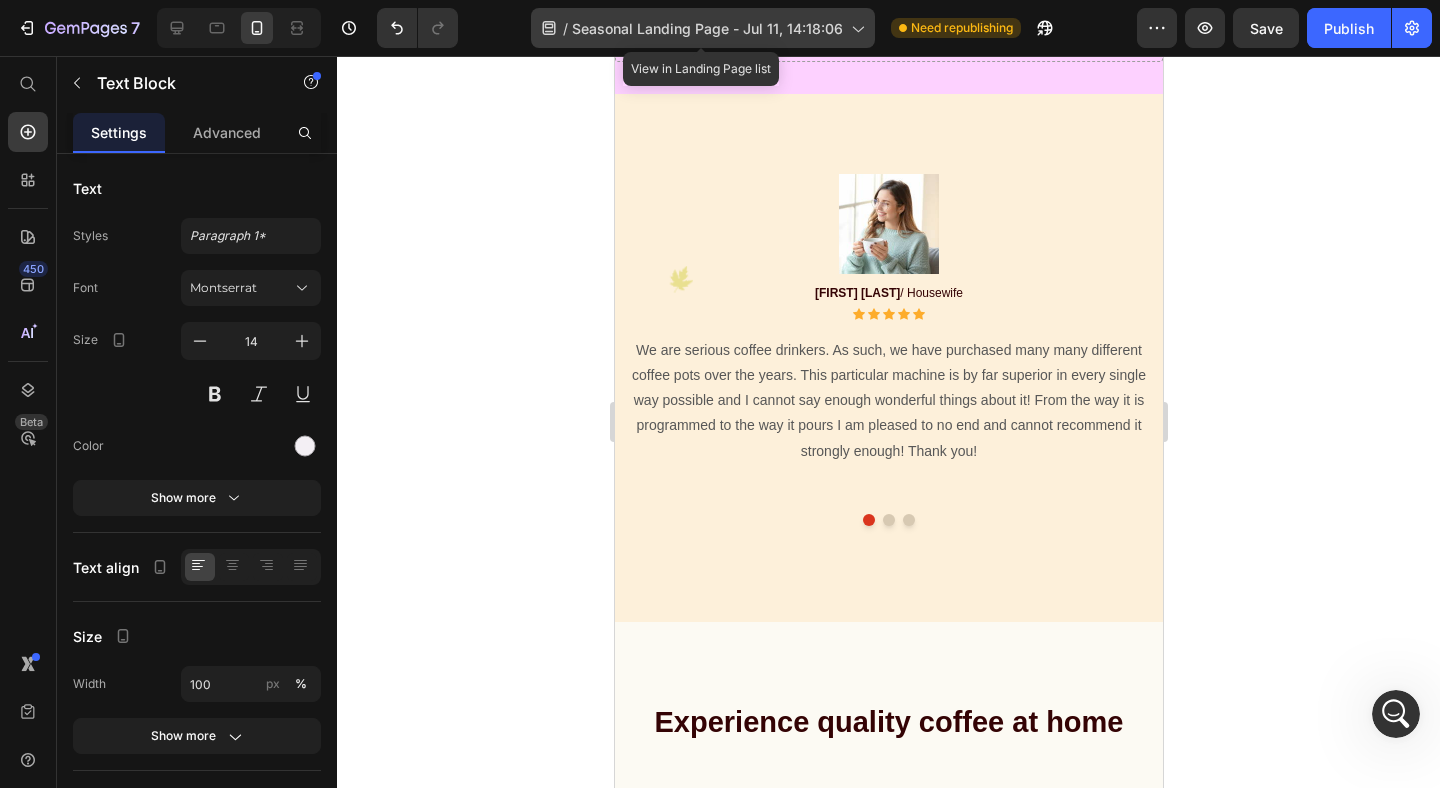 drag, startPoint x: 153, startPoint y: 61, endPoint x: 620, endPoint y: 16, distance: 469.1631 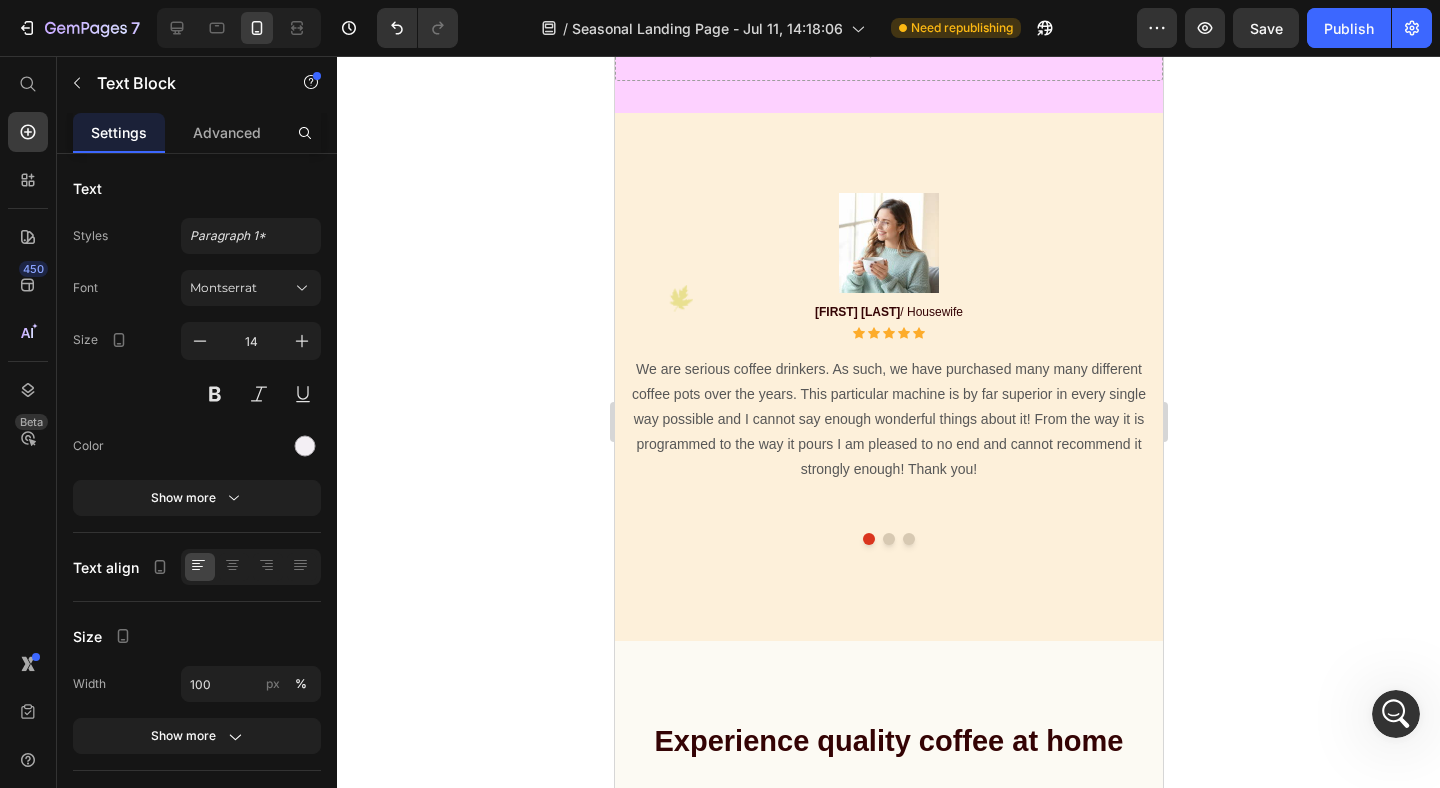 click on "Eliminar las bacterias que envejecen tu piel: efectividad del 98% contra las bacterias destructoras de colágeno." at bounding box center [910, -397] 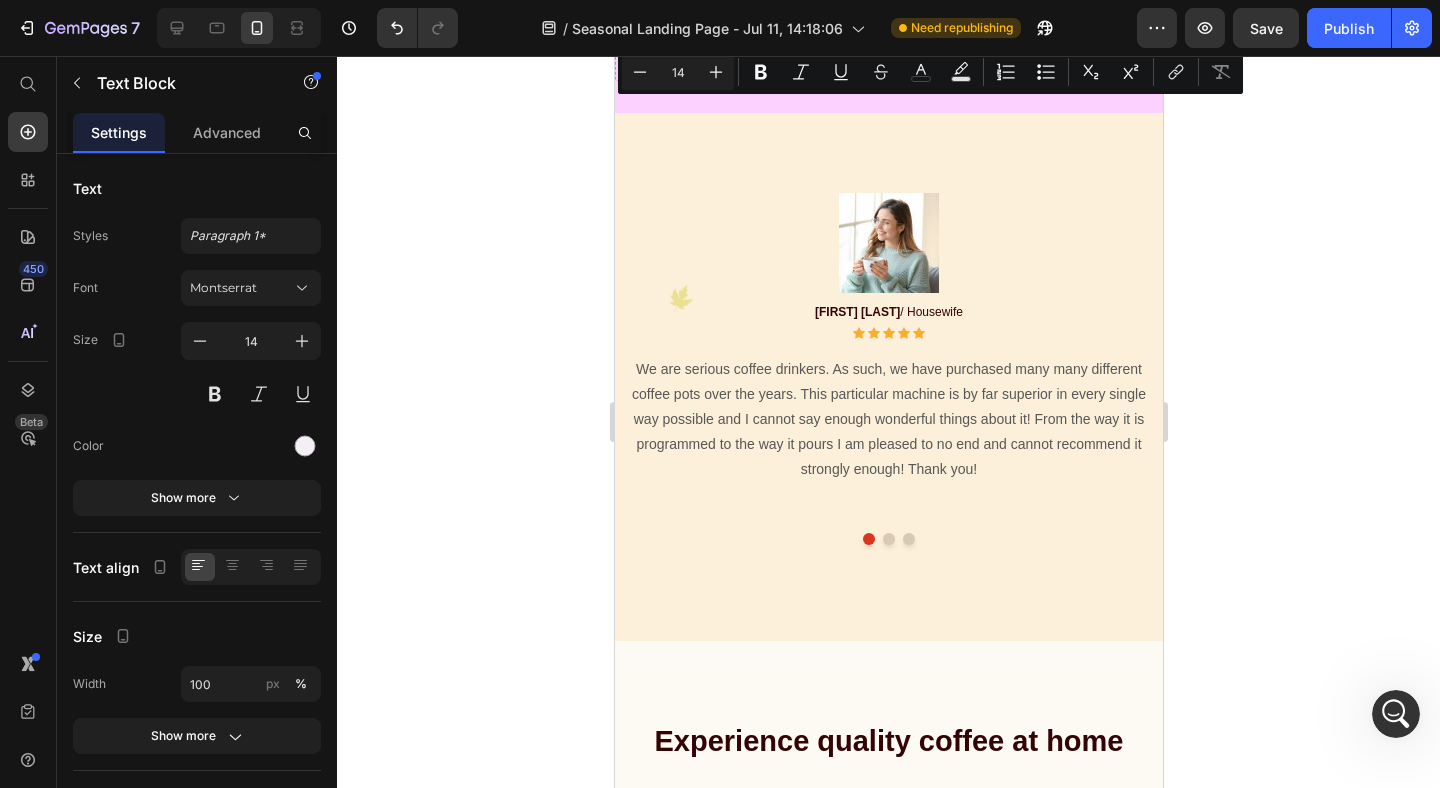 drag, startPoint x: 1005, startPoint y: 112, endPoint x: 771, endPoint y: 116, distance: 234.03418 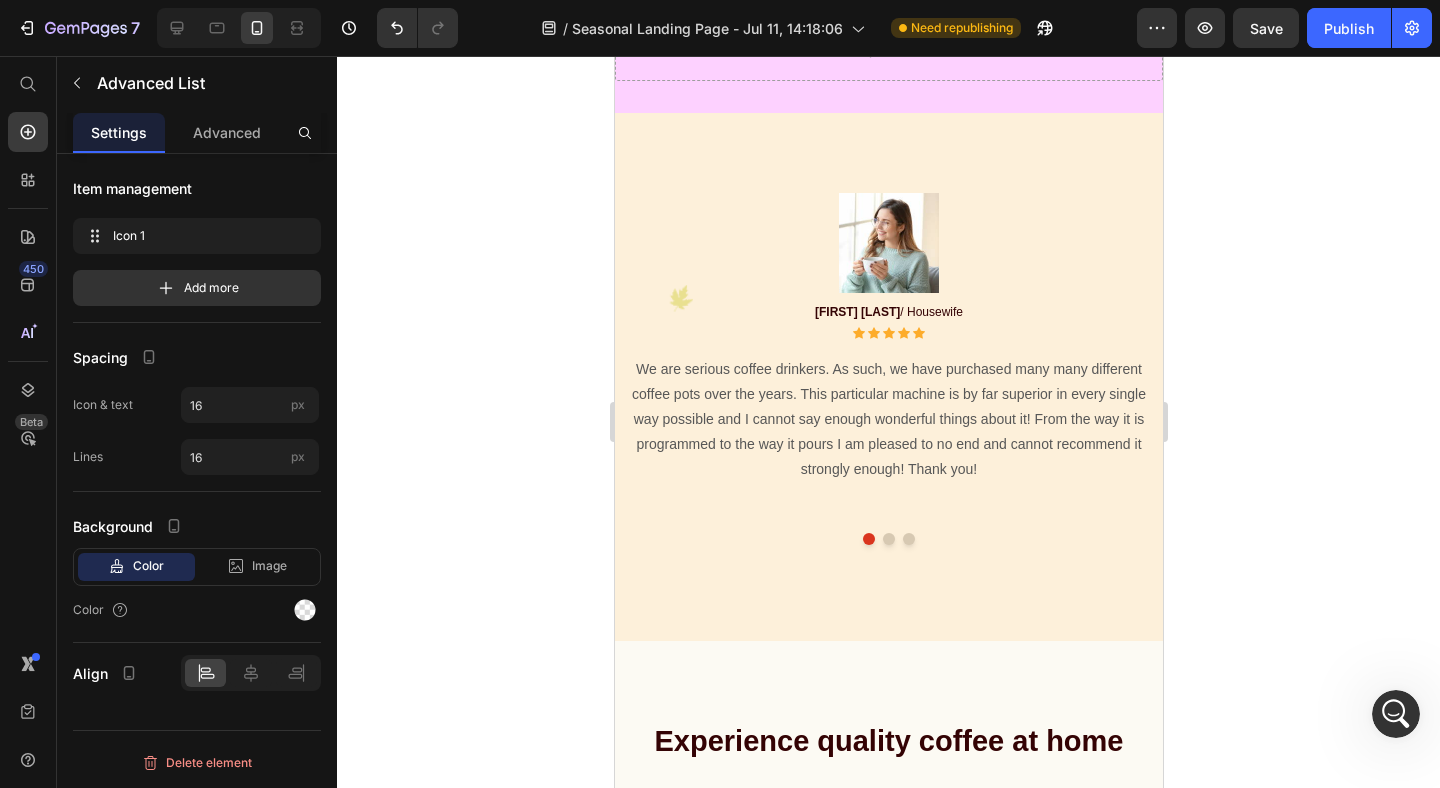 click on "Image Eliminar las bacterias que envejecen tu piel: efectividad del 98% contra las bacterias destructoras de colágeno. Text Block   0" at bounding box center (888, -397) 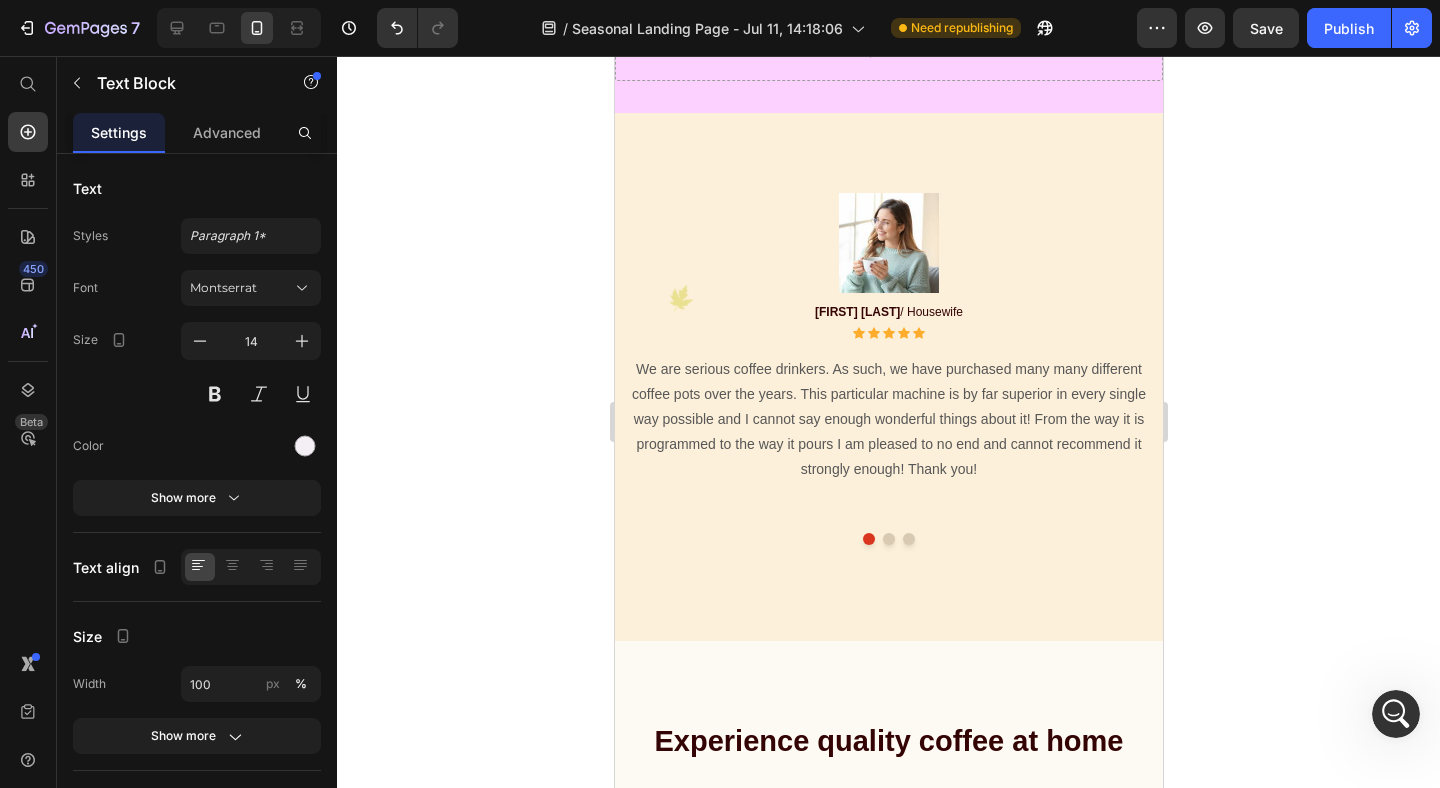 click on "Eliminar las bacterias que envejecen tu piel: efectividad del 98% contra las bacterias destructoras de colágeno." at bounding box center [910, -397] 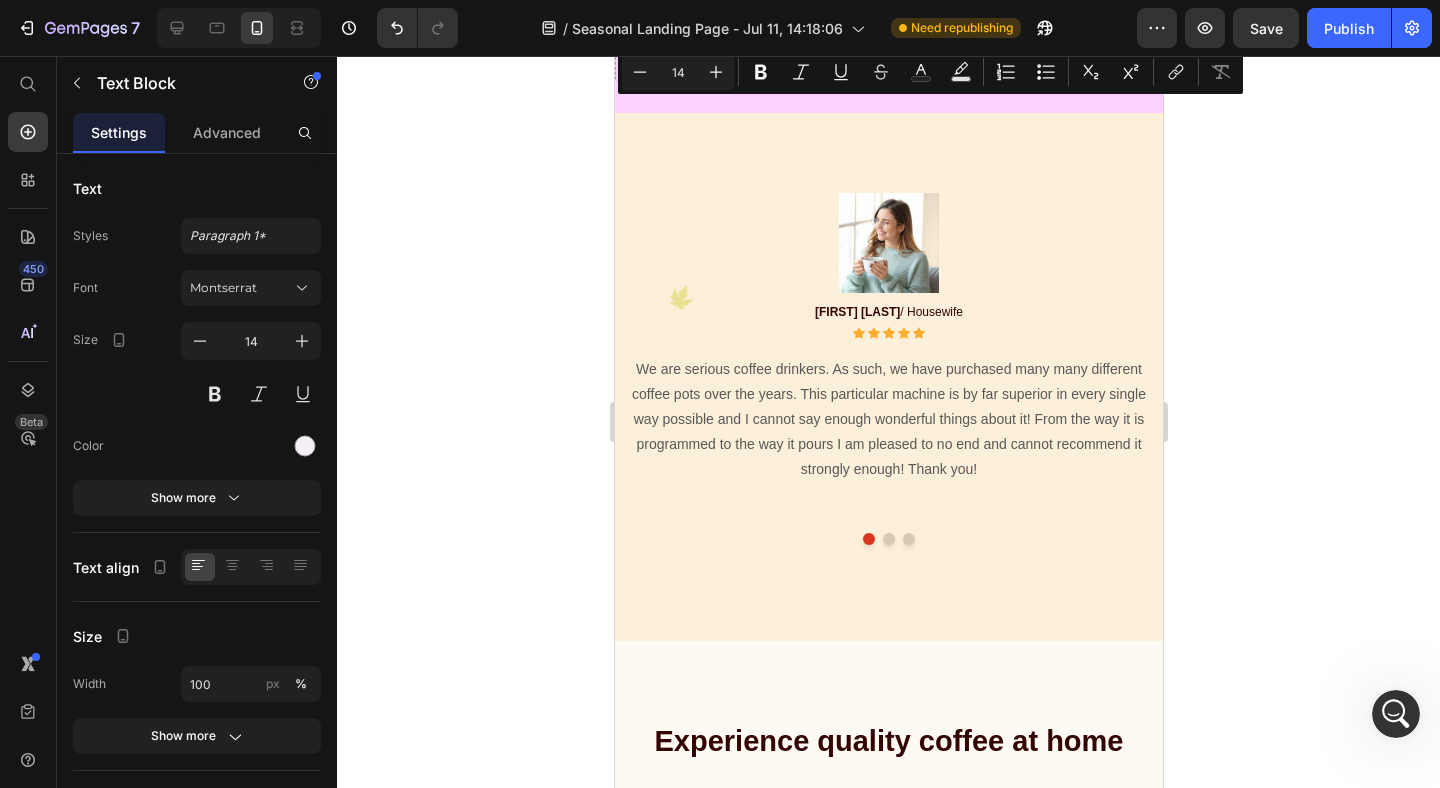 click on "Eliminar las bacterias que envejecen tu piel: efectividad del 98% contra las bacterias destructoras de colágeno." at bounding box center (910, -397) 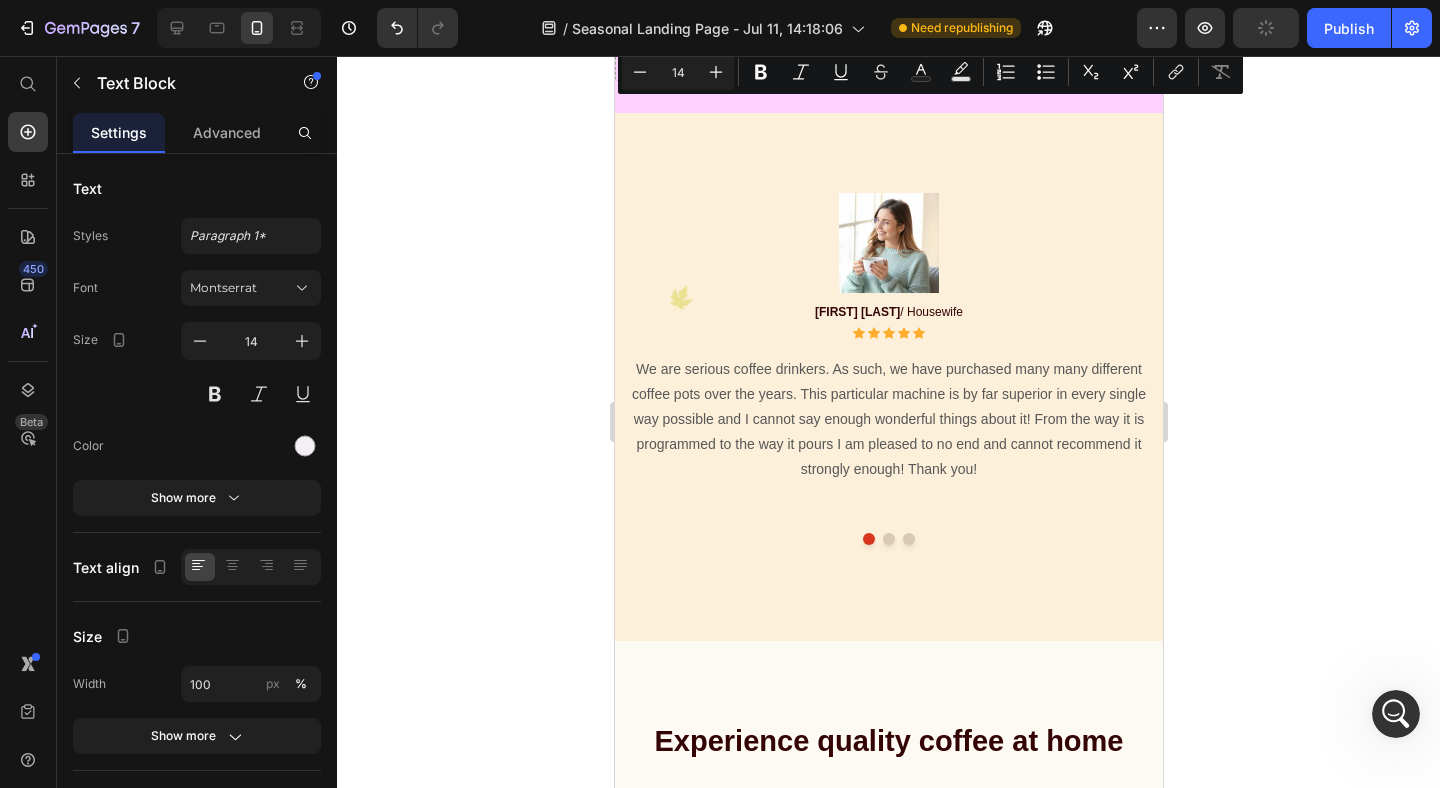 drag, startPoint x: 699, startPoint y: 113, endPoint x: 1002, endPoint y: 115, distance: 303.0066 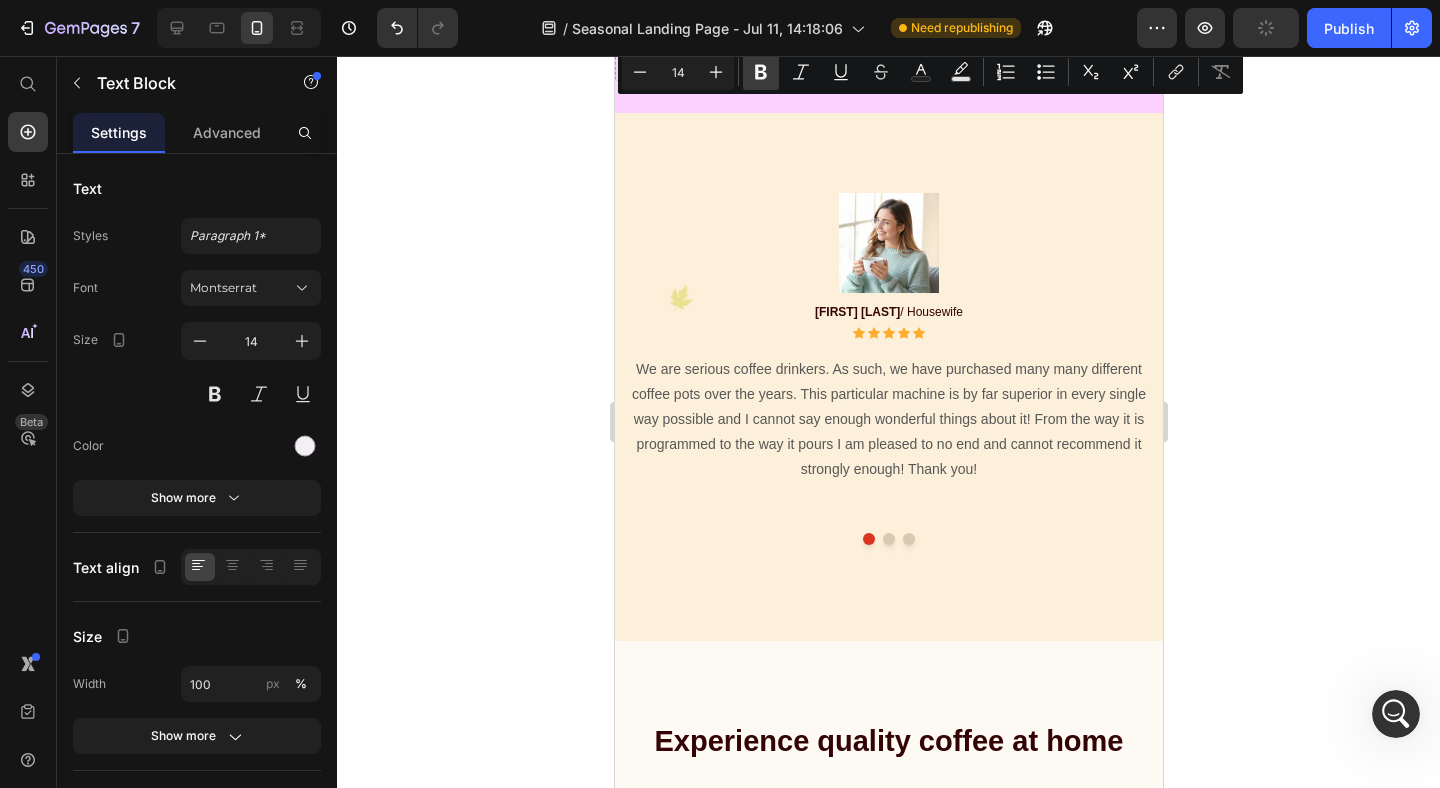 click on "Bold" at bounding box center [761, 72] 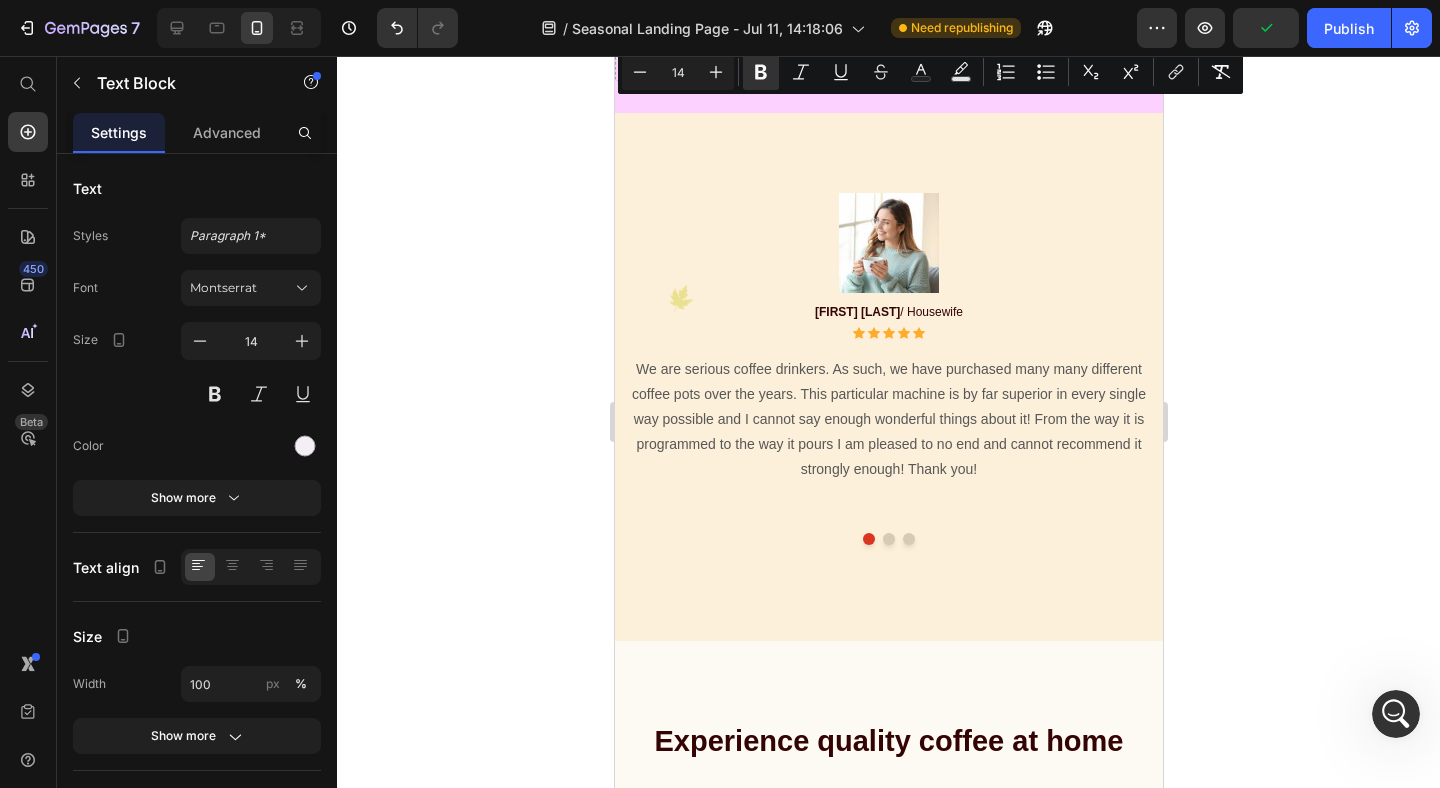 click on "Image Eliminar las bacterias que envejecen tu piel:  efectividad del 98% contra las bacterias destructoras de colágeno. Text Block   0" at bounding box center [888, -397] 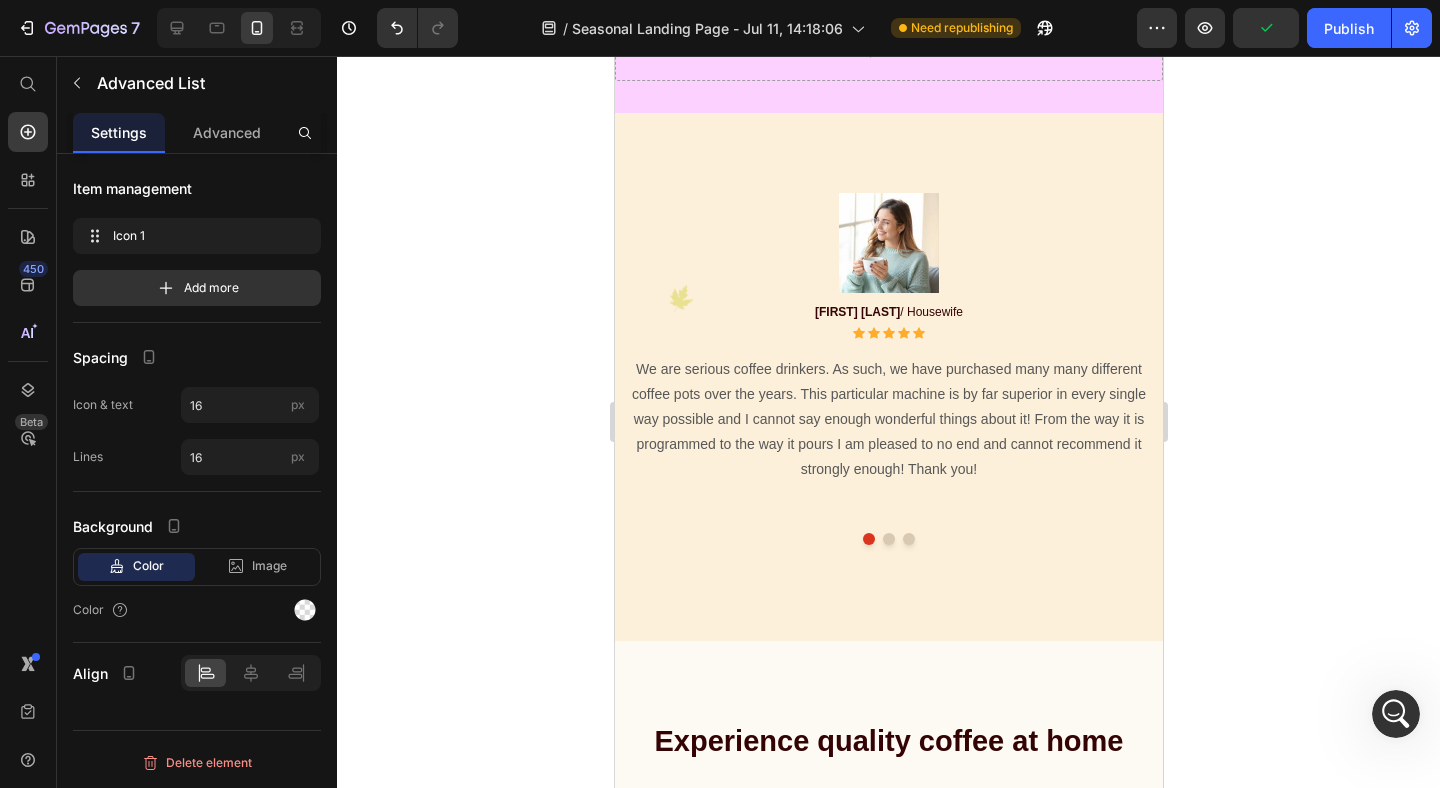 click on "Image Eliminar las bacterias que envejecen tu piel:  efectividad del 98% contra las bacterias destructoras de colágeno. Text Block Advanced List Row Image Your custom text goes here Text Block Advanced List Row Image Your custom text goes here Text Block Advanced List Row Image Your custom text goes here Text Block Advanced List Row Image Your custom text goes here Text Block Advanced List Row" at bounding box center (873, -212) 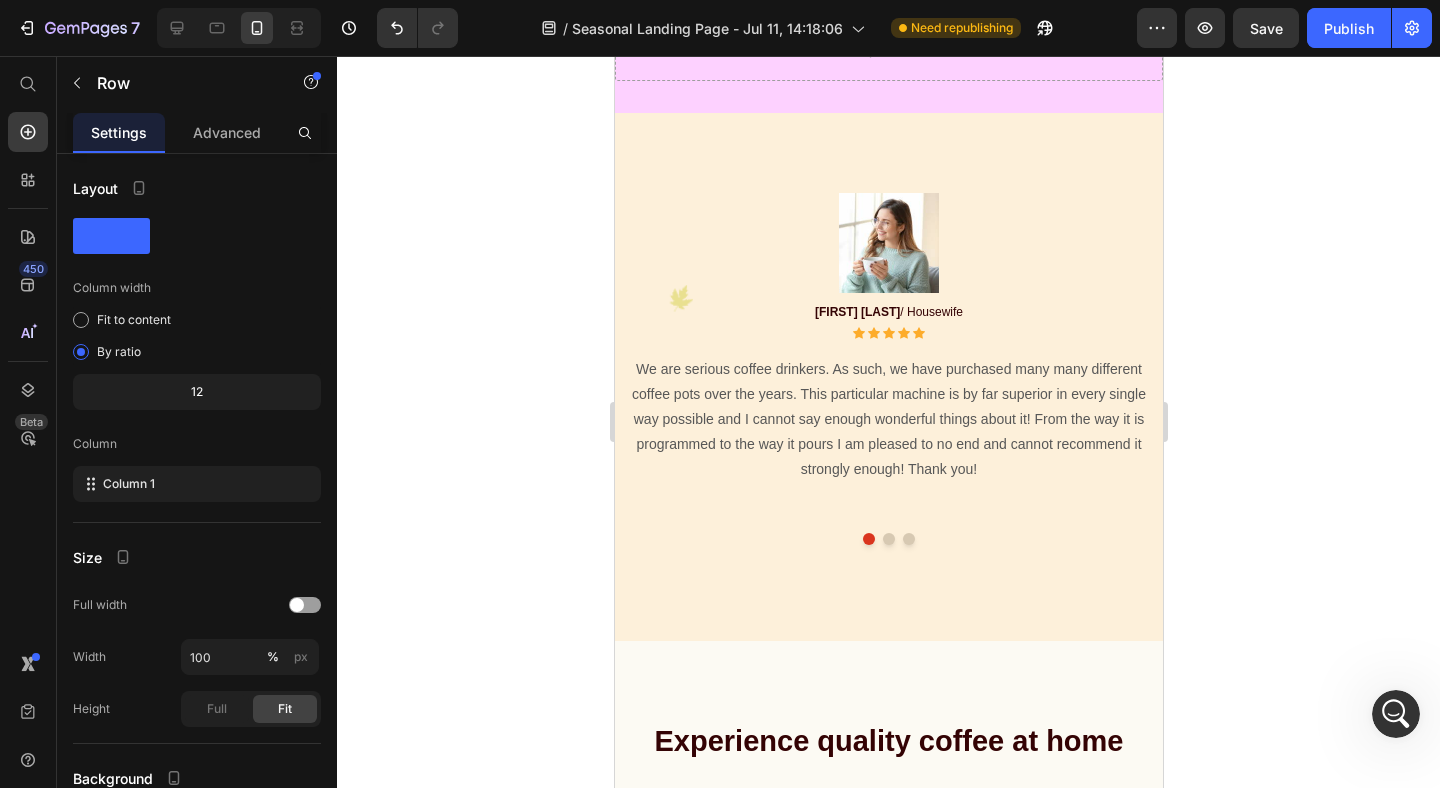 click on "Your custom text goes here" at bounding box center [793, -302] 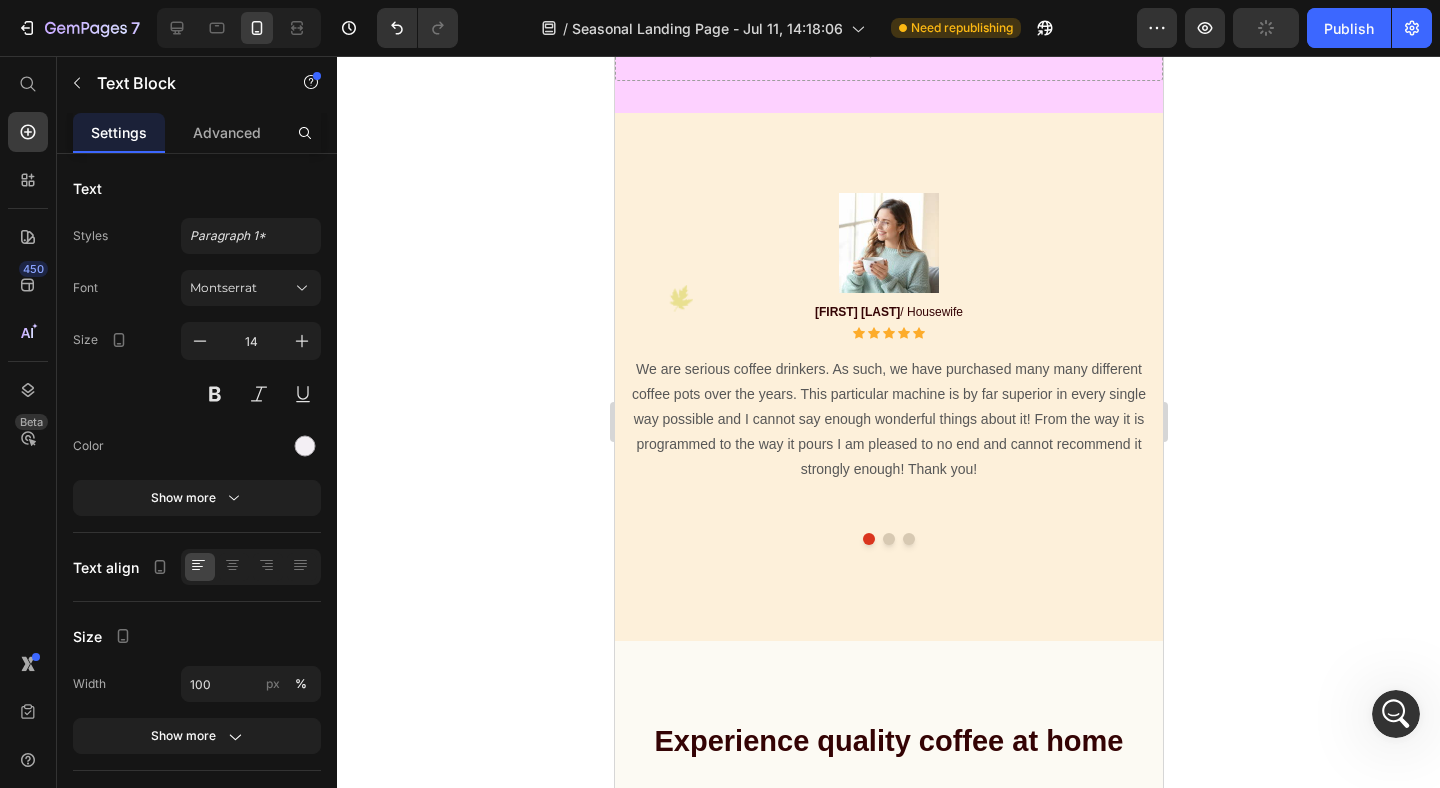 click on "Your custom text goes here" at bounding box center [793, -302] 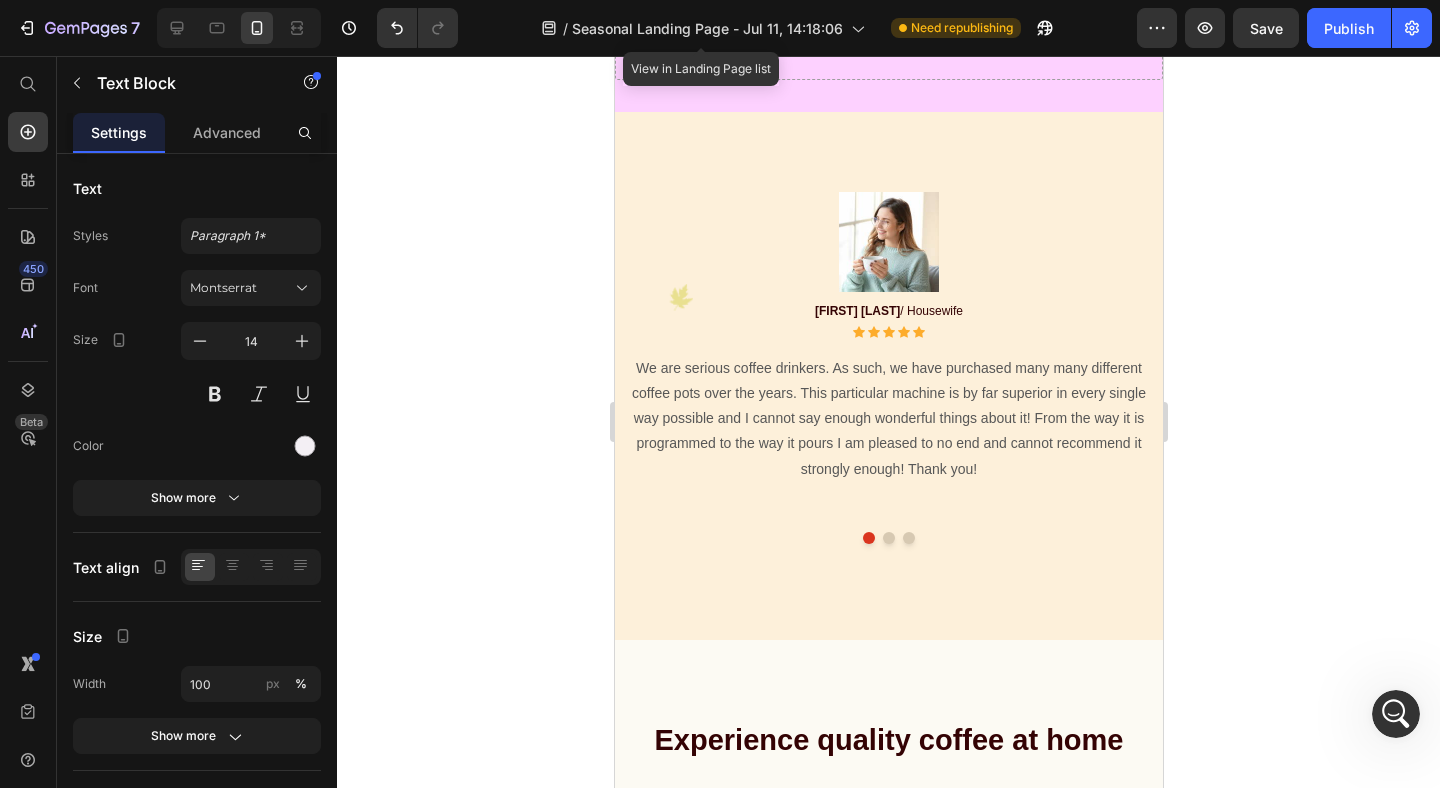 drag, startPoint x: 194, startPoint y: 168, endPoint x: 595, endPoint y: 4, distance: 433.2401 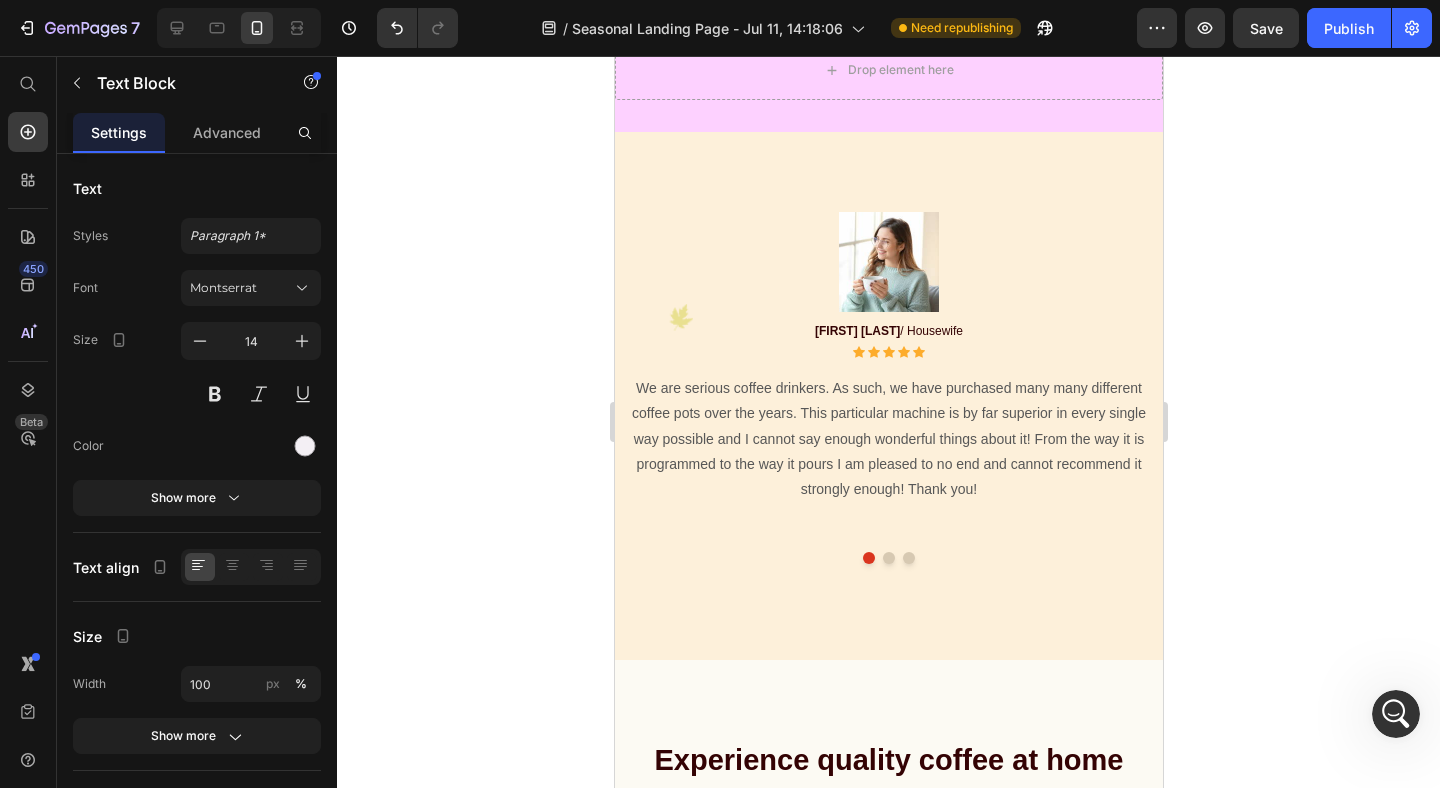 click on "Rejuvenecer tu piel:  reduce las arrugas, mejora la elasticidad y proyecta una apariencia de piel nueva." at bounding box center [910, -289] 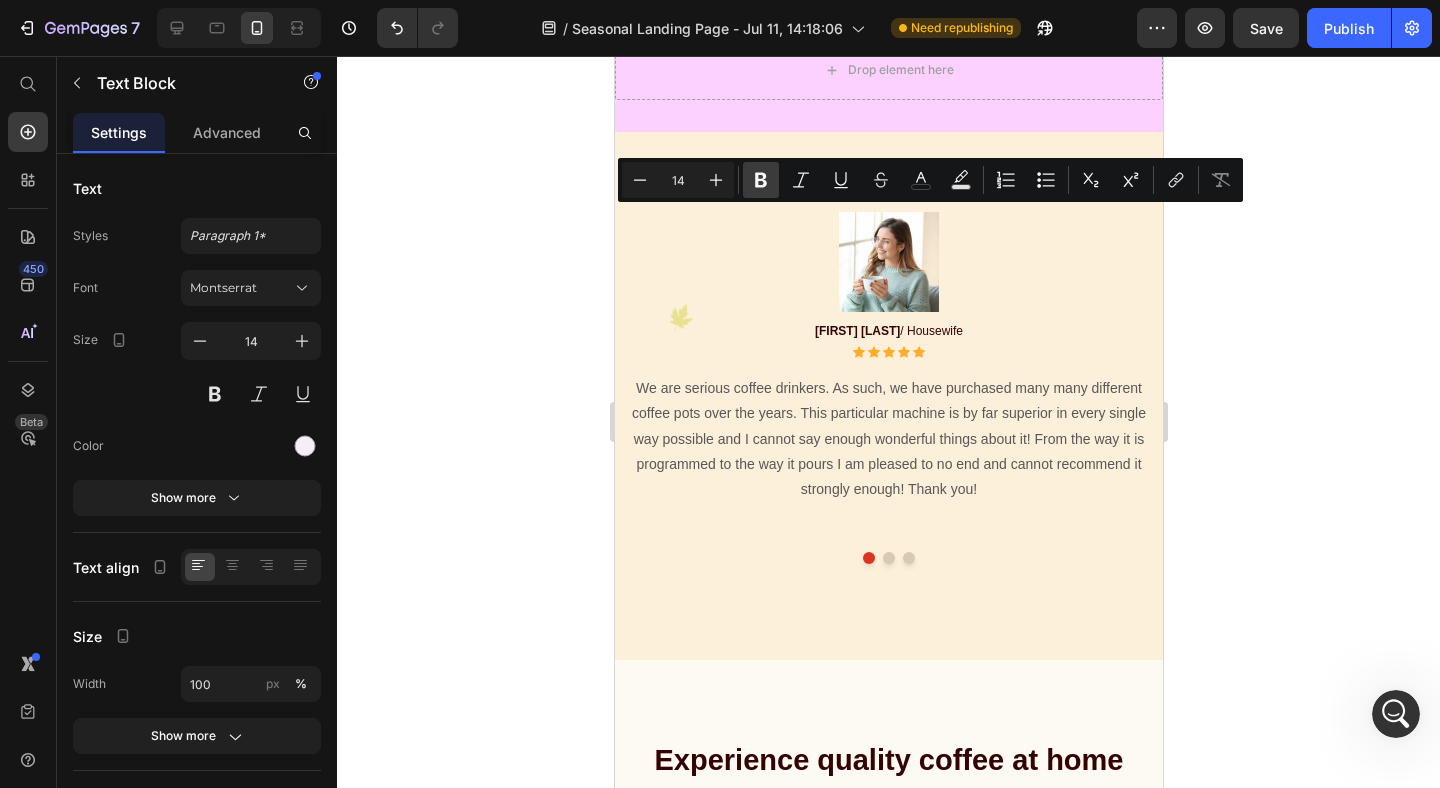 click 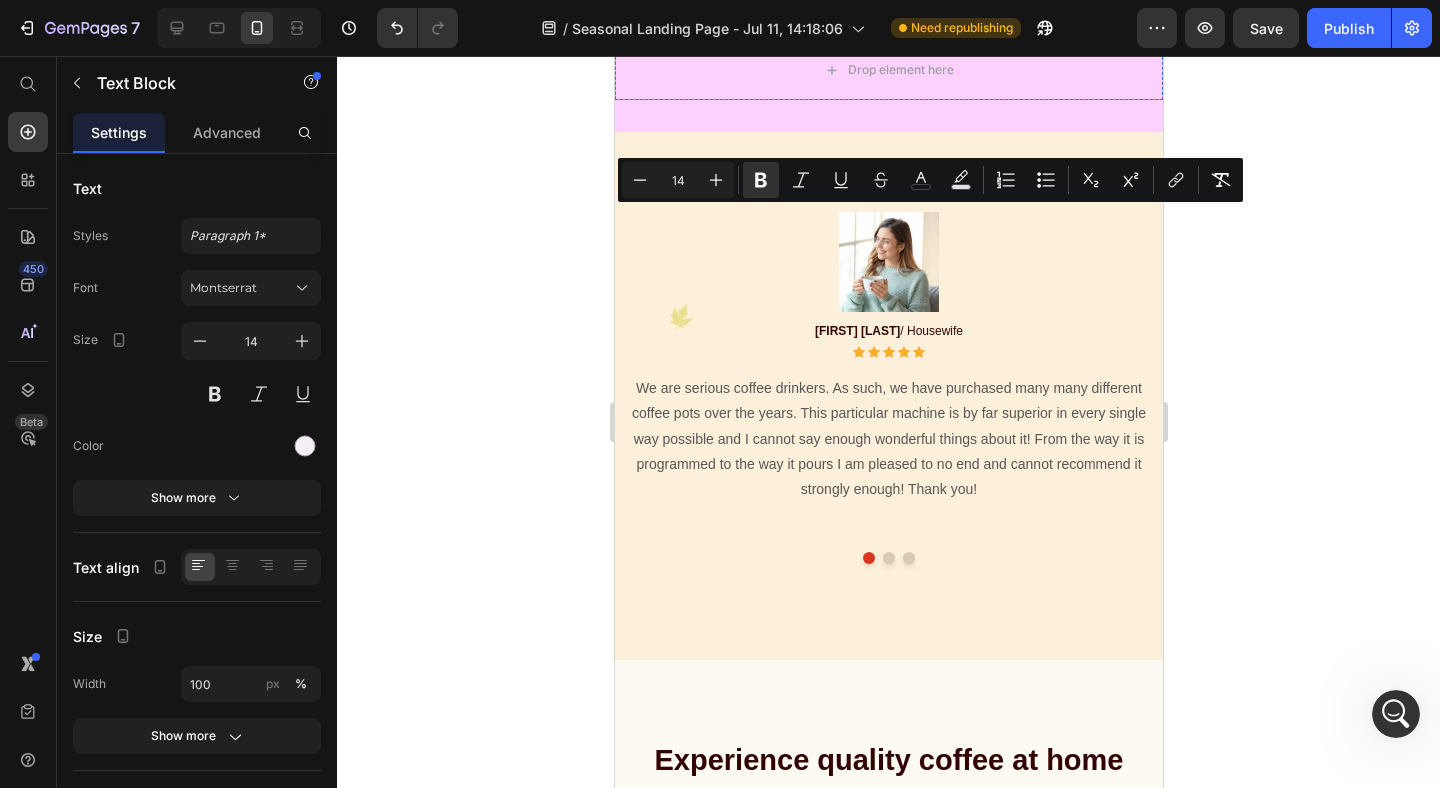 click on "Image Eliminar las bacterias que envejecen tu piel:  efectividad del 98% contra las bacterias destructoras de colágeno. Text Block Advanced List Row Image Rejuvenecer tu piel:  reduce las arrugas, mejora la elasticidad y proyecta una apariencia de piel nueva. Text Block   0 Advanced List Row Image Your custom text goes here Text Block Advanced List Row Image Your custom text goes here Text Block Advanced List Row Image Your custom text goes here Text Block Advanced List Row" at bounding box center [873, -202] 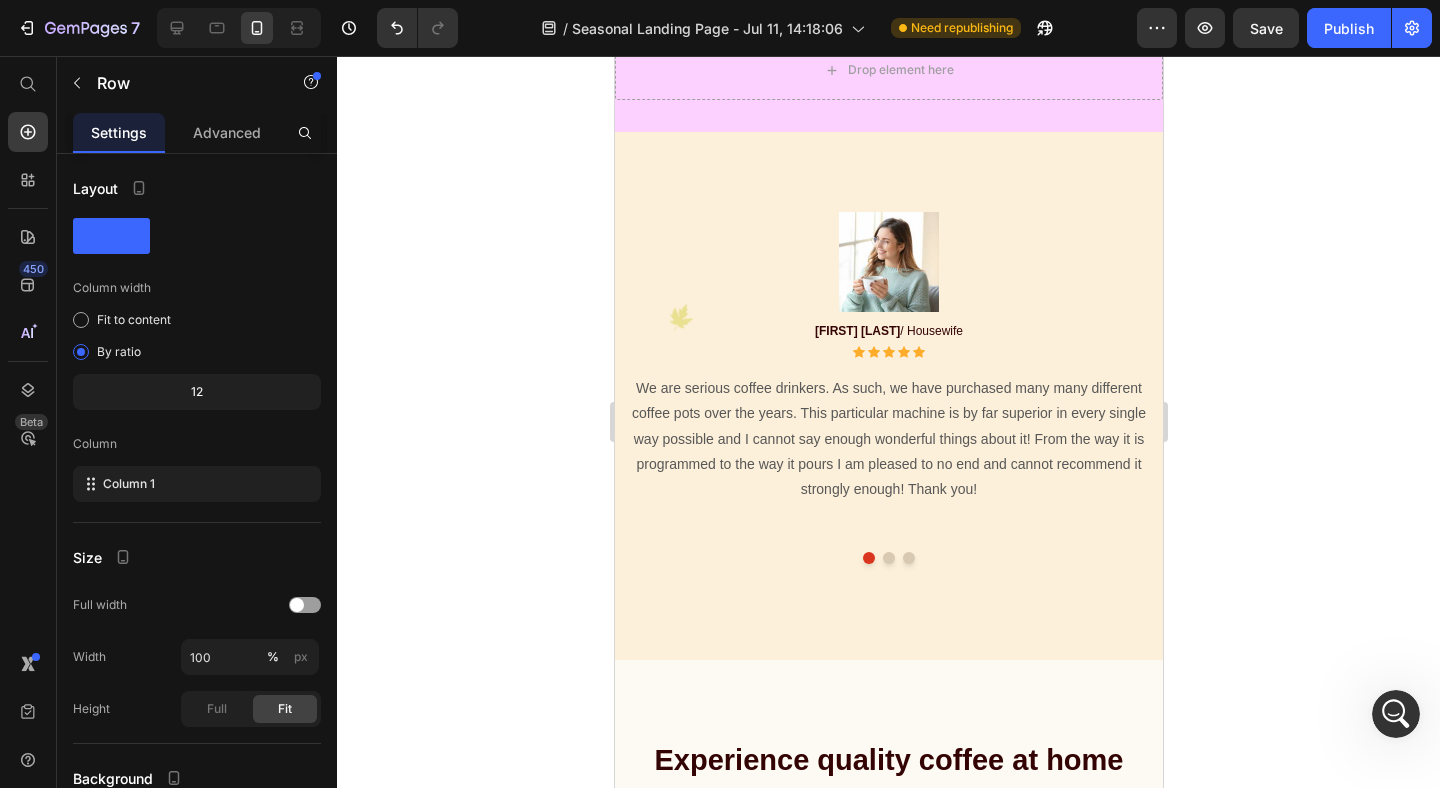 click on "Your custom text goes here" at bounding box center (793, -193) 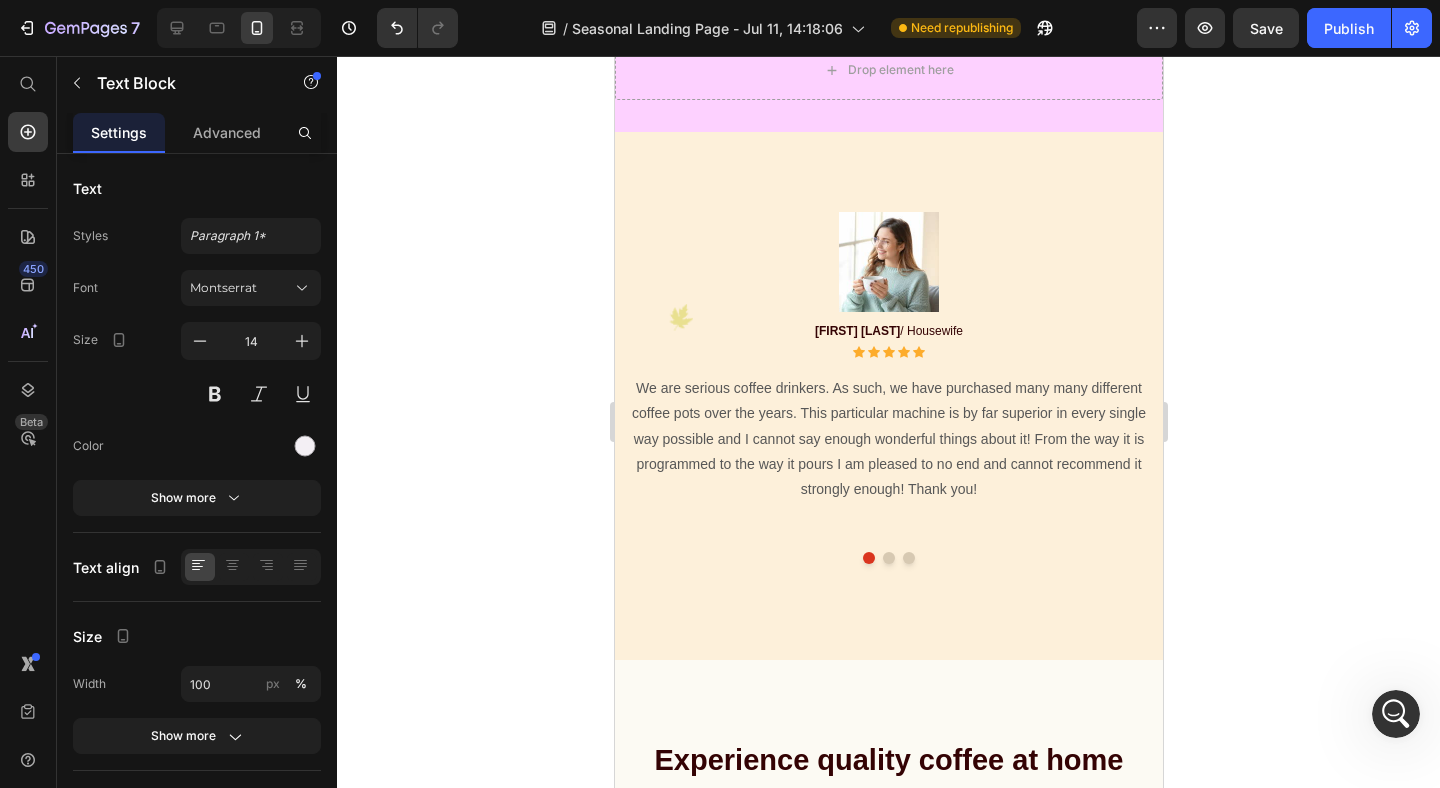 click on "Your custom text goes here" at bounding box center (793, -193) 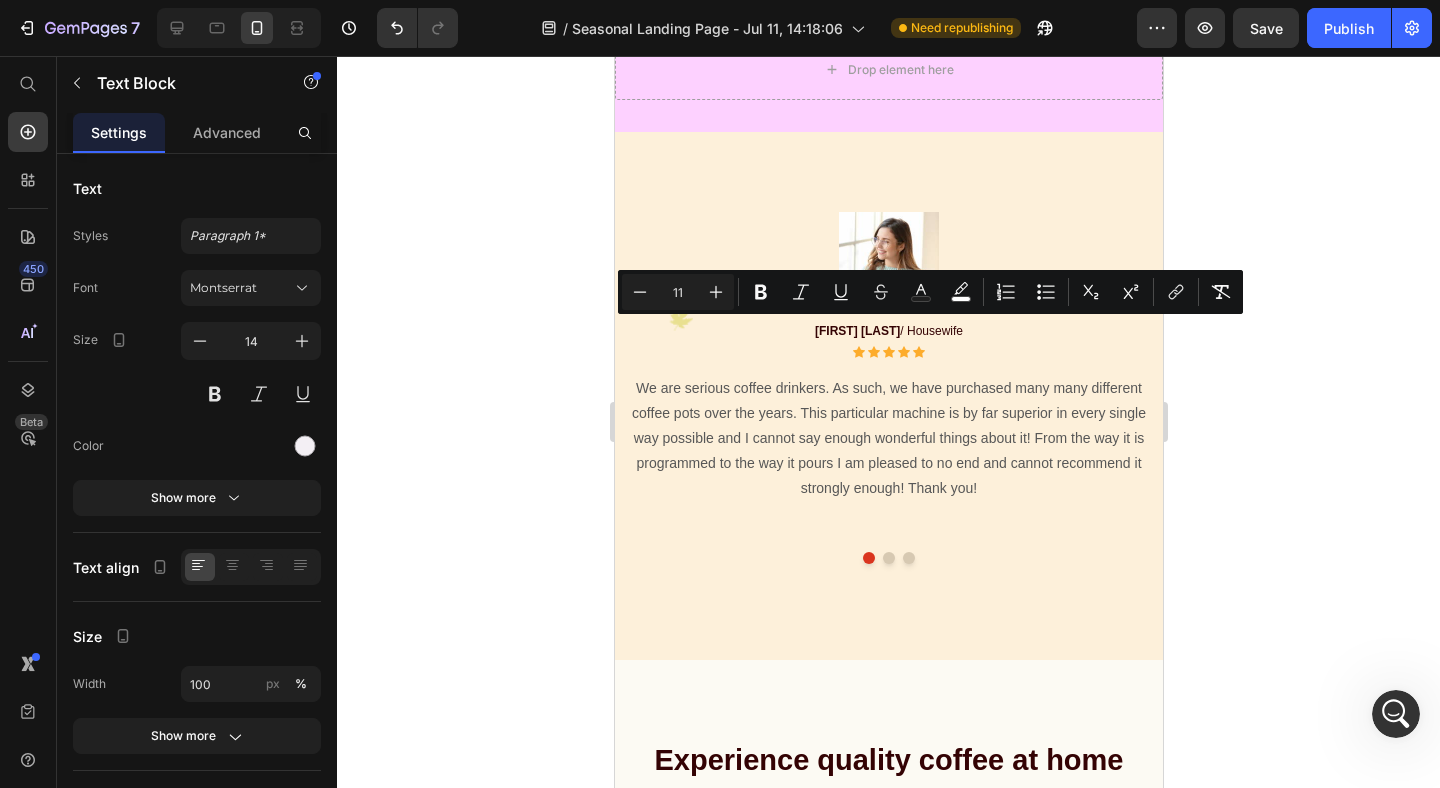 type on "14" 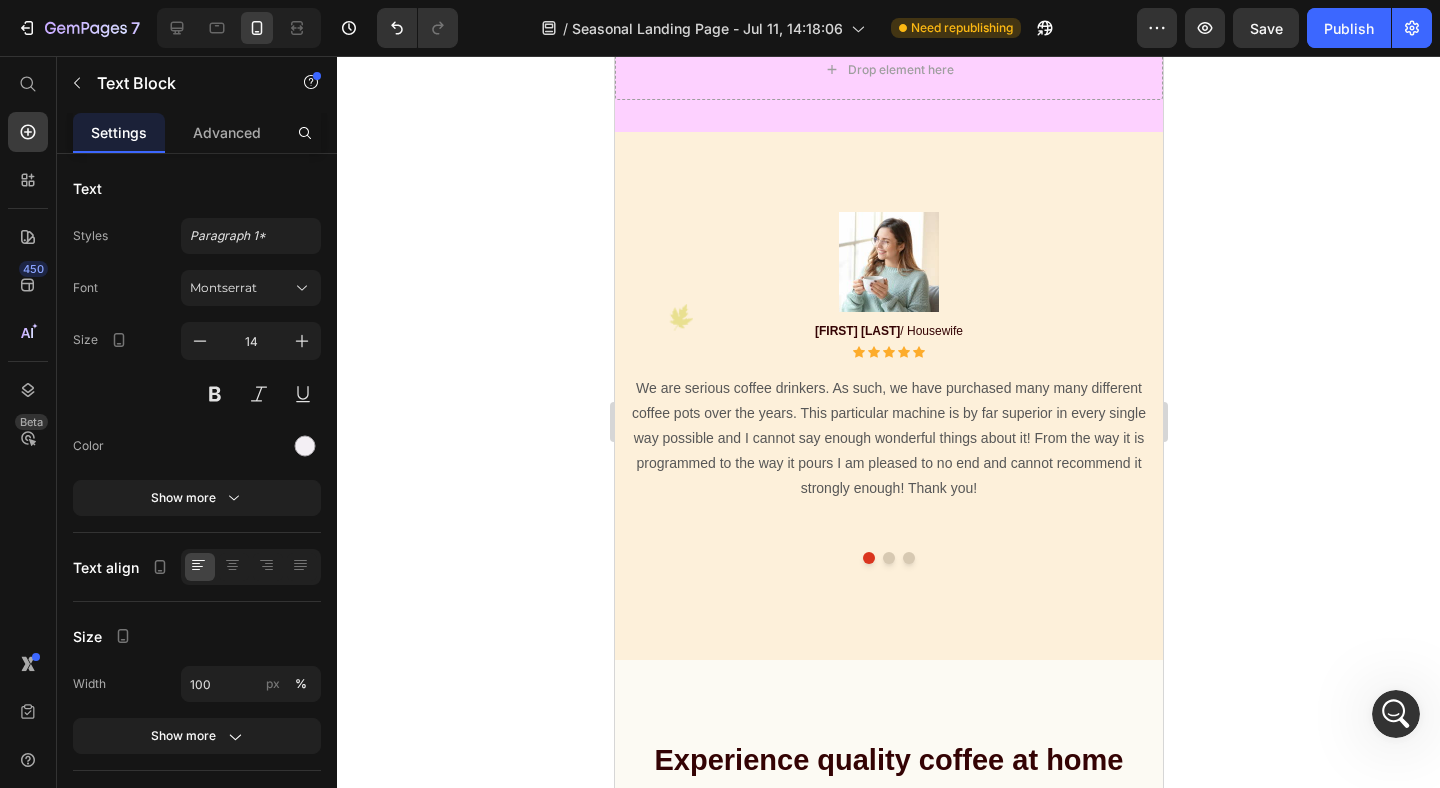 drag, startPoint x: 171, startPoint y: 272, endPoint x: 472, endPoint y: 0, distance: 405.69077 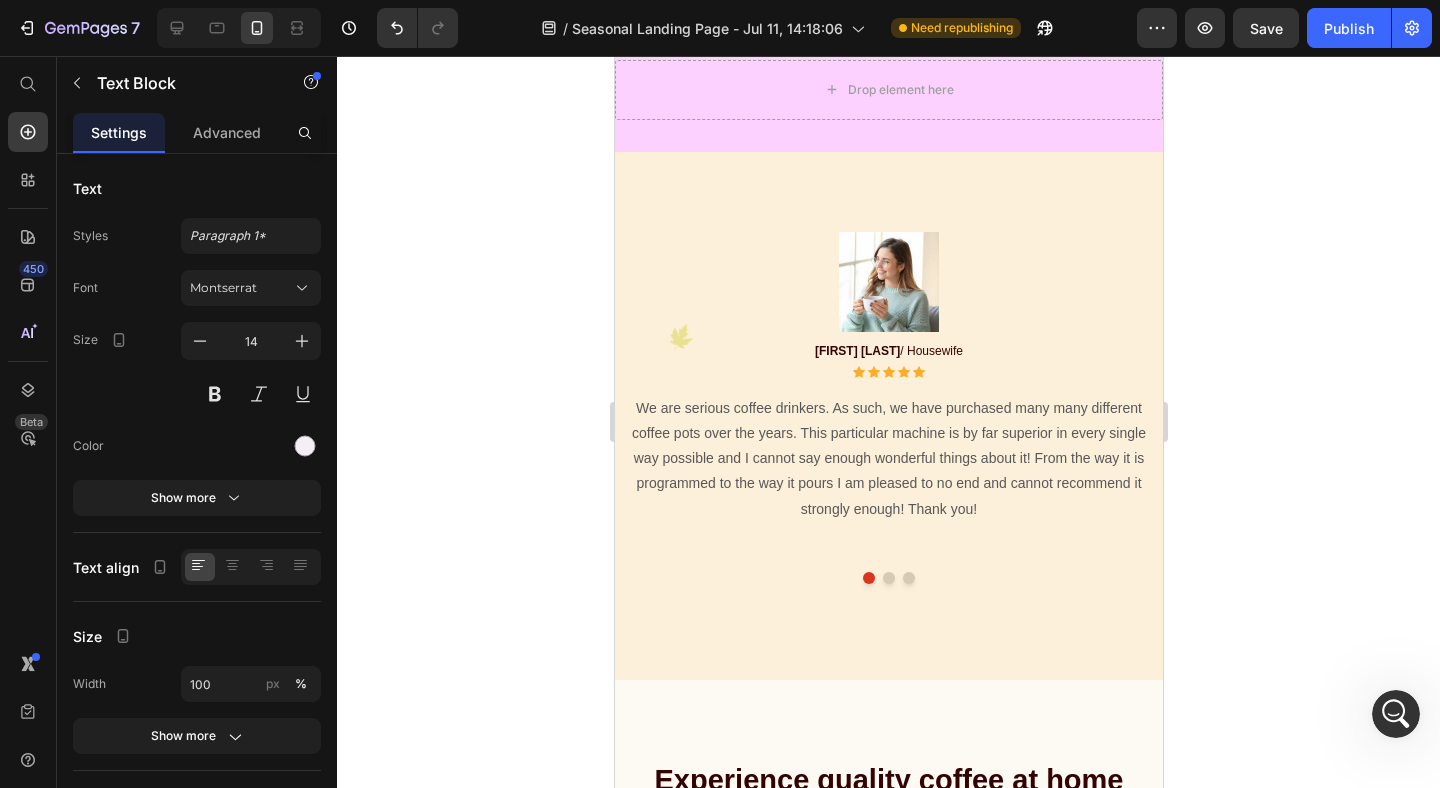 drag, startPoint x: 844, startPoint y: 328, endPoint x: 684, endPoint y: 326, distance: 160.0125 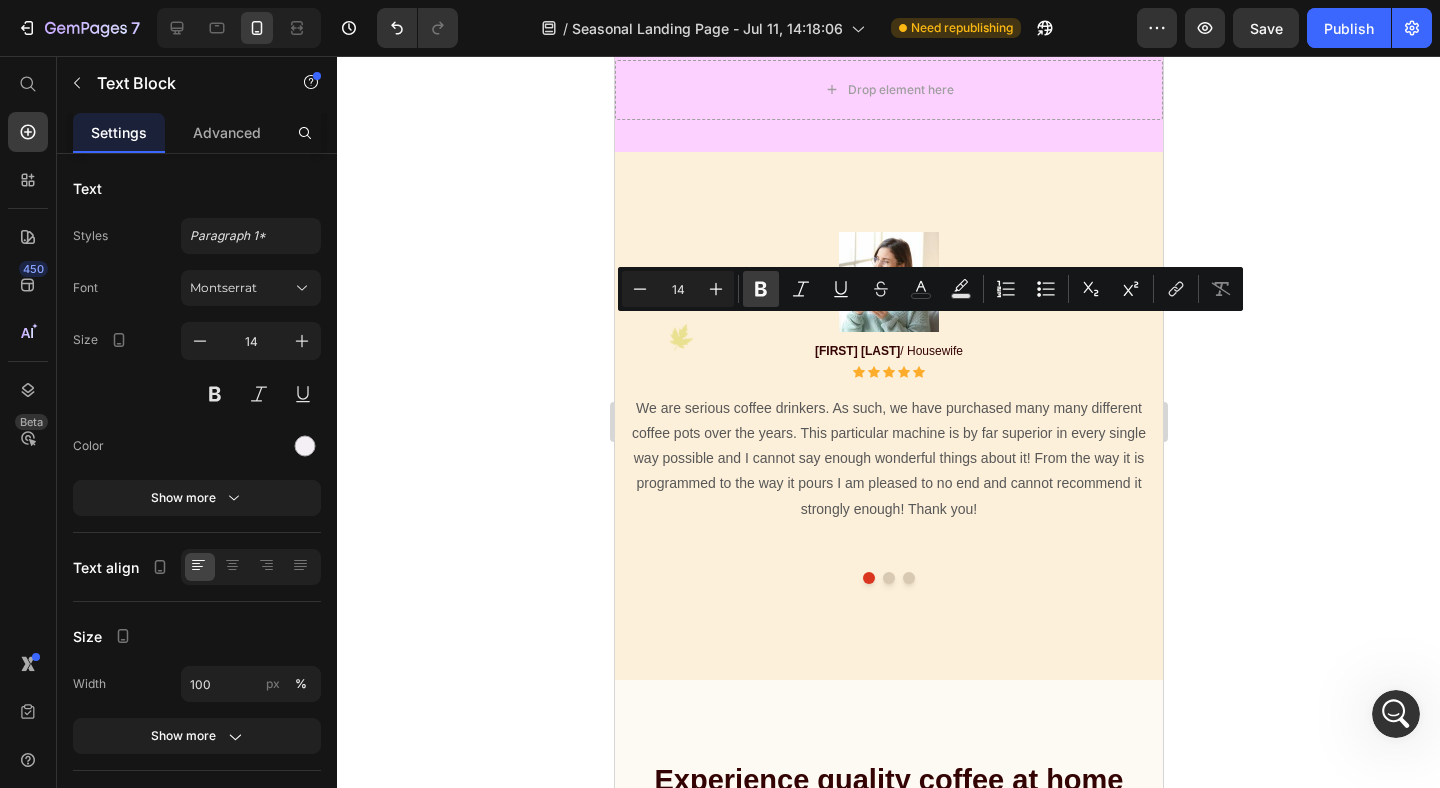 click on "Bold" at bounding box center (761, 289) 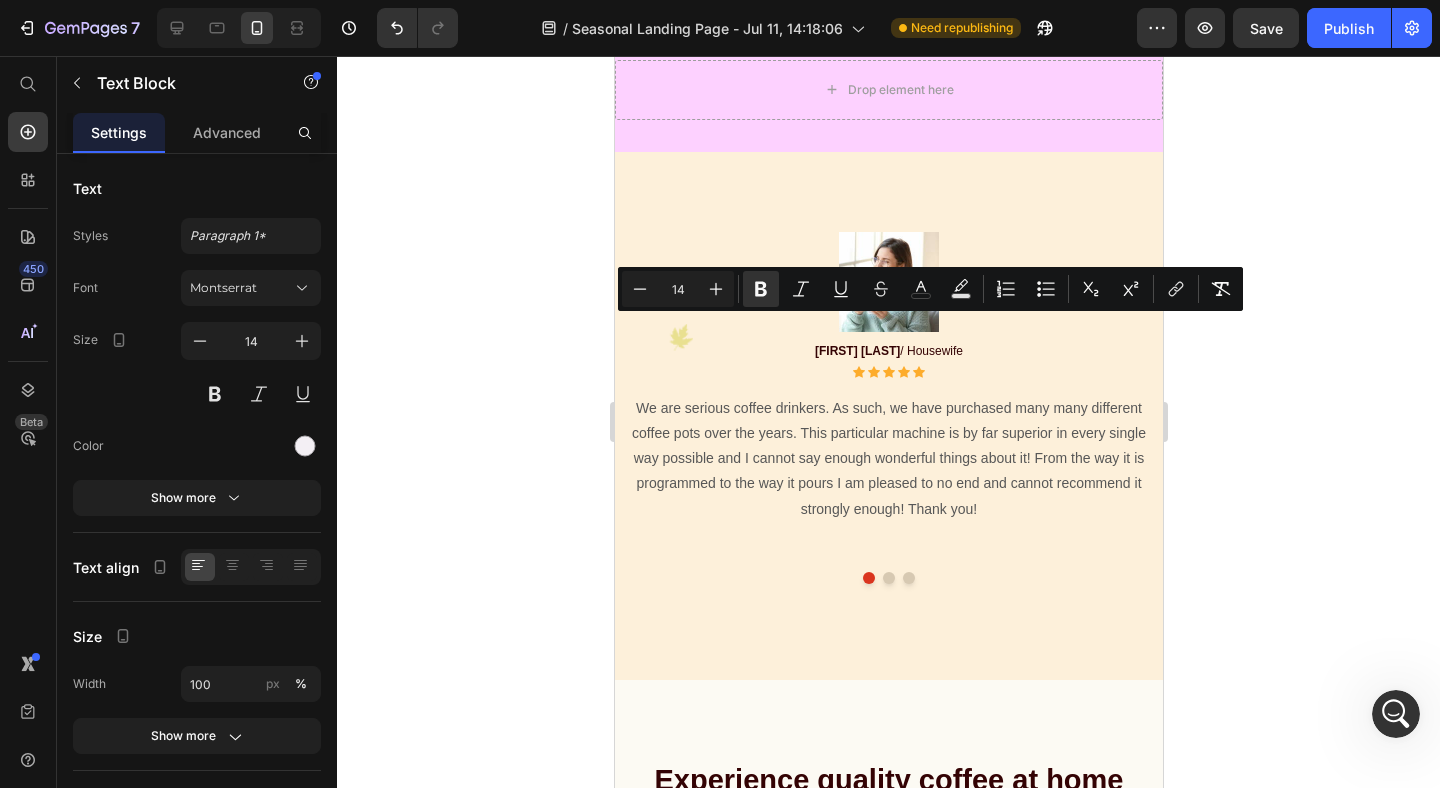 click on "Image Your custom text goes here Text Block" at bounding box center [888, -82] 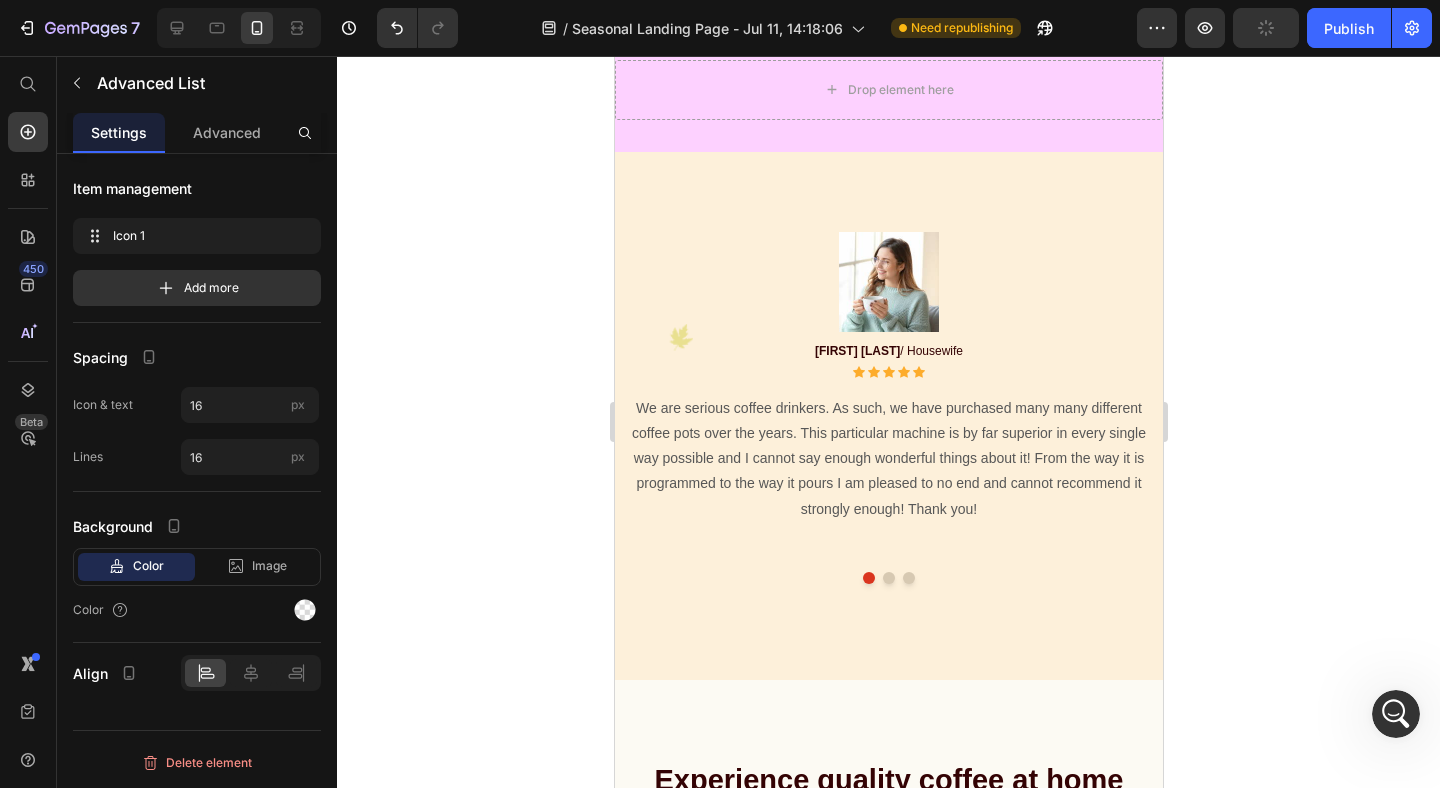 click on "Your custom text goes here" at bounding box center (793, -85) 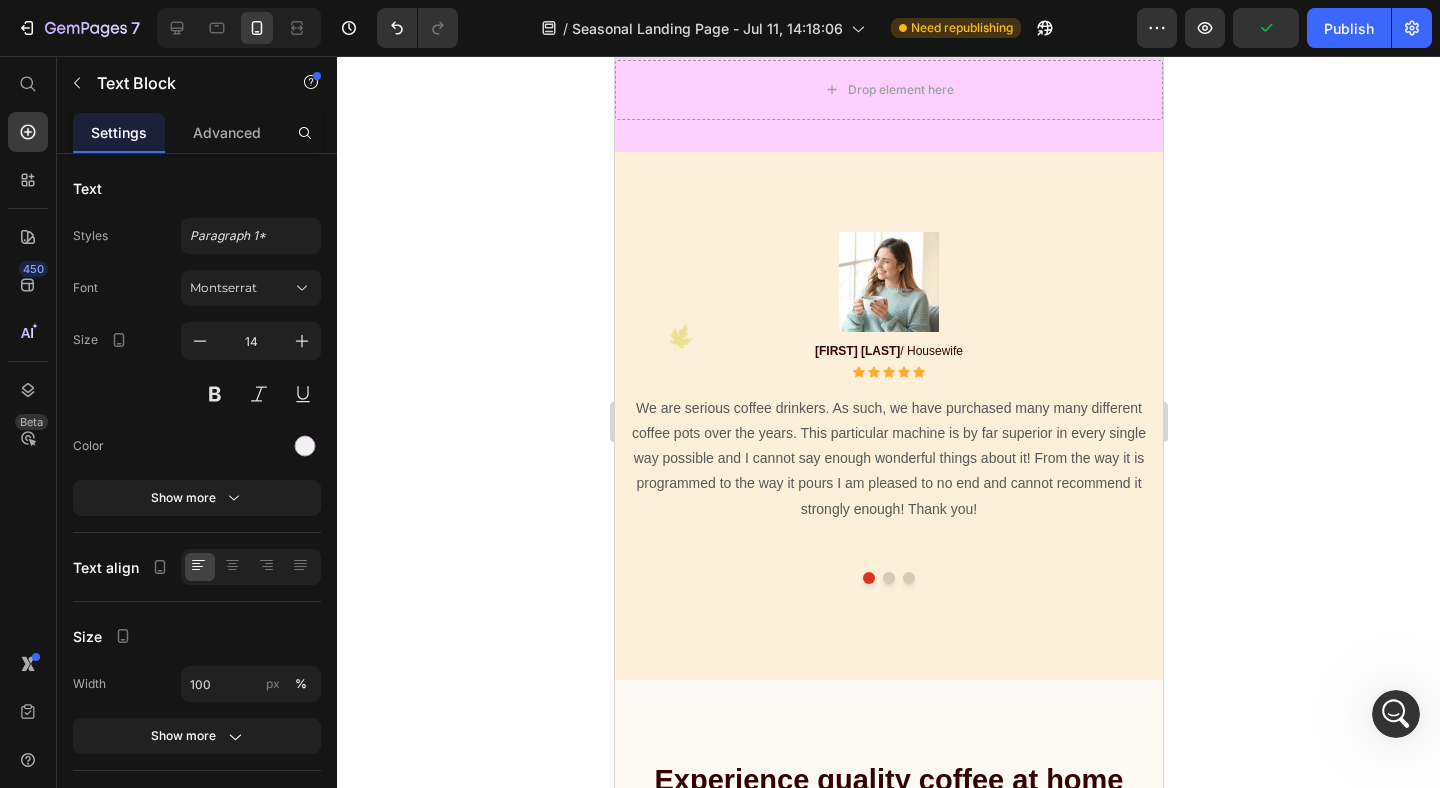 click on "Your custom text goes here" at bounding box center (793, -85) 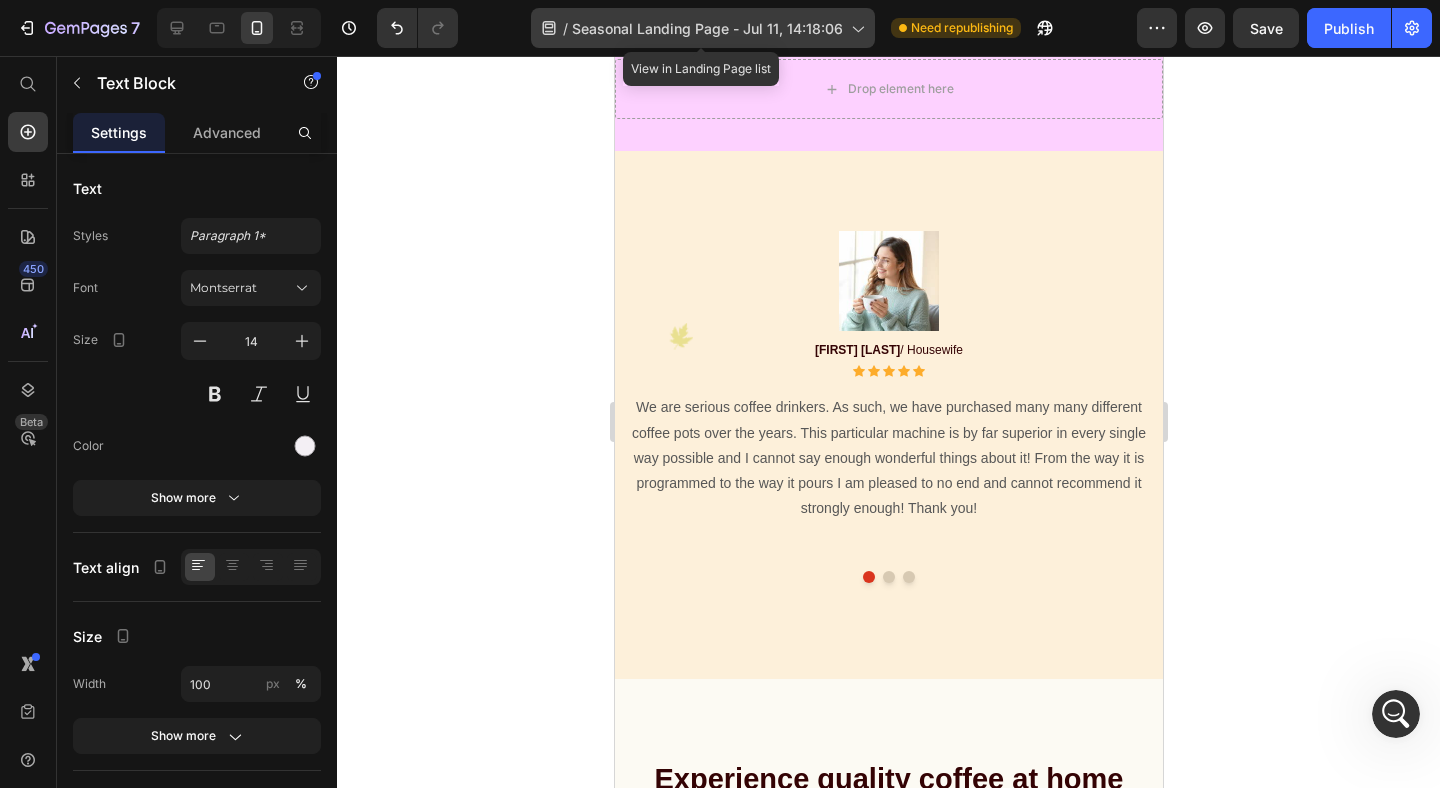 drag, startPoint x: 207, startPoint y: 379, endPoint x: 611, endPoint y: 10, distance: 547.15356 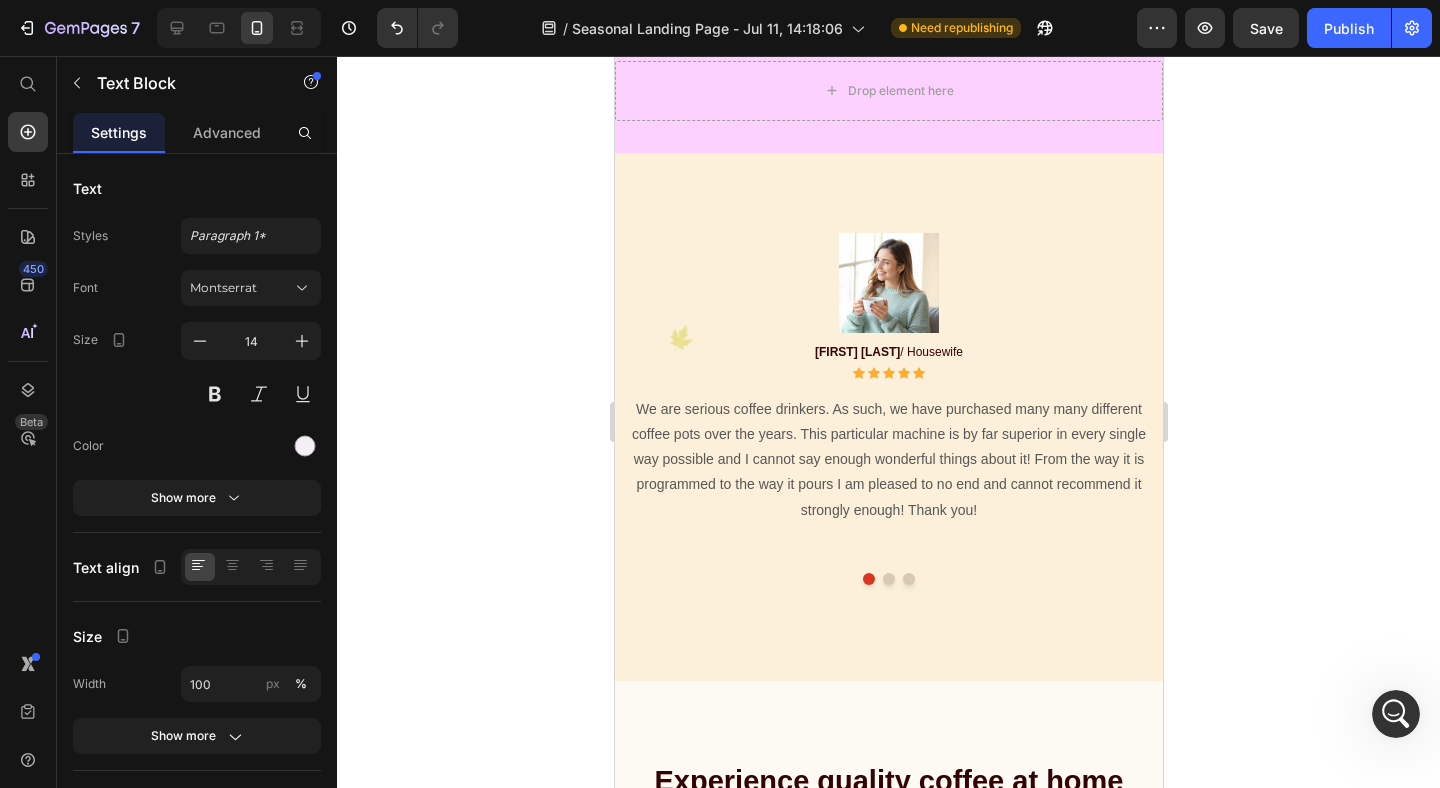click on "Mejorar la hidratación: piel más luminosa y saludable." at bounding box center [883, -85] 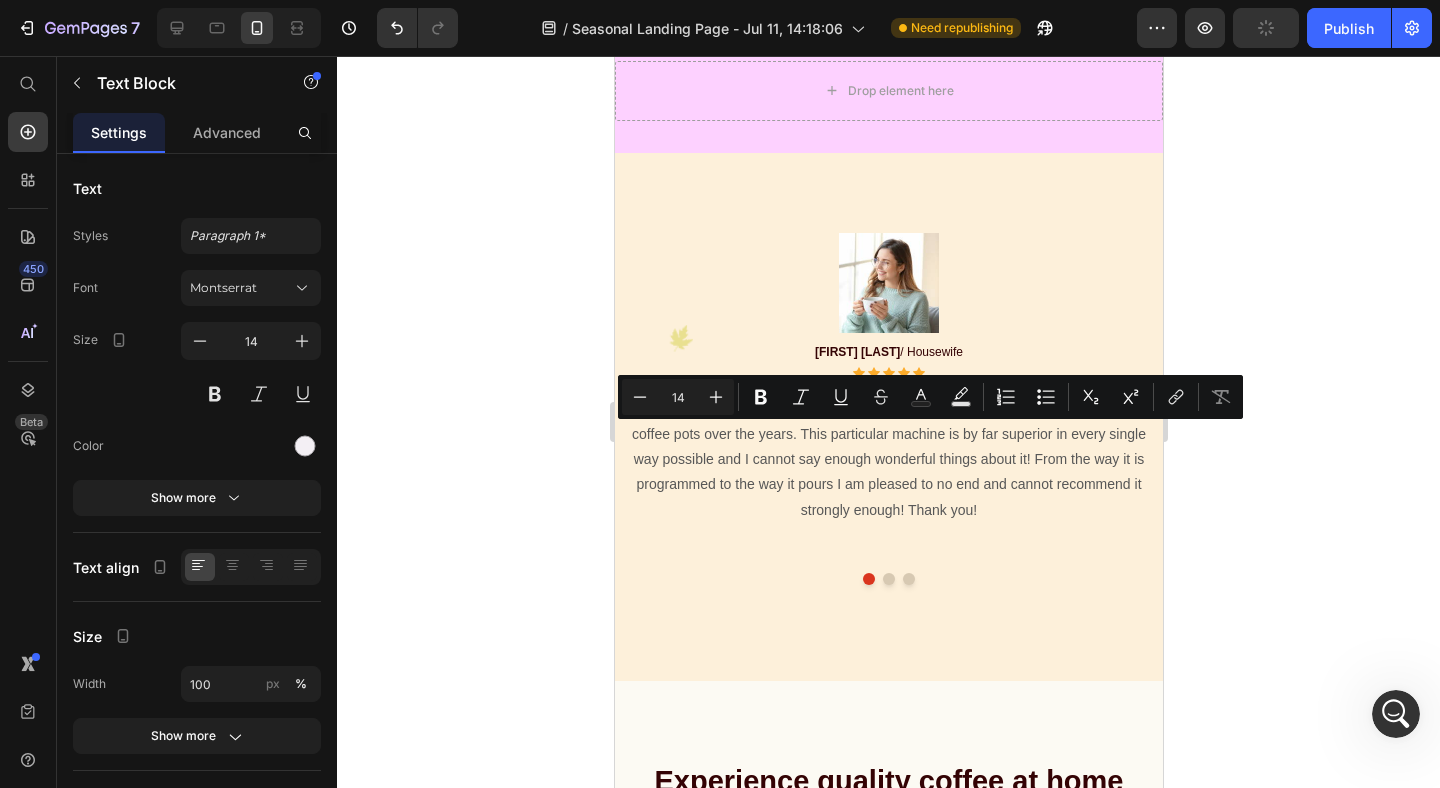 click on "Mejorar la hidratación: piel más luminosa y saludable." at bounding box center [883, -85] 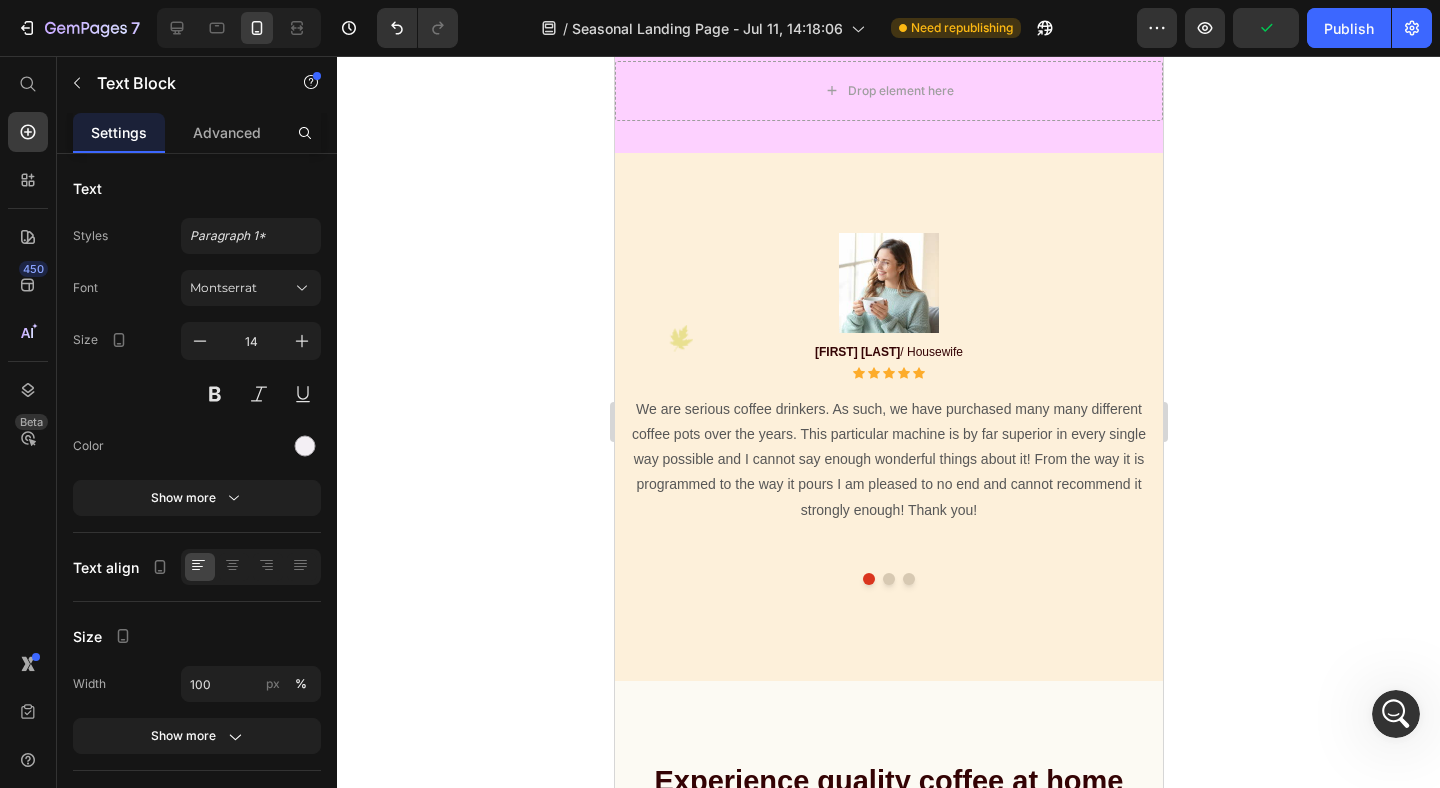 drag, startPoint x: 698, startPoint y: 440, endPoint x: 853, endPoint y: 446, distance: 155.11609 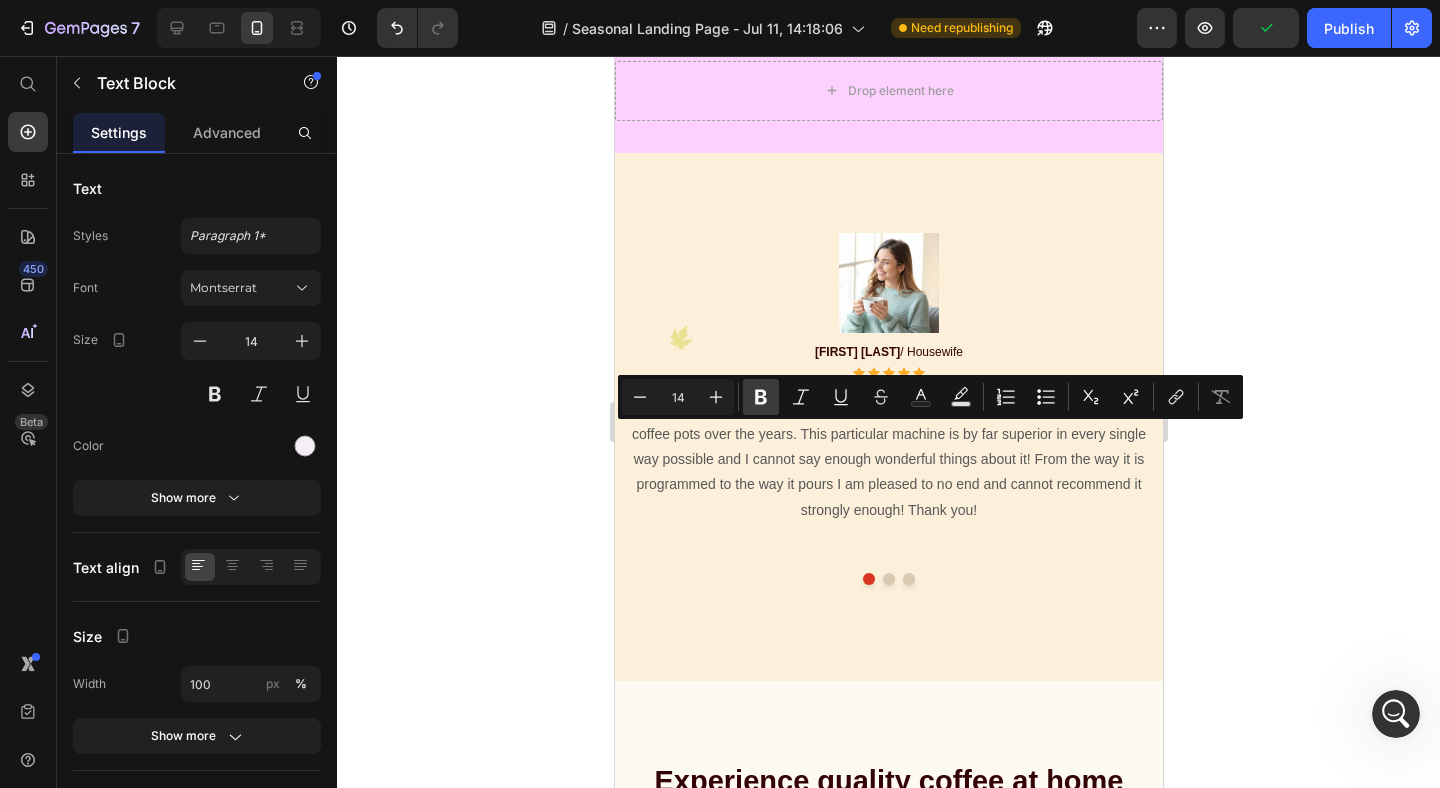click 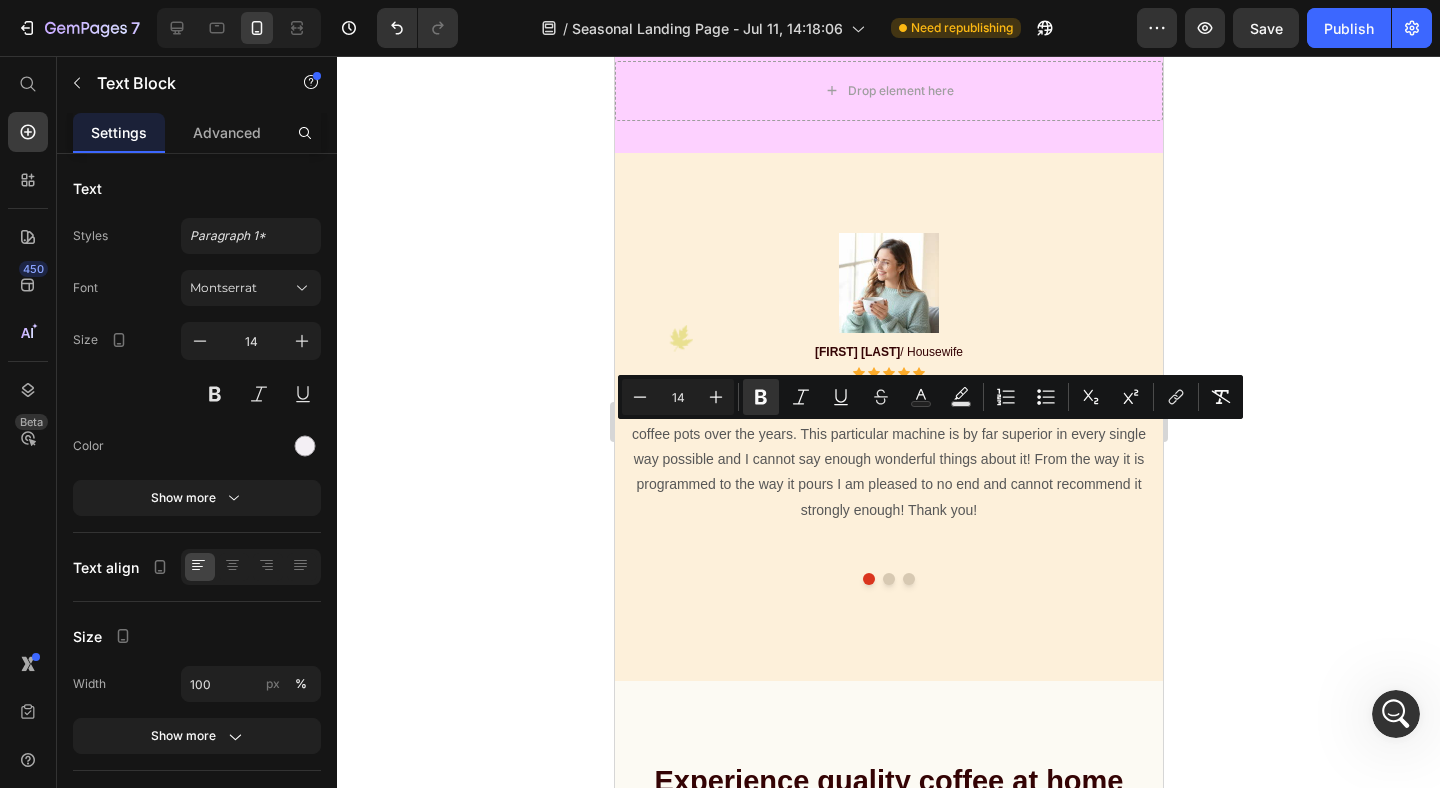 click on "Your custom text goes here" at bounding box center [798, 6] 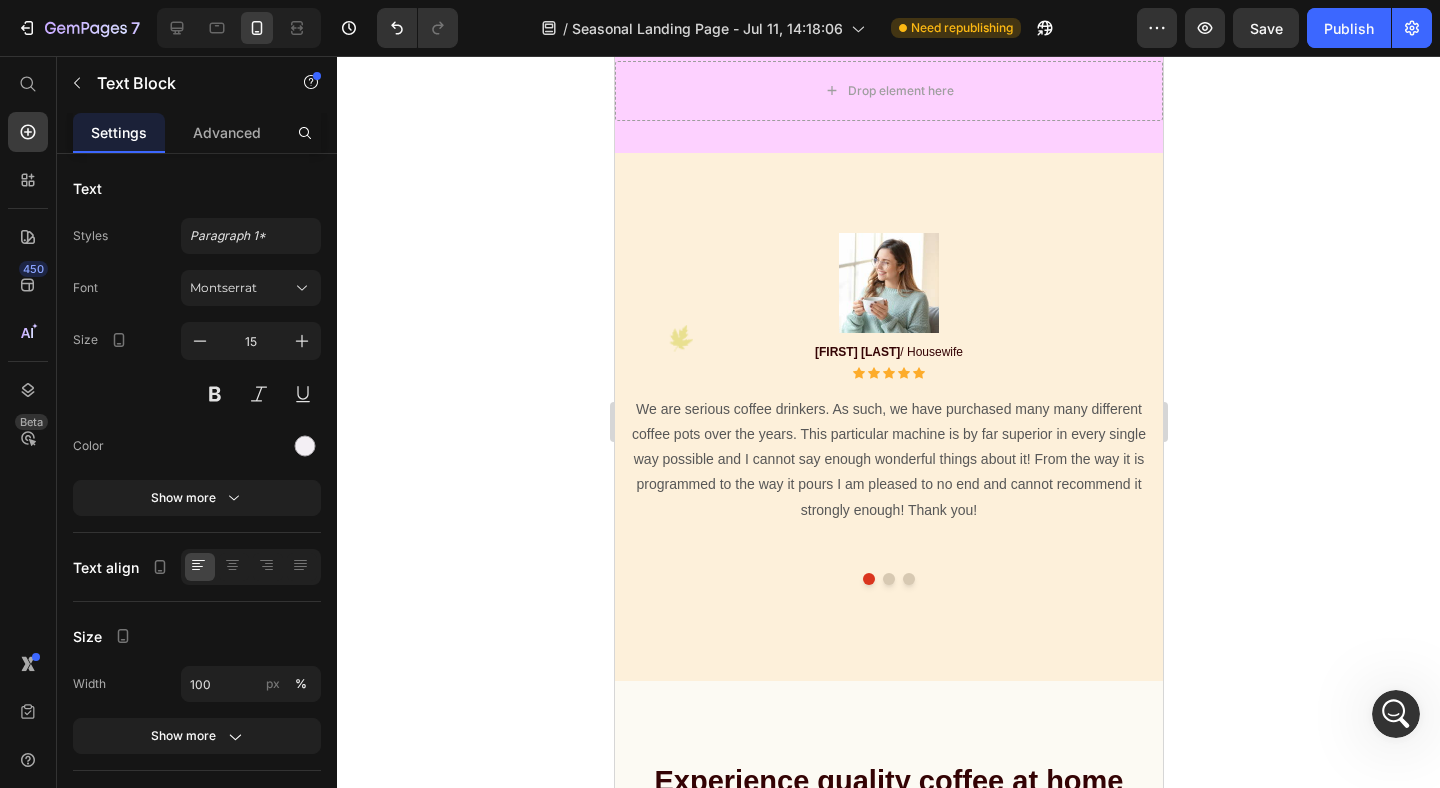 click on "Your custom text goes here" at bounding box center [798, 6] 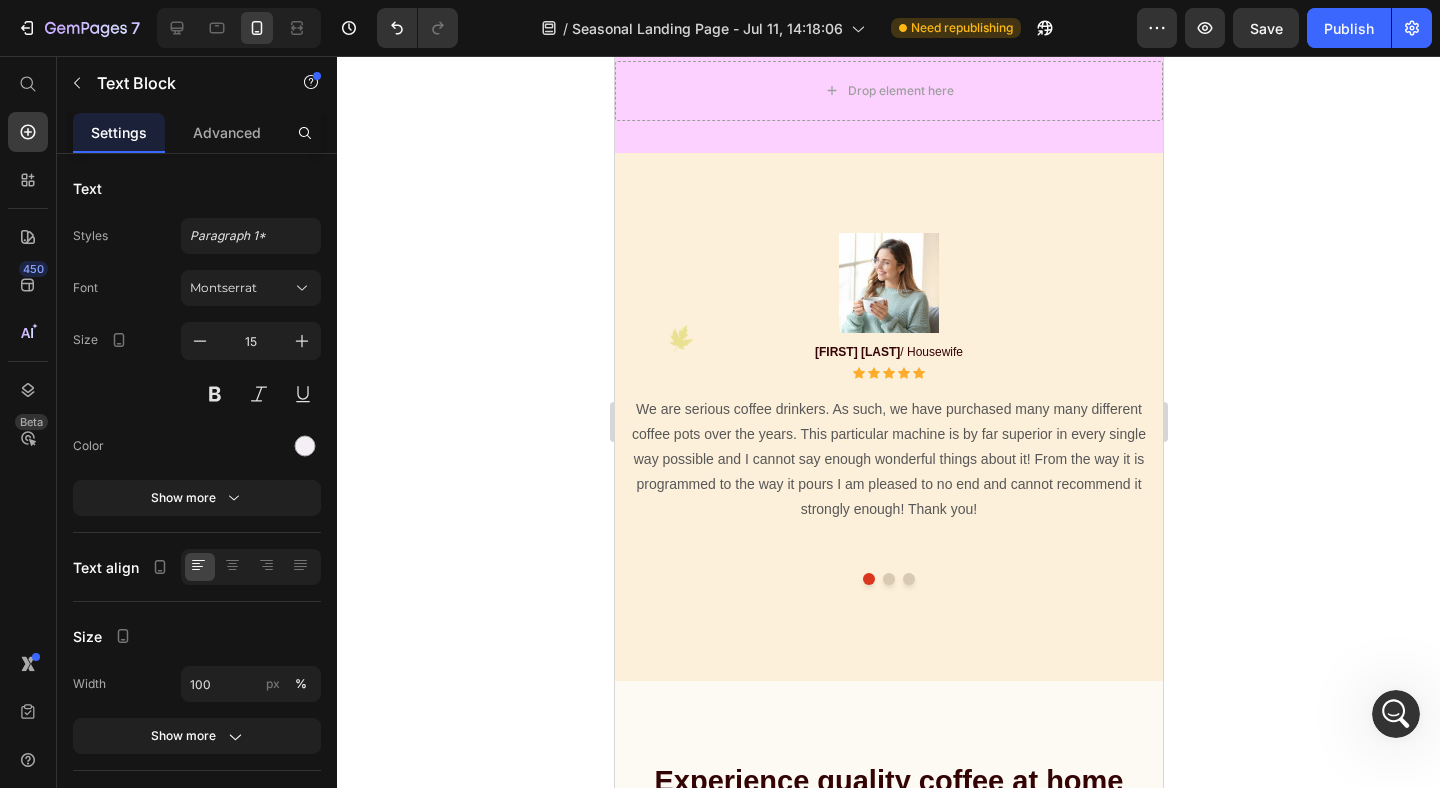 drag, startPoint x: 198, startPoint y: 469, endPoint x: 497, endPoint y: 1, distance: 555.3602 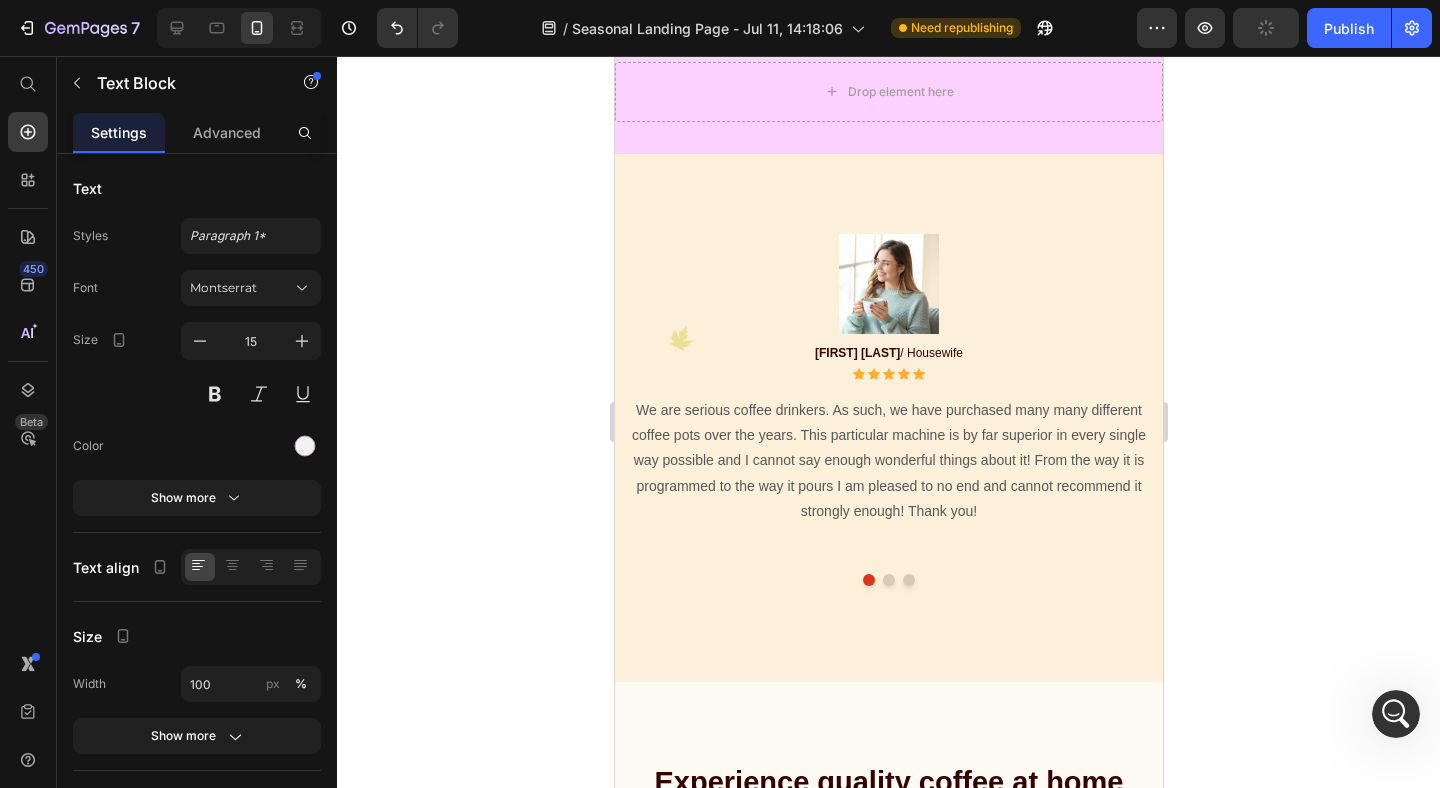 click on "Recuperar la confianza lucirás más joven y revitalizada." at bounding box center (900, 6) 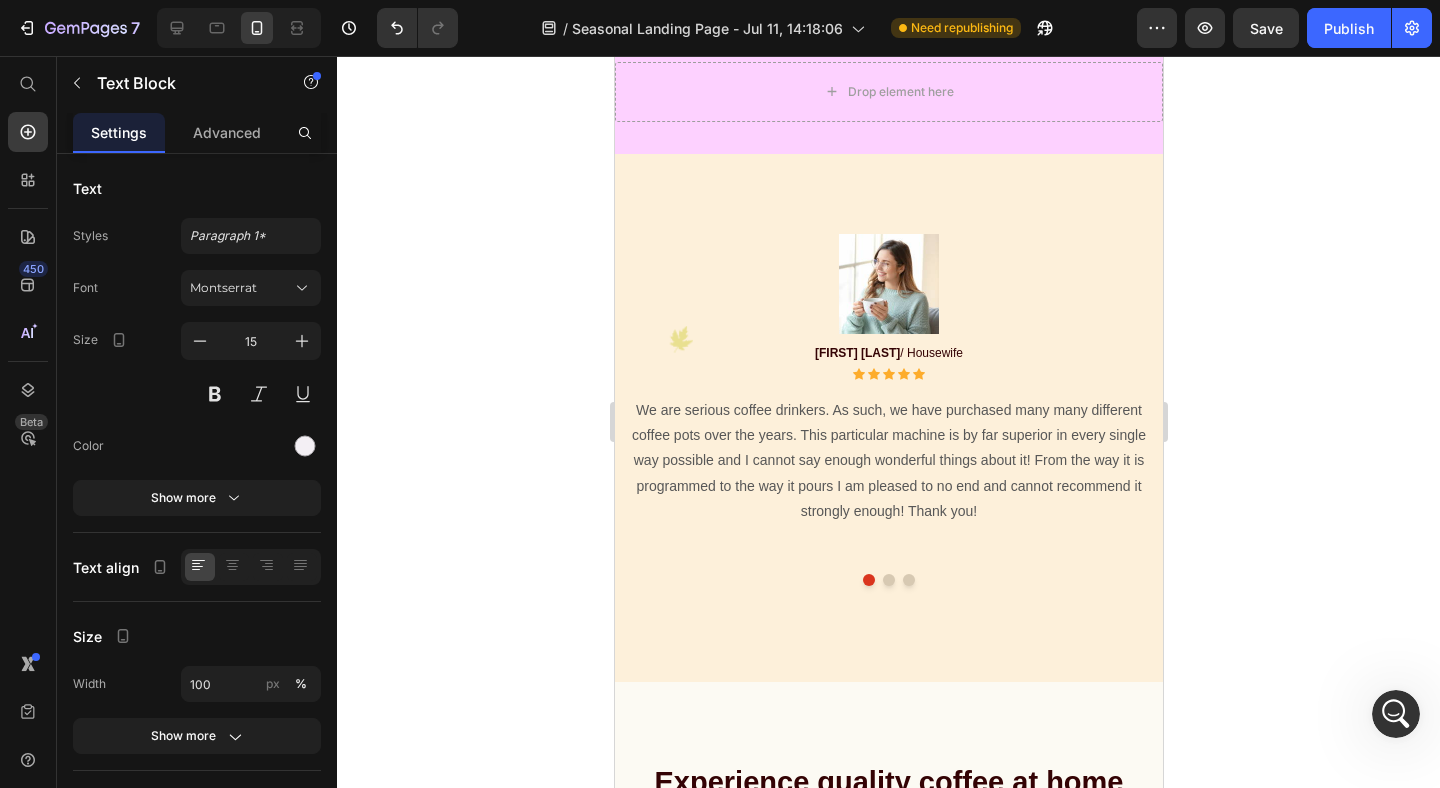 click on "Image Recuperar la confianza: lucirás más joven y revitalizada.  Text Block   0" at bounding box center [879, 6] 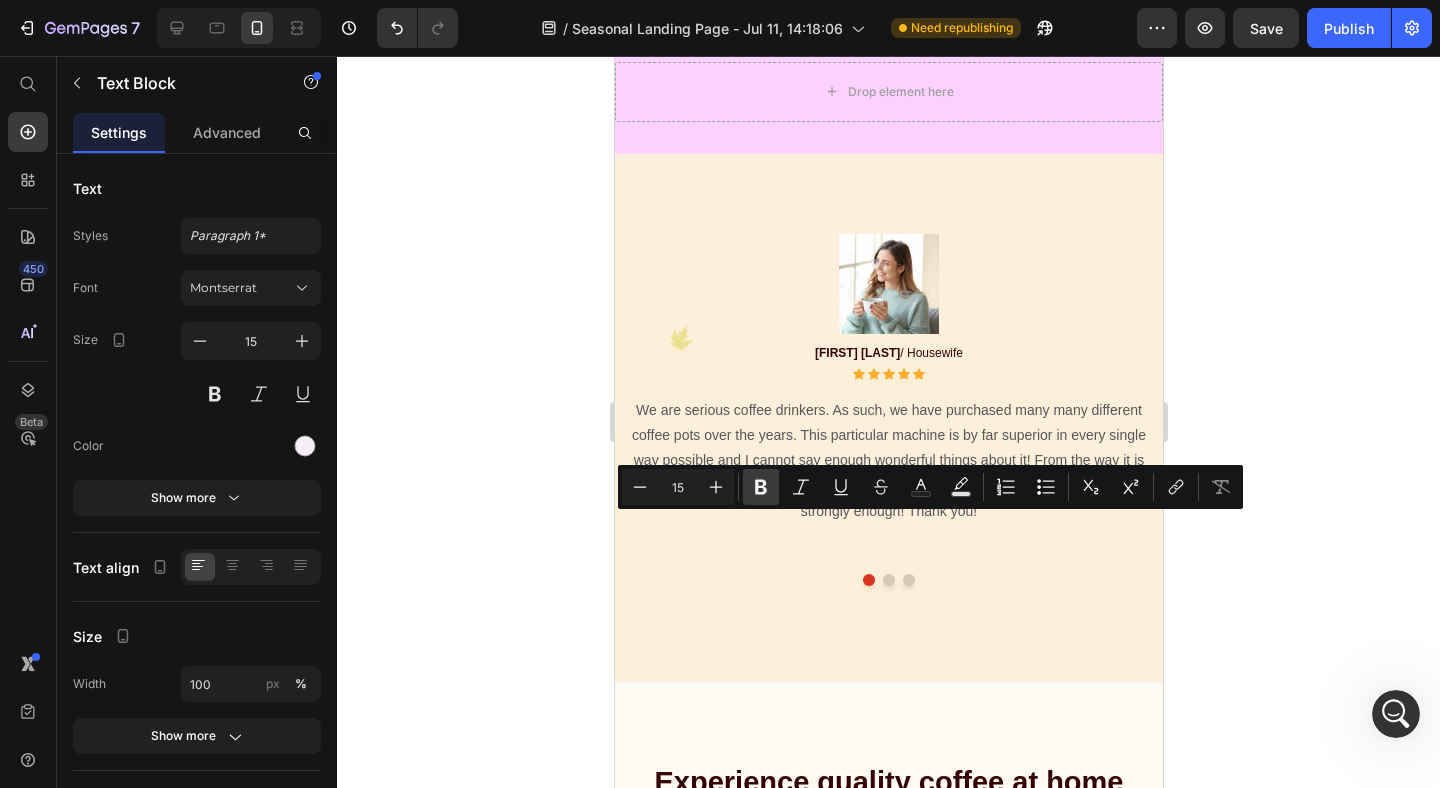 click 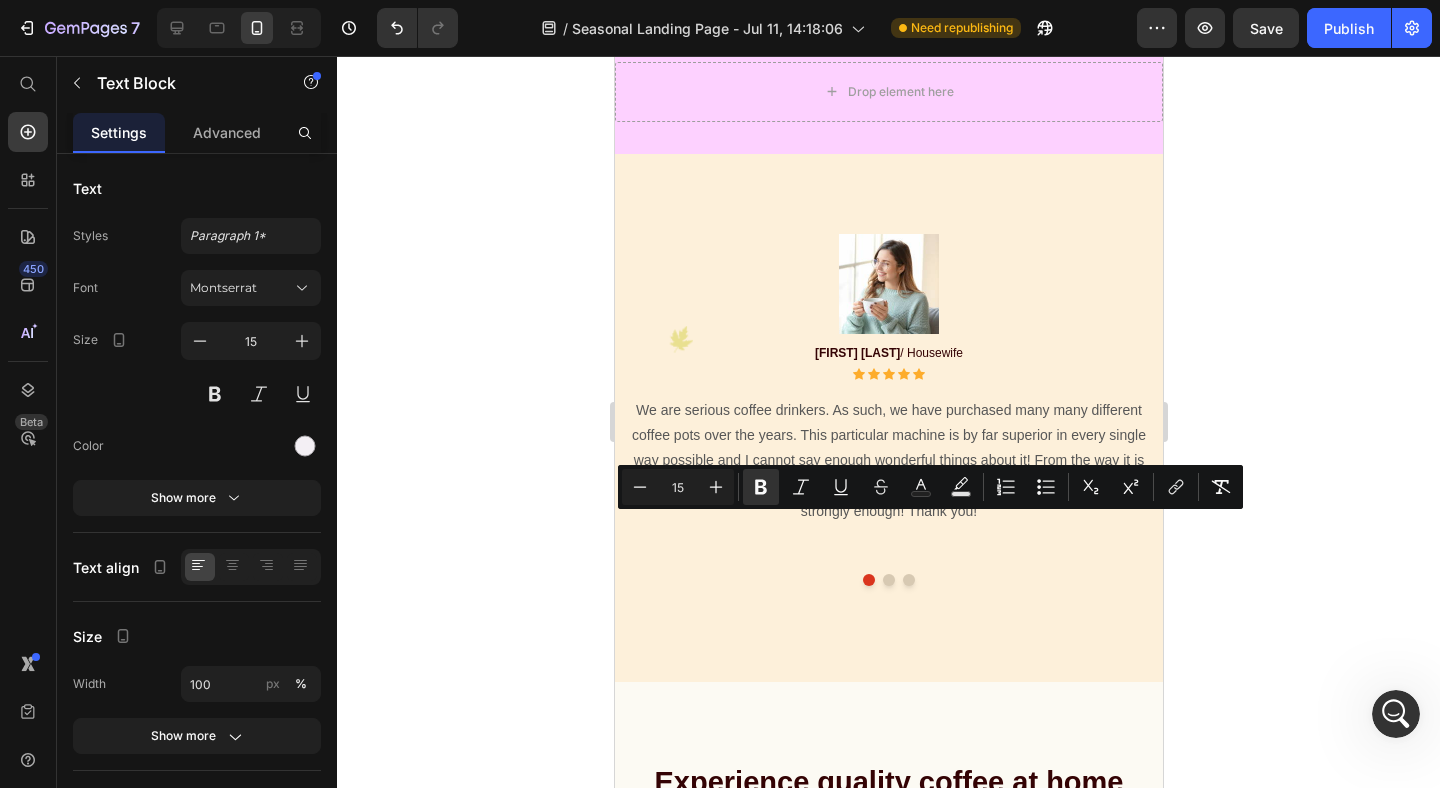click on "Image Recuperar la confianza:  lucirás más joven y revitalizada.  Text Block   0" at bounding box center (888, 9) 